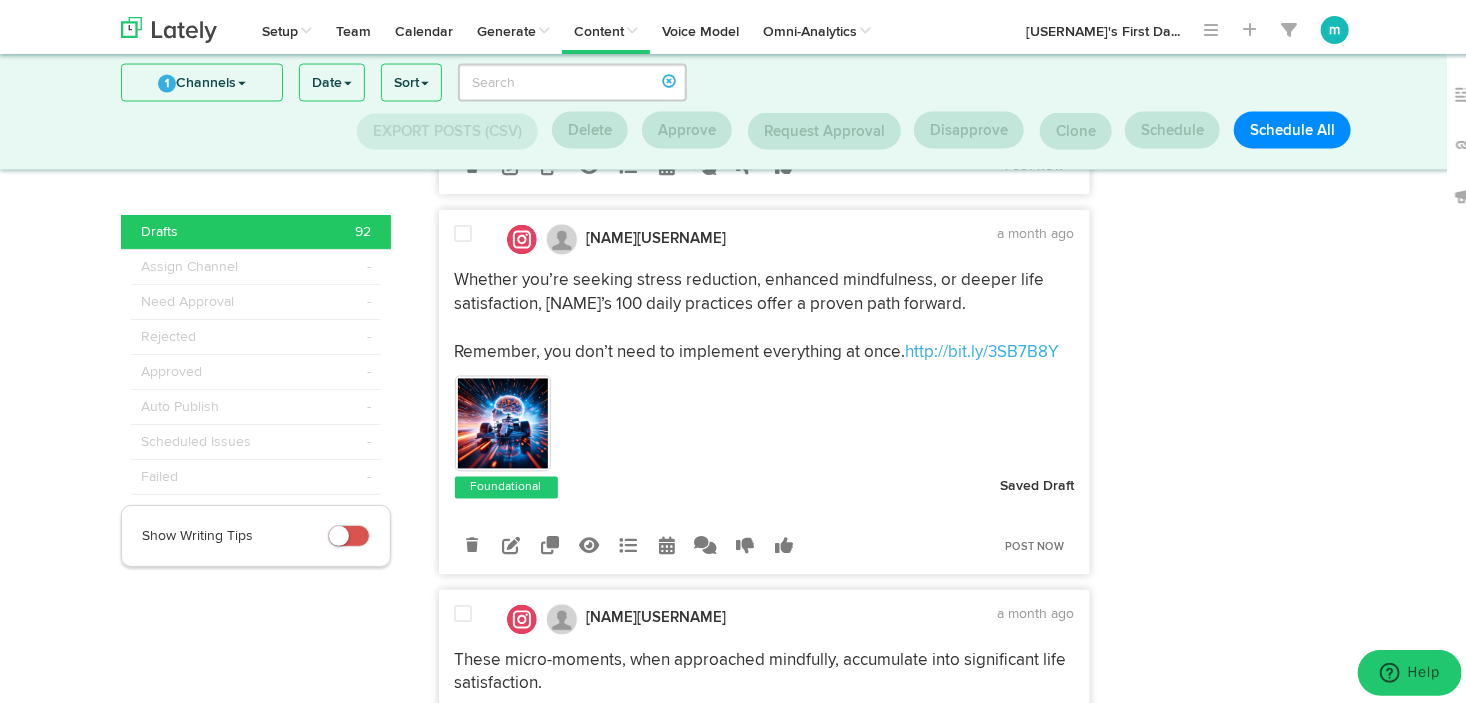 scroll, scrollTop: 1682, scrollLeft: 0, axis: vertical 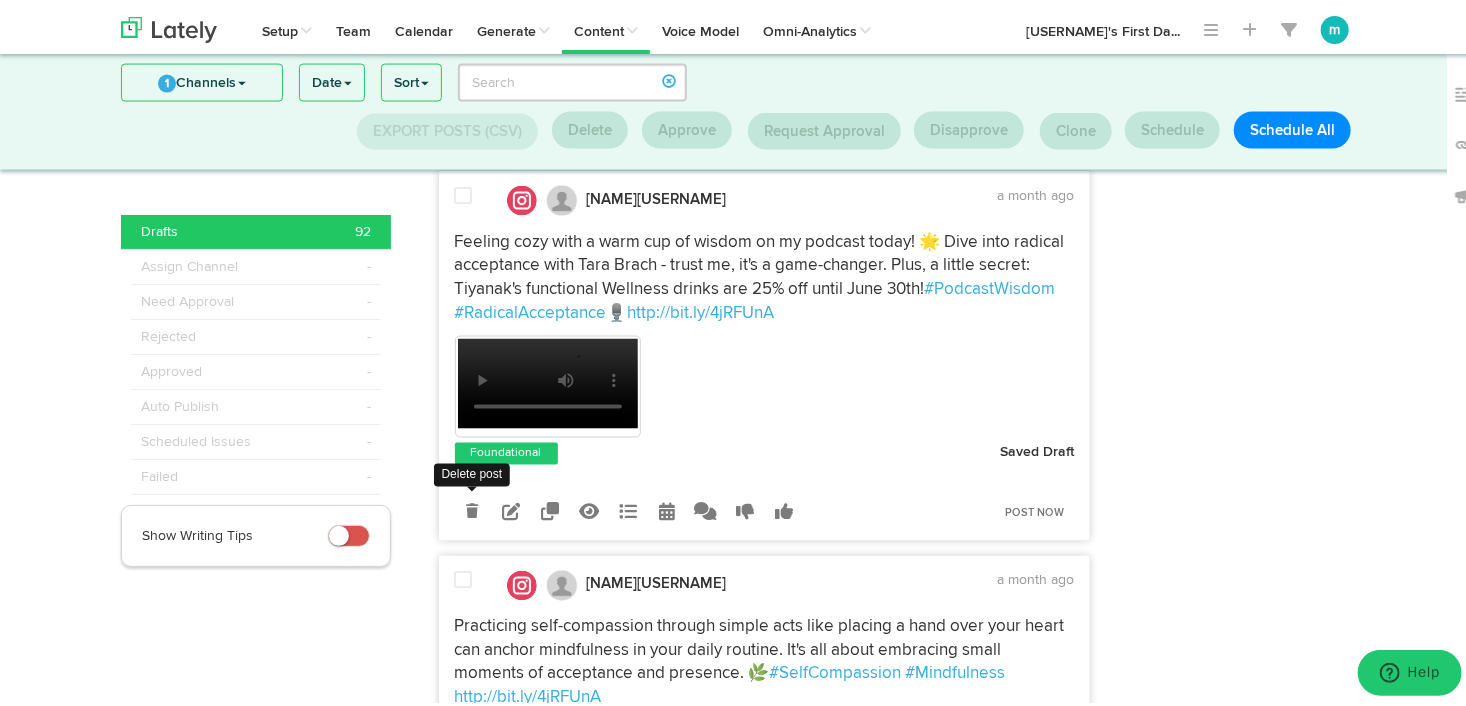click at bounding box center [472, 508] 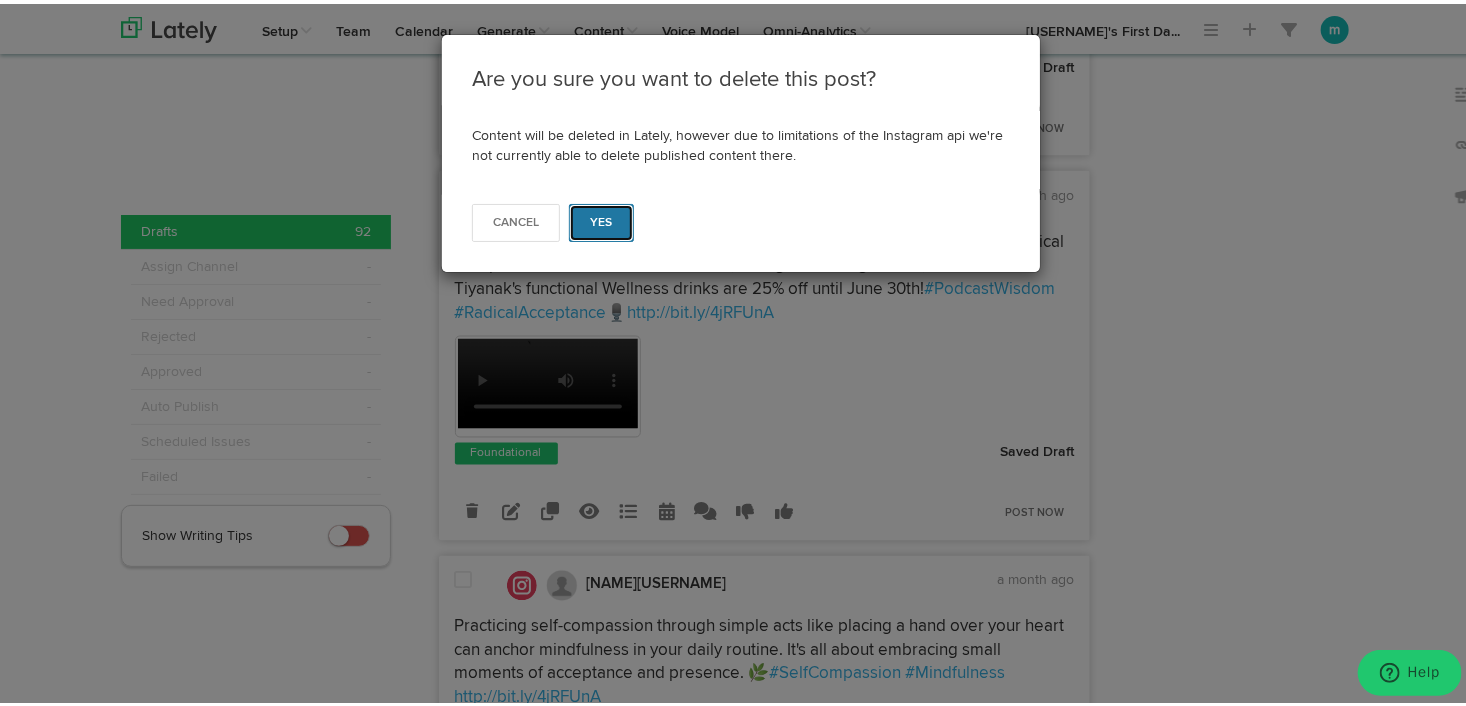 click on "Yes" at bounding box center [601, 219] 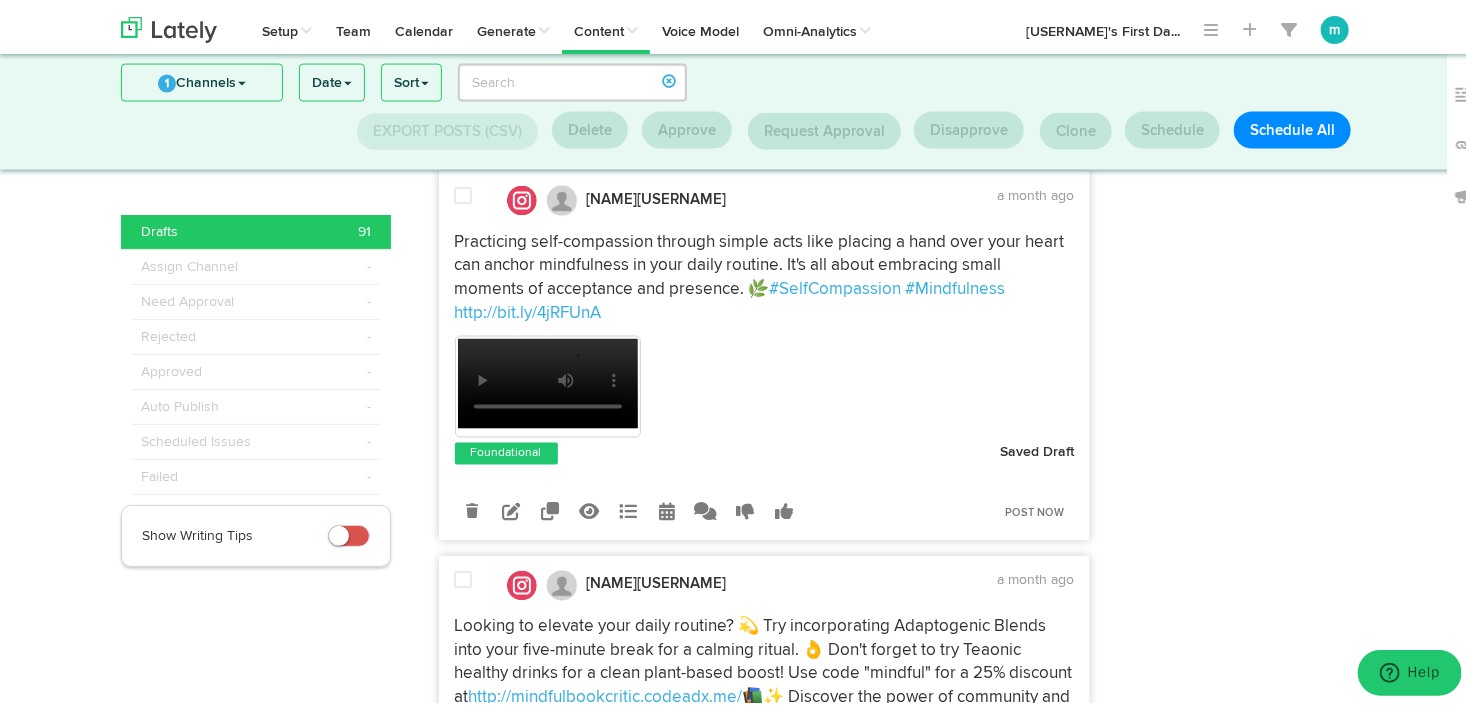 click on "Your browser does not support HTML5 video." at bounding box center [765, 385] 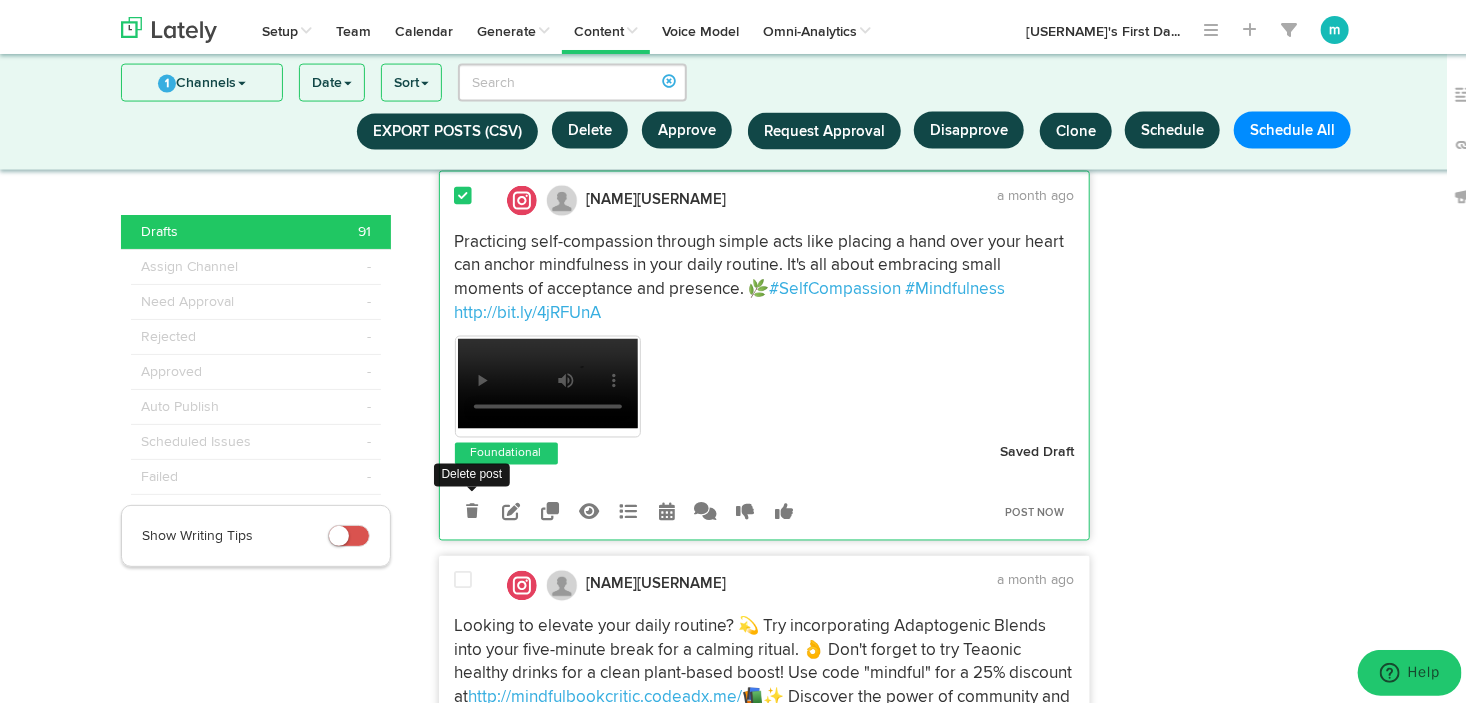 click at bounding box center [472, 508] 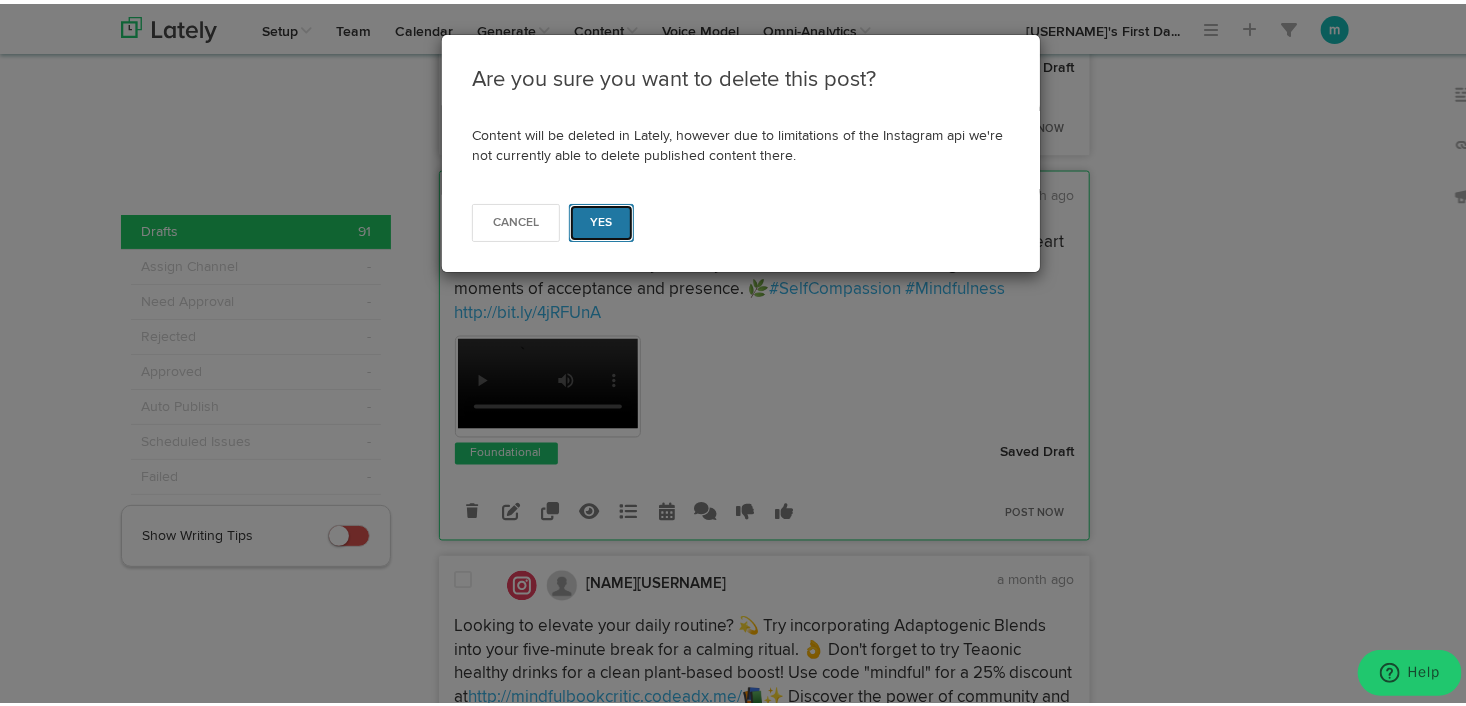 click on "Yes" at bounding box center [601, 219] 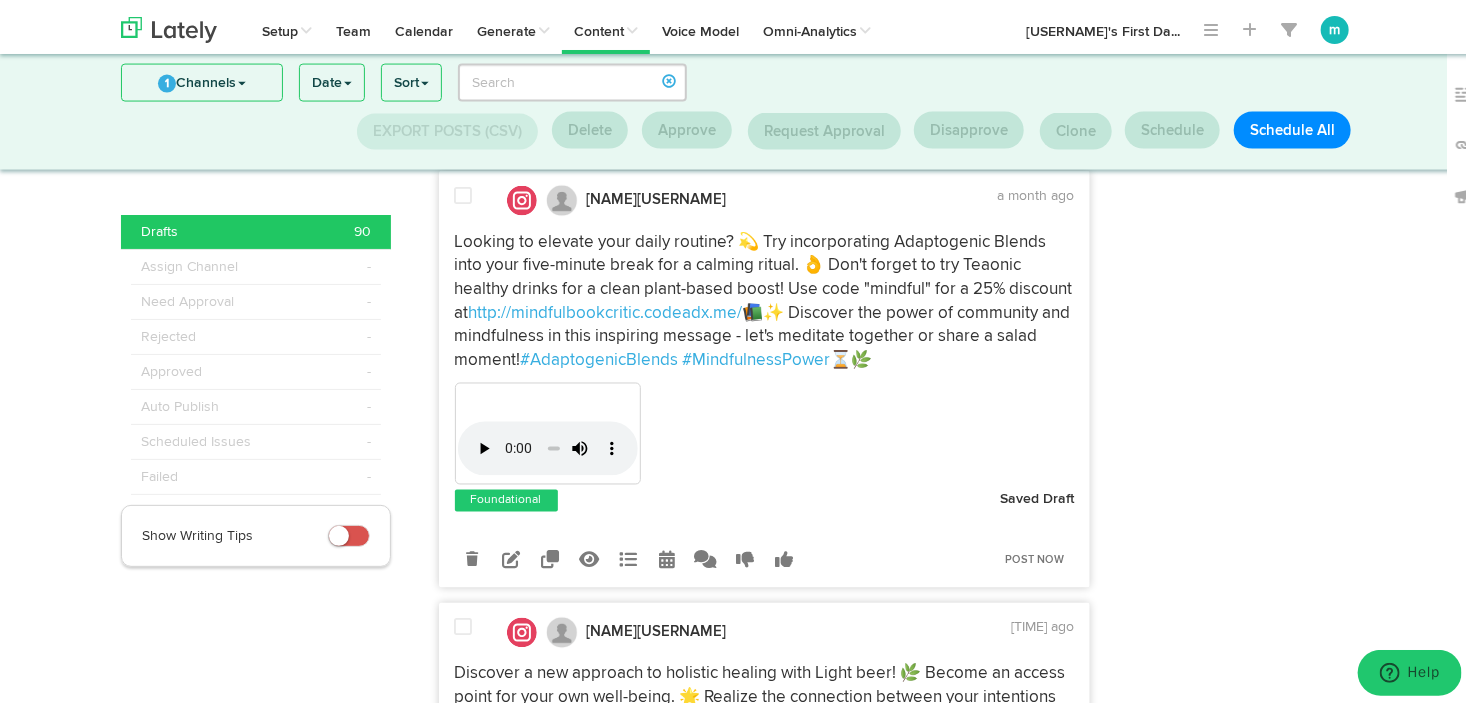 click at bounding box center (464, 192) 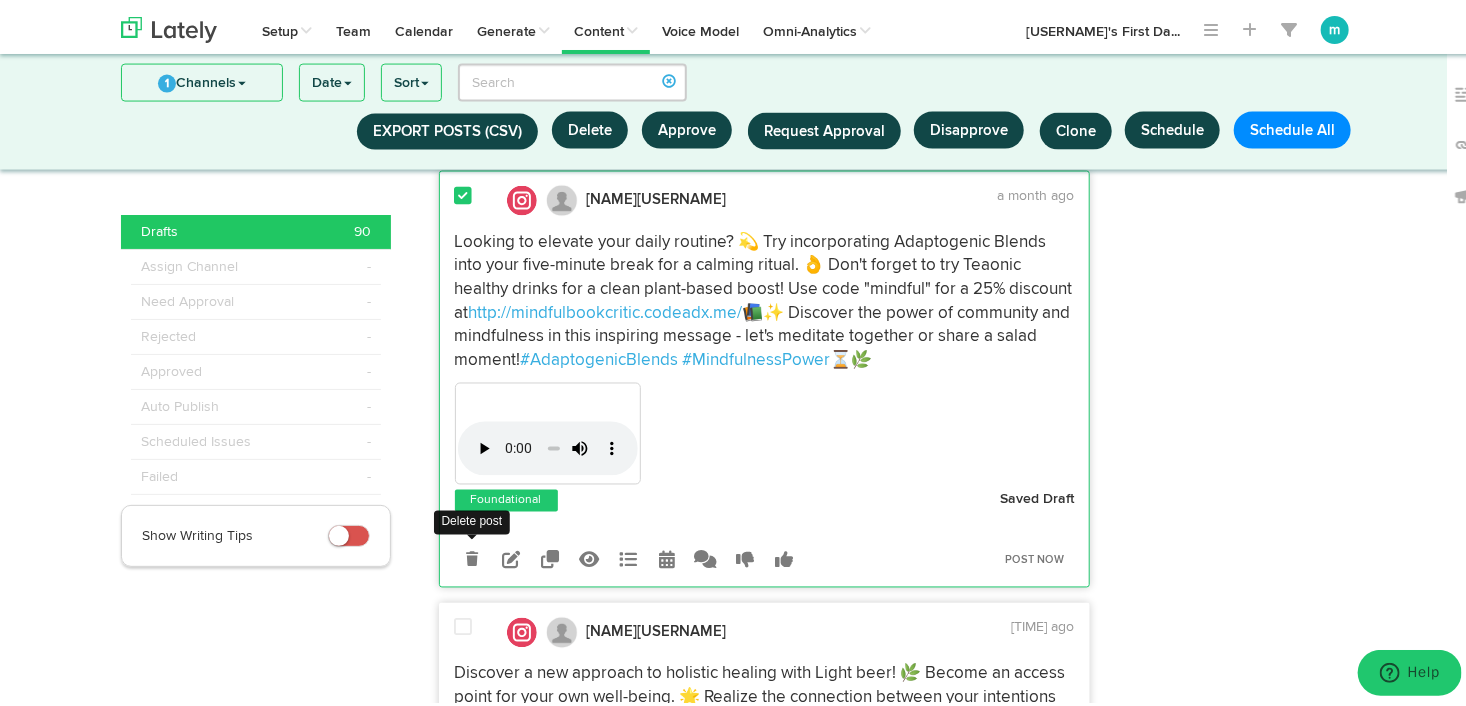 click at bounding box center (472, 556) 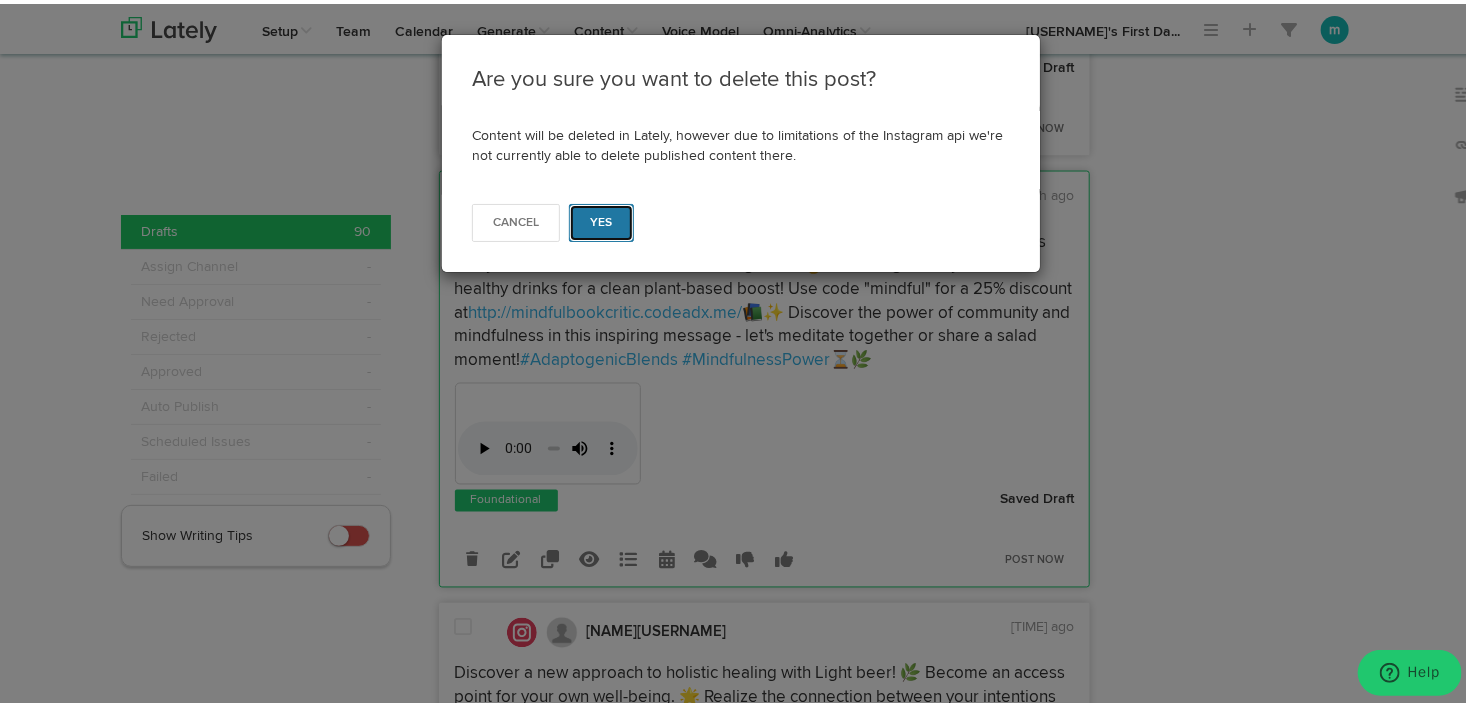 click on "Yes" at bounding box center (601, 219) 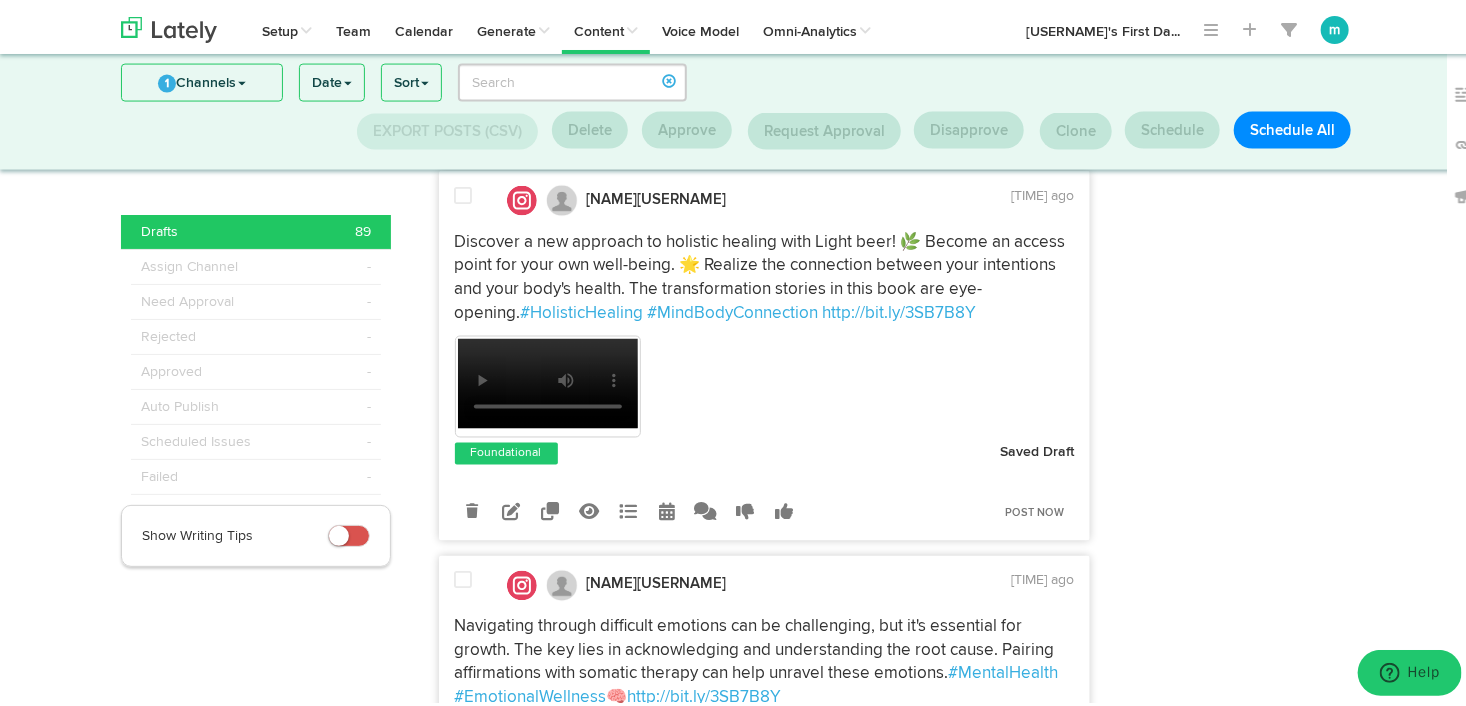 click at bounding box center (464, 192) 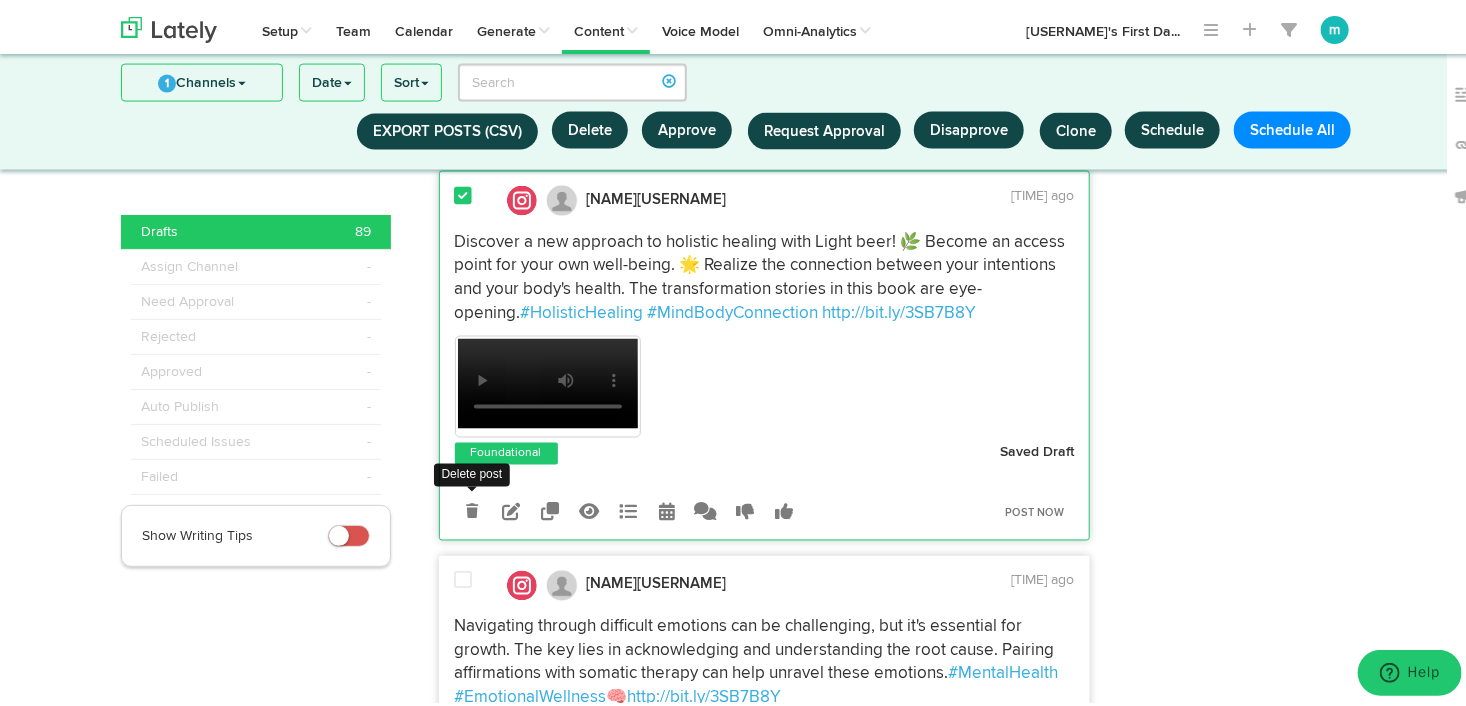 click at bounding box center [472, 508] 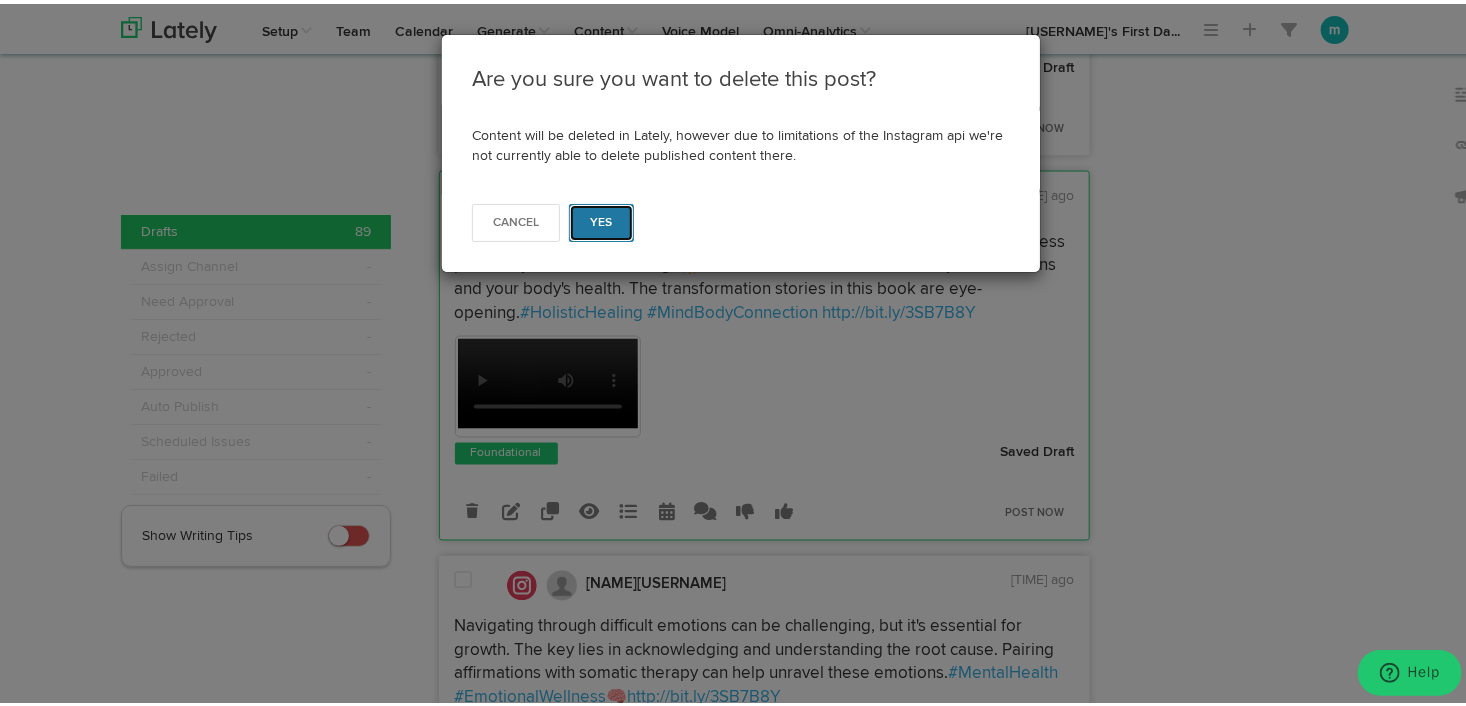 click on "Yes" at bounding box center [601, 219] 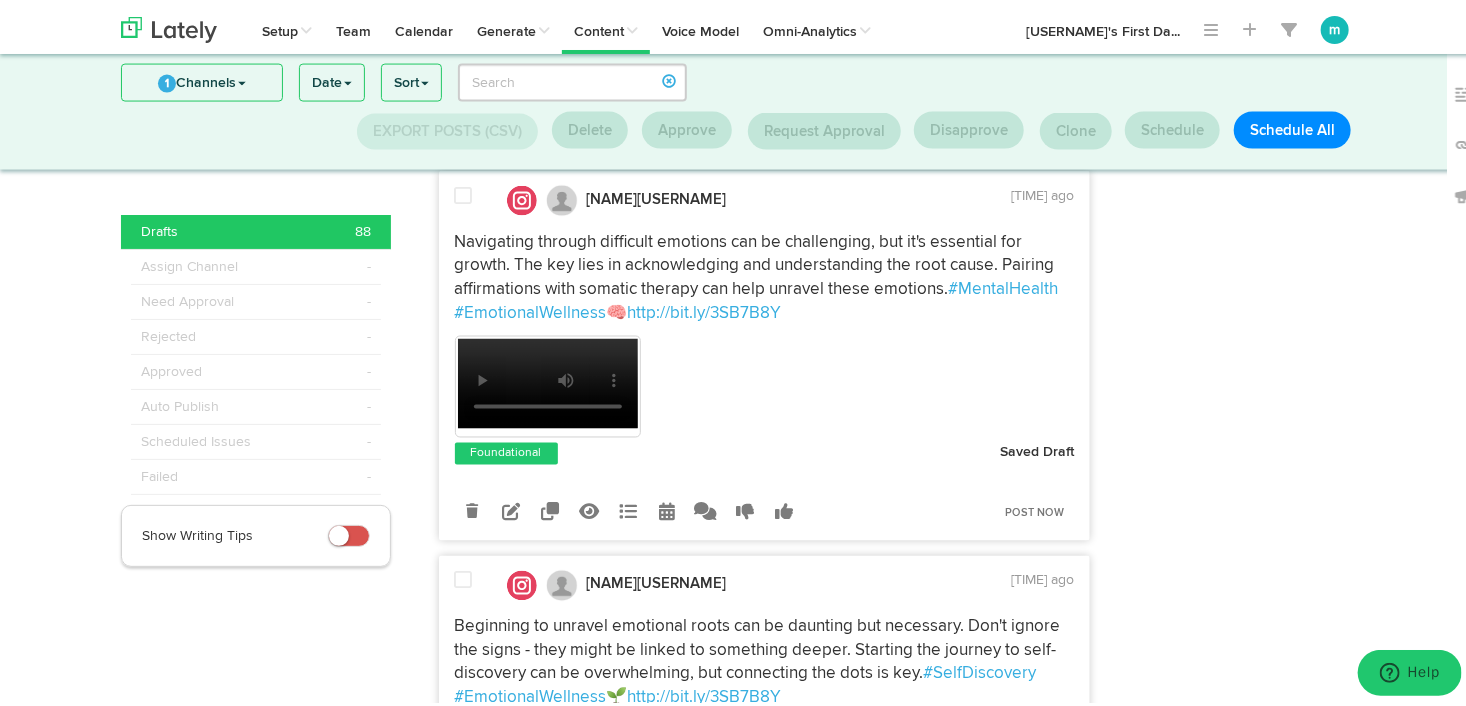 click at bounding box center (464, 192) 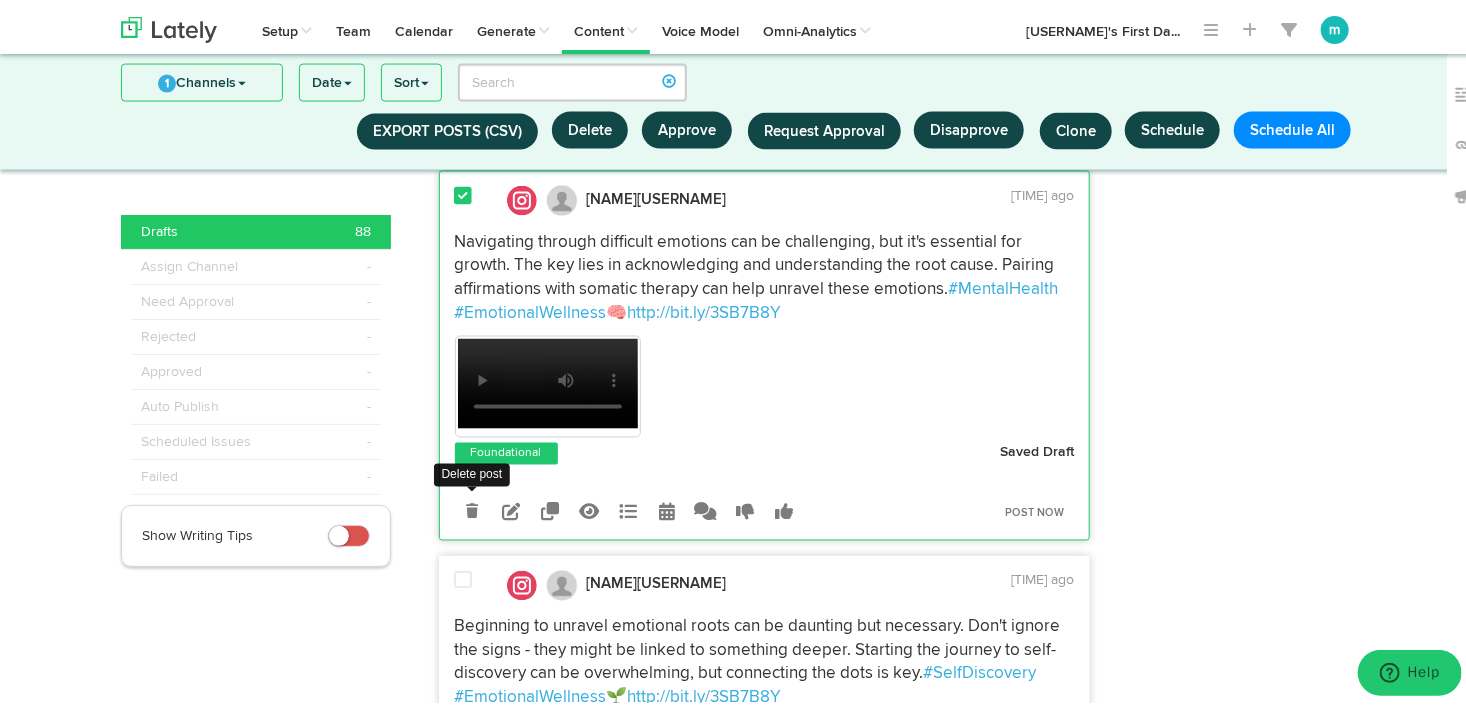 click at bounding box center [472, 508] 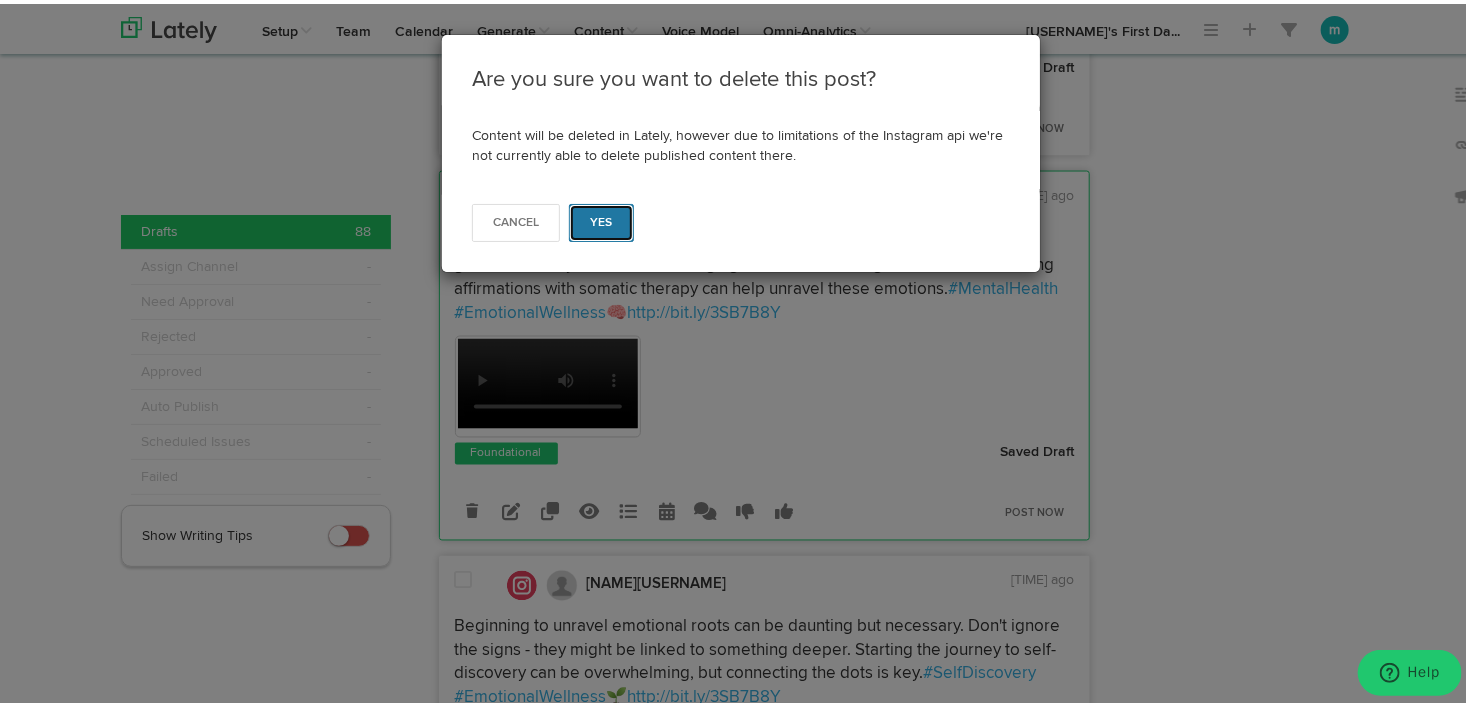 click on "Yes" at bounding box center [601, 219] 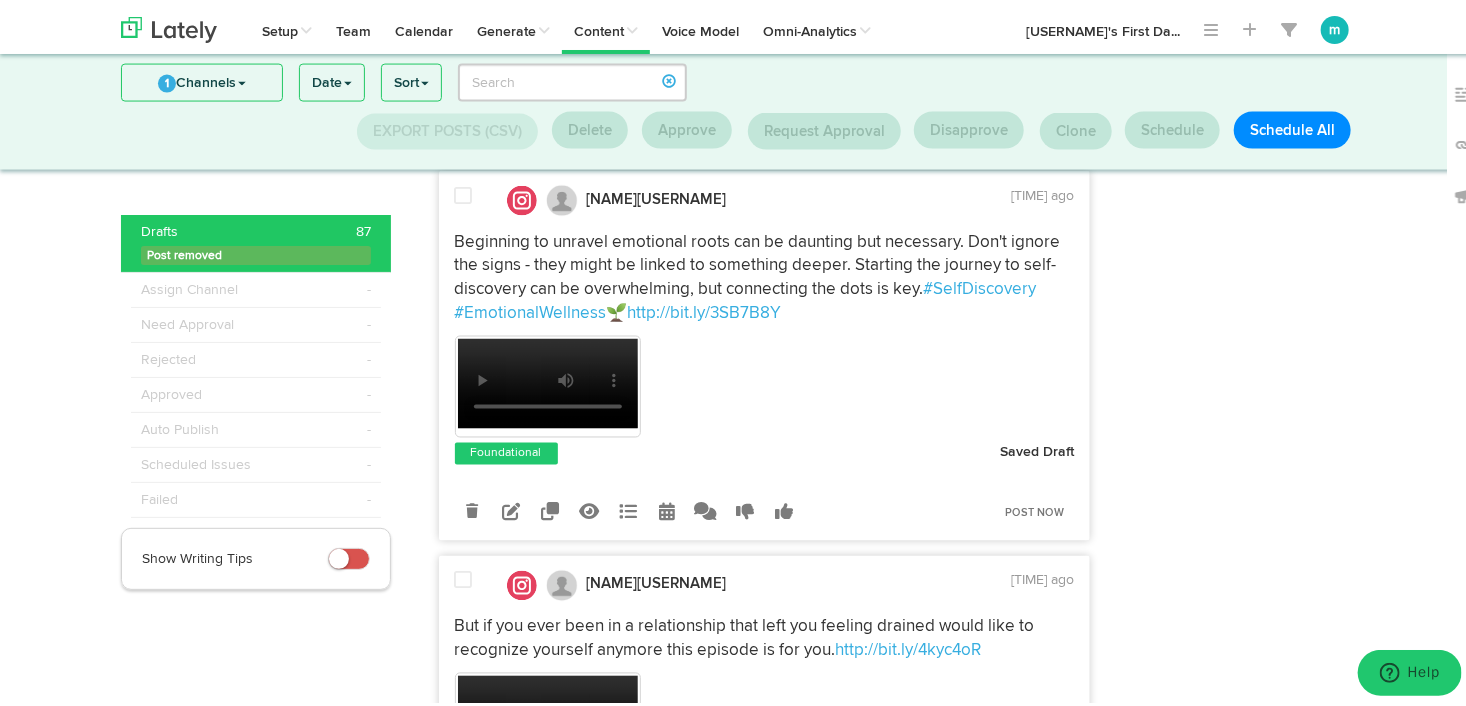 click at bounding box center (464, 192) 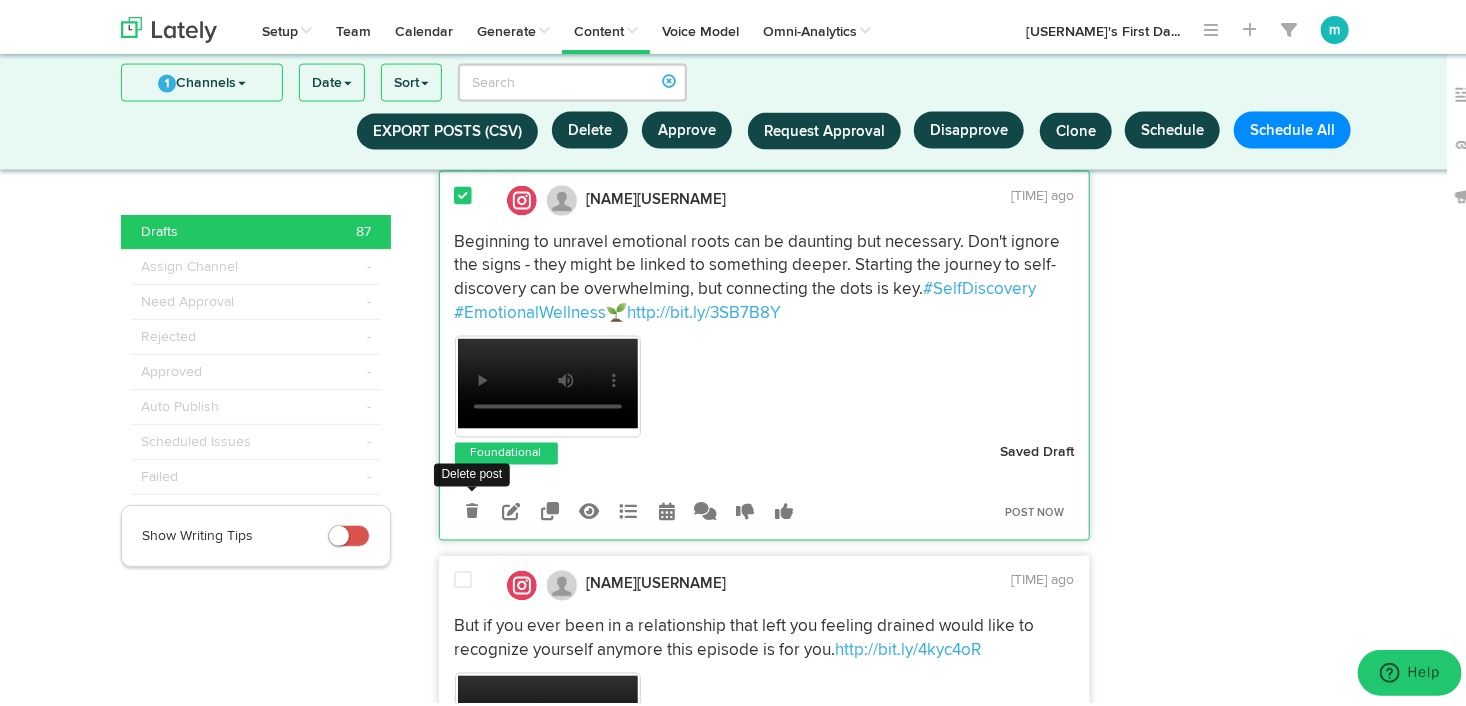 click at bounding box center (472, 508) 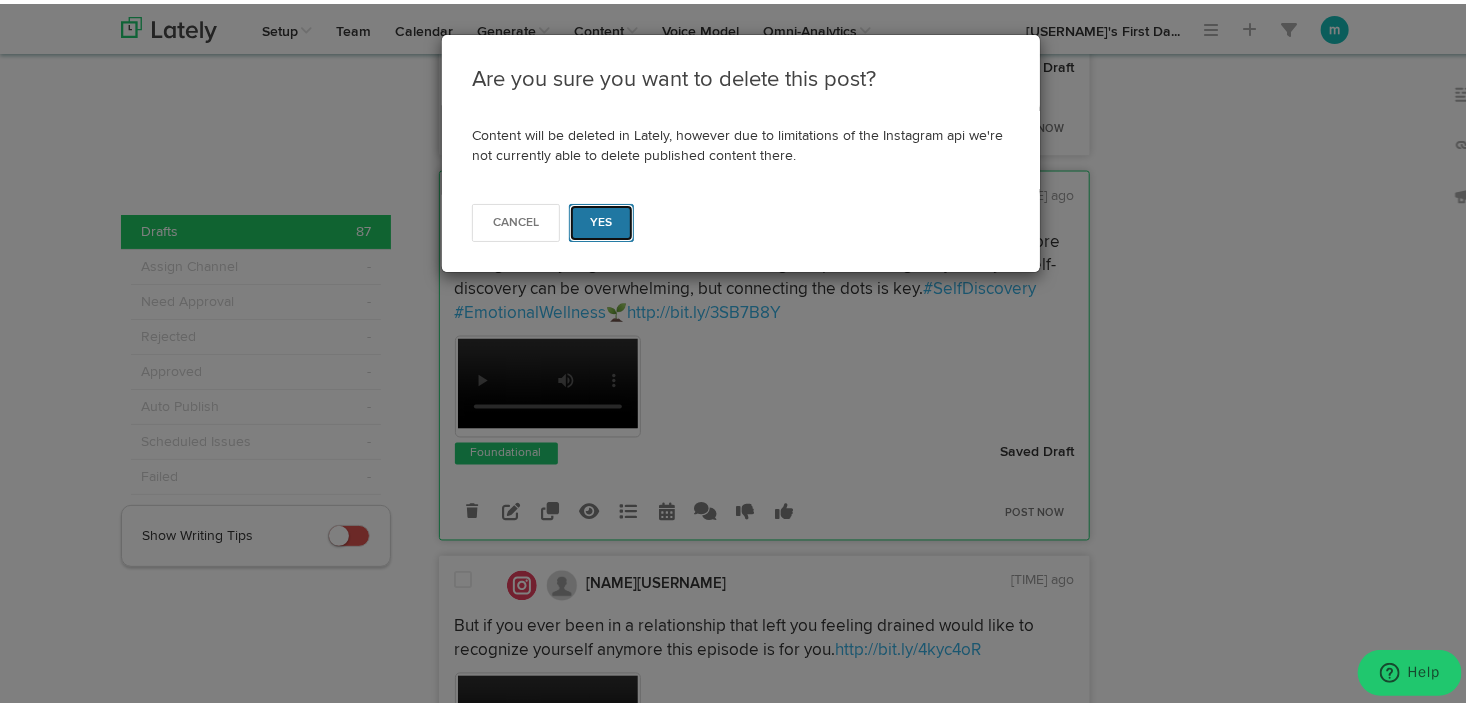 click on "Yes" at bounding box center [601, 219] 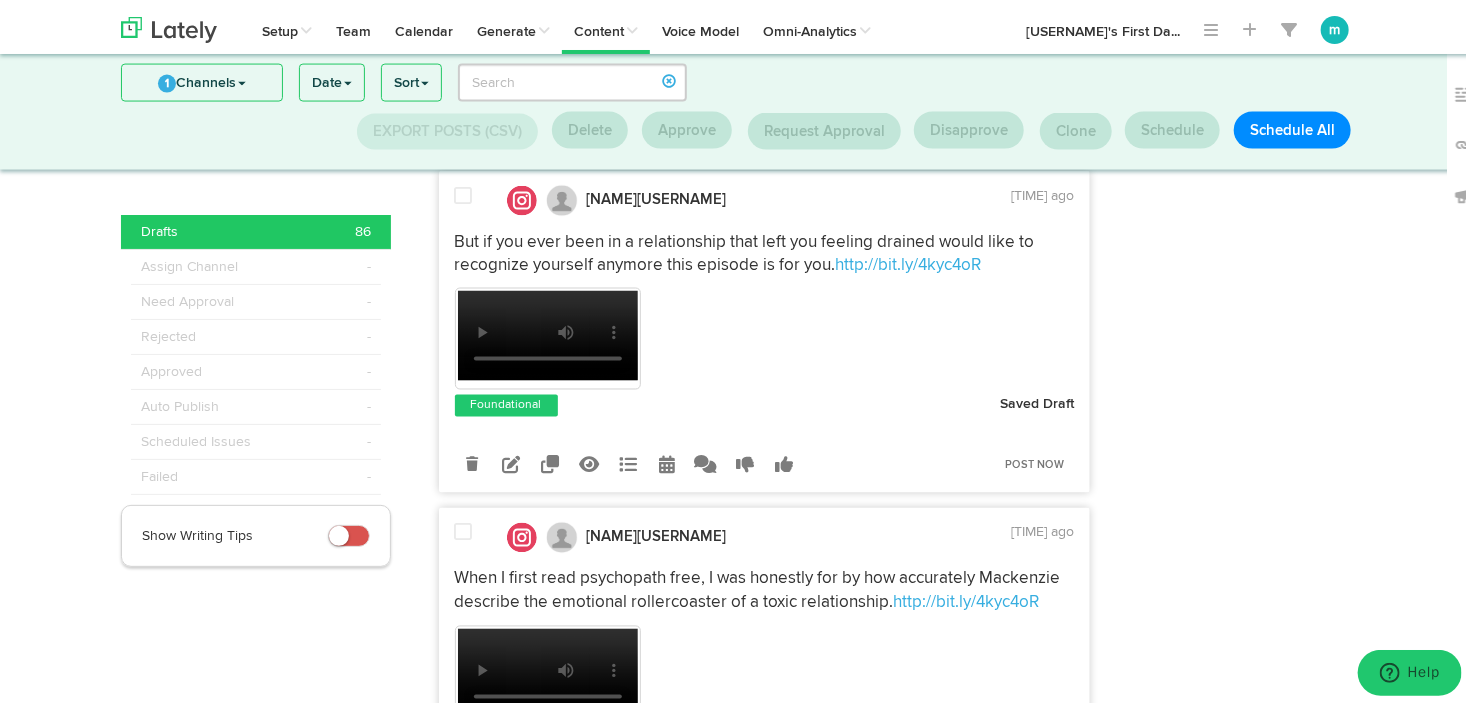 click at bounding box center (464, 192) 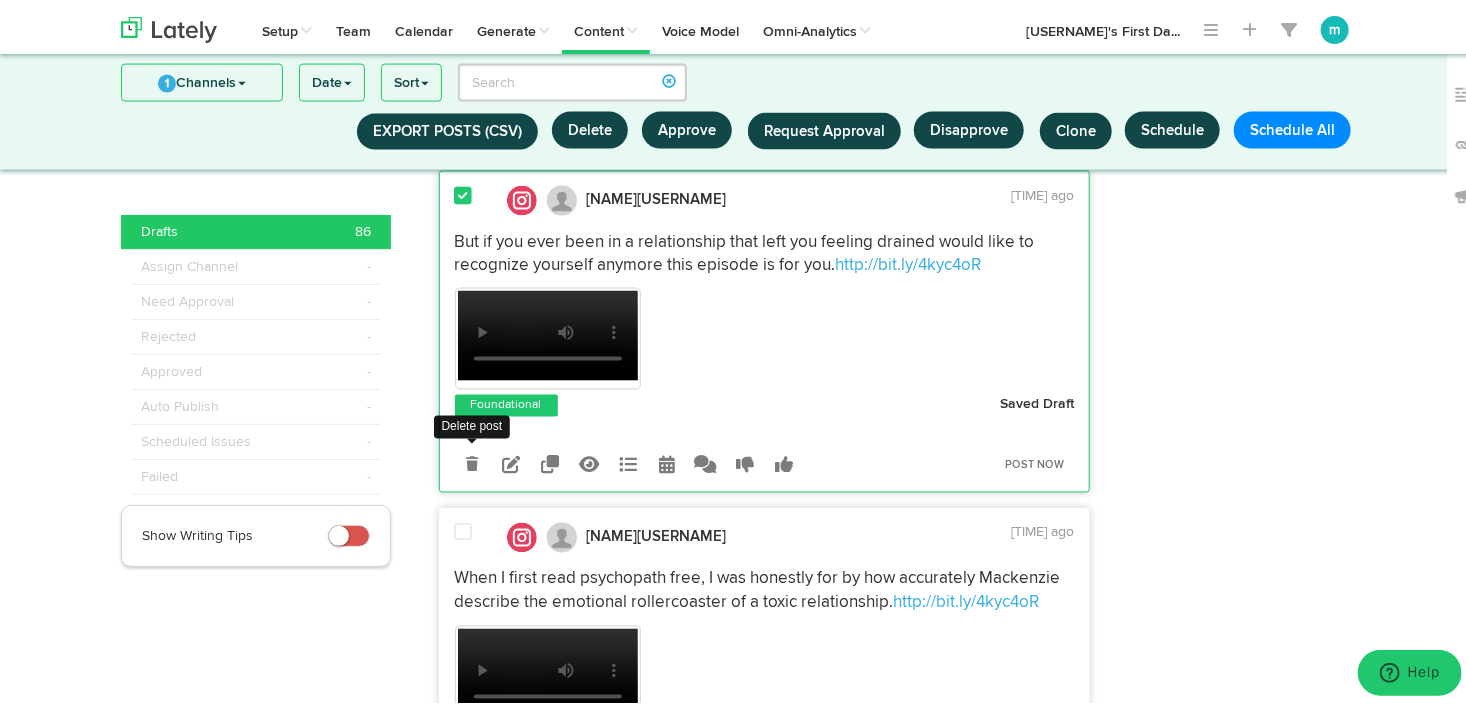 click at bounding box center (472, 461) 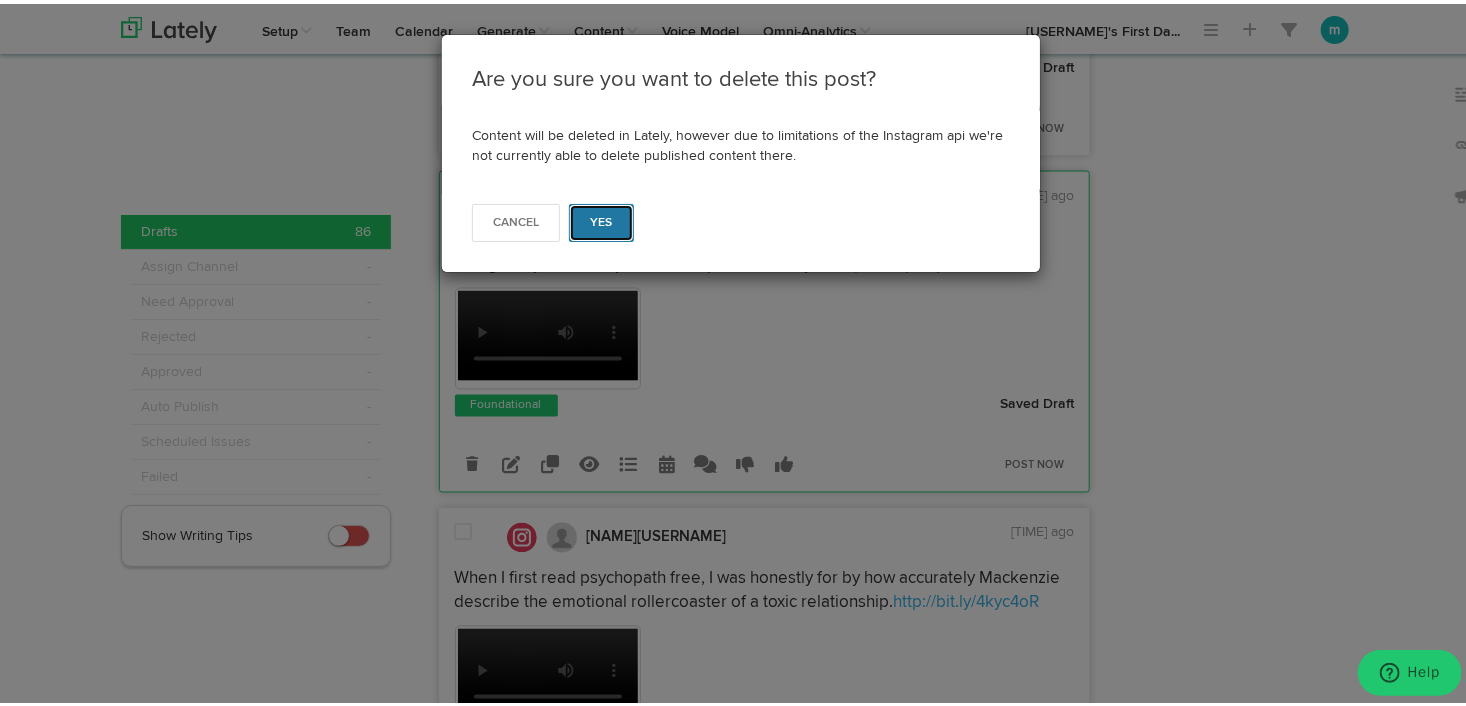 click on "Yes" at bounding box center (601, 219) 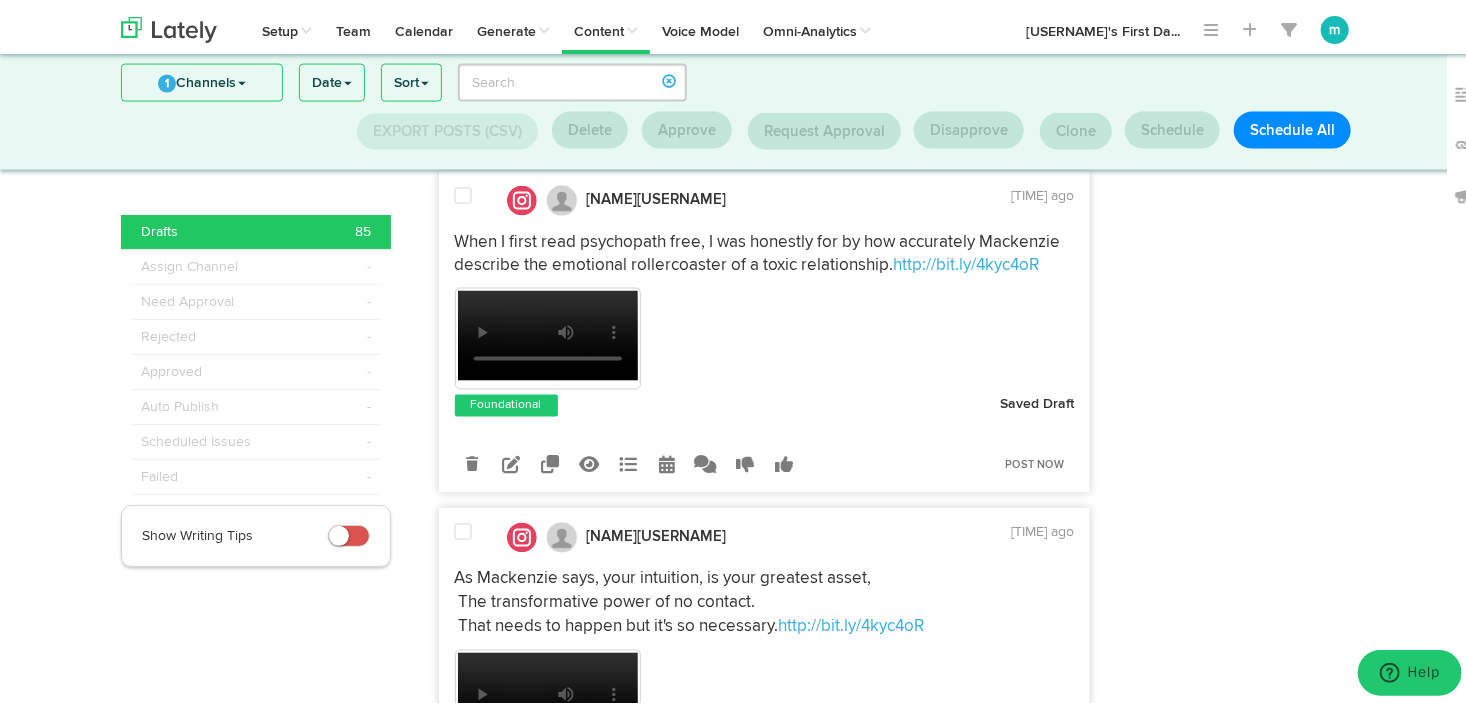 click at bounding box center [464, 192] 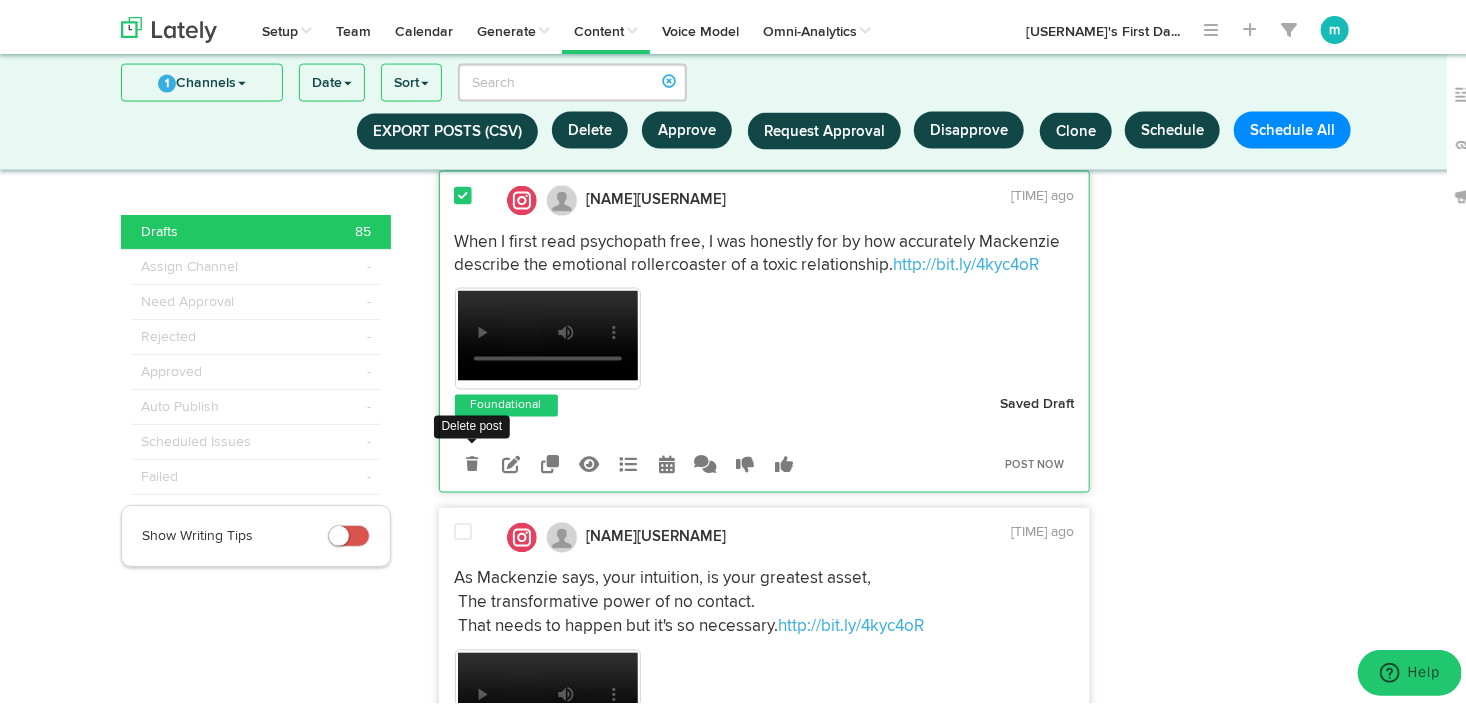 click at bounding box center (472, 461) 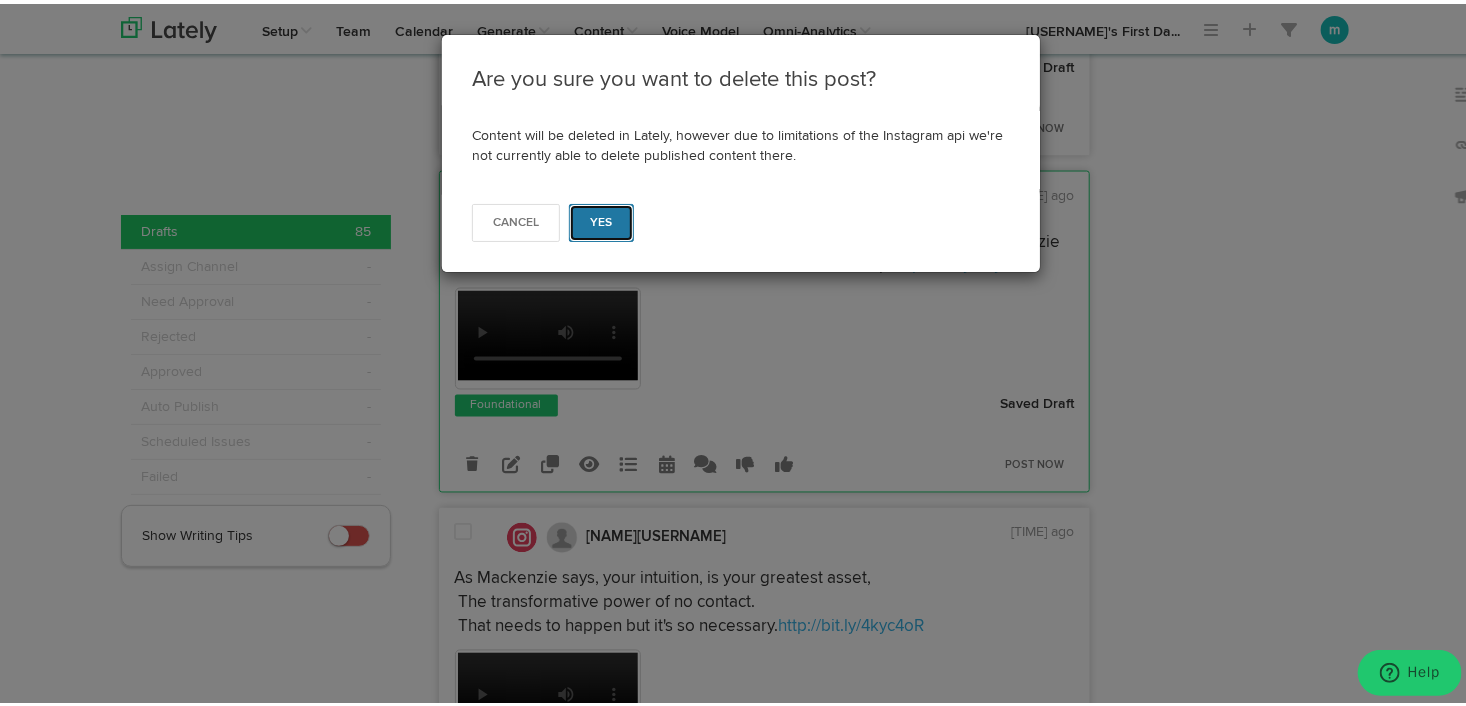 click on "Yes" at bounding box center (601, 219) 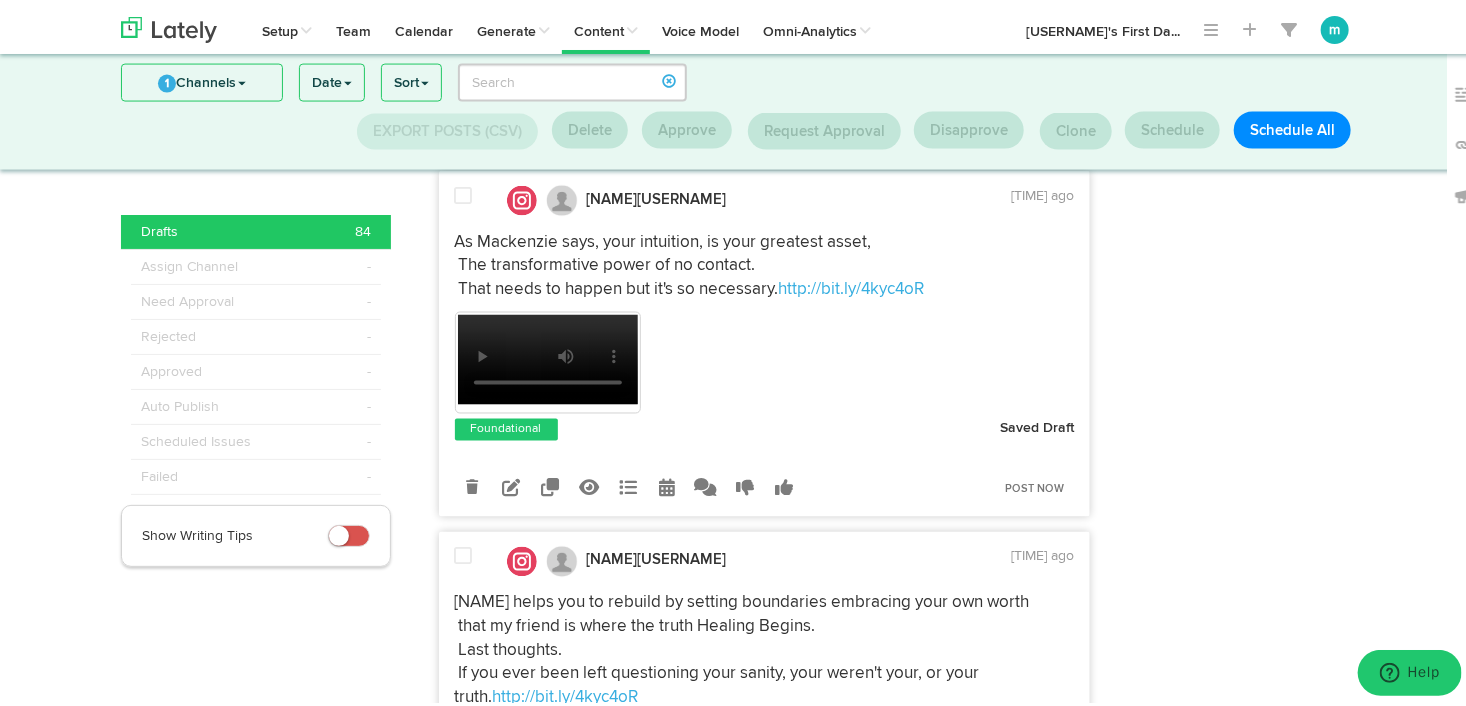click at bounding box center (464, 192) 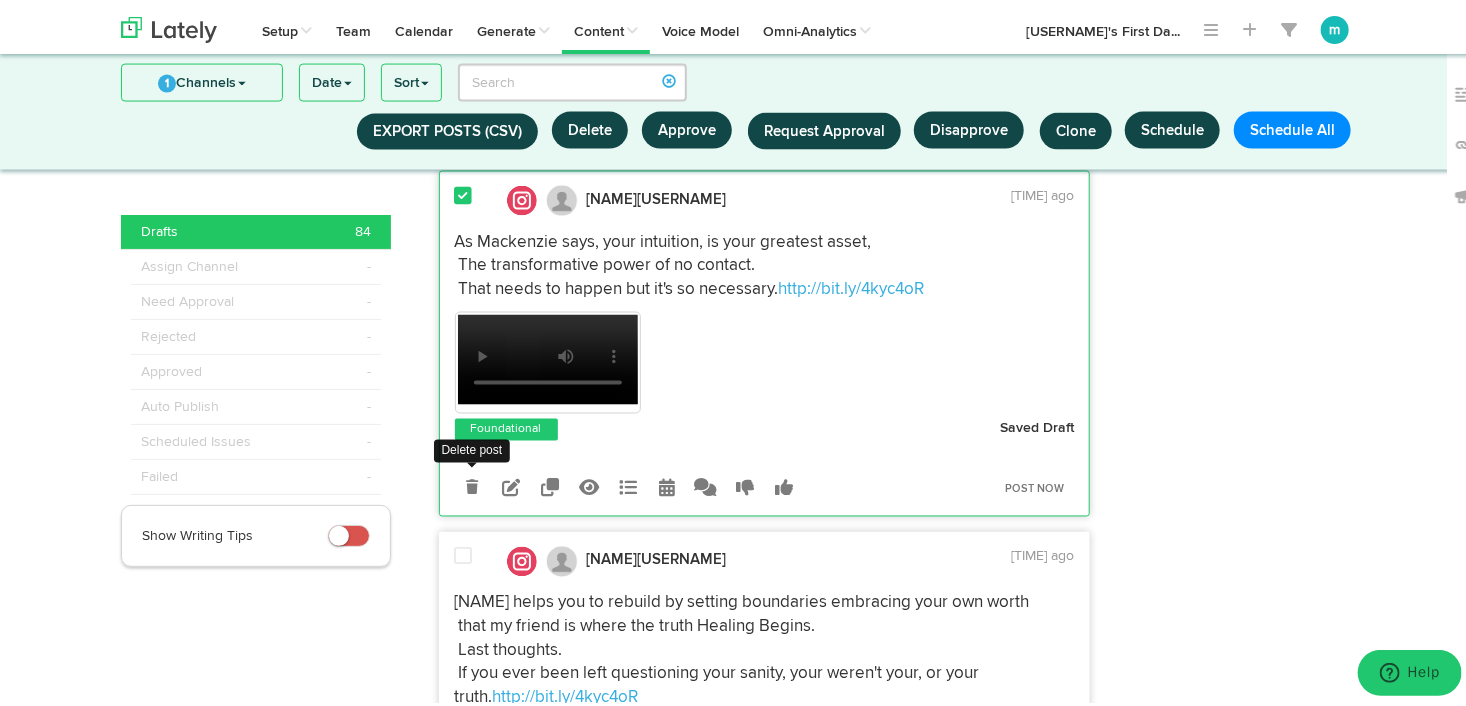 click at bounding box center [472, 484] 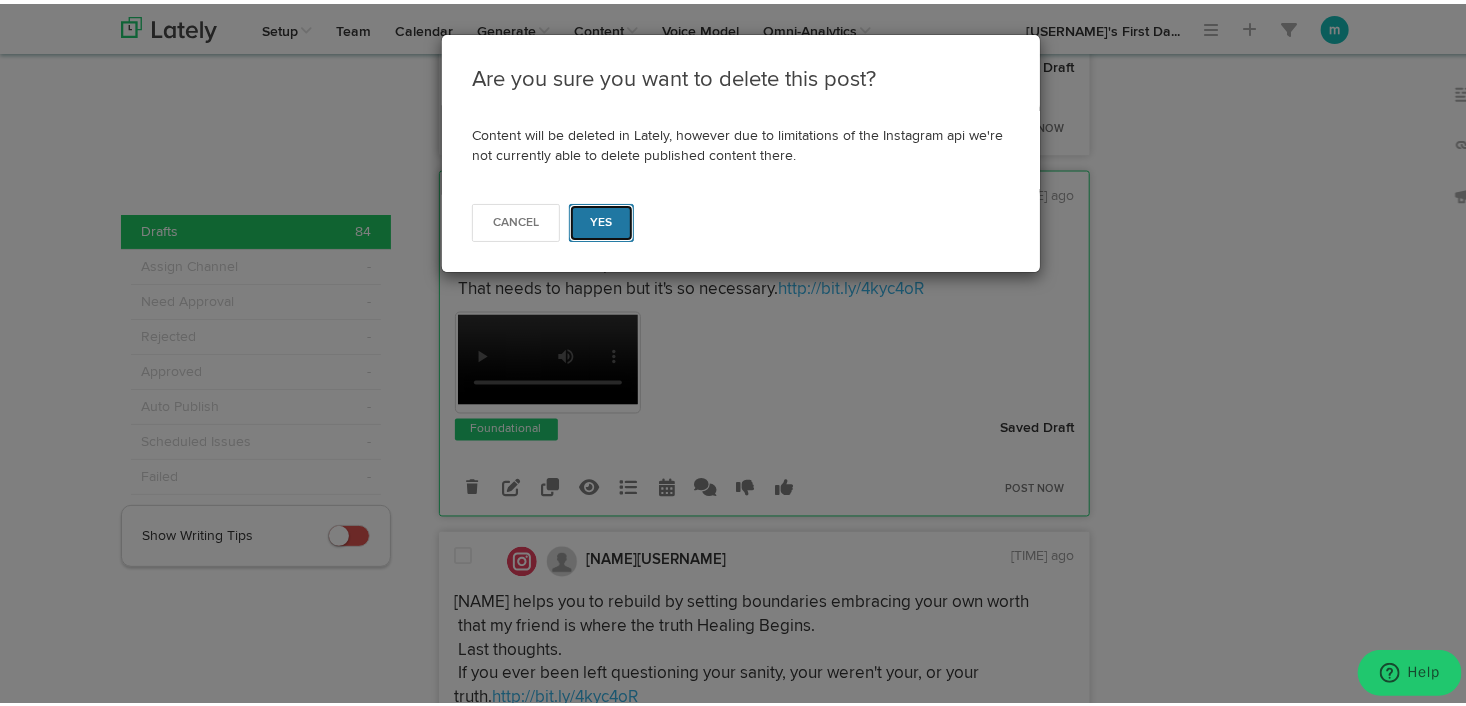 click on "Yes" at bounding box center (601, 219) 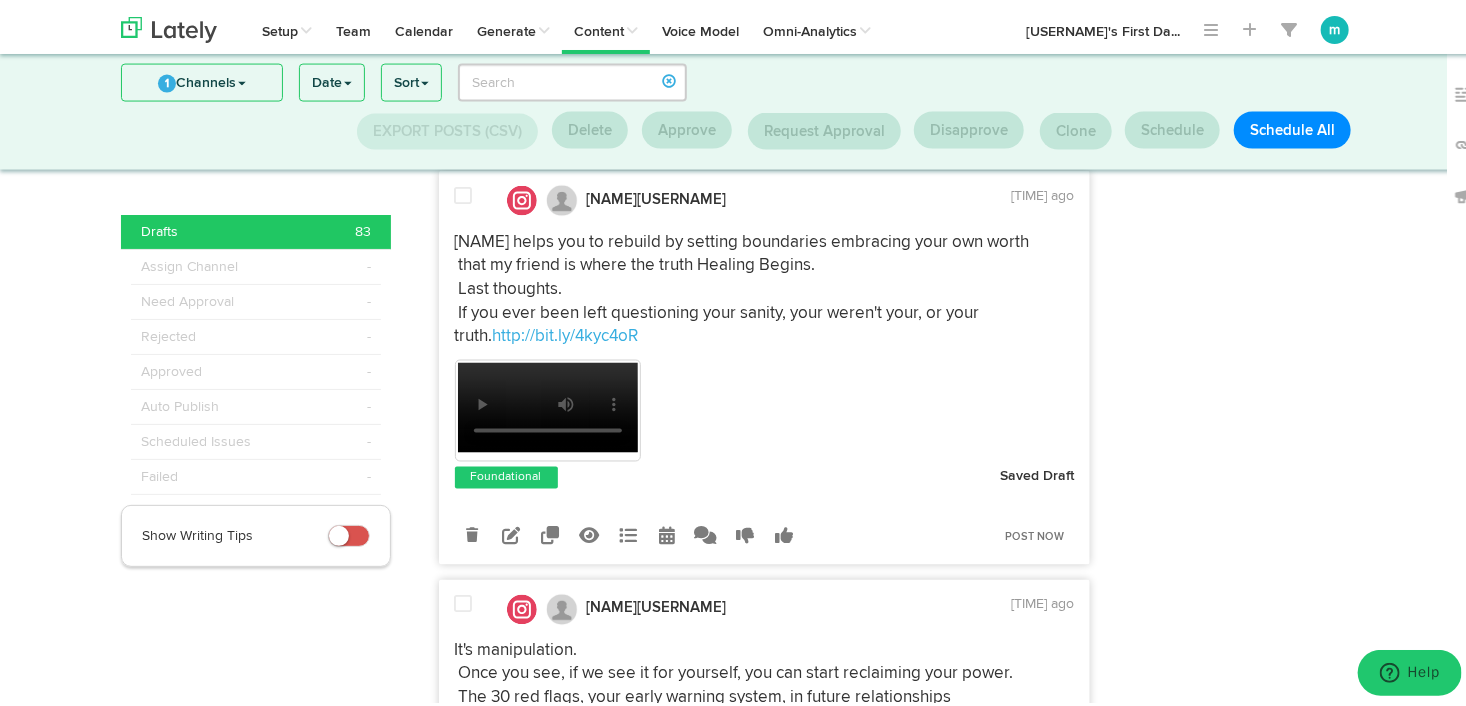 click at bounding box center [464, 192] 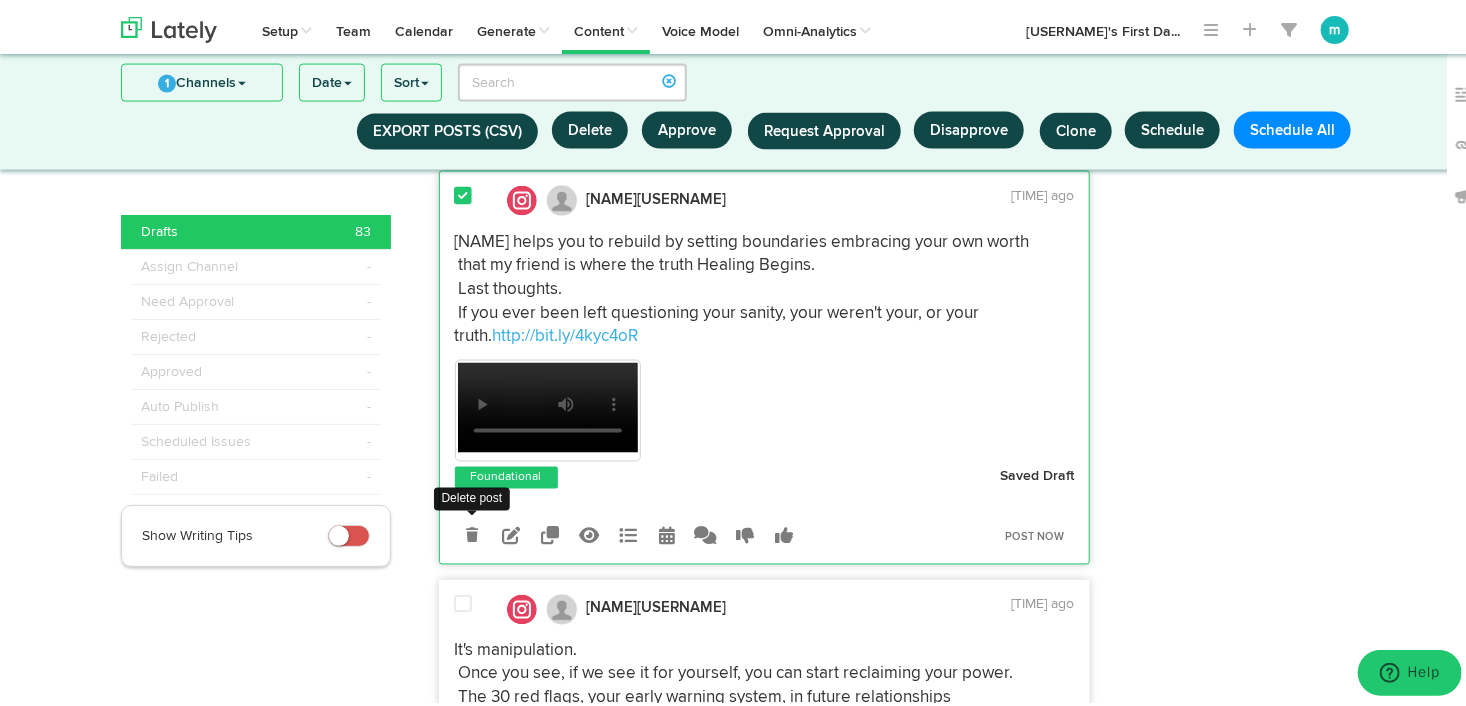 click at bounding box center (472, 532) 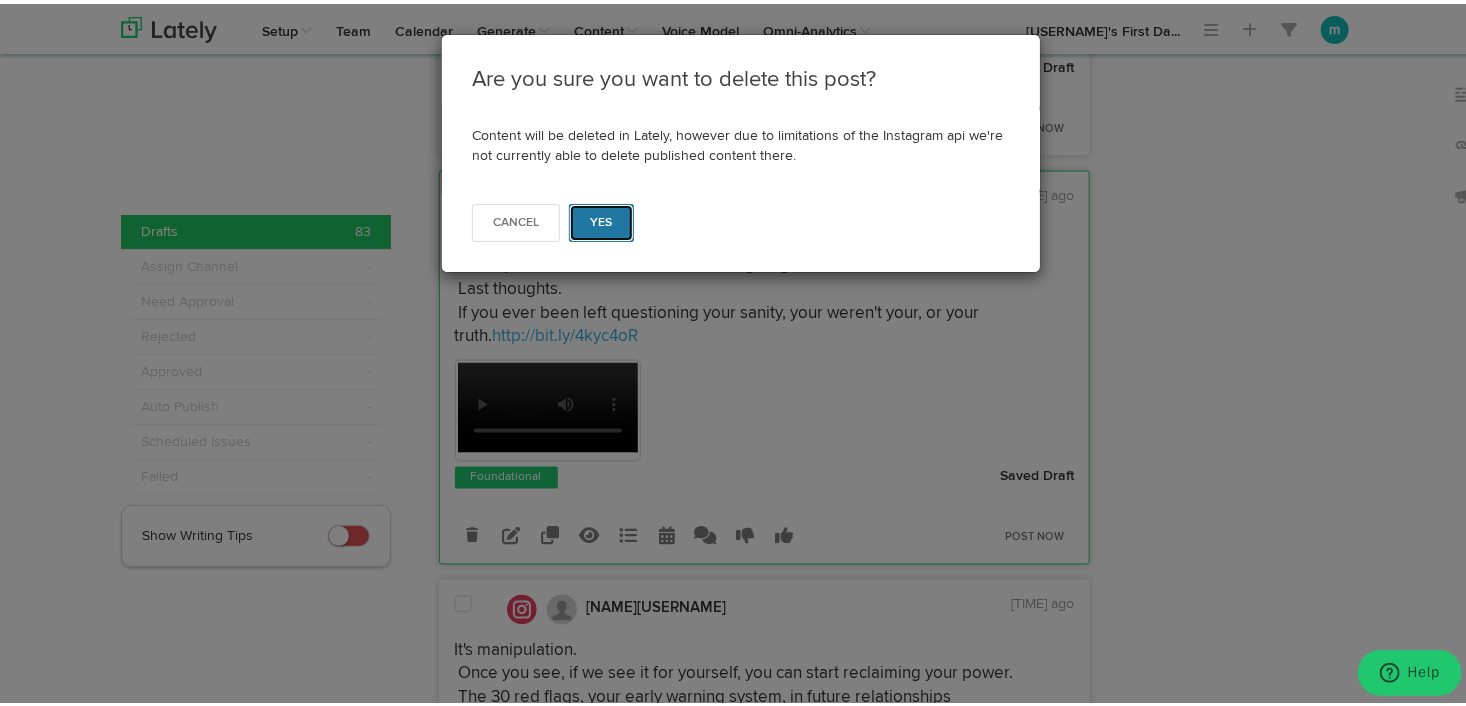 click on "Yes" at bounding box center [601, 219] 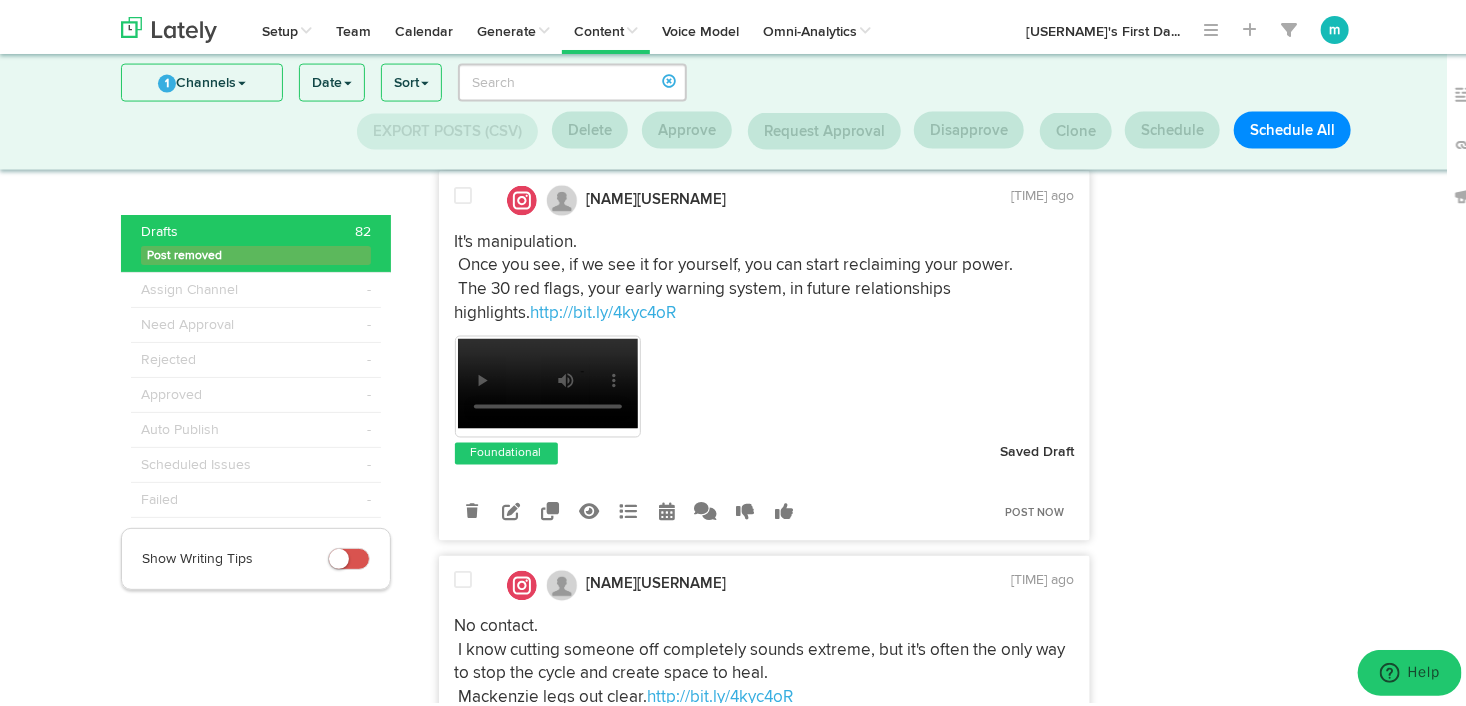 click at bounding box center [464, 192] 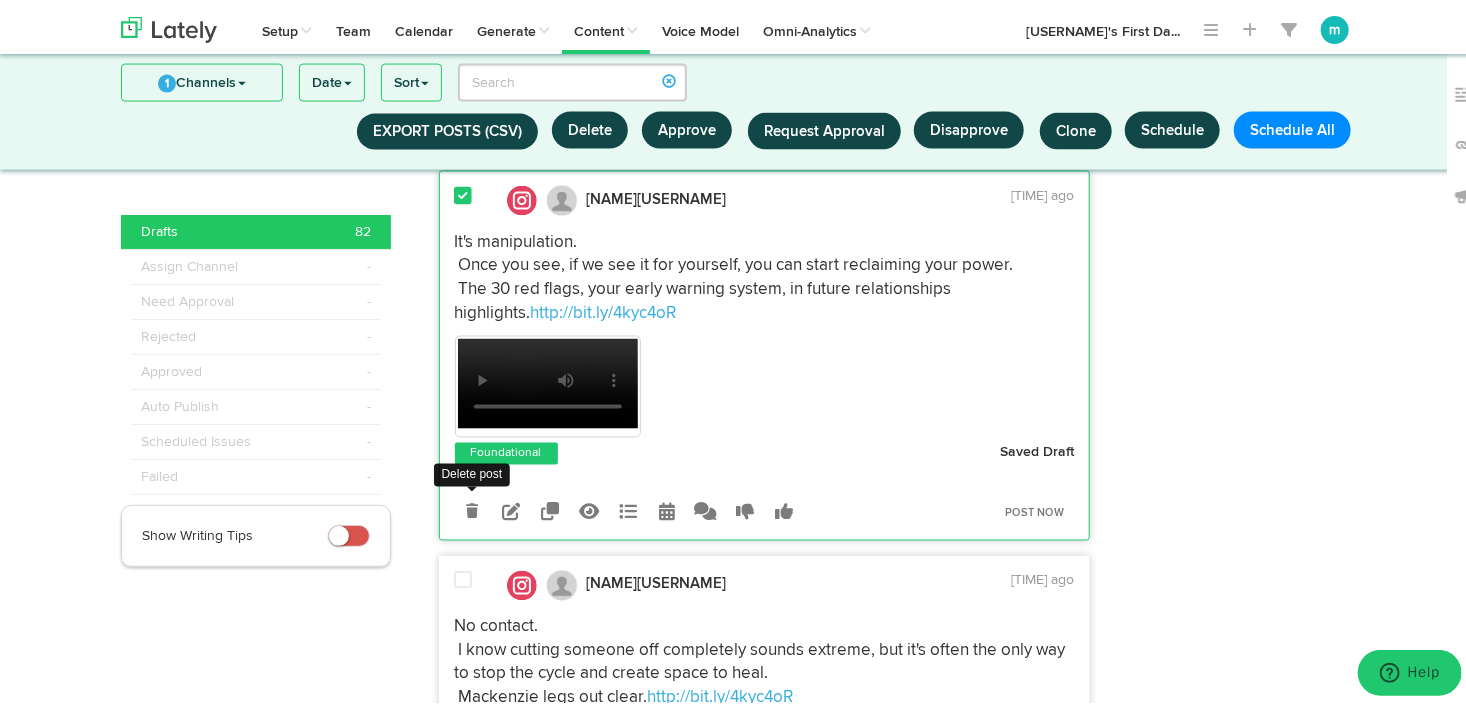 click at bounding box center (472, 508) 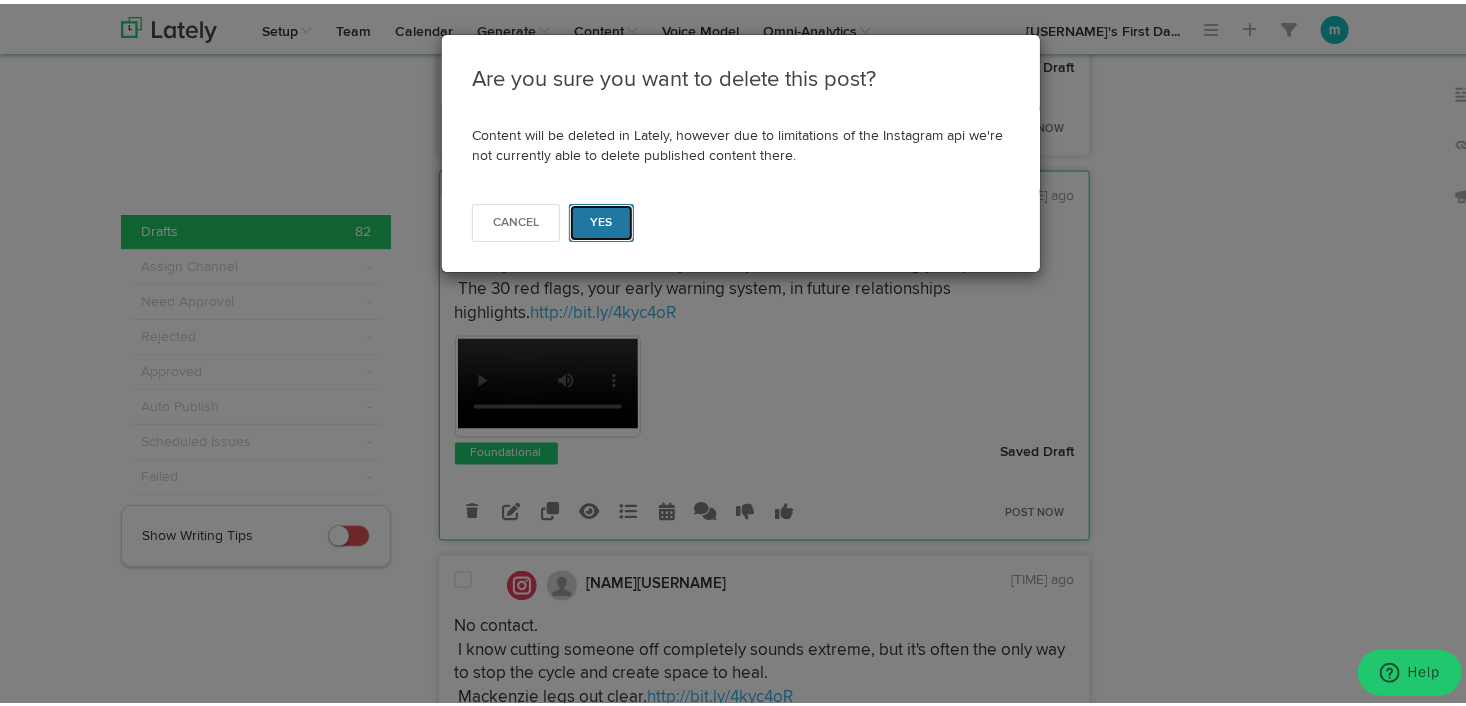 click on "Yes" at bounding box center [601, 219] 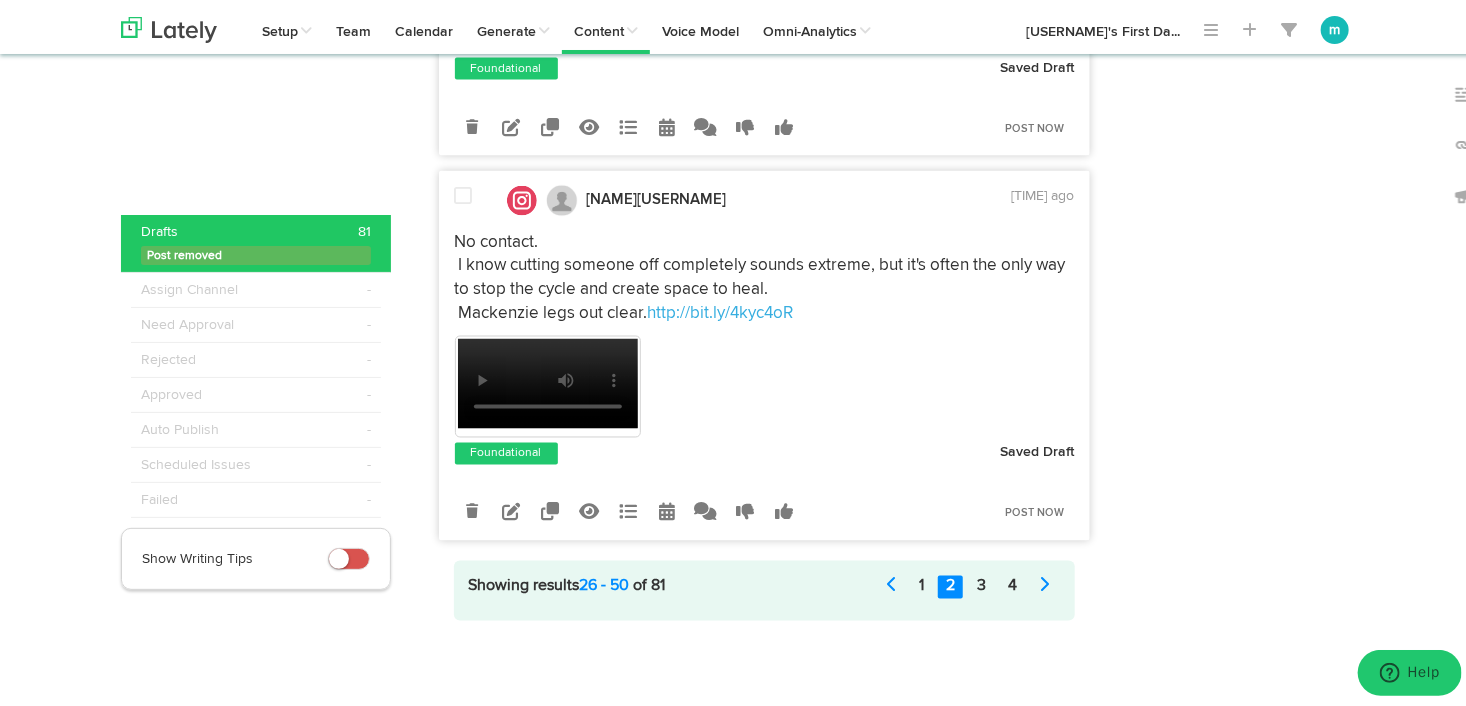 scroll, scrollTop: 5180, scrollLeft: 0, axis: vertical 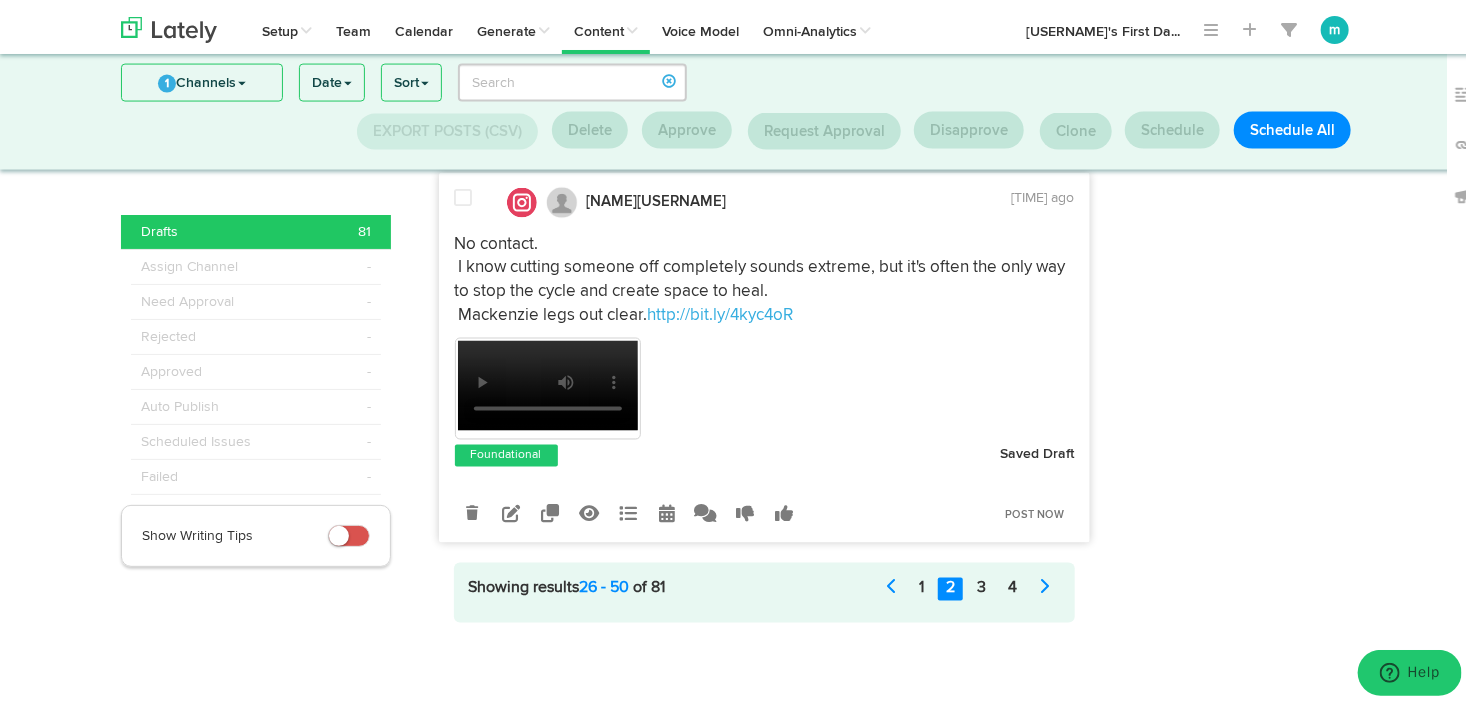 click at bounding box center [464, 194] 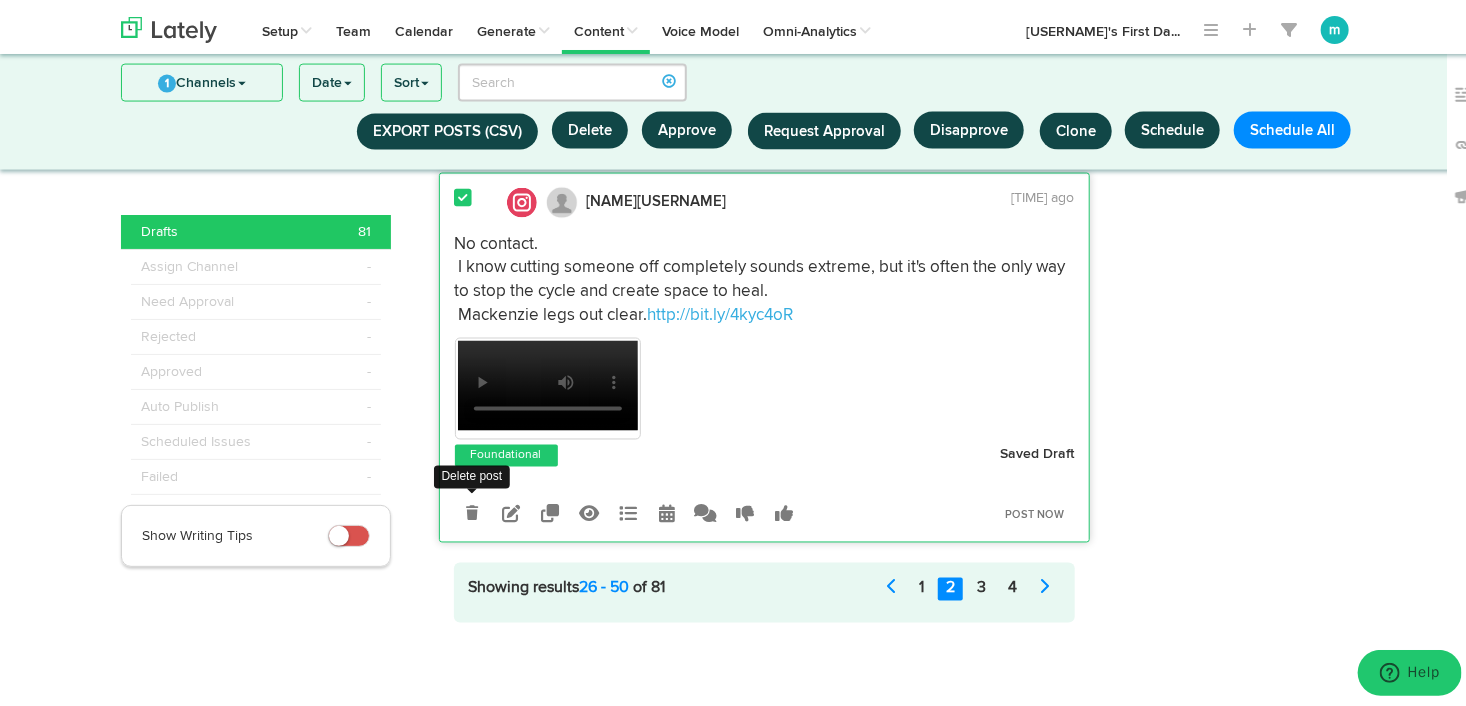click at bounding box center [472, 510] 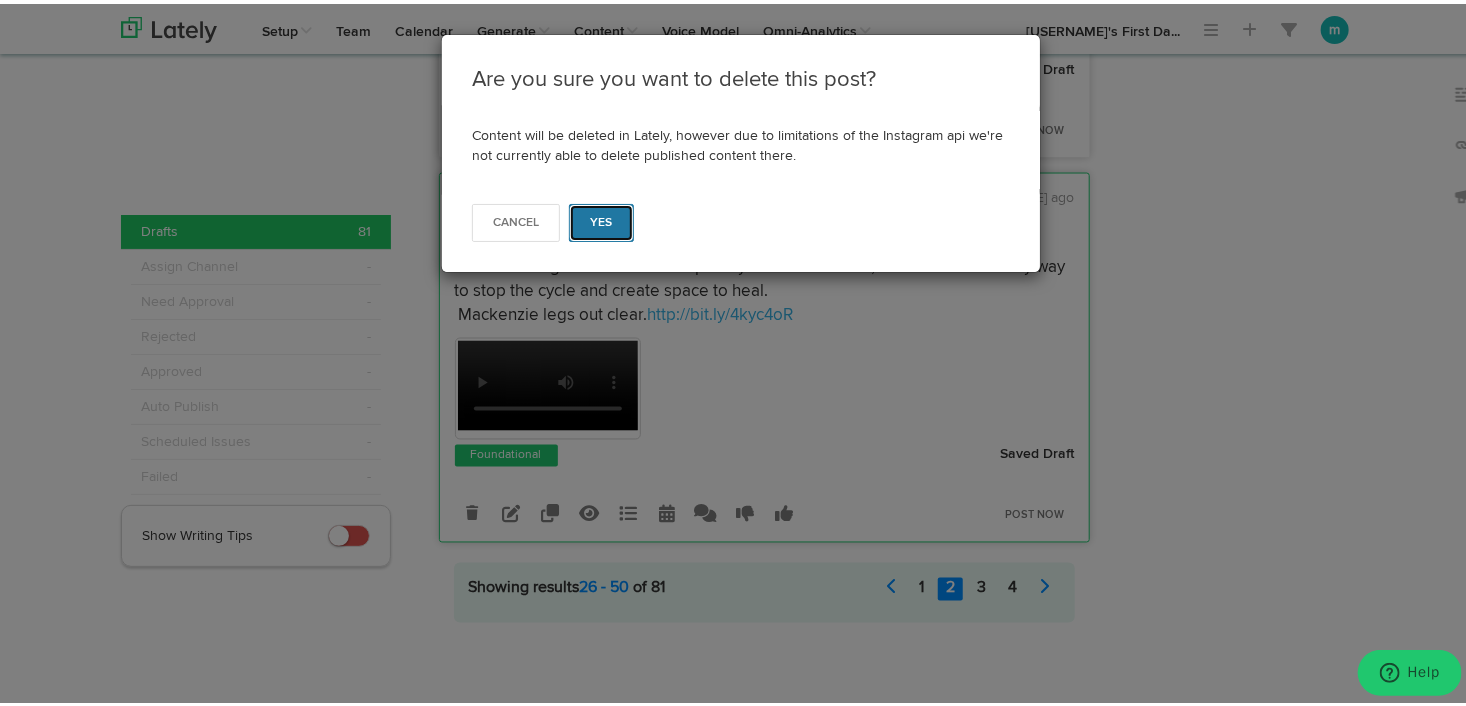 click on "Yes" at bounding box center (601, 219) 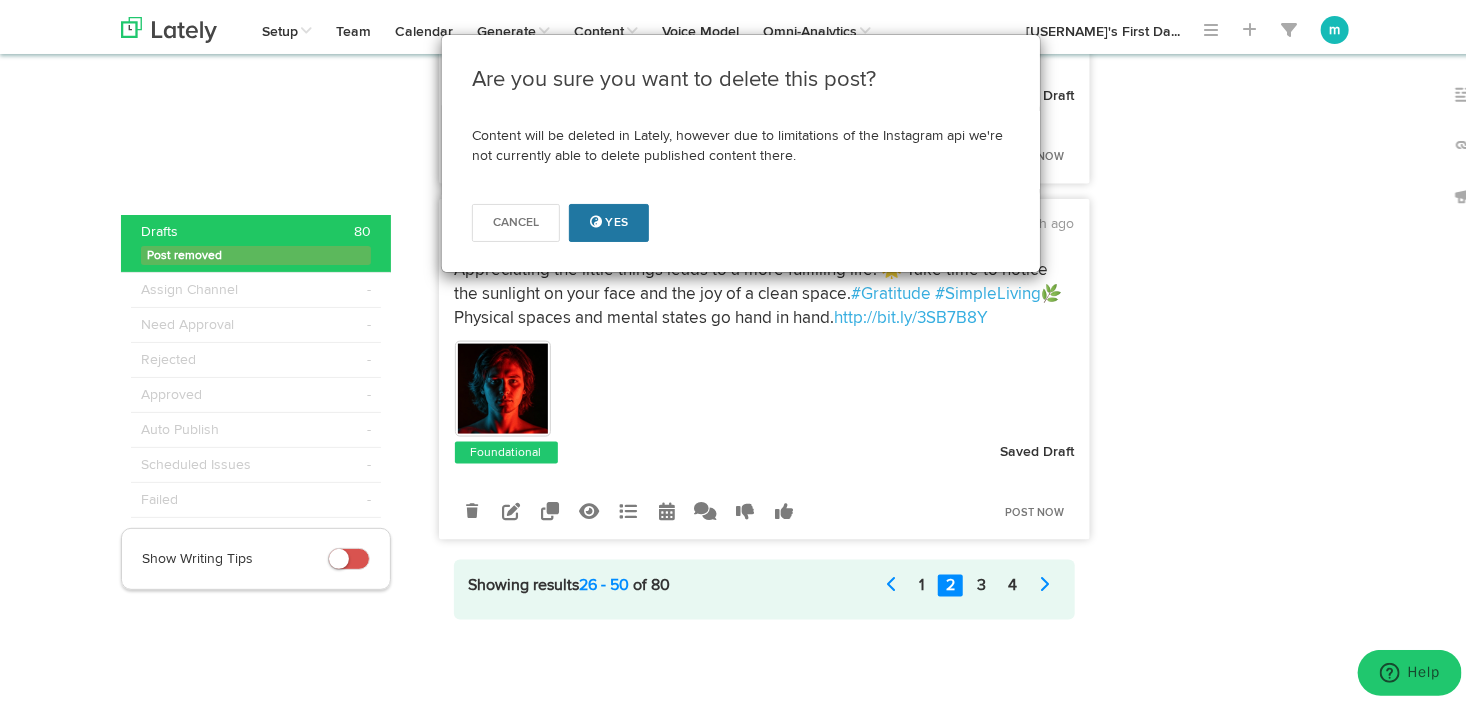 scroll, scrollTop: 4796, scrollLeft: 0, axis: vertical 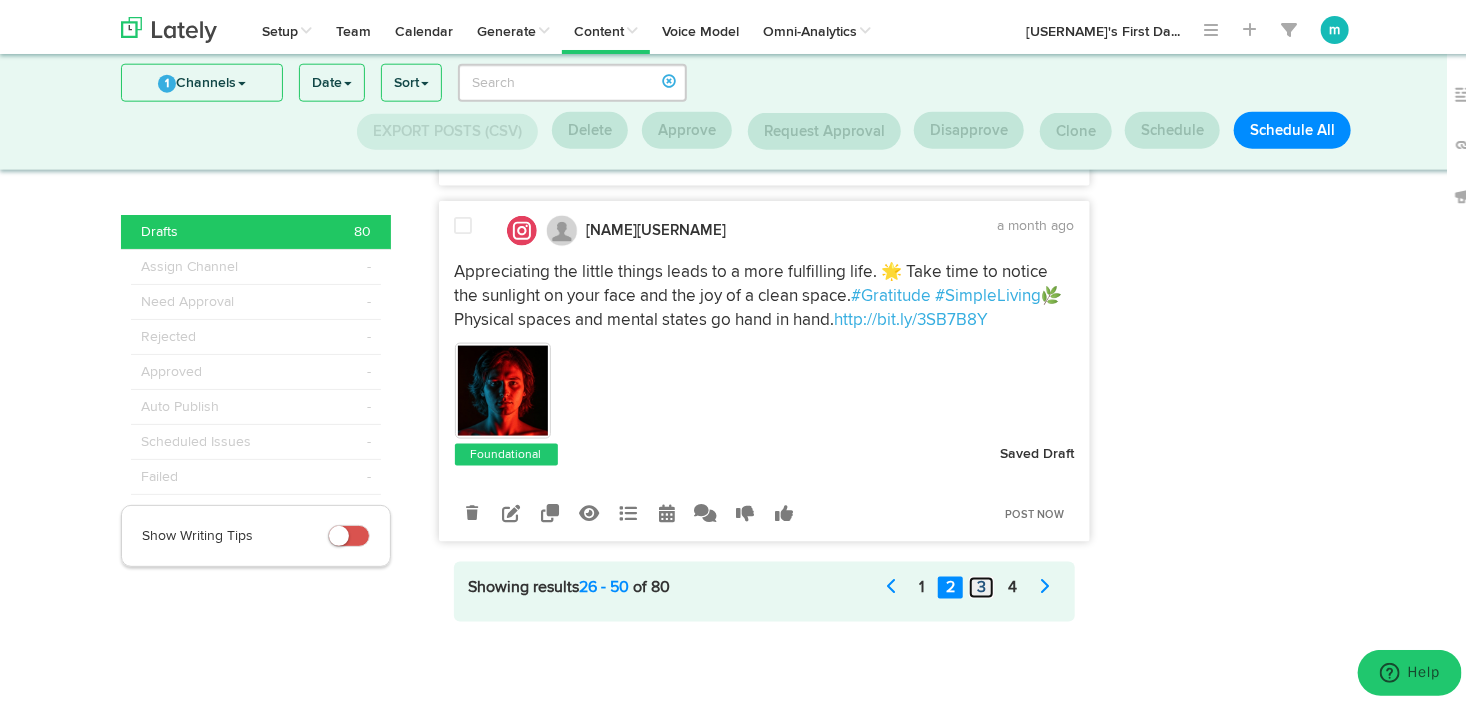 click on "3" 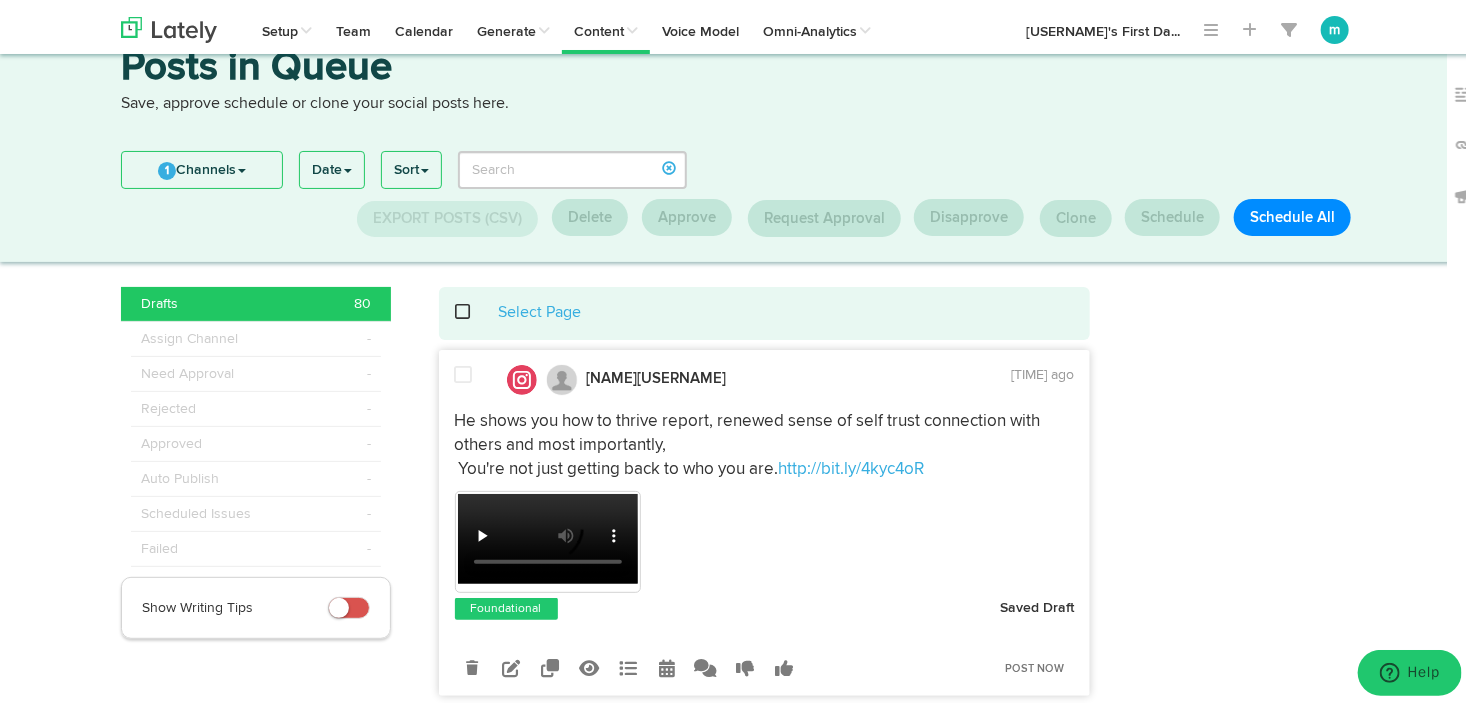 scroll, scrollTop: 0, scrollLeft: 0, axis: both 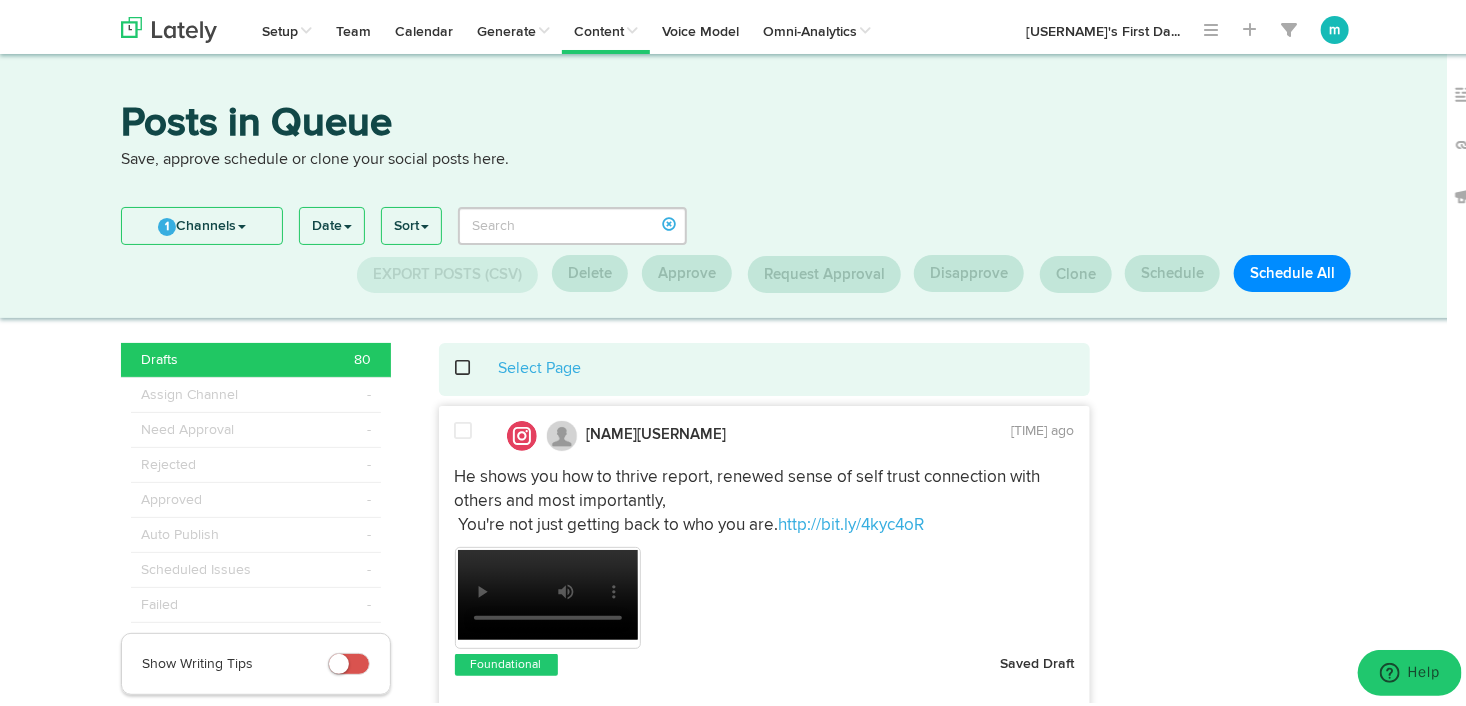 click at bounding box center [464, 427] 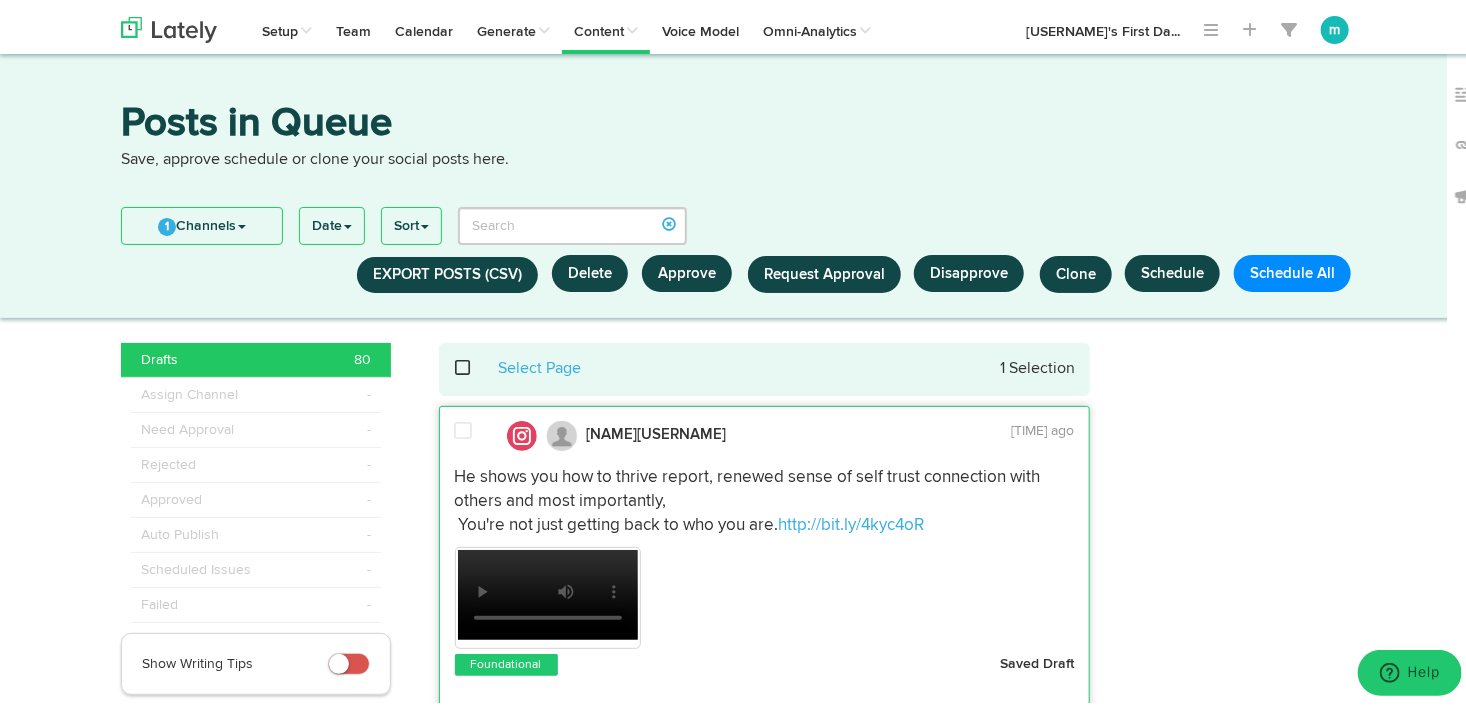 click at bounding box center [464, 427] 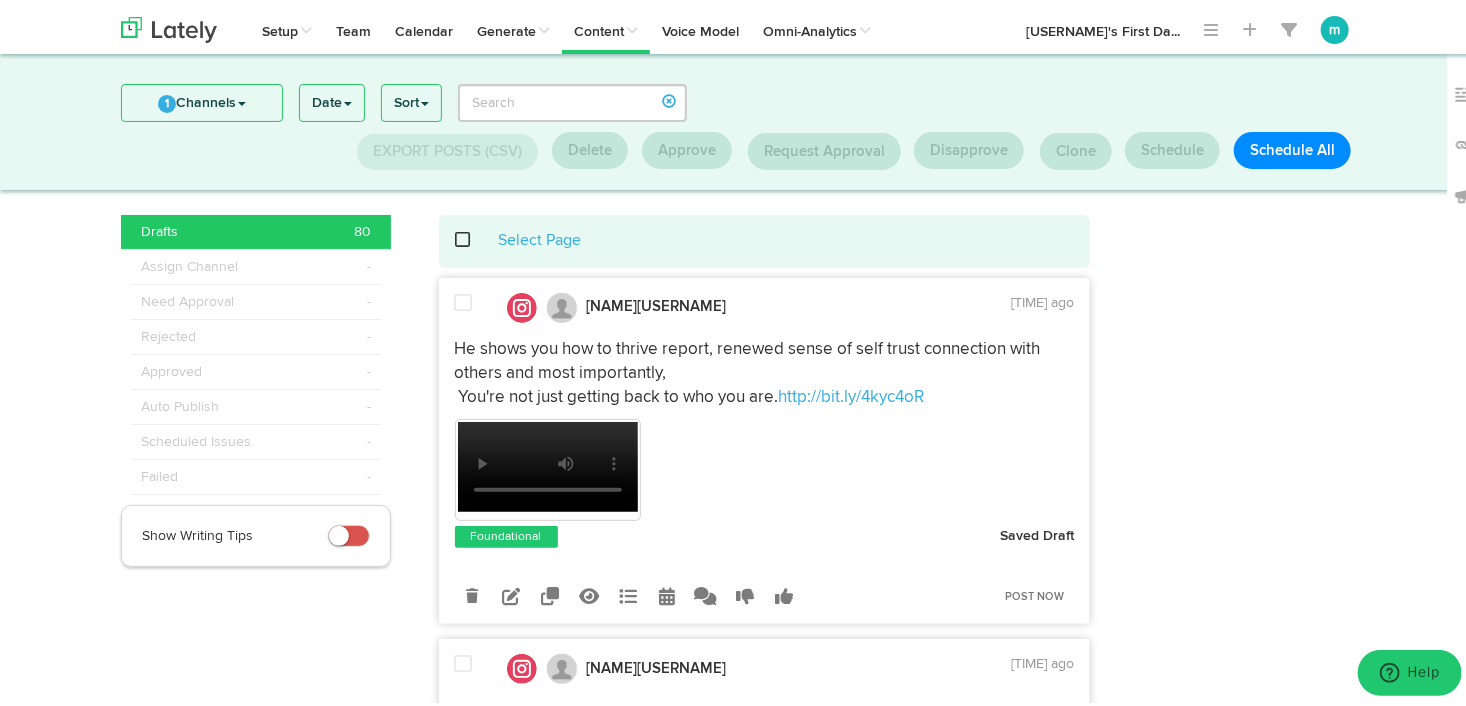 click on "Mindful Book Critic  @mindfulbookcritic
2 months ago
He shows you how to thrive report, renewed sense of self trust connection with others and most importantly,
You're not just getting back to who you are.  [URL]" at bounding box center [765, 4938] 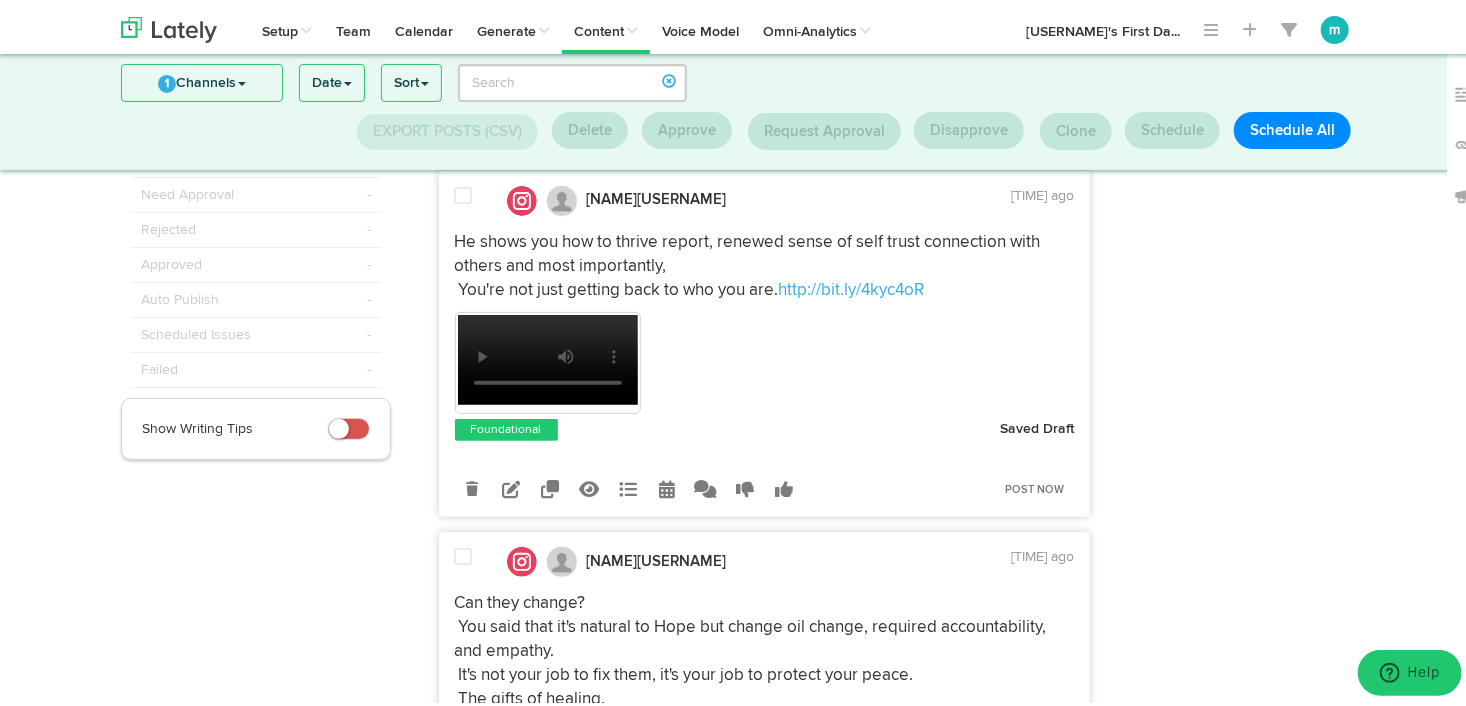 scroll, scrollTop: 0, scrollLeft: 0, axis: both 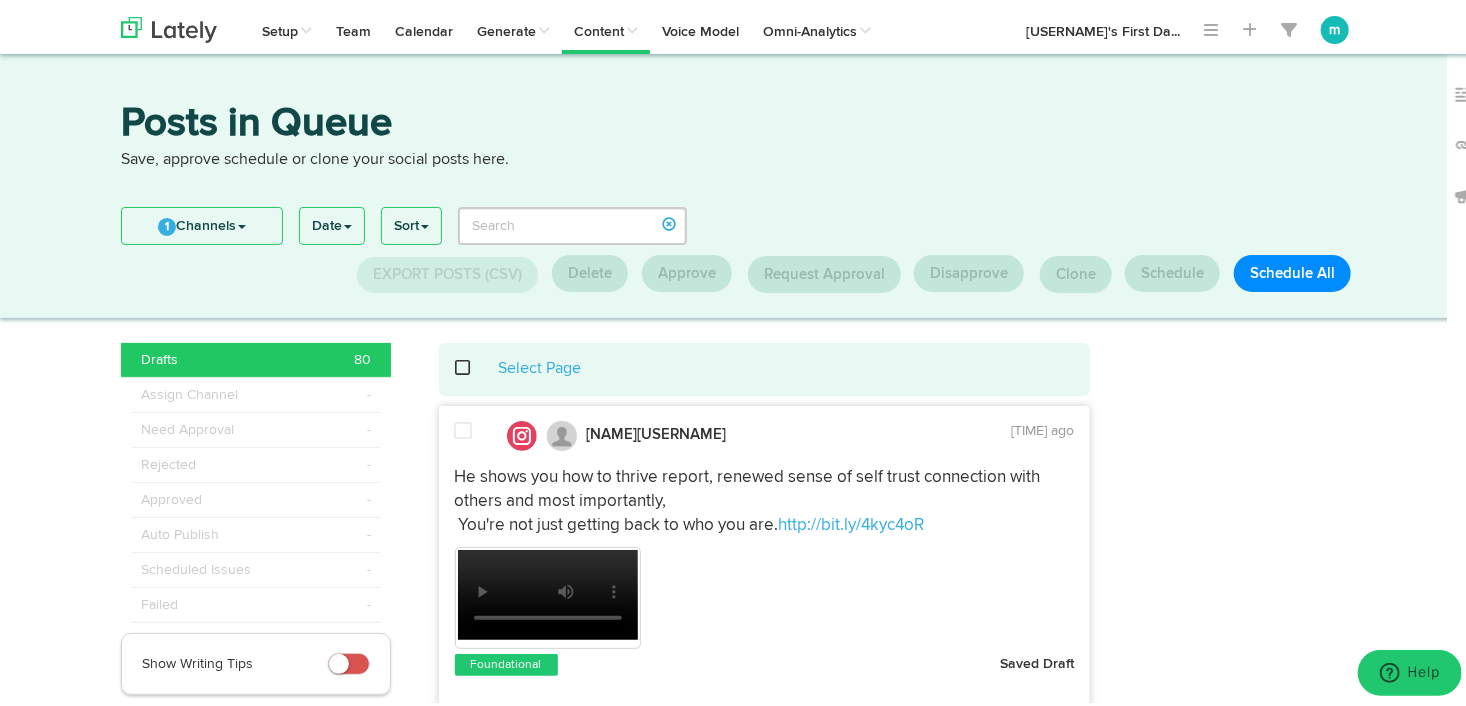 click at bounding box center (464, 427) 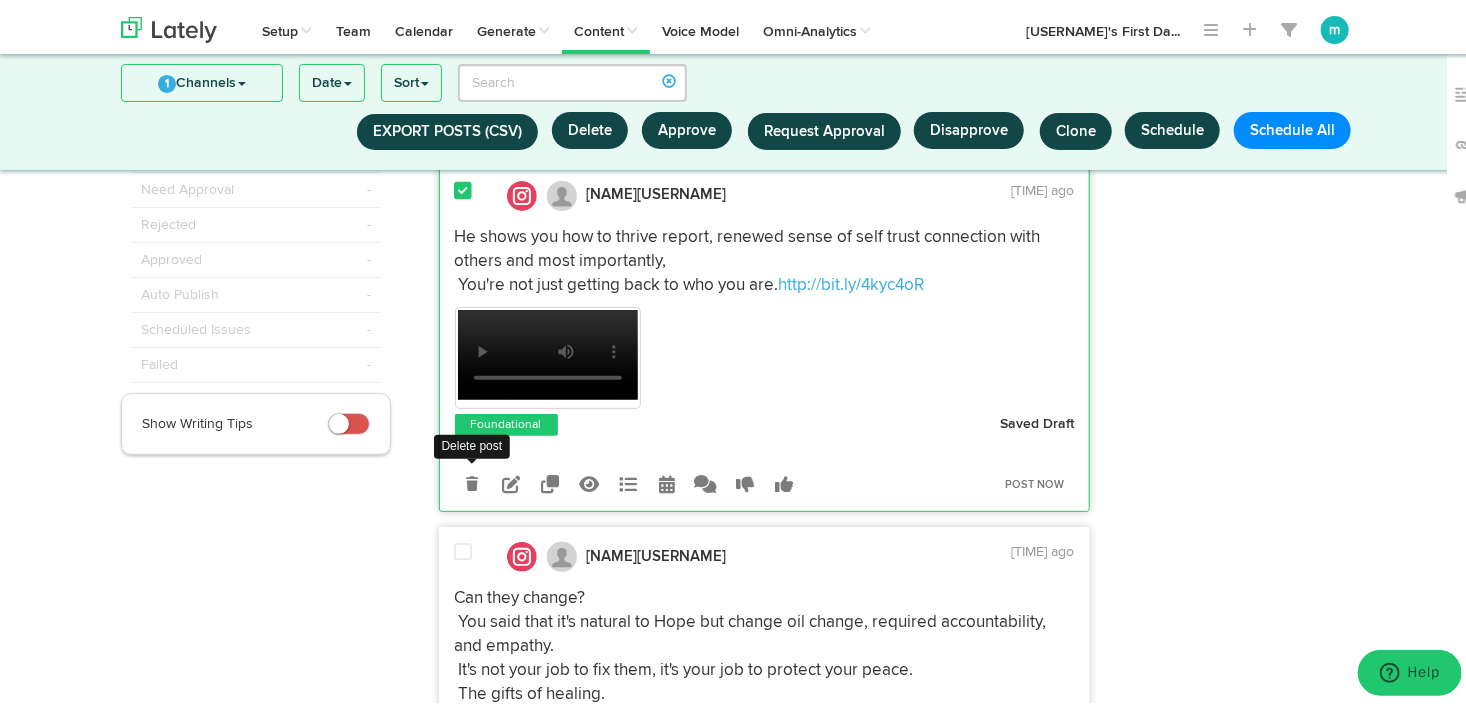 scroll, scrollTop: 105, scrollLeft: 0, axis: vertical 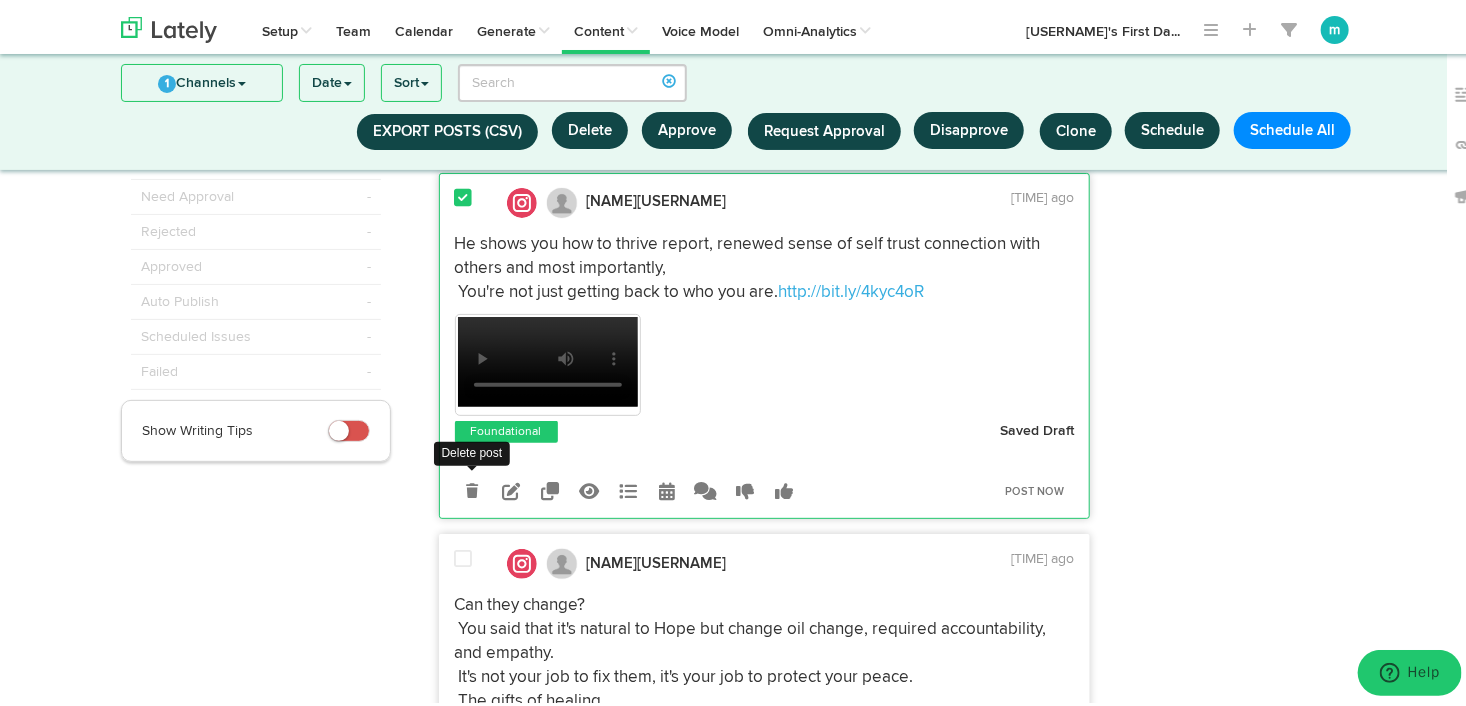 click at bounding box center (472, 487) 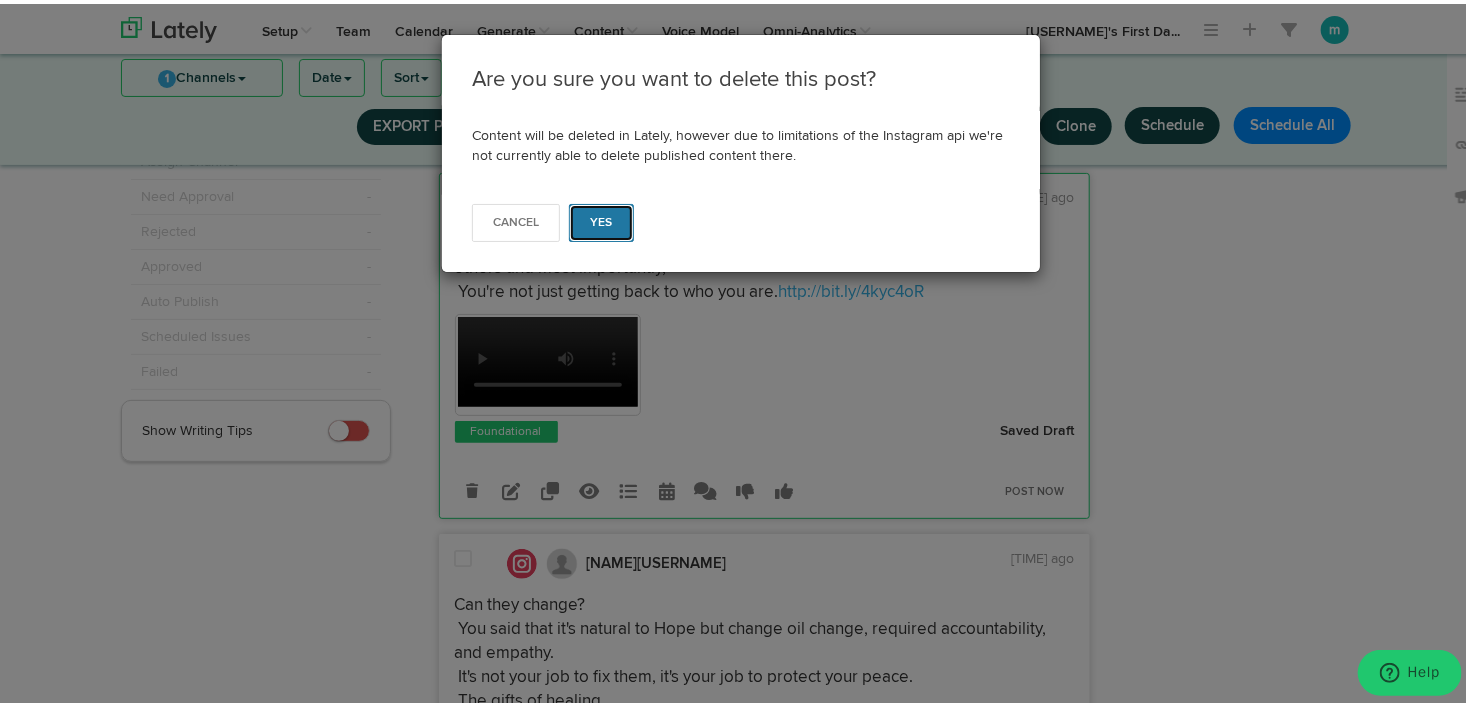 click on "Yes" at bounding box center [601, 219] 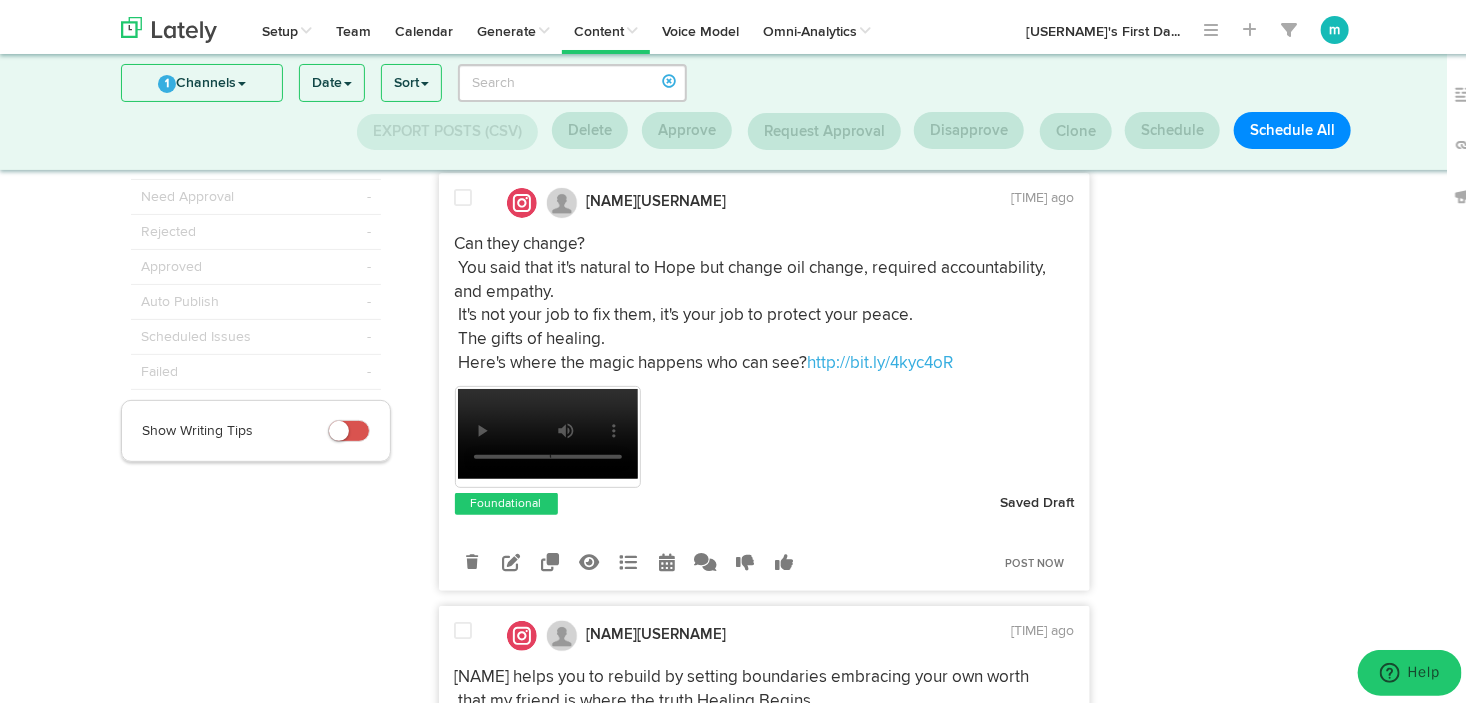 click at bounding box center [464, 194] 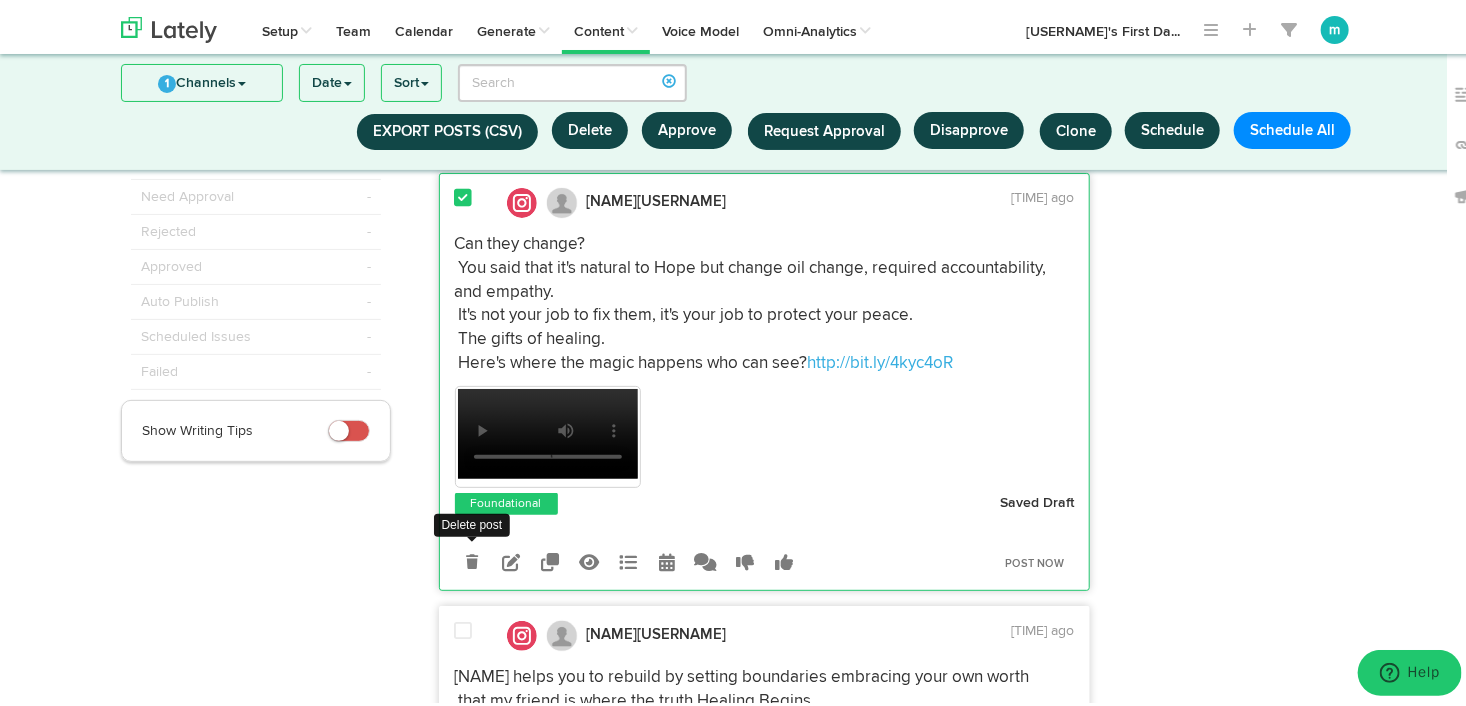 click at bounding box center (472, 558) 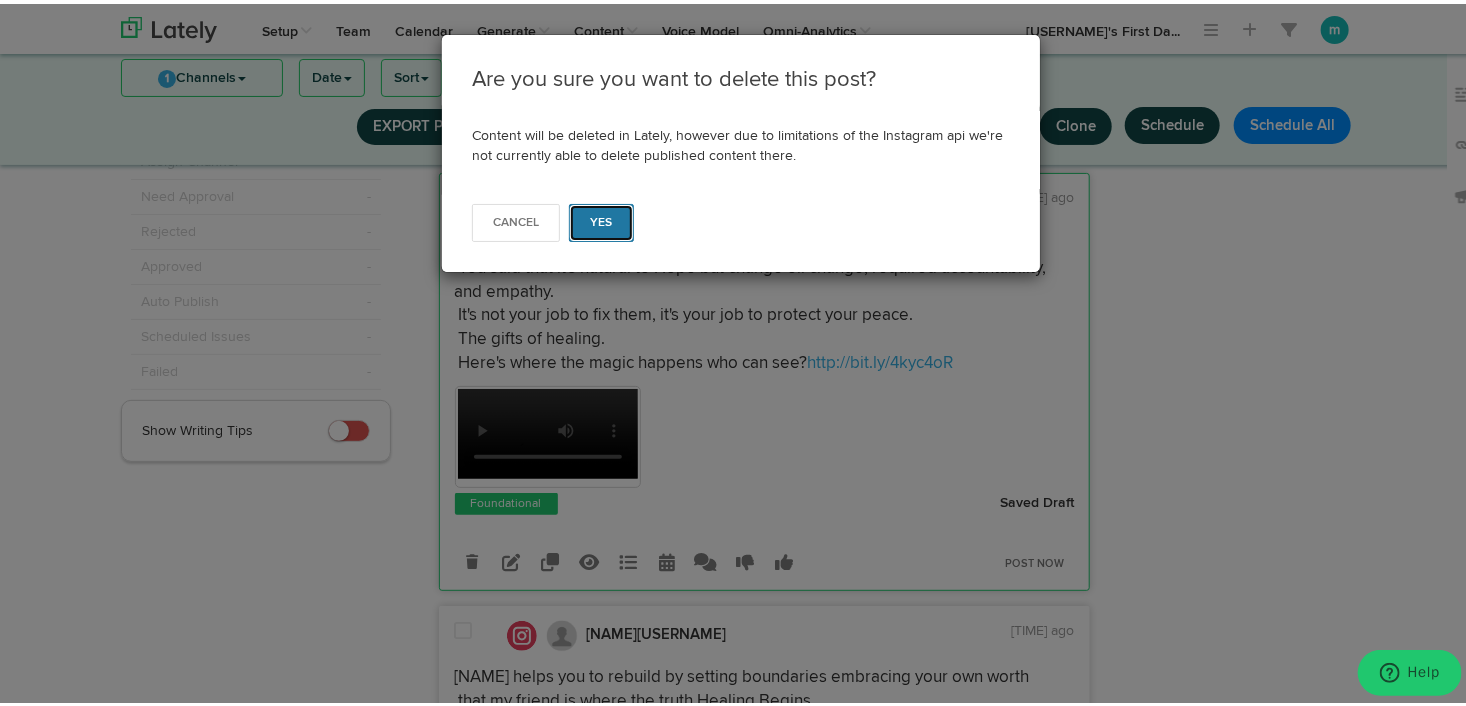 click on "Yes" at bounding box center [601, 219] 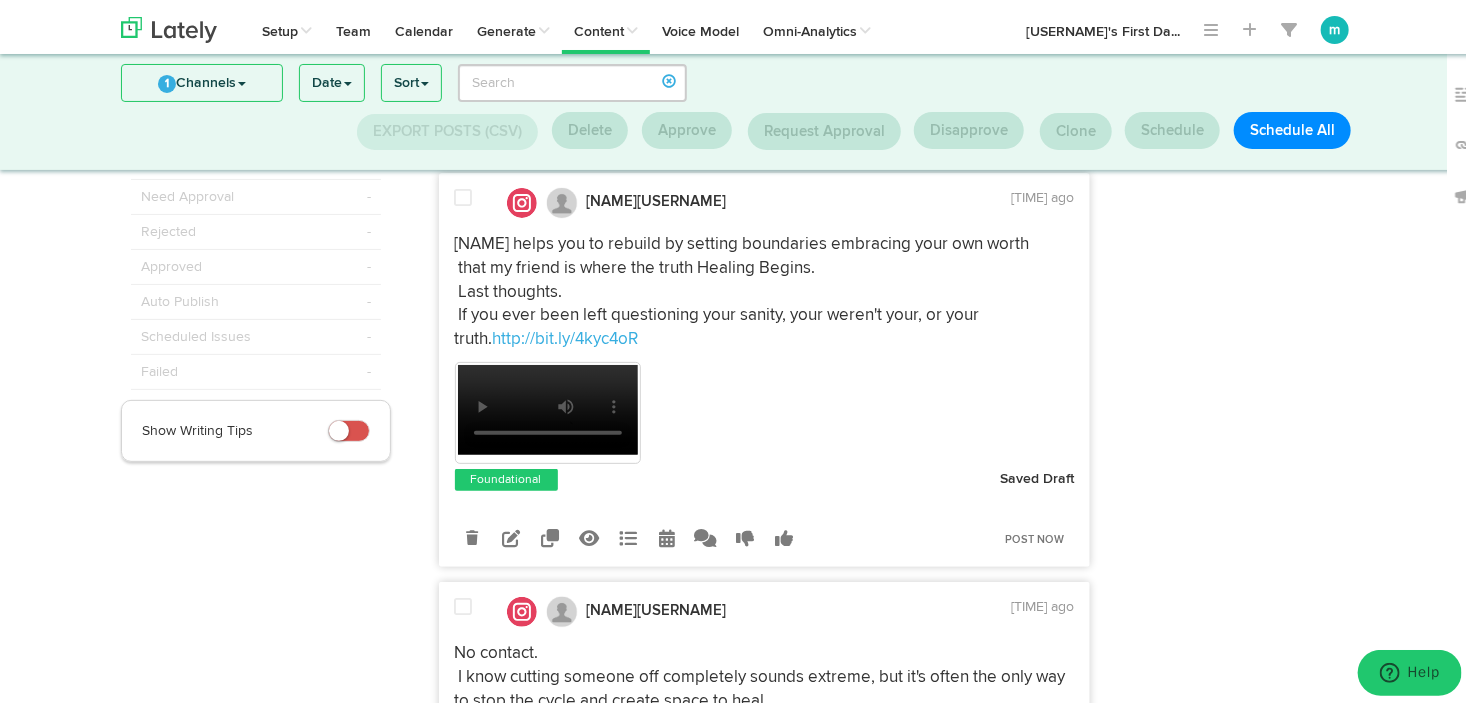 click at bounding box center [464, 194] 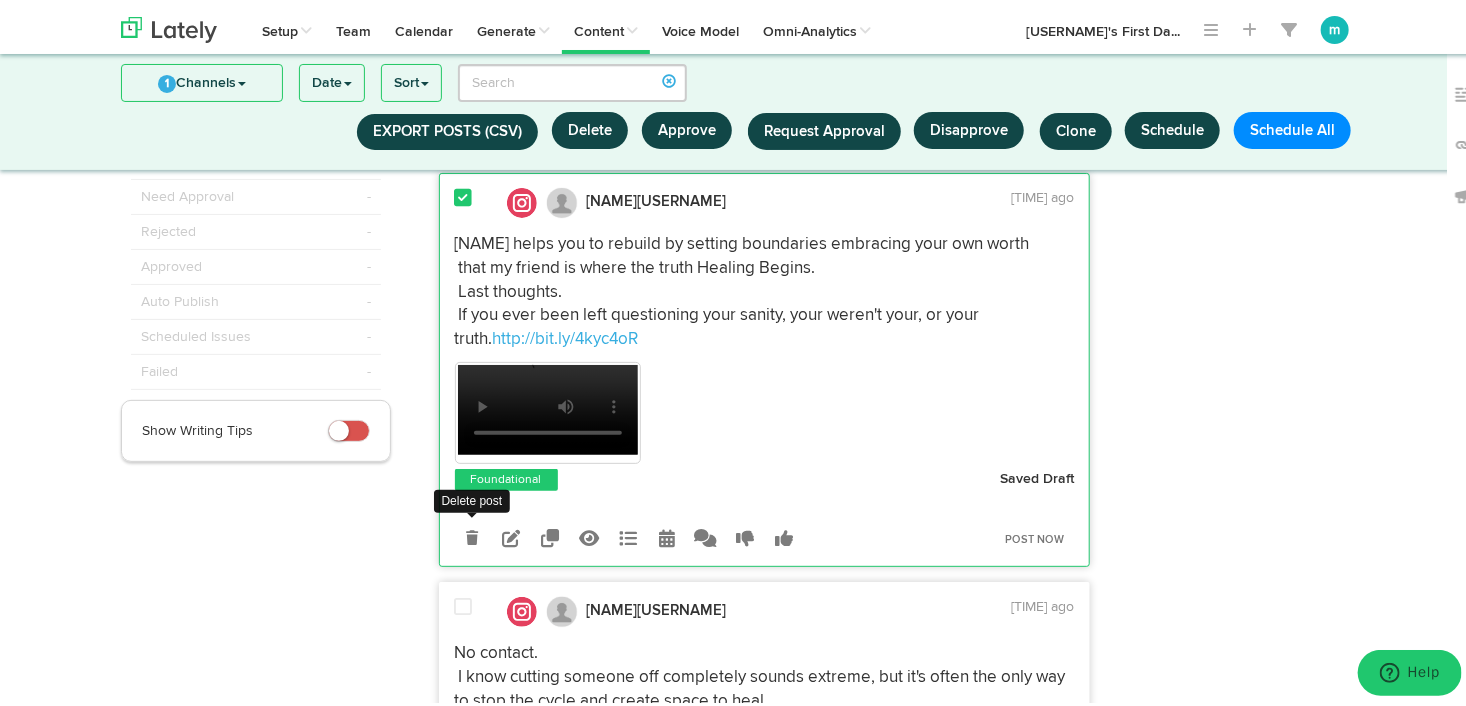 click at bounding box center [472, 534] 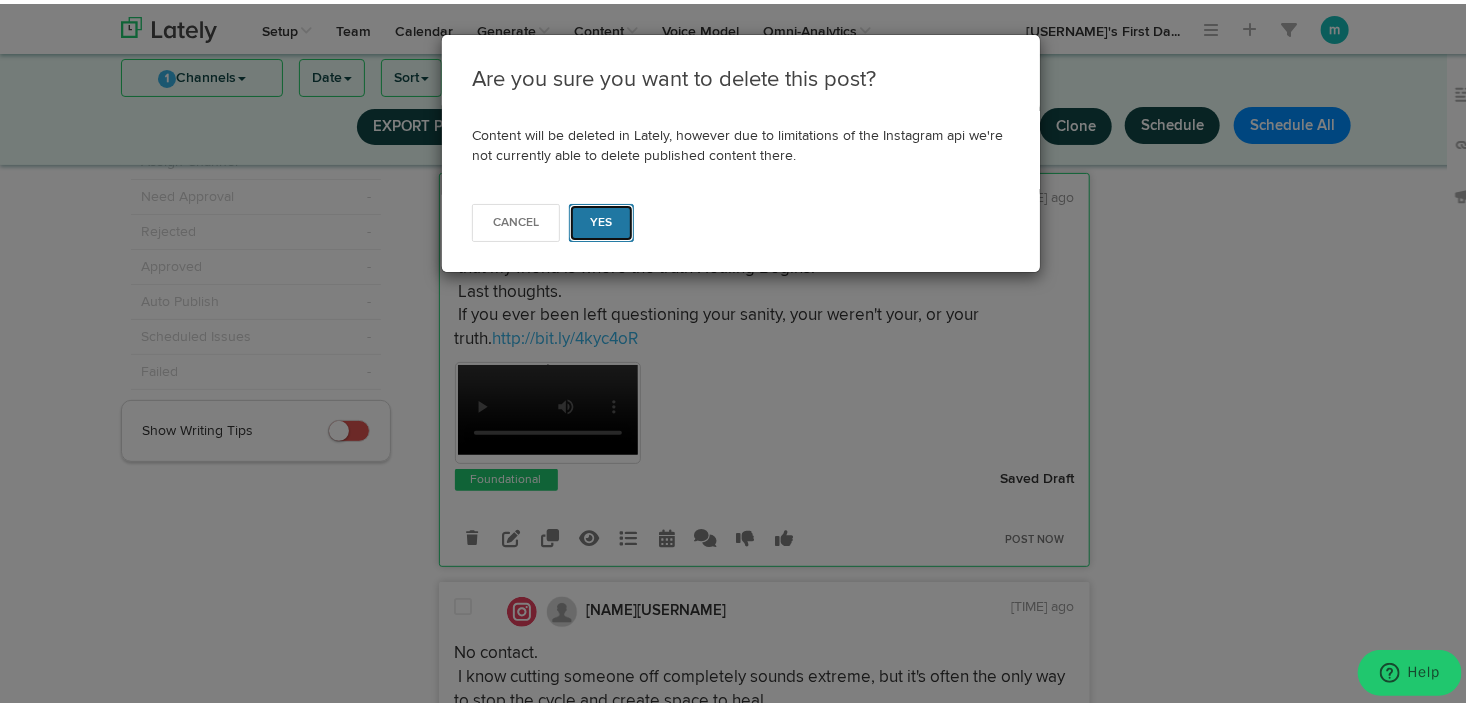 click on "Yes" at bounding box center (601, 219) 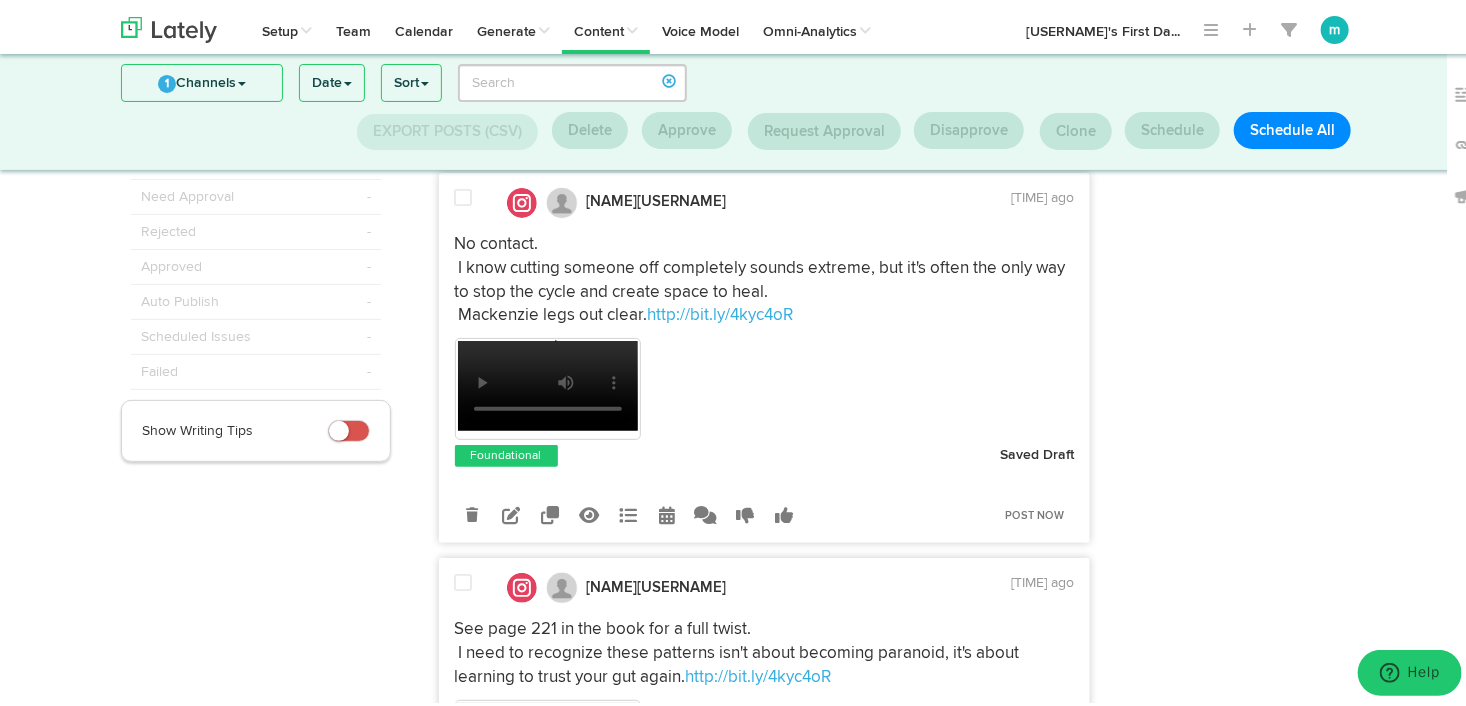 click at bounding box center [464, 194] 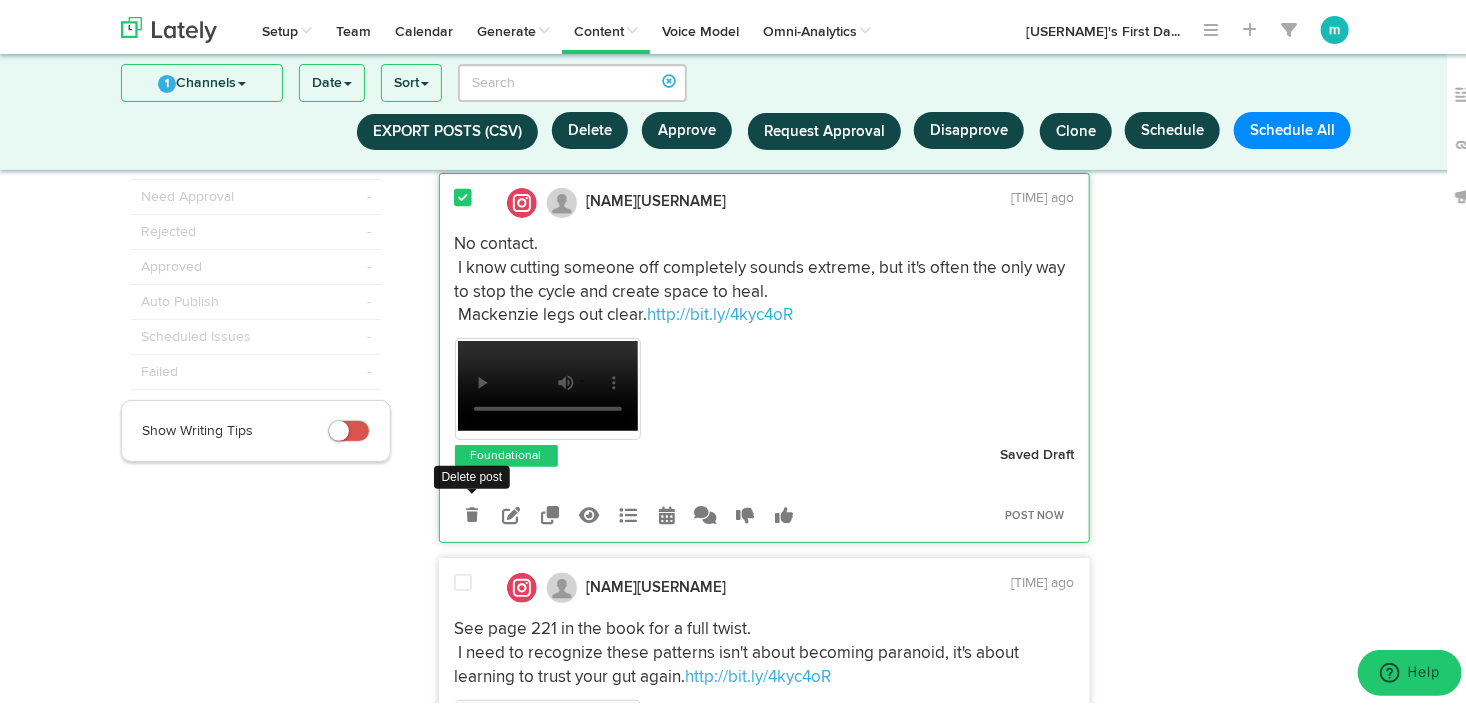 click at bounding box center [472, 511] 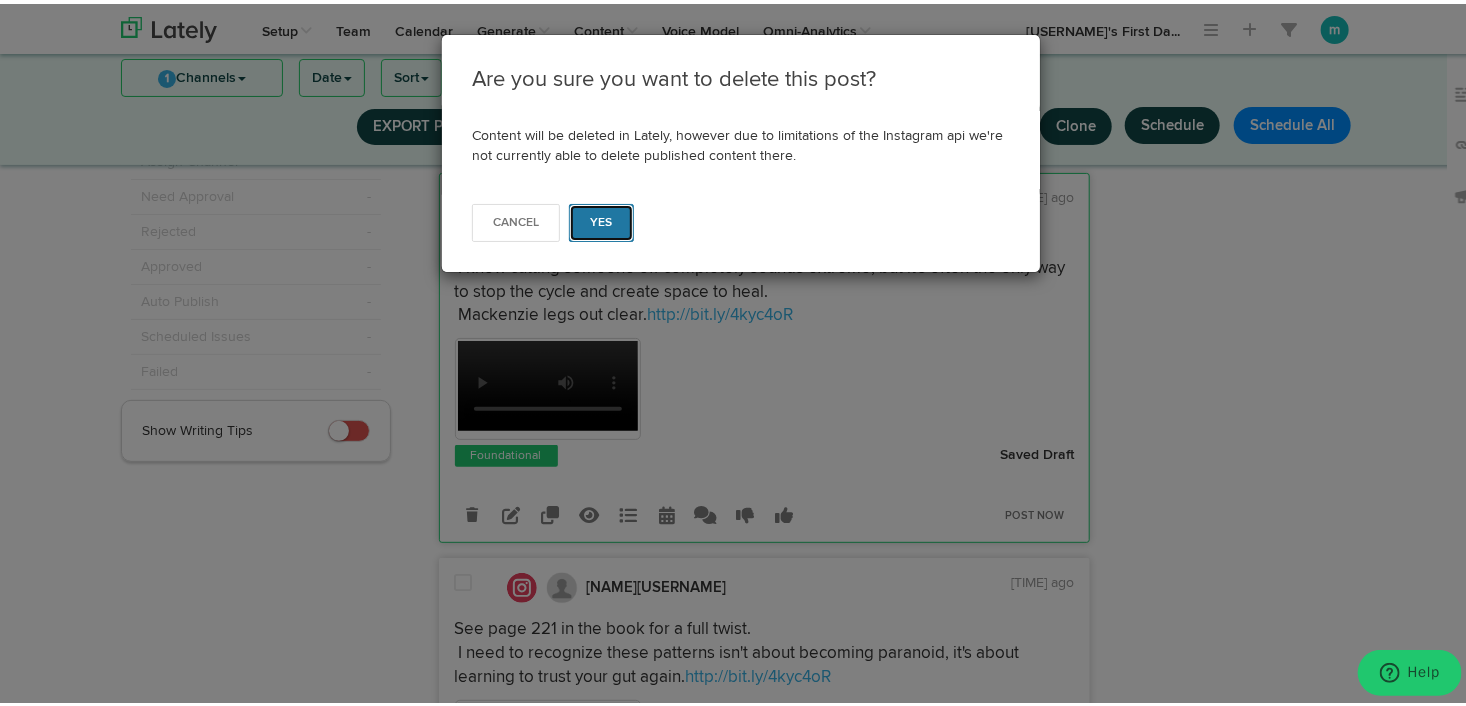 click on "Yes" at bounding box center (601, 219) 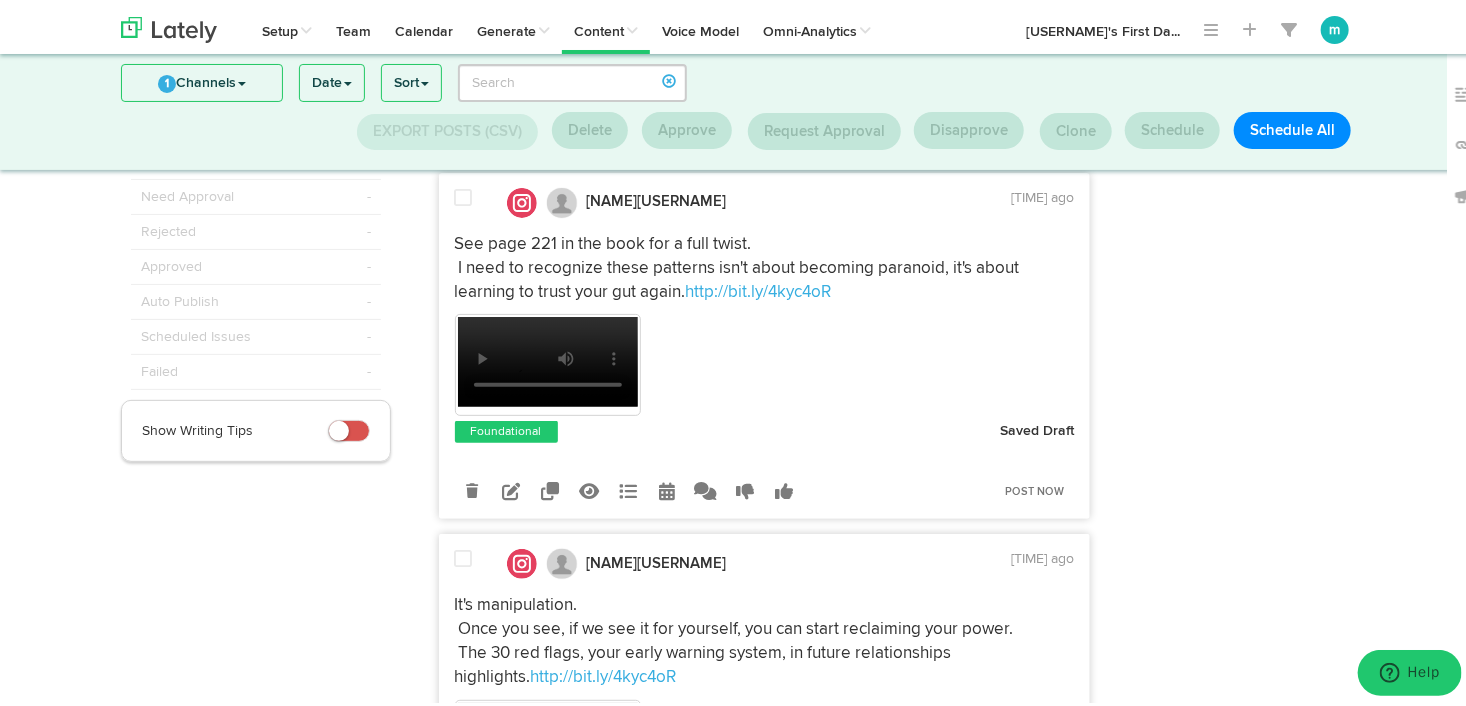 click at bounding box center (464, 194) 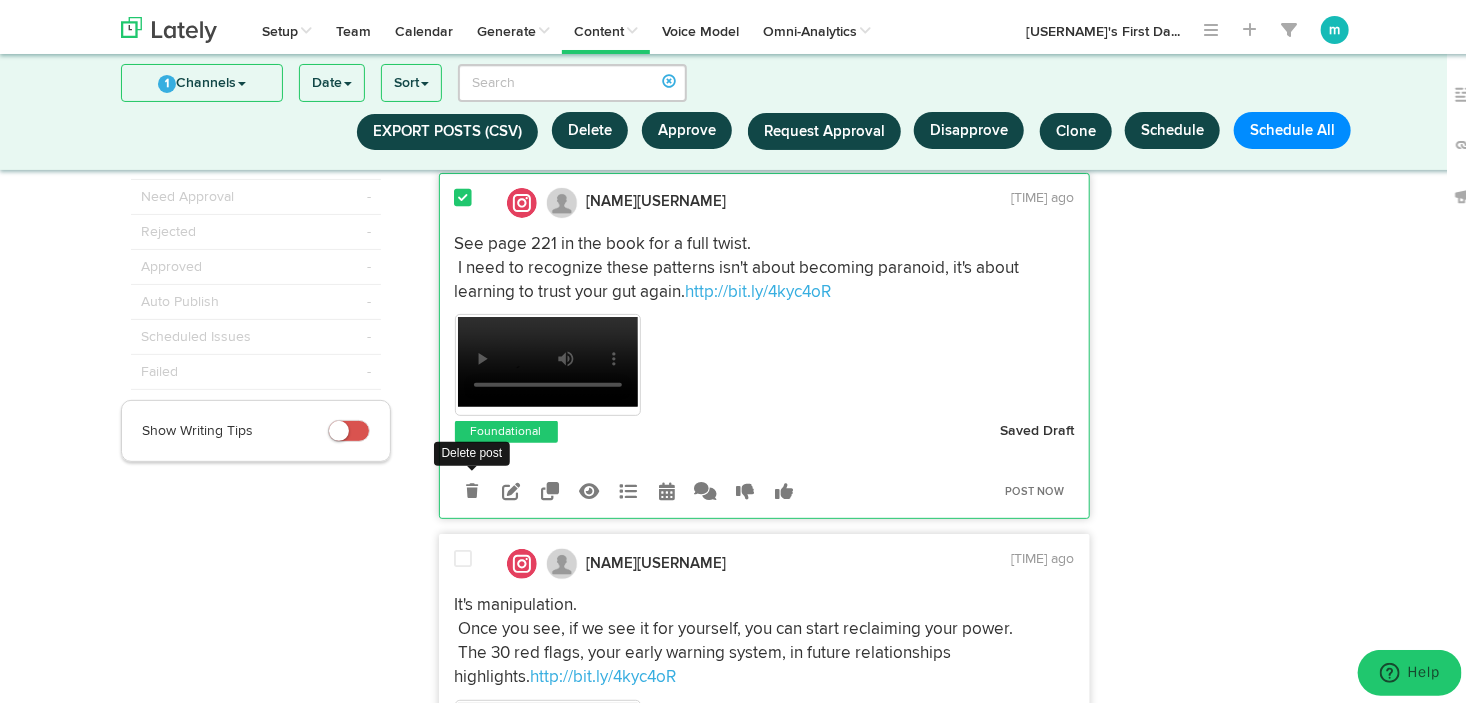 click at bounding box center [472, 486] 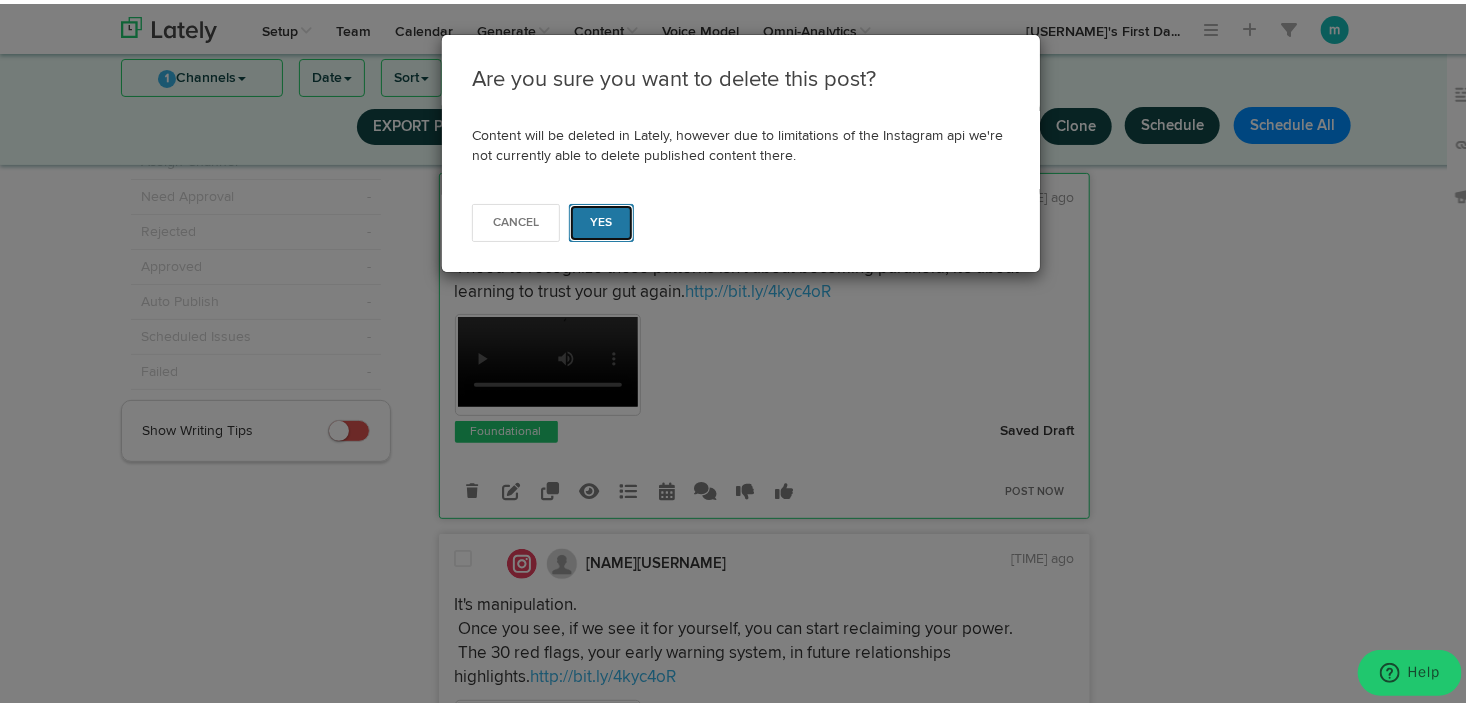 click on "Yes" at bounding box center (601, 219) 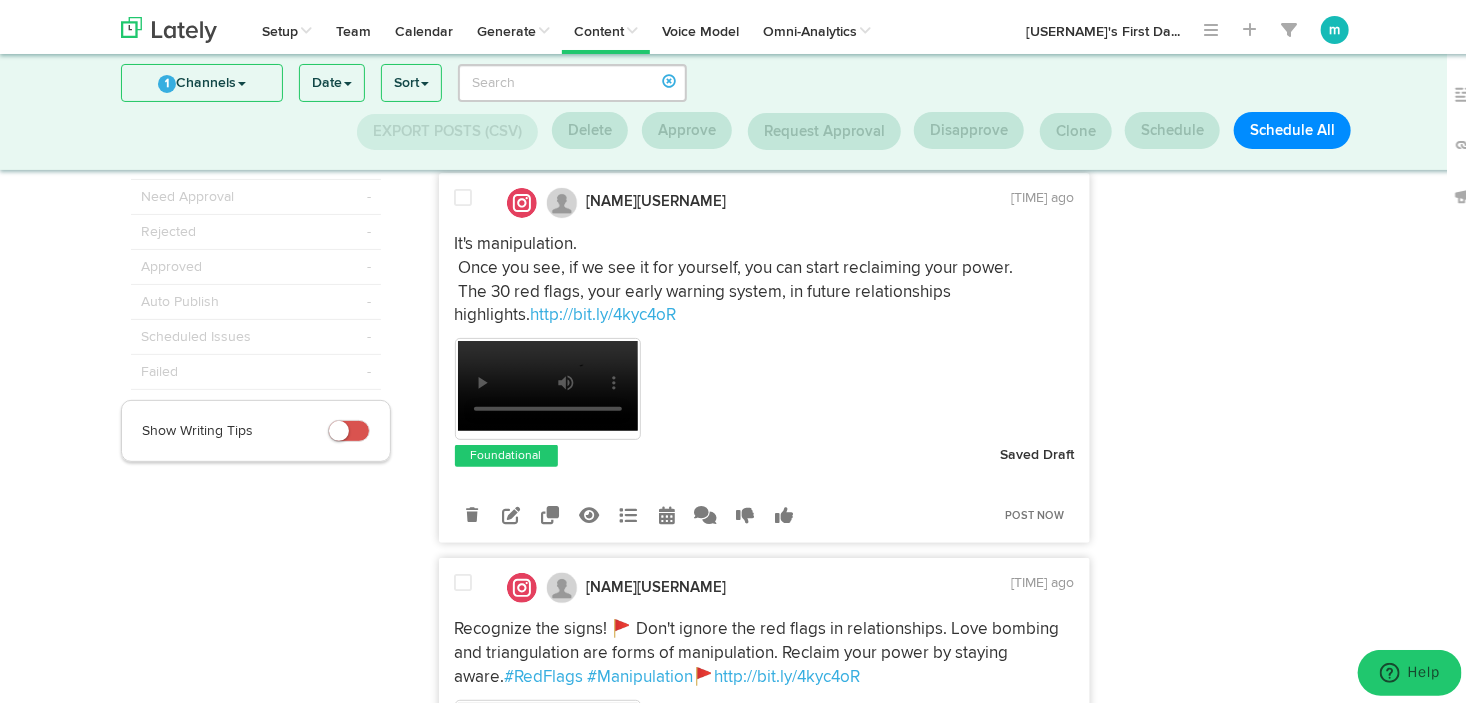 click at bounding box center [464, 194] 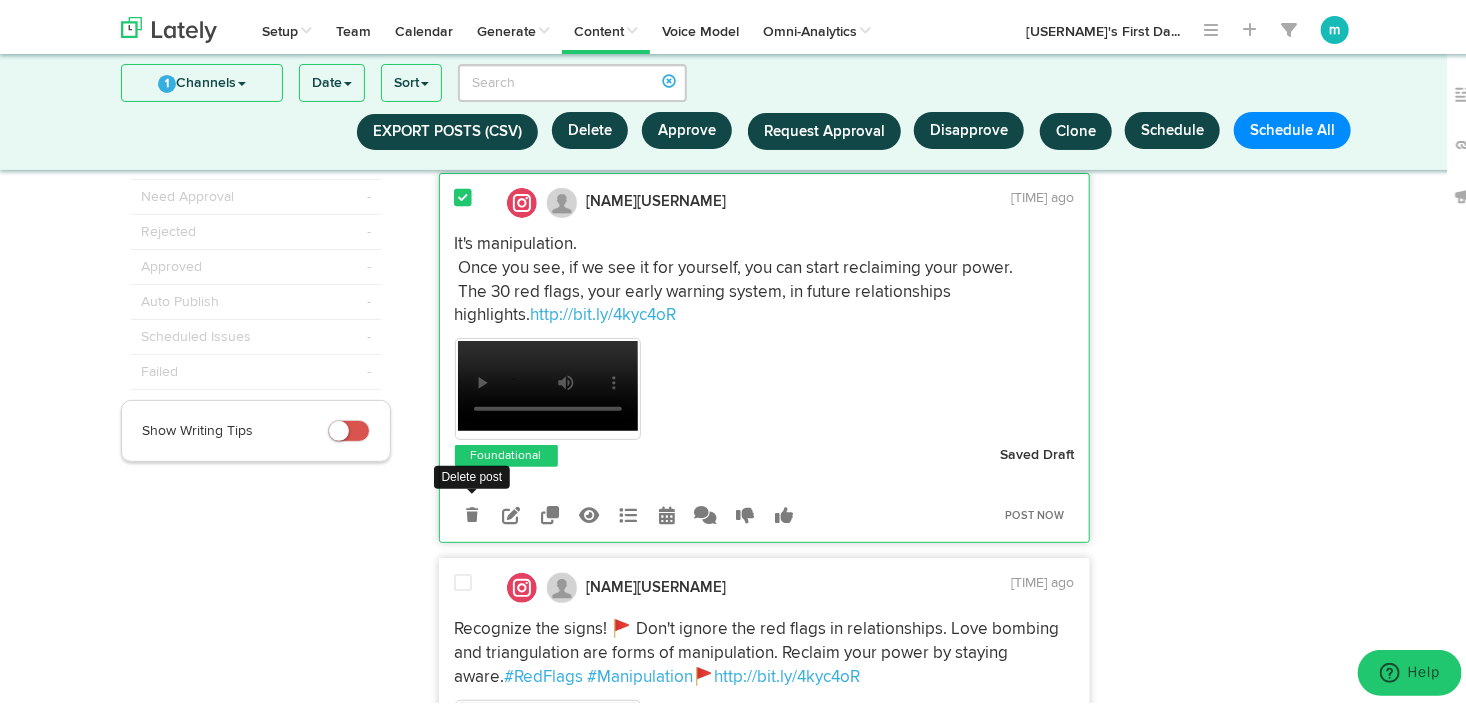 click at bounding box center [472, 511] 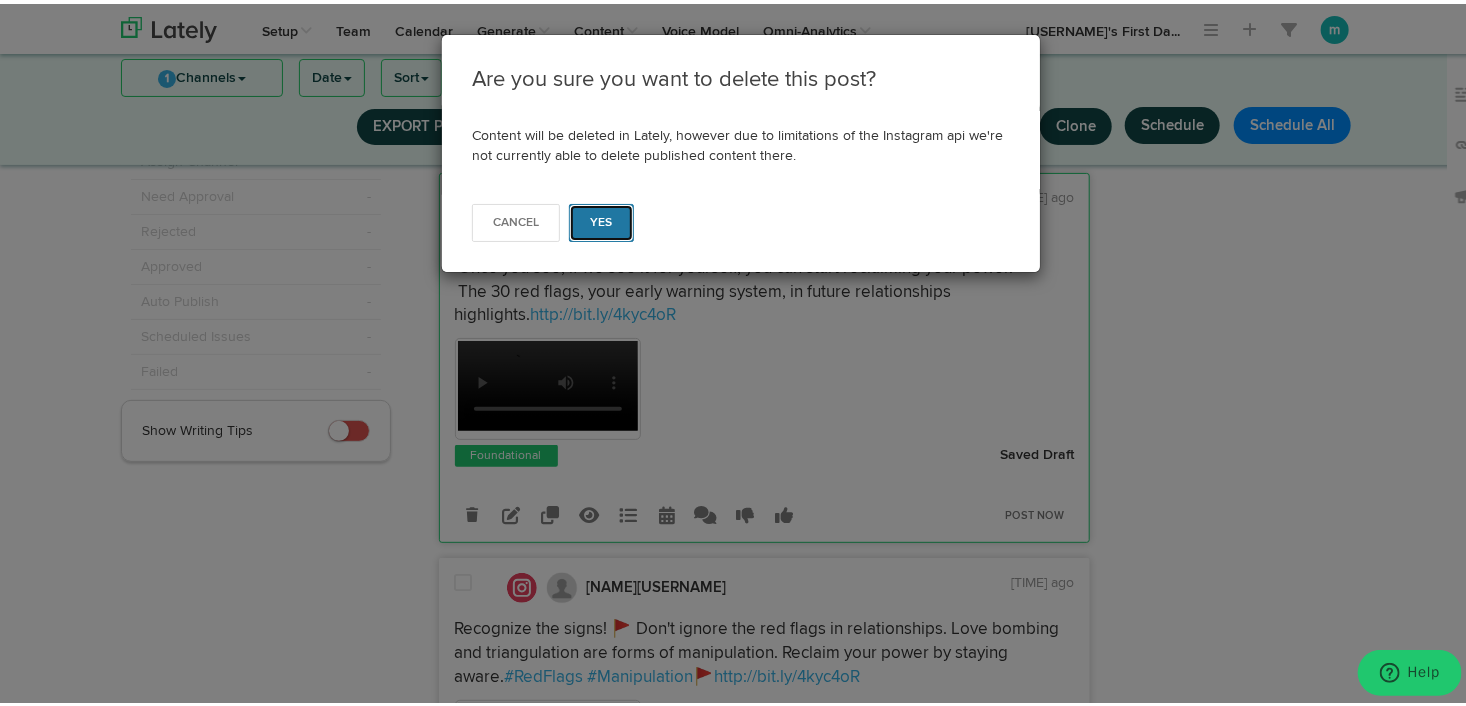 click on "Yes" at bounding box center (601, 219) 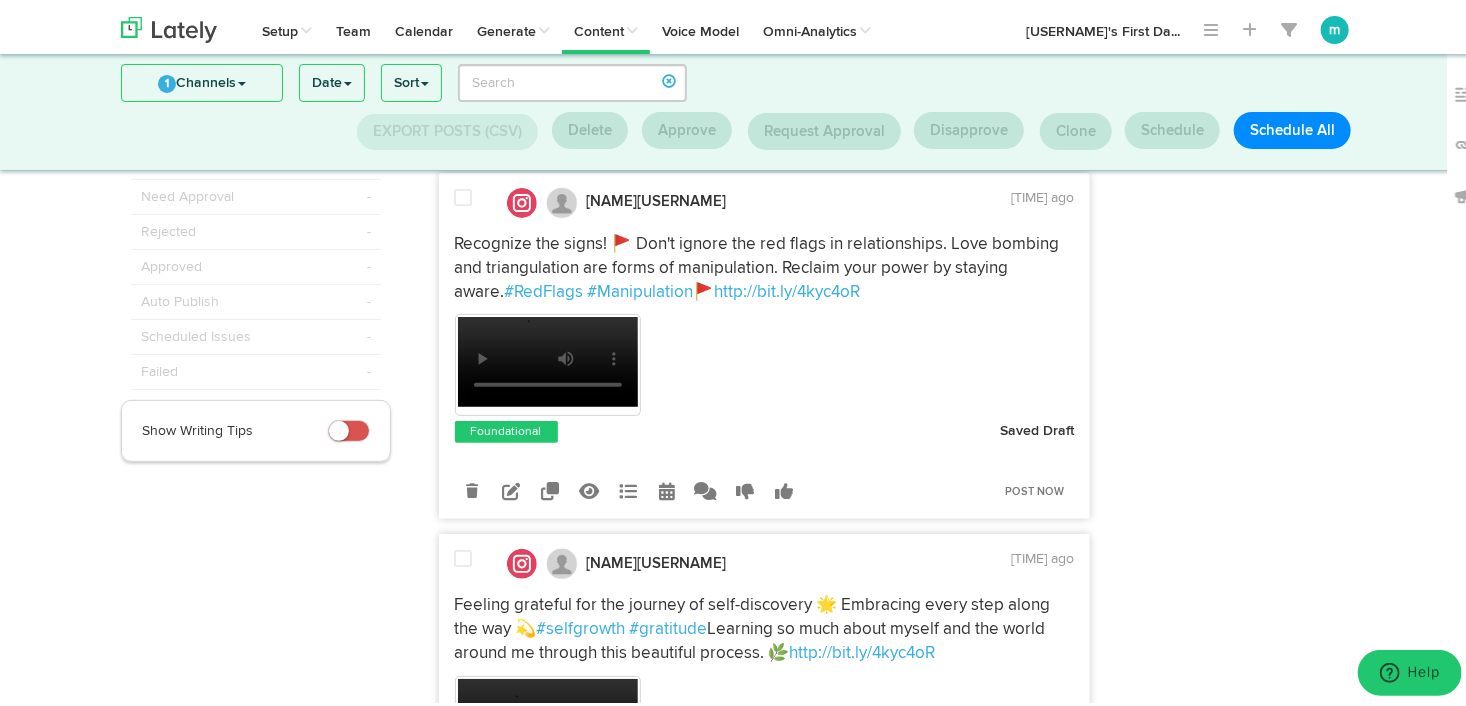 click at bounding box center (464, 194) 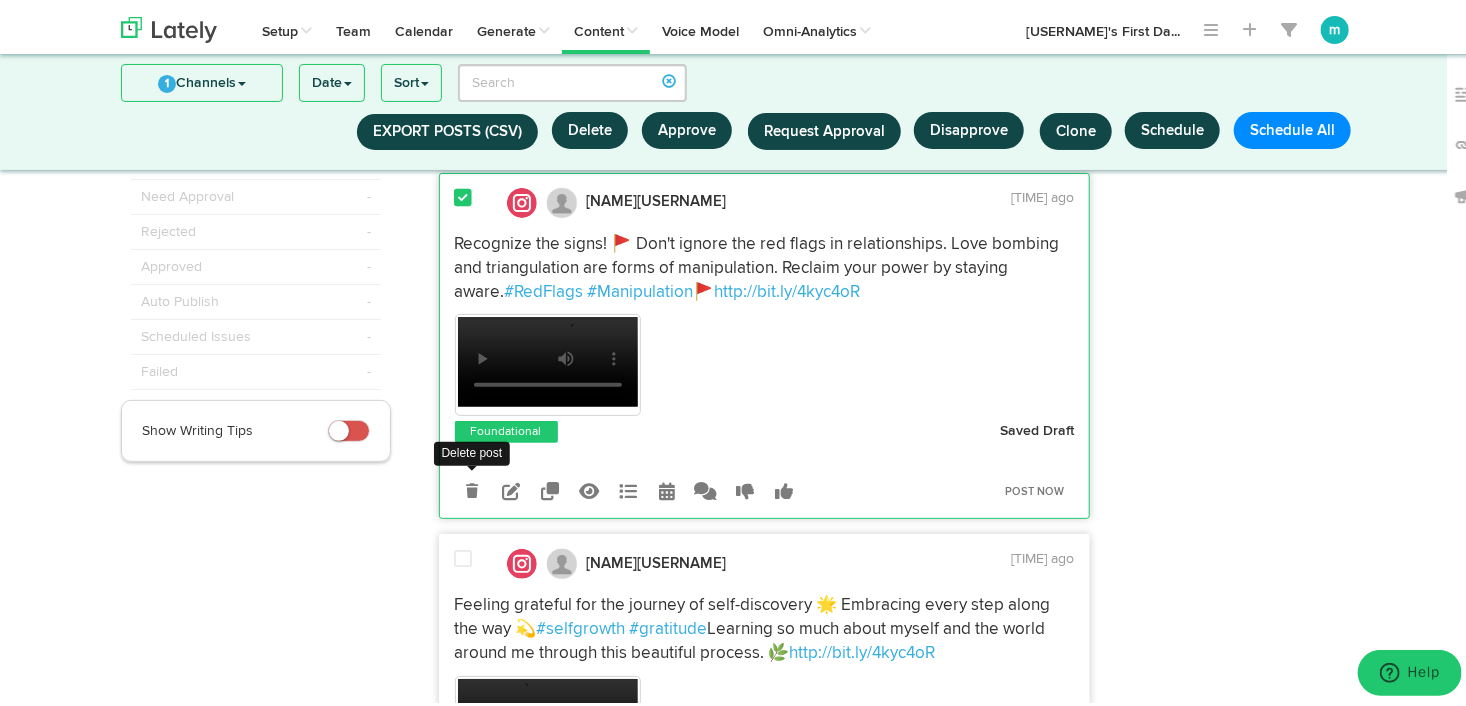click at bounding box center [472, 487] 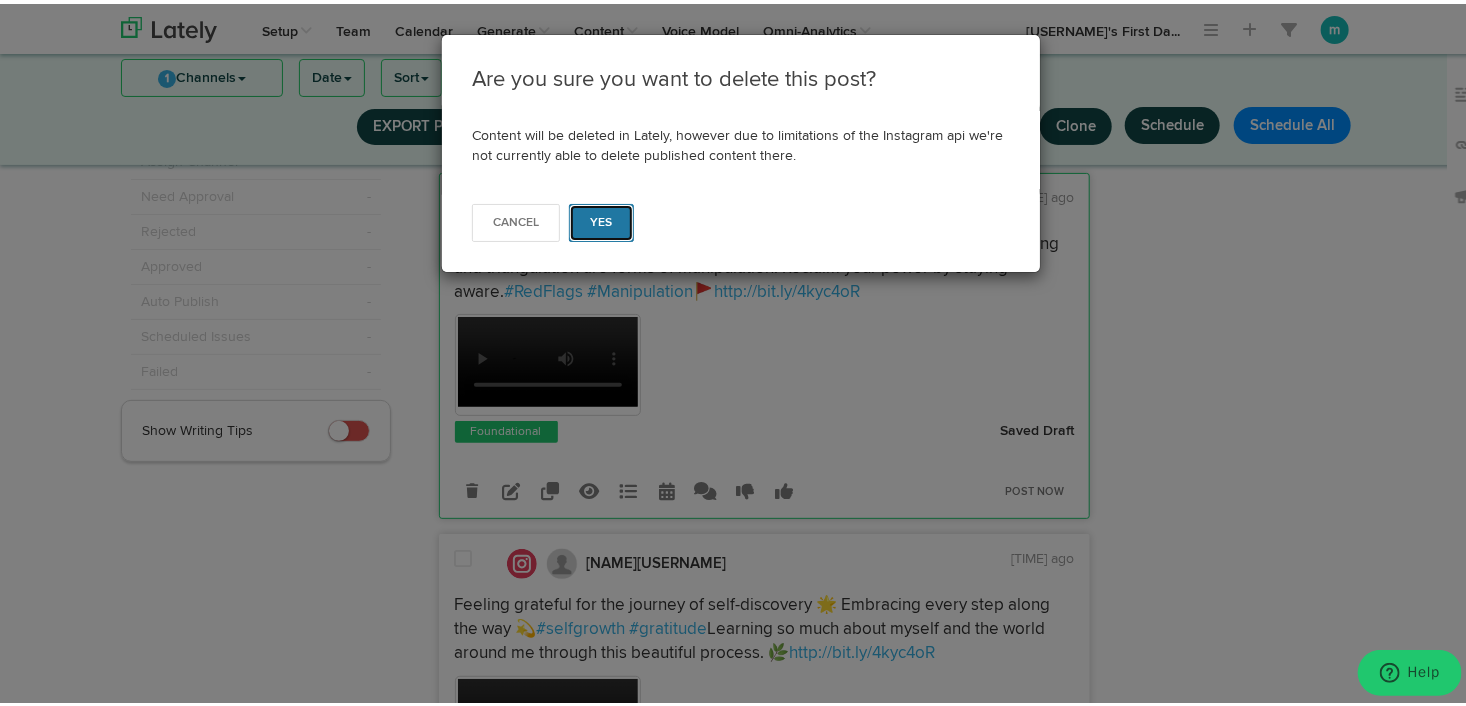 click on "Yes" at bounding box center [601, 219] 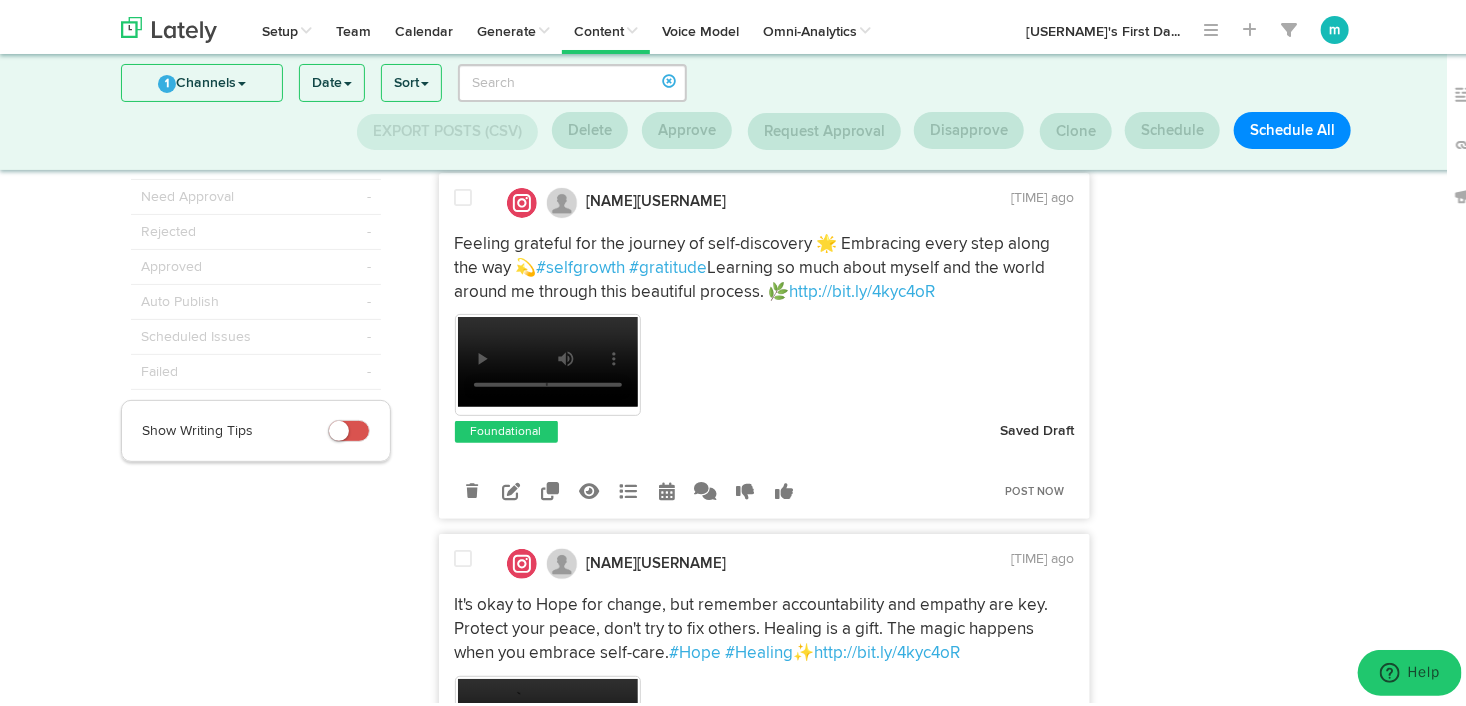 click at bounding box center (464, 194) 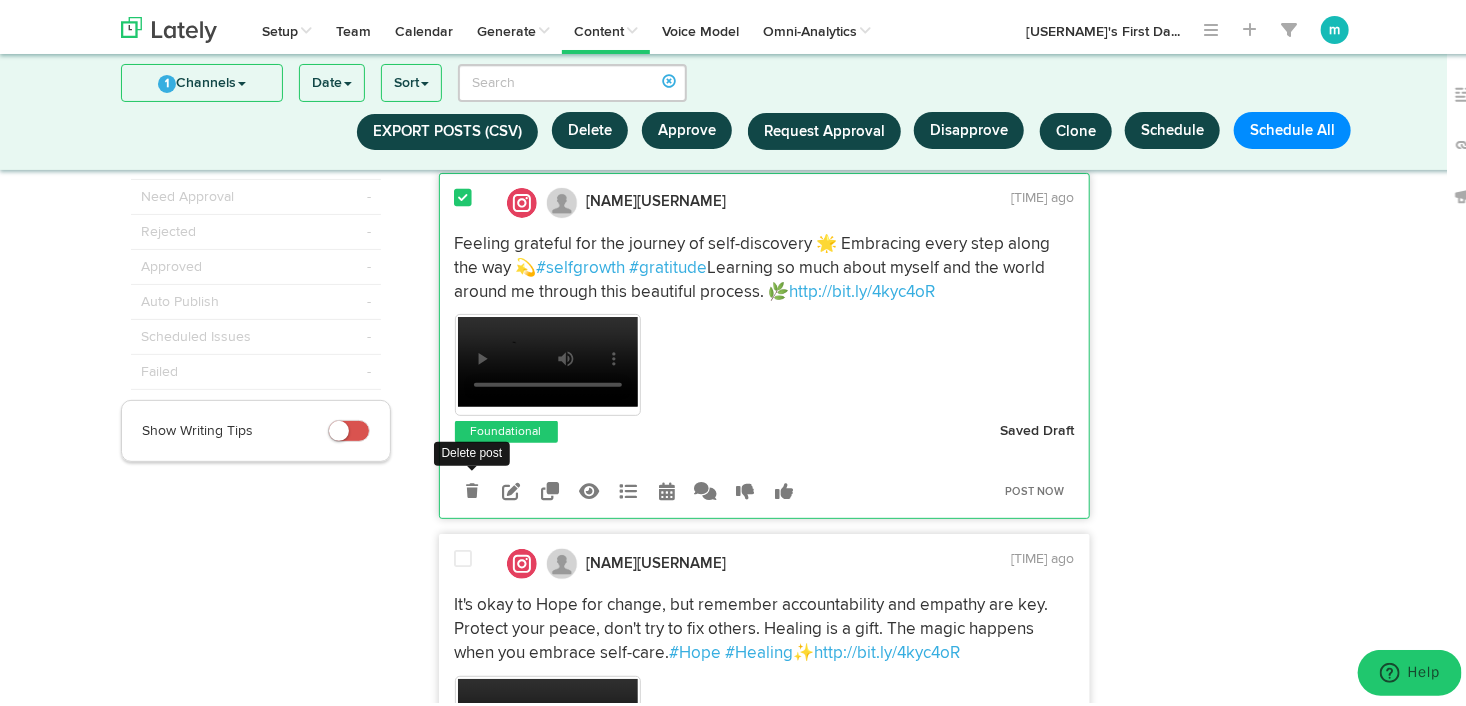 click at bounding box center (472, 487) 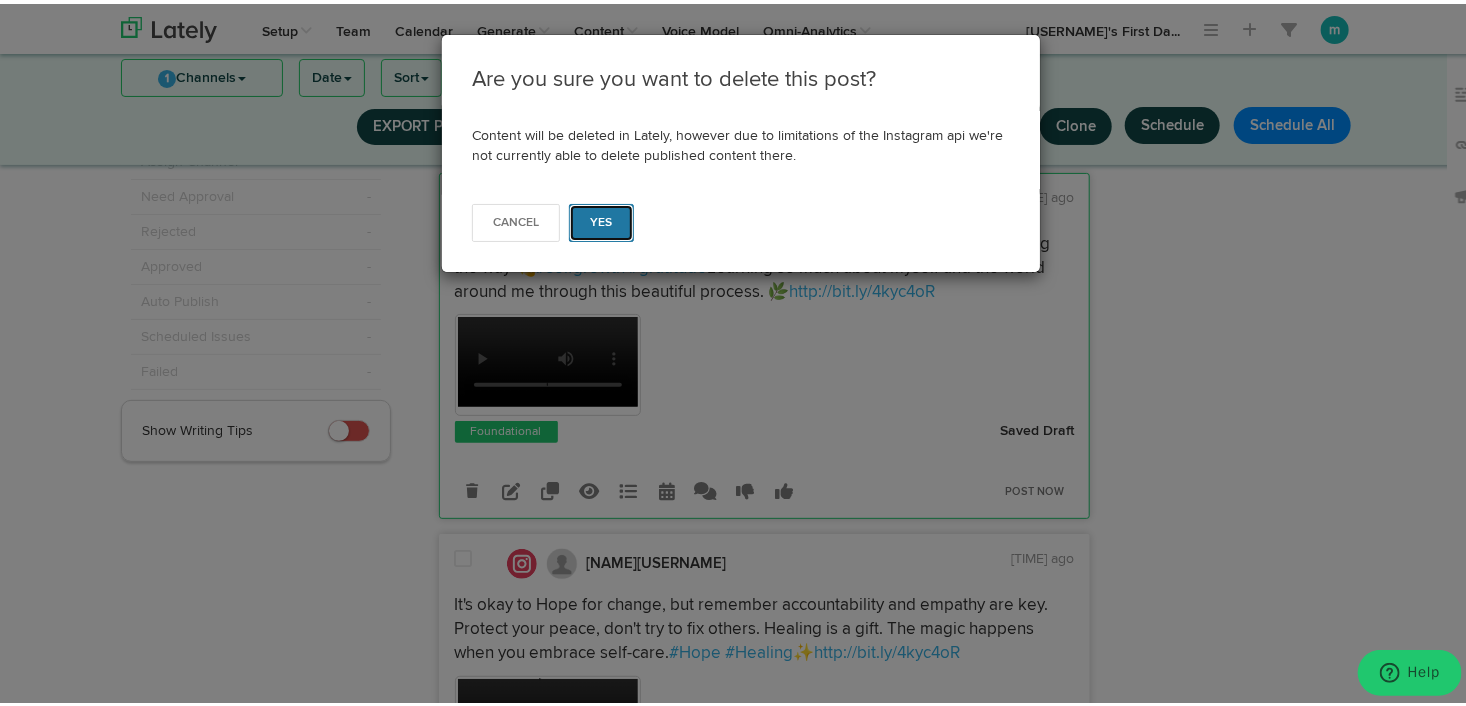 click on "Yes" at bounding box center [601, 219] 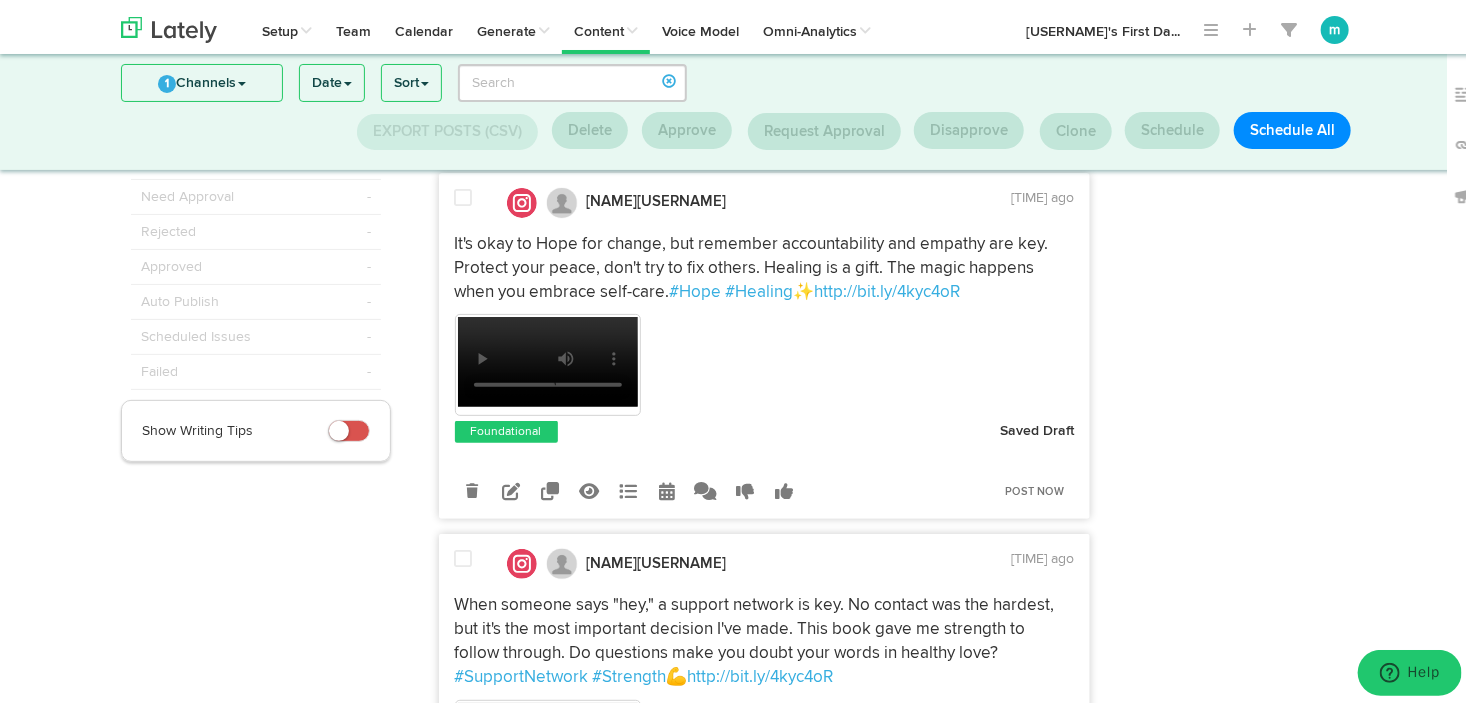 click at bounding box center [464, 194] 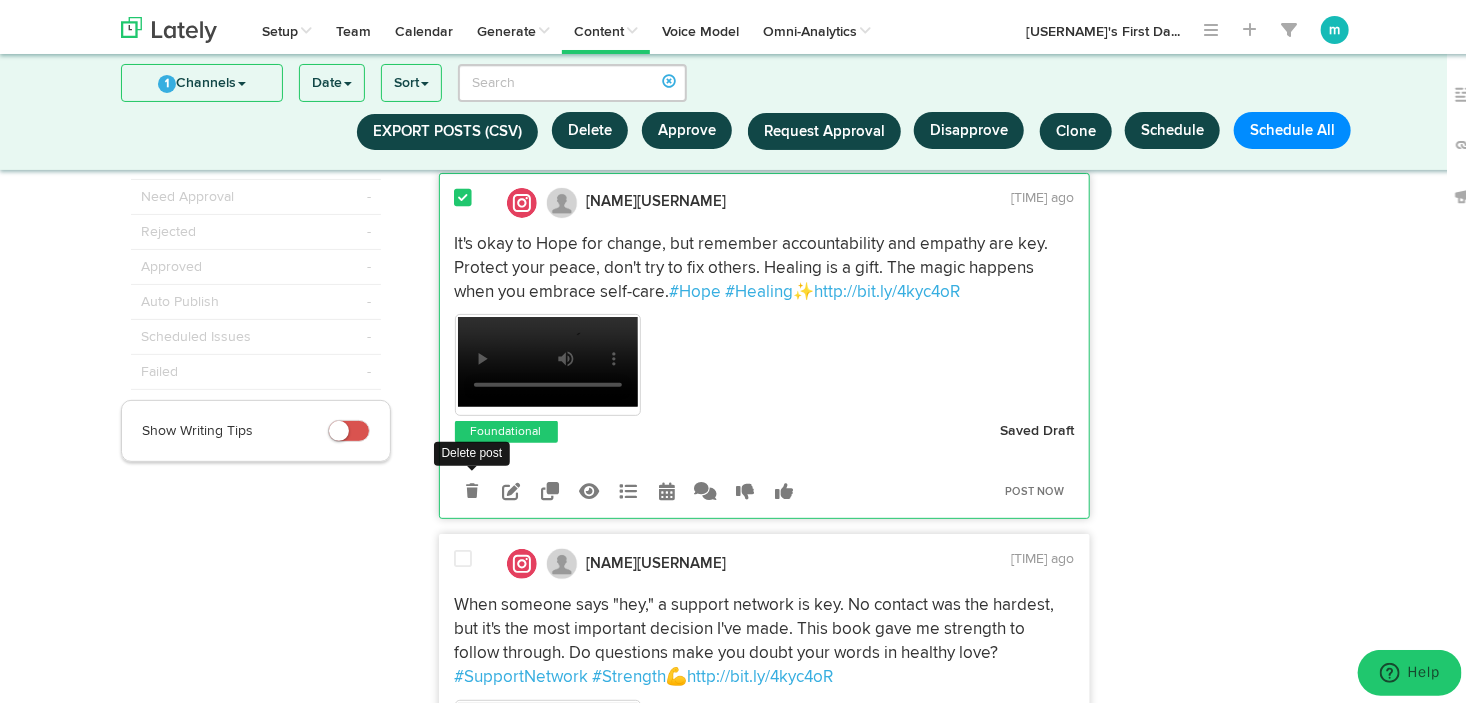 click at bounding box center (472, 487) 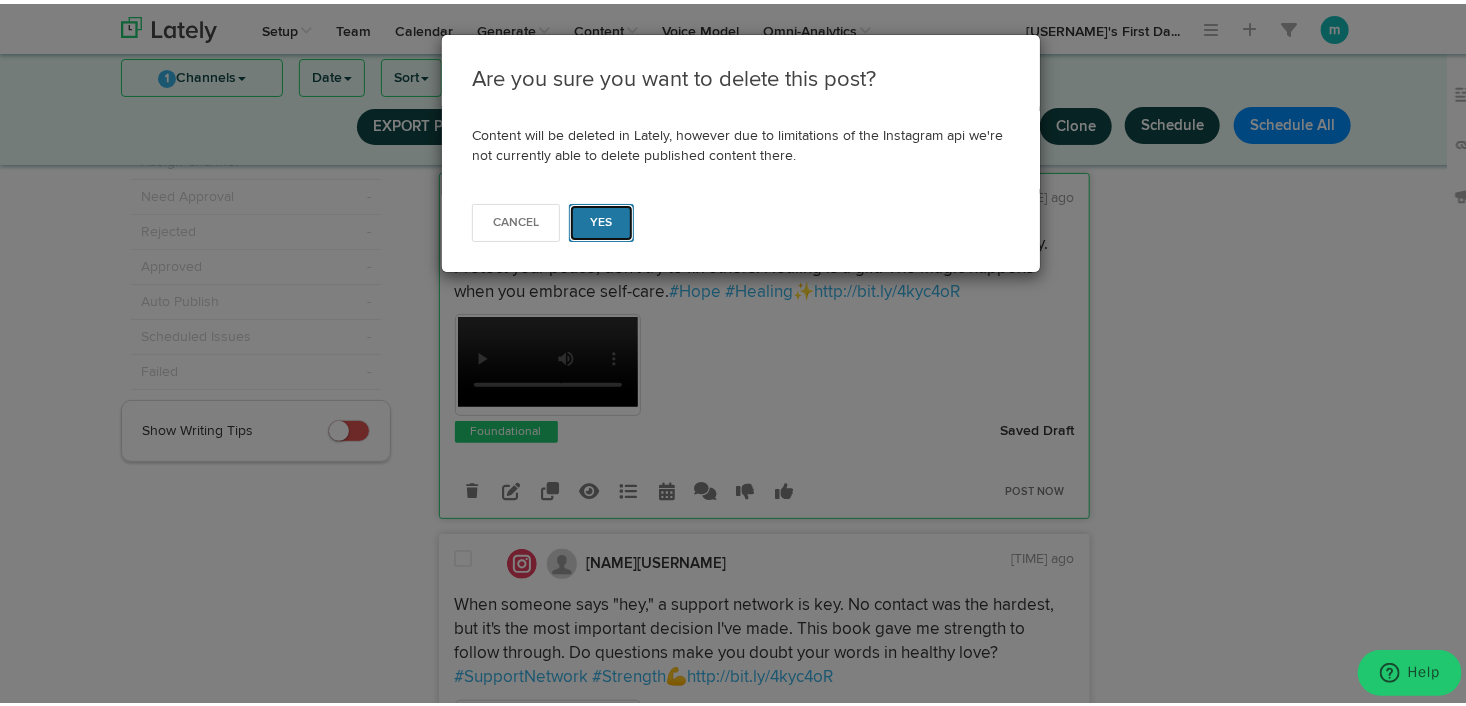 click on "Yes" at bounding box center [601, 219] 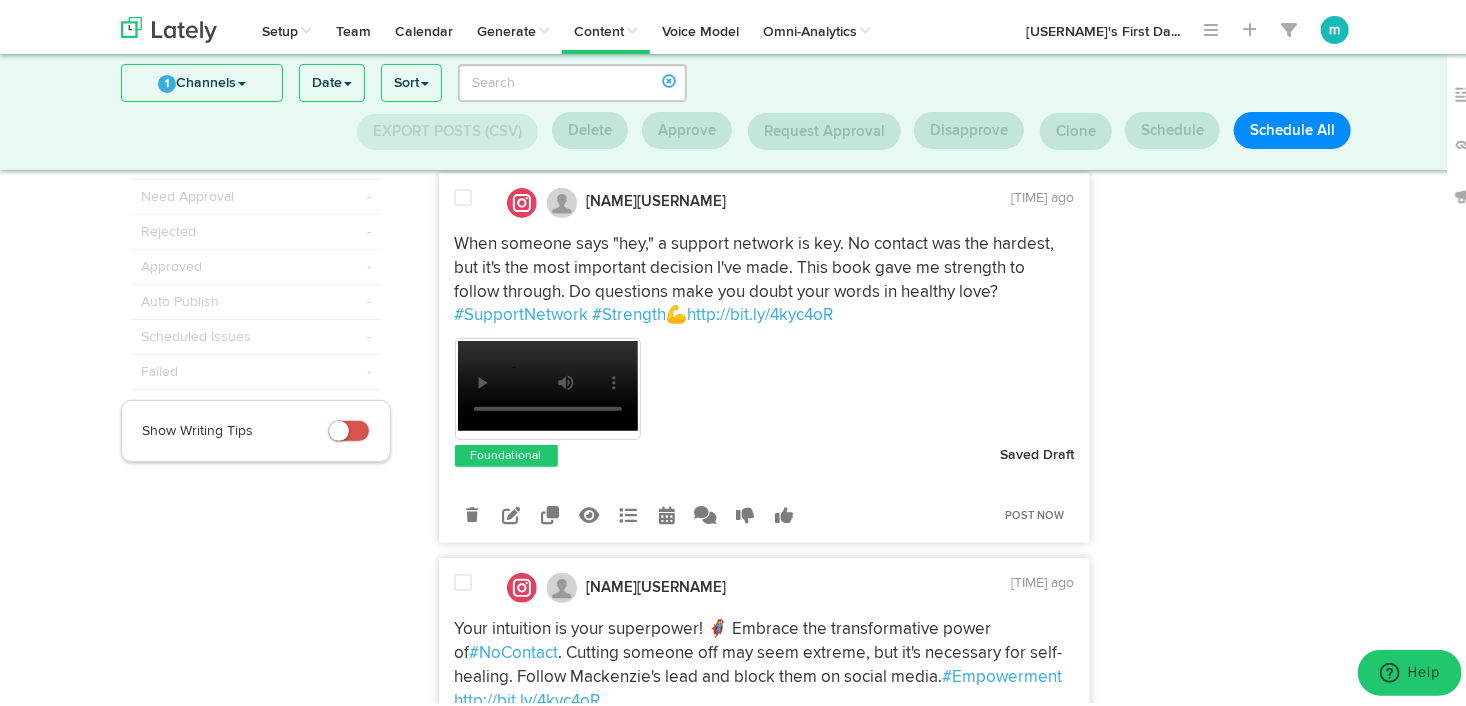 click at bounding box center (464, 194) 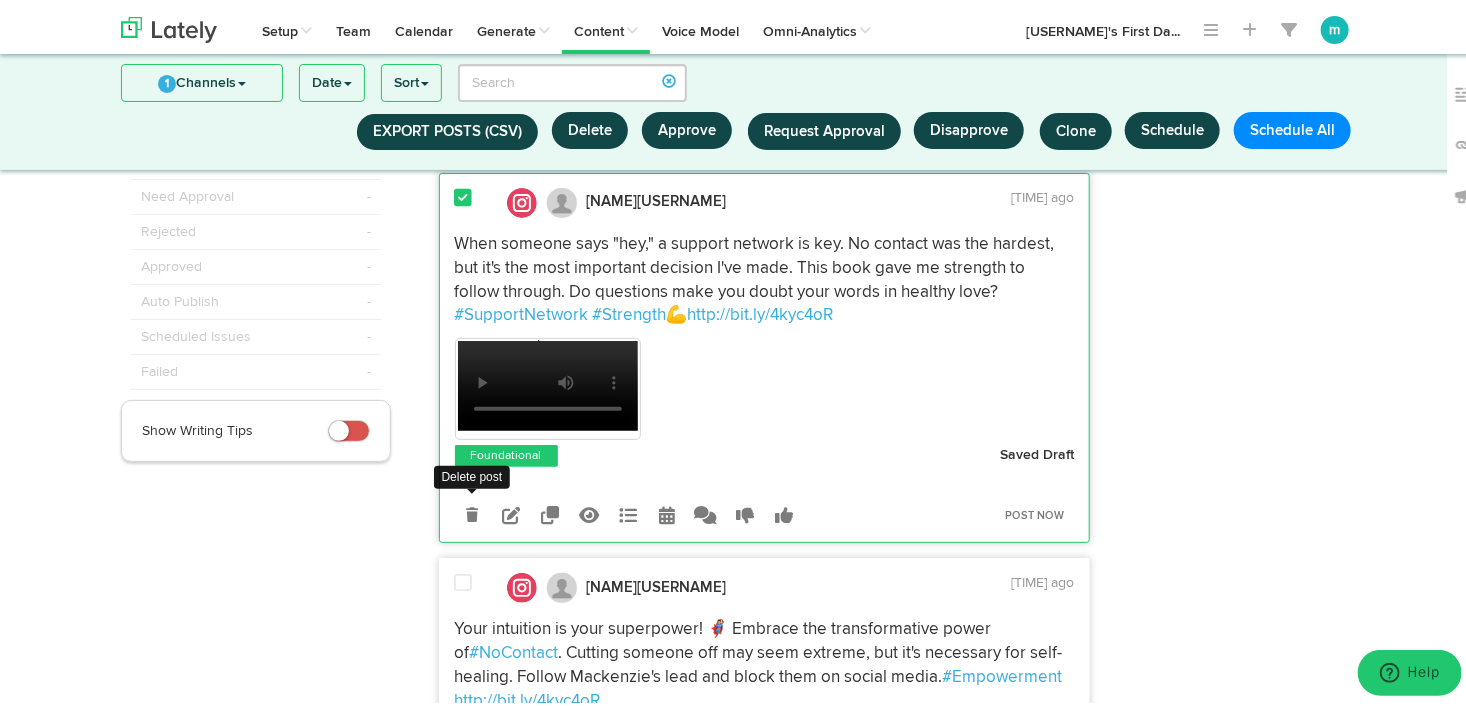 click at bounding box center [472, 510] 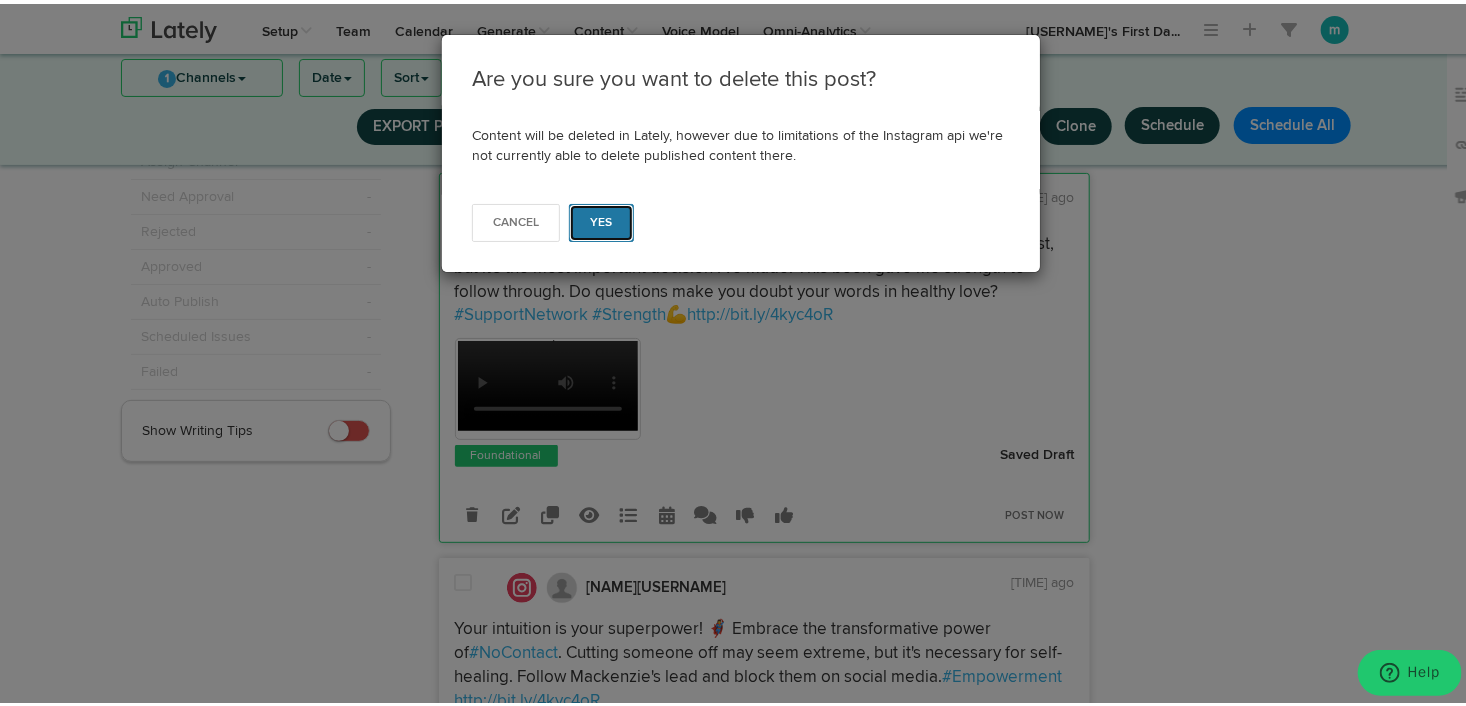 click on "Yes" at bounding box center (601, 219) 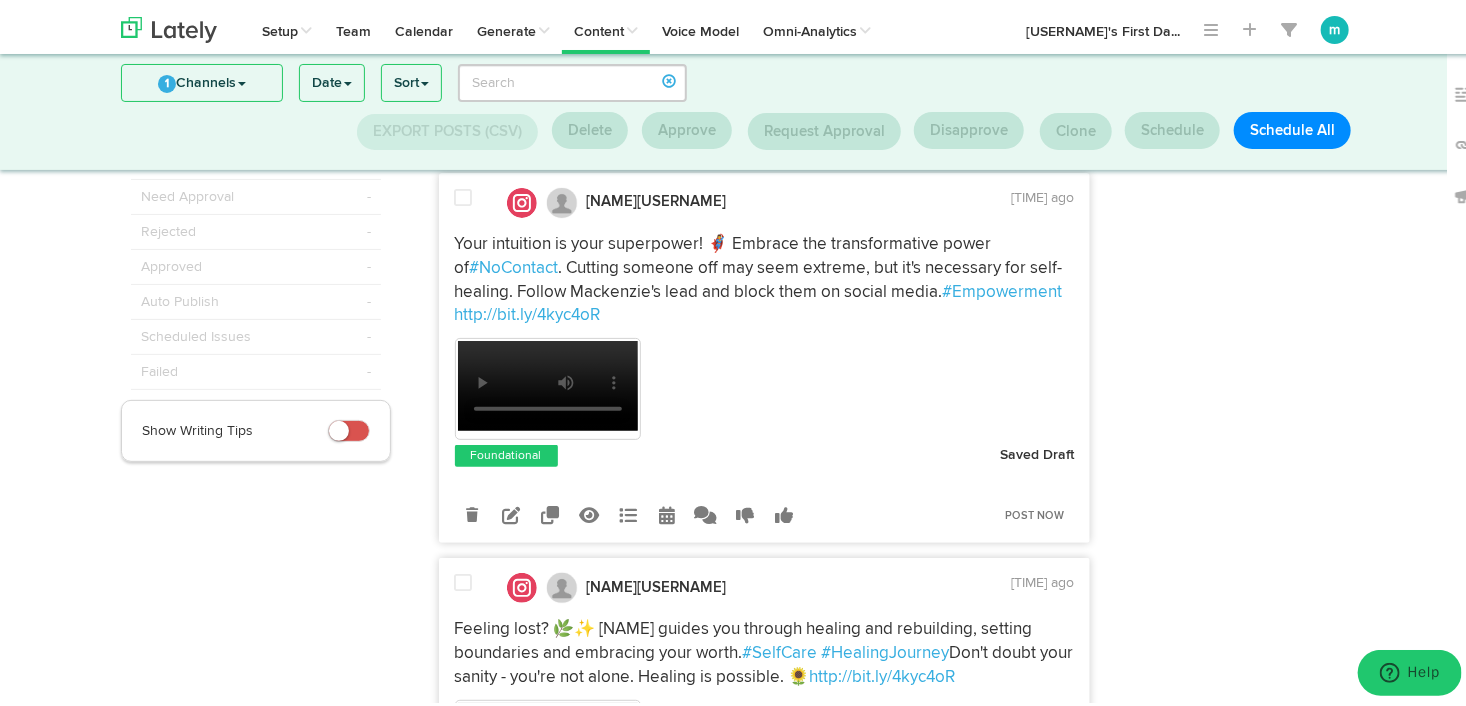 click at bounding box center (464, 194) 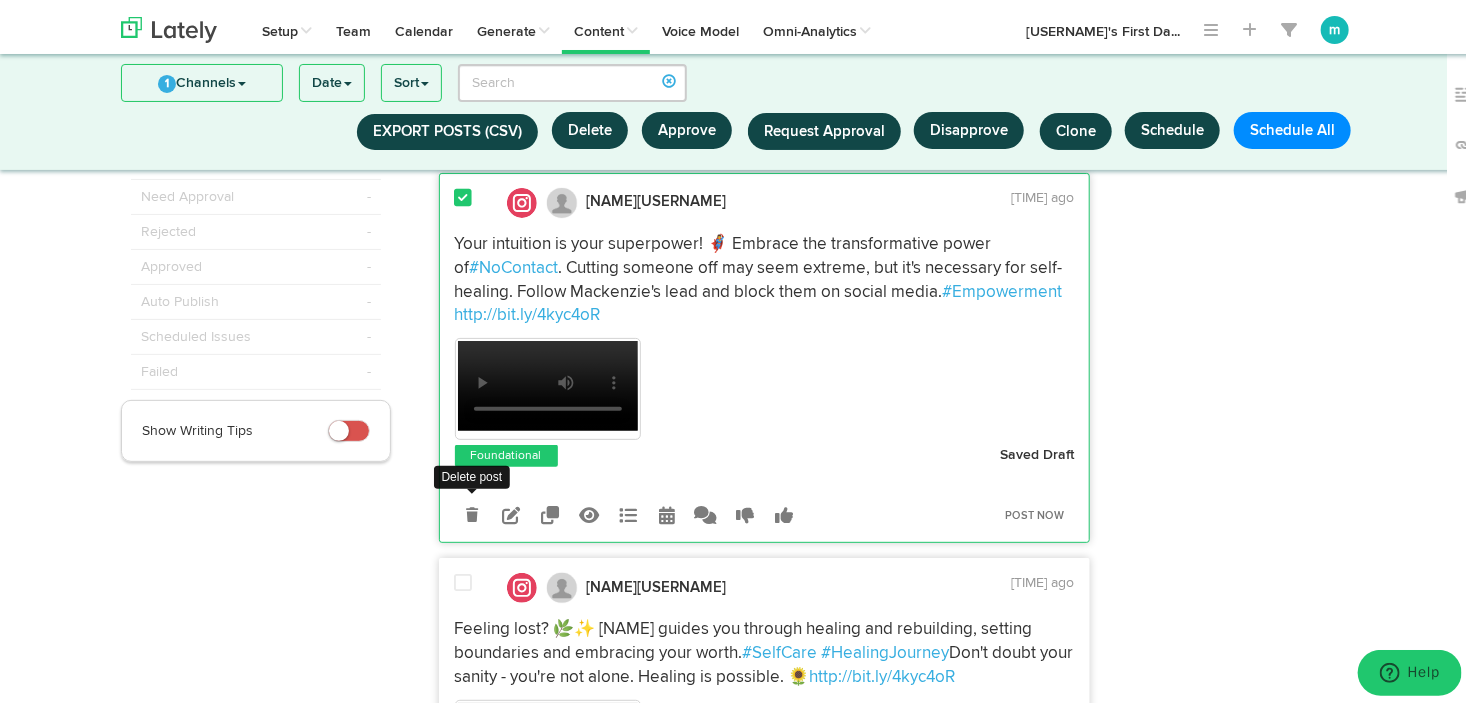 click at bounding box center (472, 511) 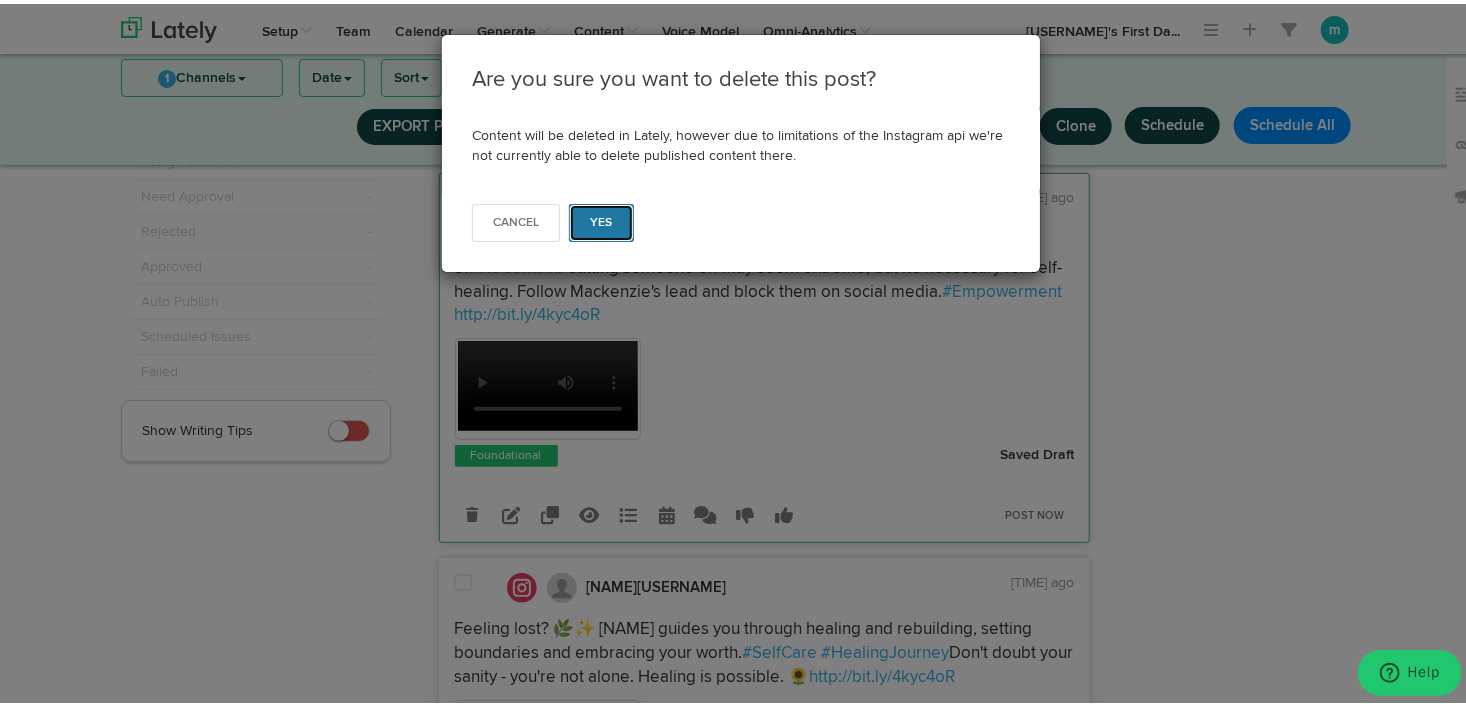 click on "Yes" at bounding box center (601, 219) 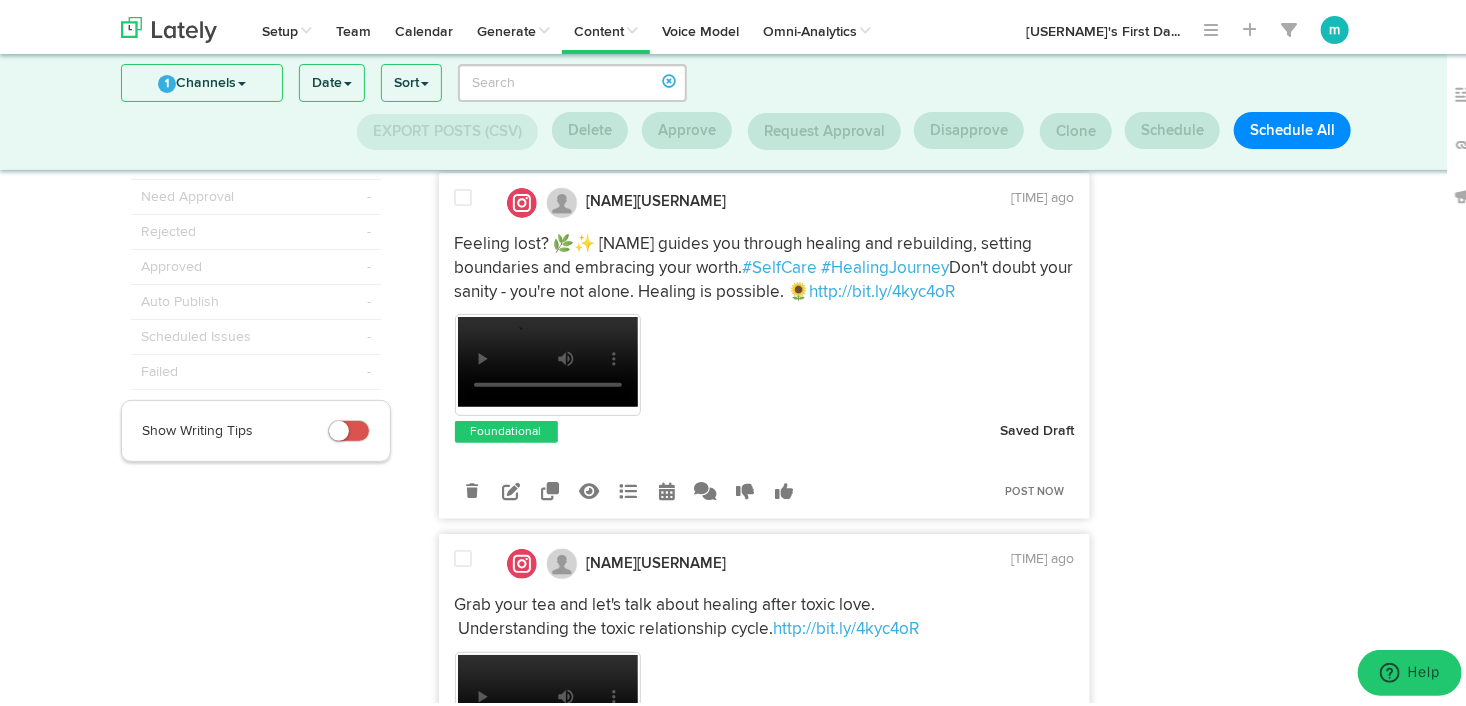 click at bounding box center (464, 194) 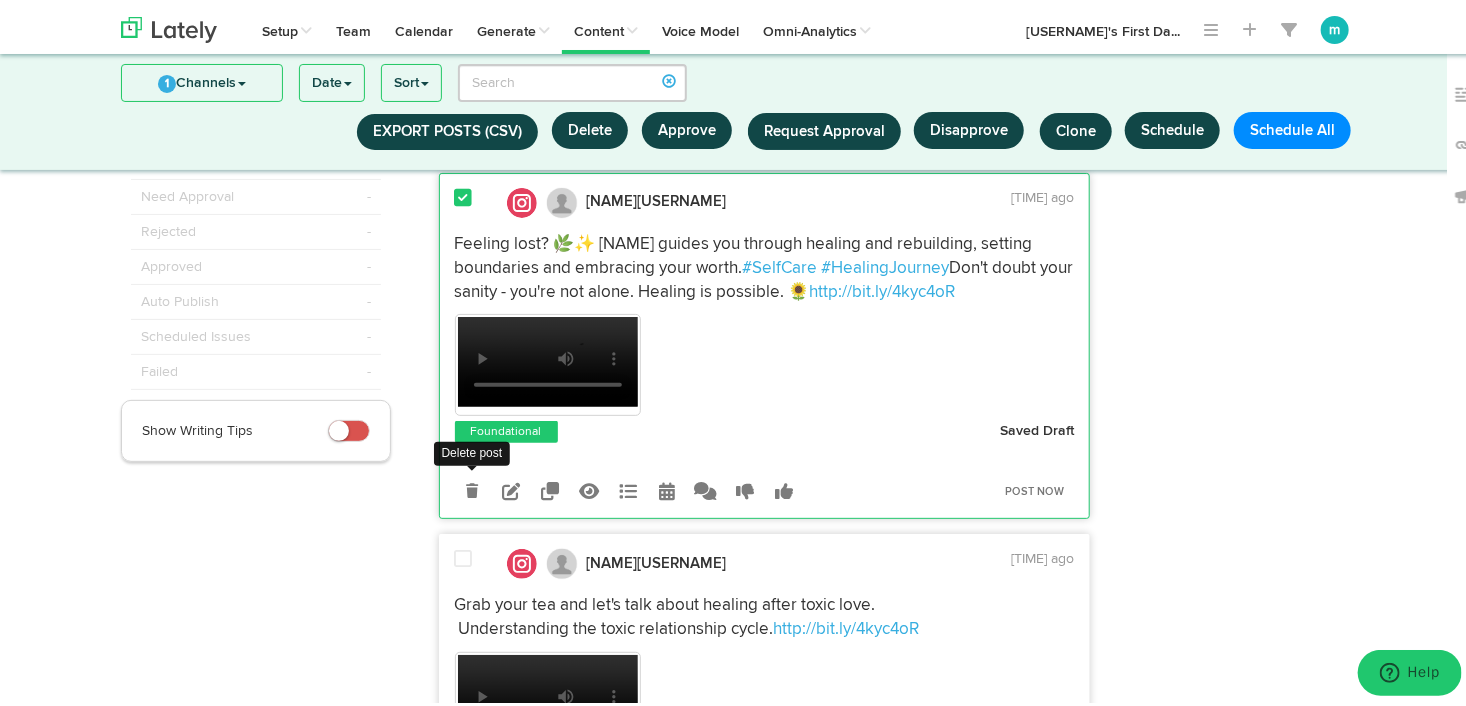 click at bounding box center [472, 487] 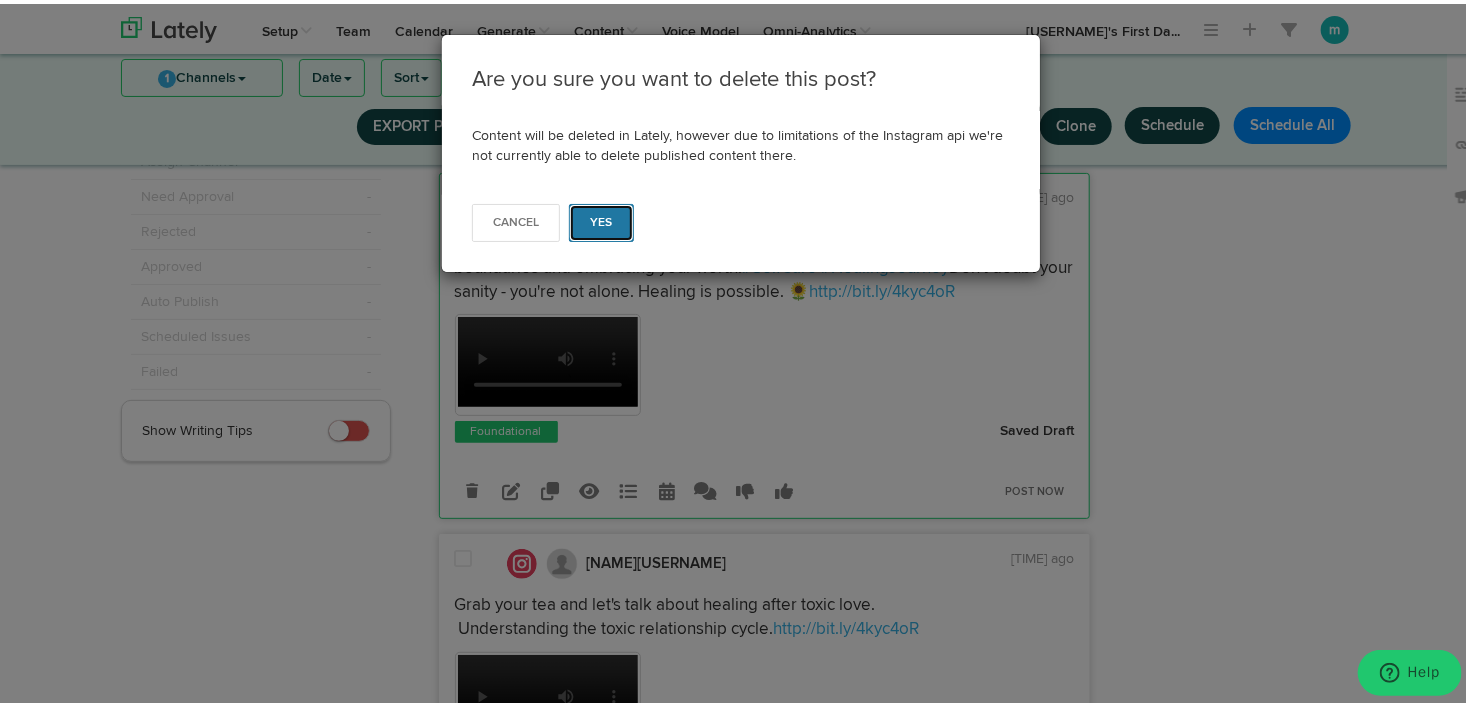 click on "Yes" at bounding box center [601, 219] 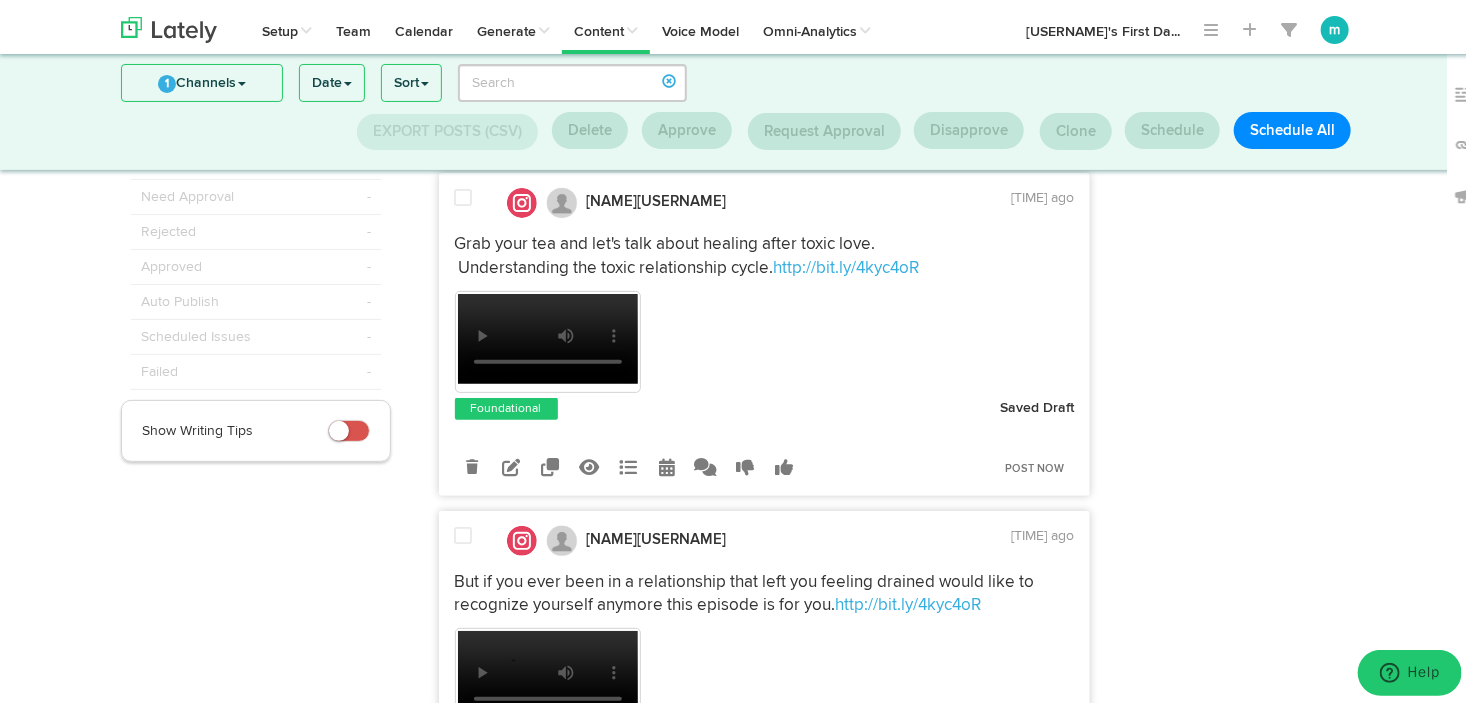 click at bounding box center [464, 194] 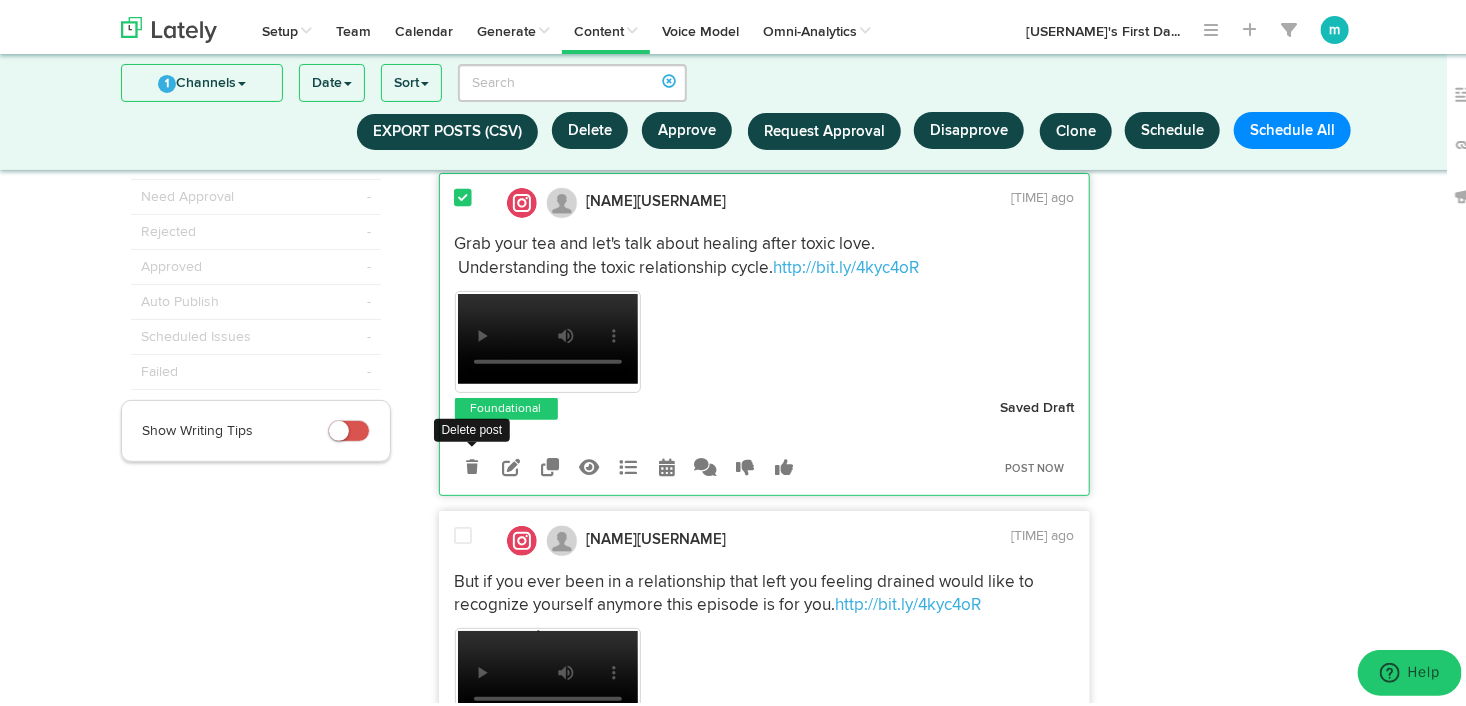 click at bounding box center (472, 463) 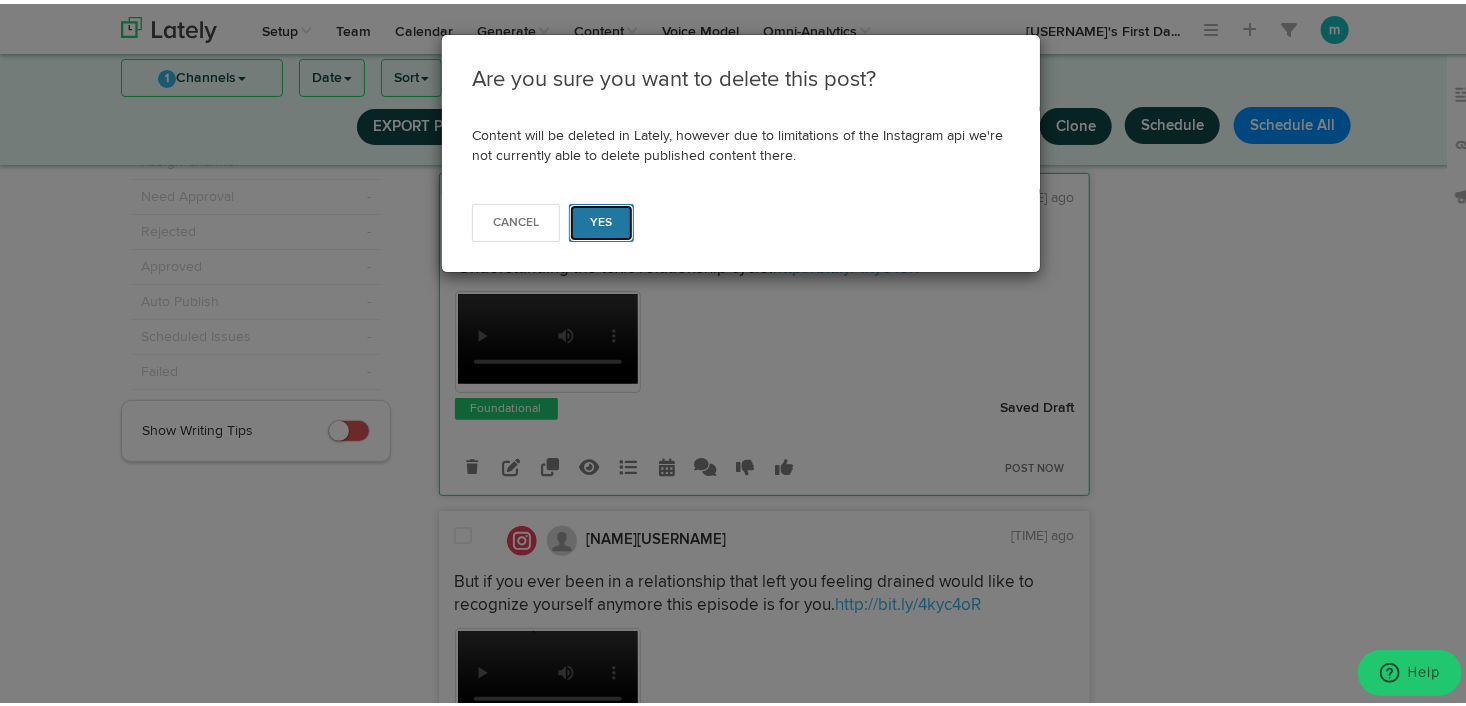 drag, startPoint x: 614, startPoint y: 219, endPoint x: 590, endPoint y: 233, distance: 27.784887 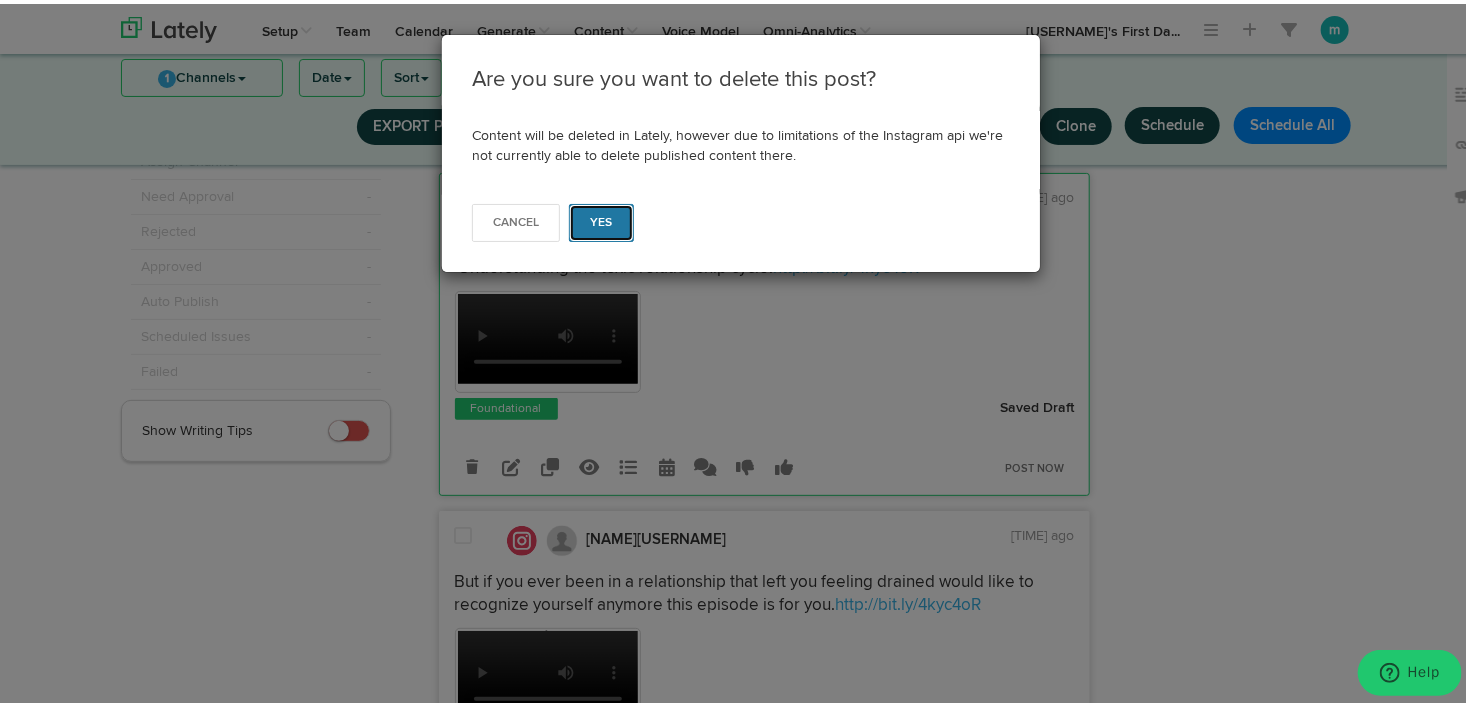click on "Yes" at bounding box center [601, 219] 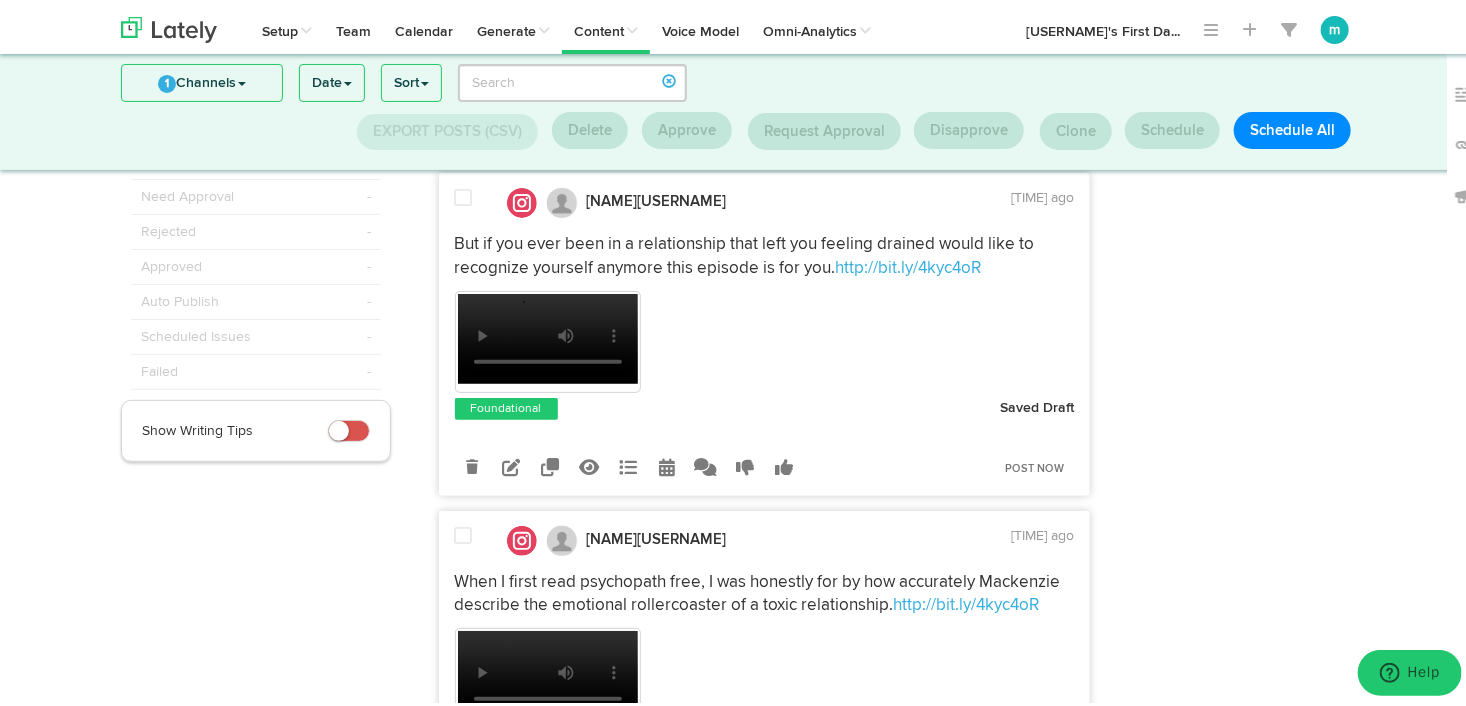 click at bounding box center [464, 194] 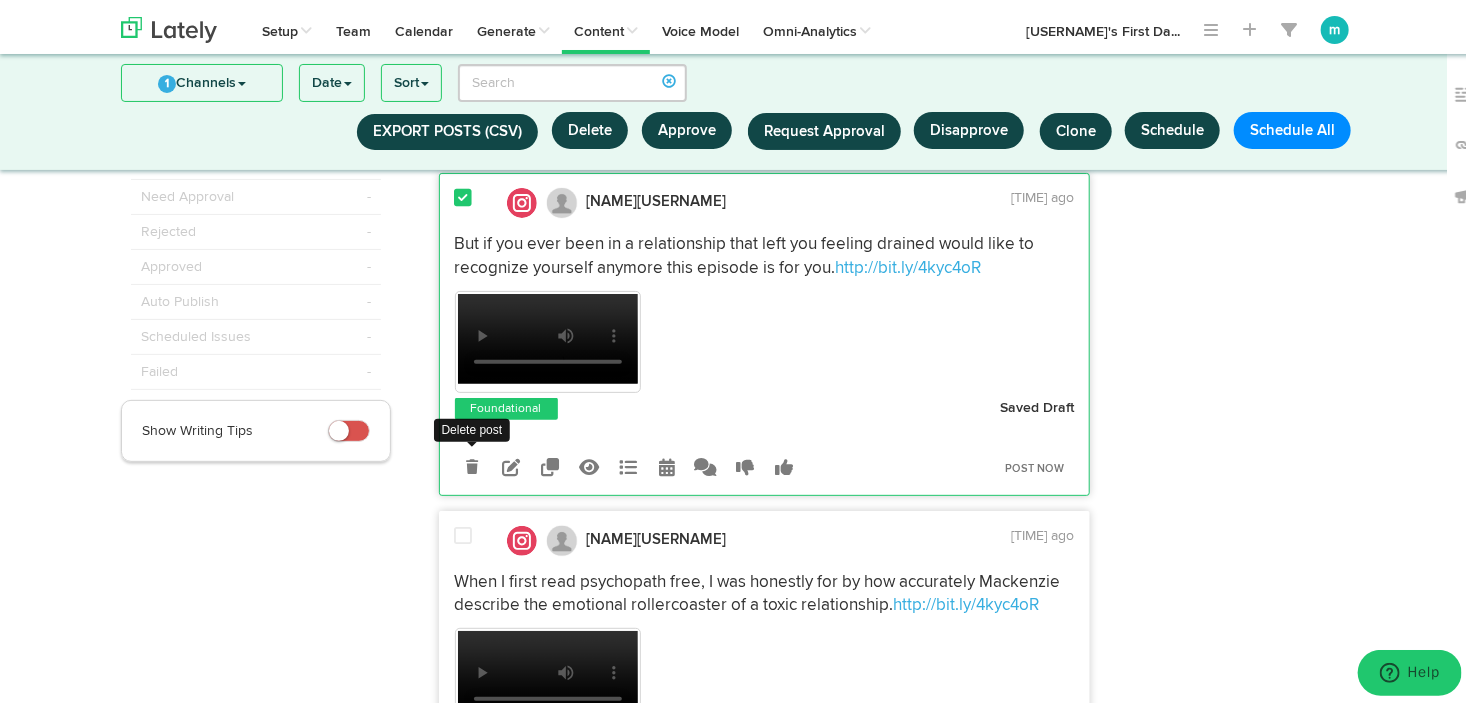 click at bounding box center [472, 463] 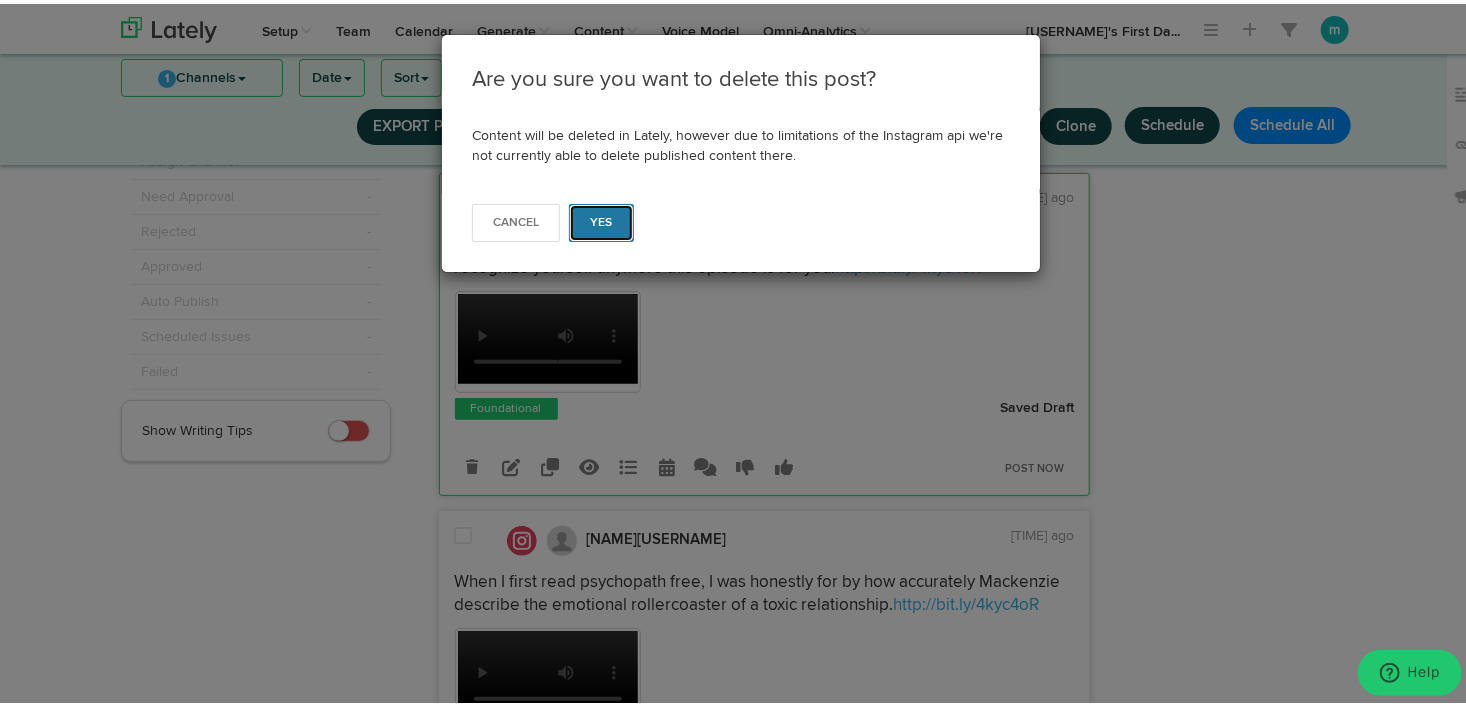 click on "Yes" at bounding box center [601, 219] 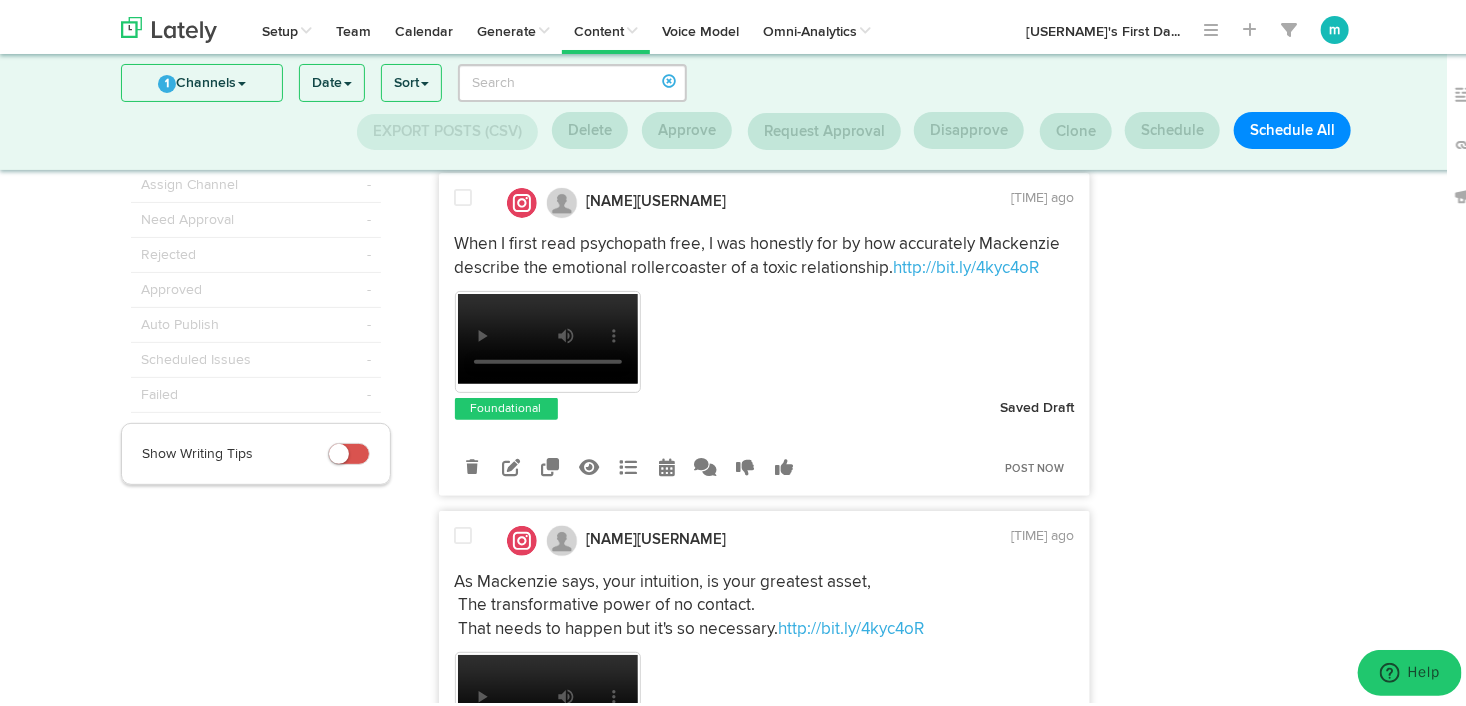 click at bounding box center [464, 194] 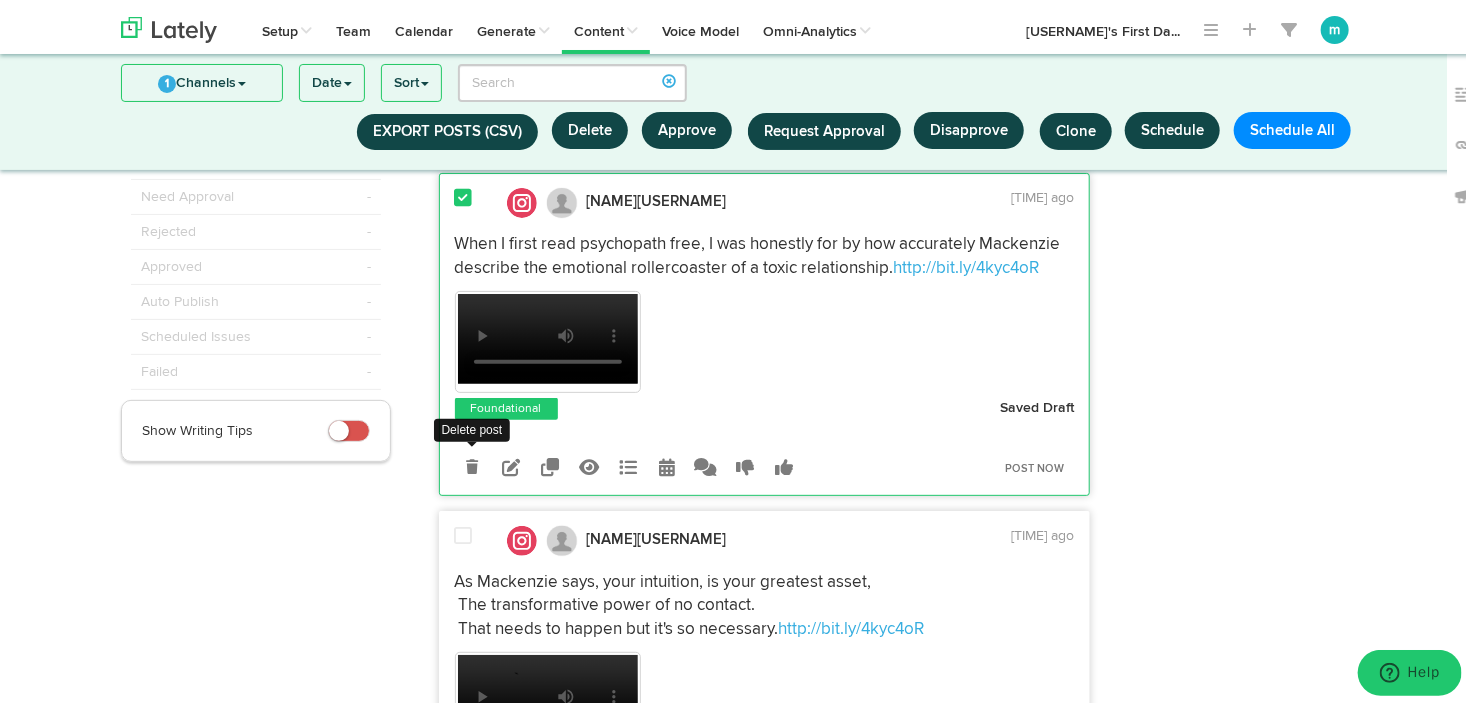 click at bounding box center [472, 463] 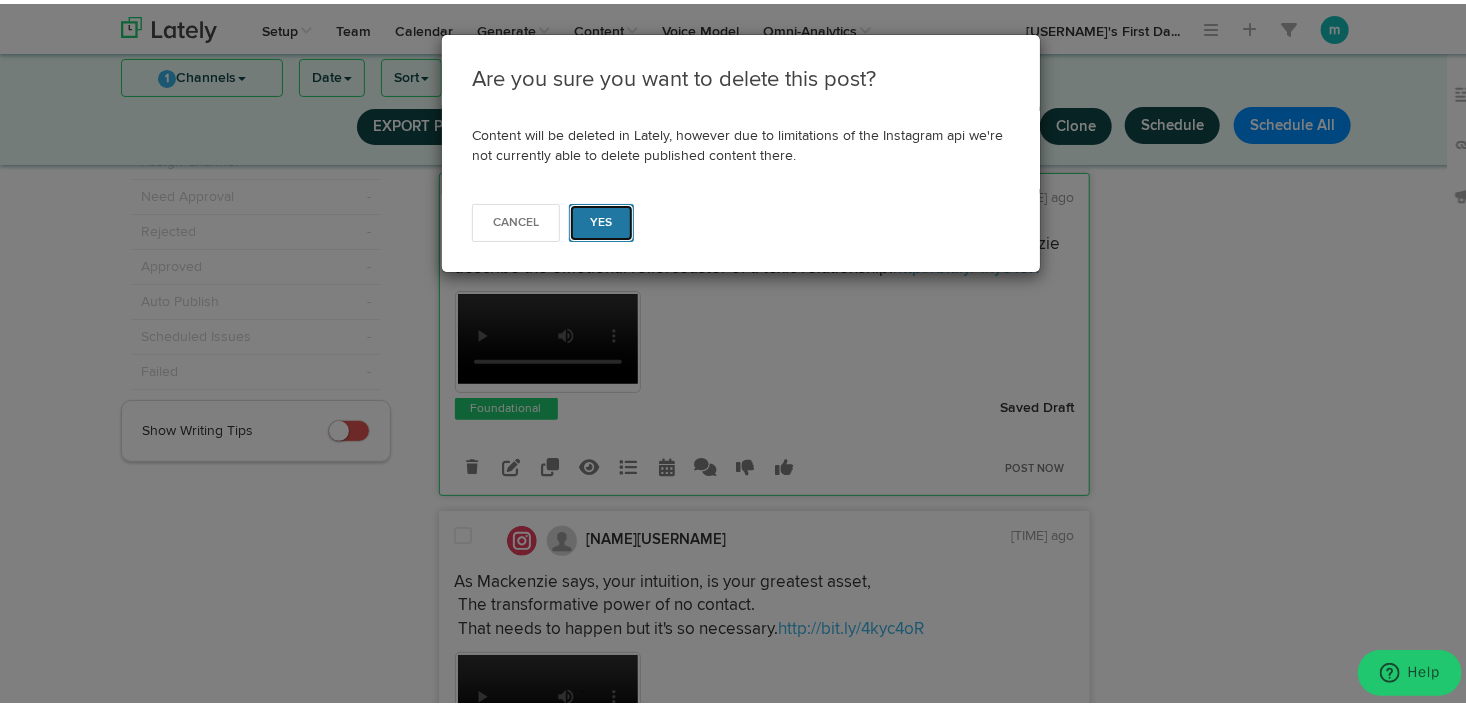 click on "Yes" at bounding box center (601, 219) 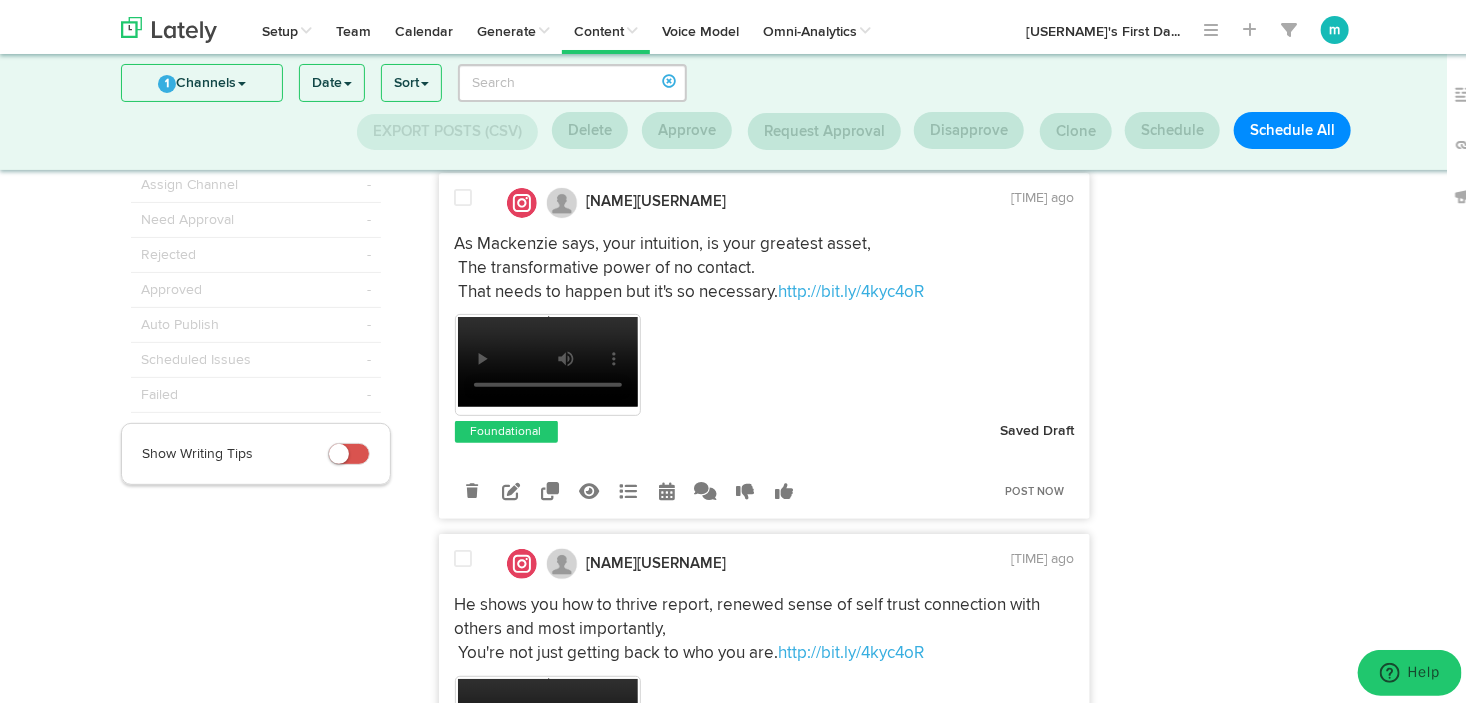 click at bounding box center [464, 194] 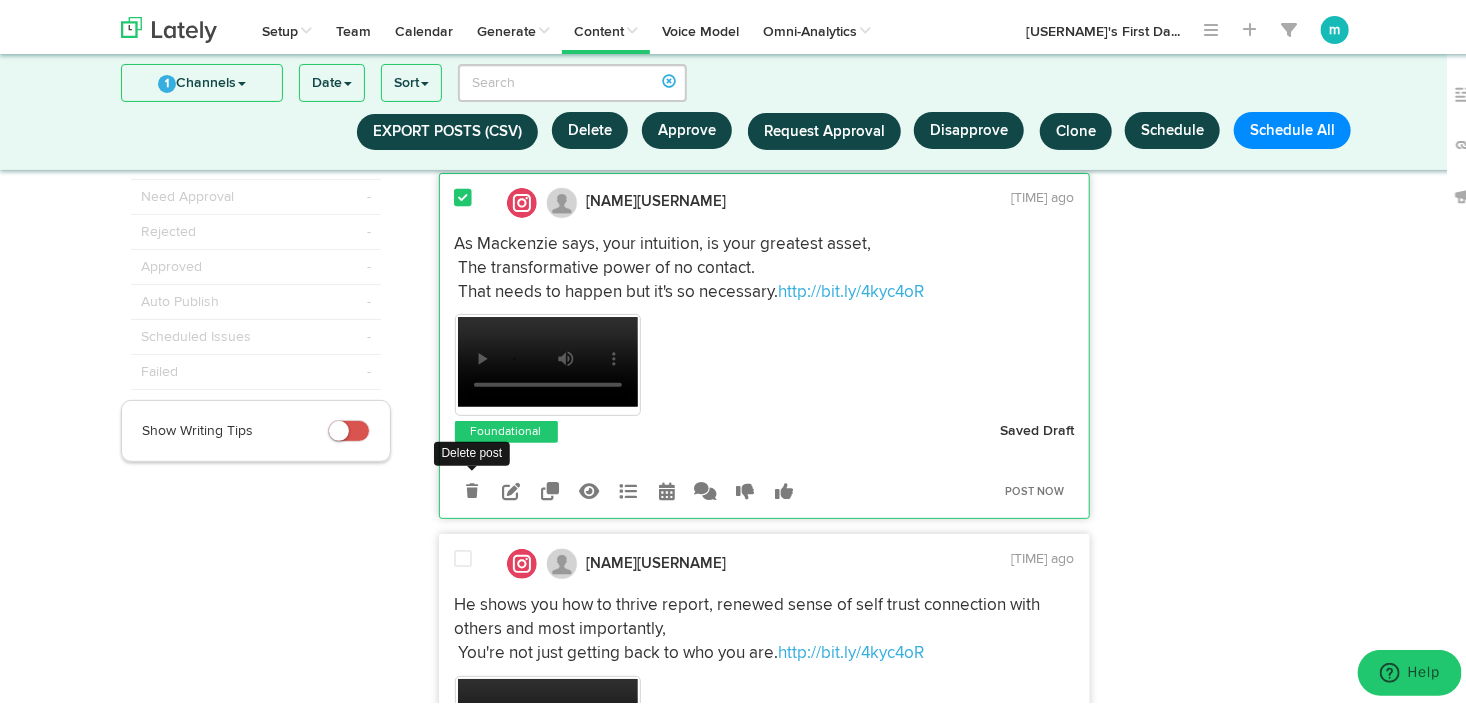 click at bounding box center [472, 486] 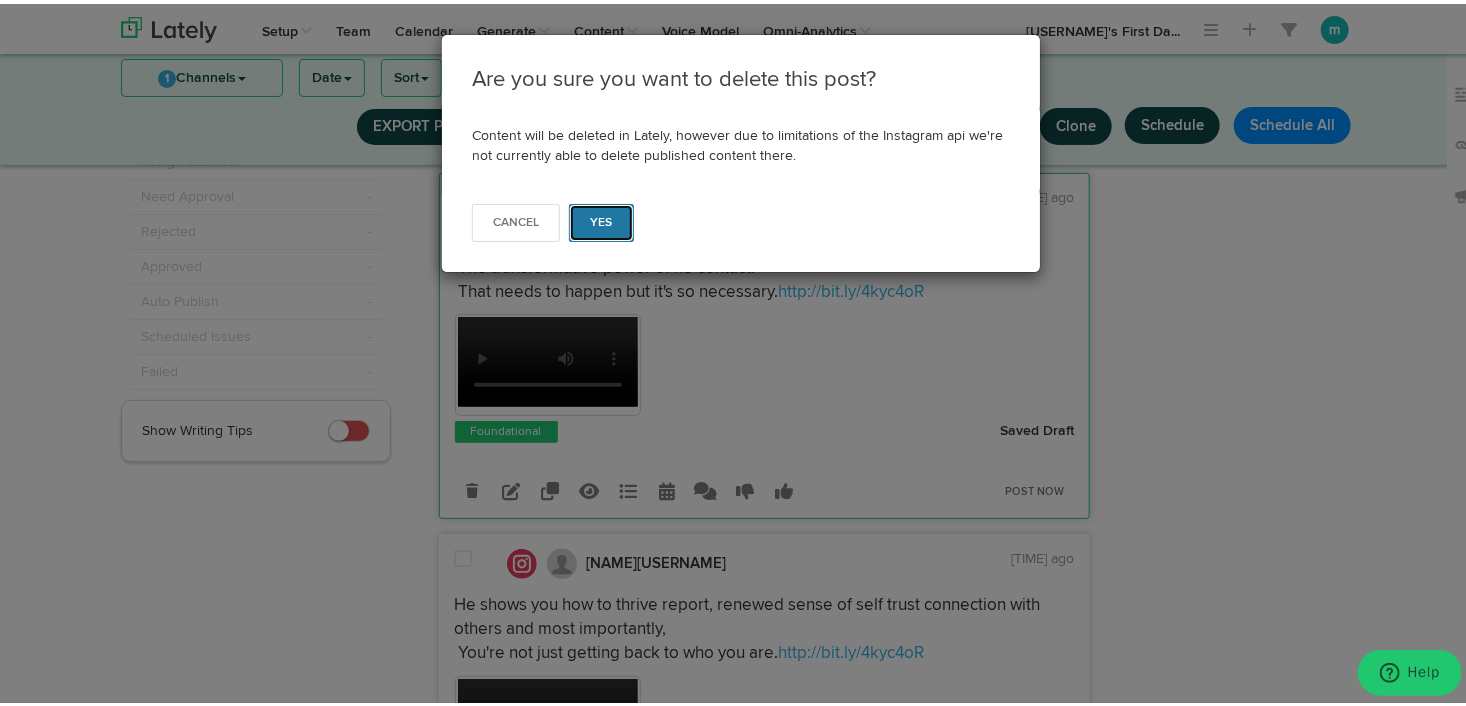click on "Yes" at bounding box center (601, 219) 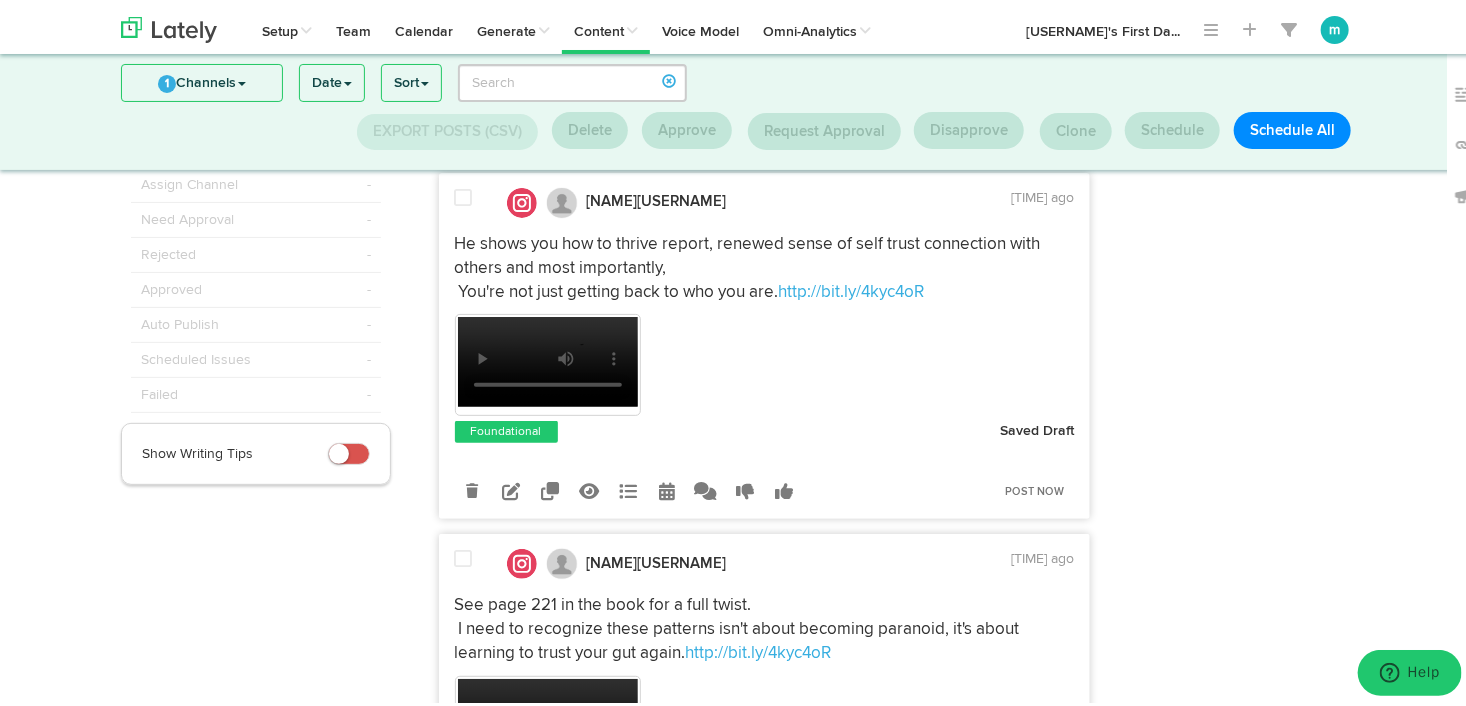 click at bounding box center [464, 194] 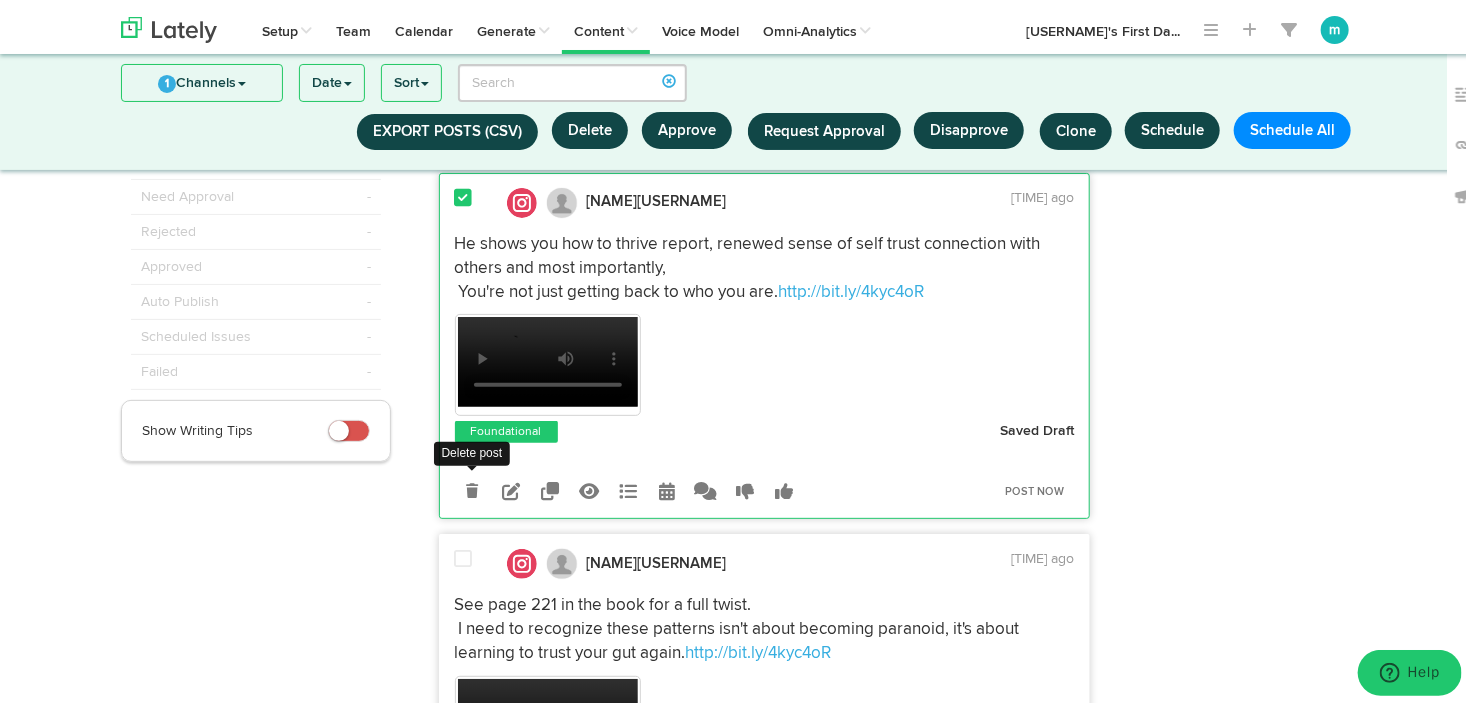 click at bounding box center [472, 487] 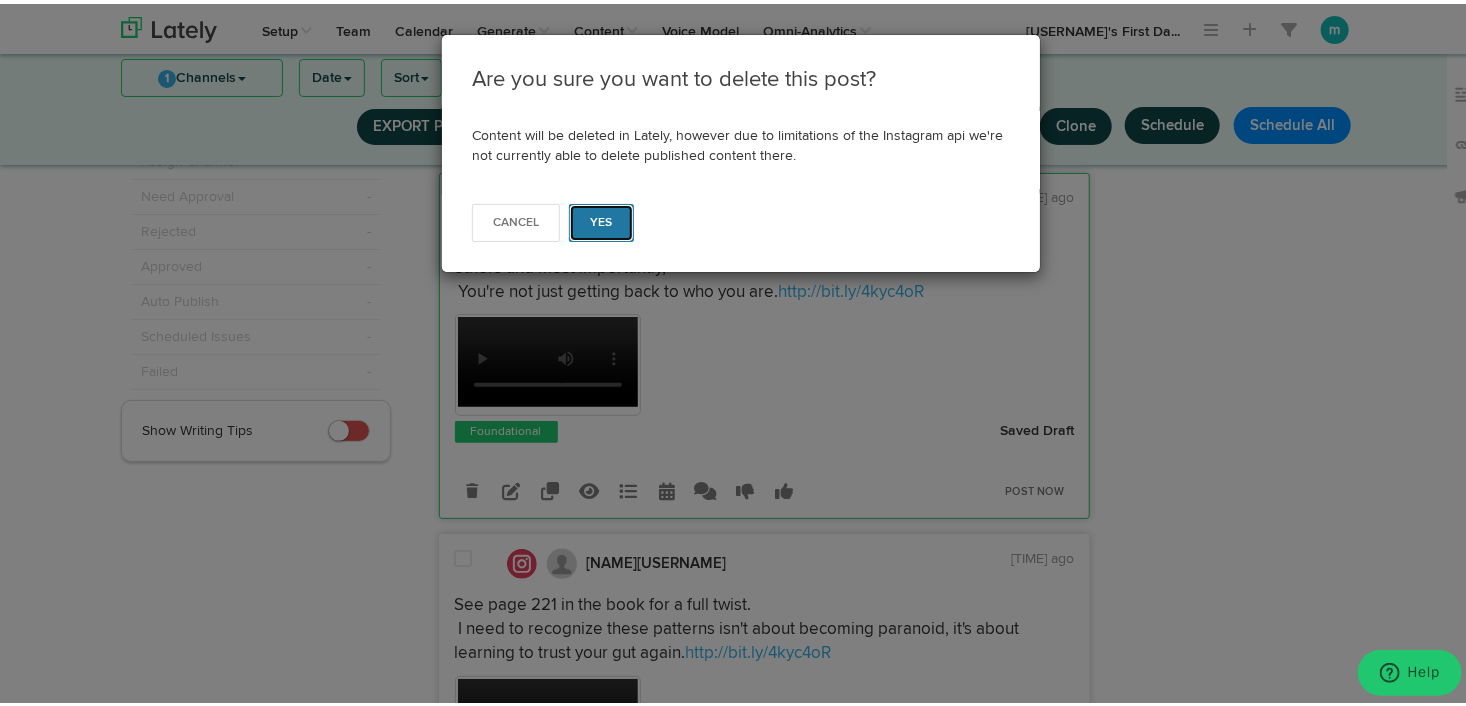 click on "Yes" at bounding box center [601, 219] 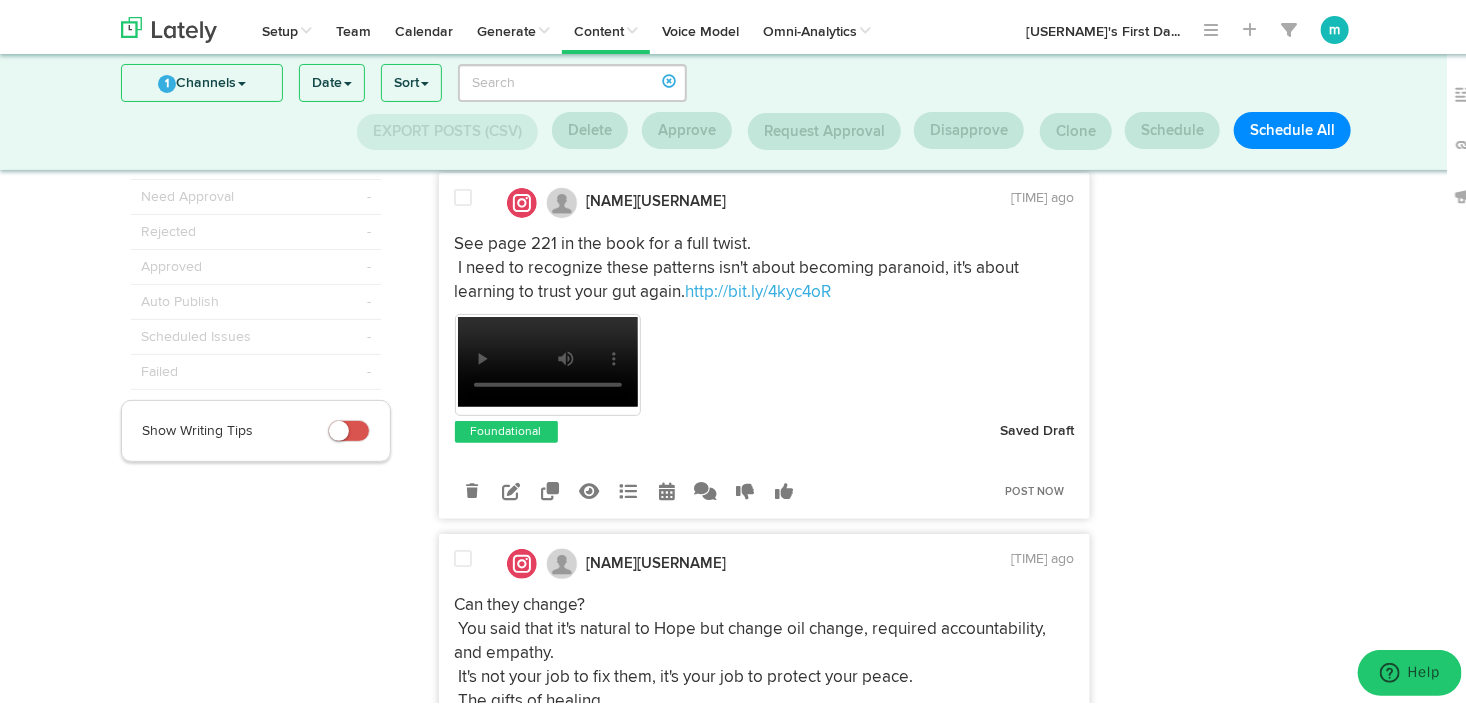 click at bounding box center [464, 194] 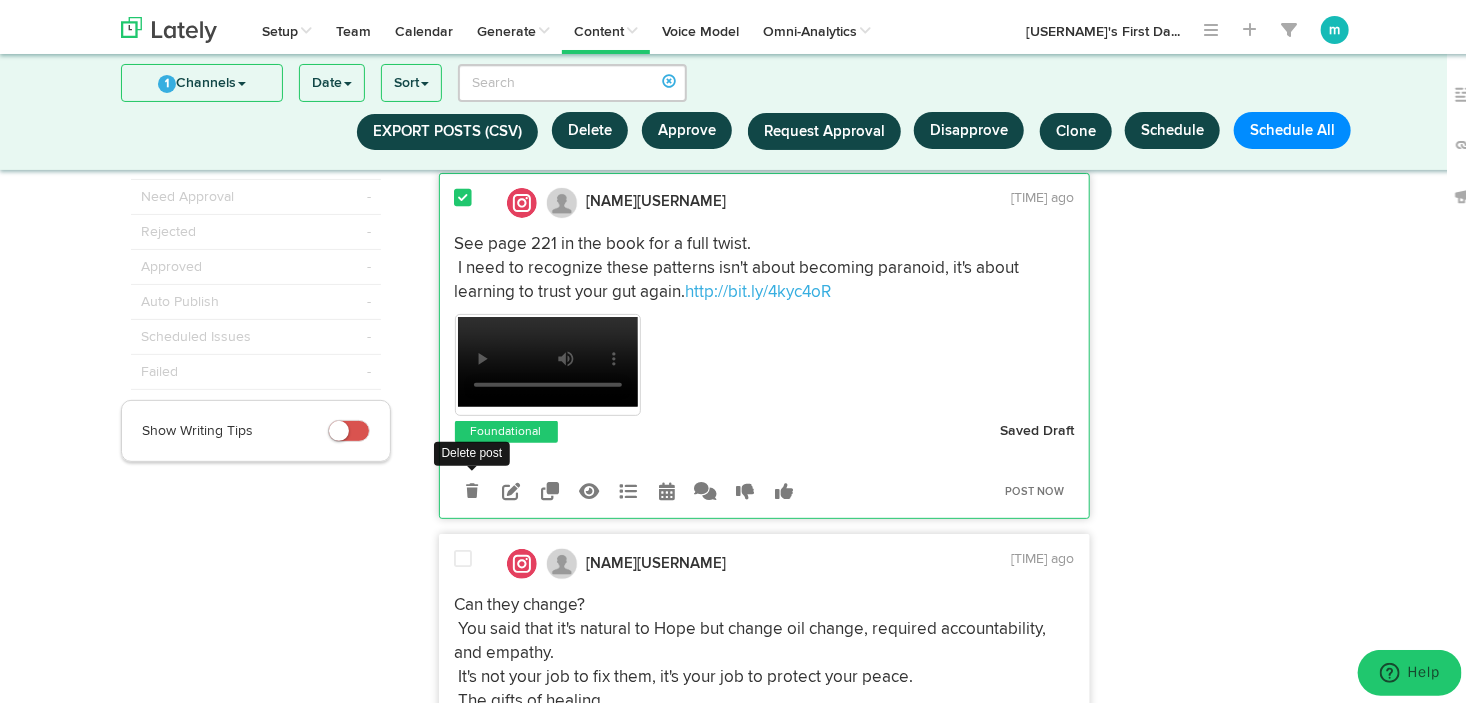 click at bounding box center (472, 486) 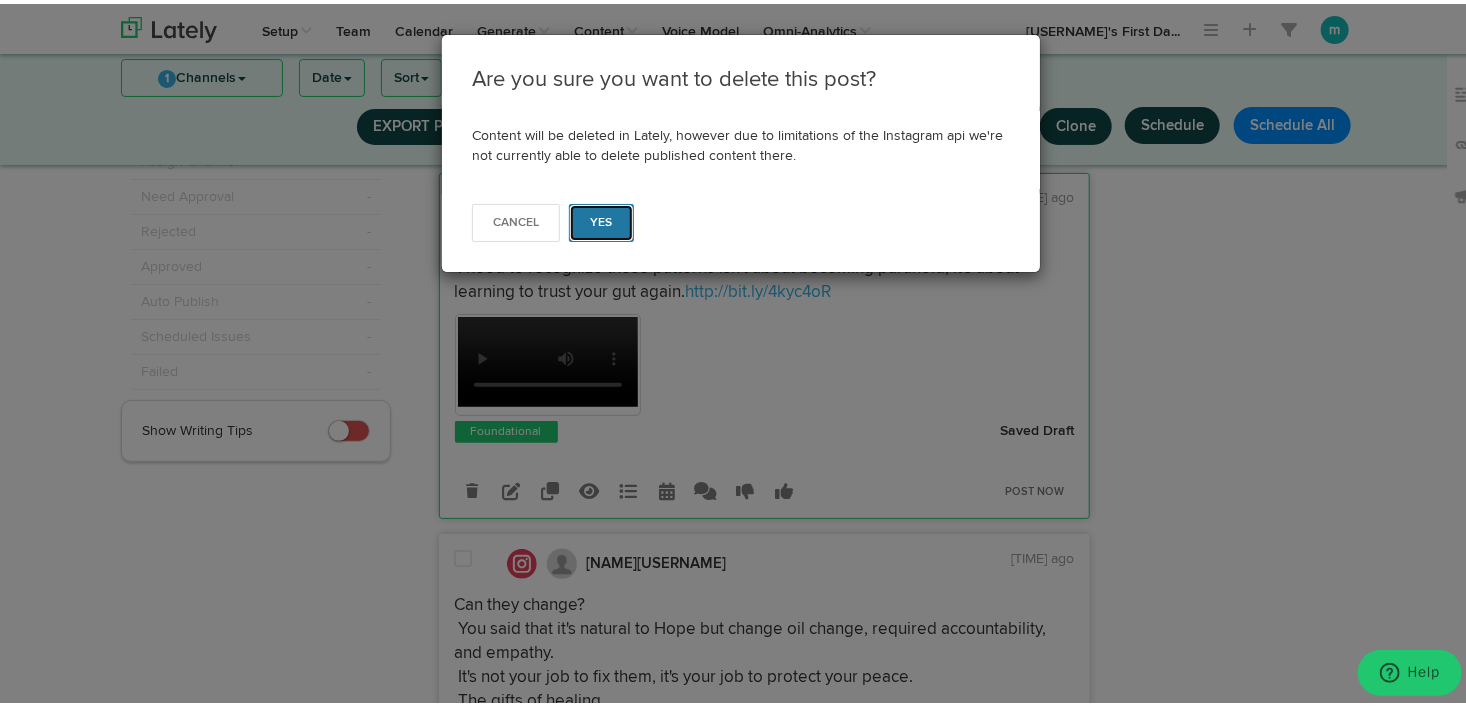 click on "Yes" at bounding box center [601, 219] 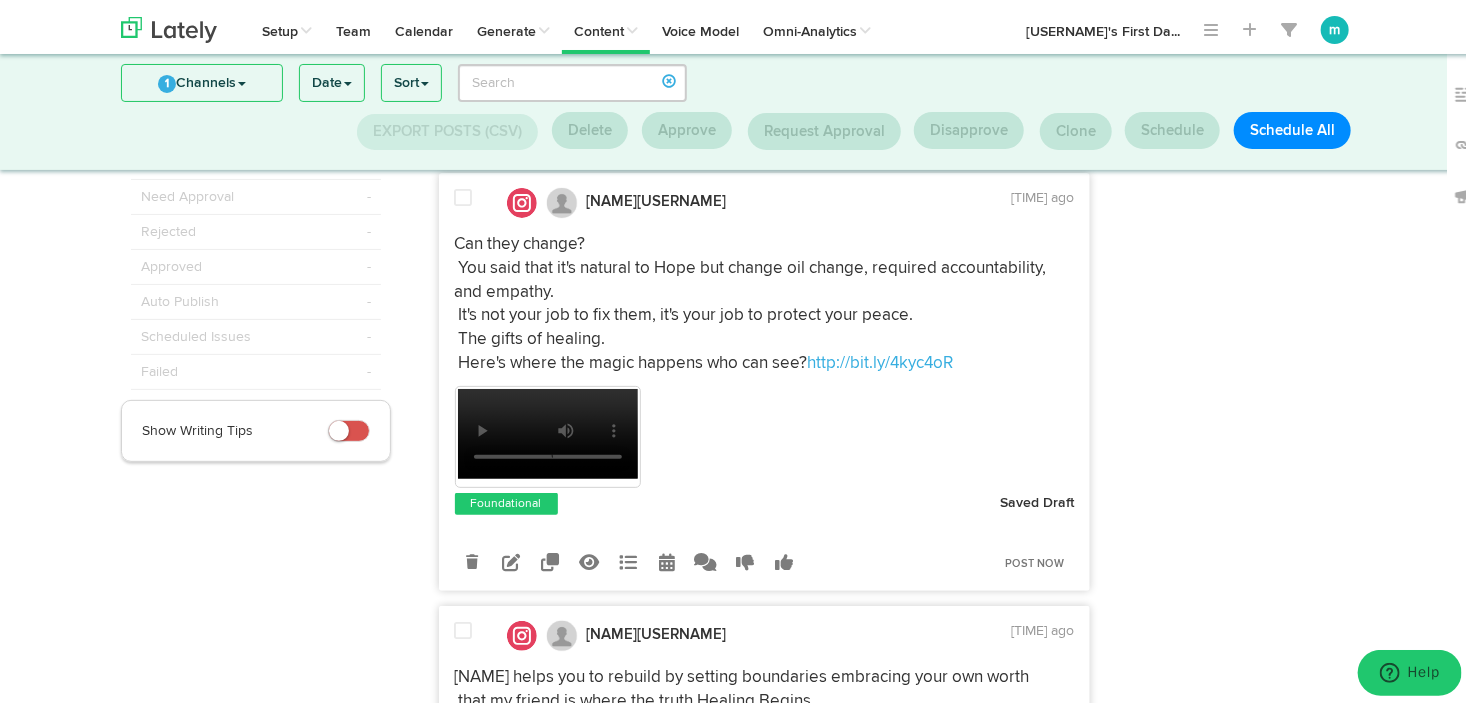click at bounding box center (464, 194) 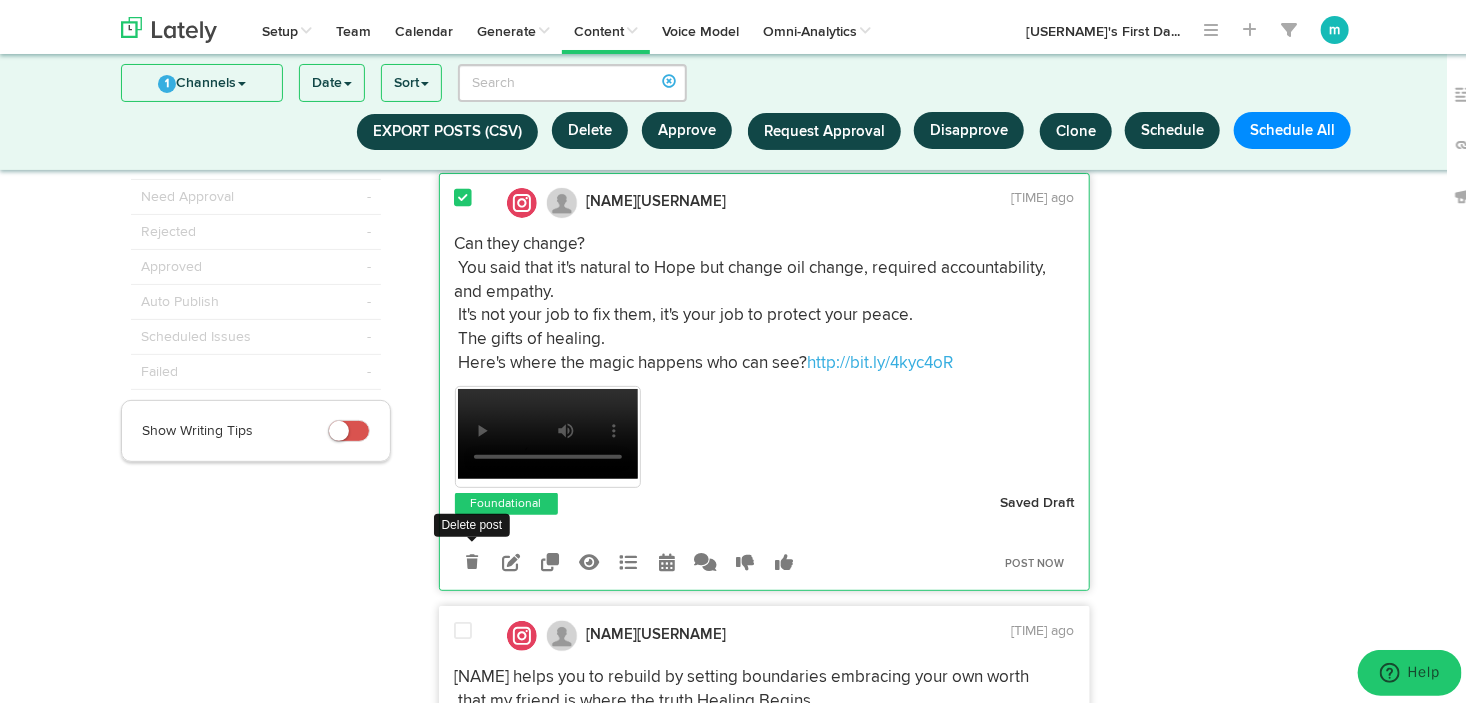 click at bounding box center [472, 558] 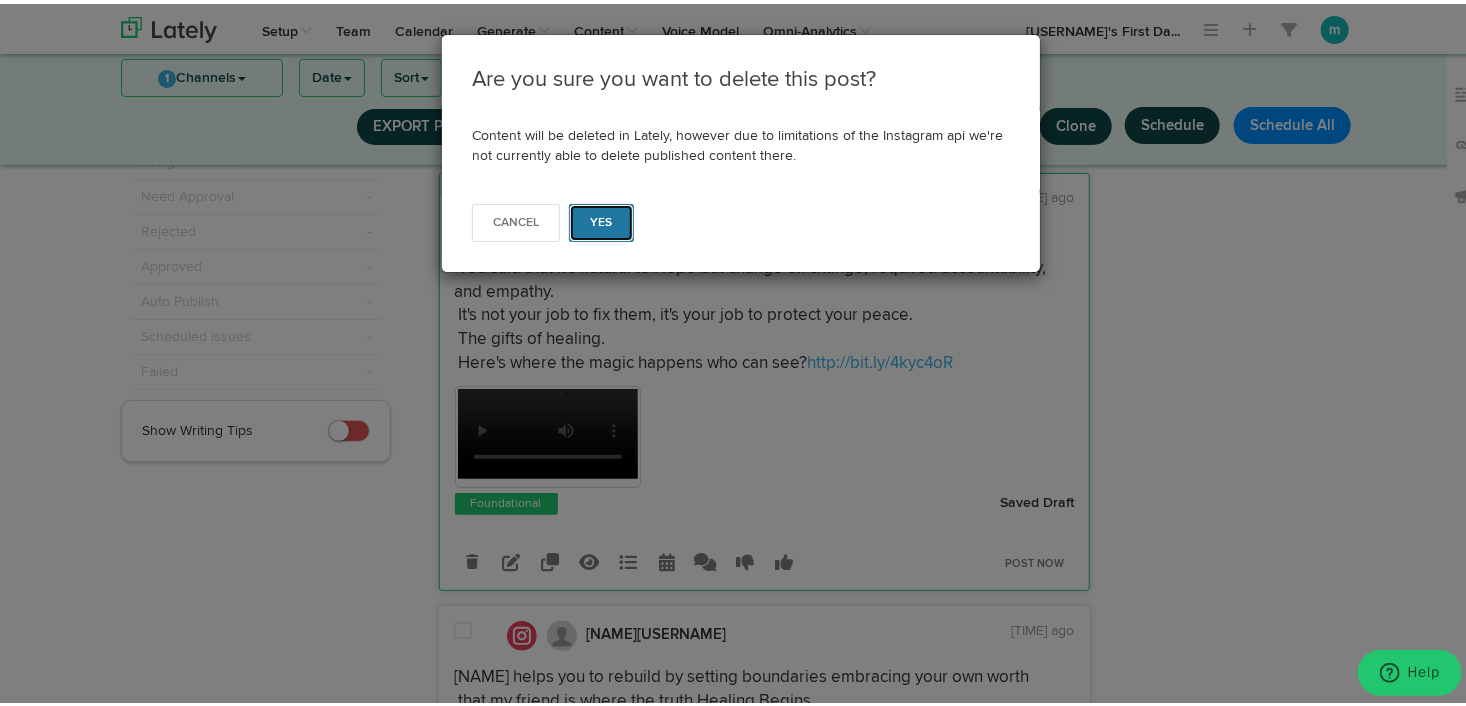 click on "Yes" at bounding box center [601, 219] 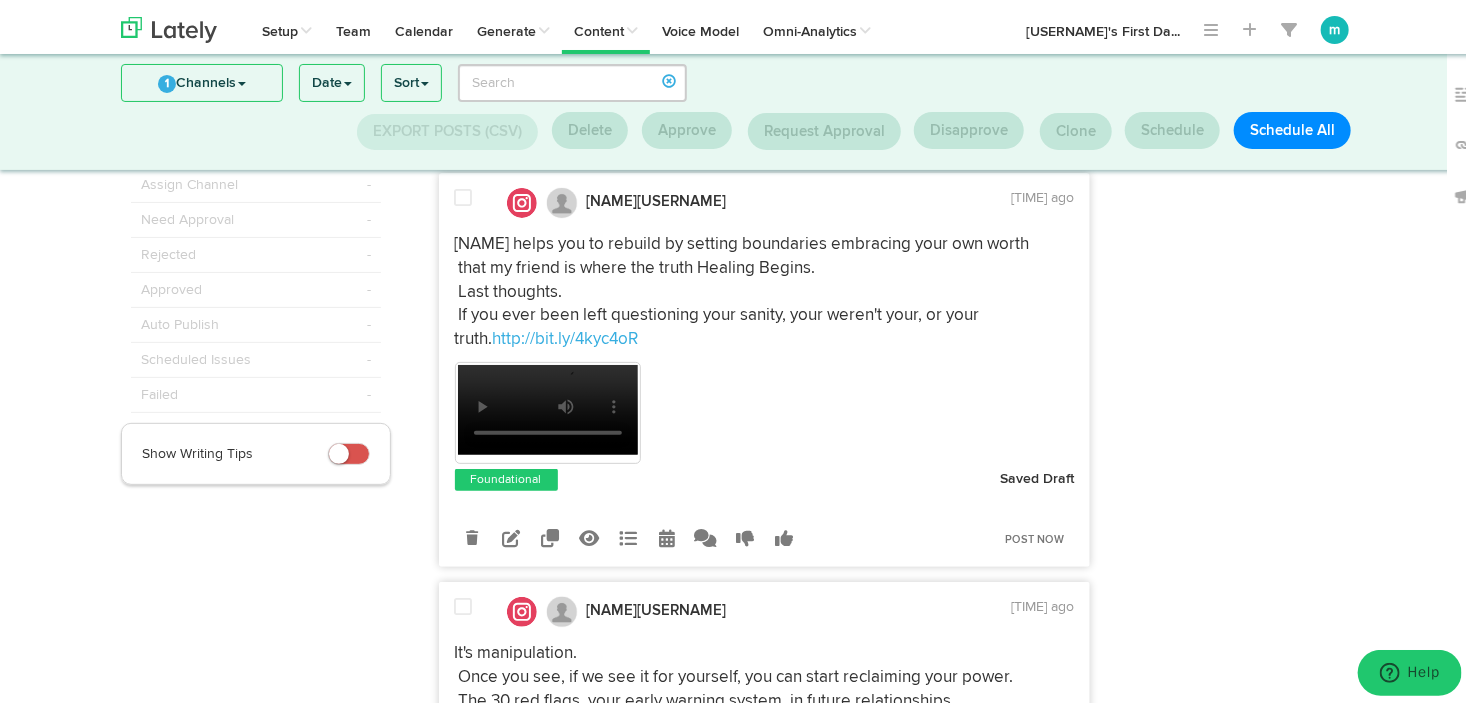 click at bounding box center (464, 194) 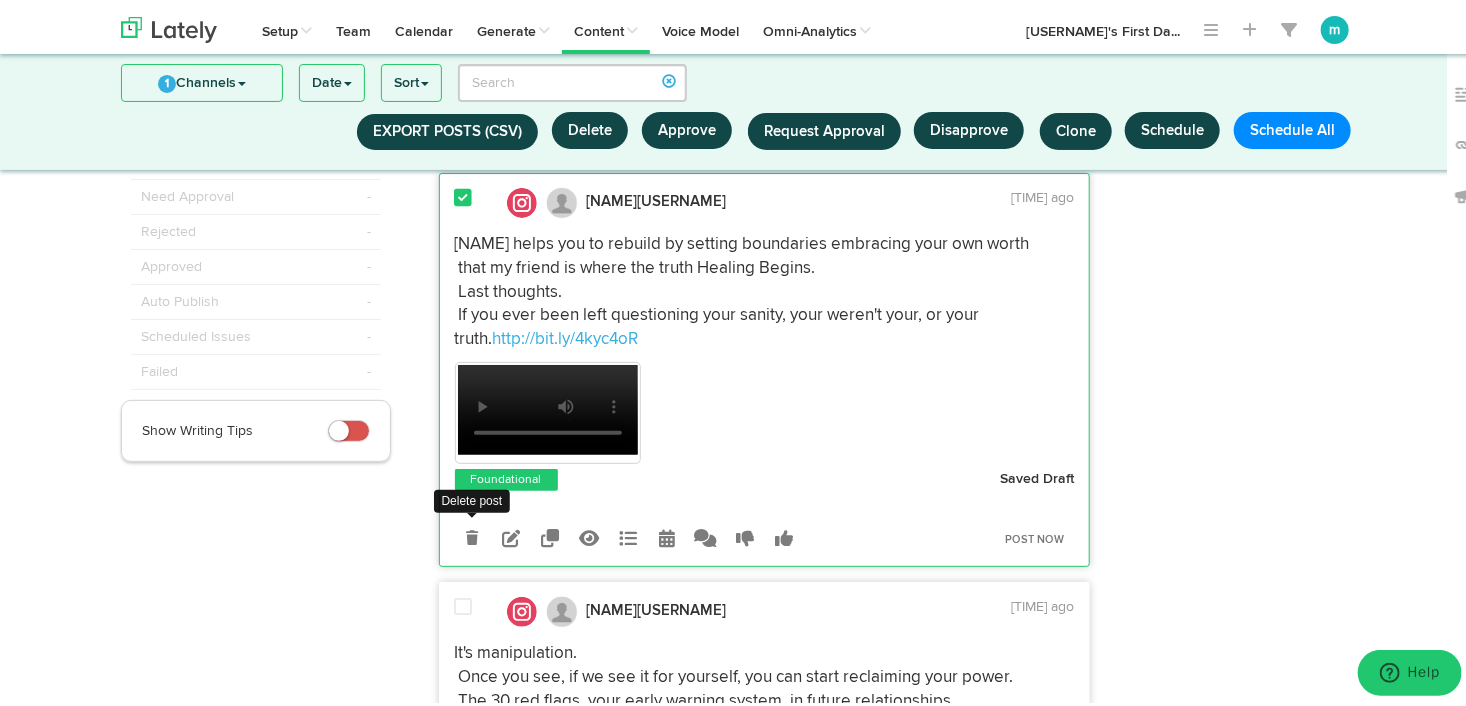 click at bounding box center (472, 534) 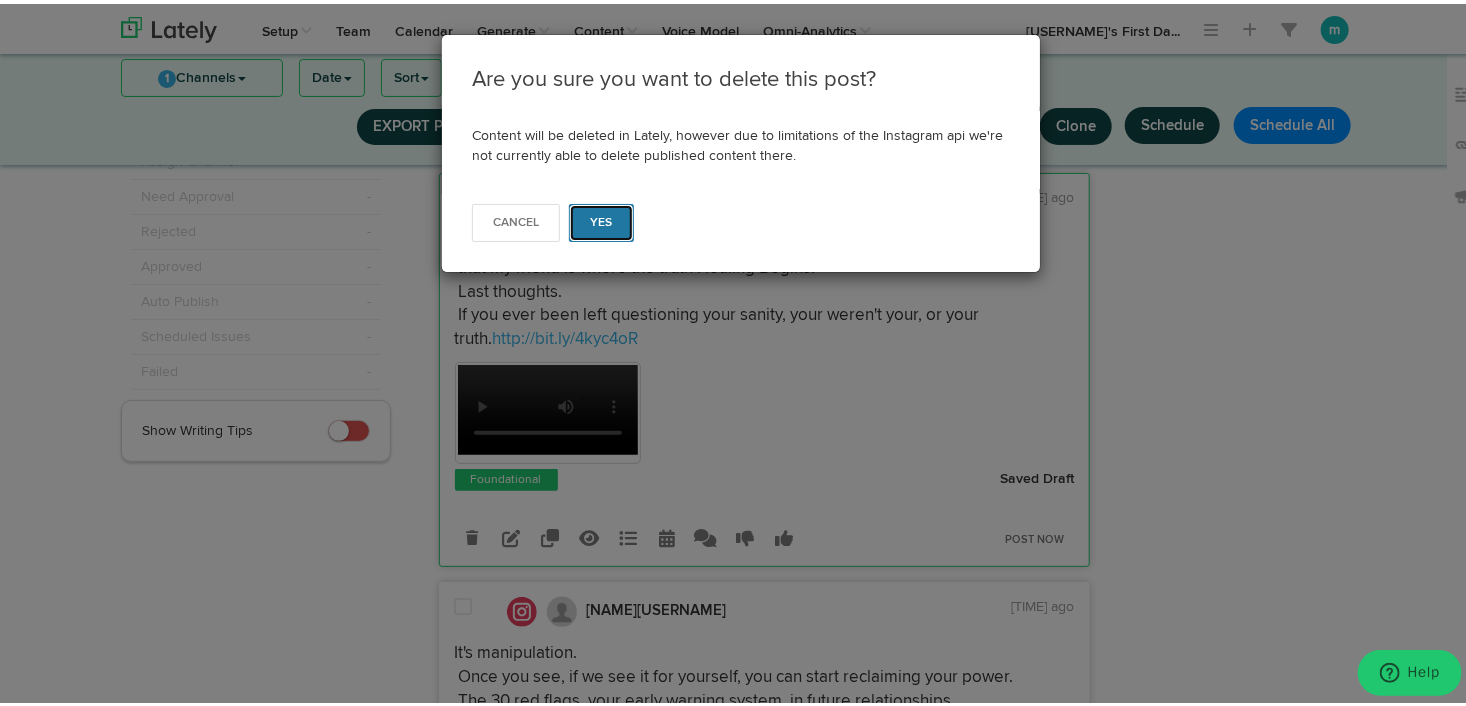 click on "Yes" at bounding box center [601, 219] 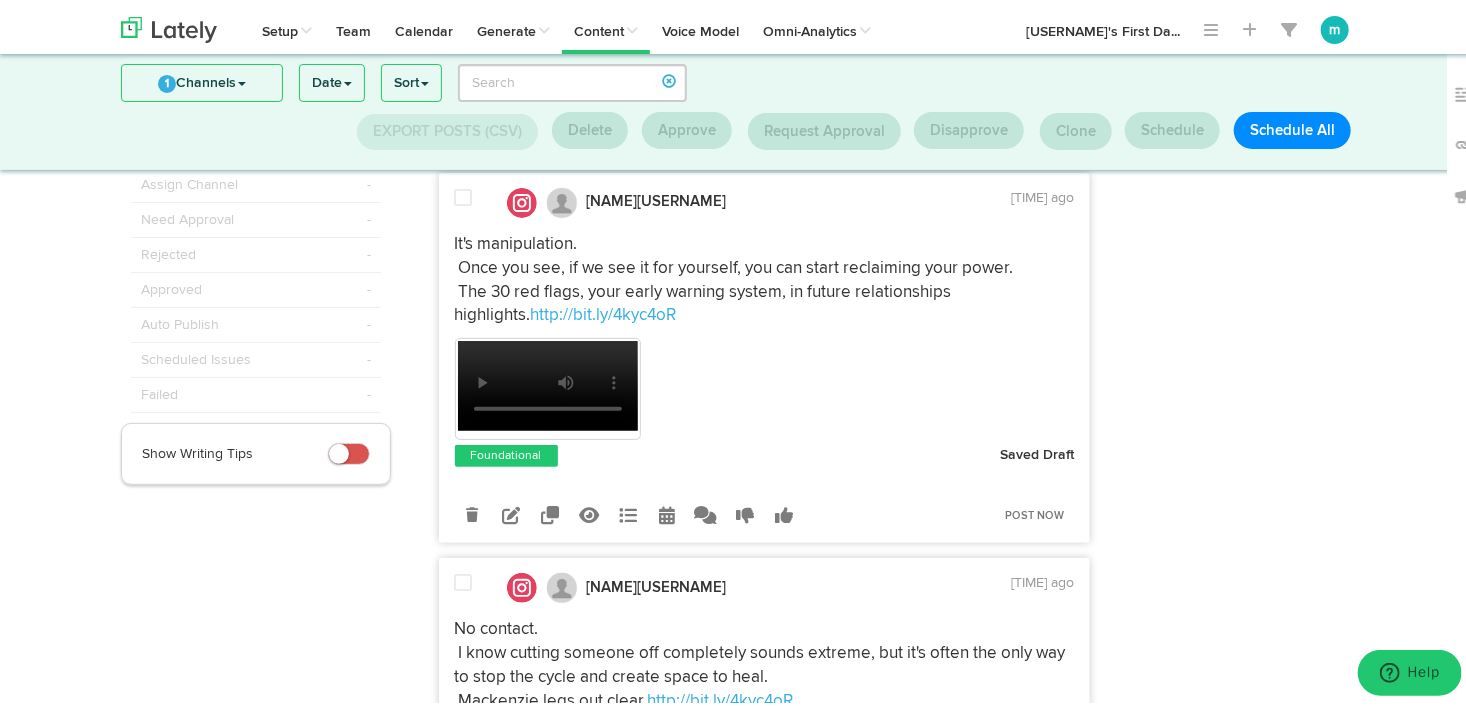 click at bounding box center [464, 194] 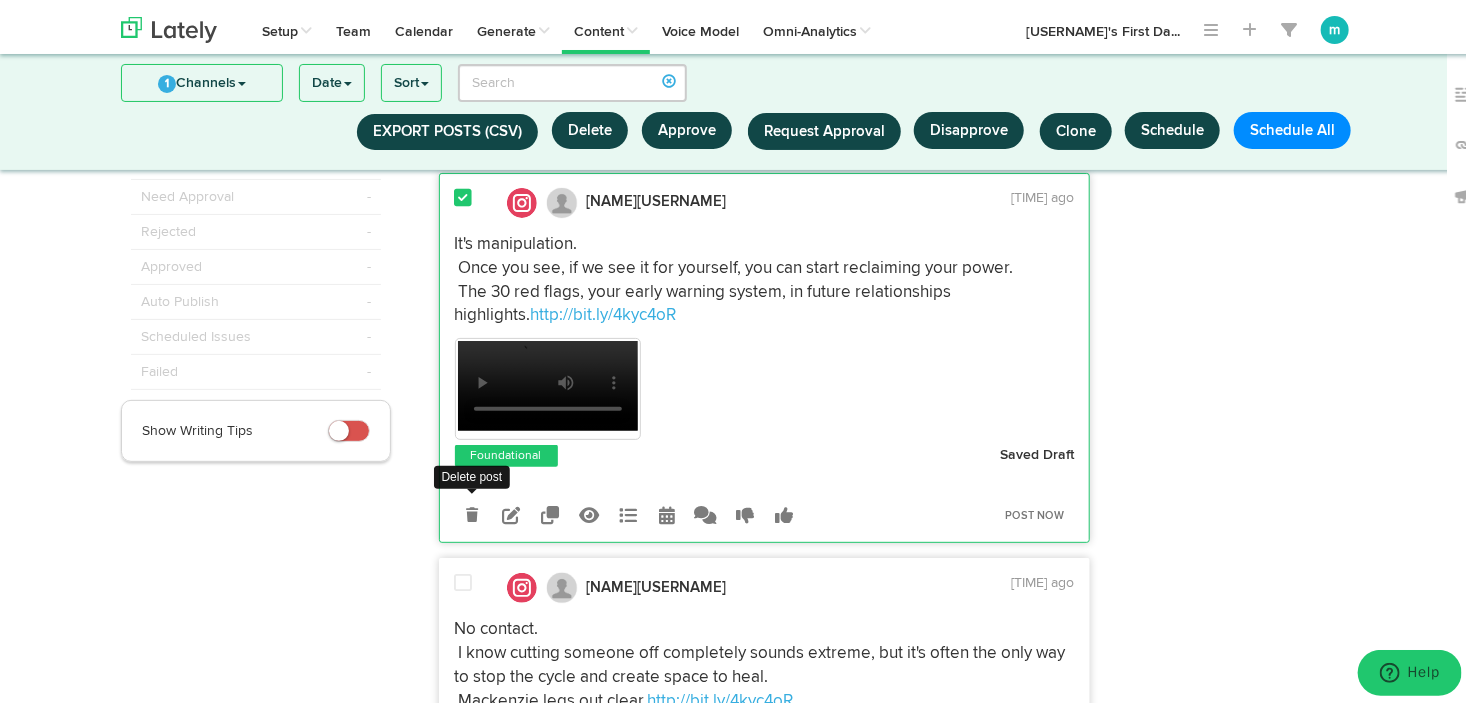 click at bounding box center [472, 511] 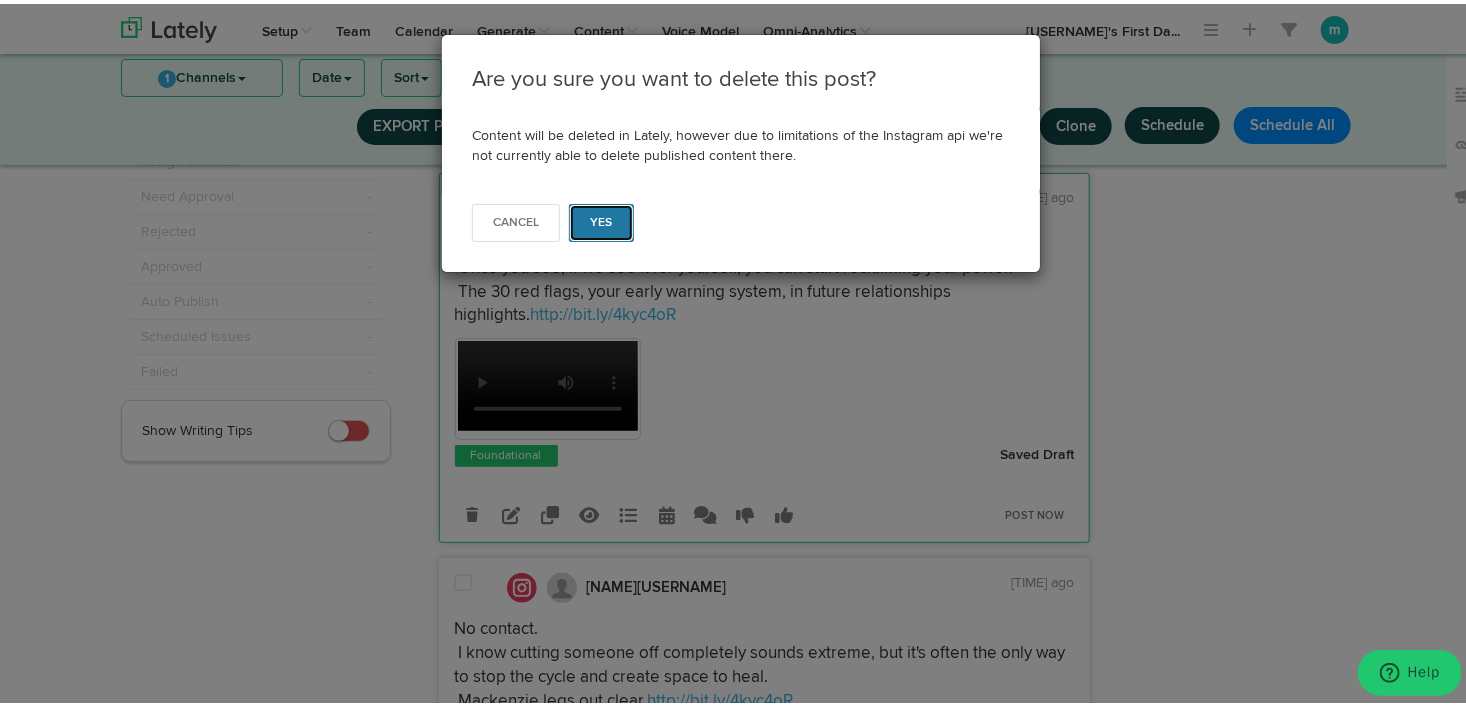 click on "Yes" at bounding box center [601, 219] 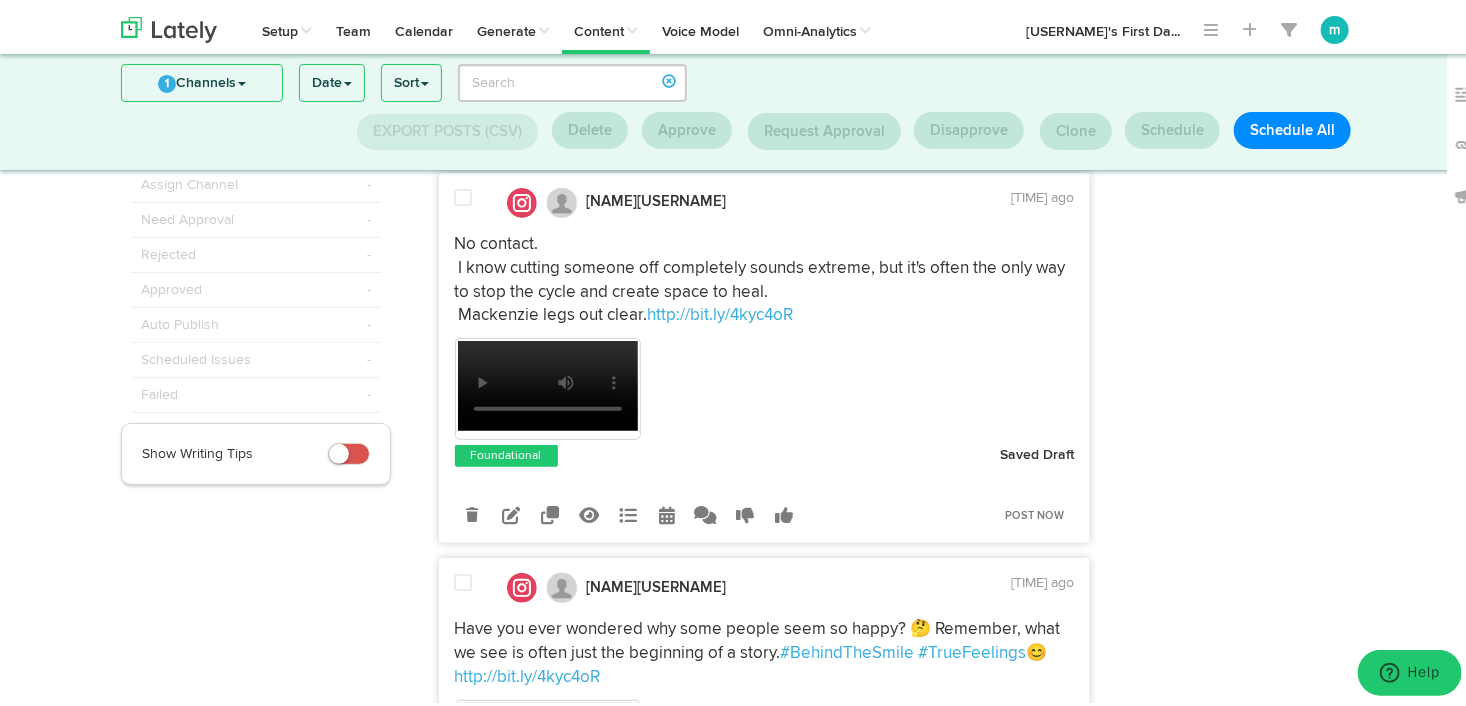 click at bounding box center [464, 194] 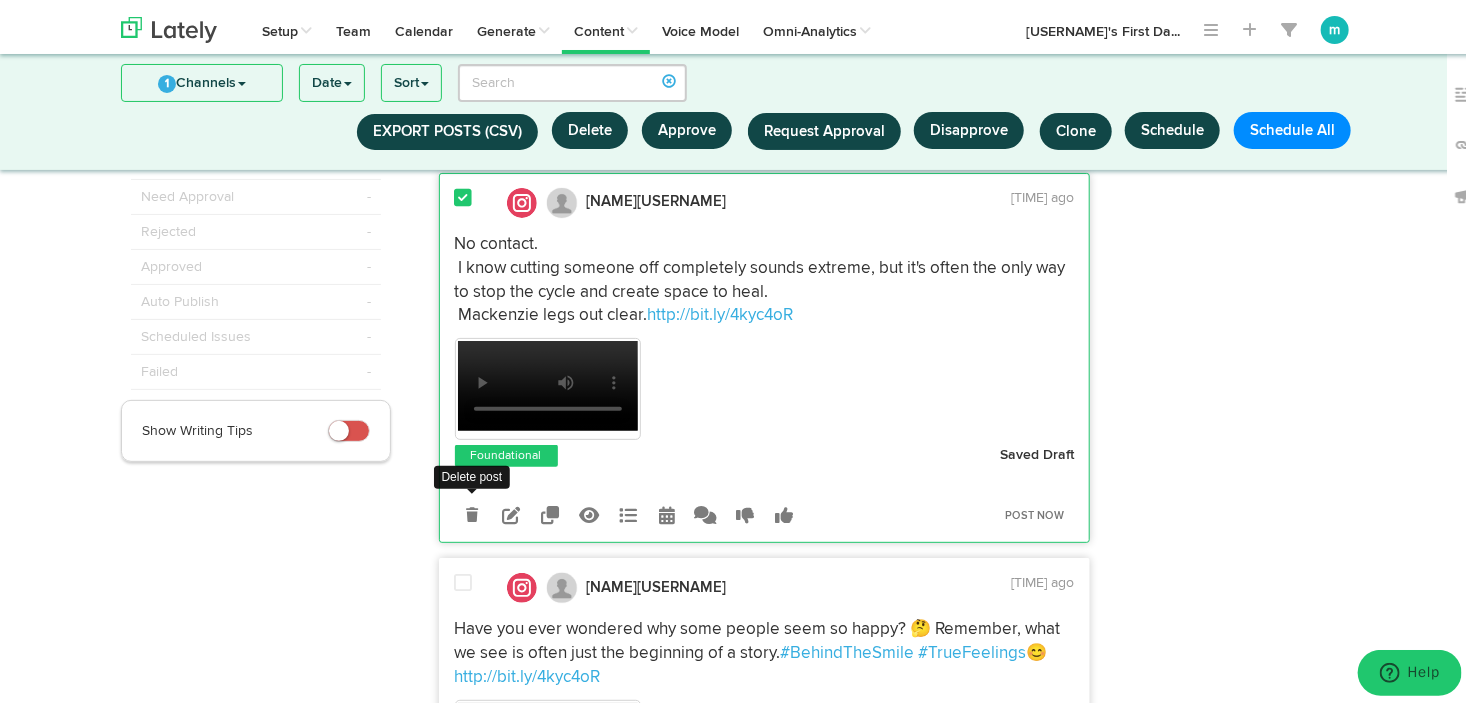 click at bounding box center [472, 511] 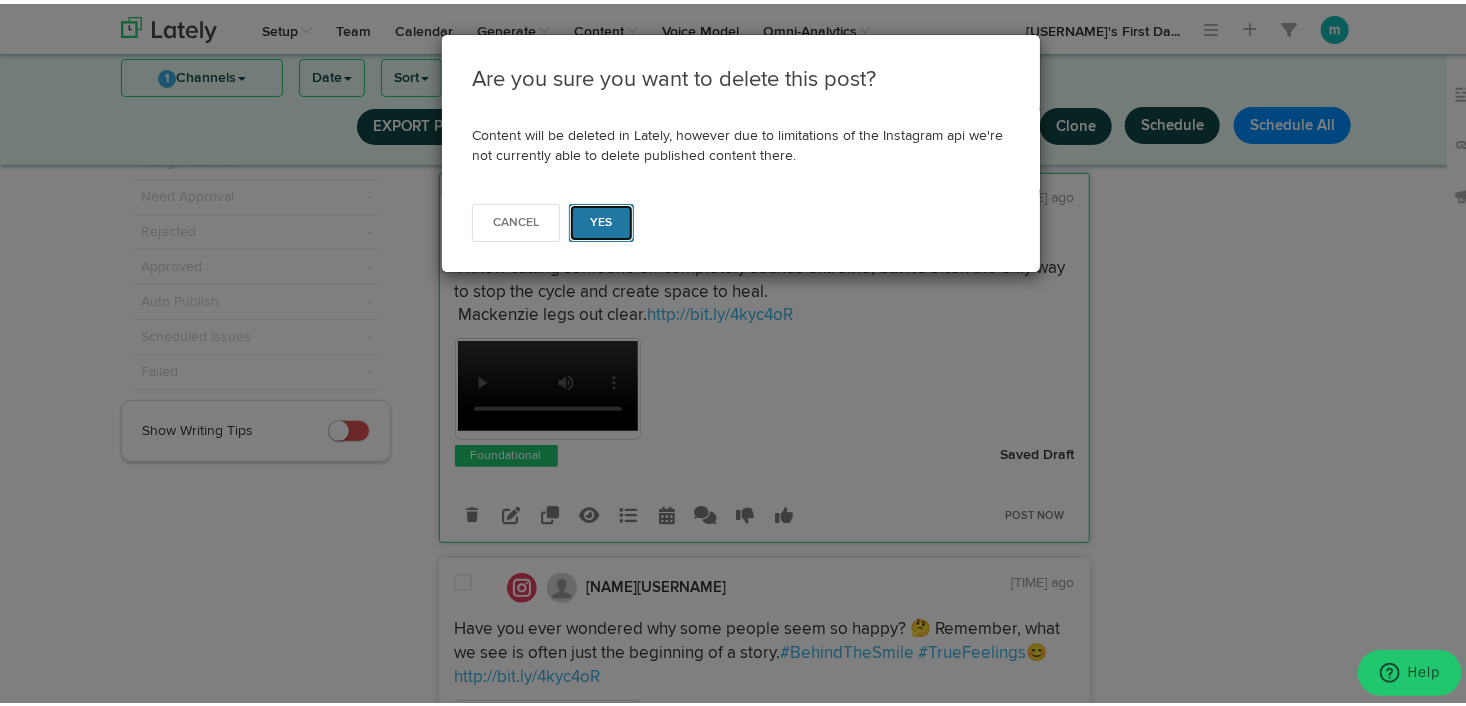 click on "Yes" at bounding box center [601, 219] 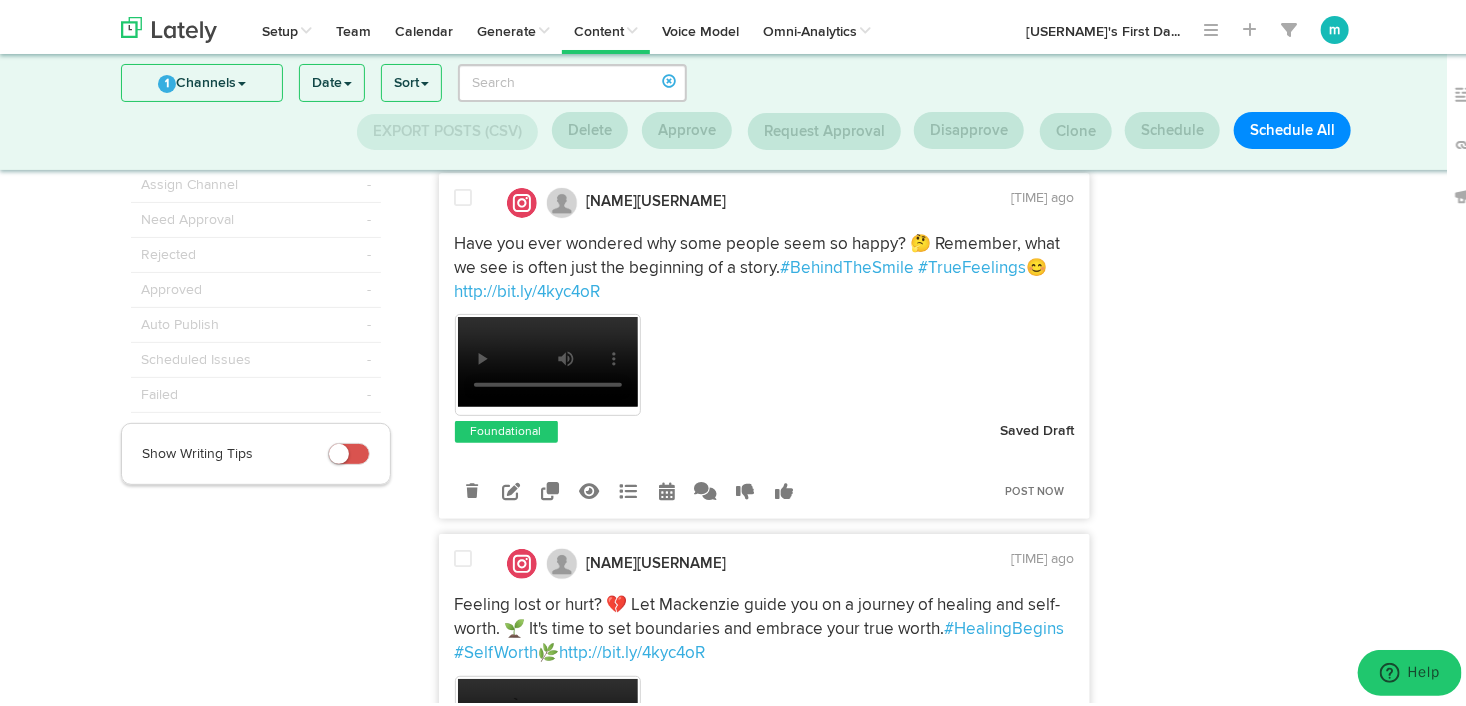 click at bounding box center (464, 194) 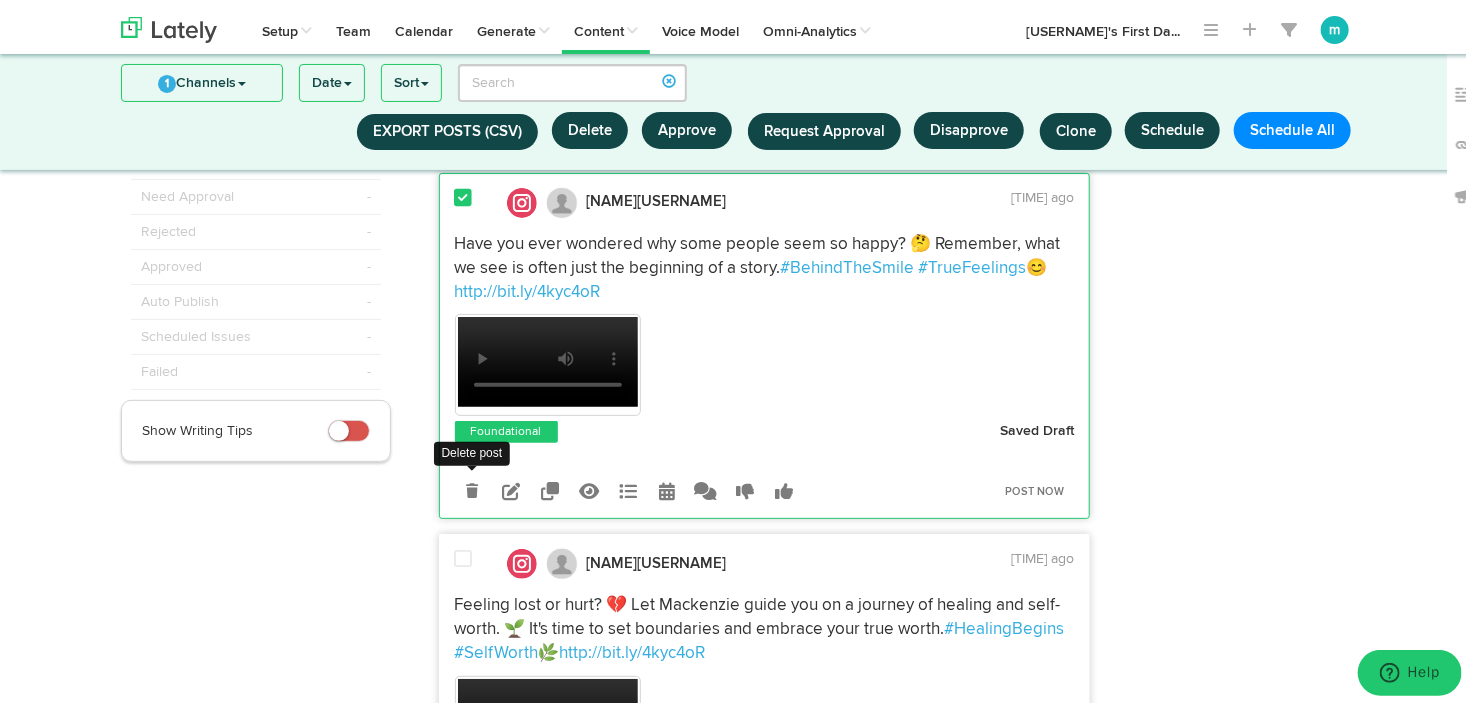 click at bounding box center [472, 487] 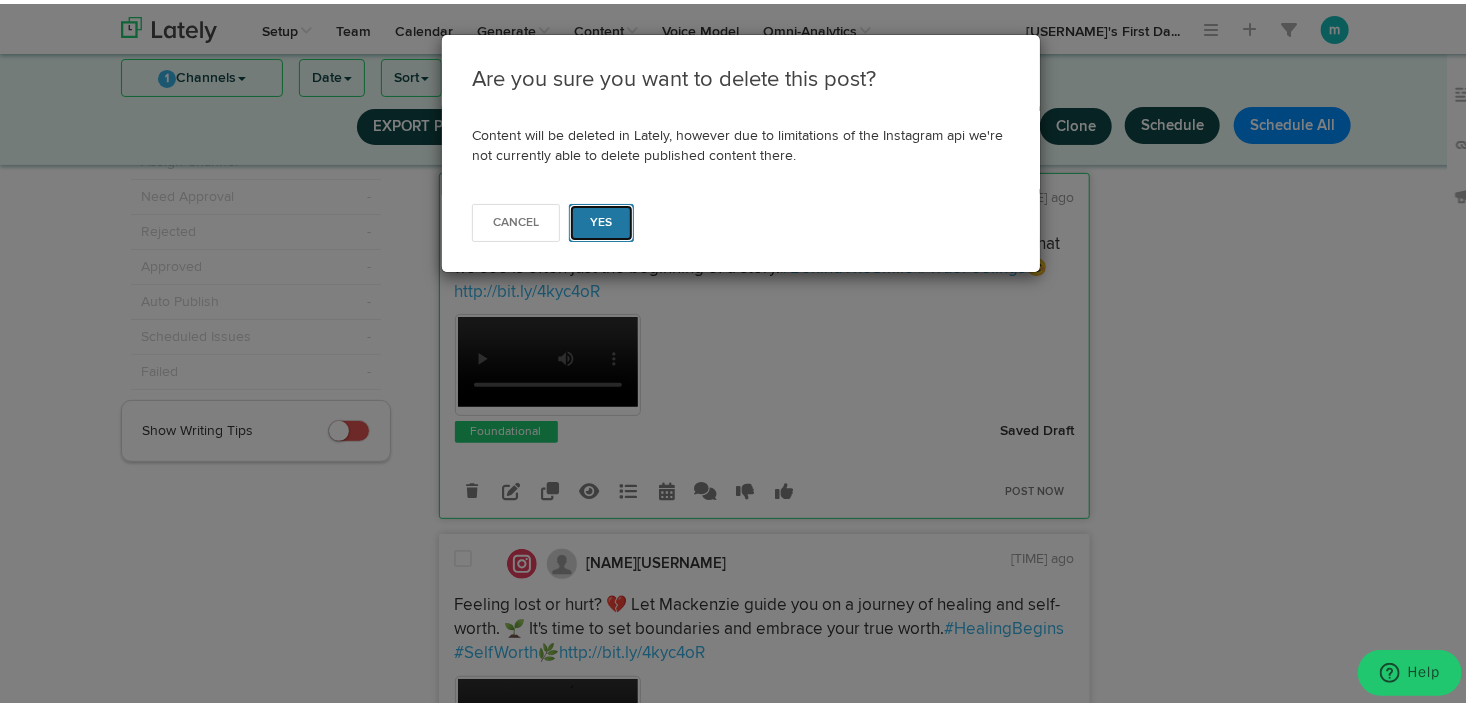 click on "Yes" at bounding box center (601, 219) 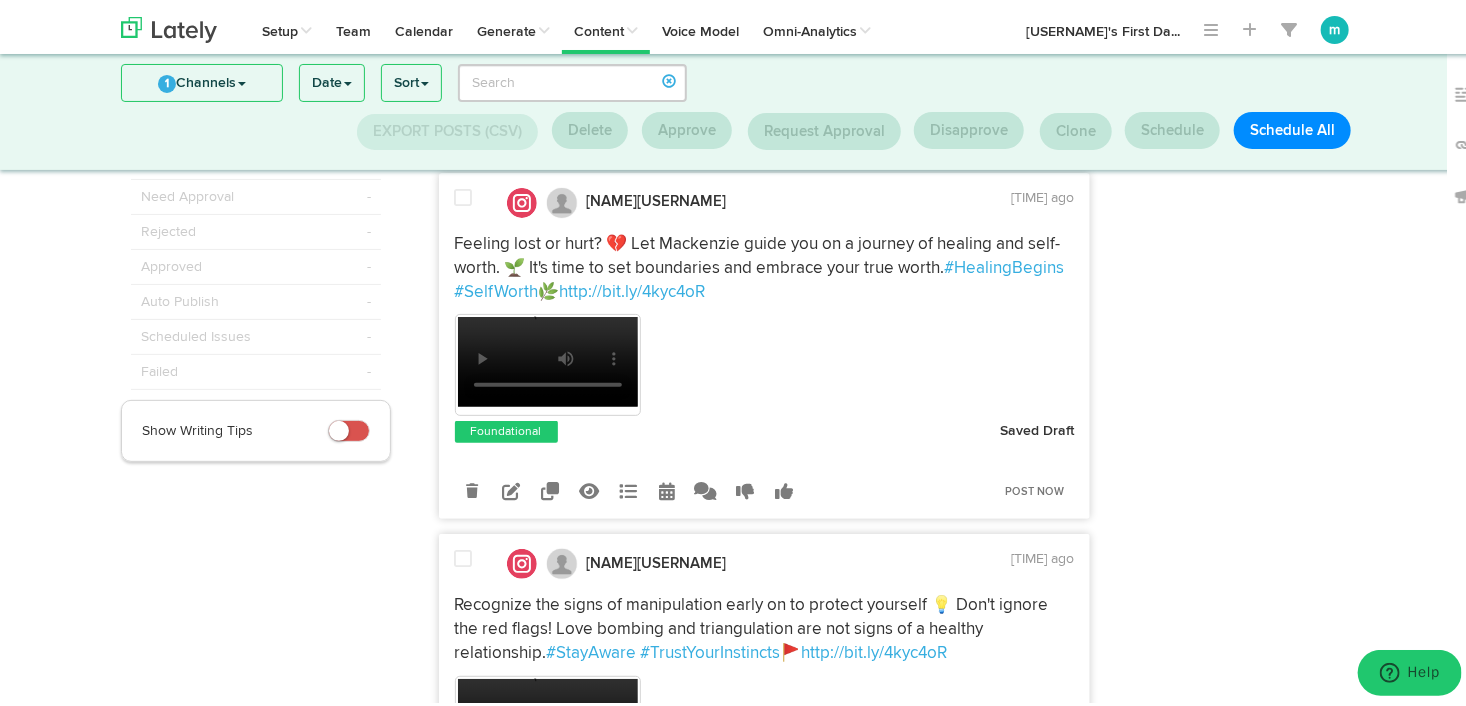 click at bounding box center (464, 194) 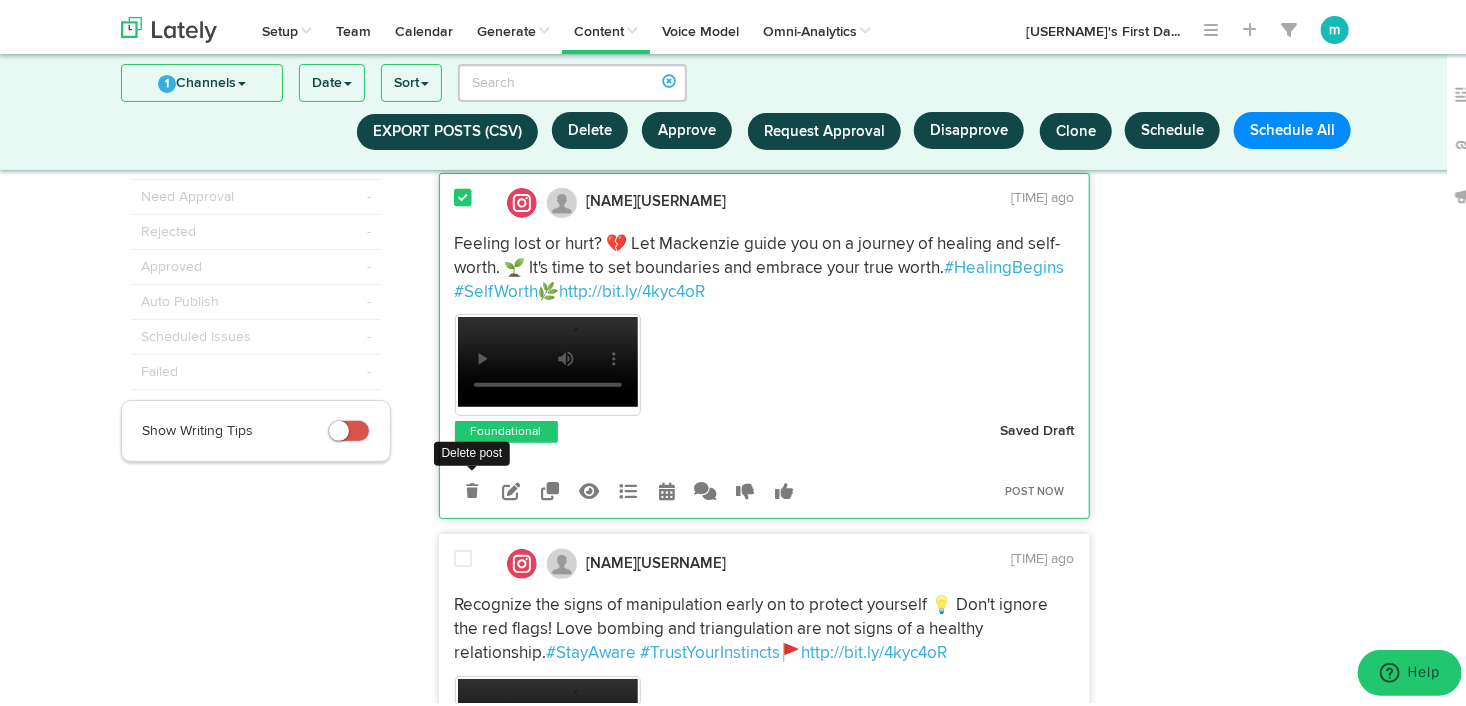 click at bounding box center (472, 486) 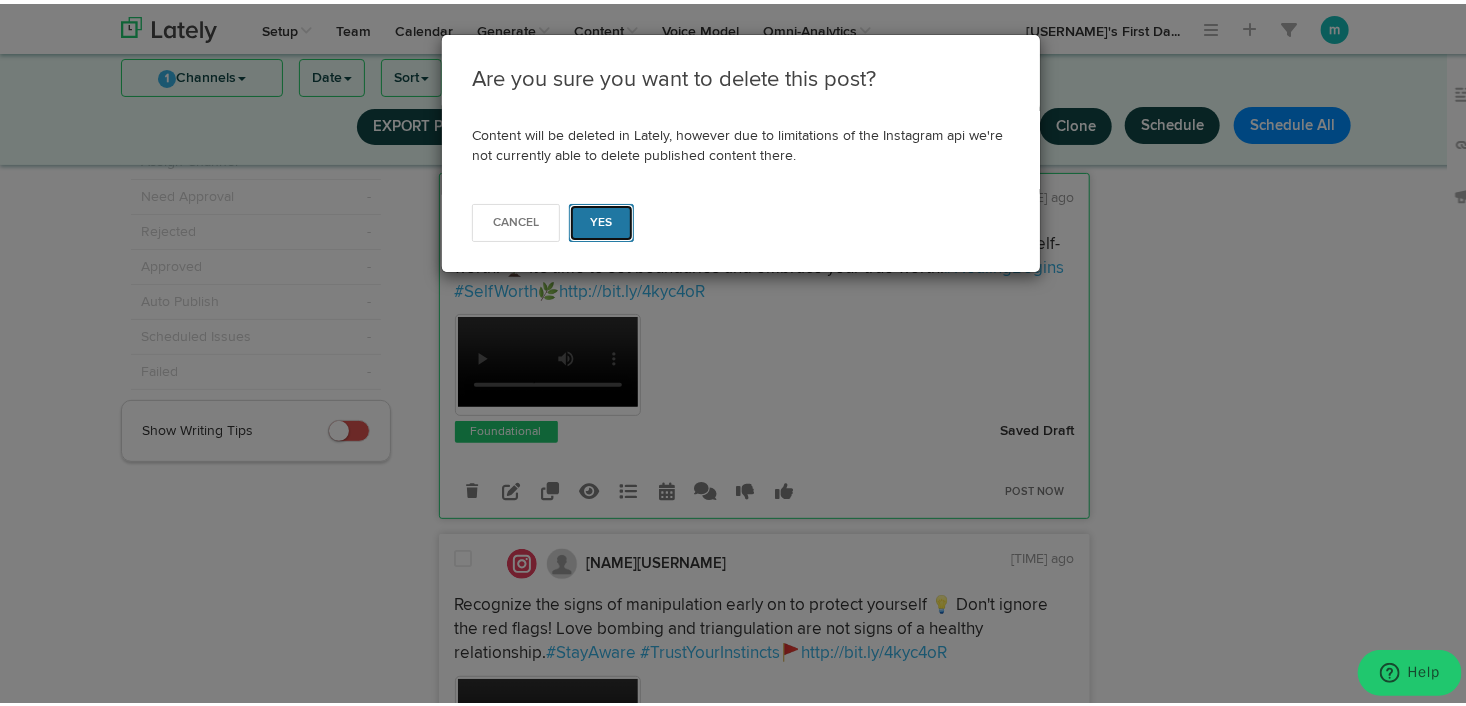 click on "Yes" at bounding box center (601, 219) 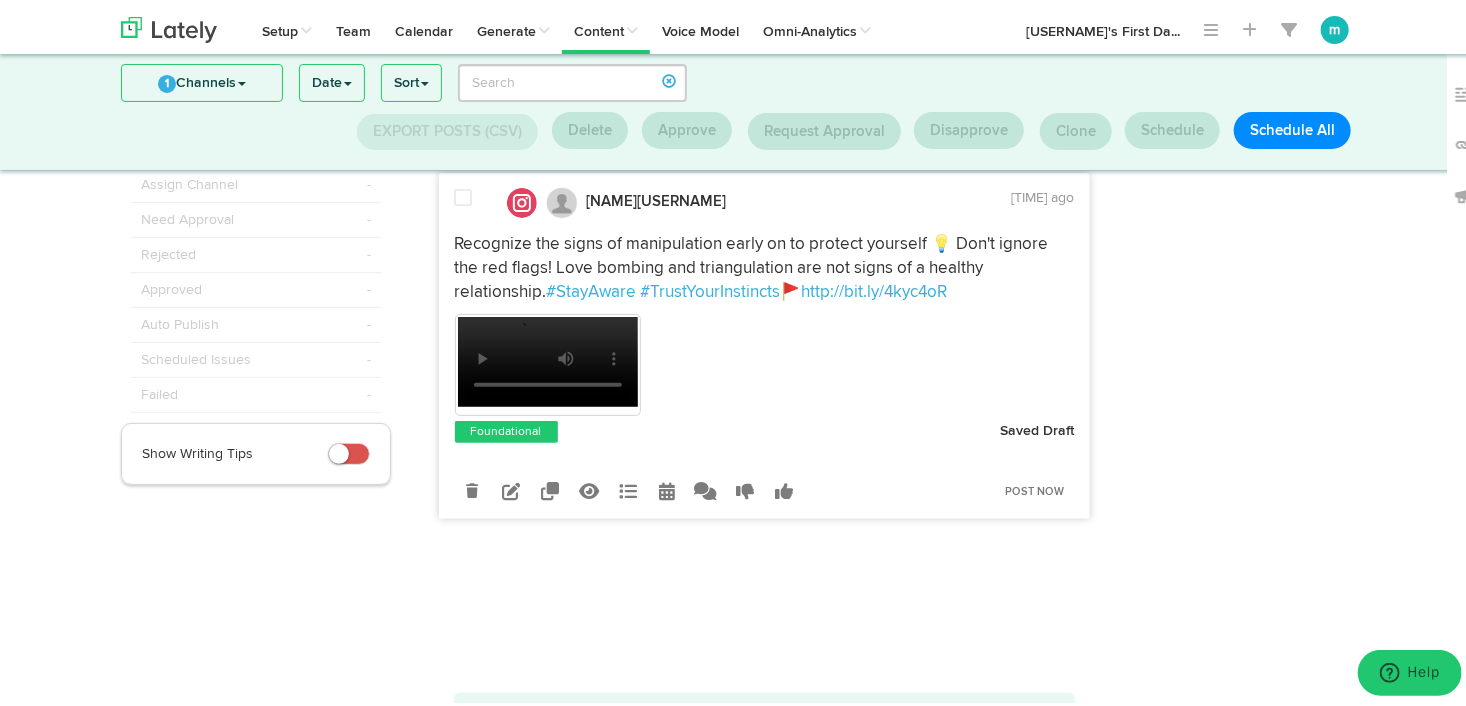 click at bounding box center (464, 194) 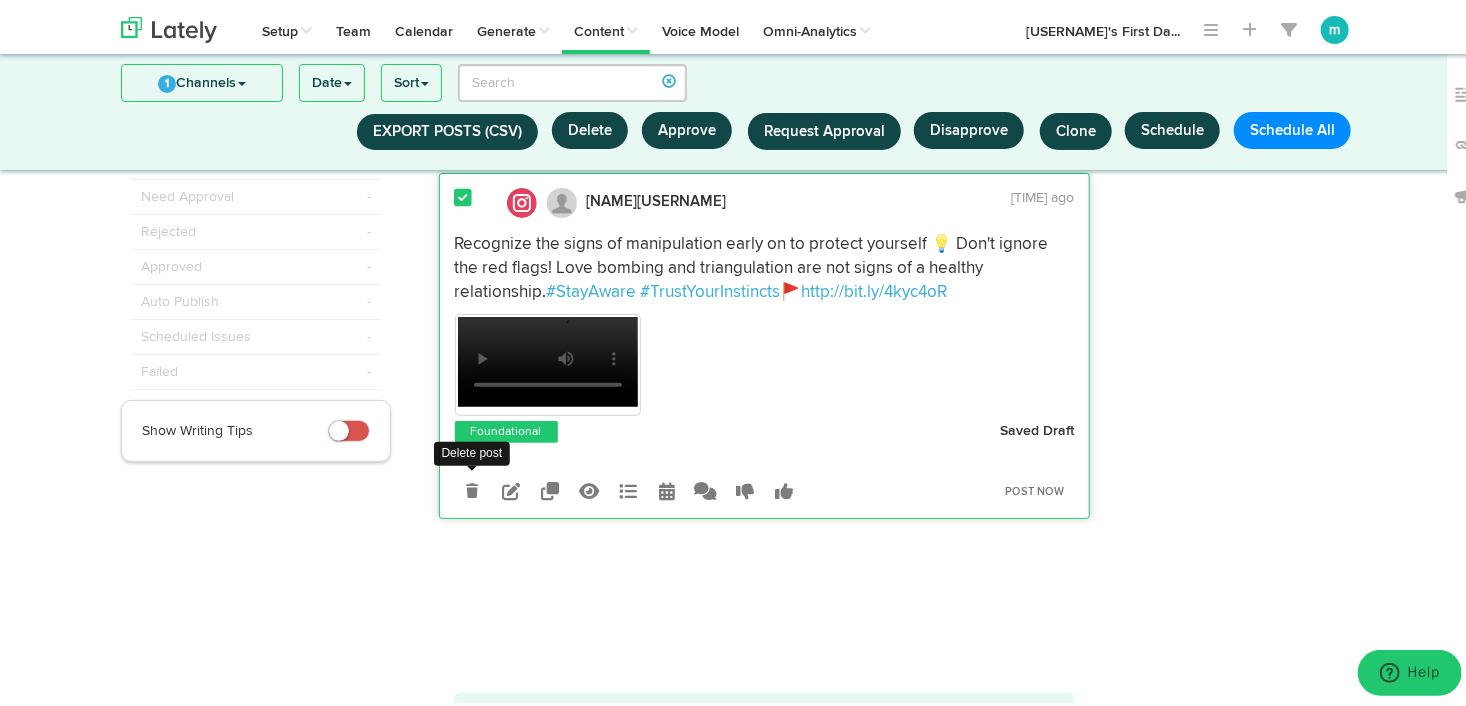 click at bounding box center [472, 487] 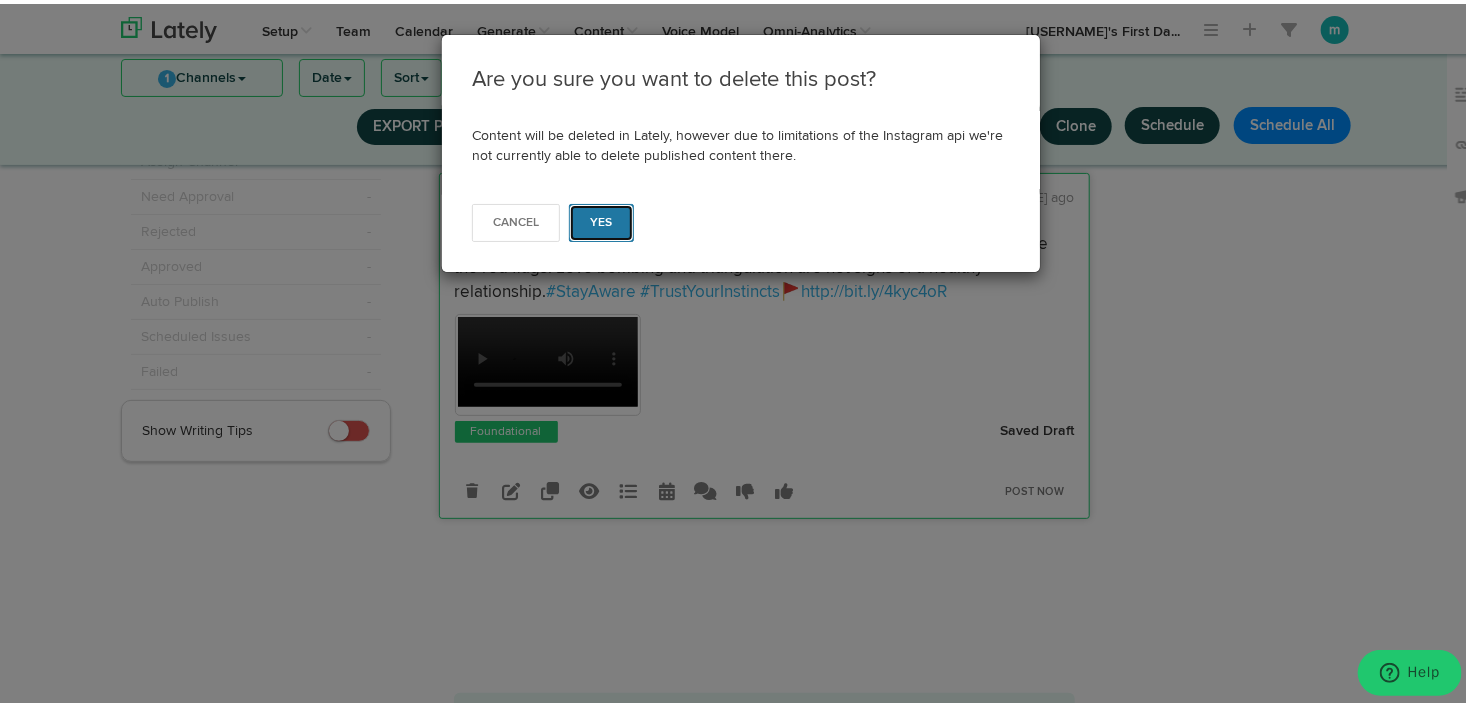 click on "Yes" at bounding box center [601, 219] 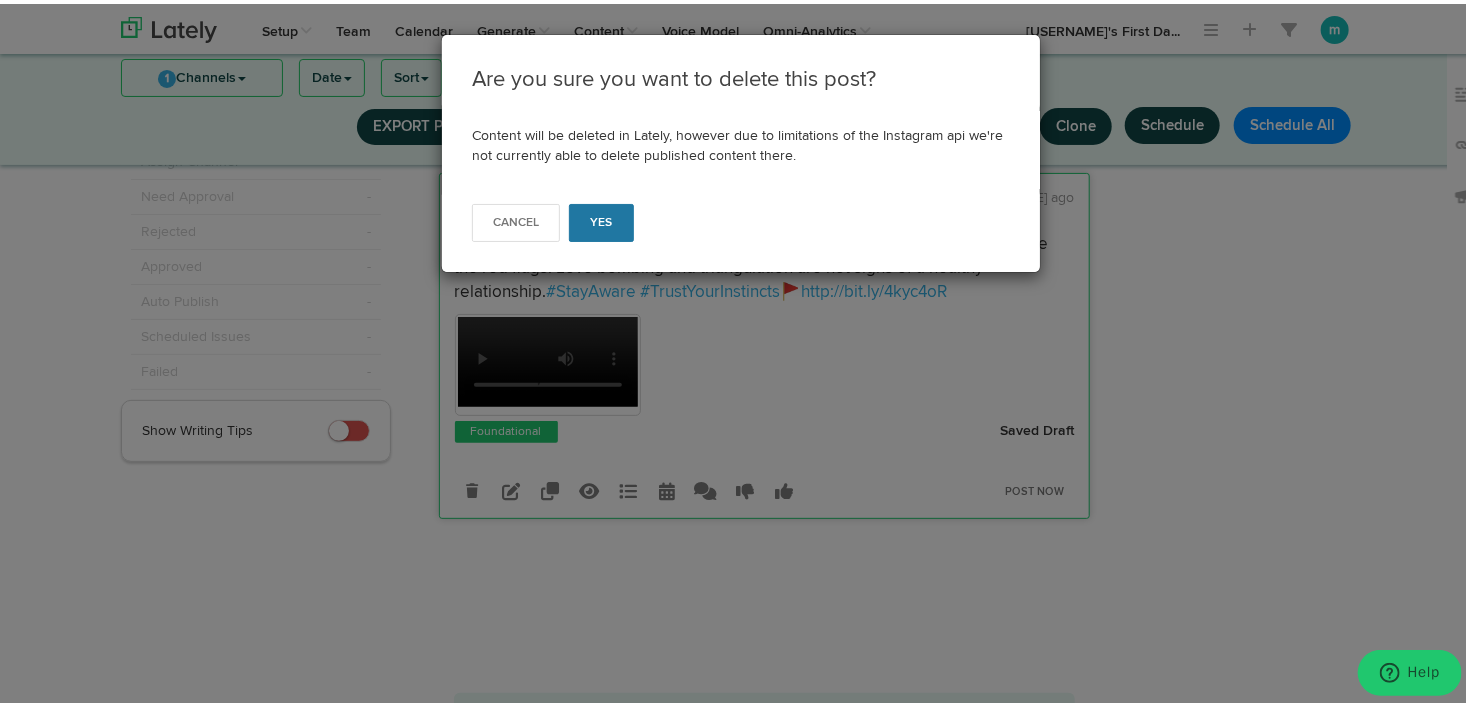 scroll, scrollTop: 0, scrollLeft: 0, axis: both 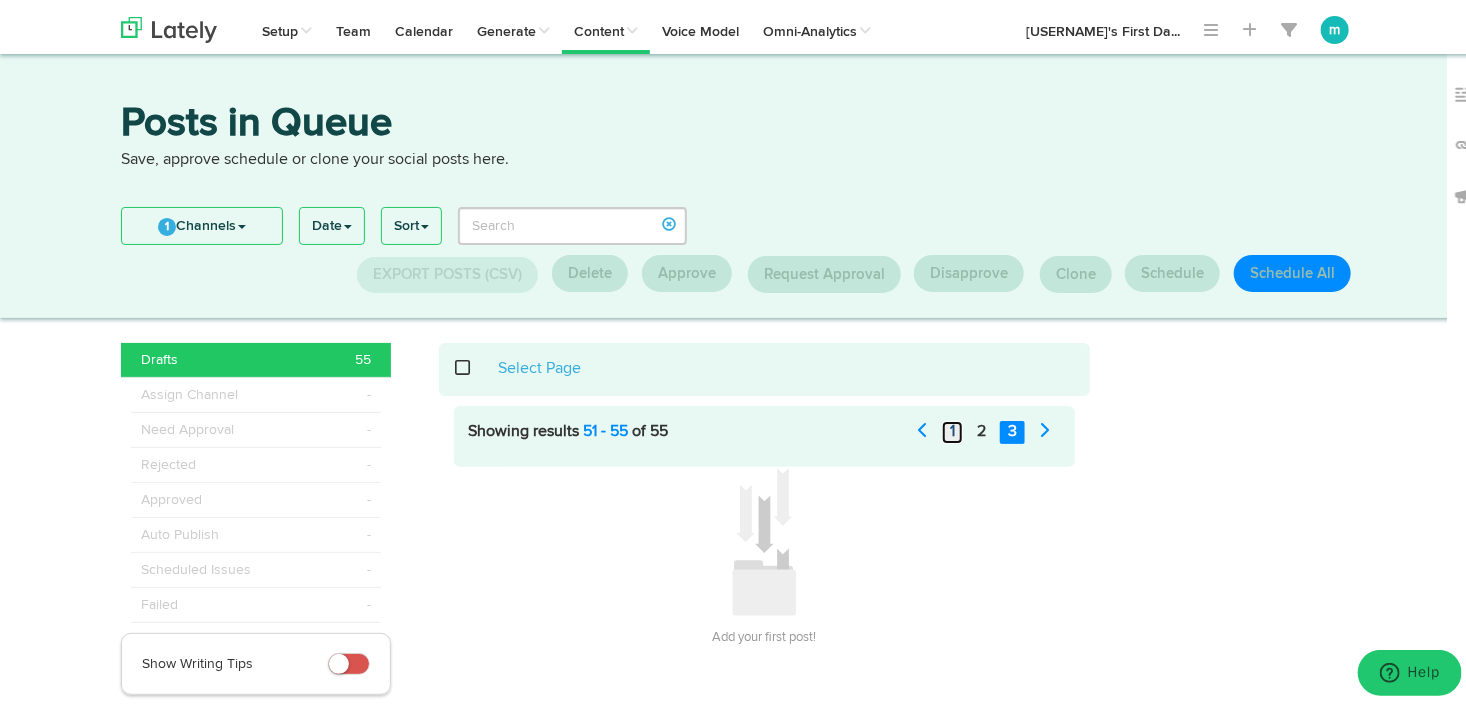 click on "1" 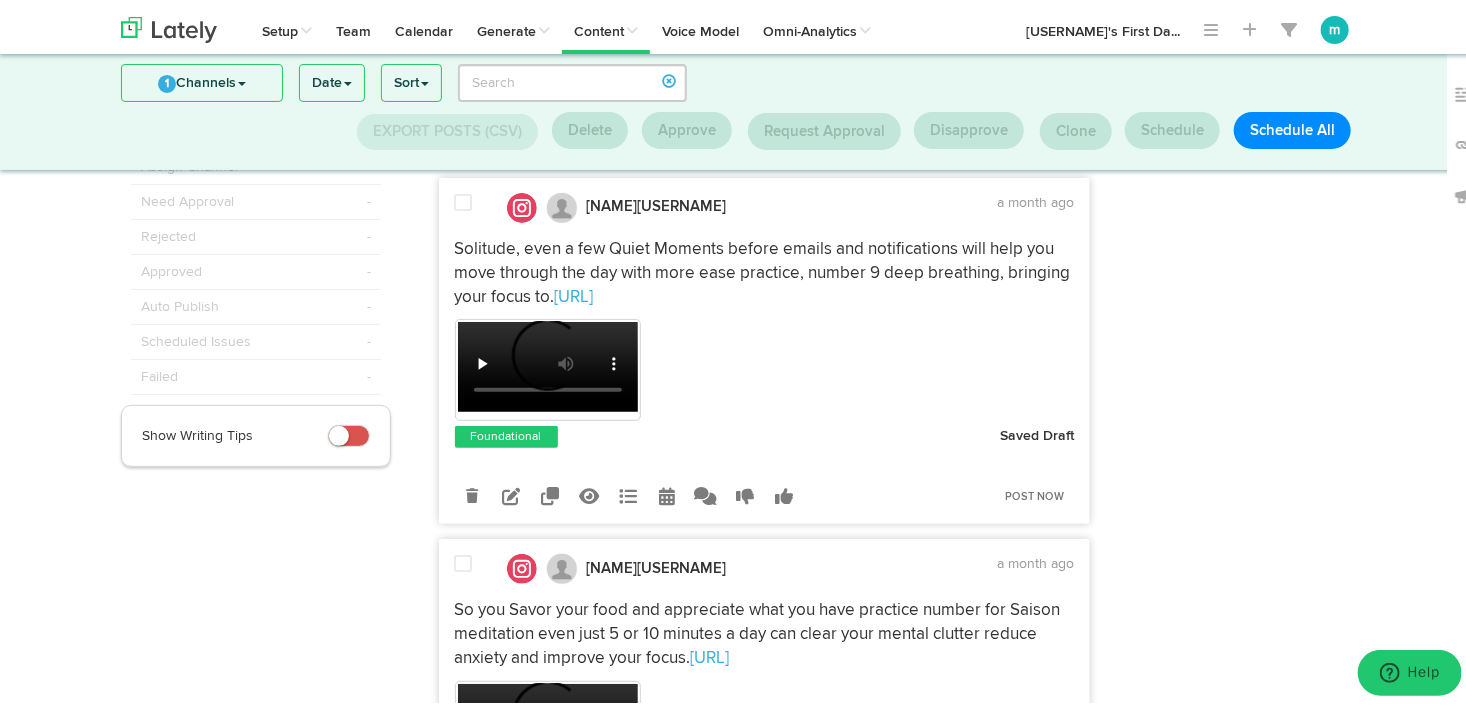 scroll, scrollTop: 99, scrollLeft: 0, axis: vertical 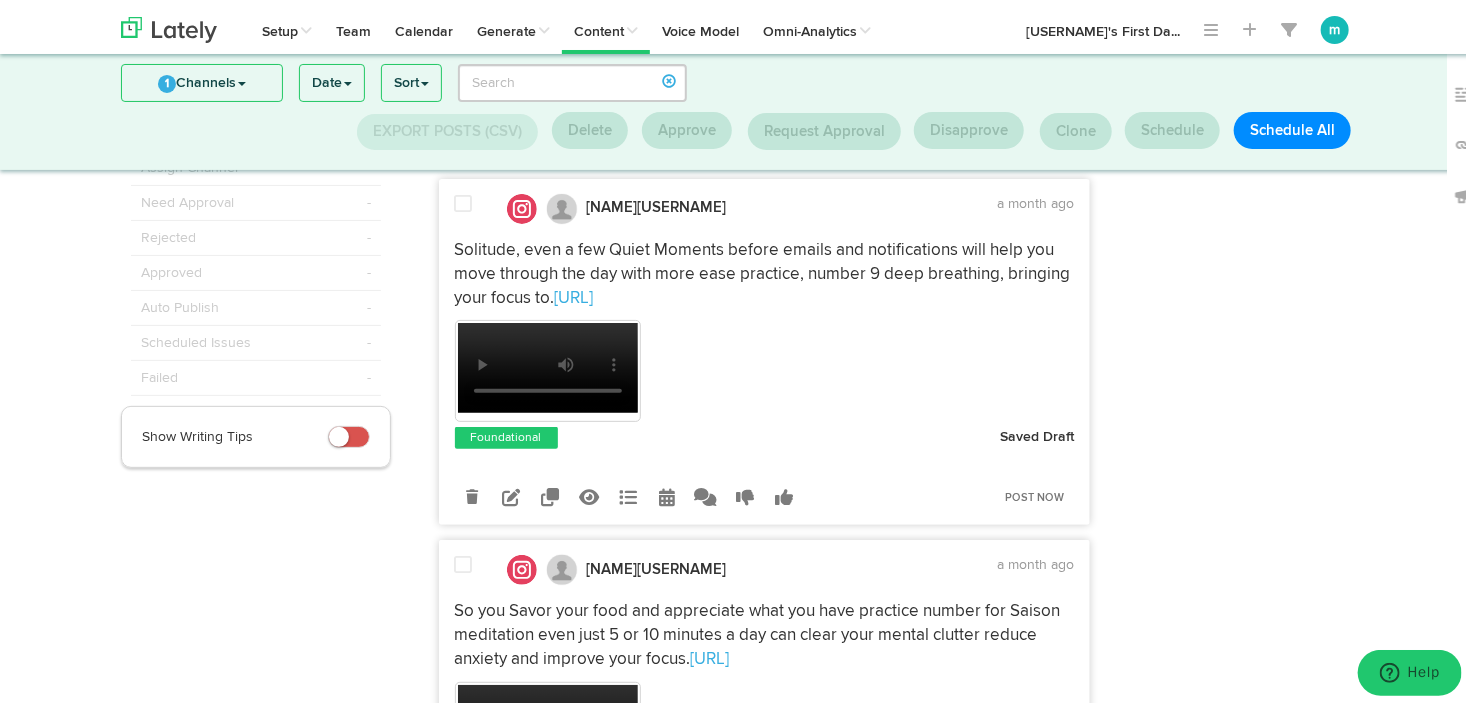 click at bounding box center (464, 200) 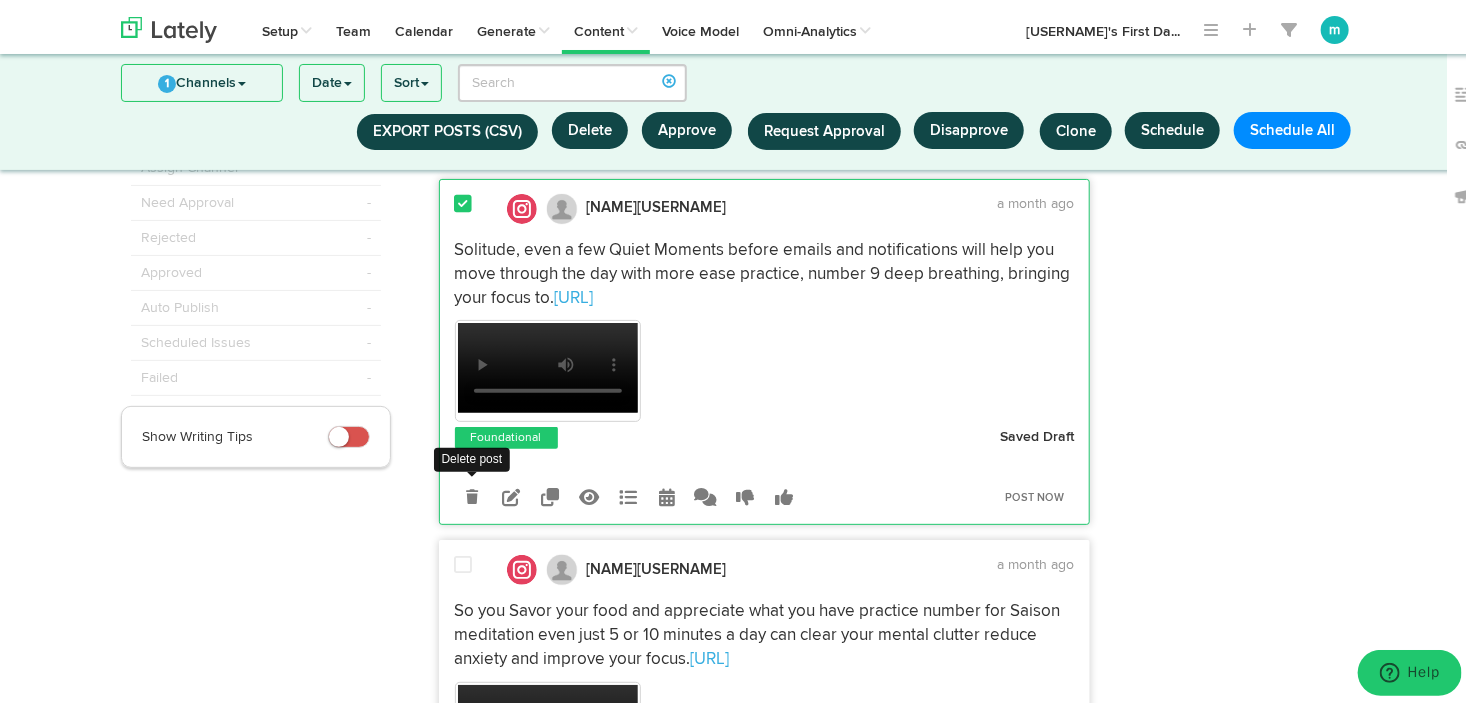 click at bounding box center [472, 493] 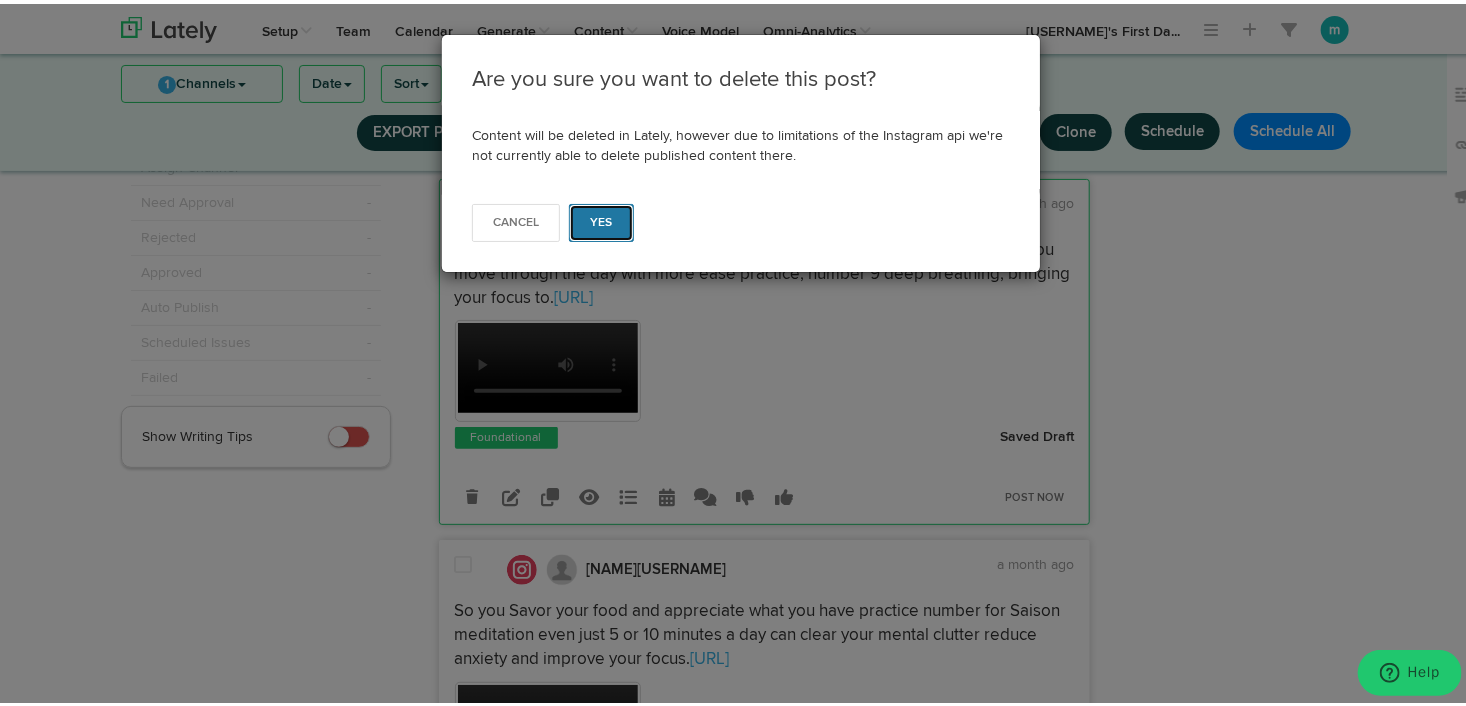 click on "Yes" at bounding box center [601, 219] 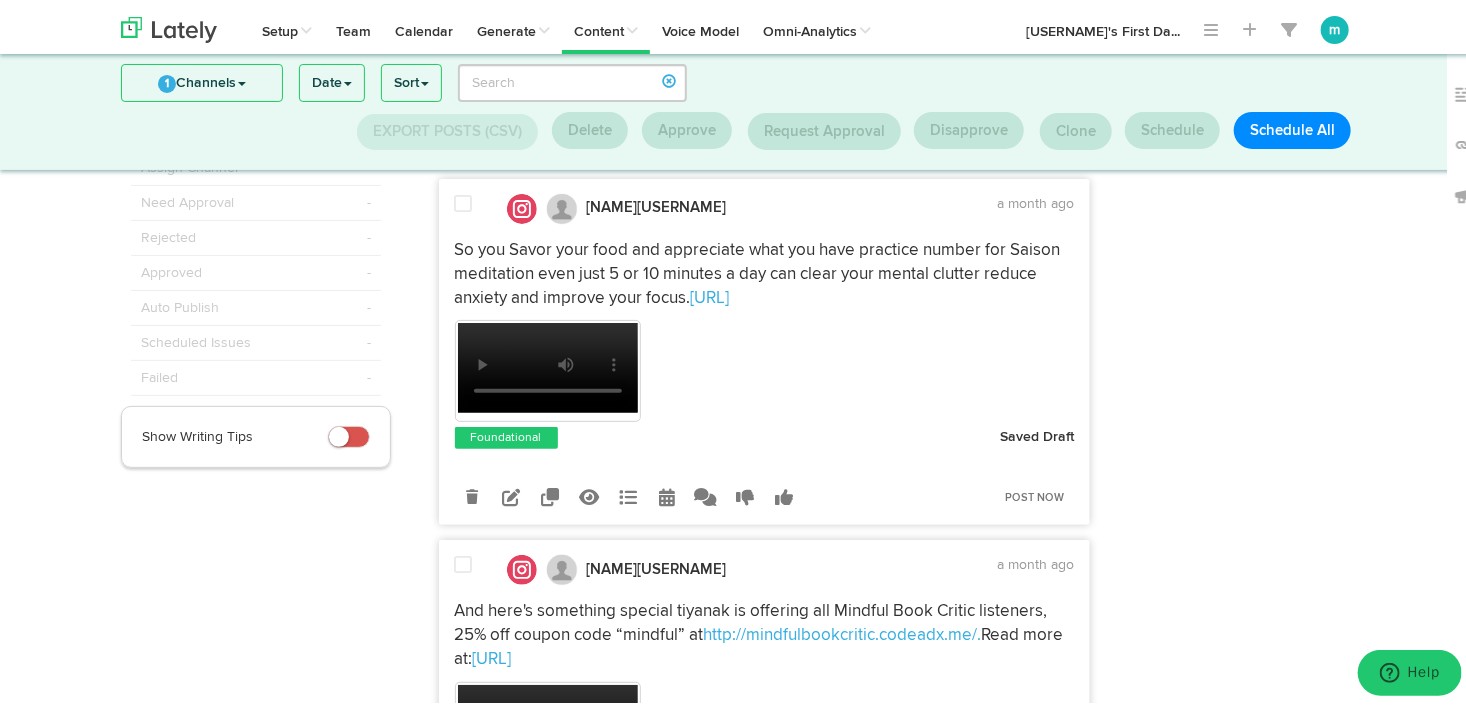 click at bounding box center [464, 200] 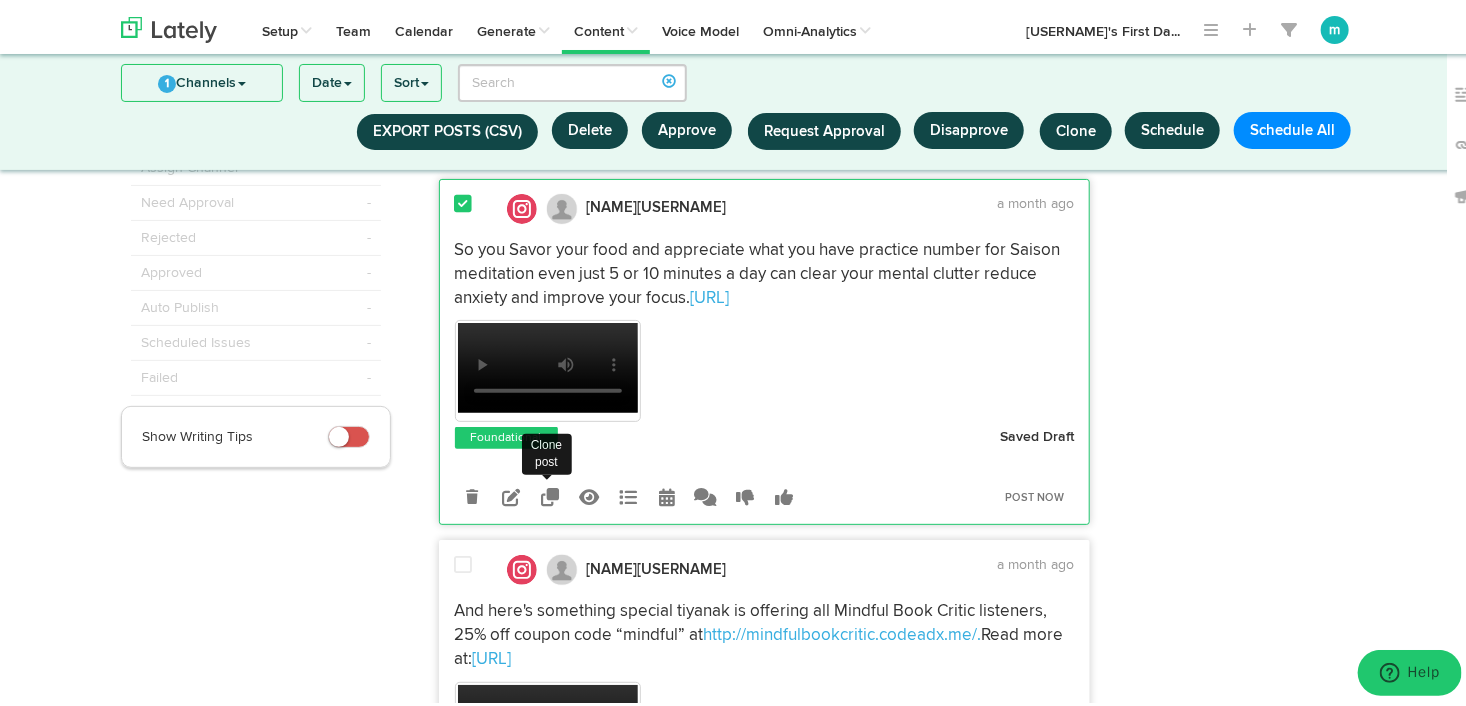 scroll, scrollTop: 299, scrollLeft: 0, axis: vertical 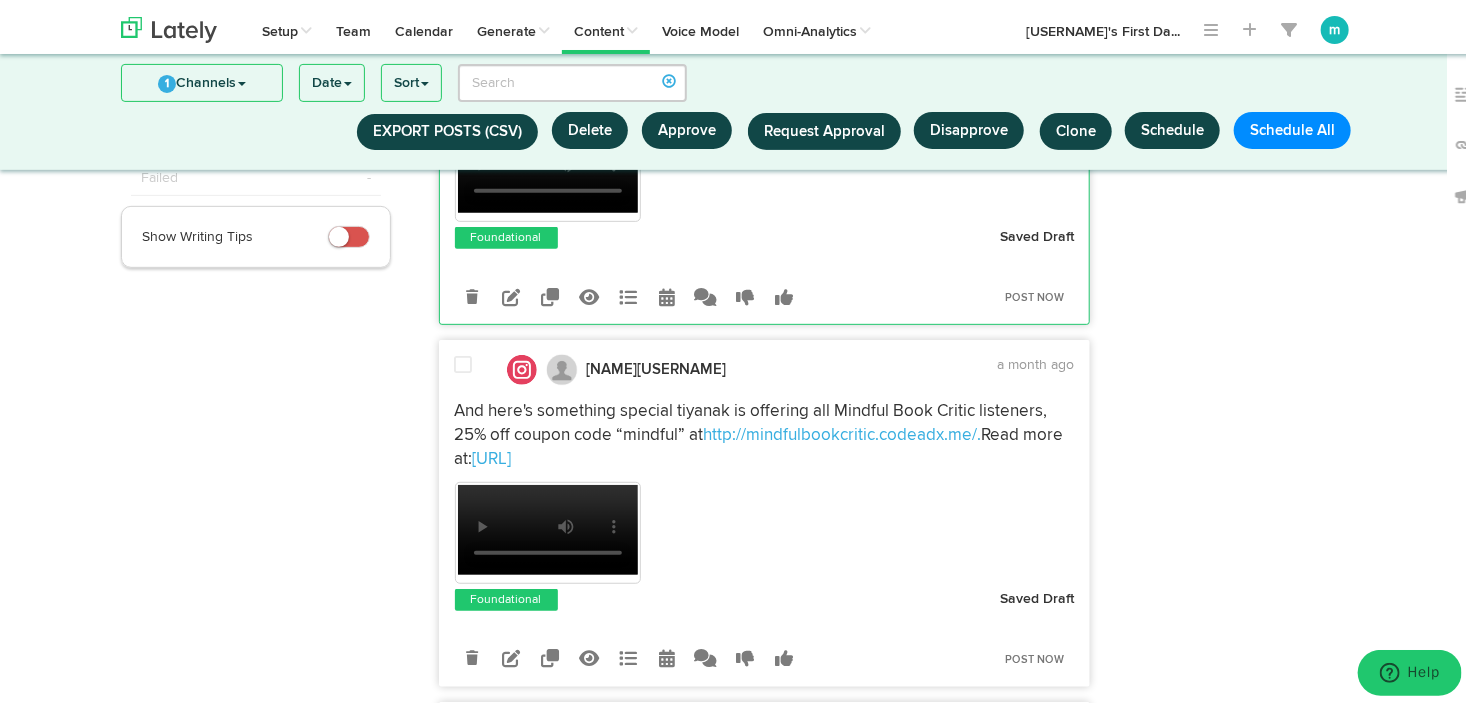 click at bounding box center [464, 361] 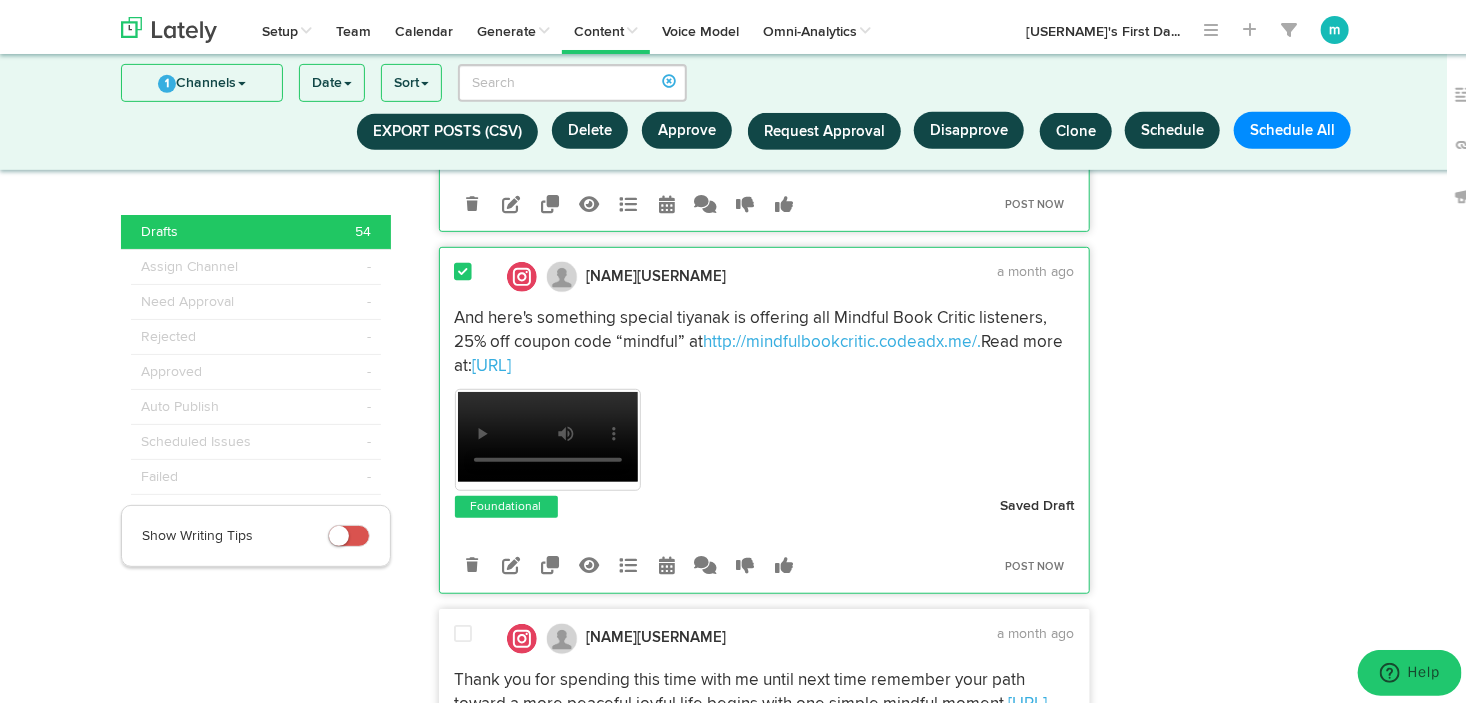 scroll, scrollTop: 499, scrollLeft: 0, axis: vertical 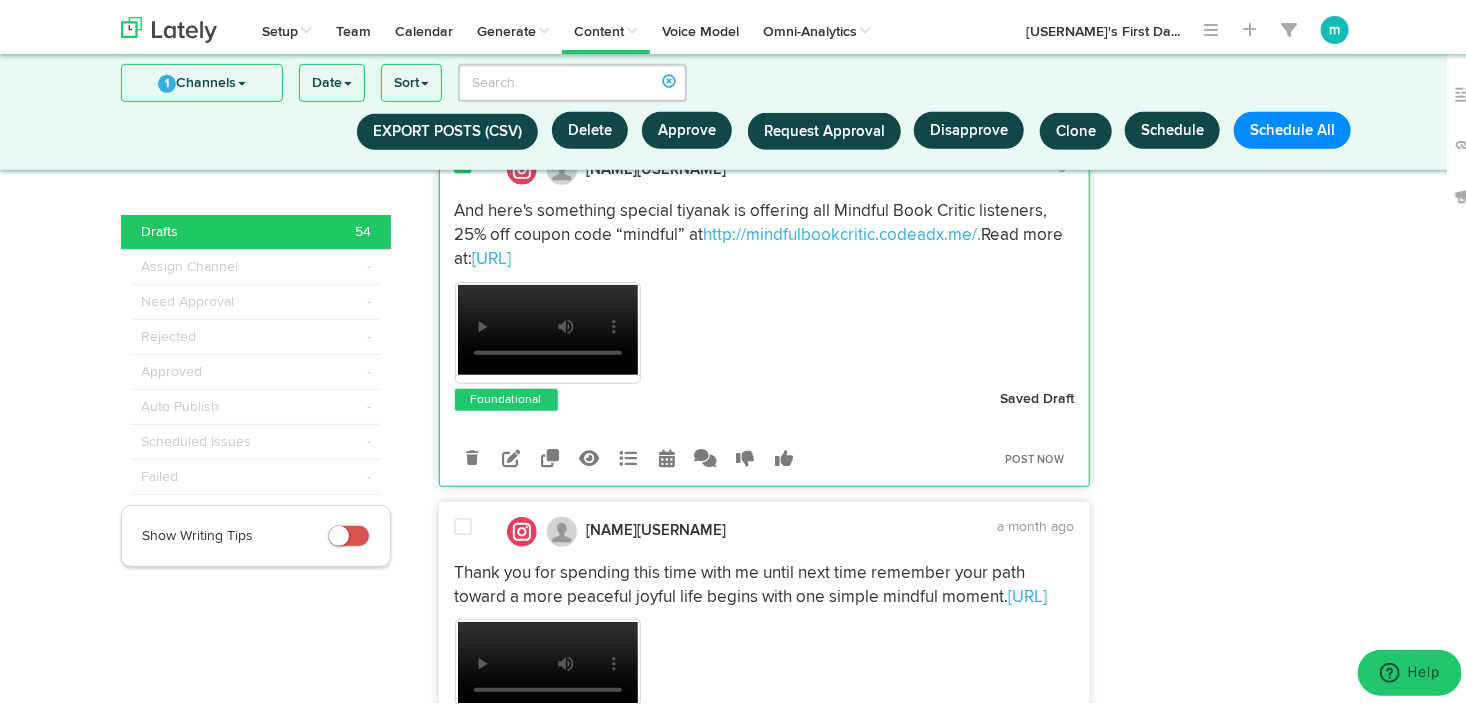 click at bounding box center [466, 528] 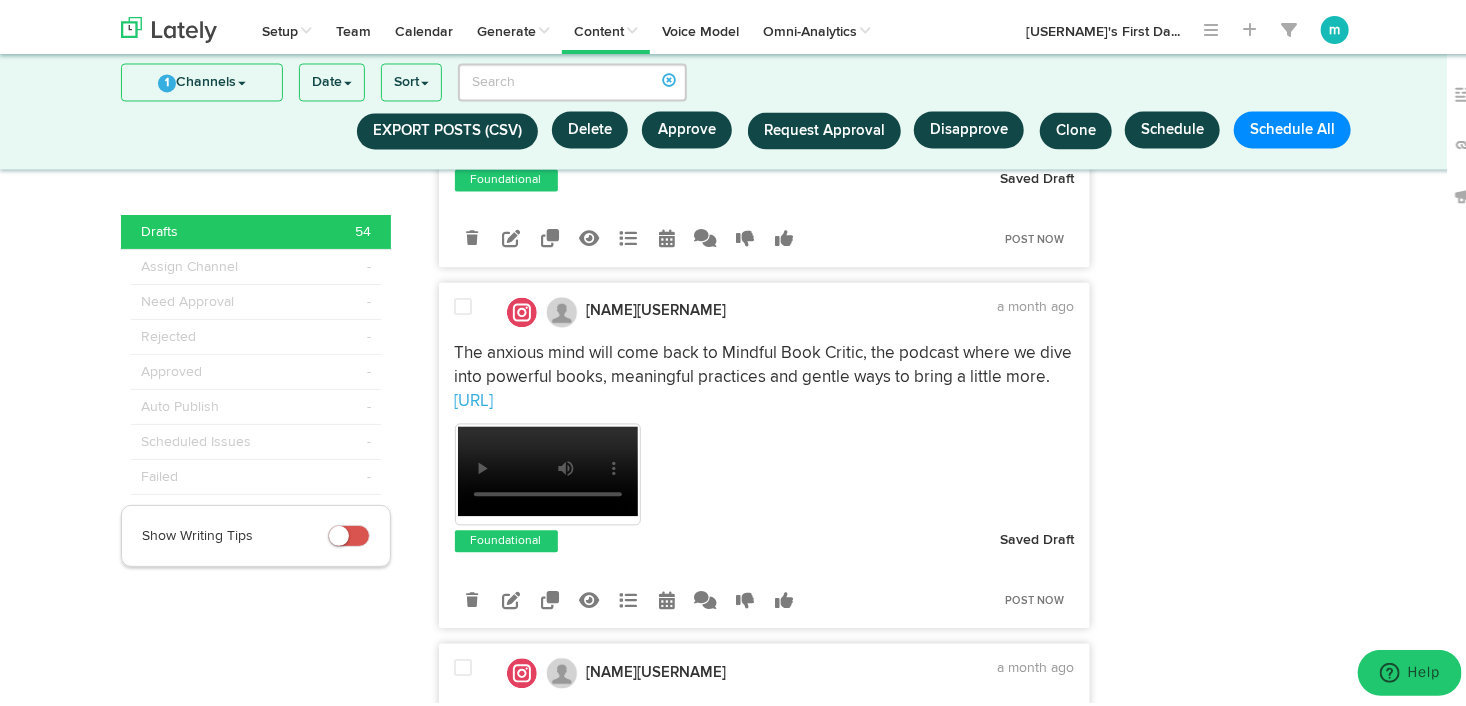 scroll, scrollTop: 1799, scrollLeft: 0, axis: vertical 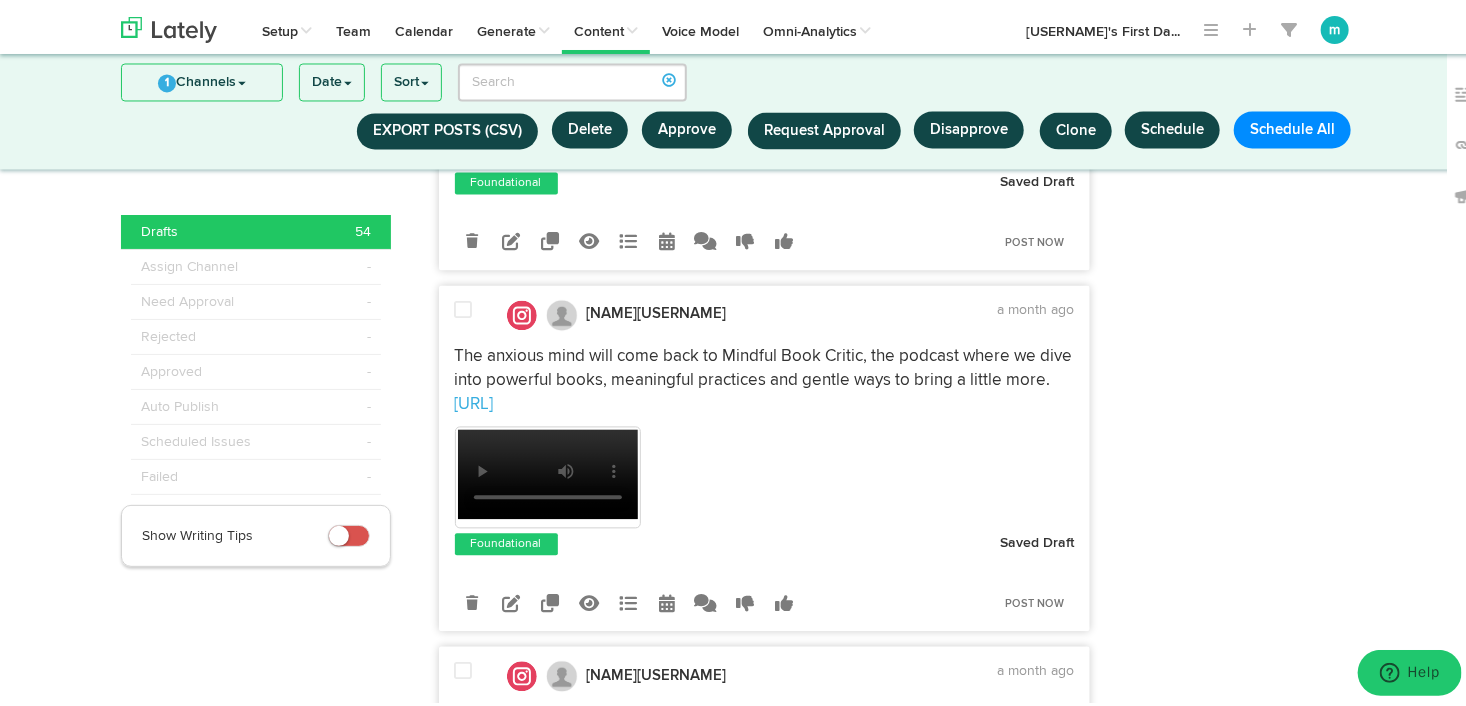 click at bounding box center (466, 312) 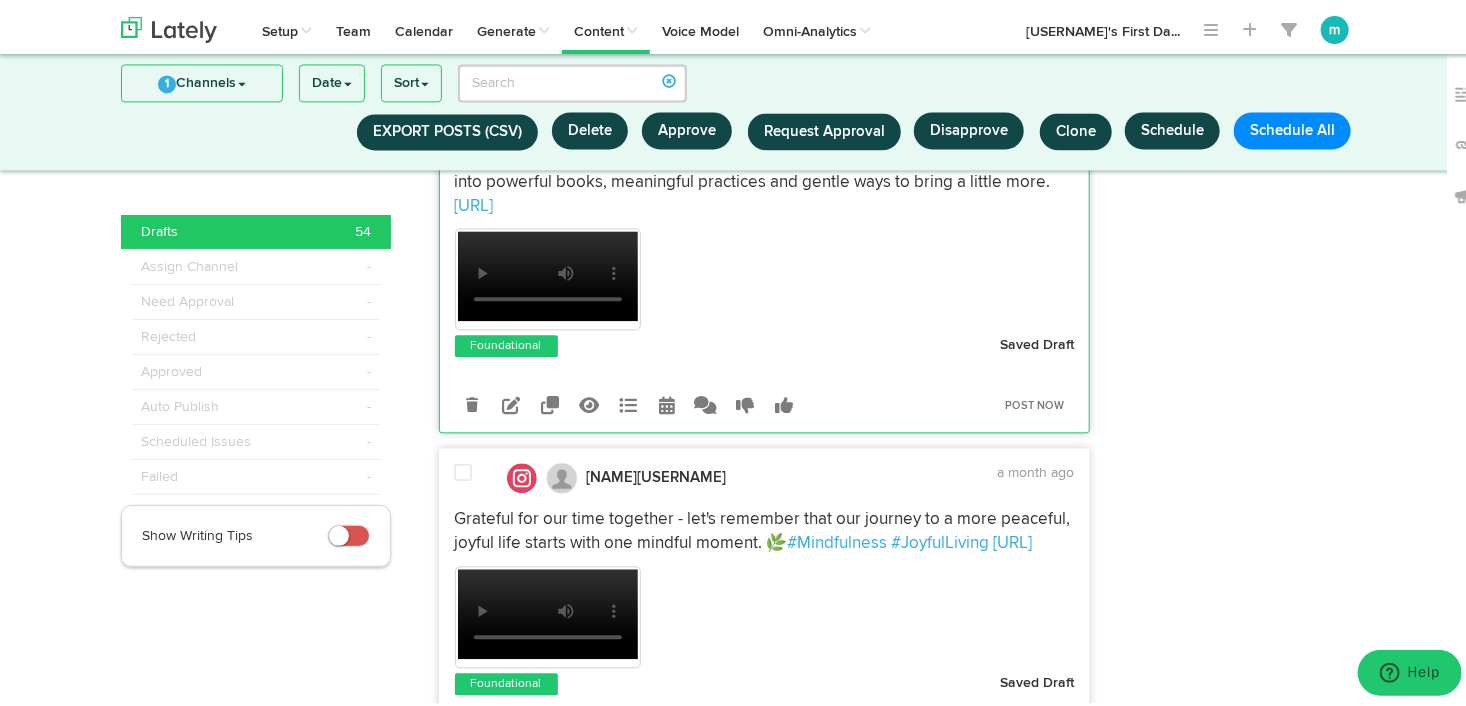 scroll, scrollTop: 1999, scrollLeft: 0, axis: vertical 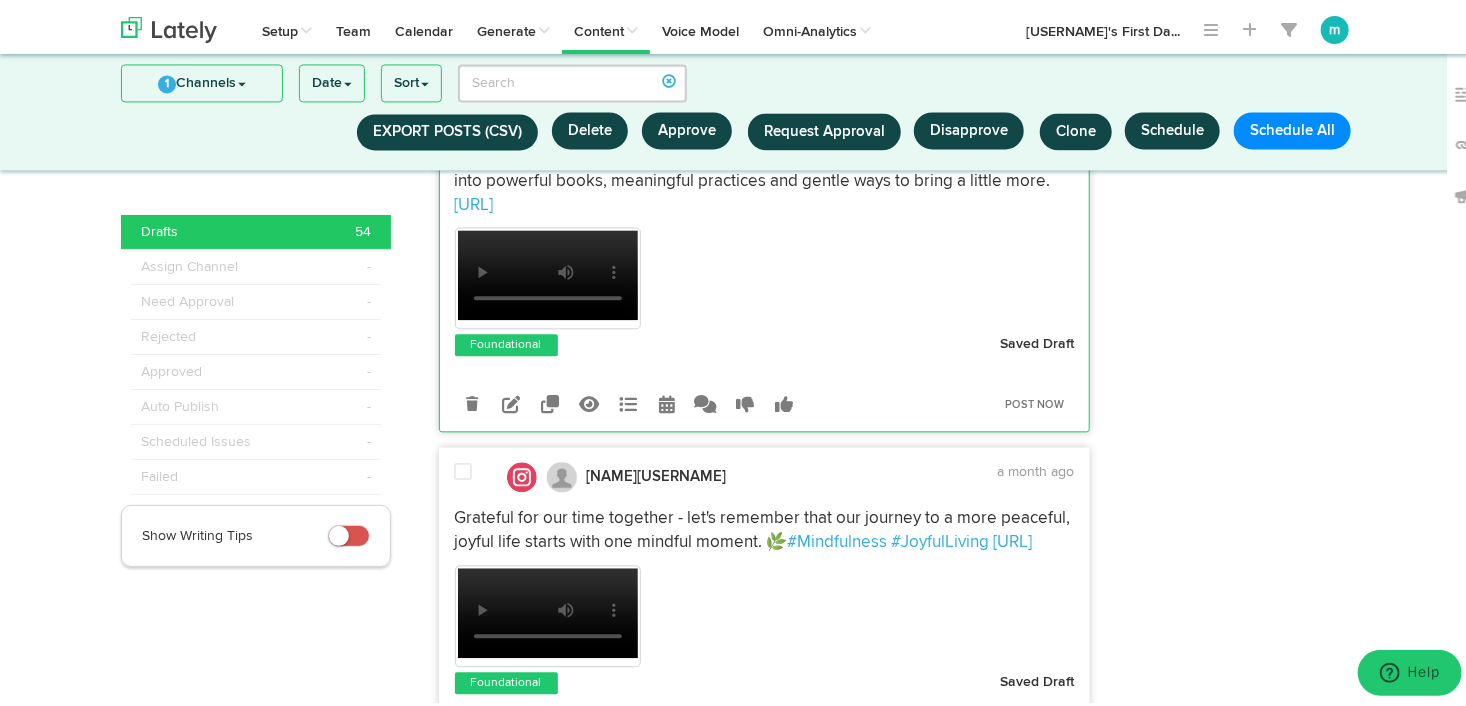 click at bounding box center [464, 468] 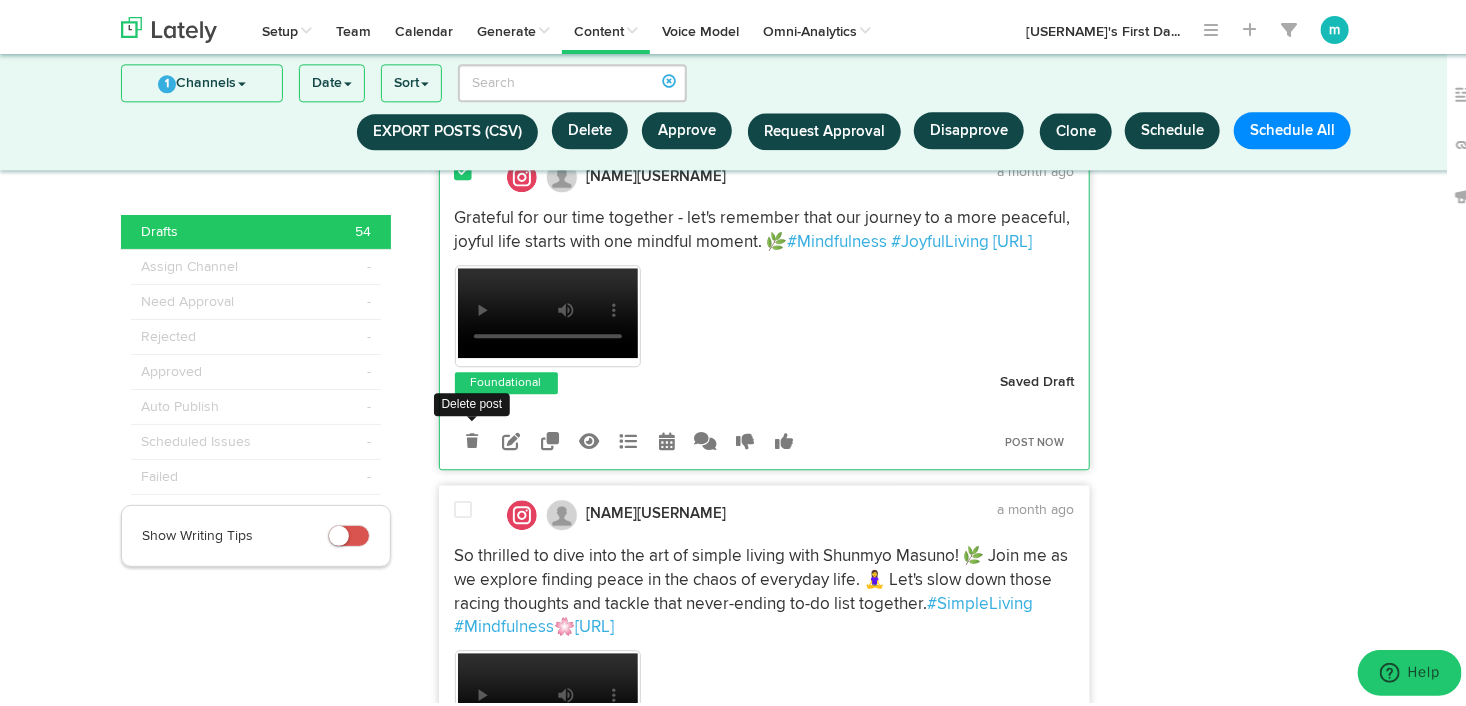 scroll, scrollTop: 2499, scrollLeft: 0, axis: vertical 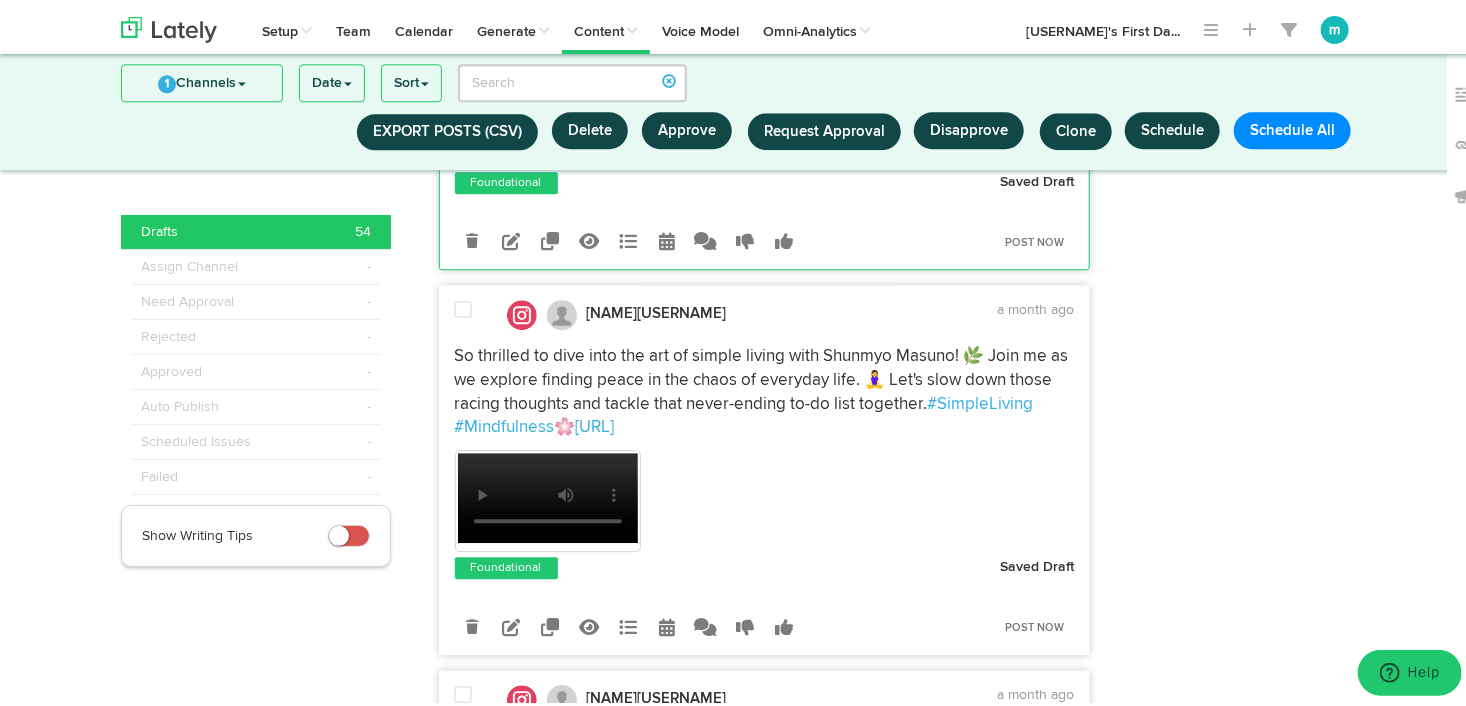 click at bounding box center (464, 306) 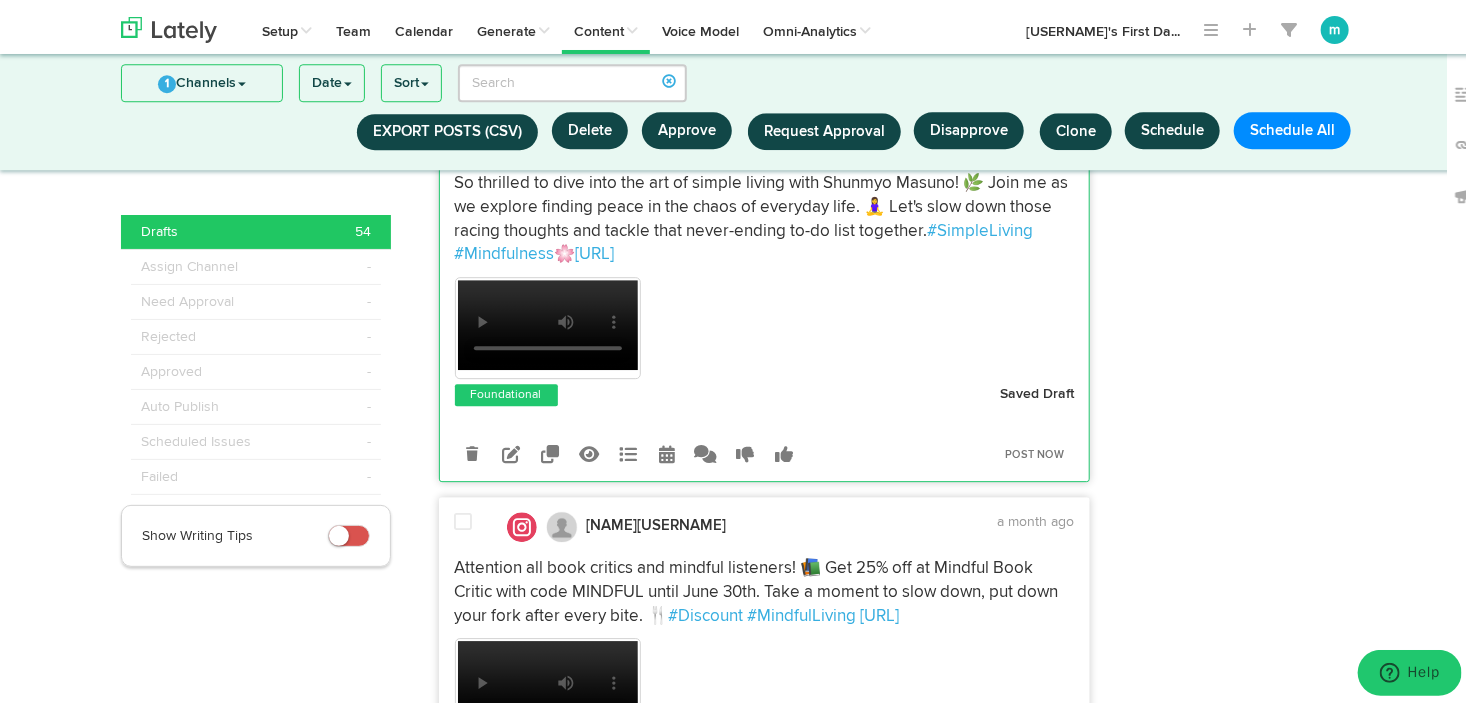 scroll, scrollTop: 2899, scrollLeft: 0, axis: vertical 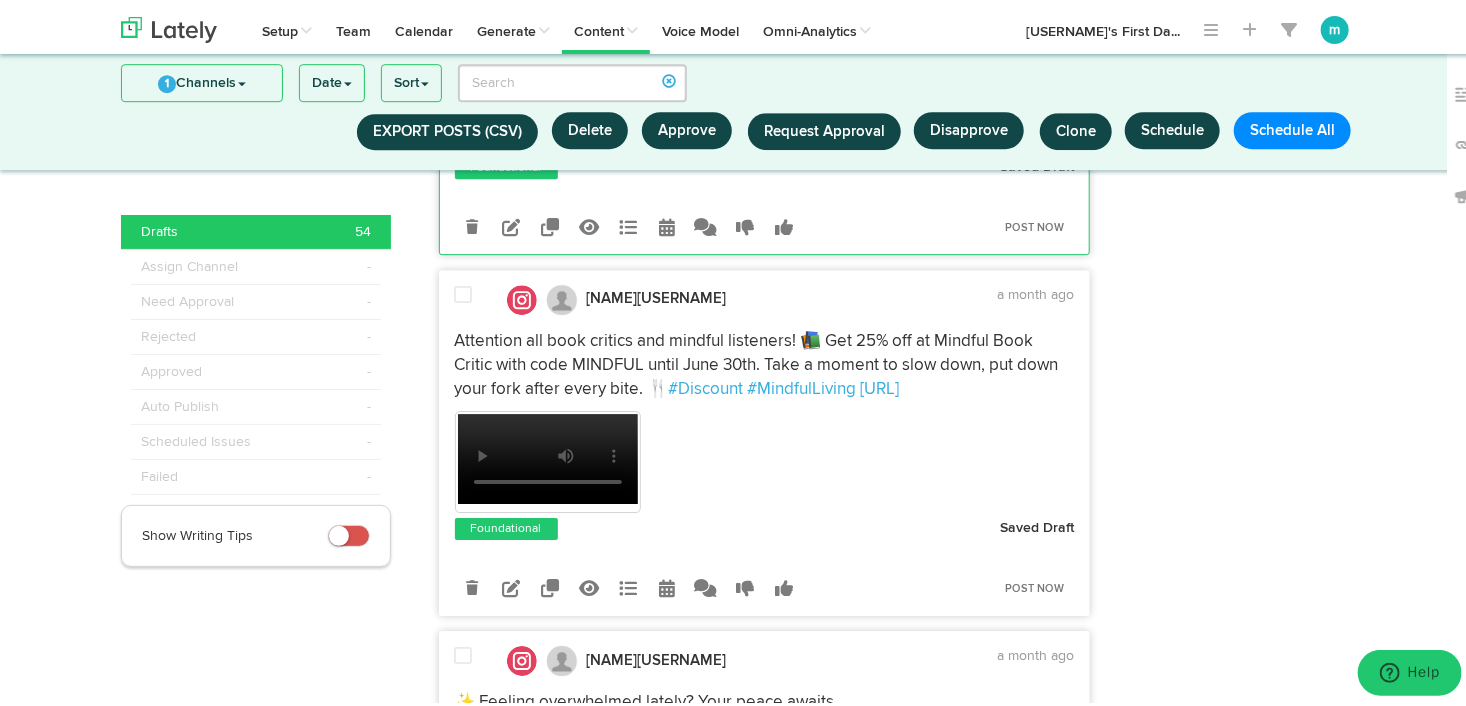 click at bounding box center (464, 291) 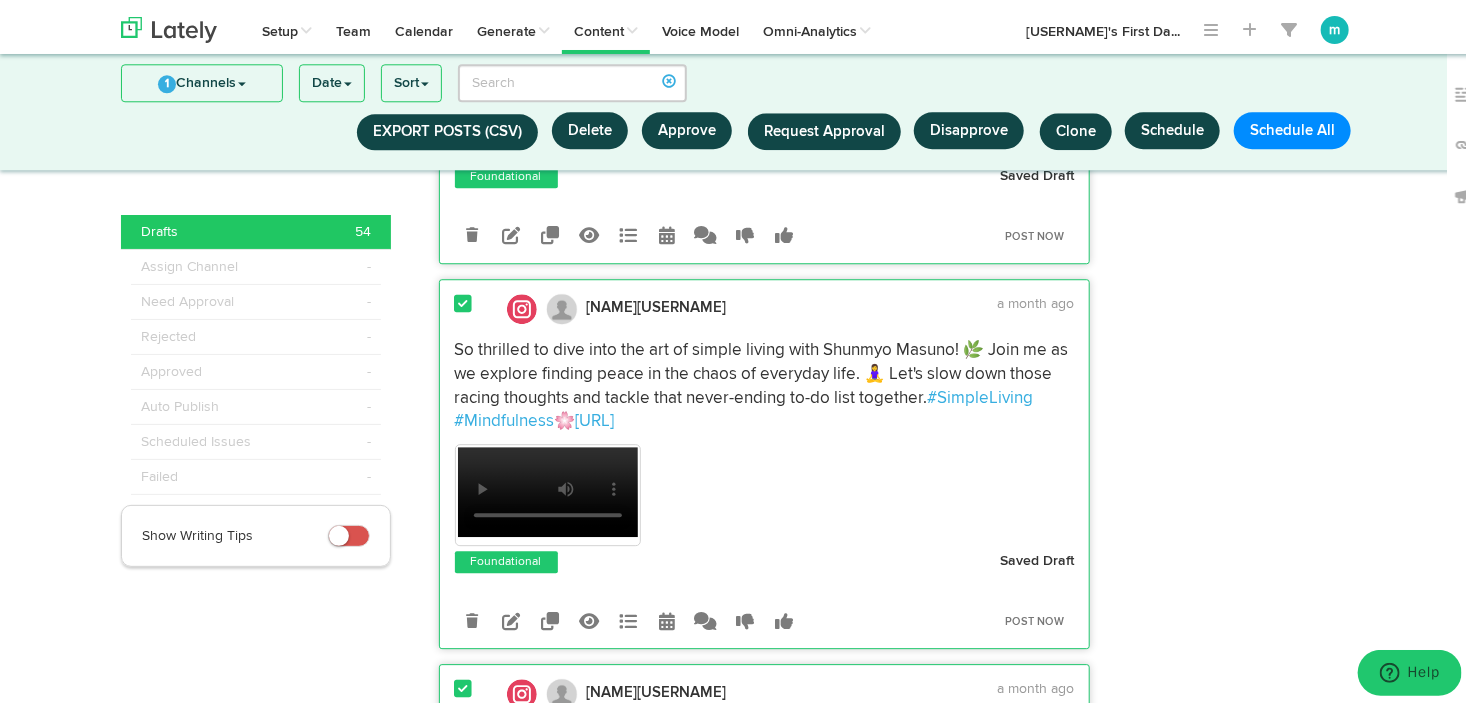 scroll, scrollTop: 2499, scrollLeft: 0, axis: vertical 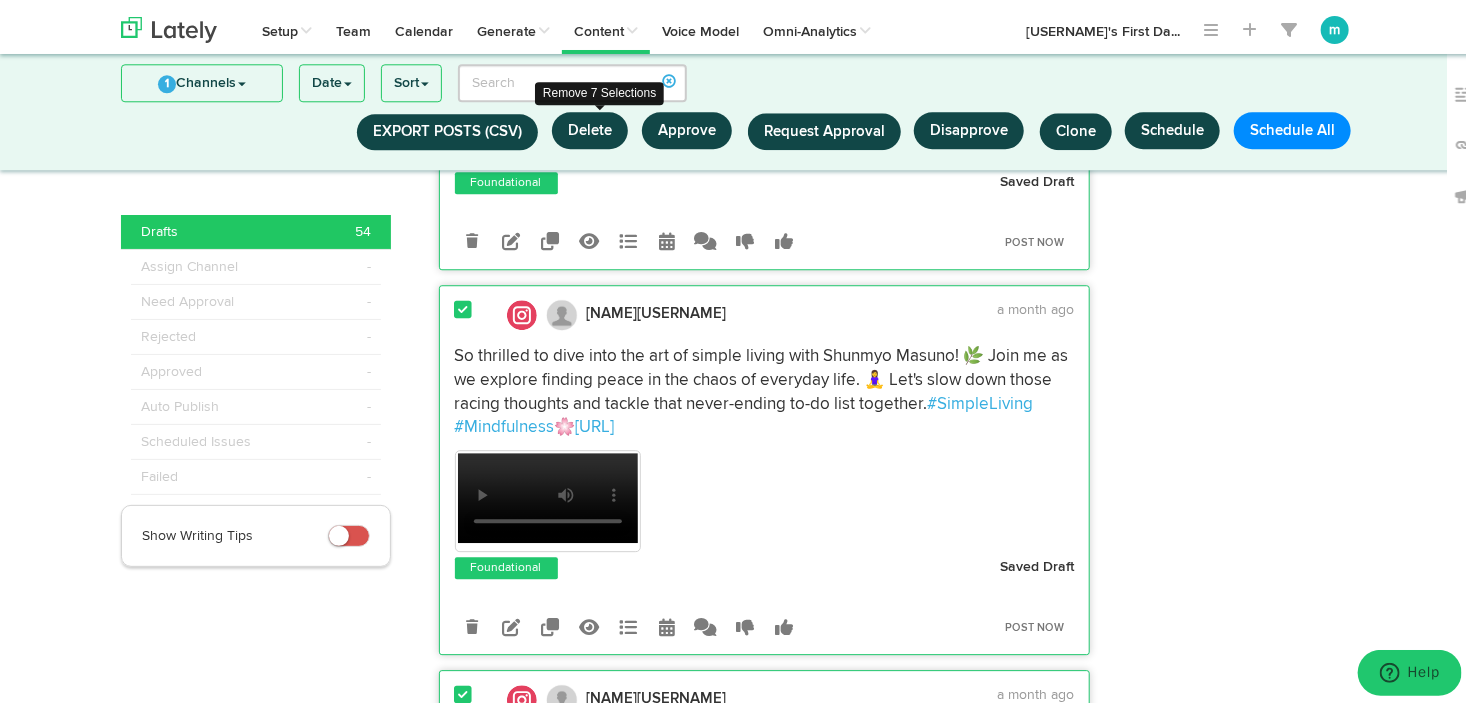 click on "Delete" at bounding box center (590, 126) 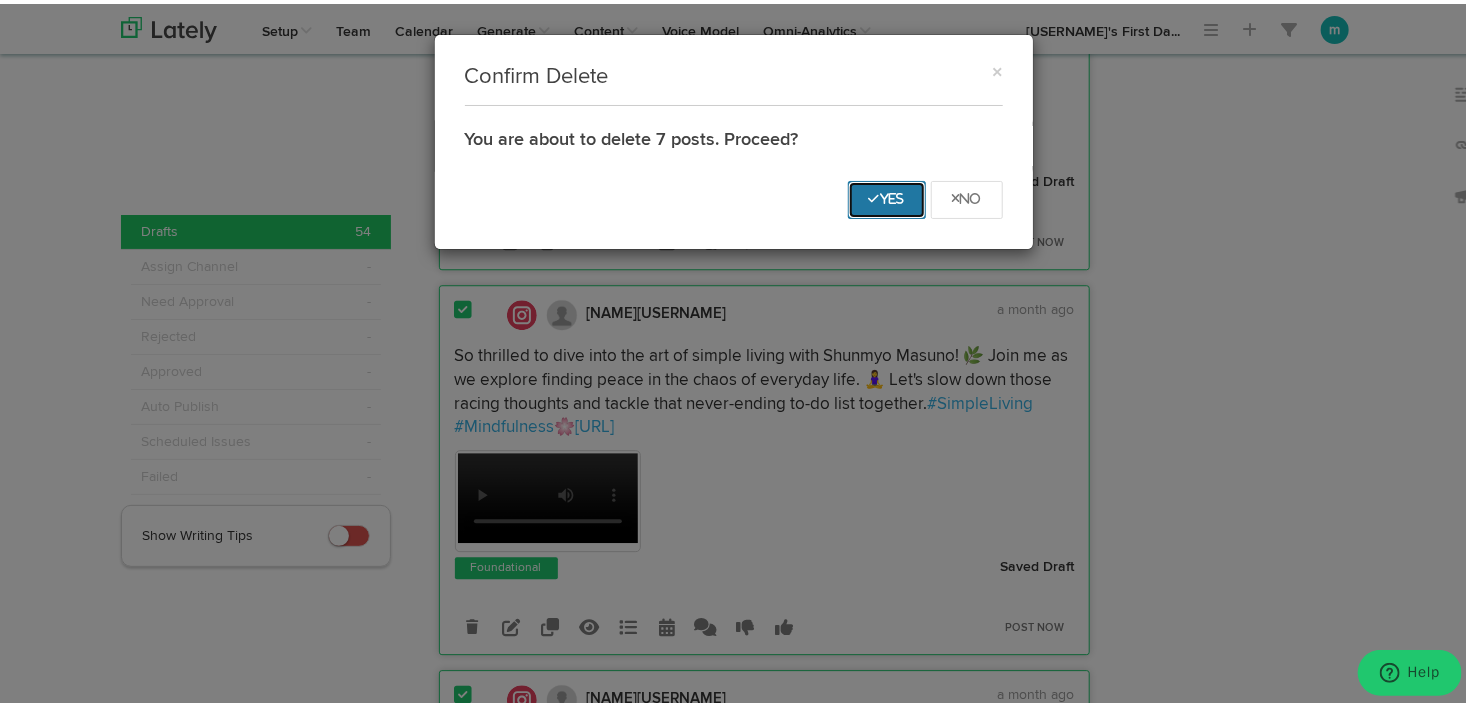 click on "Yes" at bounding box center (887, 196) 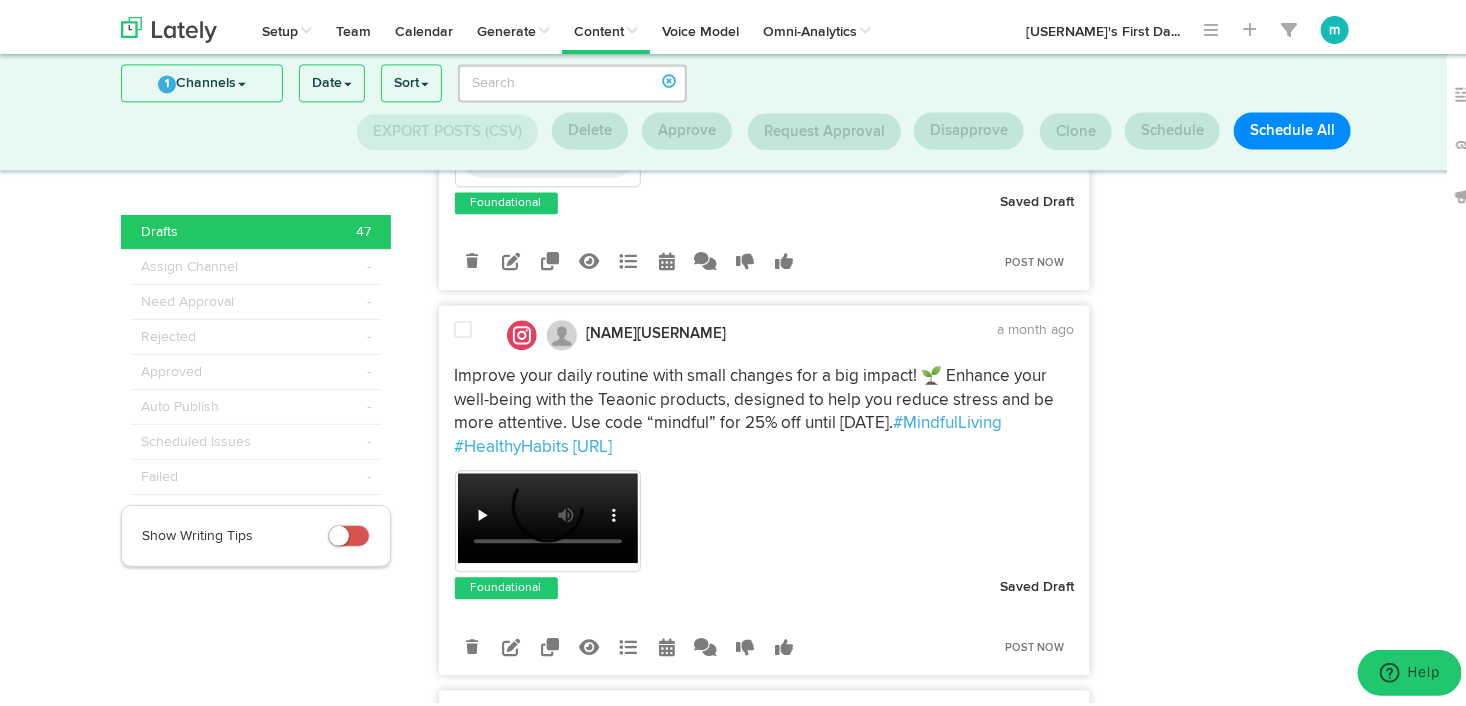 scroll, scrollTop: 2082, scrollLeft: 0, axis: vertical 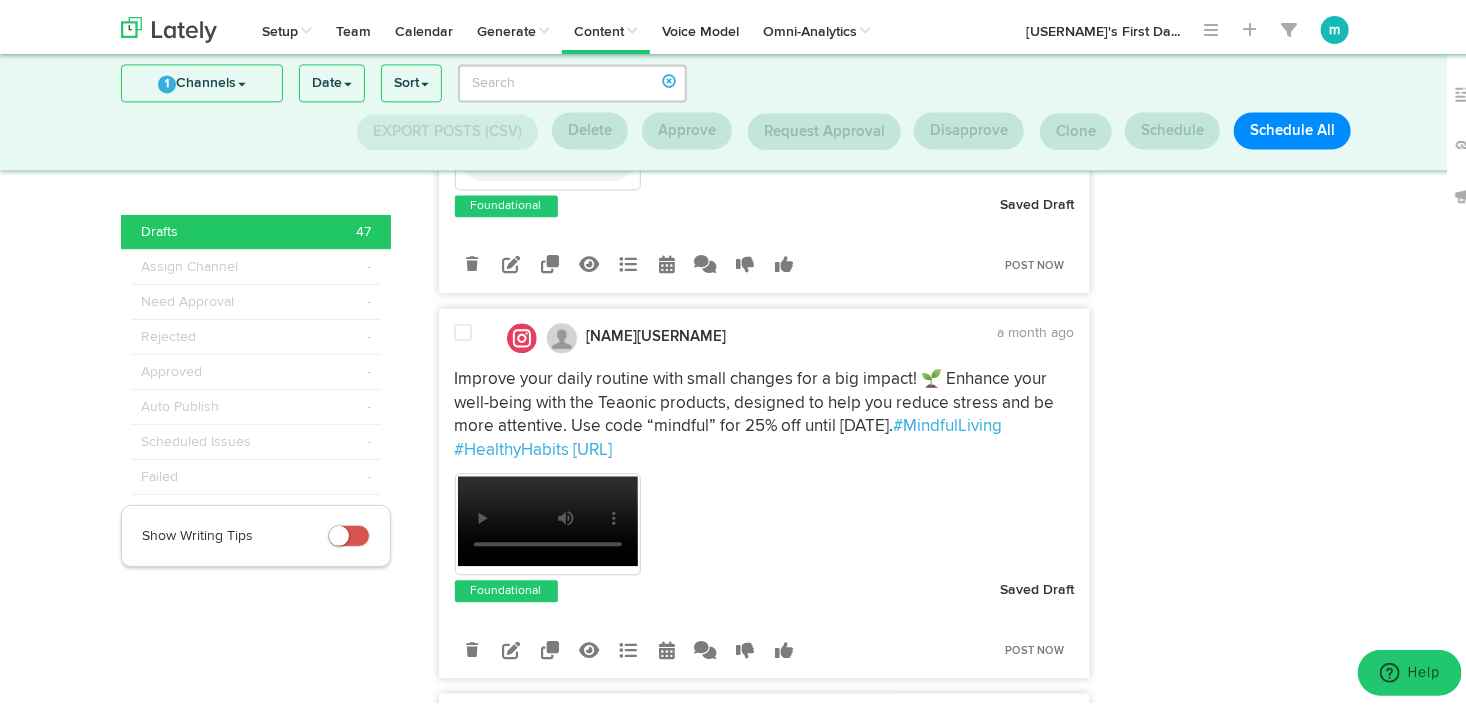 click at bounding box center (466, 334) 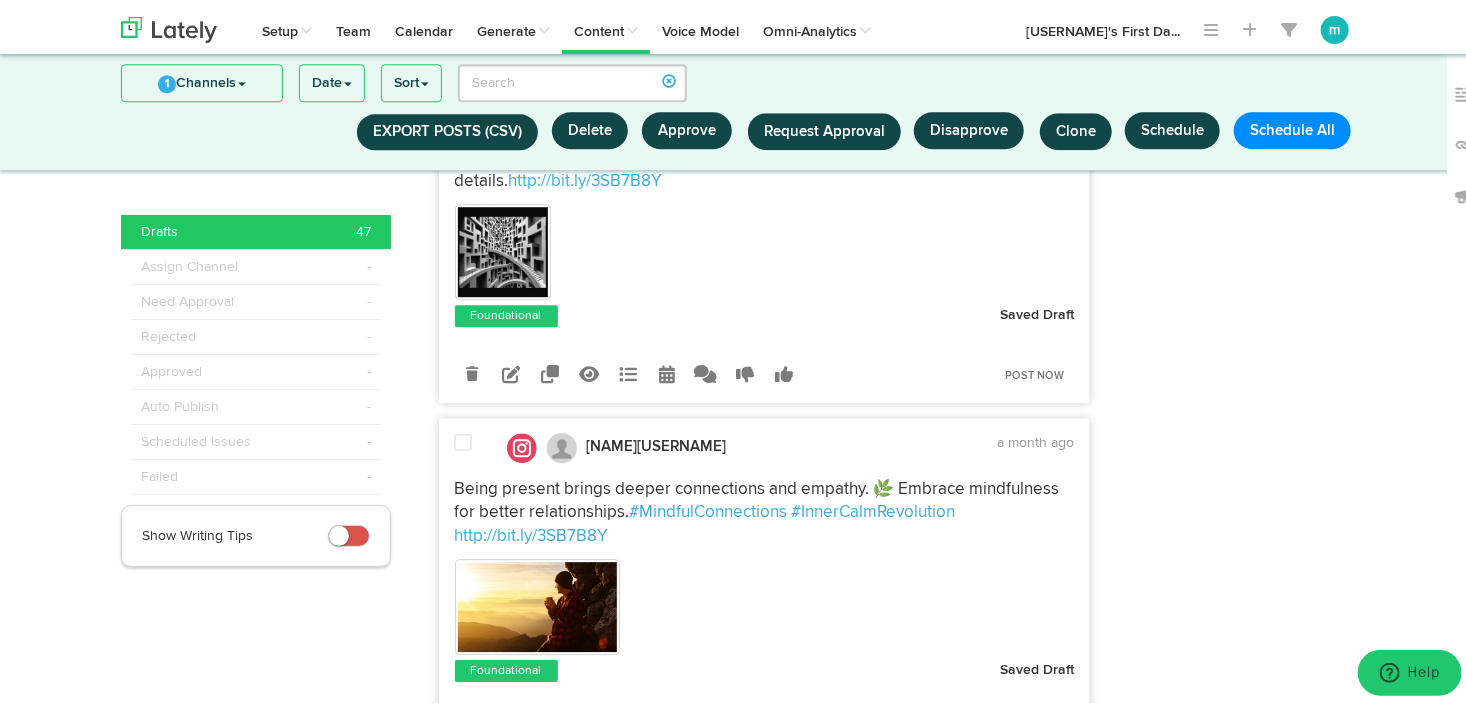 scroll, scrollTop: 10131, scrollLeft: 0, axis: vertical 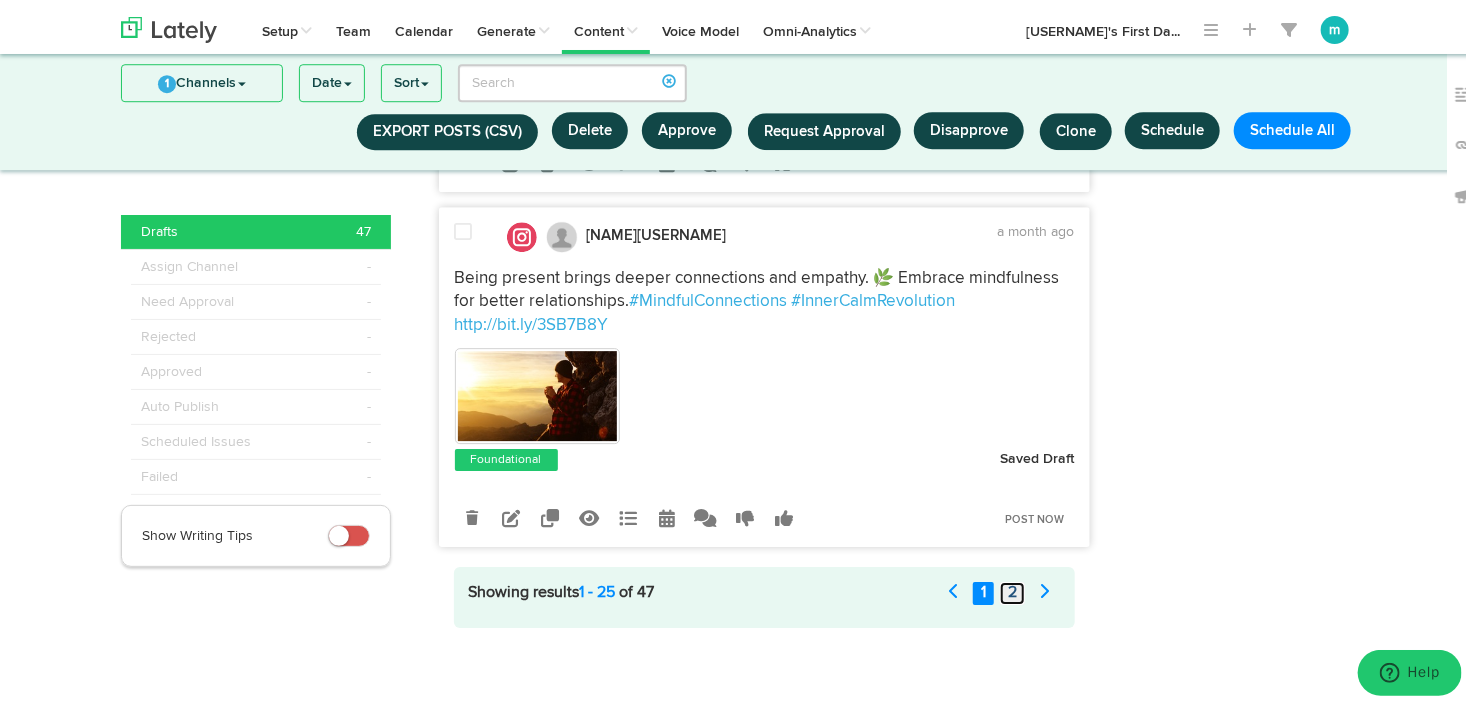 click on "2" 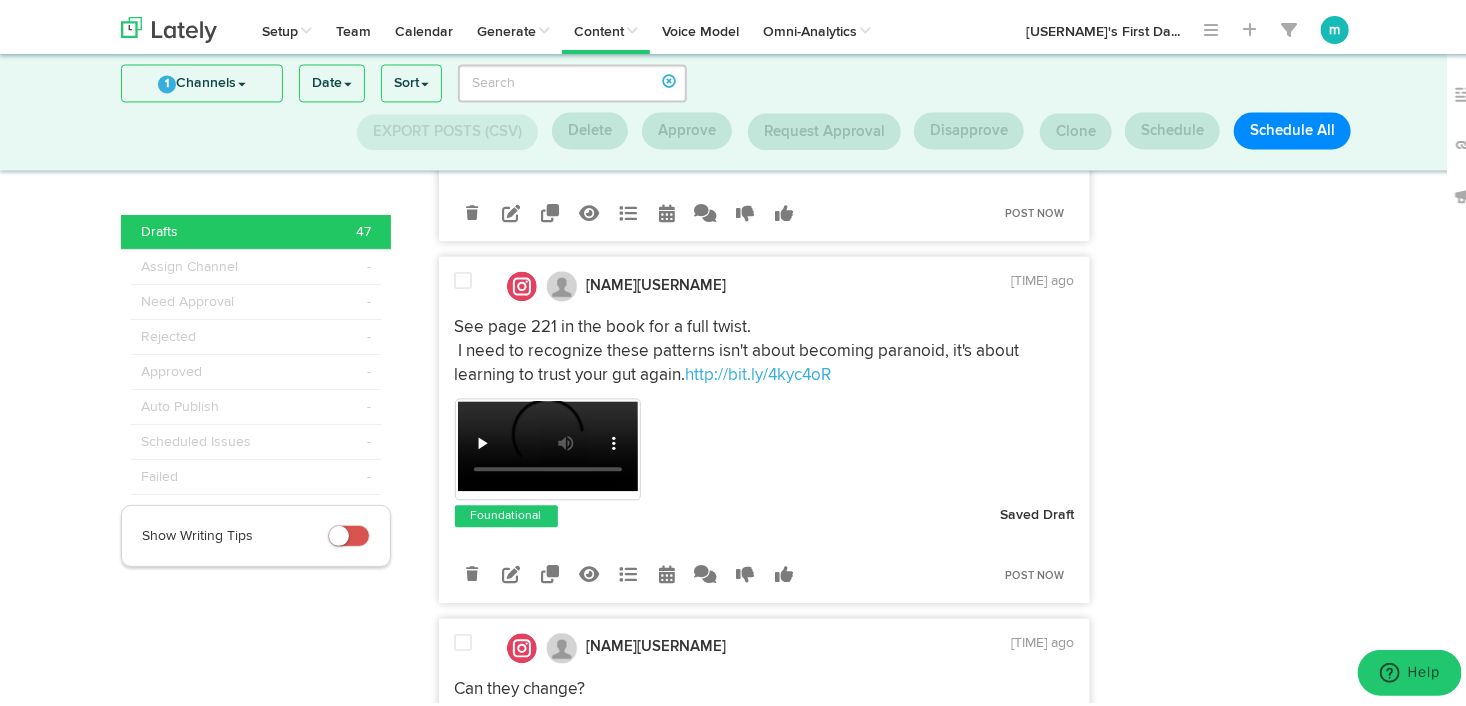 scroll, scrollTop: 2183, scrollLeft: 0, axis: vertical 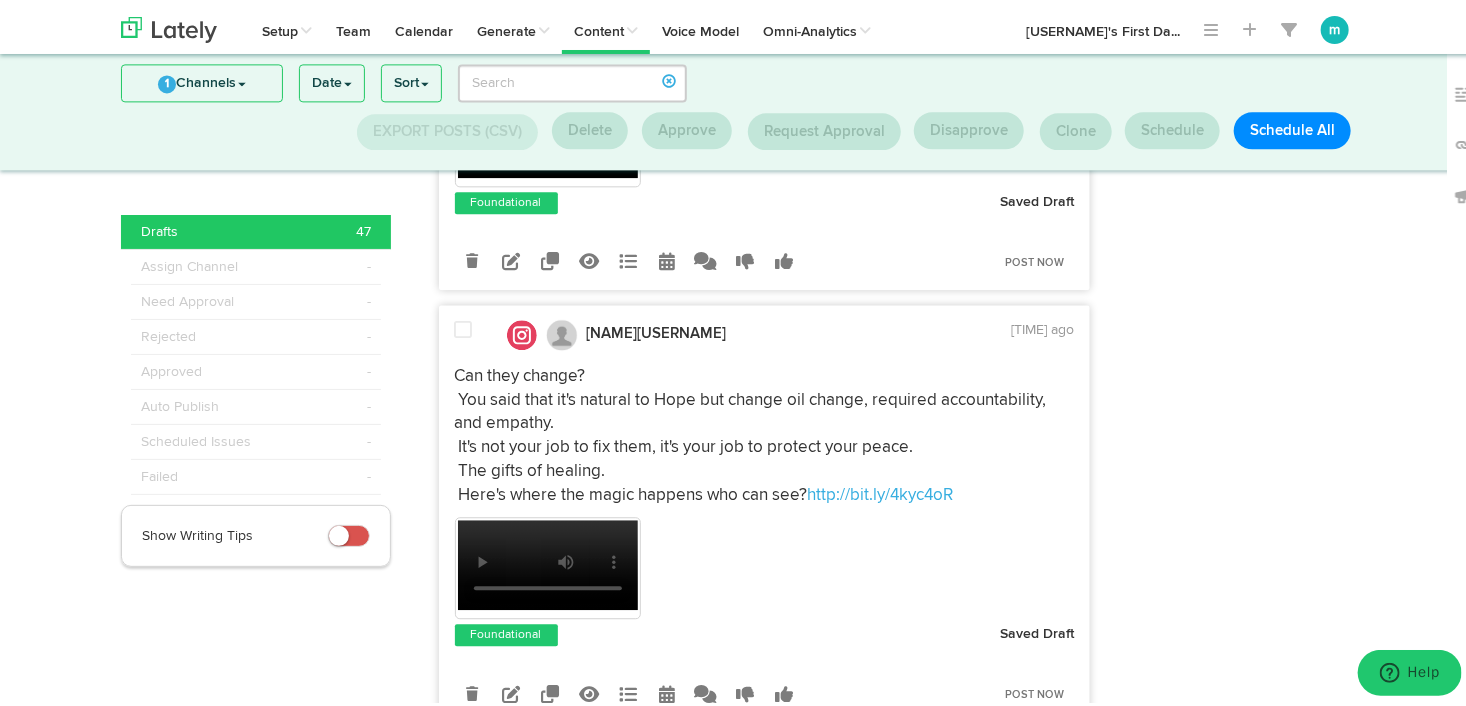 click on "Mindful Book Critic  @[USERNAME]
2 months ago
See page 221 in the book for a full twist.
I need to recognize these patterns isn't about becoming paranoid, it's about learning to trust your gut again.  http://bit.ly/4kyc4oR" at bounding box center [765, 119] 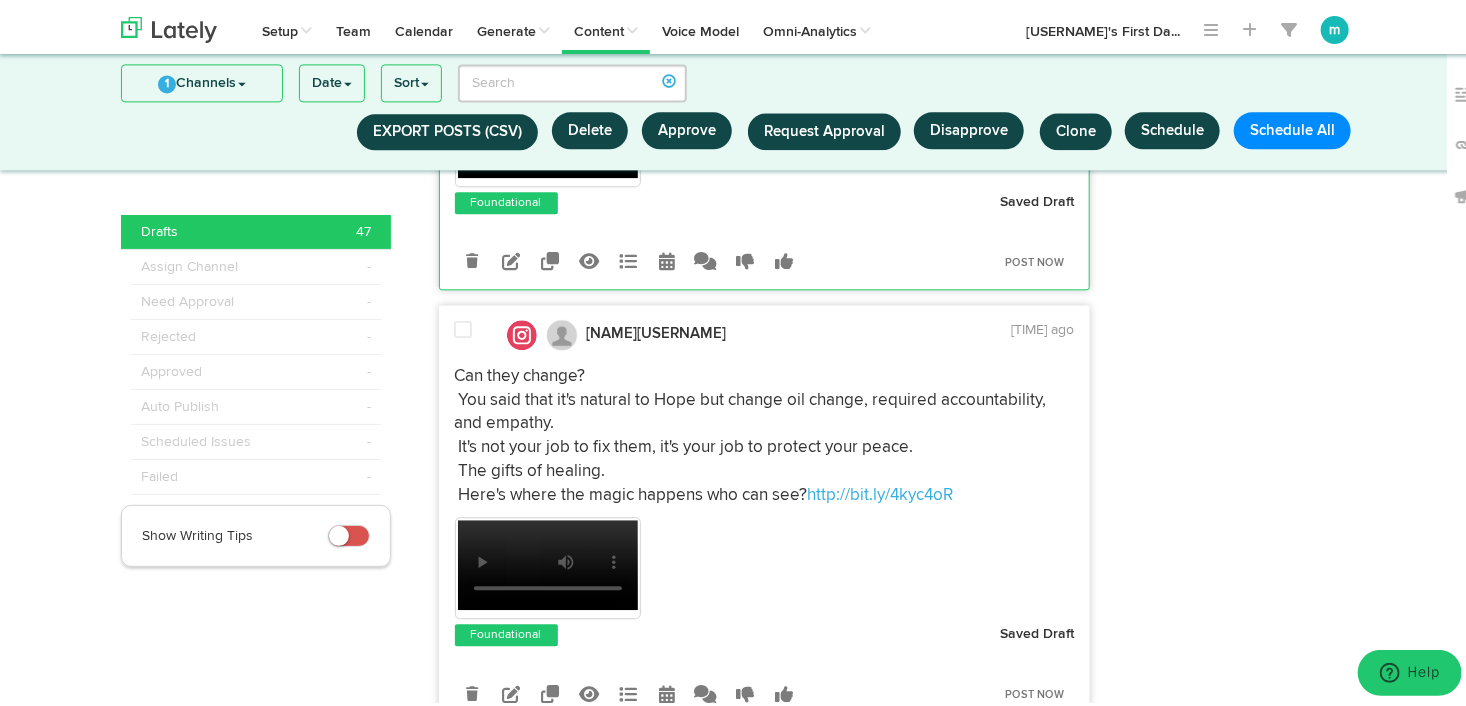 scroll, scrollTop: 1783, scrollLeft: 0, axis: vertical 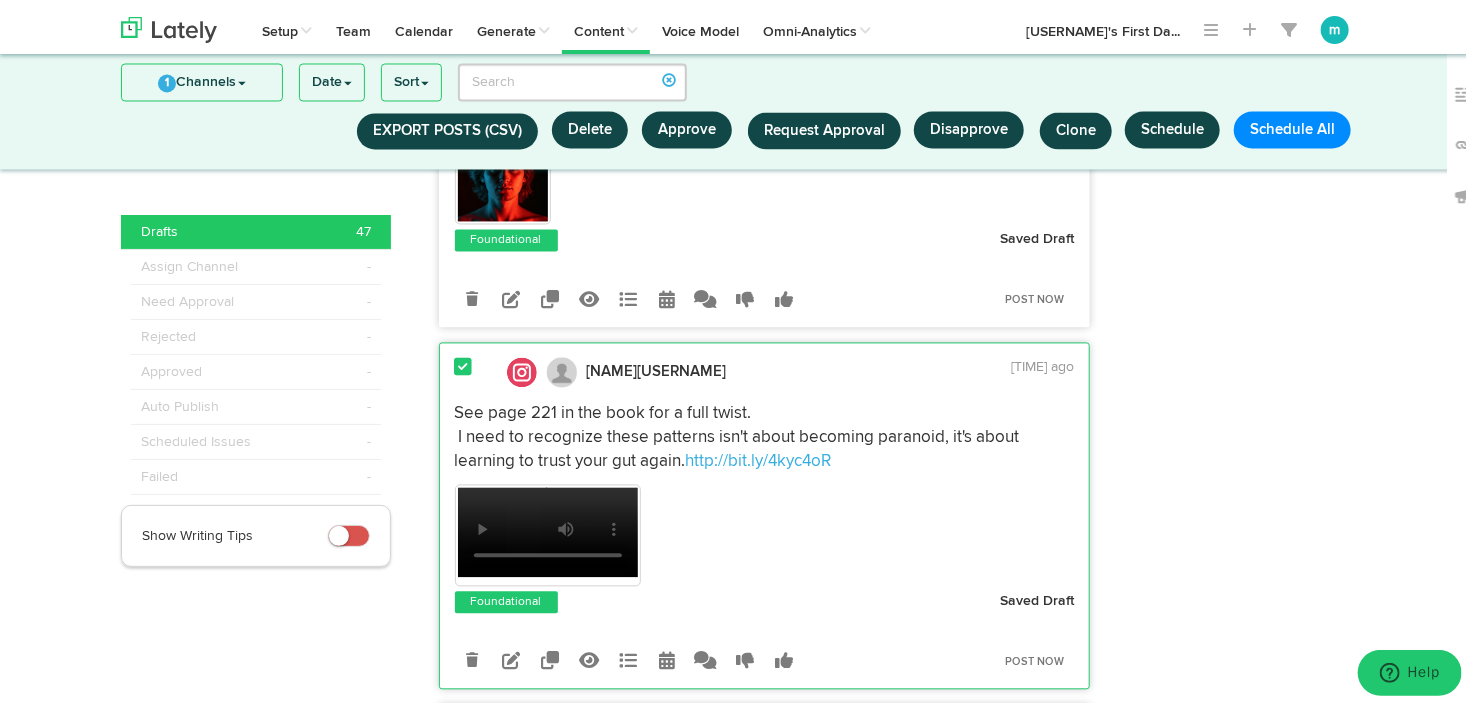 click at bounding box center (464, 364) 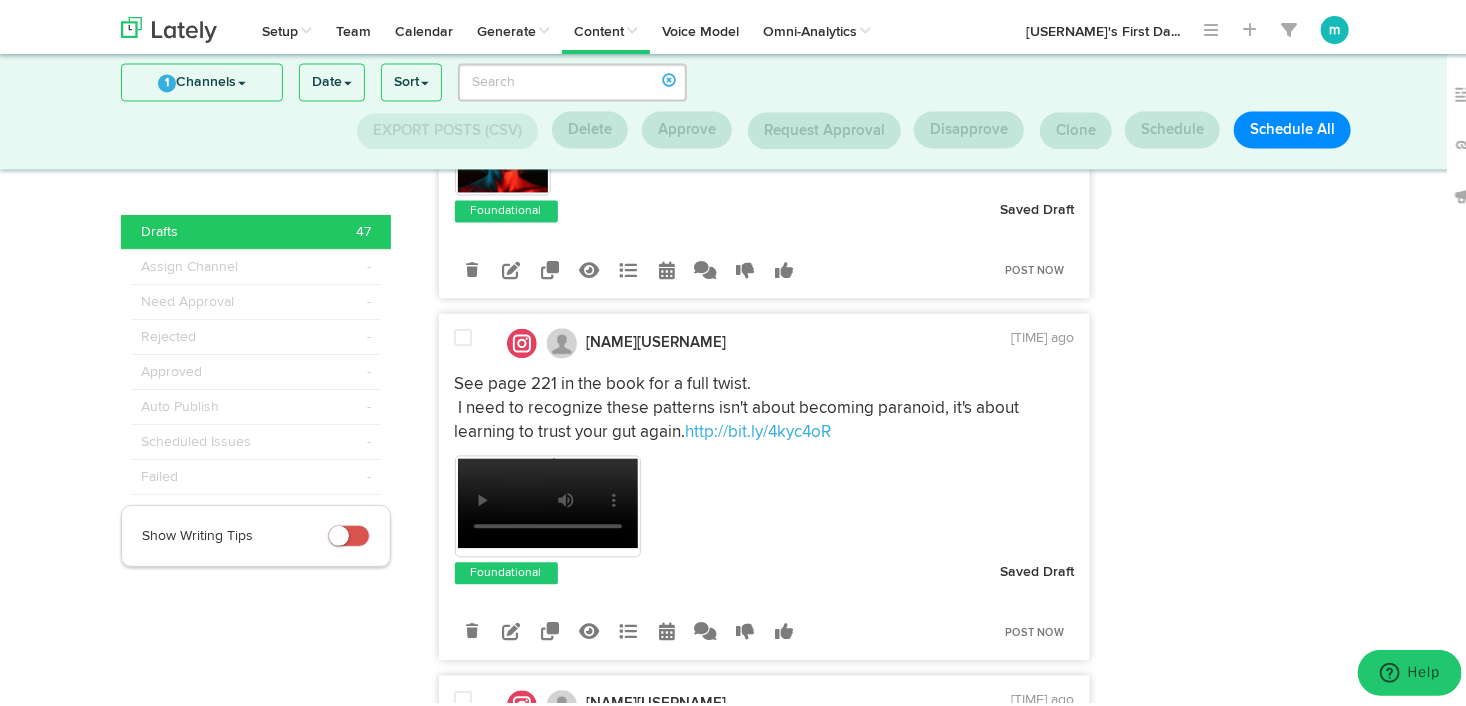 scroll, scrollTop: 1783, scrollLeft: 0, axis: vertical 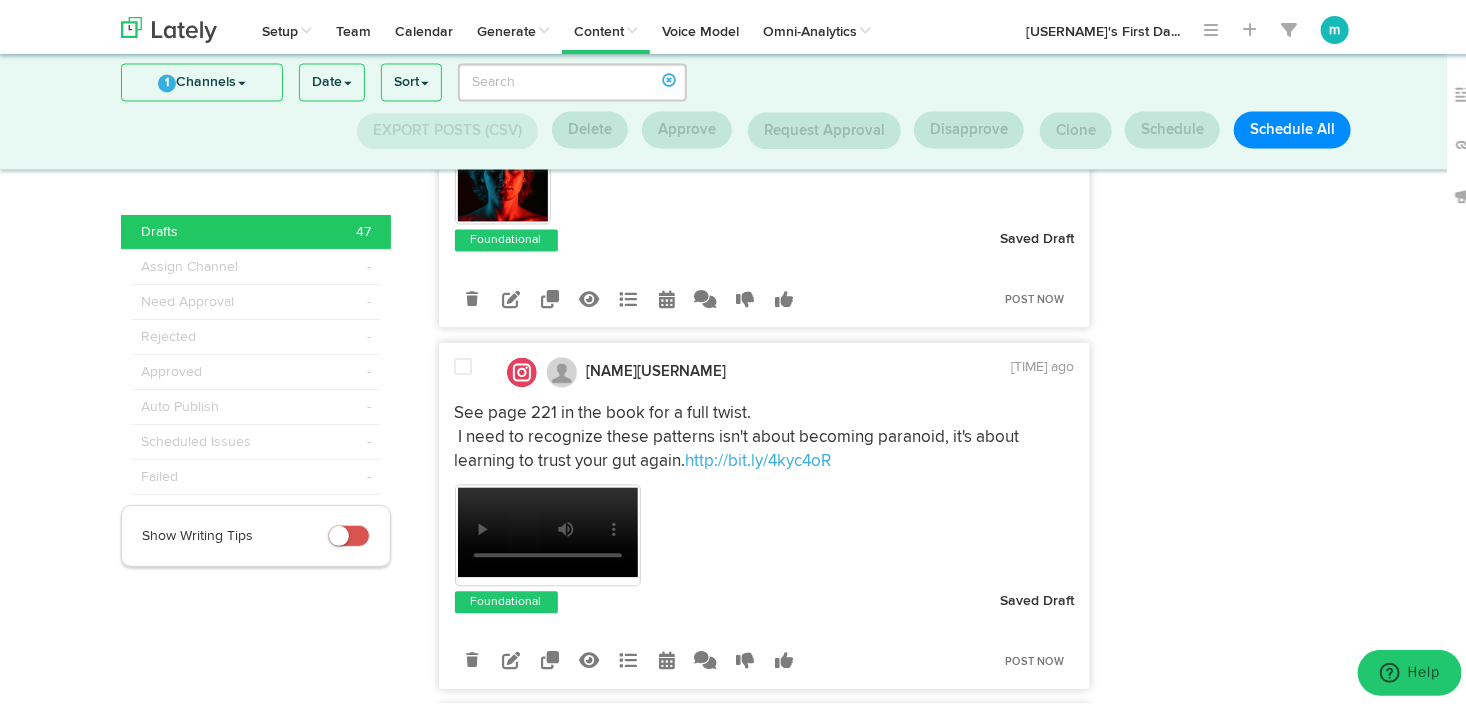 click at bounding box center [464, 364] 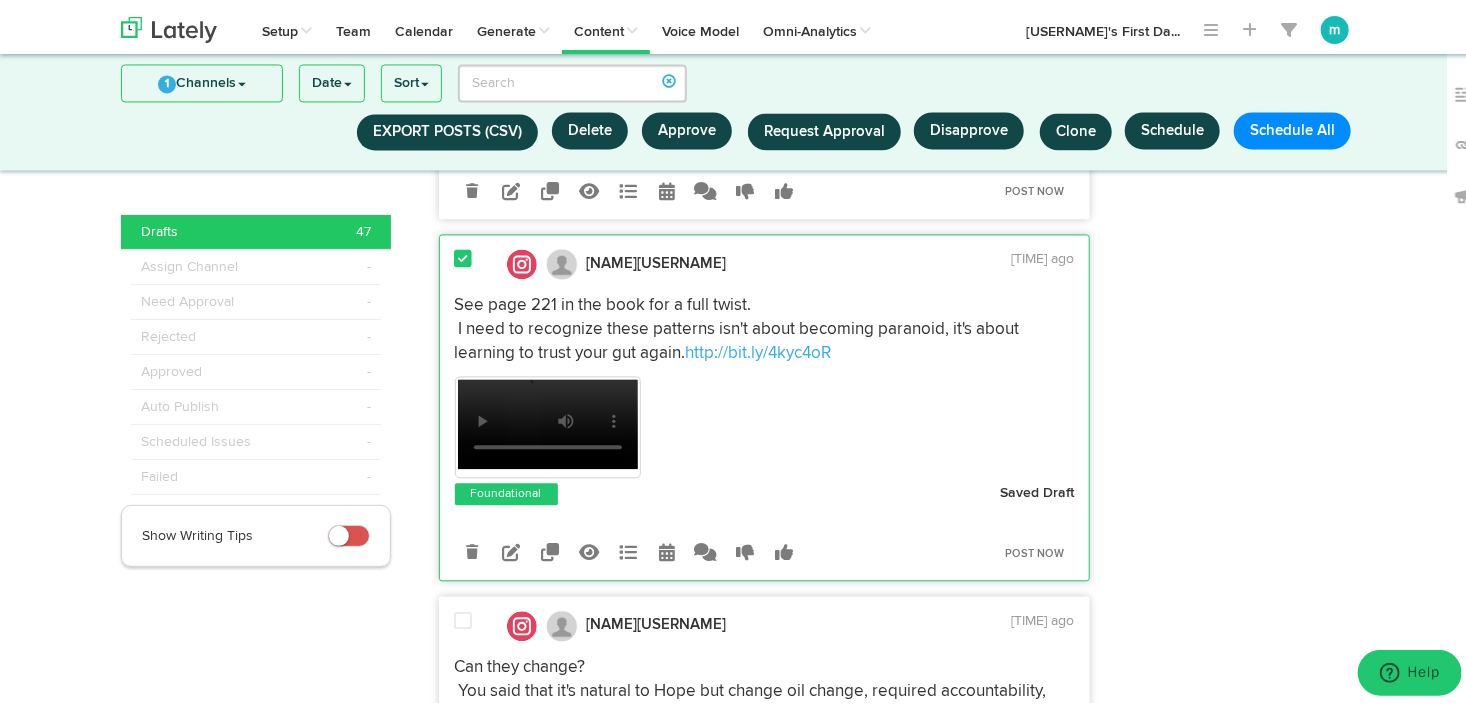 scroll, scrollTop: 2083, scrollLeft: 0, axis: vertical 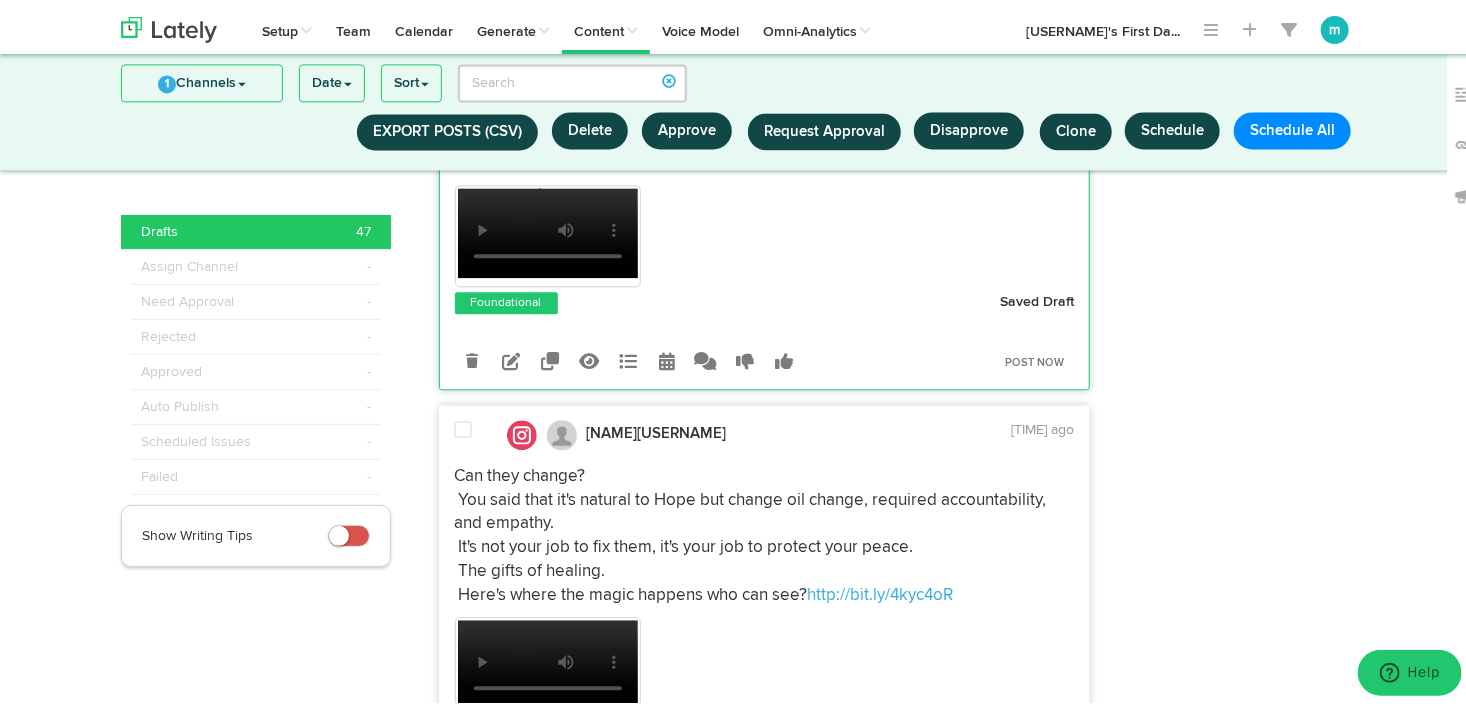 click at bounding box center (464, 426) 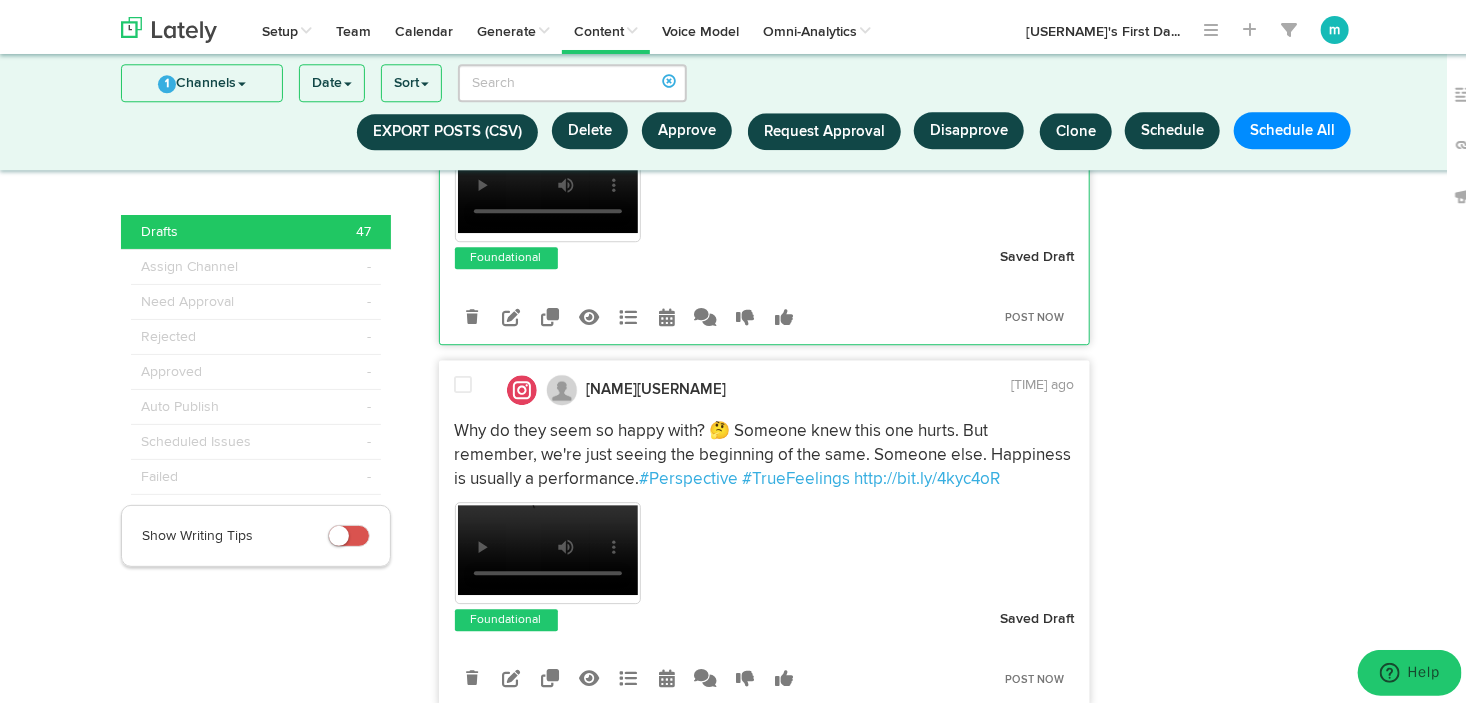 scroll, scrollTop: 2683, scrollLeft: 0, axis: vertical 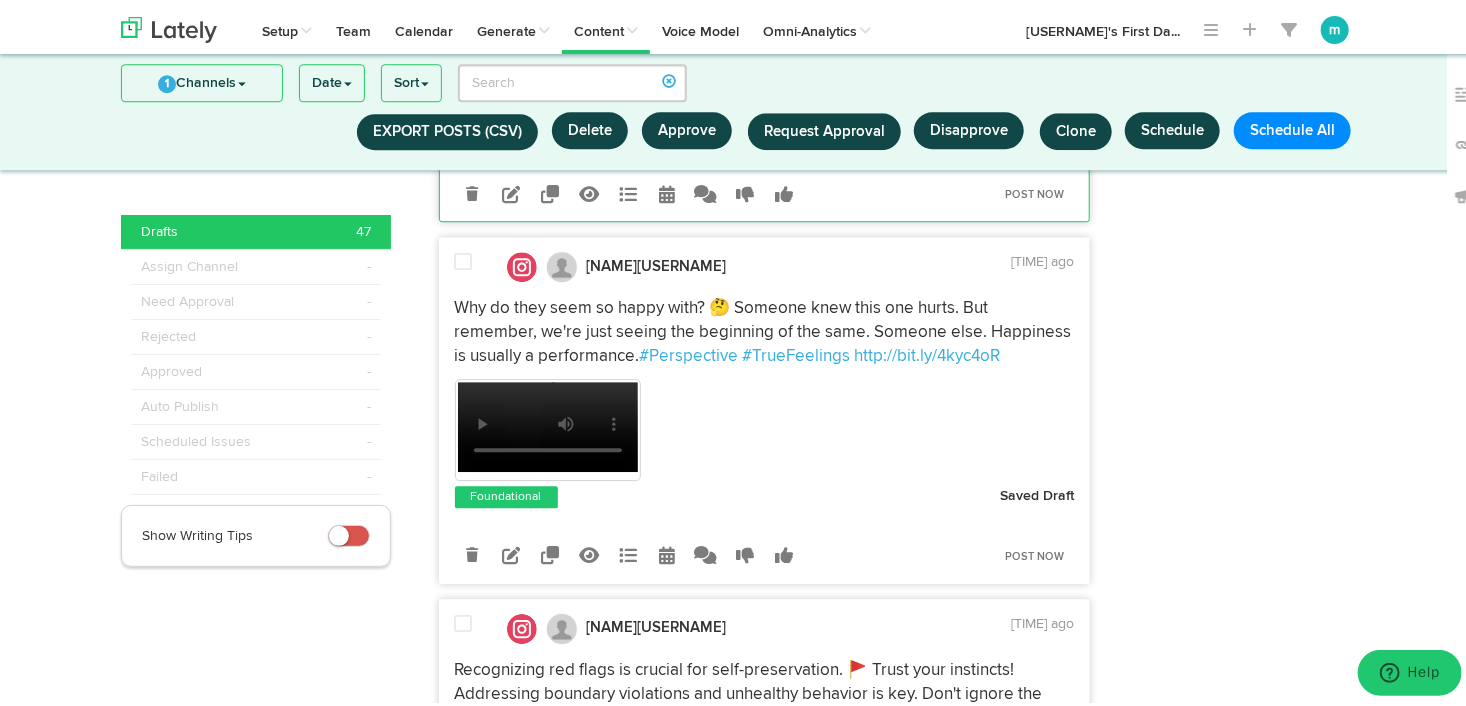 click at bounding box center (464, 258) 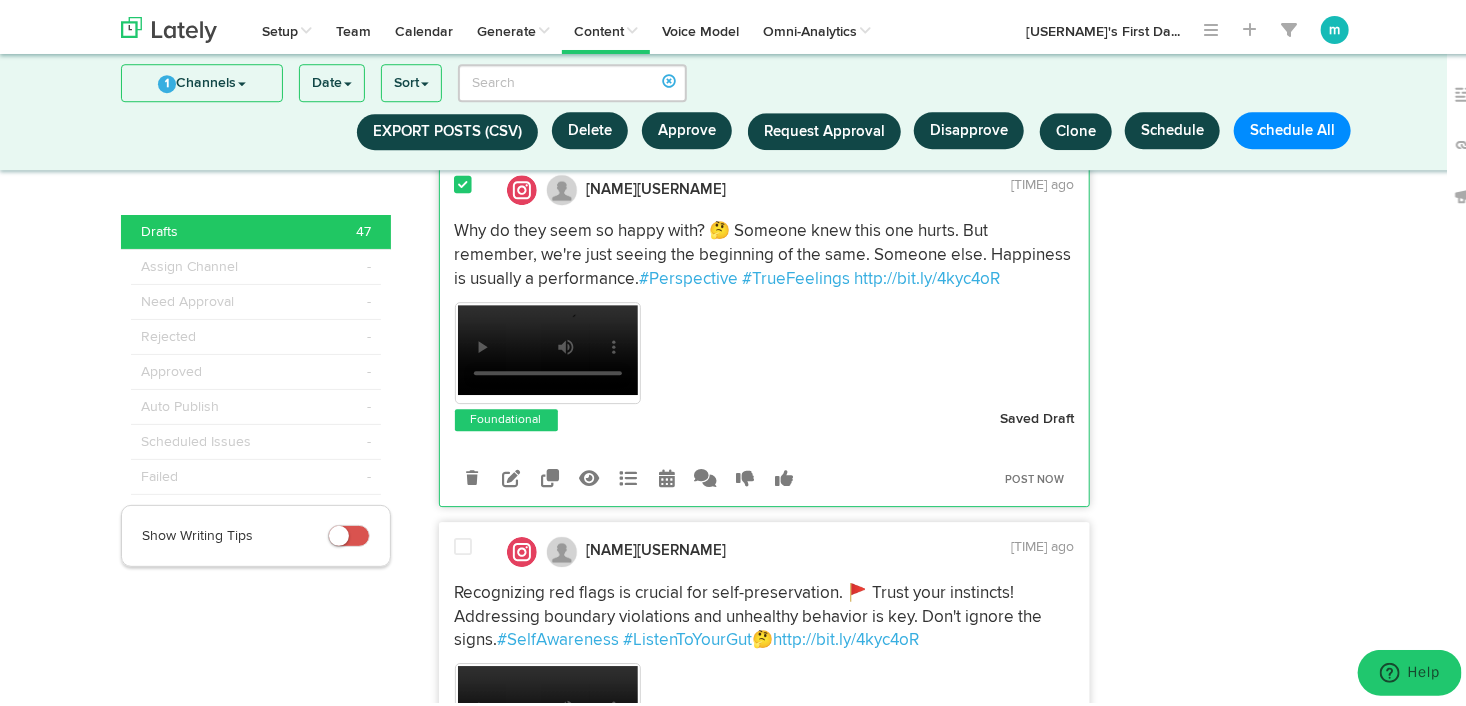 scroll, scrollTop: 3083, scrollLeft: 0, axis: vertical 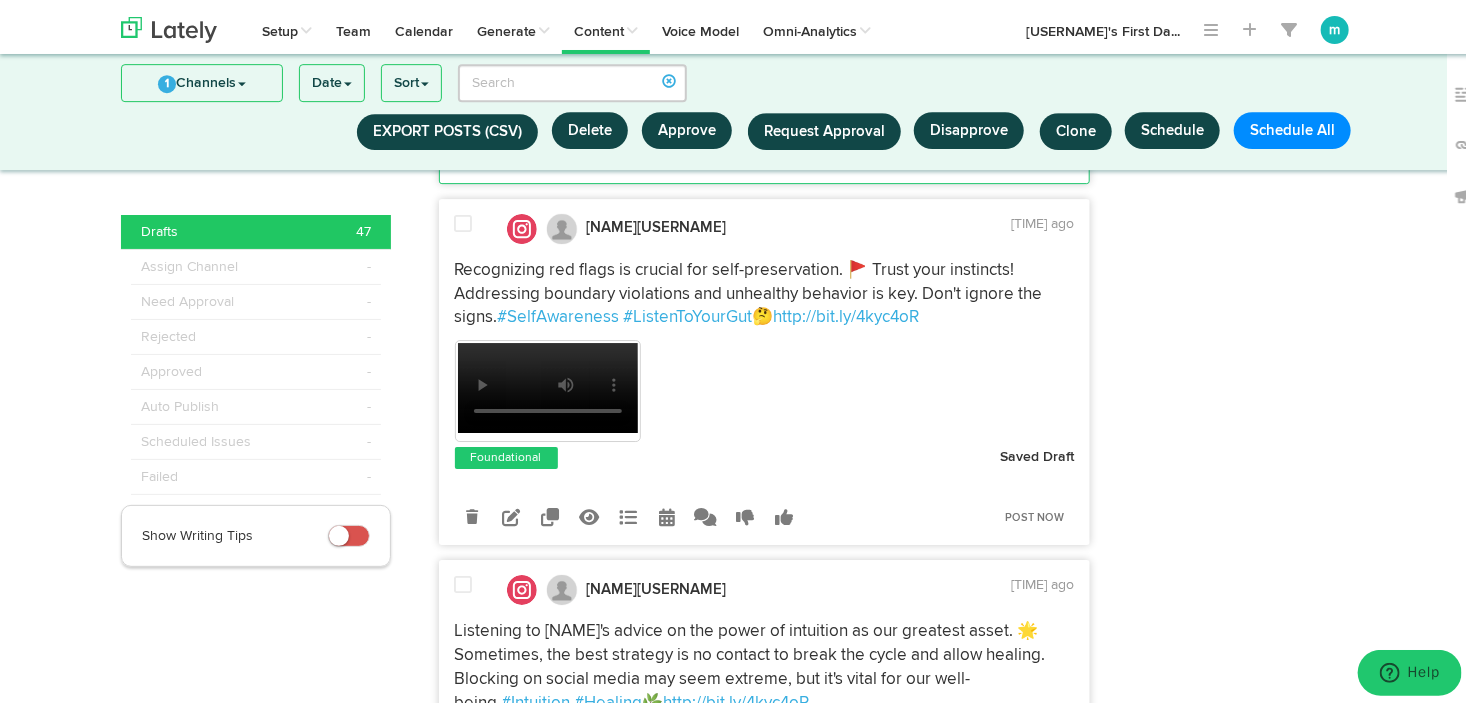 click at bounding box center (464, 220) 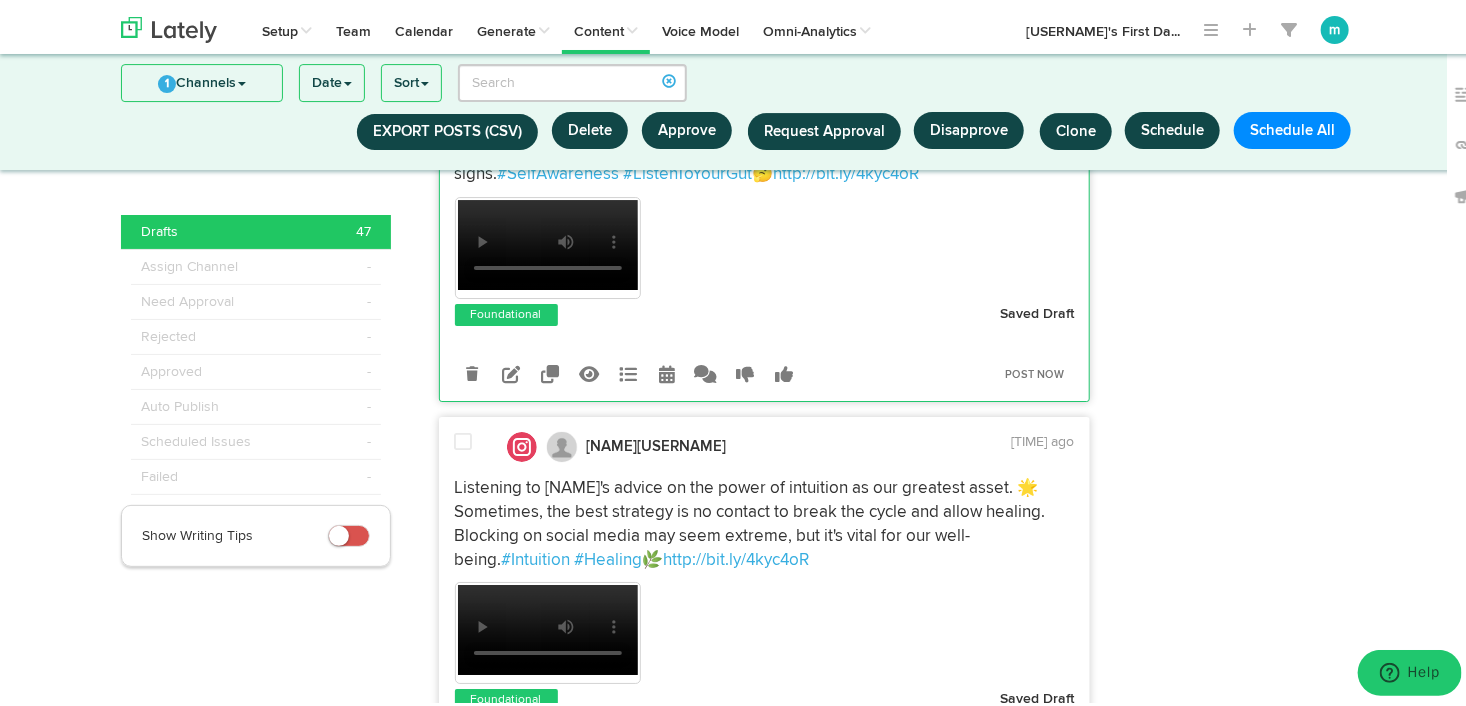 scroll, scrollTop: 3383, scrollLeft: 0, axis: vertical 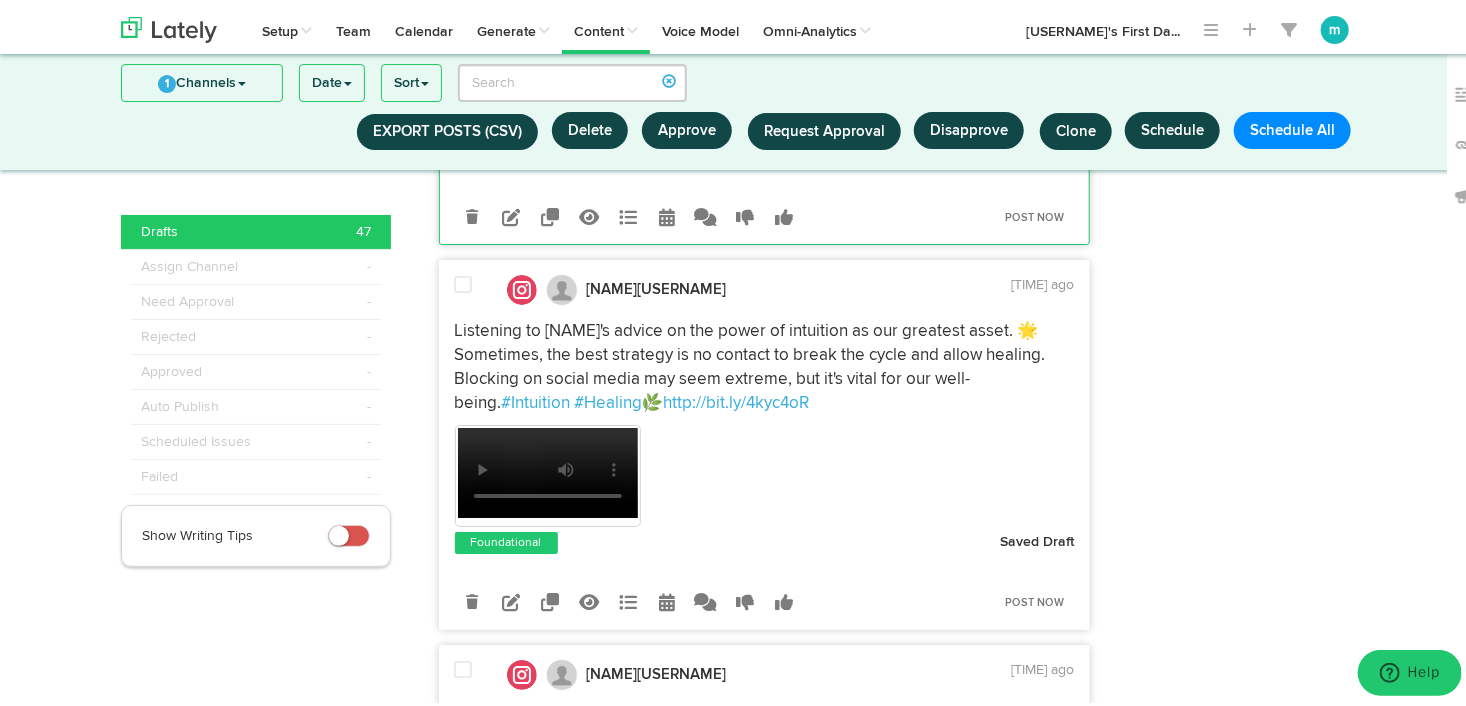 click at bounding box center [464, 281] 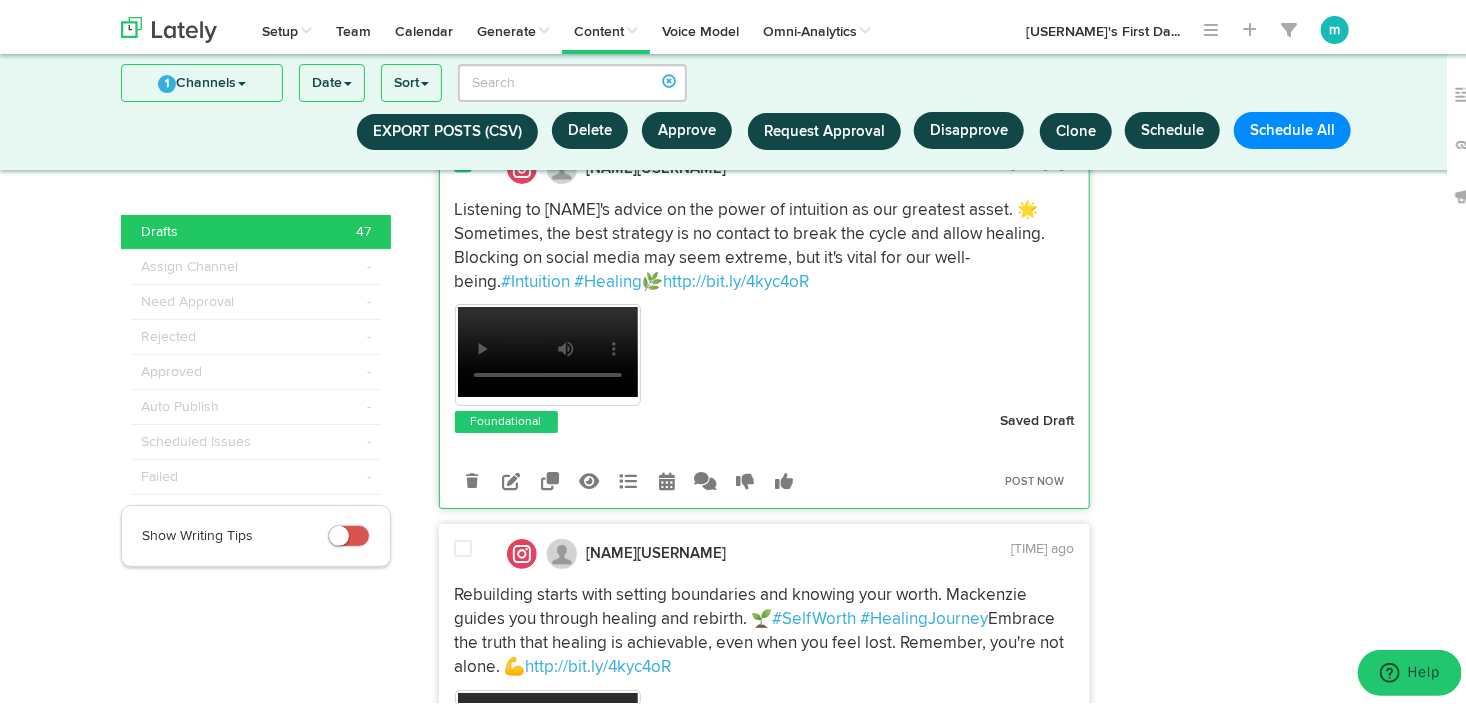 scroll, scrollTop: 3783, scrollLeft: 0, axis: vertical 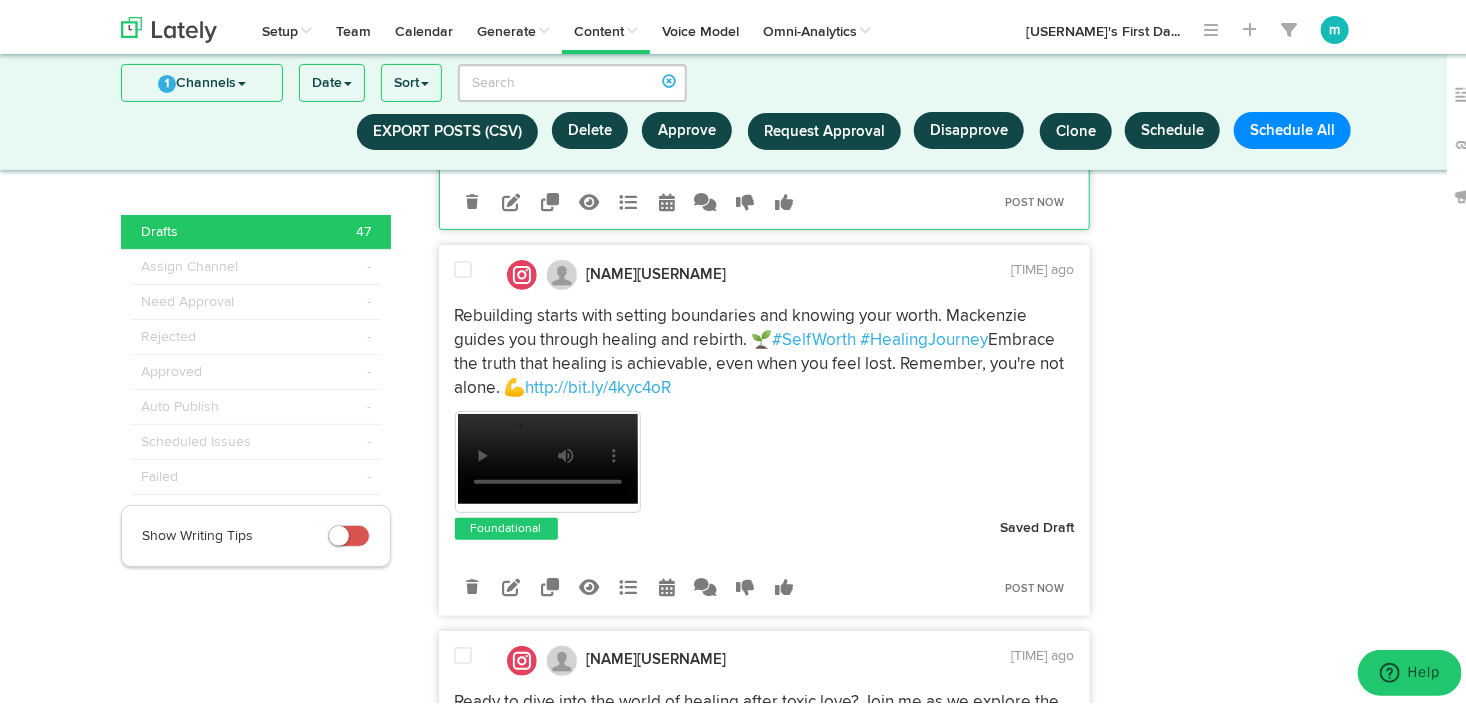 click at bounding box center [464, 266] 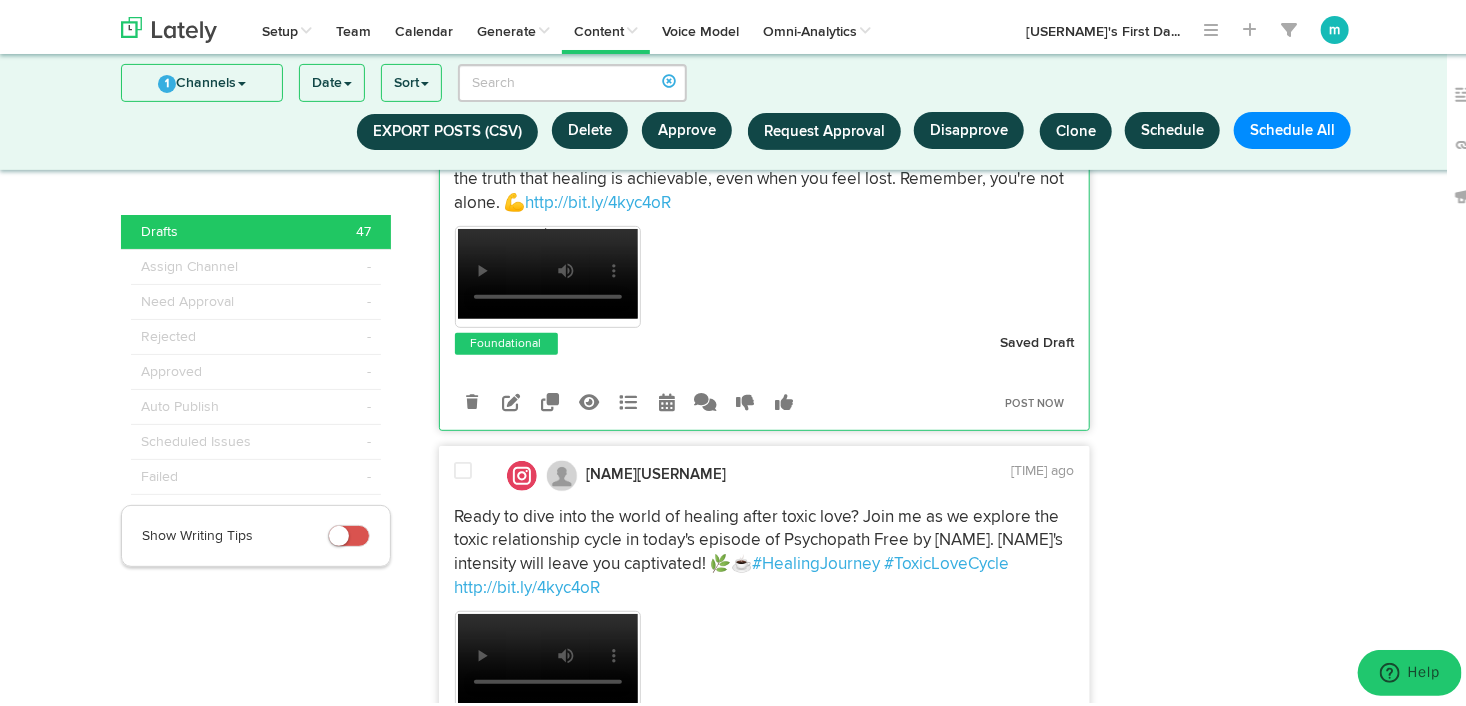 scroll, scrollTop: 4183, scrollLeft: 0, axis: vertical 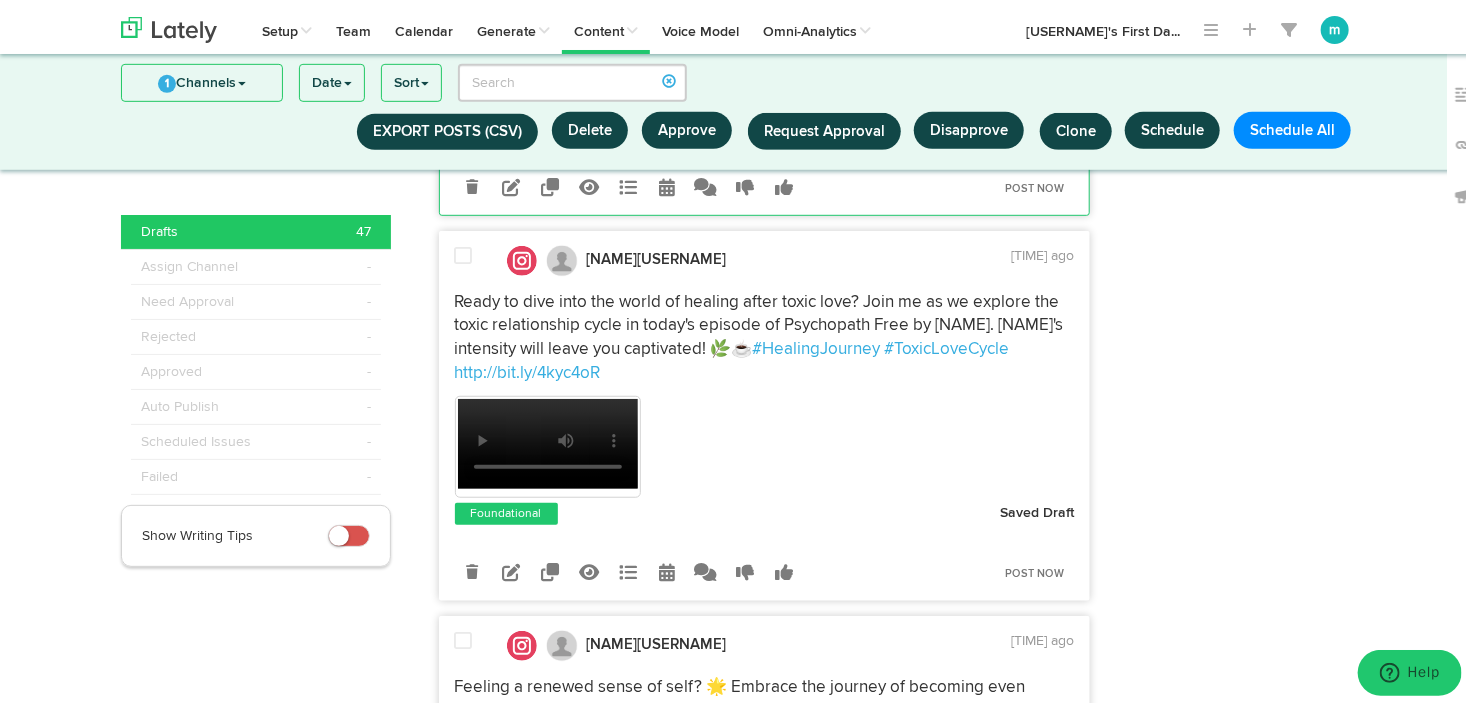 click at bounding box center (464, 252) 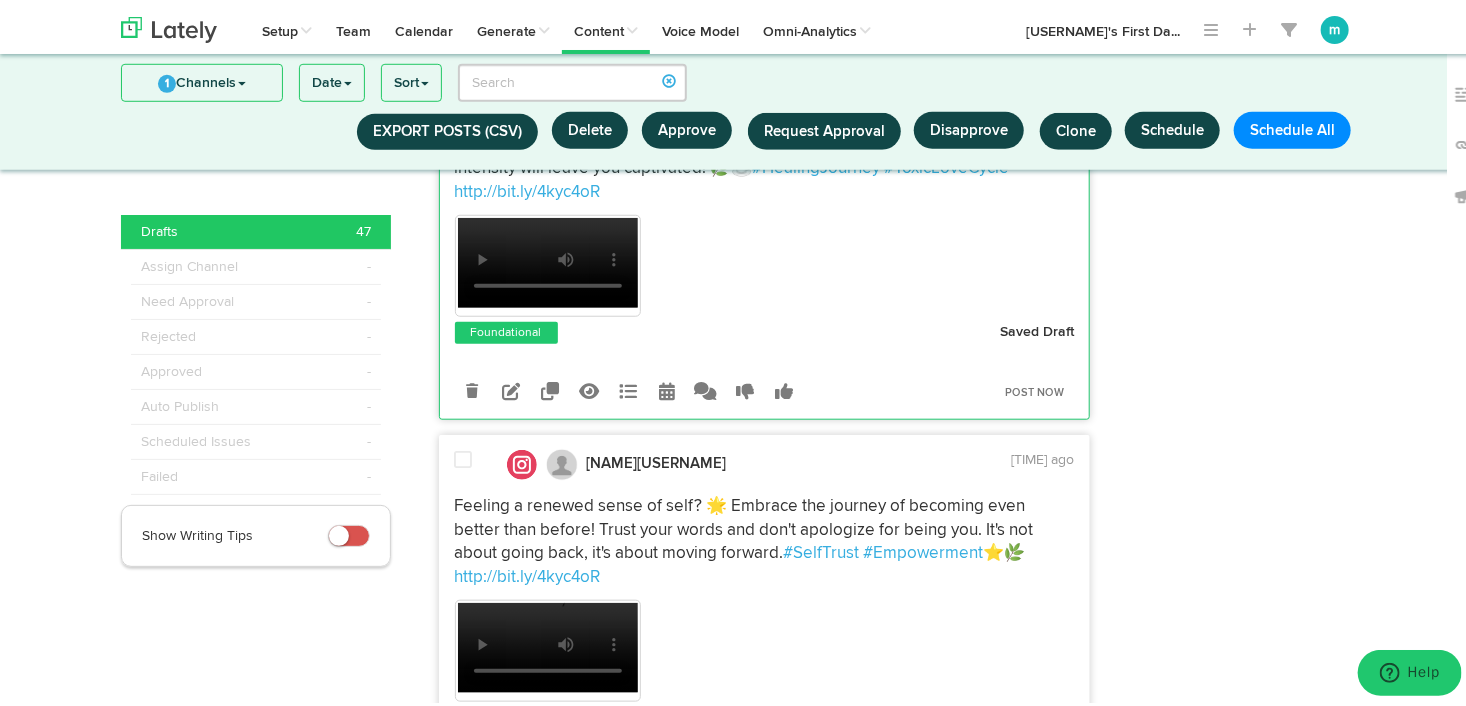 scroll, scrollTop: 4483, scrollLeft: 0, axis: vertical 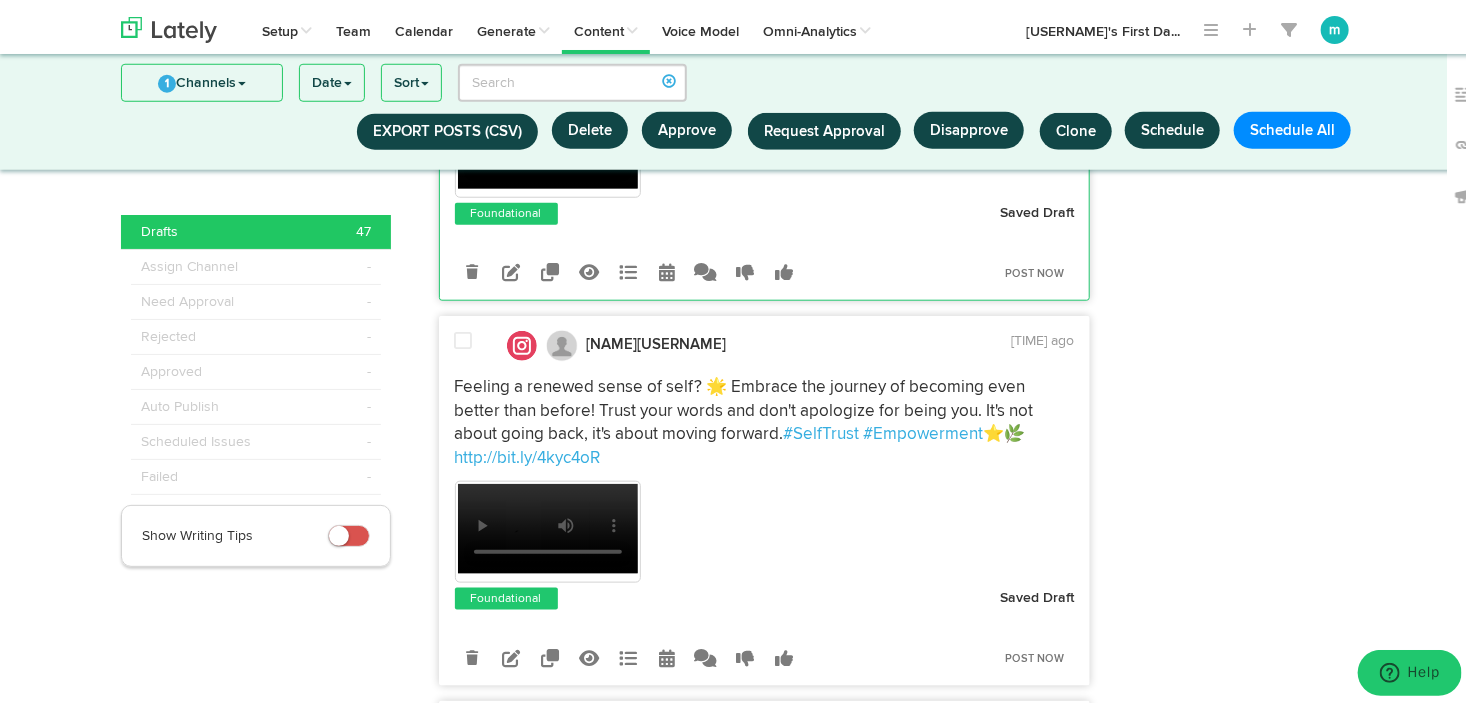 click at bounding box center [466, 342] 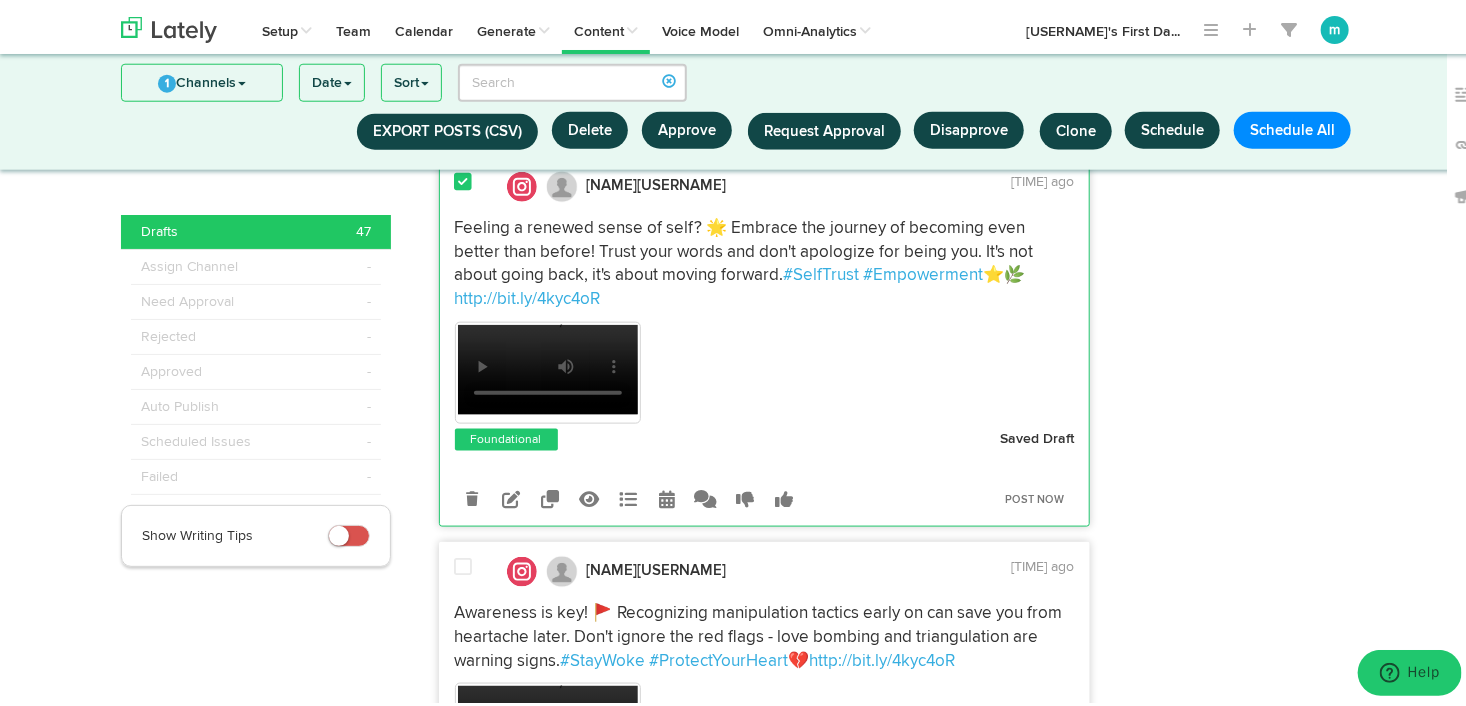 scroll, scrollTop: 4783, scrollLeft: 0, axis: vertical 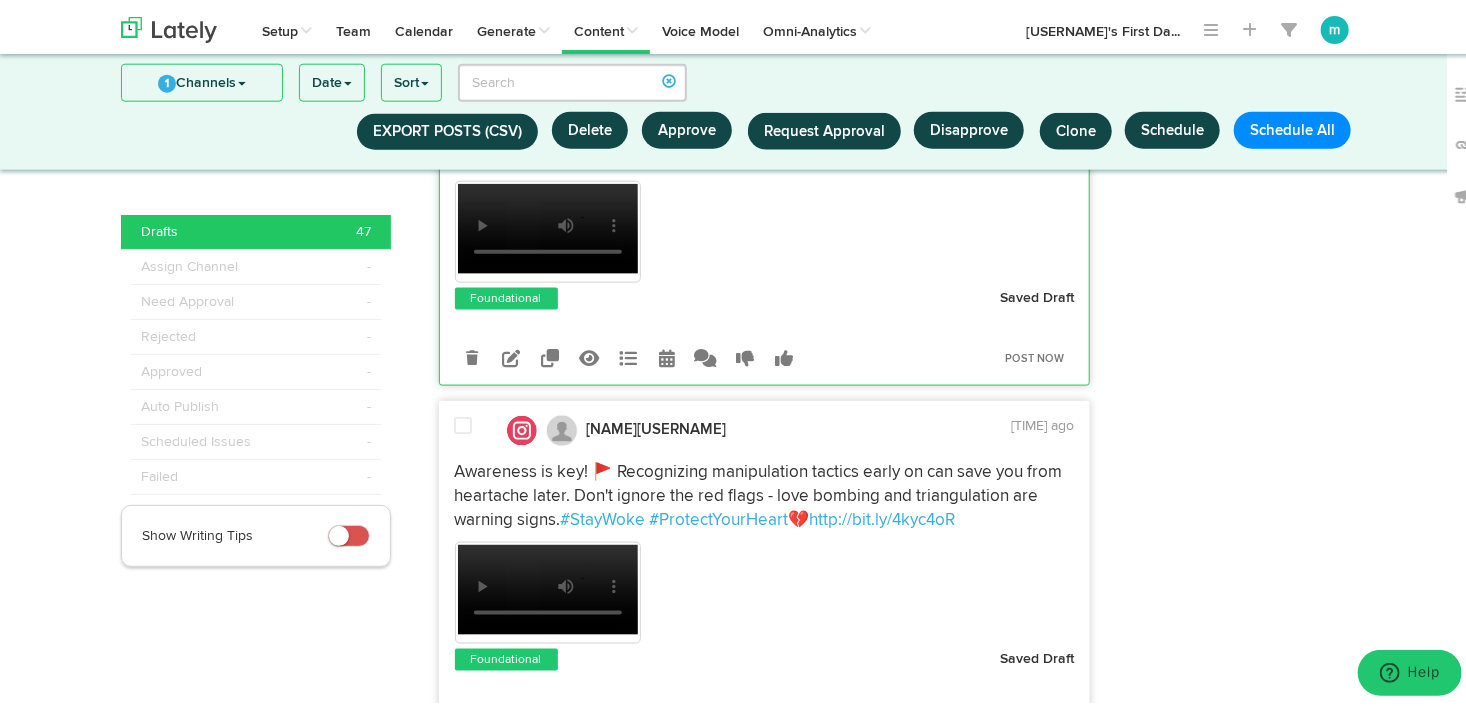 click at bounding box center (466, 427) 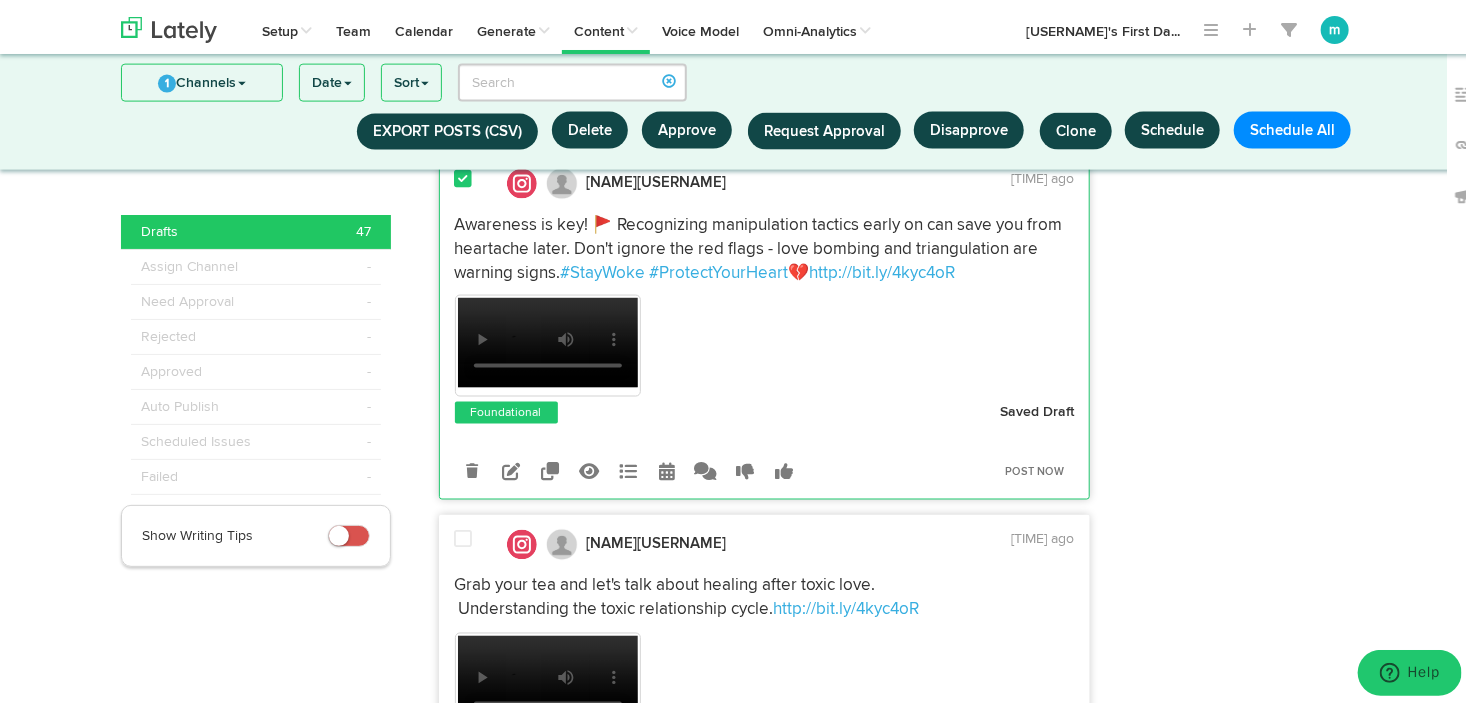 scroll, scrollTop: 5183, scrollLeft: 0, axis: vertical 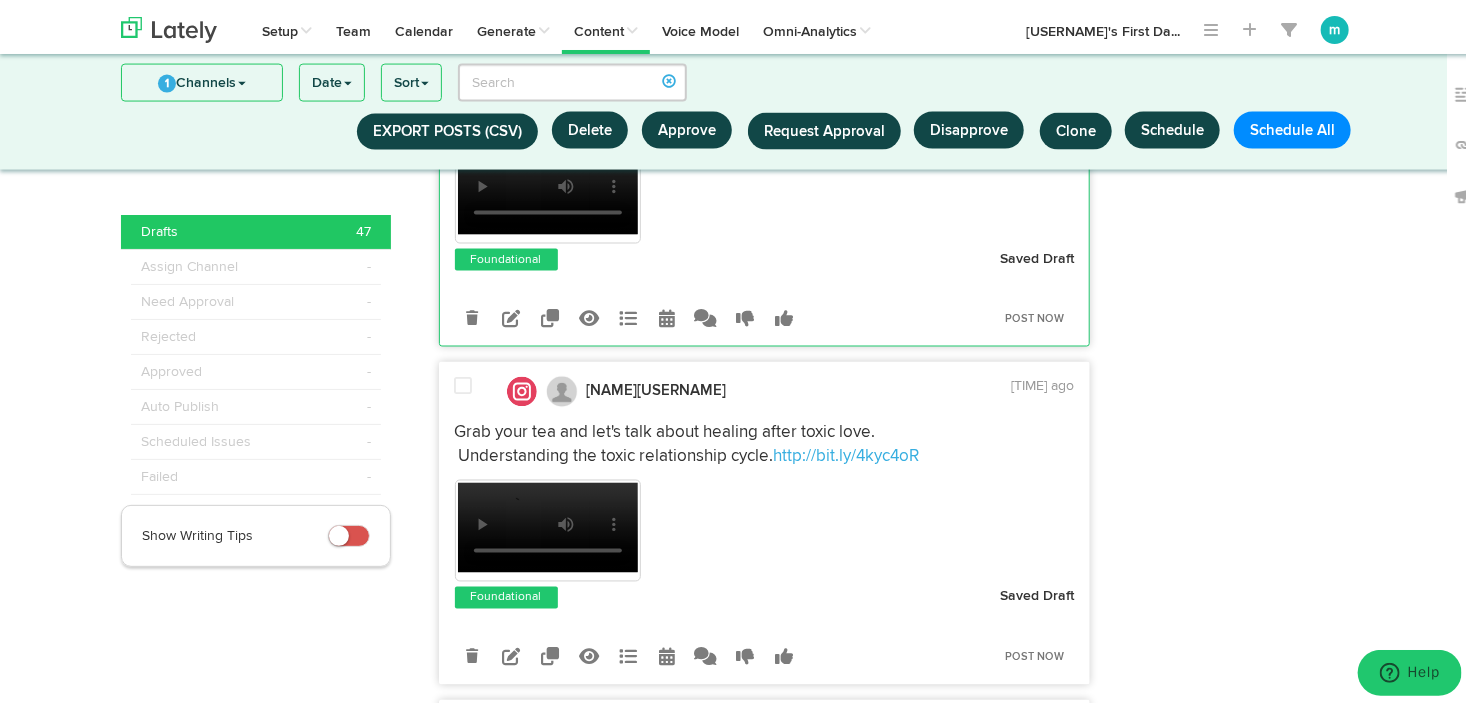 click at bounding box center (464, 383) 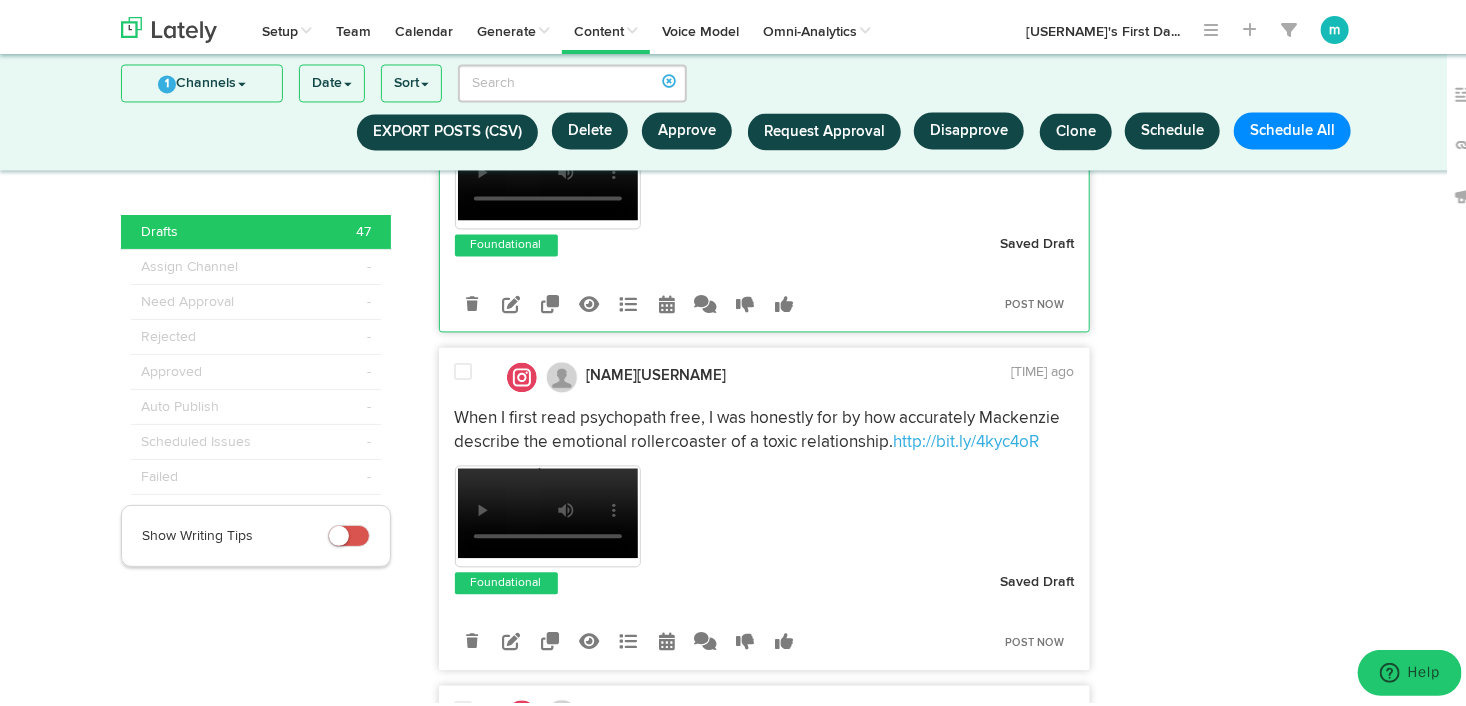 scroll, scrollTop: 5583, scrollLeft: 0, axis: vertical 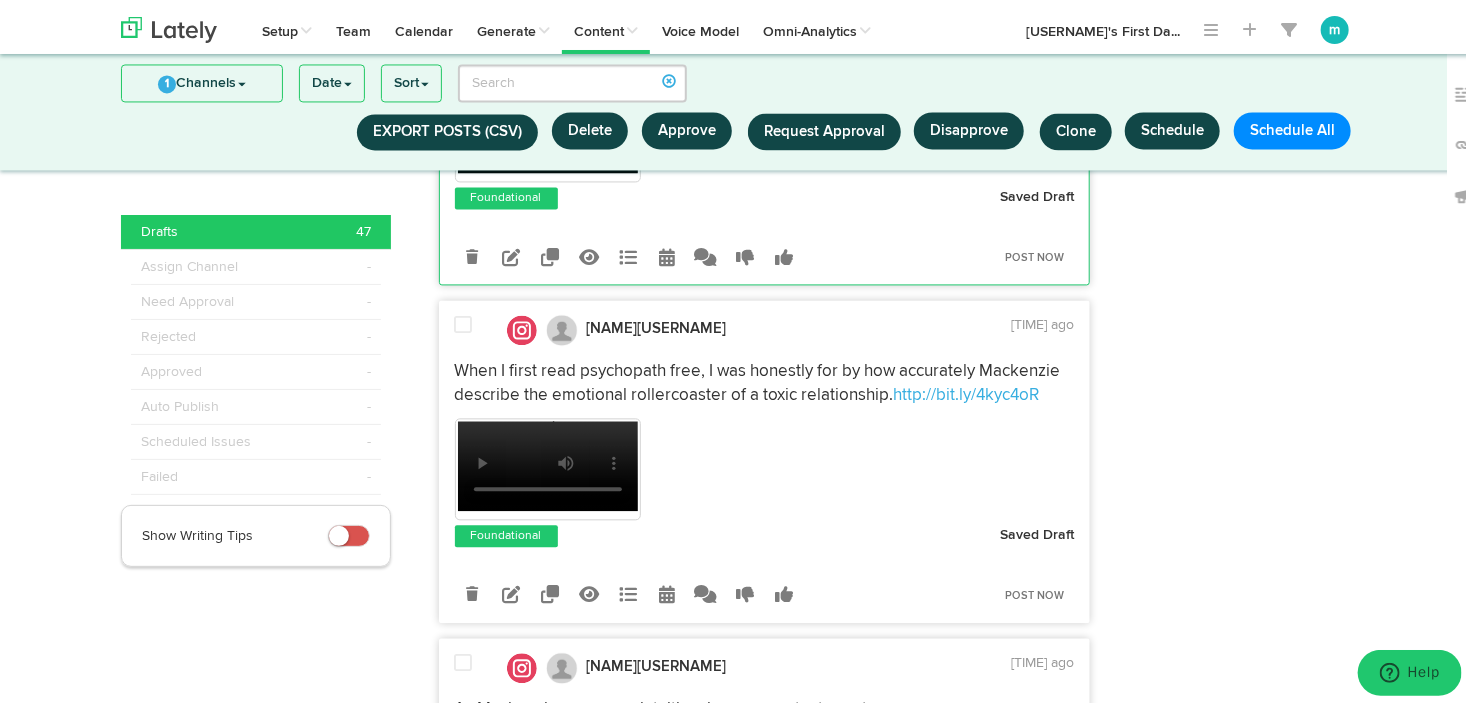 click at bounding box center (464, 321) 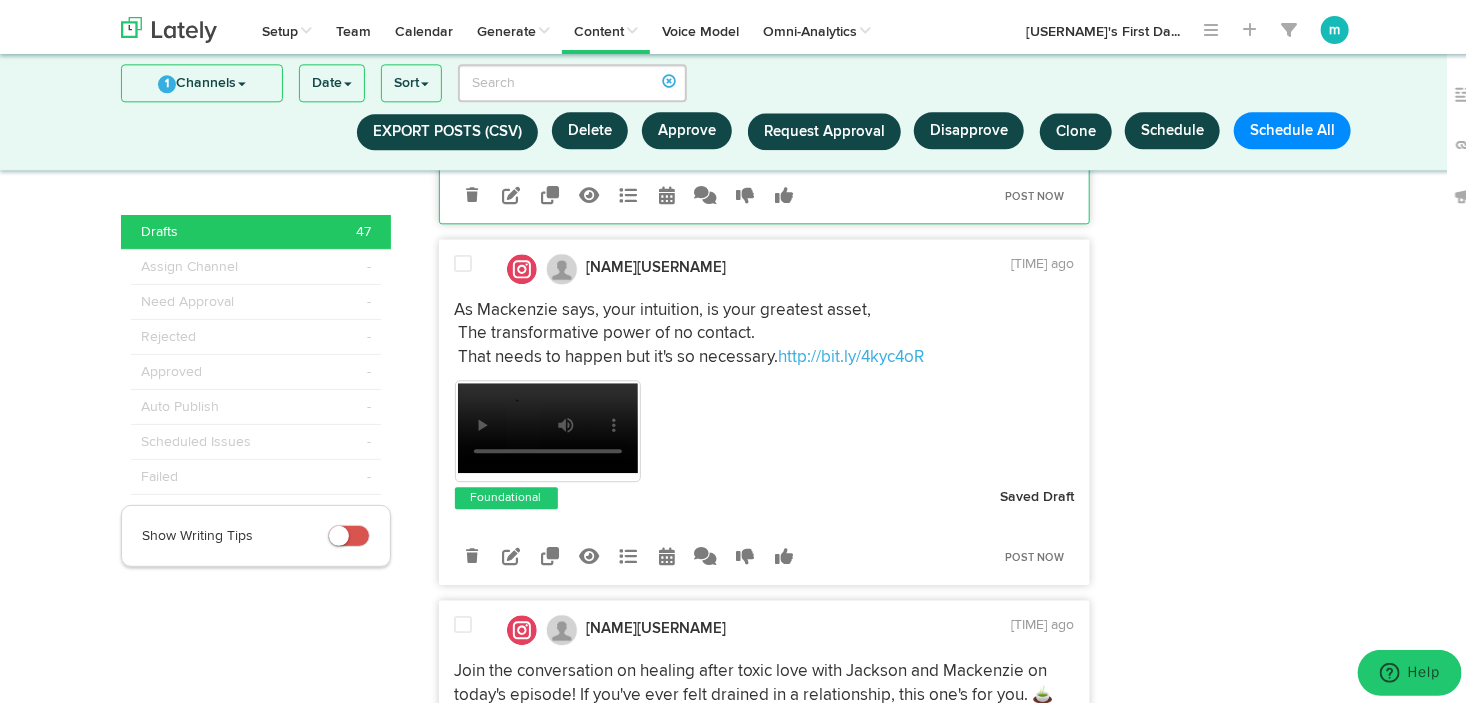scroll, scrollTop: 5983, scrollLeft: 0, axis: vertical 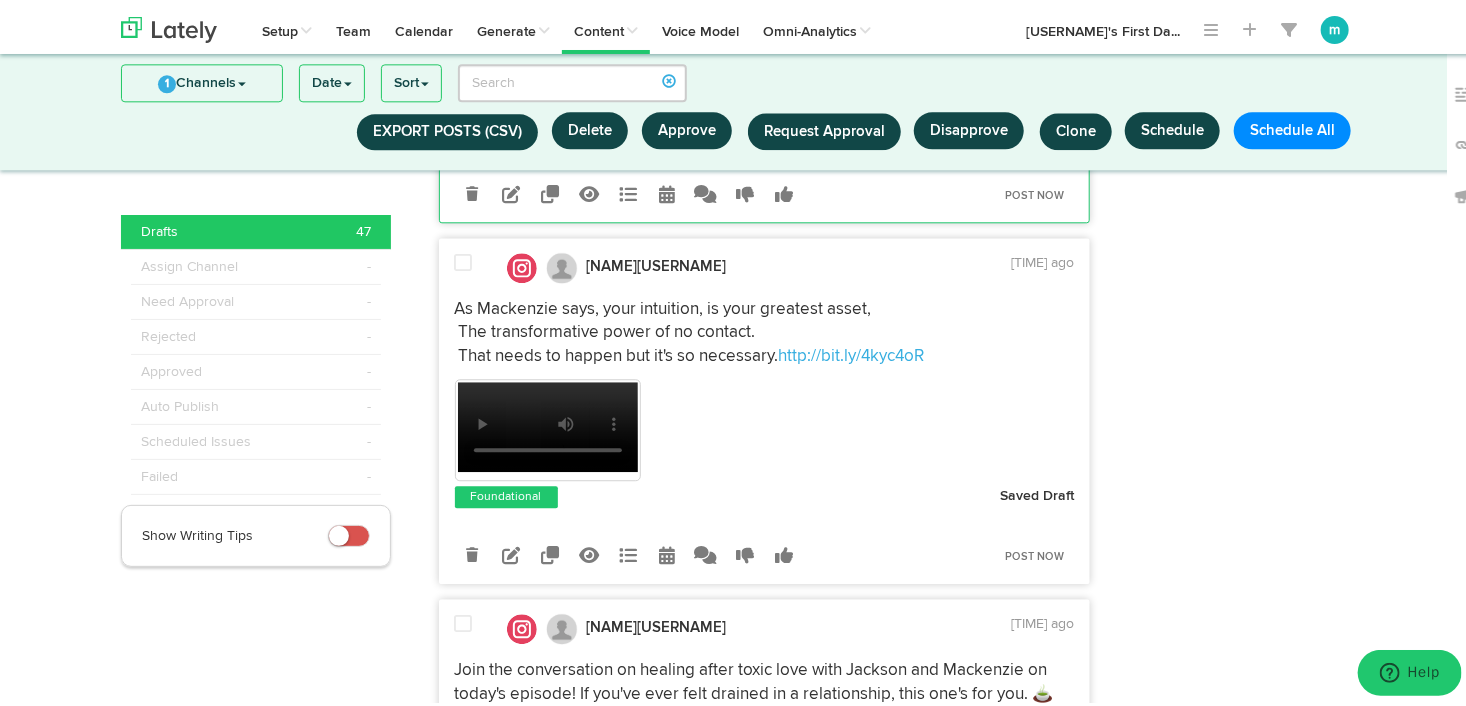 click at bounding box center (464, 259) 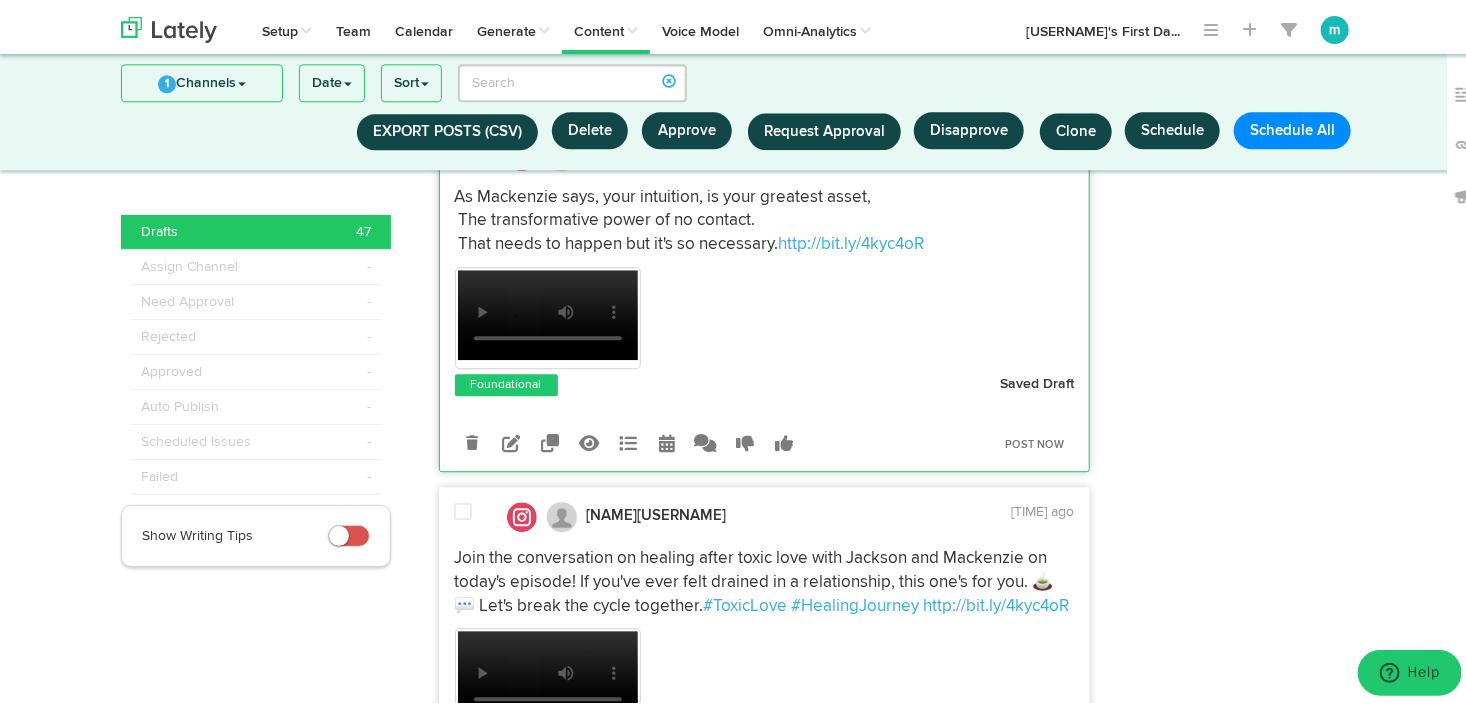 scroll, scrollTop: 6283, scrollLeft: 0, axis: vertical 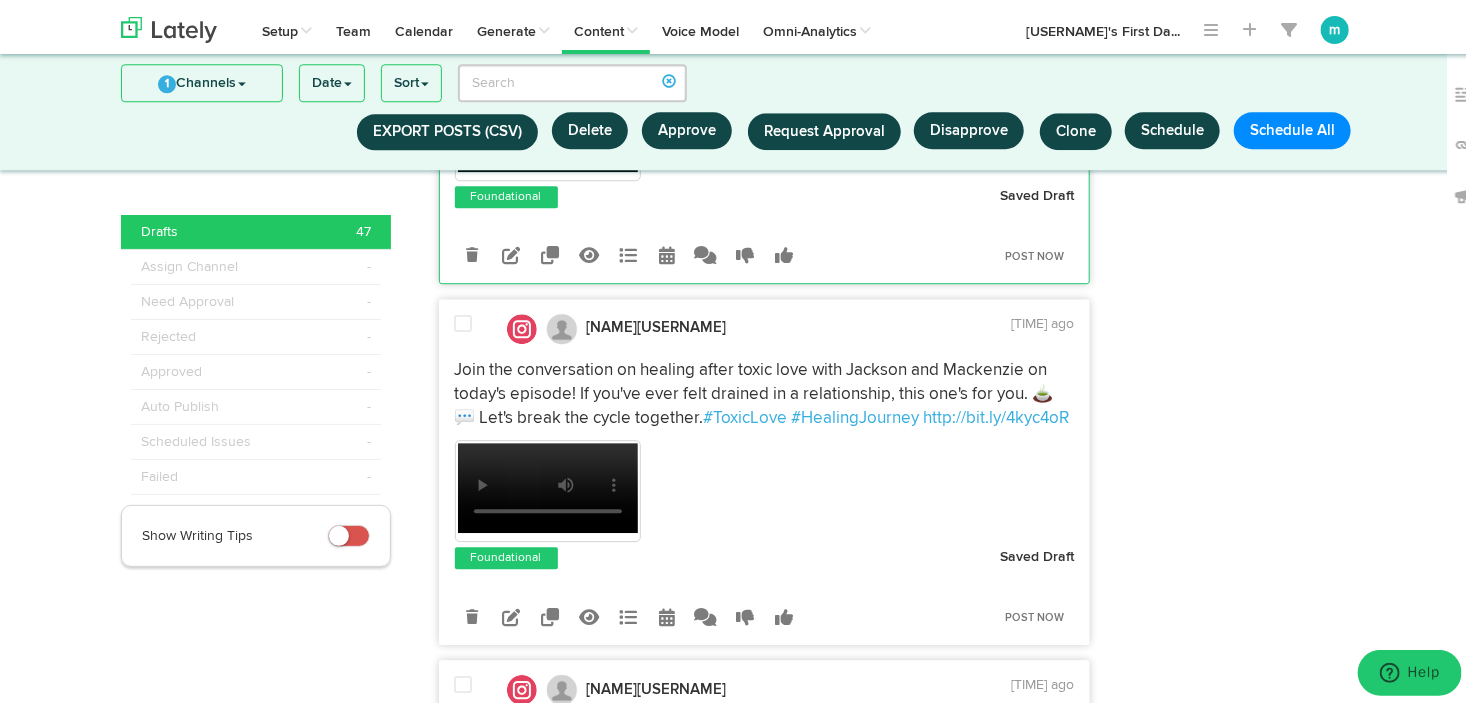 click at bounding box center (464, 320) 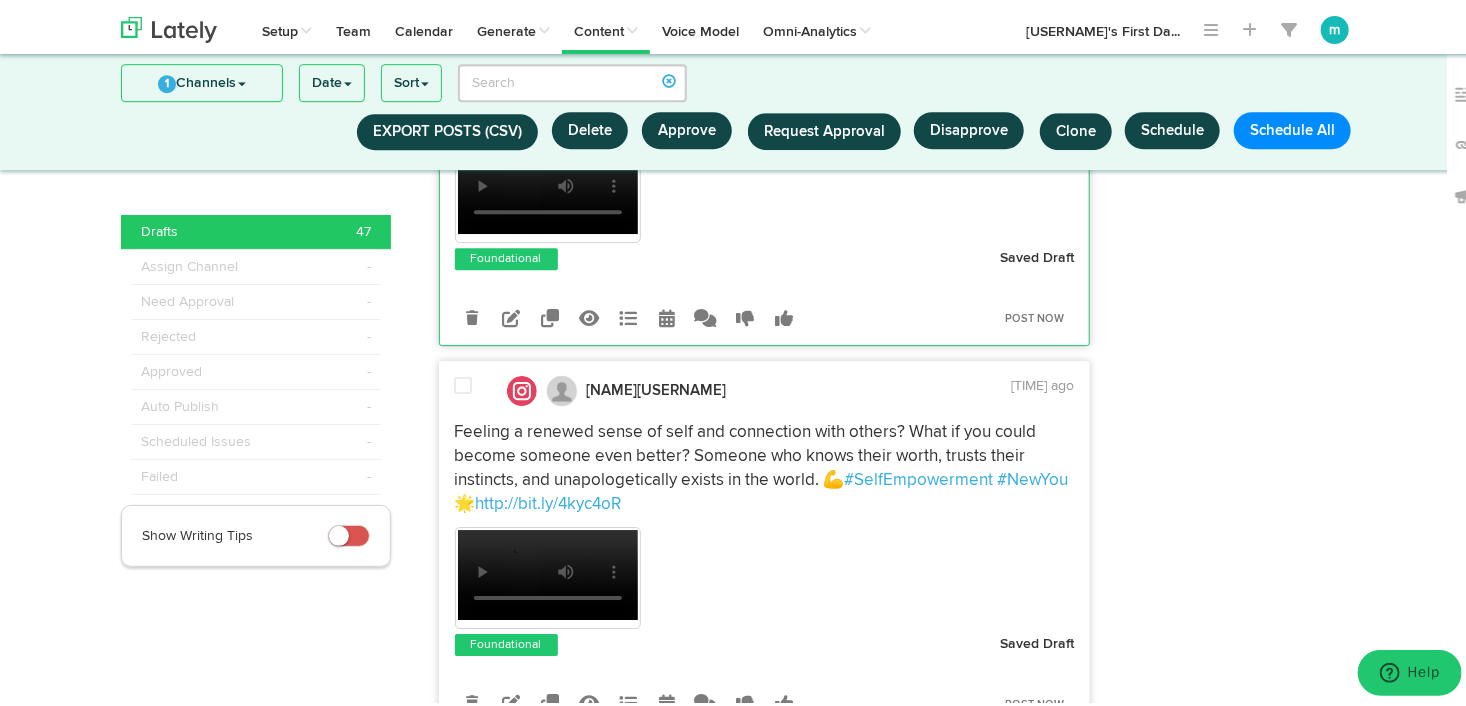 scroll, scrollTop: 6583, scrollLeft: 0, axis: vertical 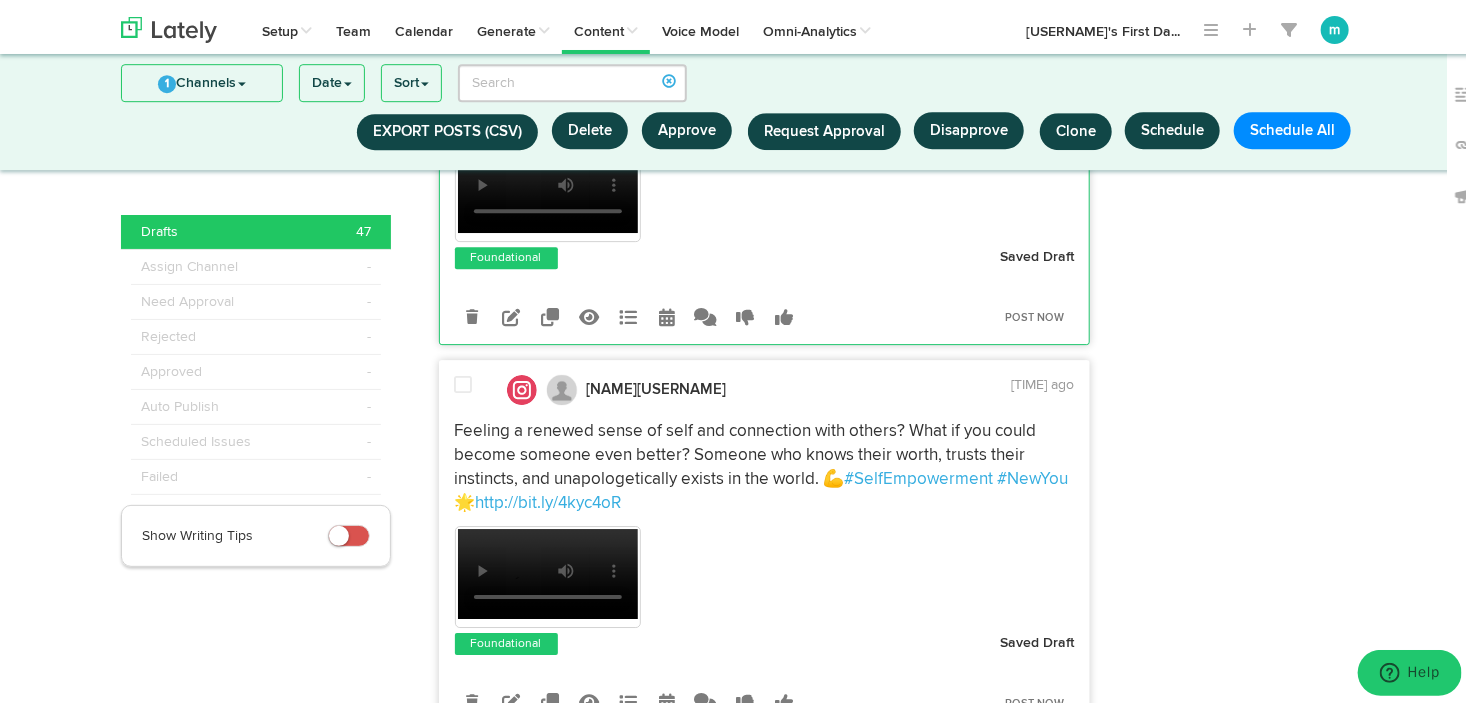 click at bounding box center (464, 381) 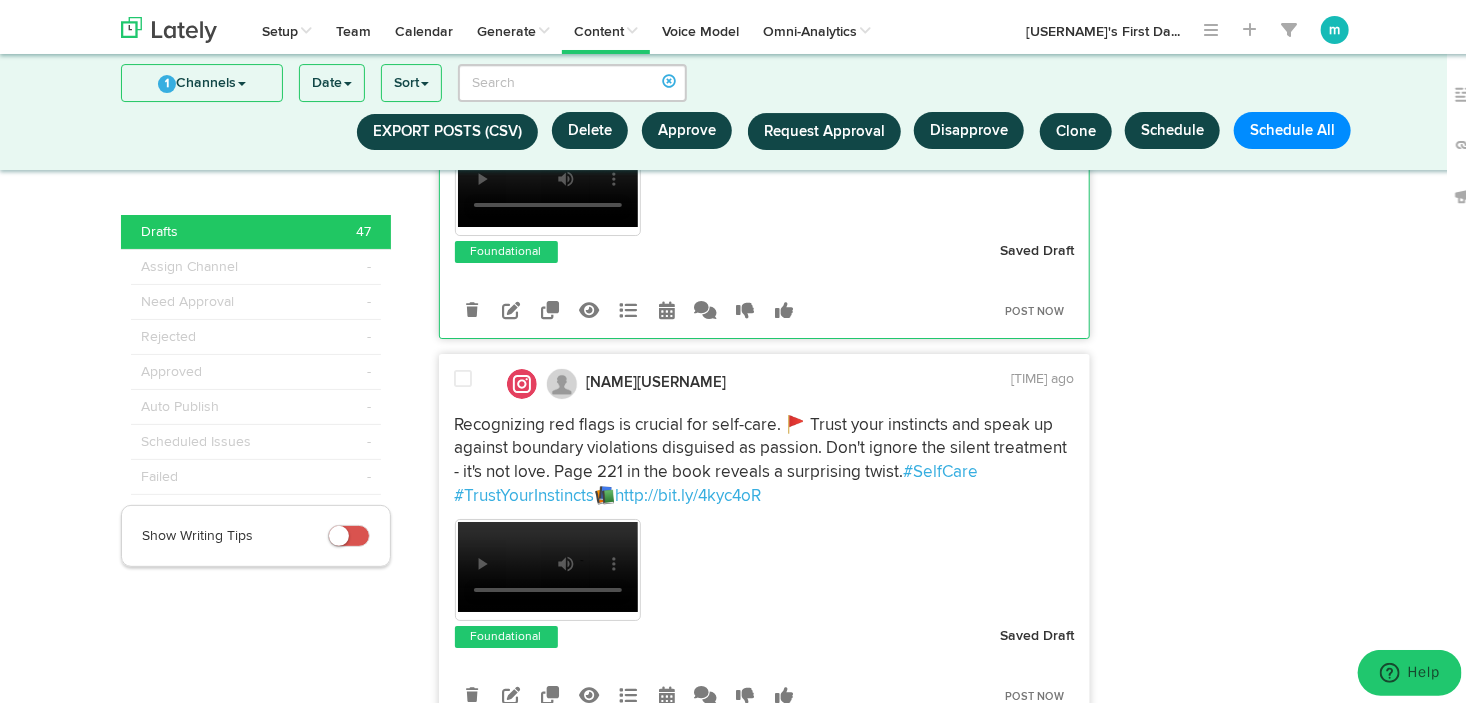 scroll, scrollTop: 6983, scrollLeft: 0, axis: vertical 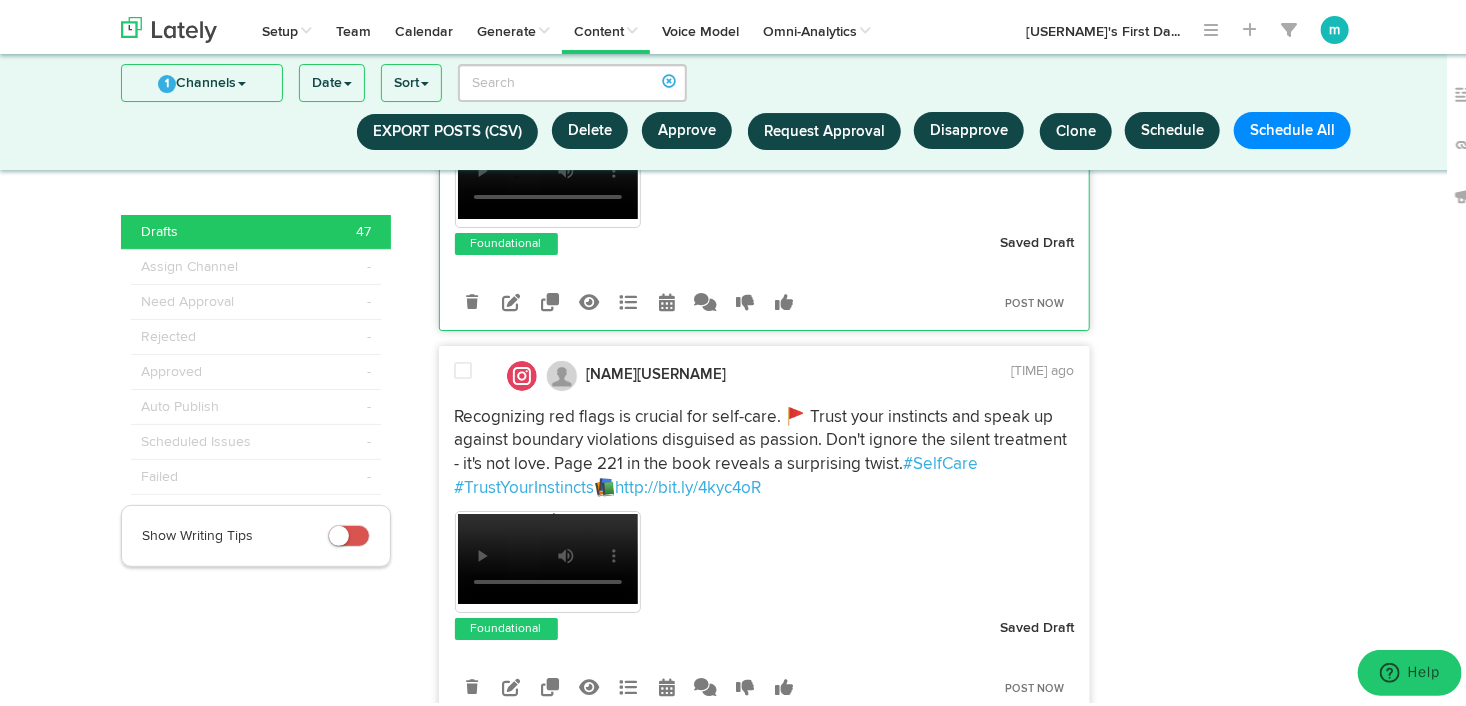 click at bounding box center (464, 367) 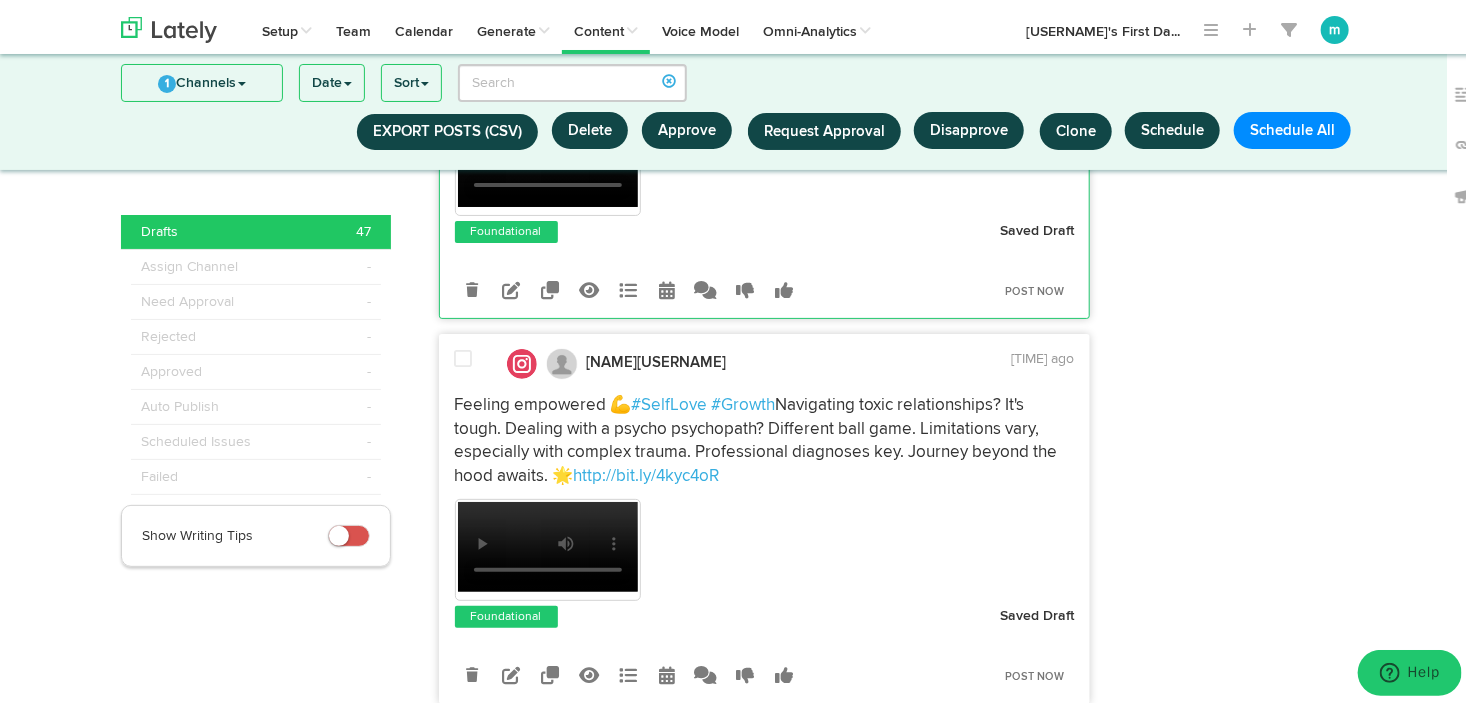 scroll, scrollTop: 7383, scrollLeft: 0, axis: vertical 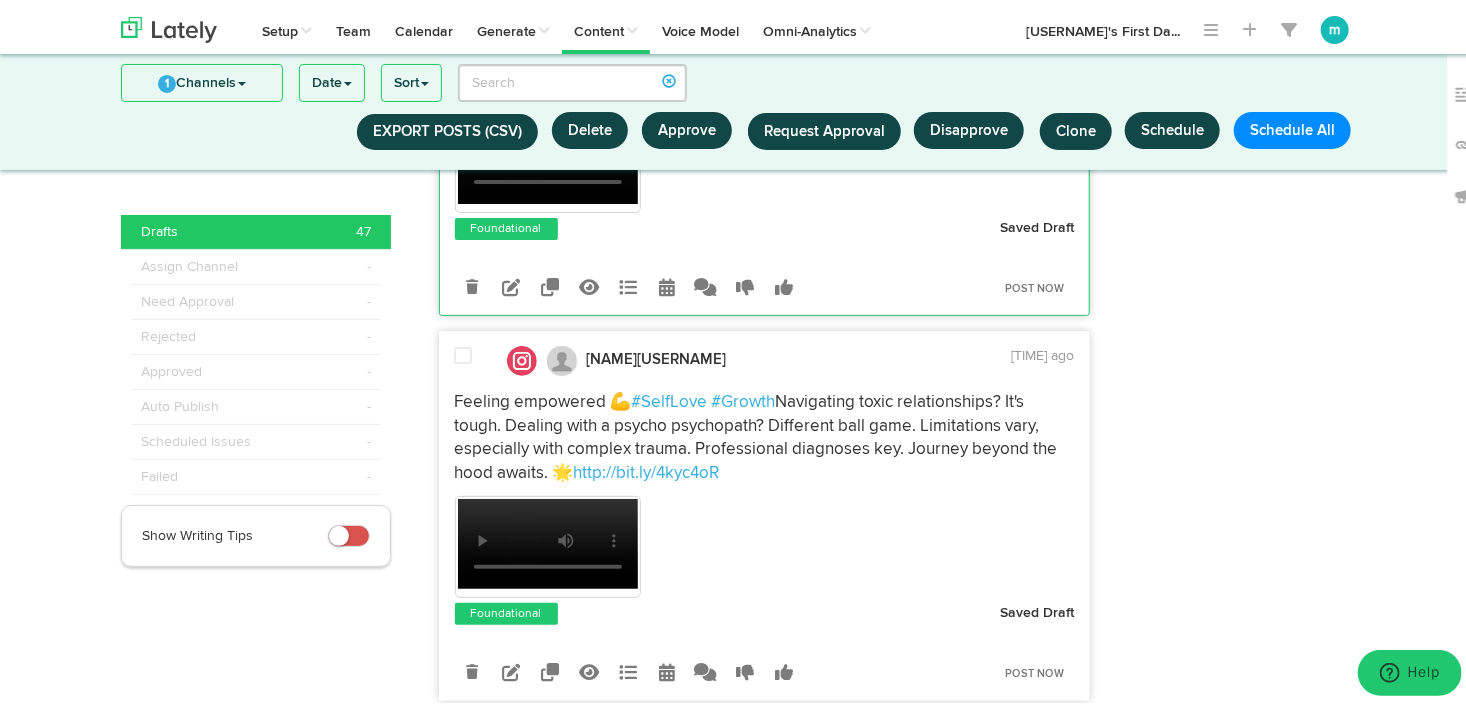 click at bounding box center [464, 352] 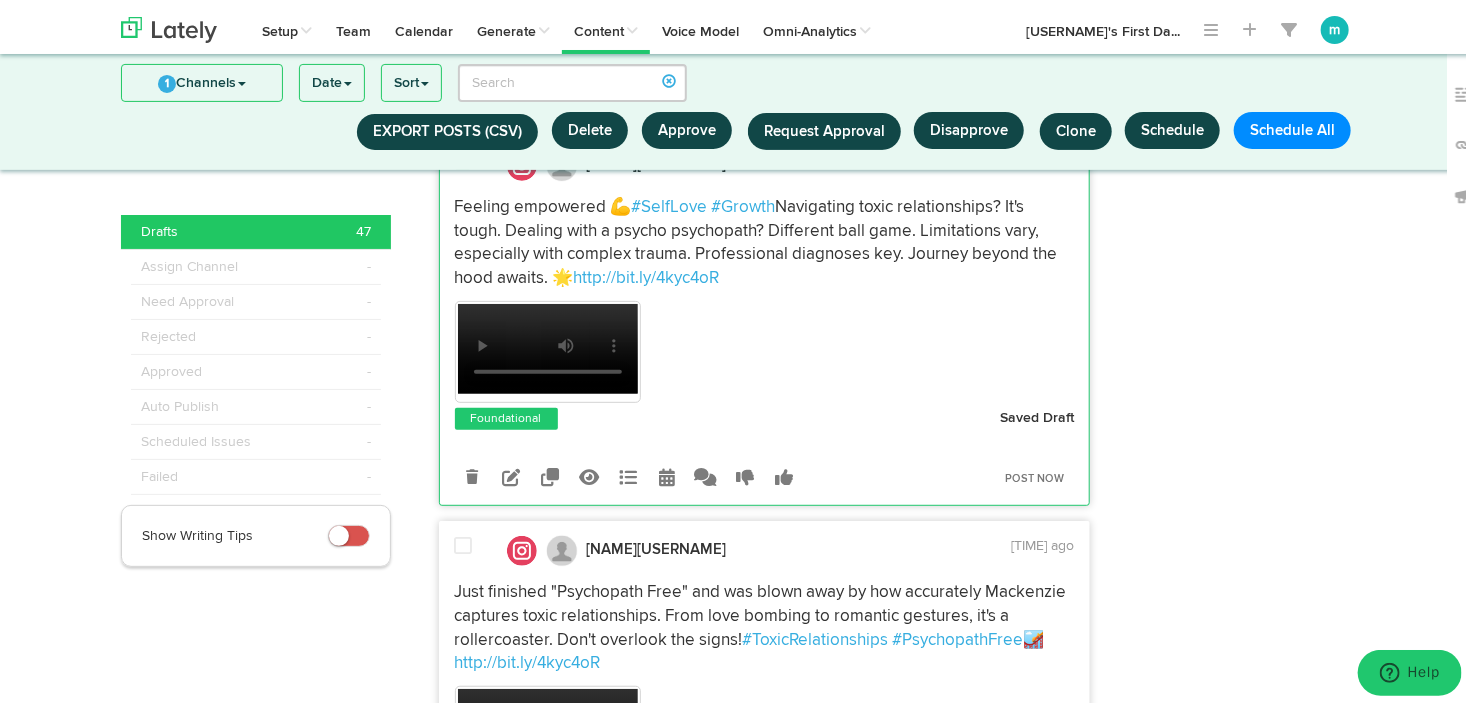 scroll, scrollTop: 7783, scrollLeft: 0, axis: vertical 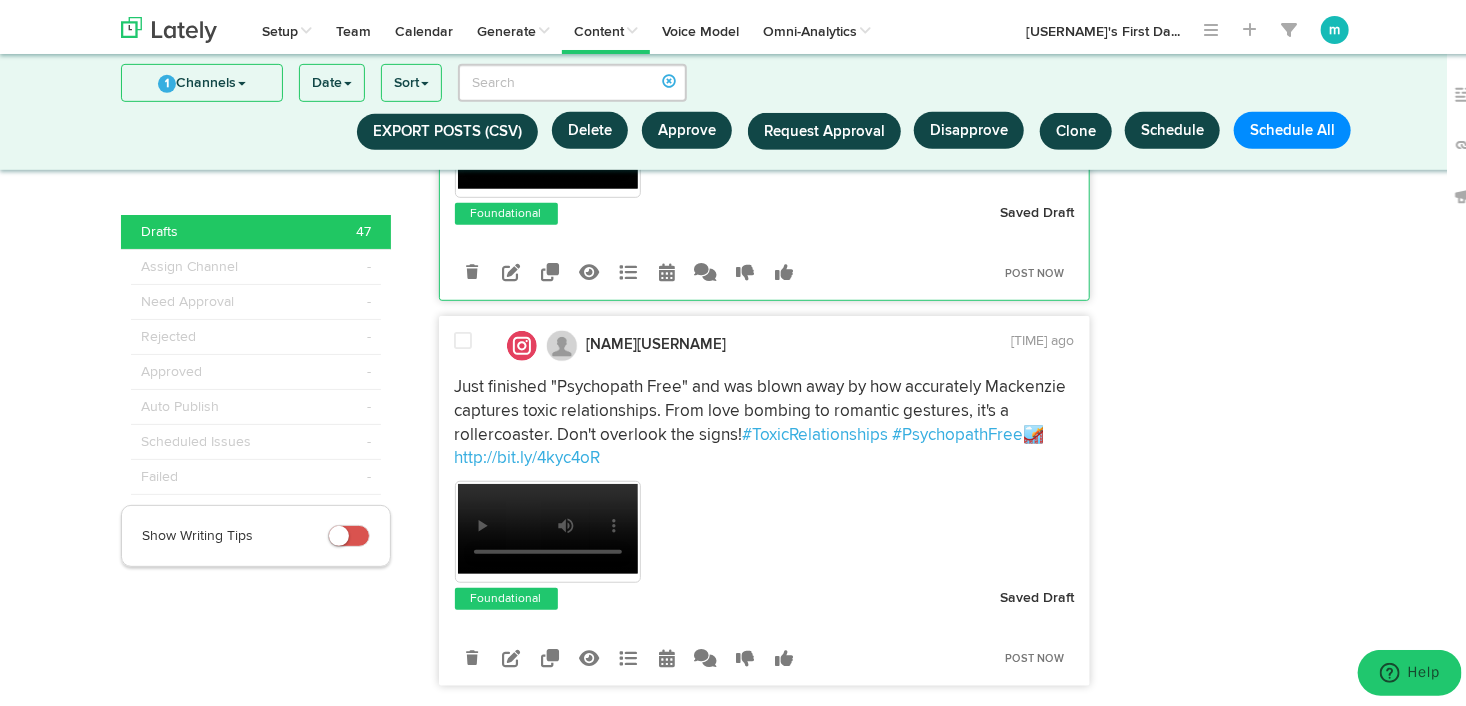 click at bounding box center [464, 337] 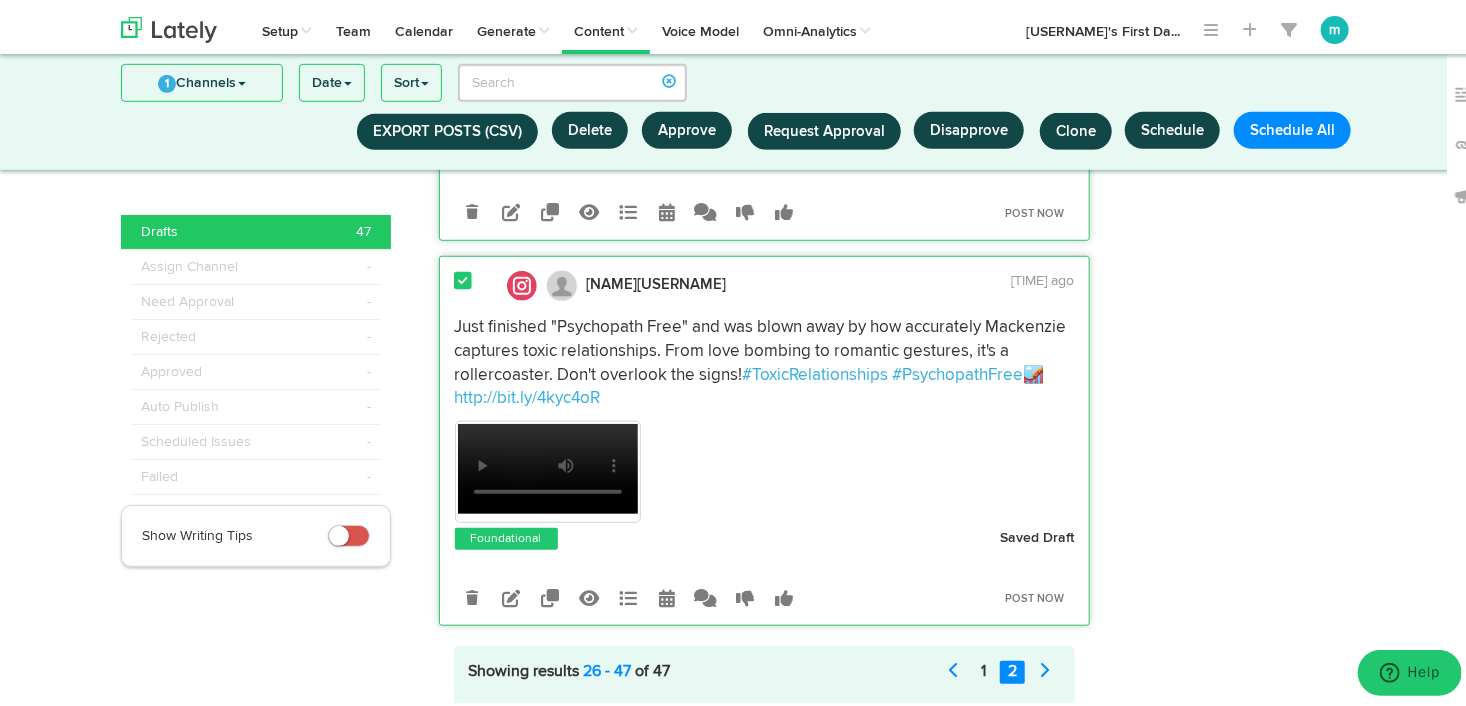 scroll, scrollTop: 7932, scrollLeft: 0, axis: vertical 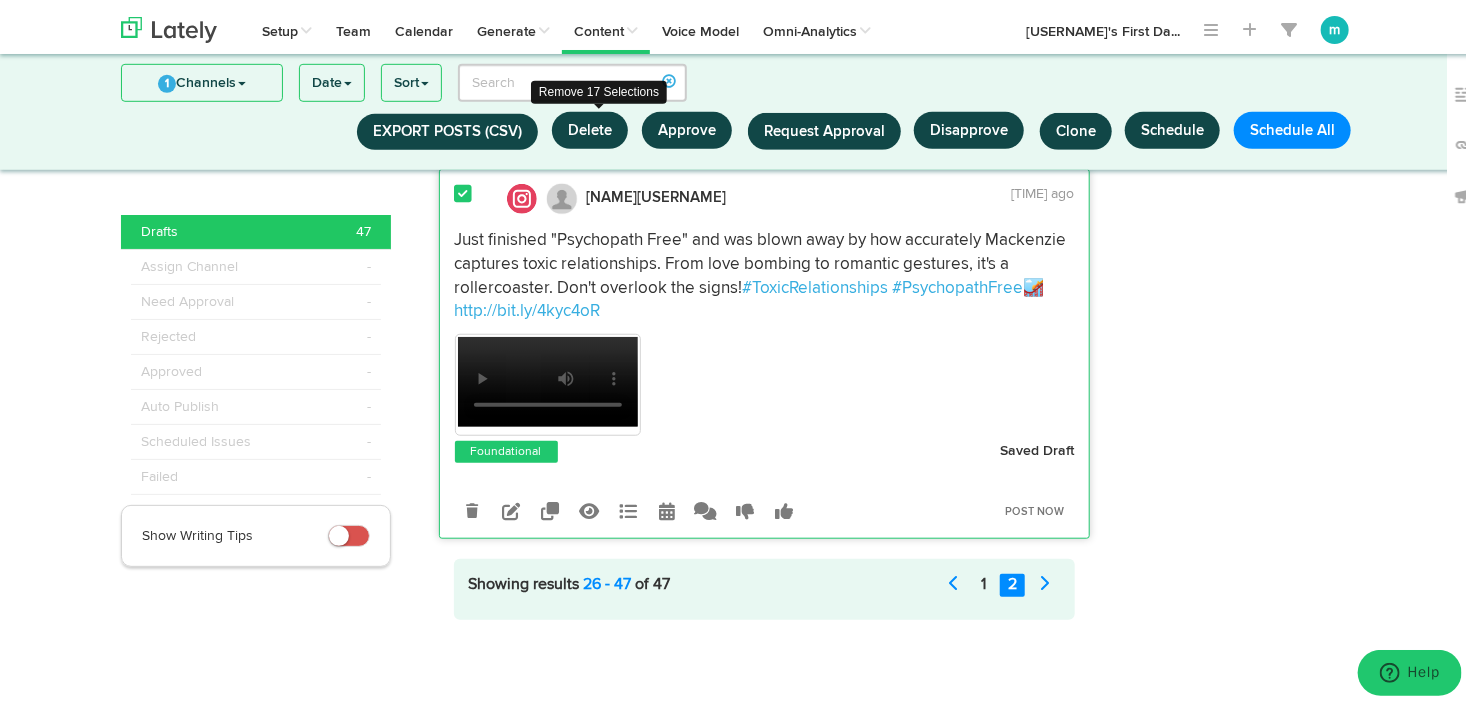 click on "Delete" at bounding box center (590, 126) 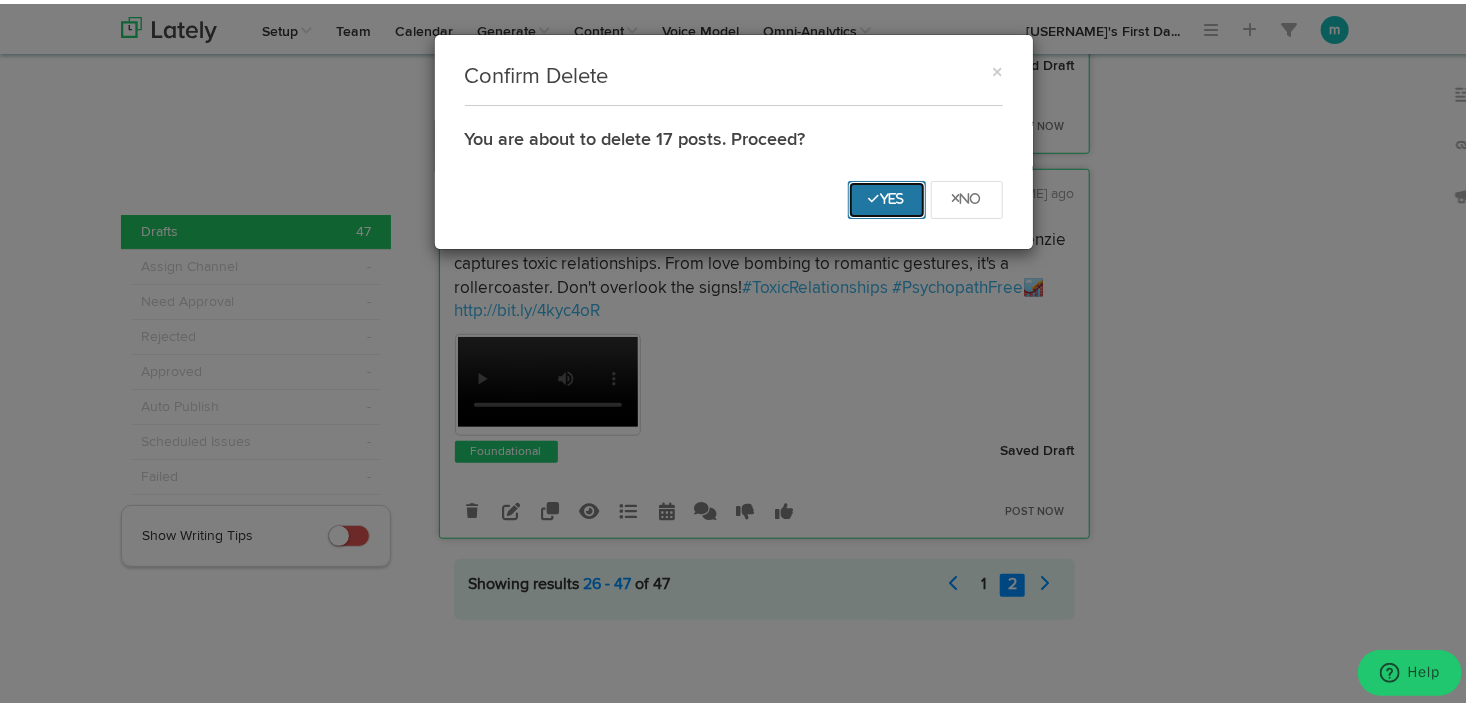 click on "Yes" at bounding box center [887, 196] 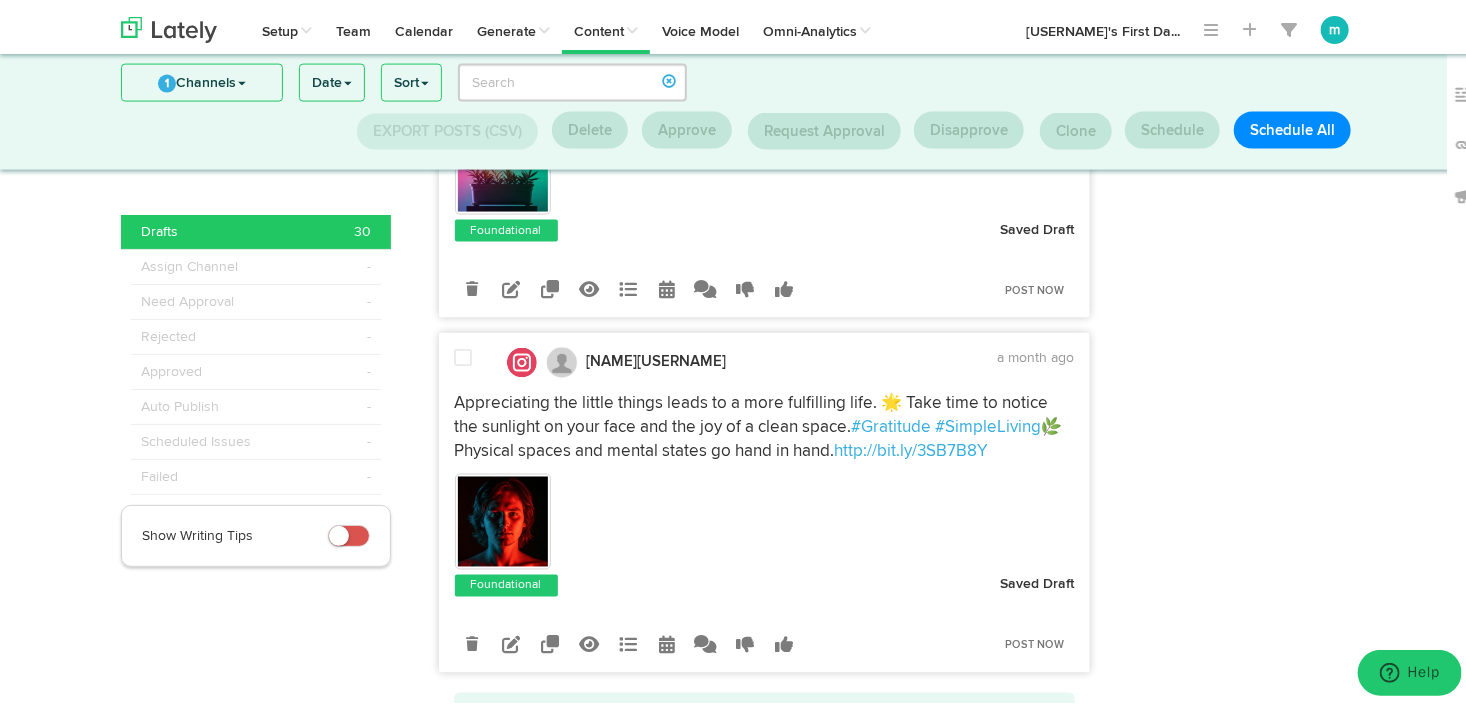 scroll, scrollTop: 1570, scrollLeft: 0, axis: vertical 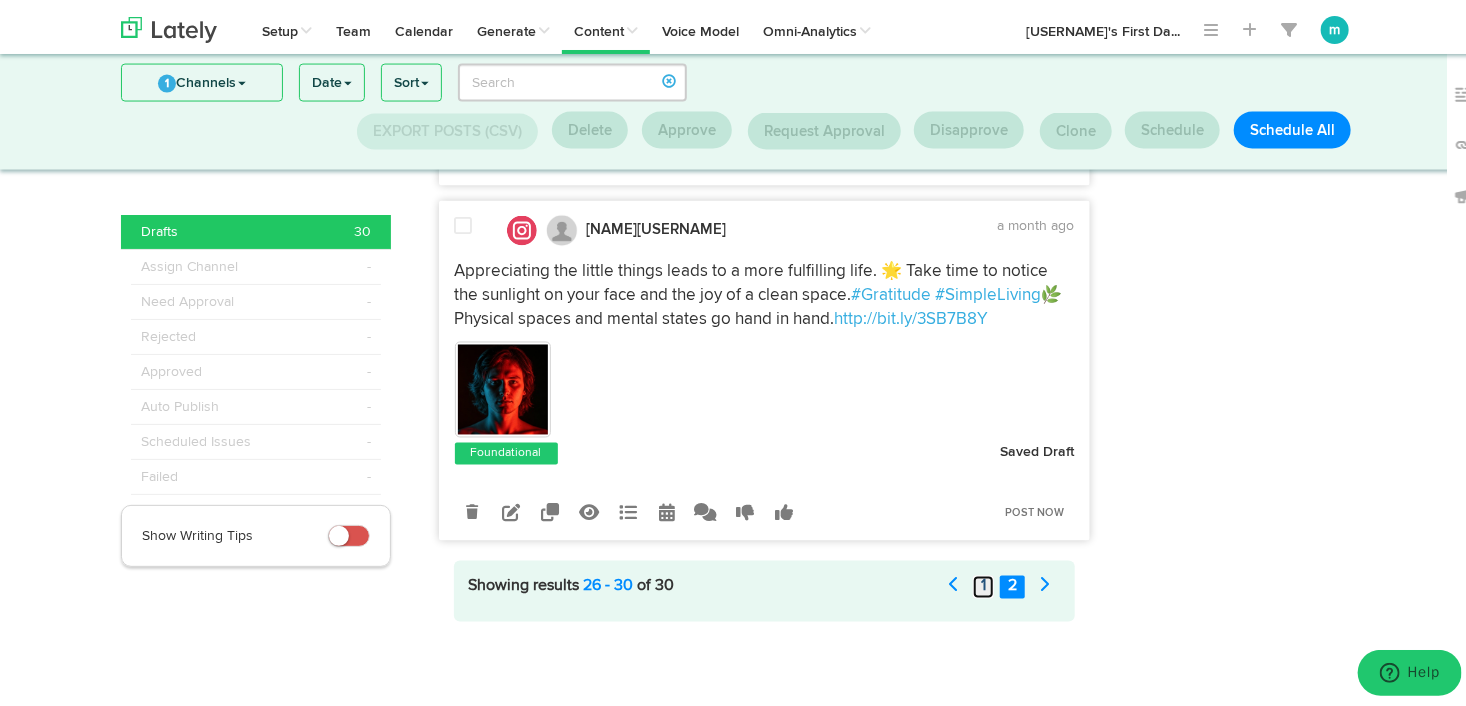 click on "1" 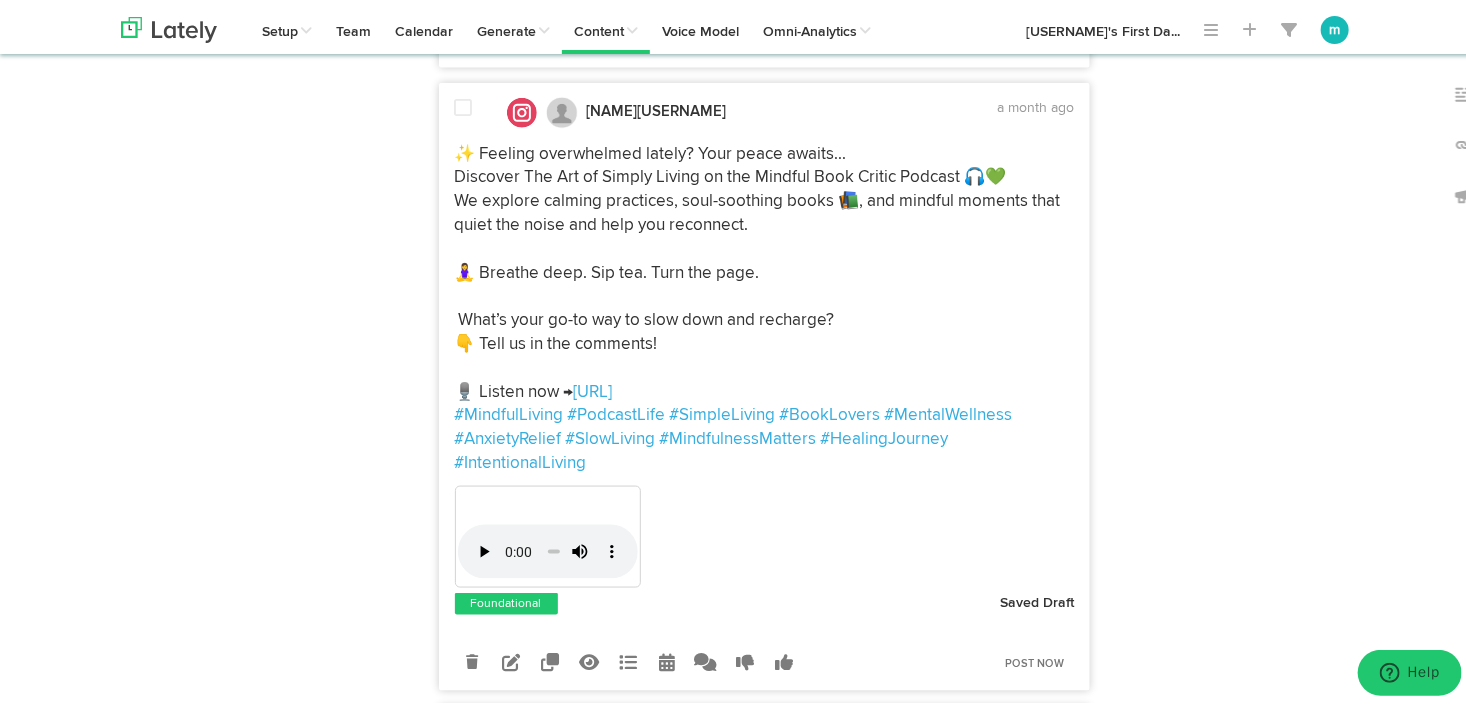 scroll, scrollTop: 0, scrollLeft: 0, axis: both 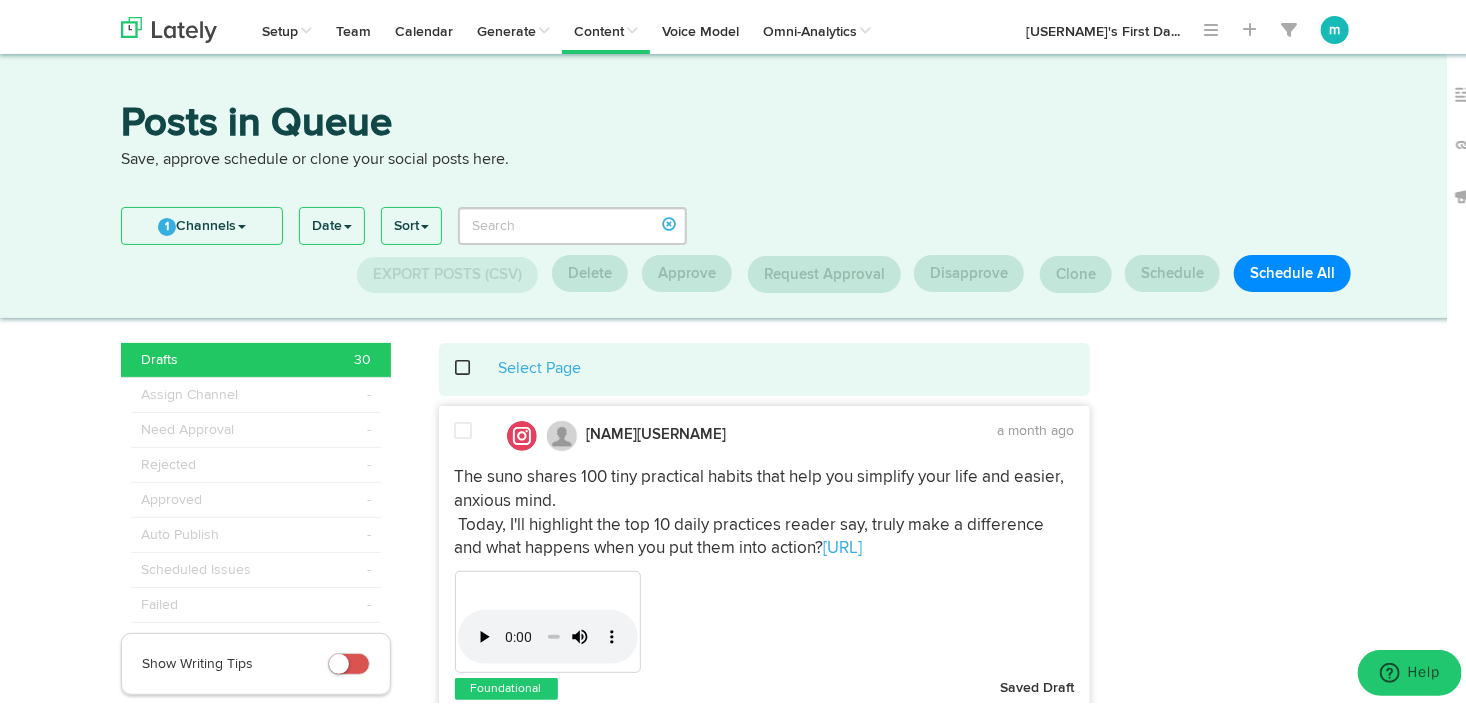 click at bounding box center (464, 427) 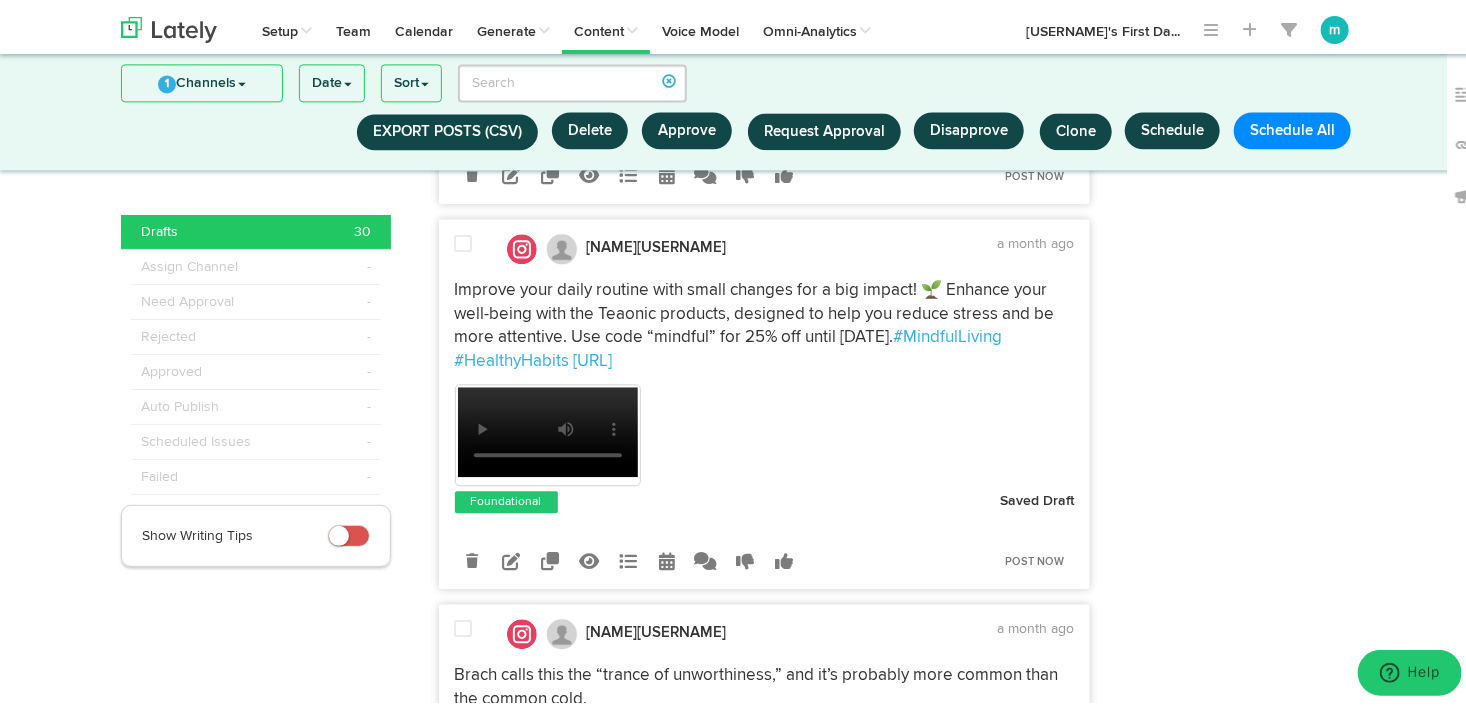 scroll, scrollTop: 2205, scrollLeft: 0, axis: vertical 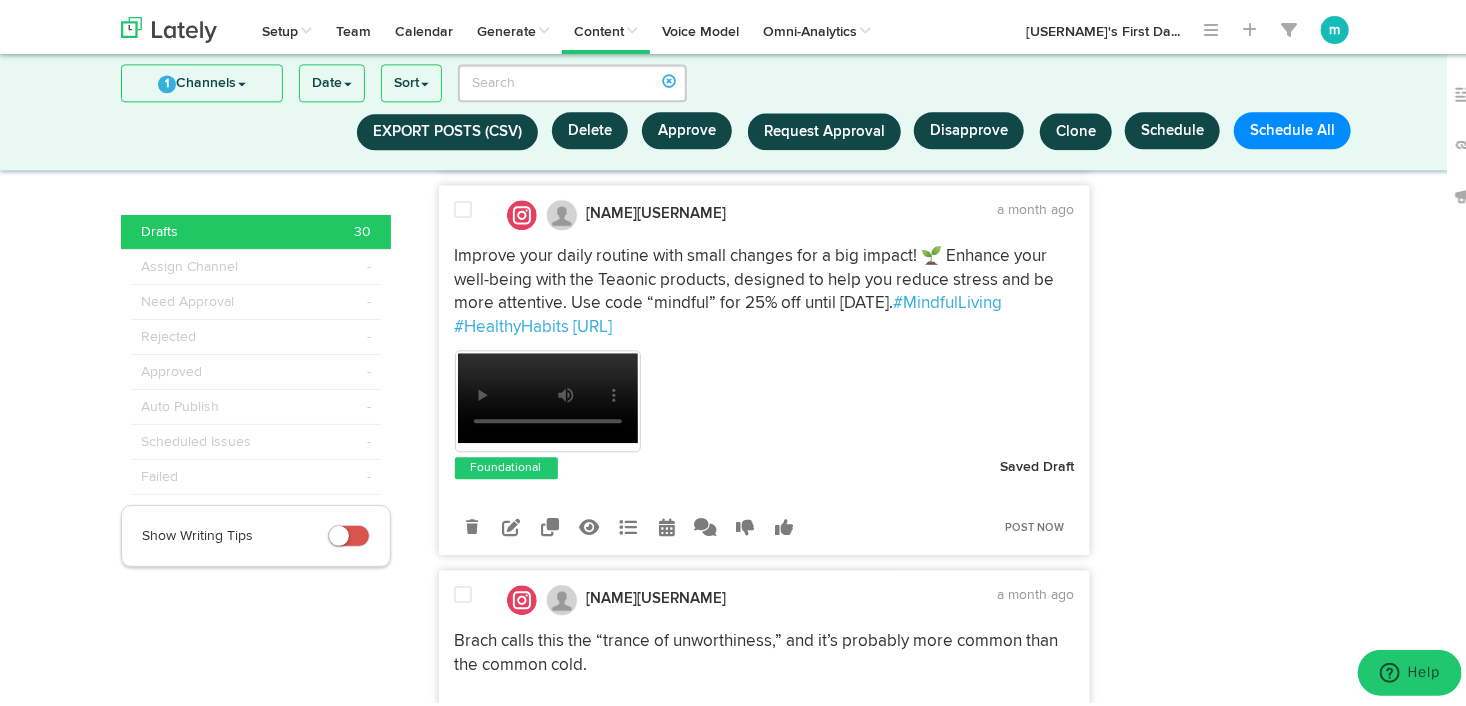 click at bounding box center [464, 206] 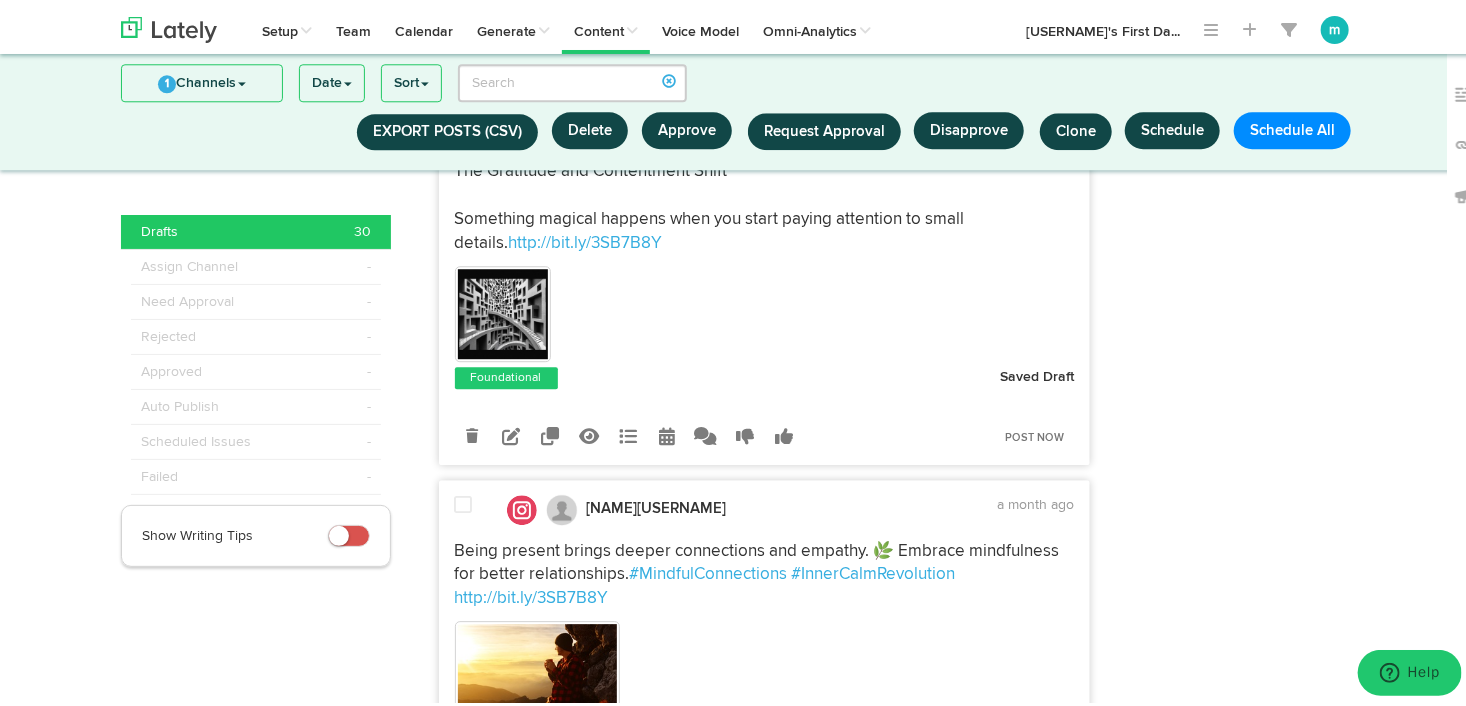 scroll, scrollTop: 10131, scrollLeft: 0, axis: vertical 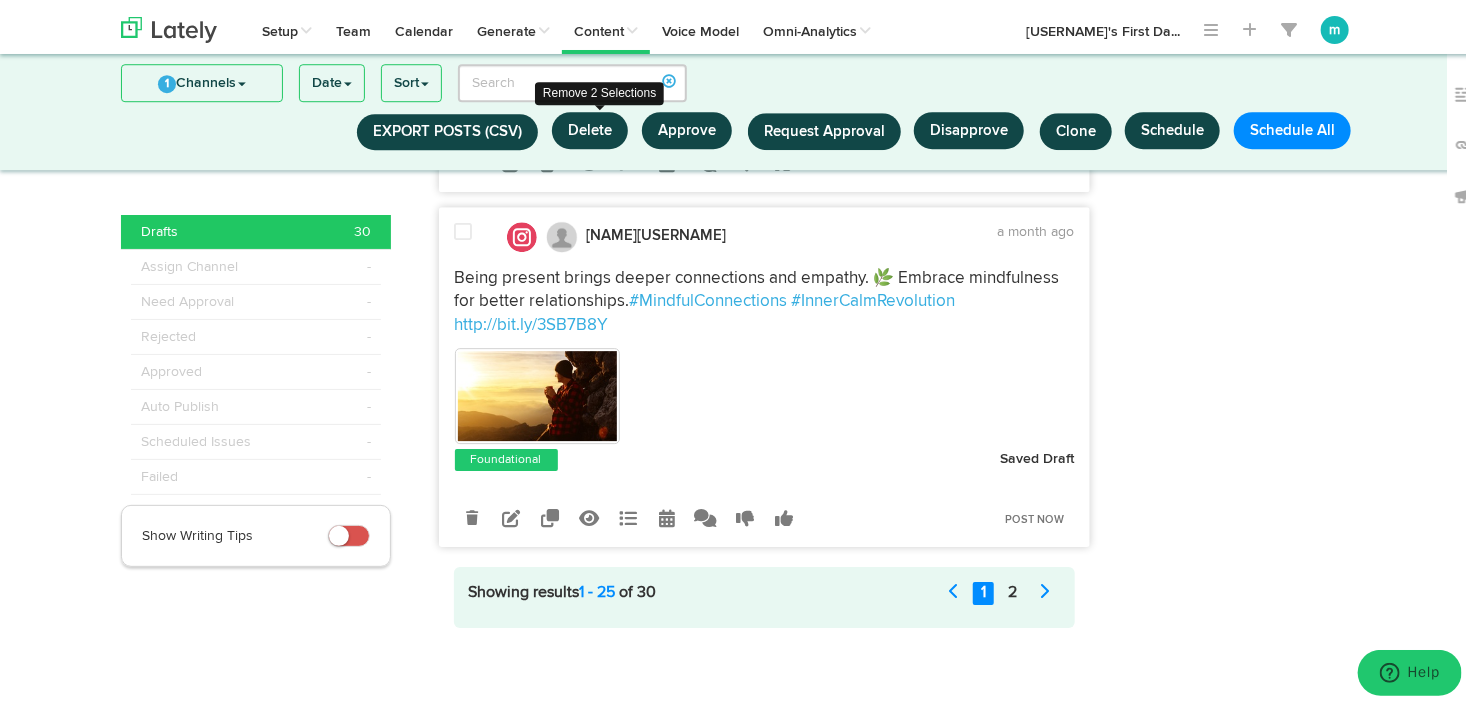 click on "Delete" at bounding box center (590, 126) 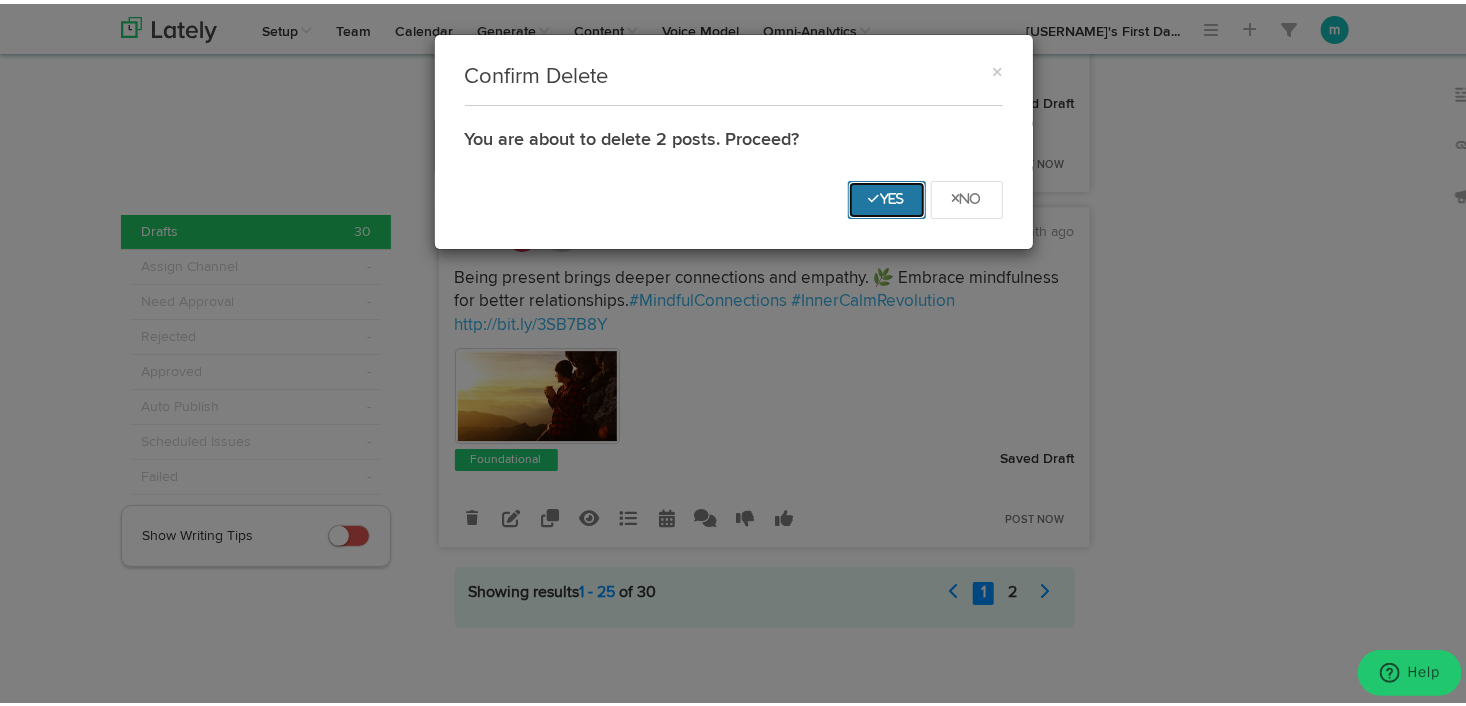 click on "Yes" at bounding box center [887, 196] 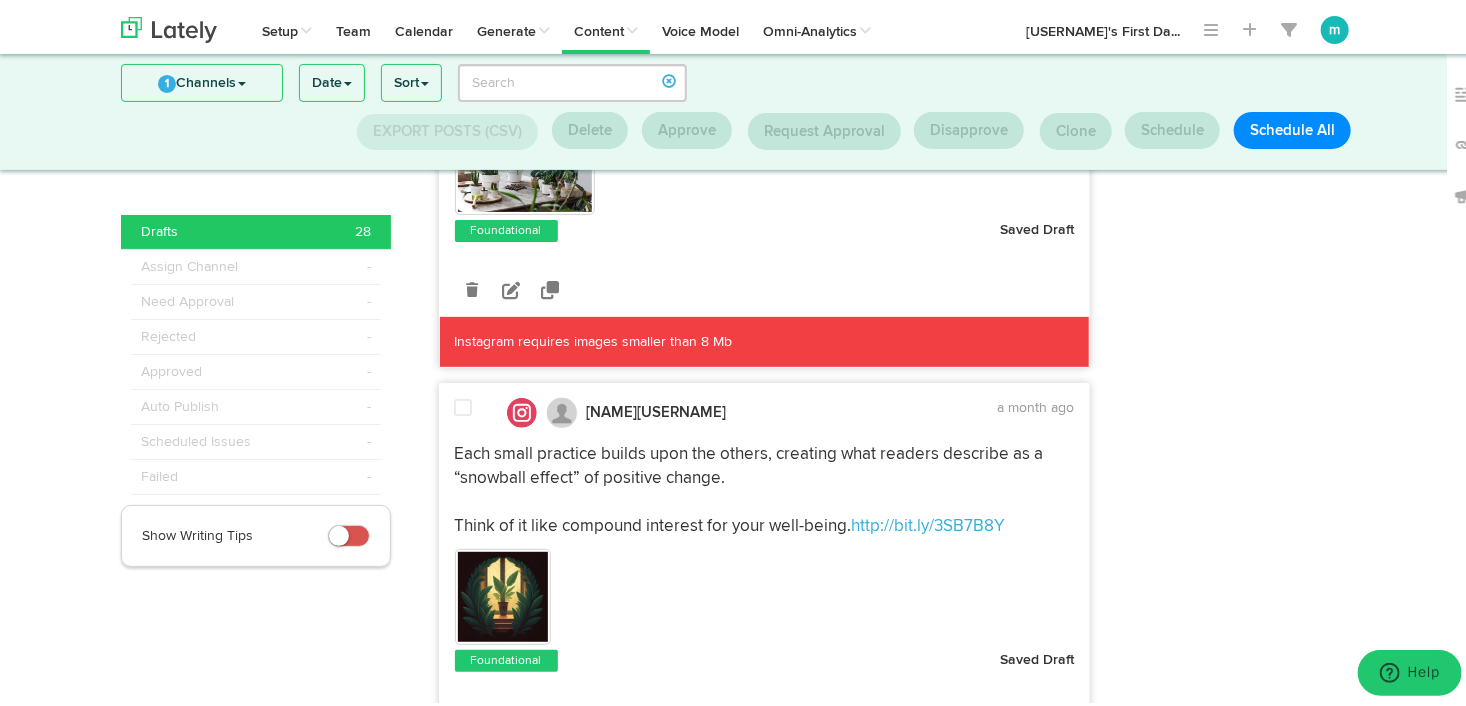 scroll, scrollTop: 7608, scrollLeft: 0, axis: vertical 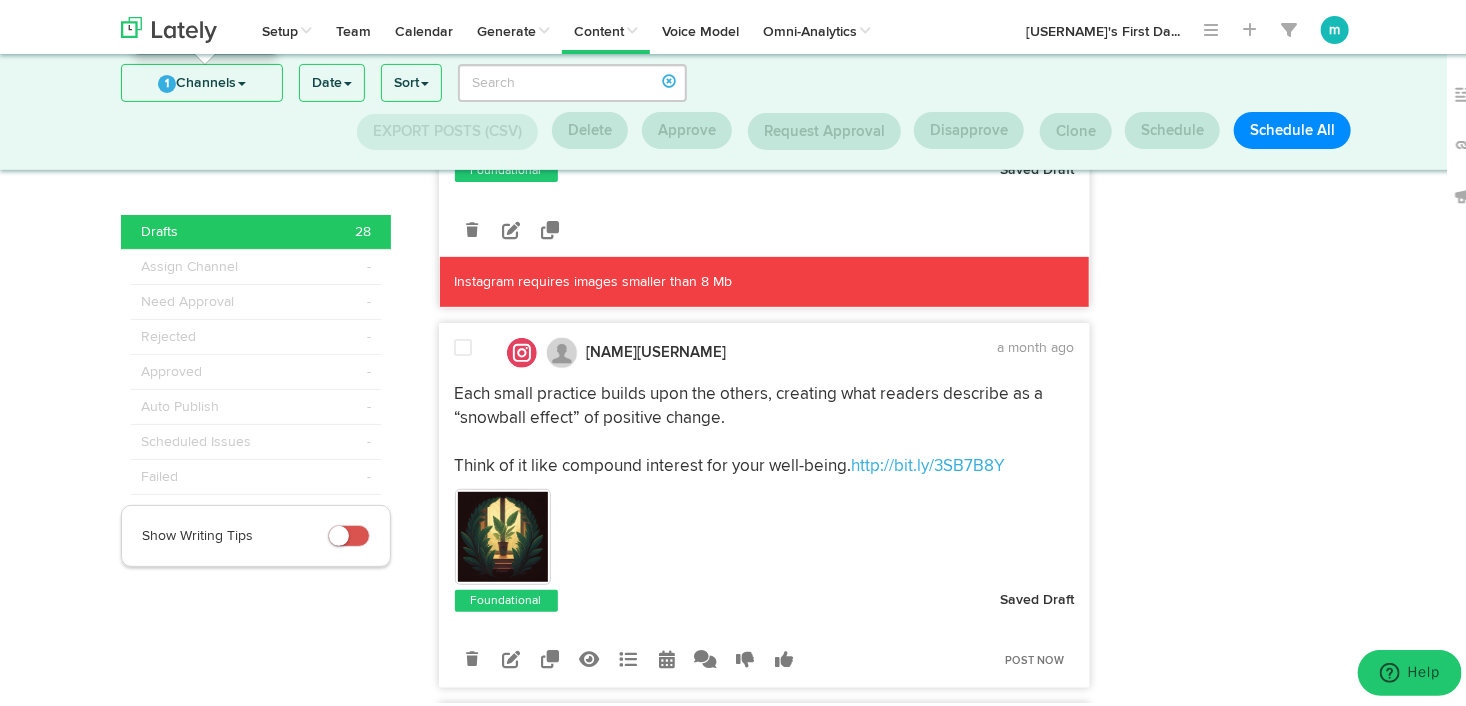 click on "1  Channels" at bounding box center [202, 79] 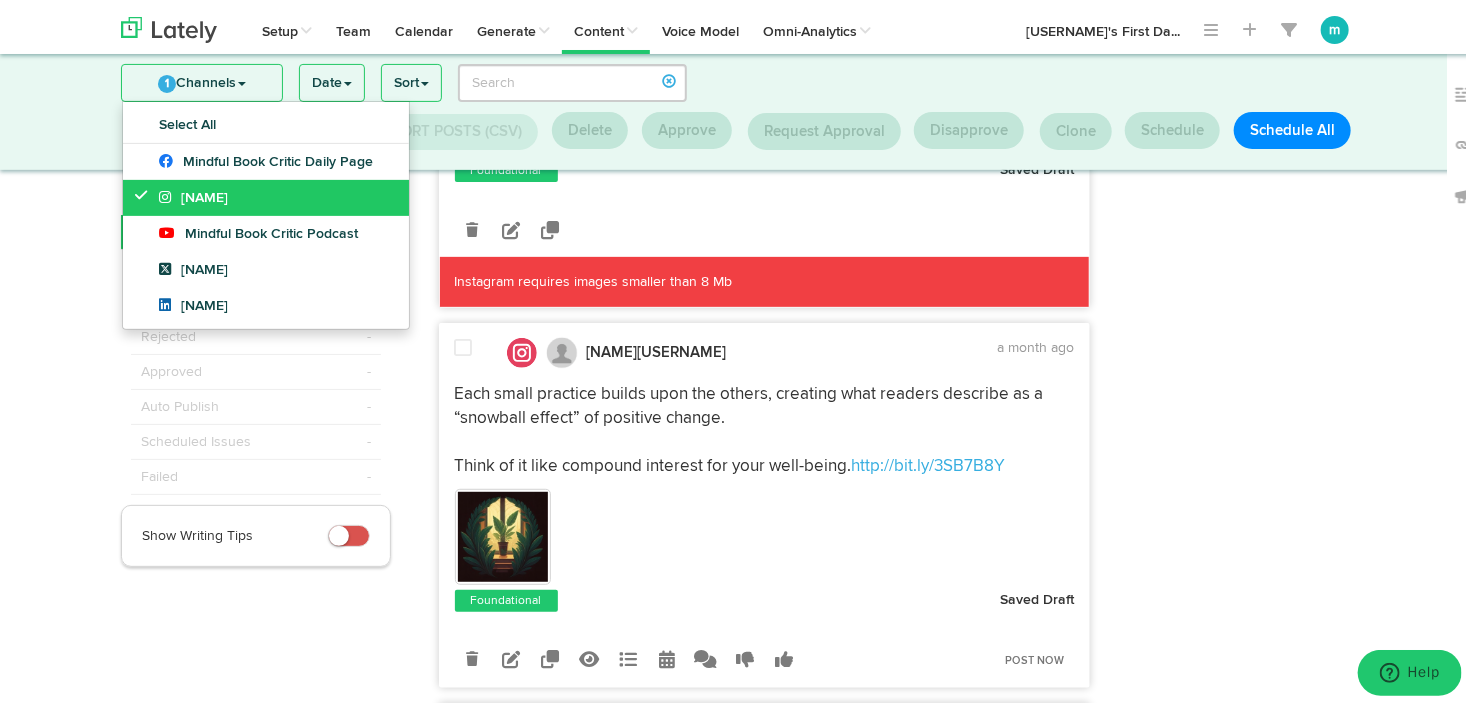 click on "[NAME]" at bounding box center [266, 194] 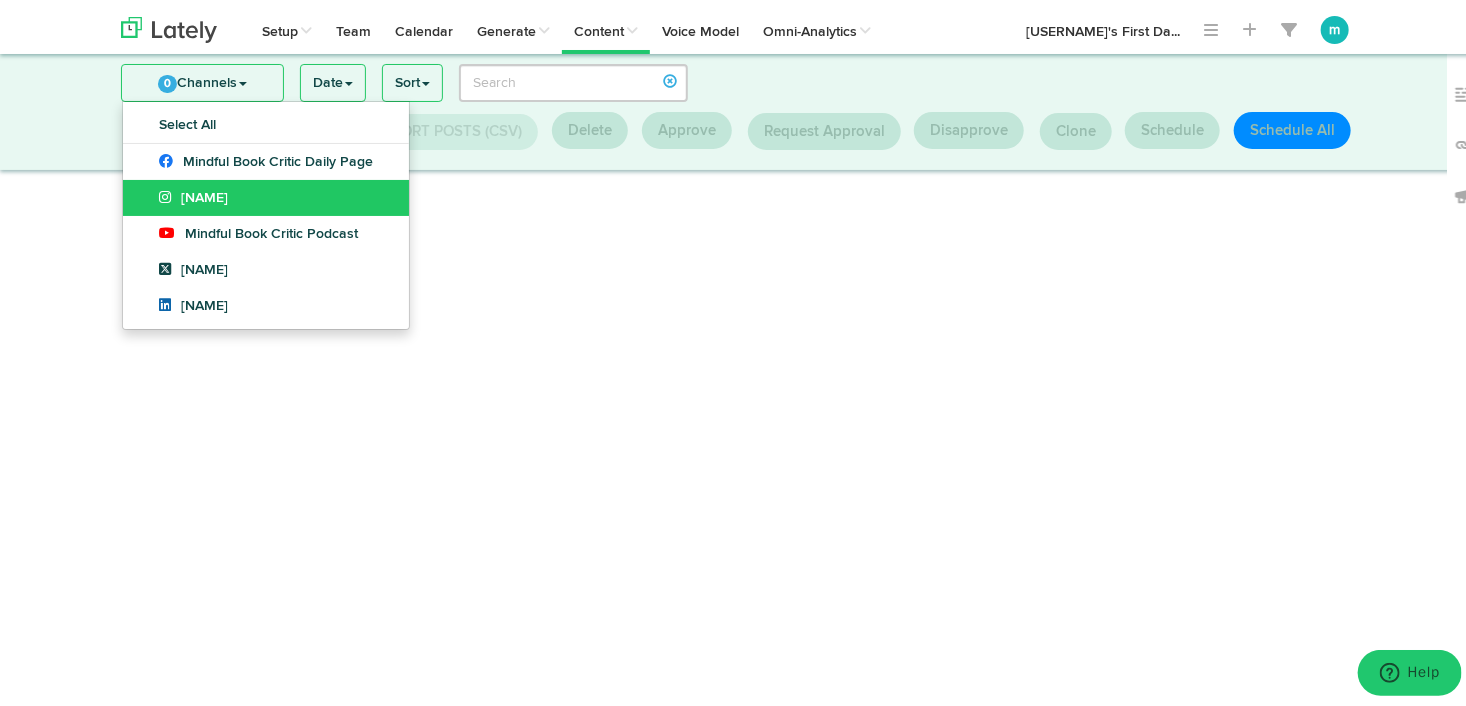 scroll, scrollTop: 231, scrollLeft: 0, axis: vertical 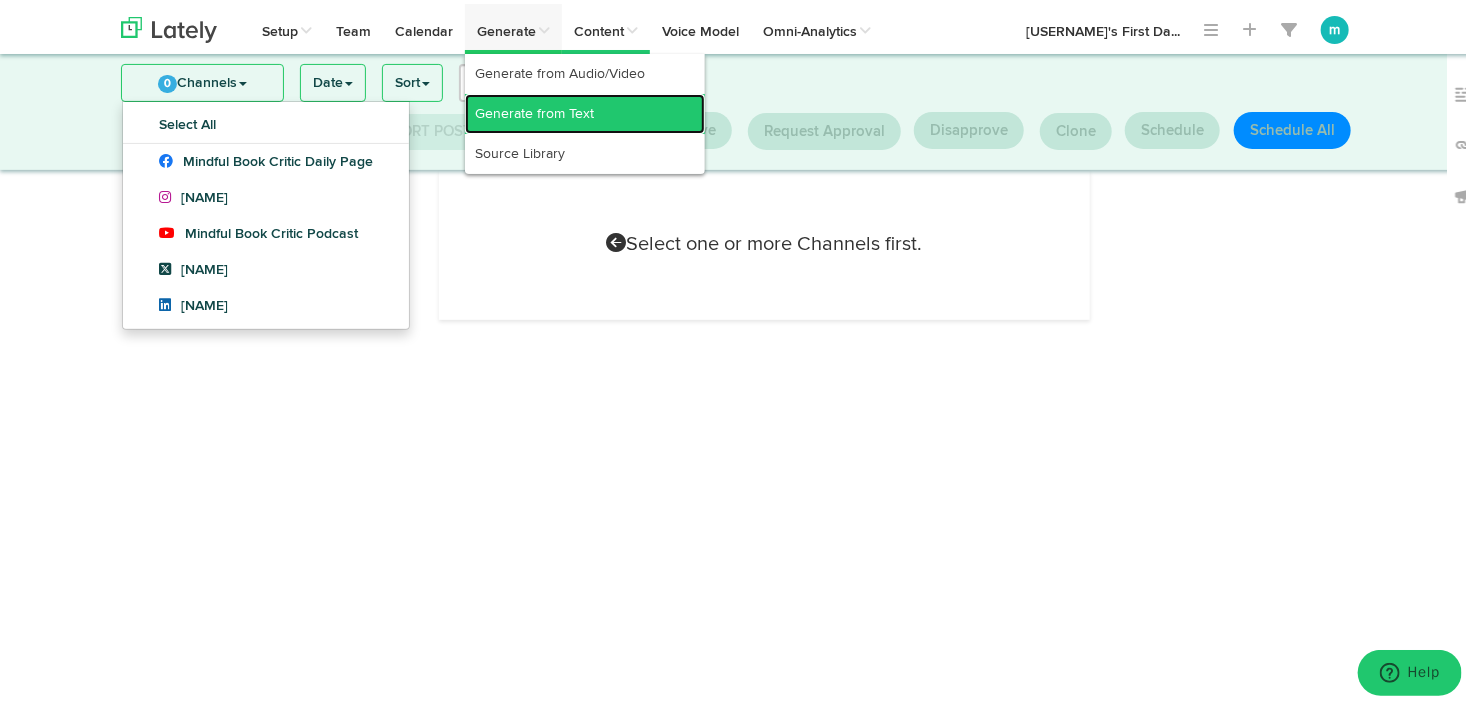 click on "Generate from Text" at bounding box center (585, 110) 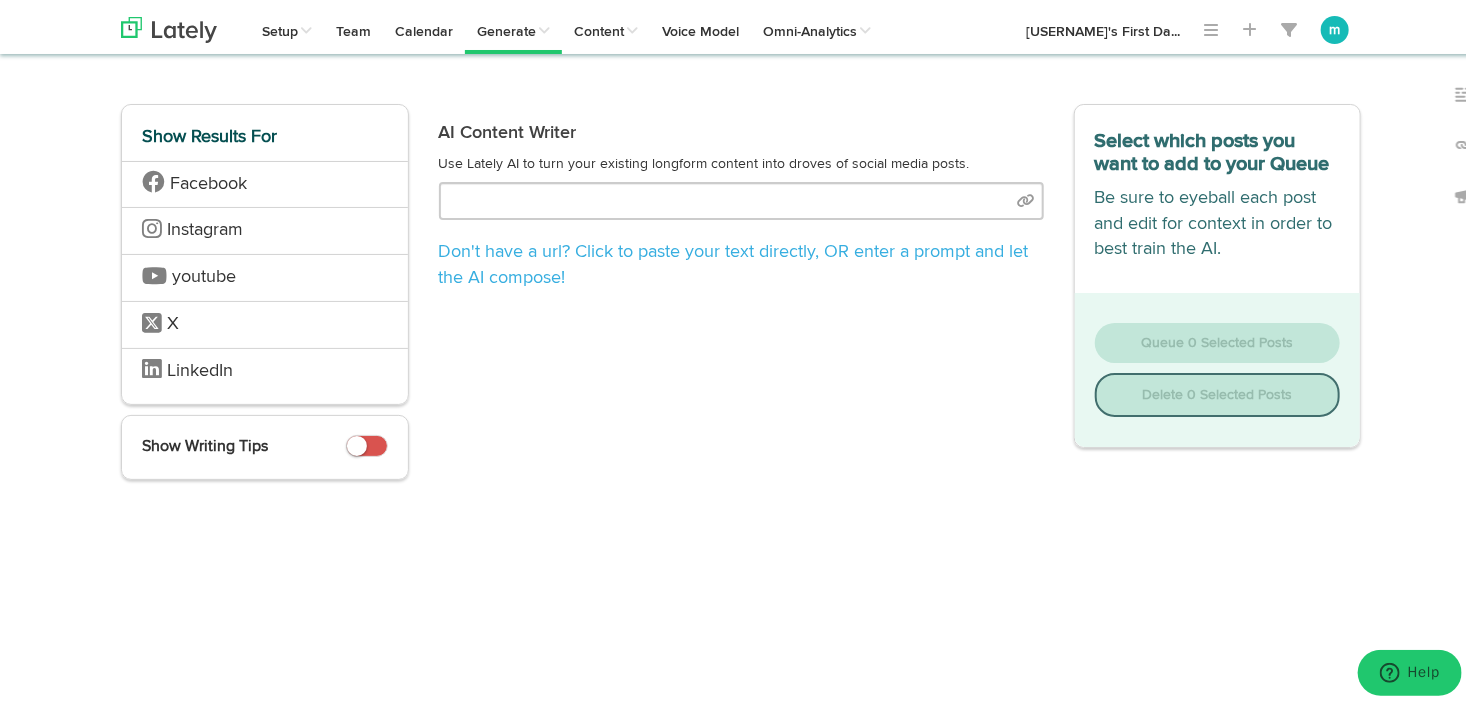 scroll, scrollTop: 0, scrollLeft: 0, axis: both 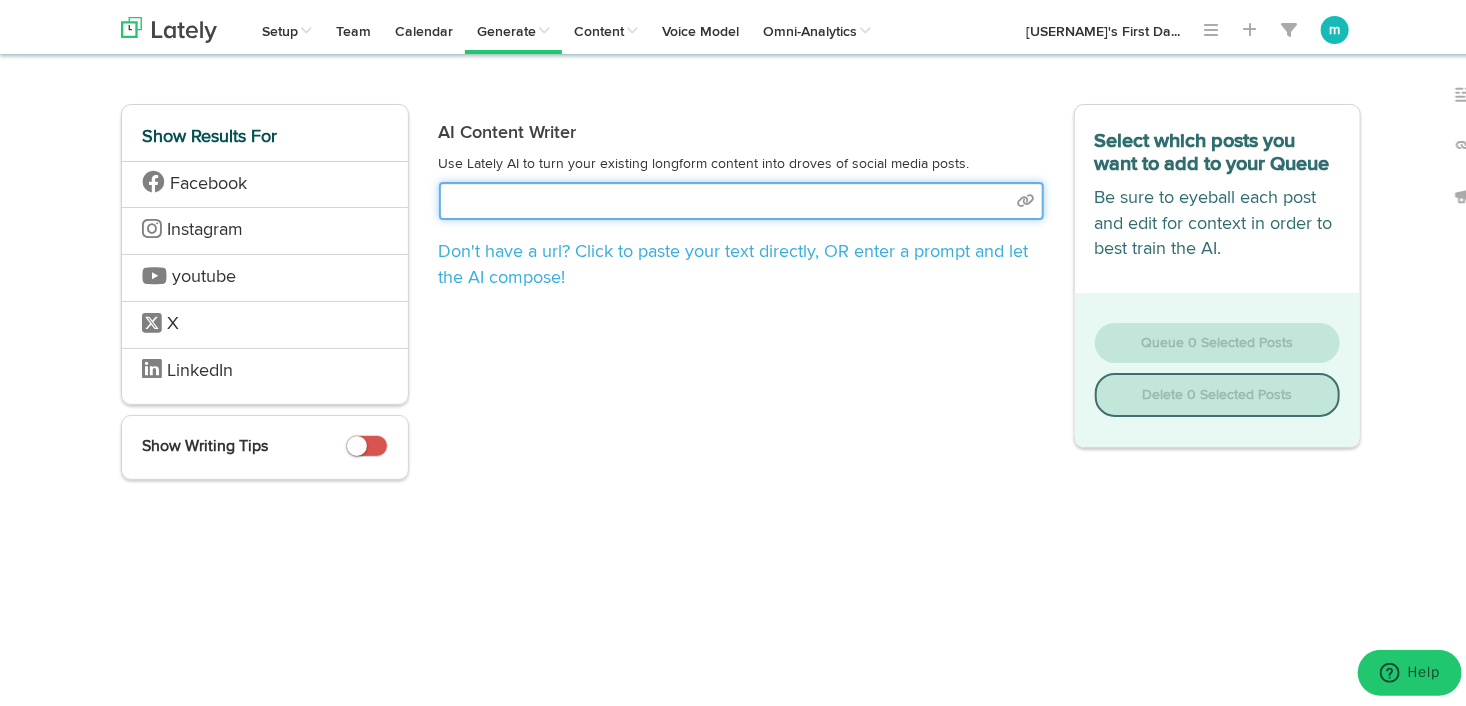 click at bounding box center [741, 197] 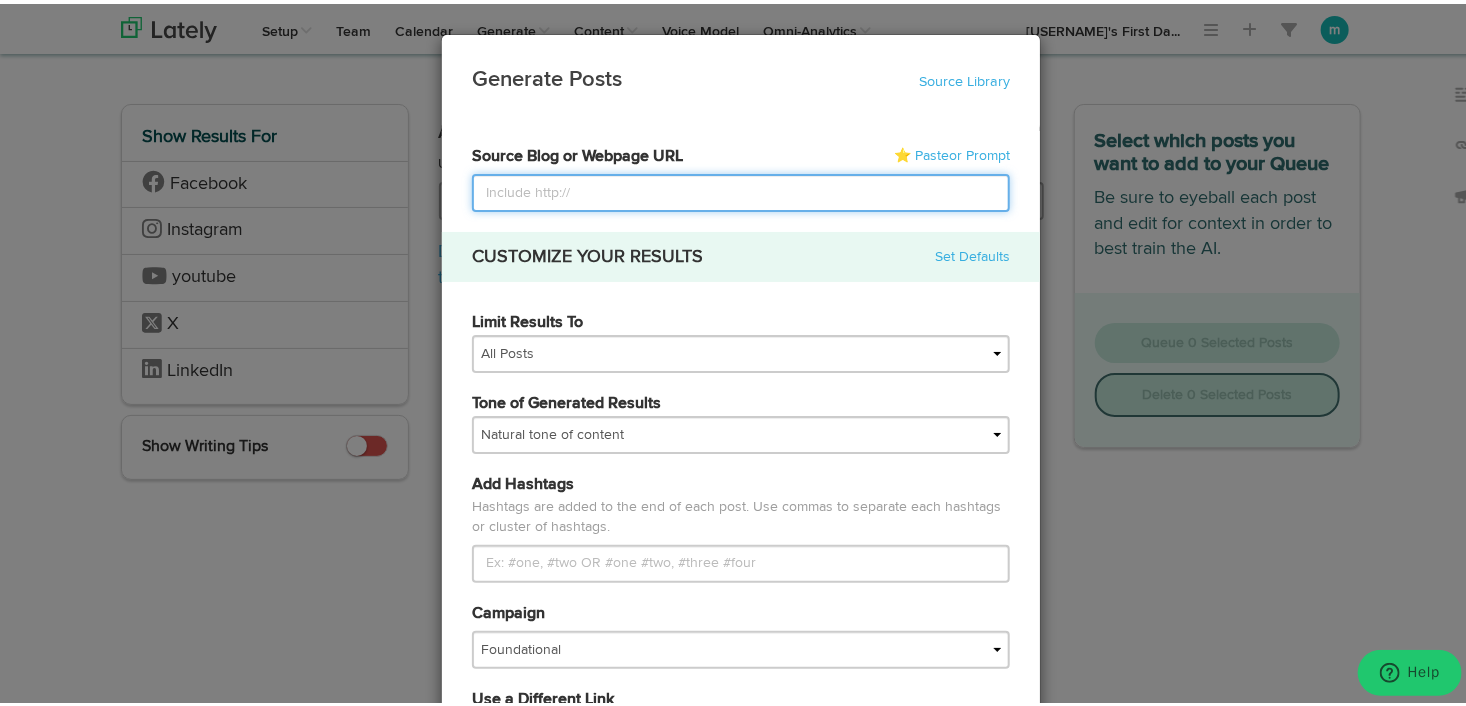 paste on "https://mindfulbookcritic.com/product/breathe-read-reflect-a-4%e2%80%91week-journey-to-presence-clarity-and-emotional-healing/" 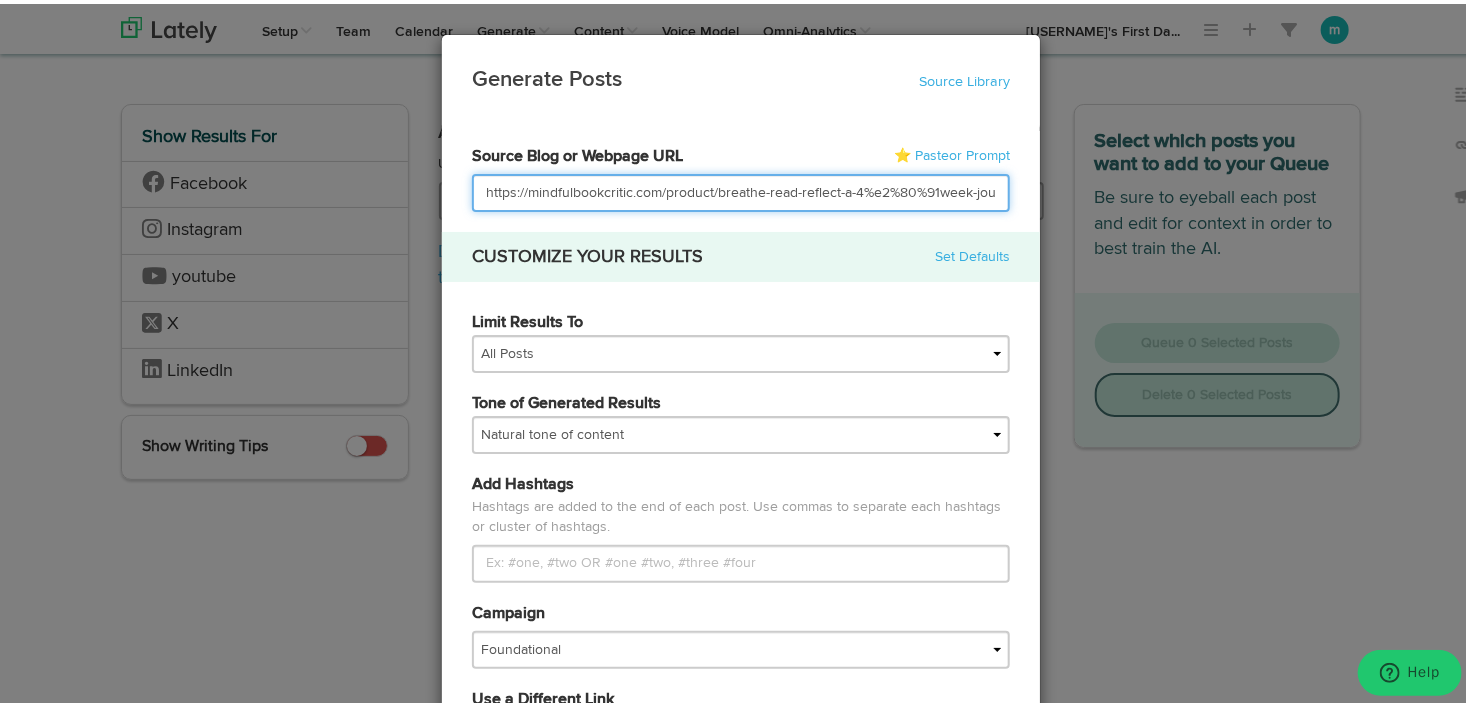 scroll, scrollTop: 0, scrollLeft: 290, axis: horizontal 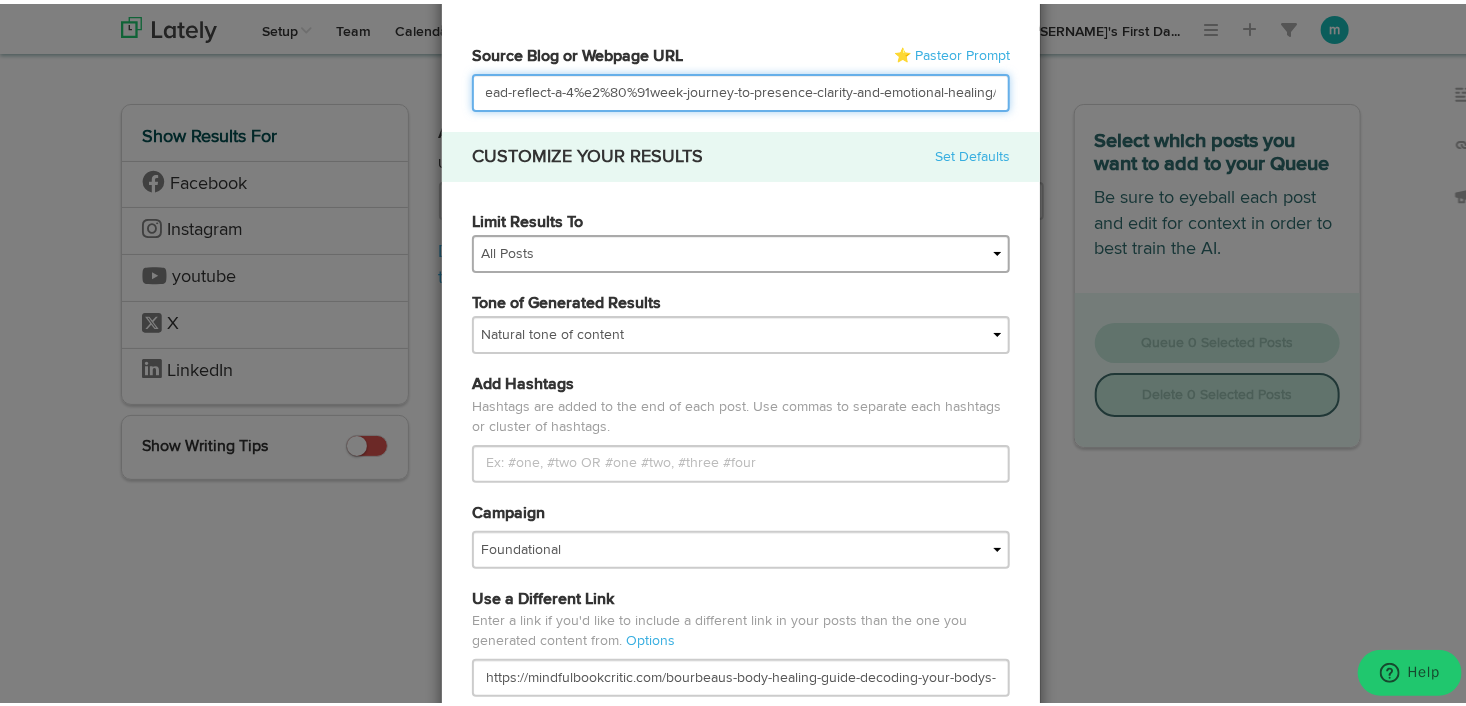 type on "https://mindfulbookcritic.com/product/breathe-read-reflect-a-4%e2%80%91week-journey-to-presence-clarity-and-emotional-healing/" 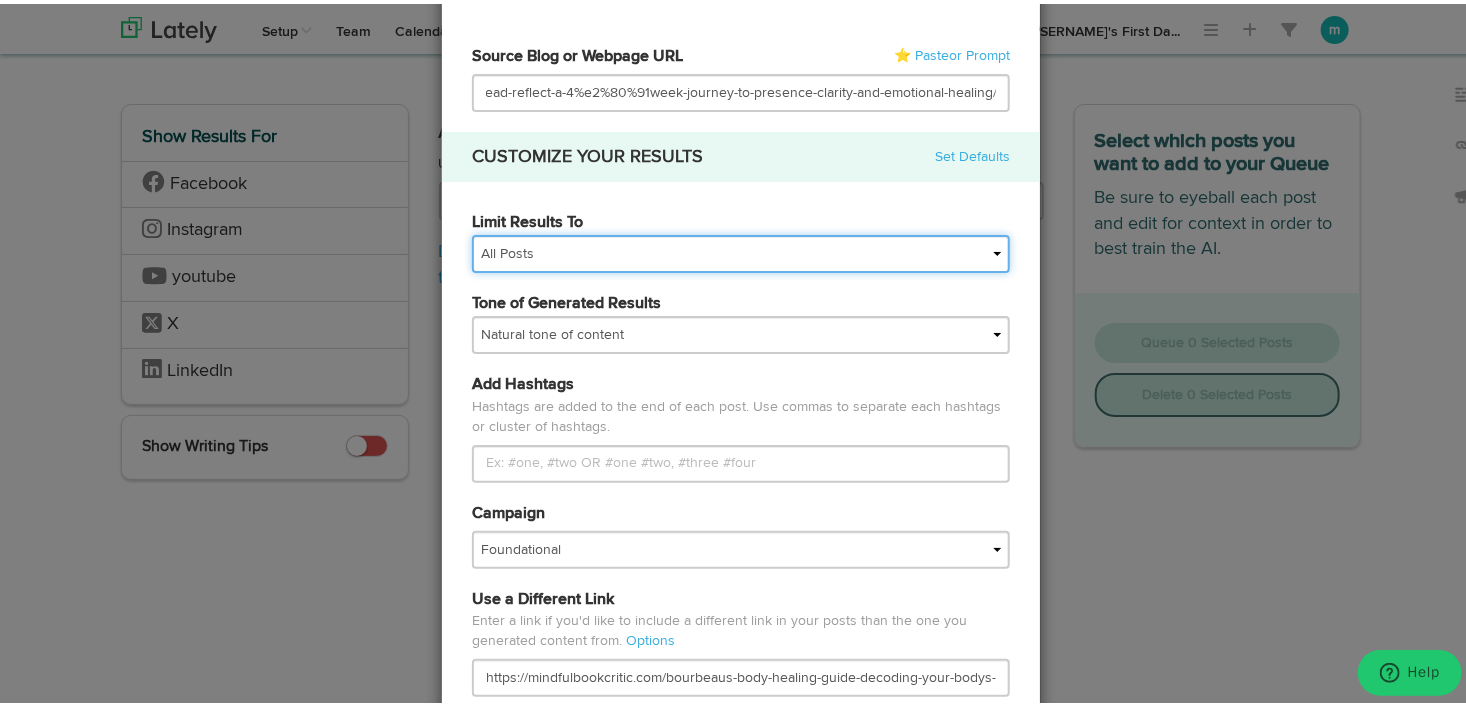 click on "All Posts
Top 30 Posts
Top 25 Posts
Top 20 Posts
Top 15 Posts
Top 10 Posts" at bounding box center [741, 250] 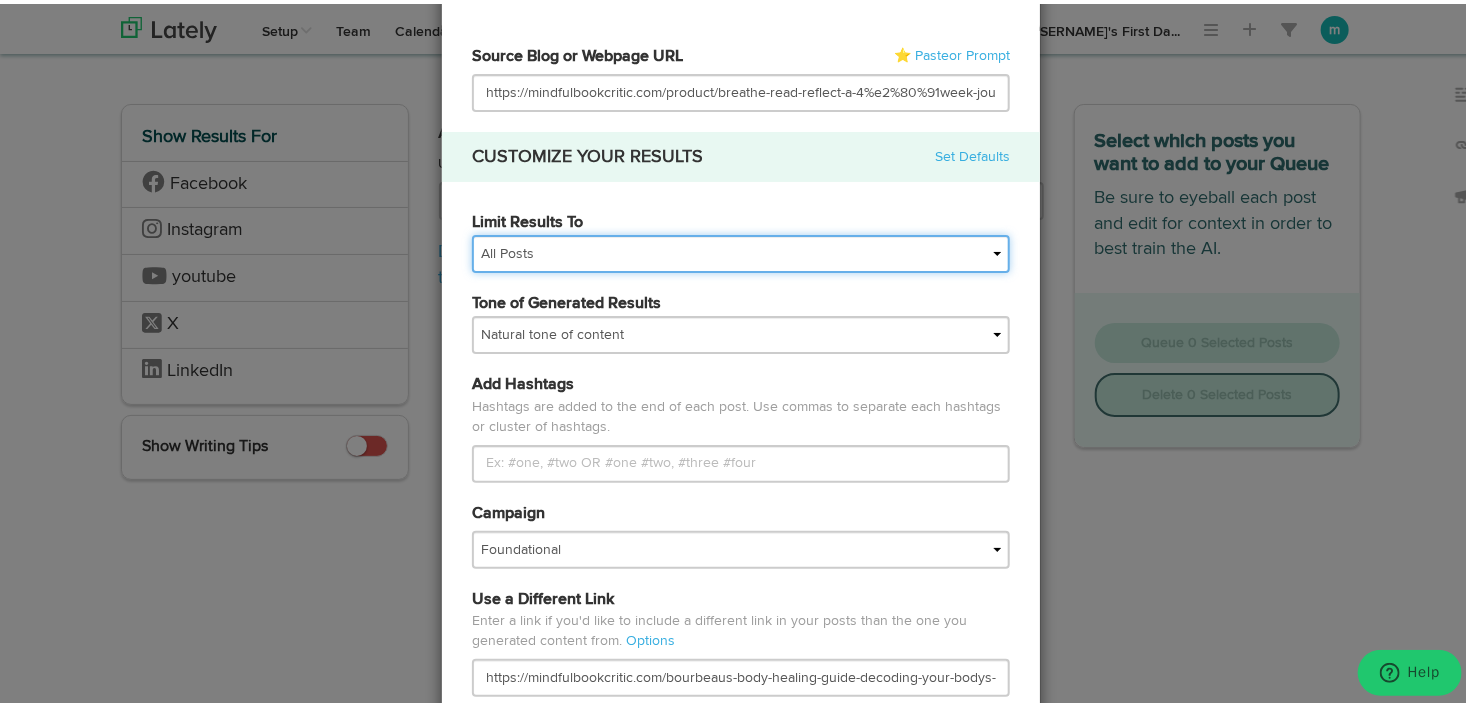 select on "15" 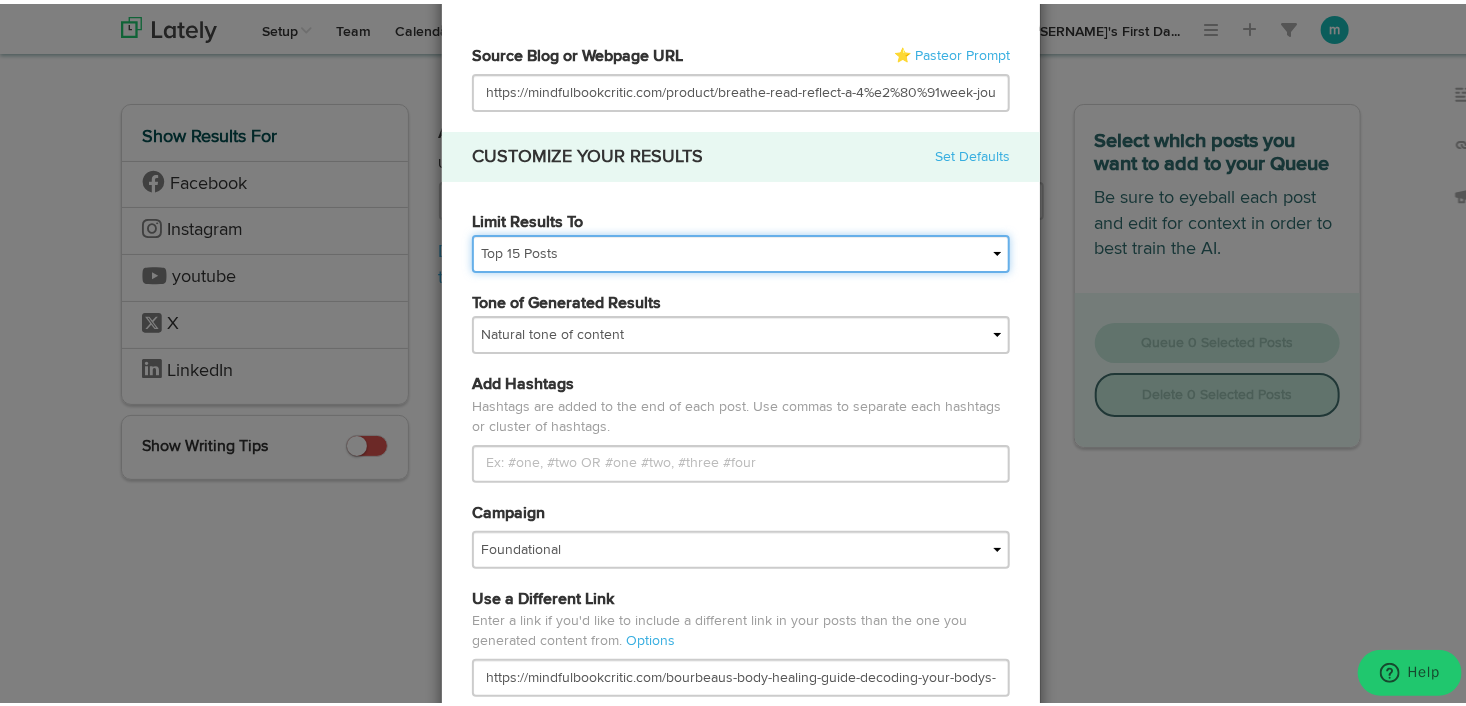 click on "All Posts
Top 30 Posts
Top 25 Posts
Top 20 Posts
Top 15 Posts
Top 10 Posts" at bounding box center (741, 250) 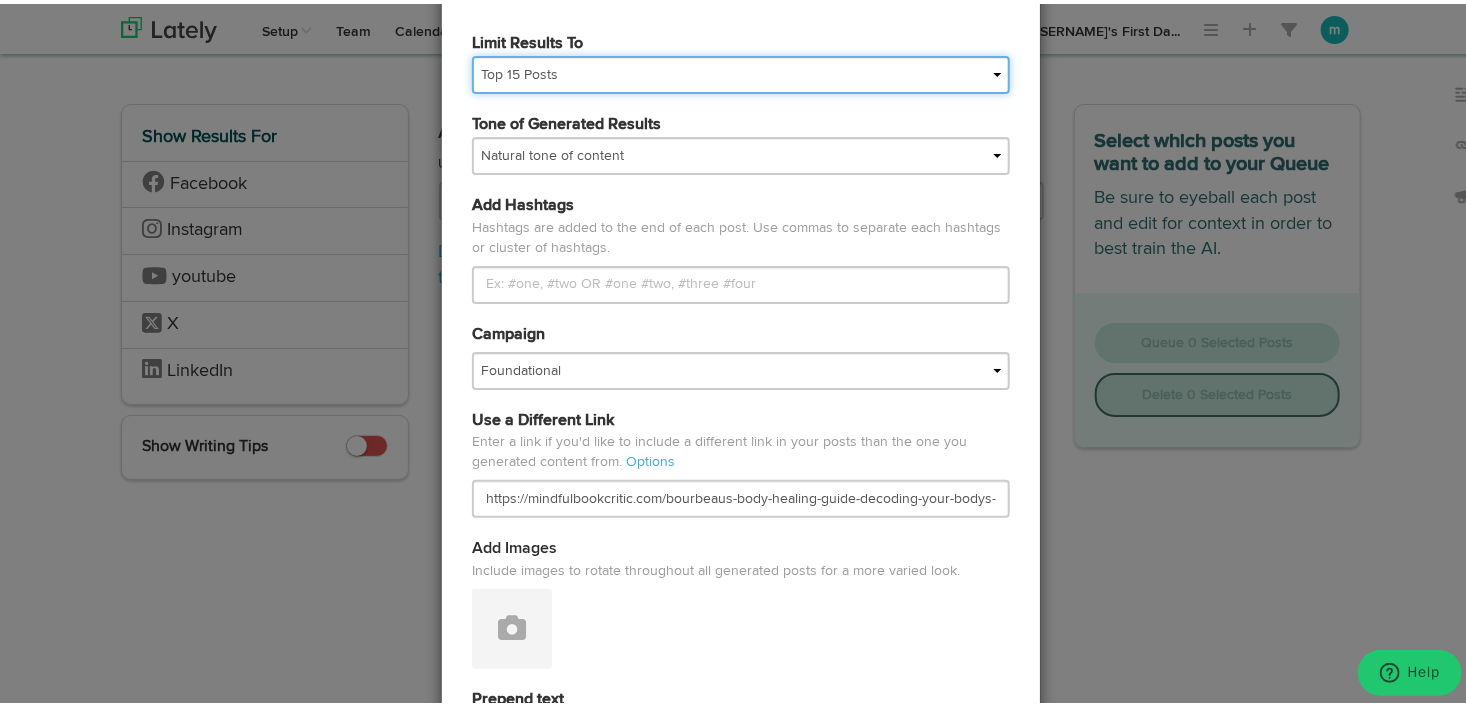 scroll, scrollTop: 300, scrollLeft: 0, axis: vertical 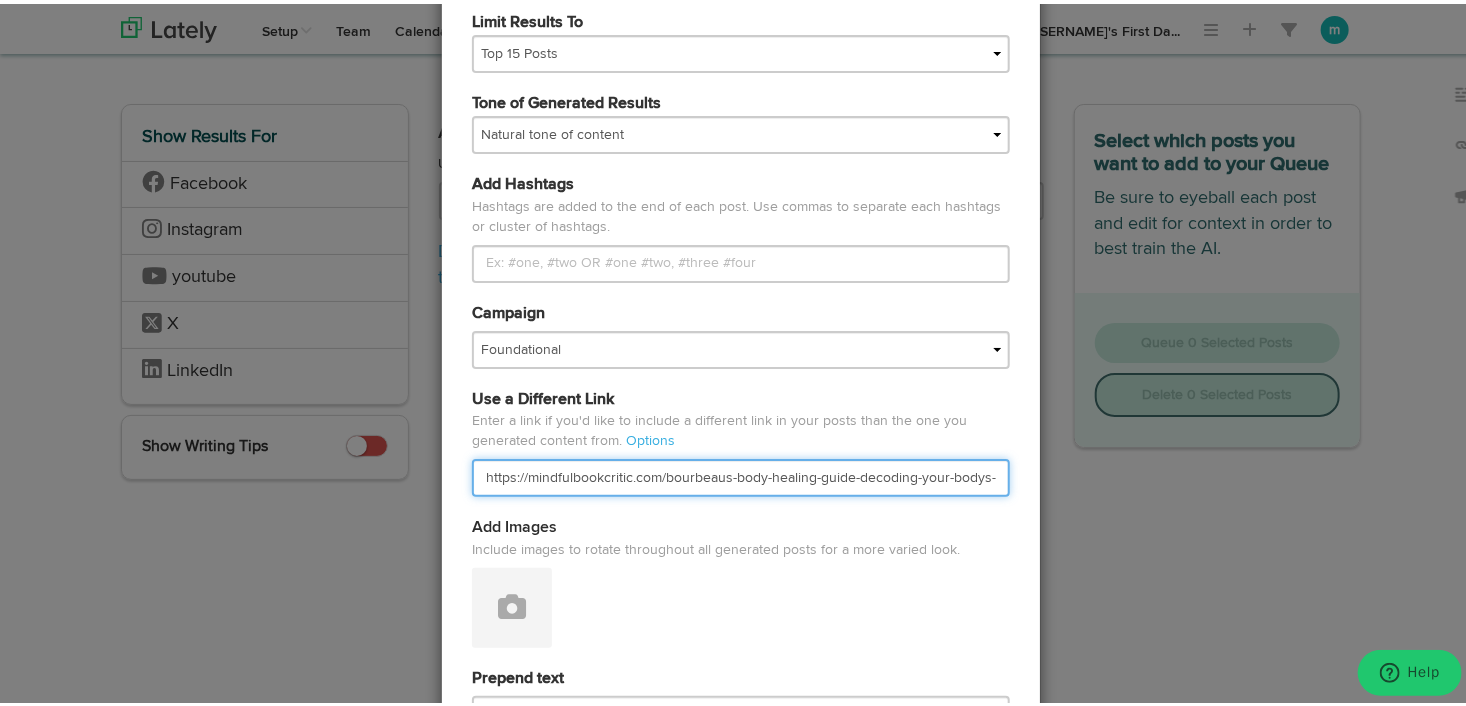 click on "https://mindfulbookcritic.com/bourbeaus-body-healing-guide-decoding-your-bodys-messages/" at bounding box center [741, 474] 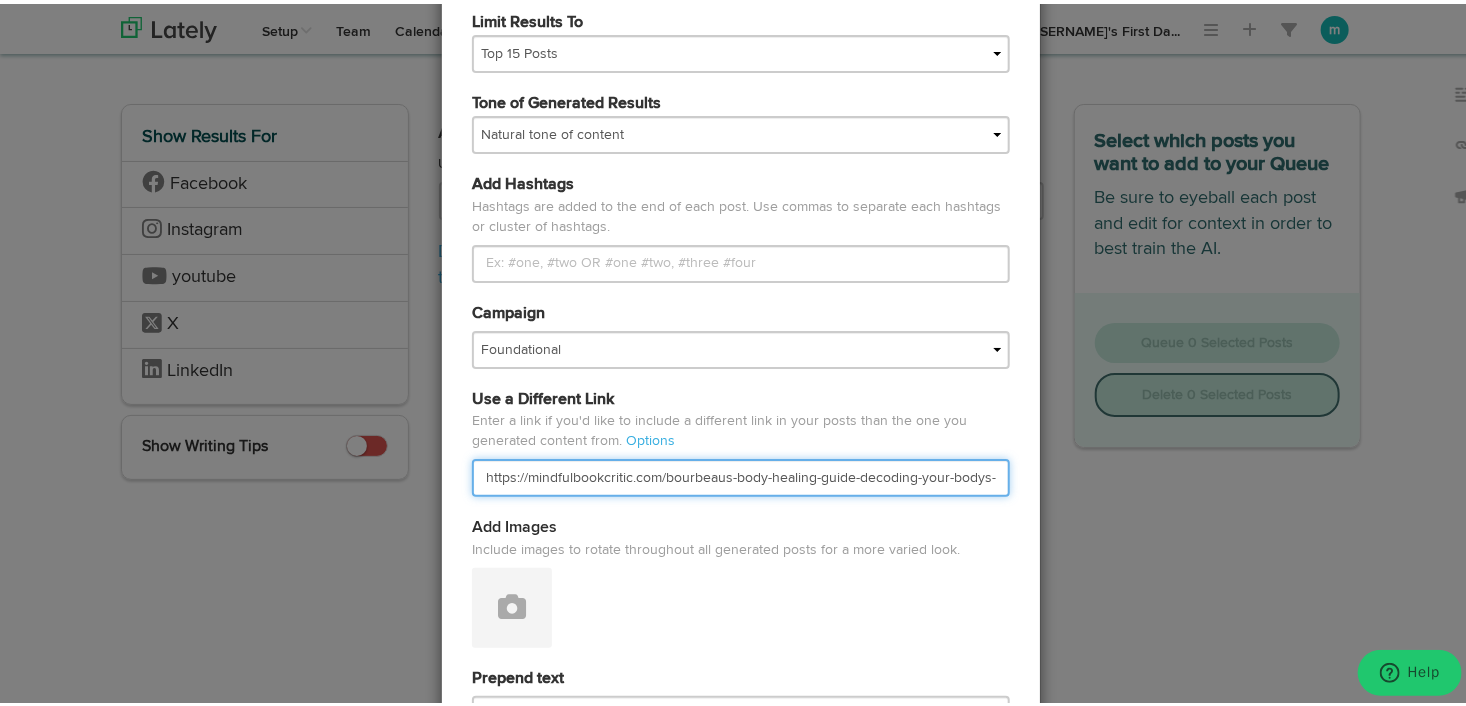 click on "https://mindfulbookcritic.com/bourbeaus-body-healing-guide-decoding-your-bodys-messages/" at bounding box center [741, 474] 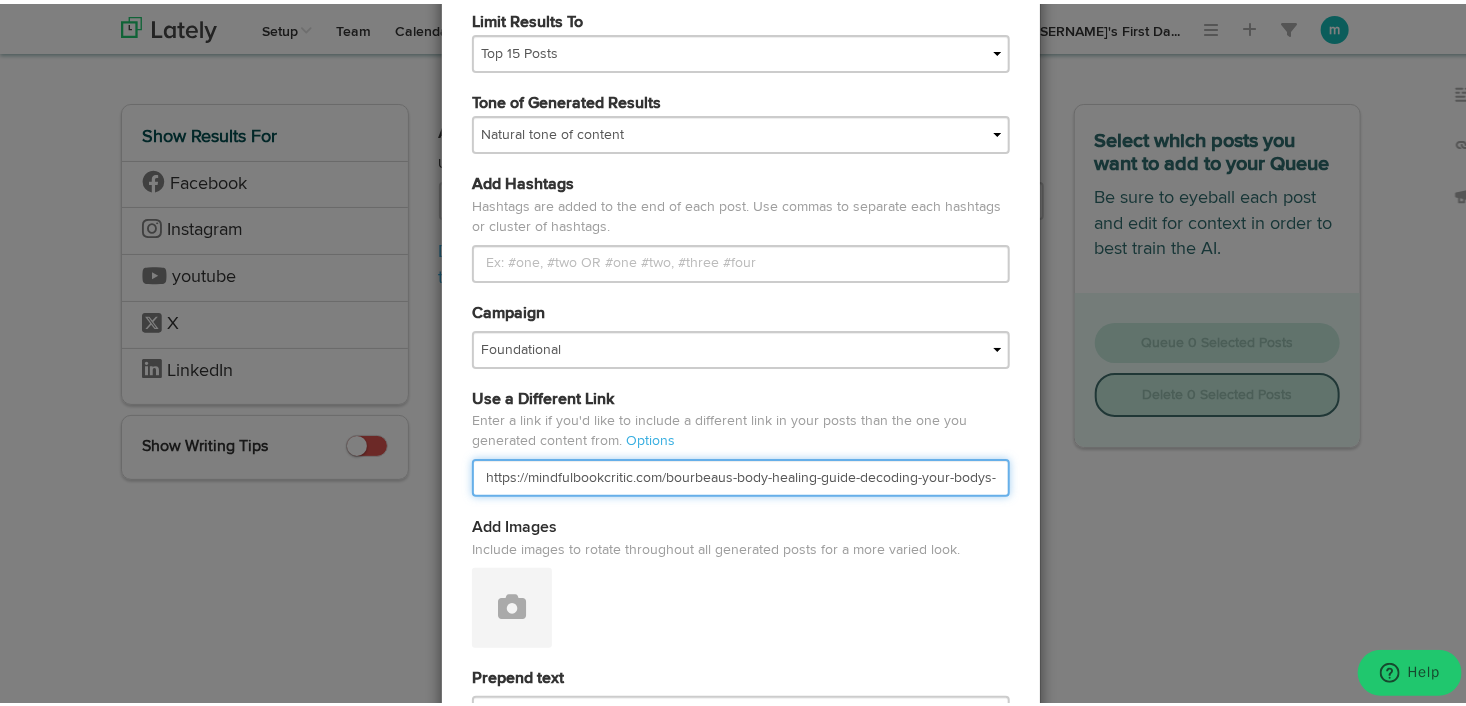 paste on "product/breathe-read-reflect-a-4%e2%80%91week-journey-to-presence-clarity-and-emotional-healing" 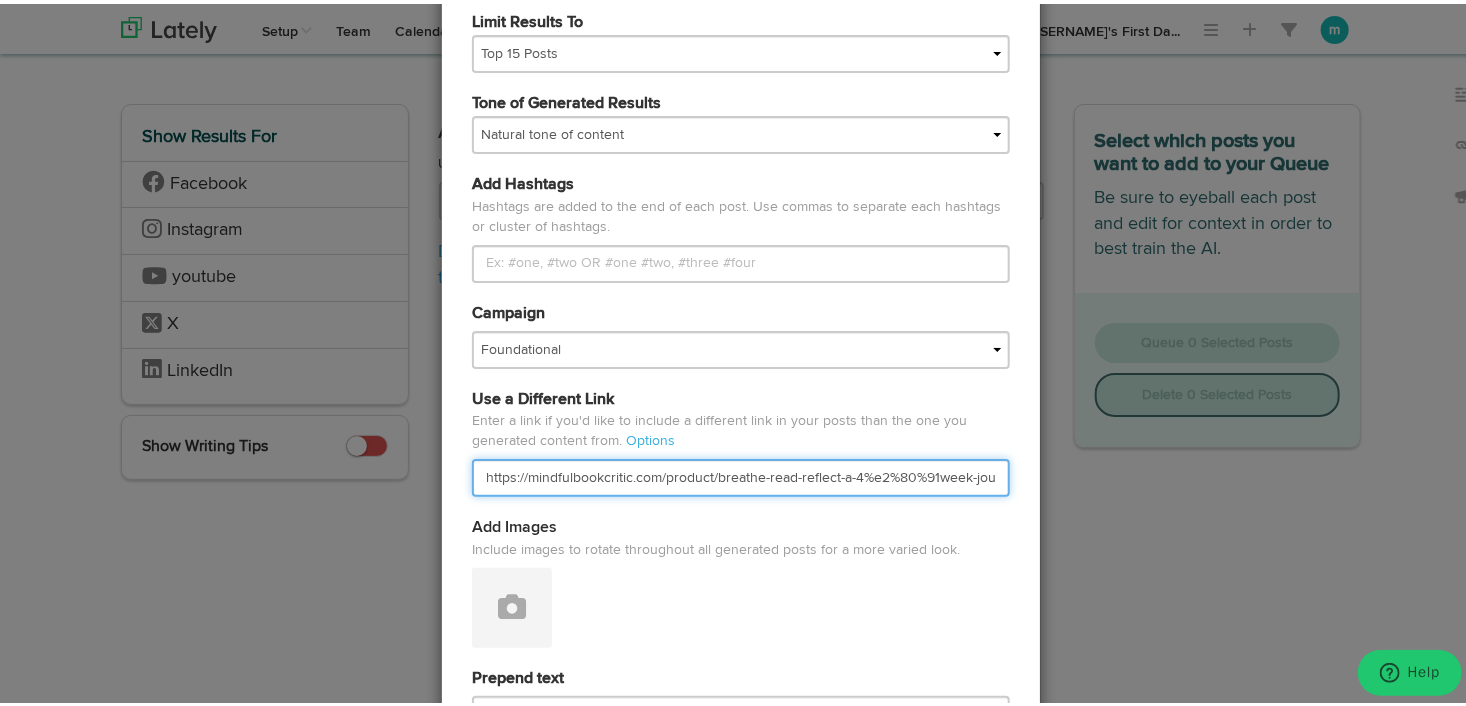 scroll, scrollTop: 0, scrollLeft: 290, axis: horizontal 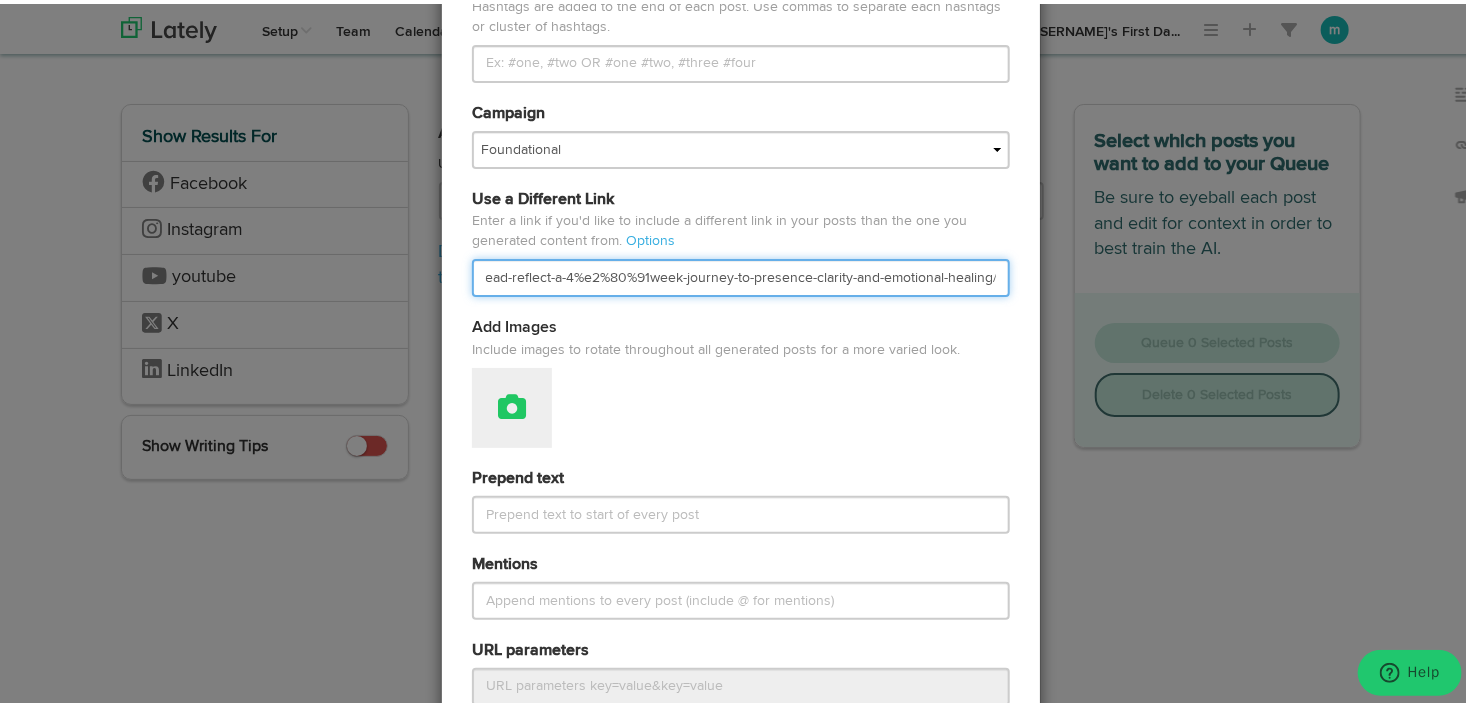 type on "https://mindfulbookcritic.com/product/breathe-read-reflect-a-4%e2%80%91week-journey-to-presence-clarity-and-emotional-healing/" 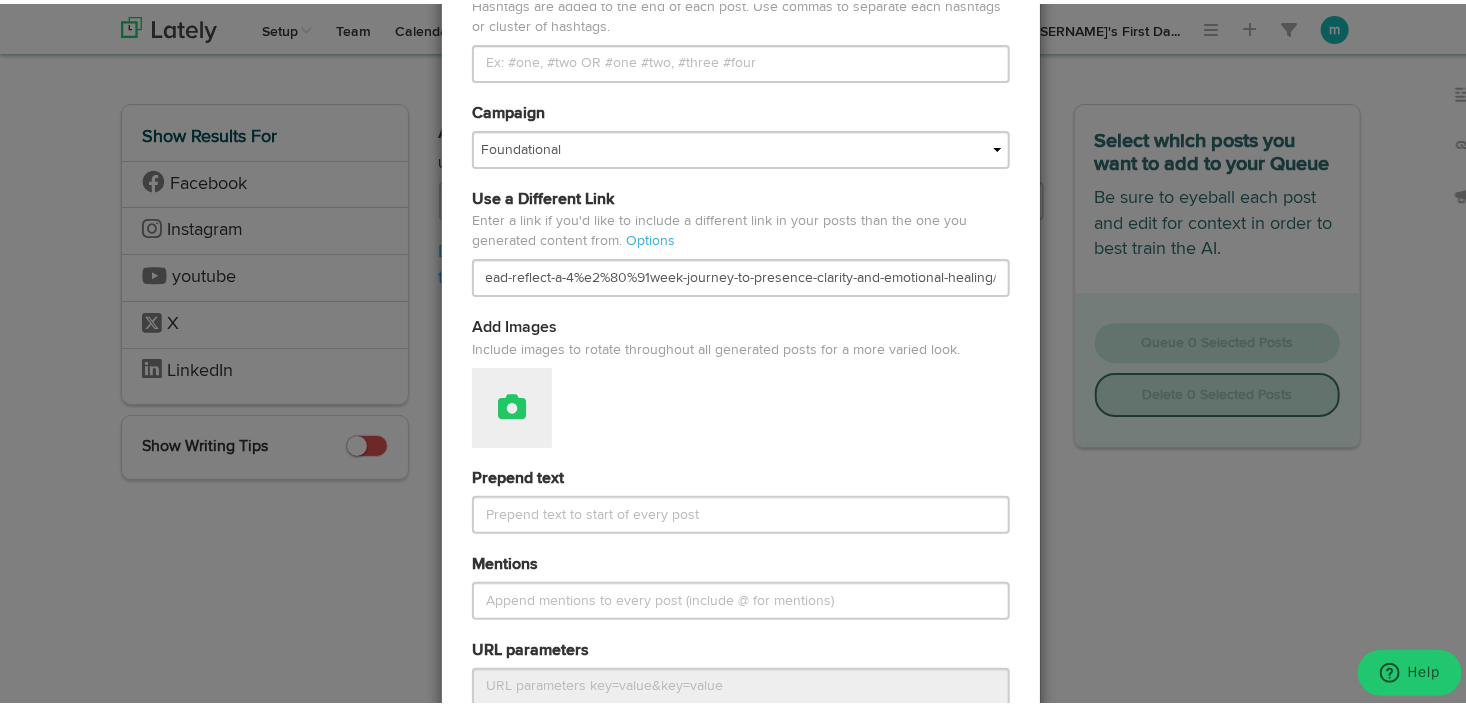 scroll, scrollTop: 0, scrollLeft: 0, axis: both 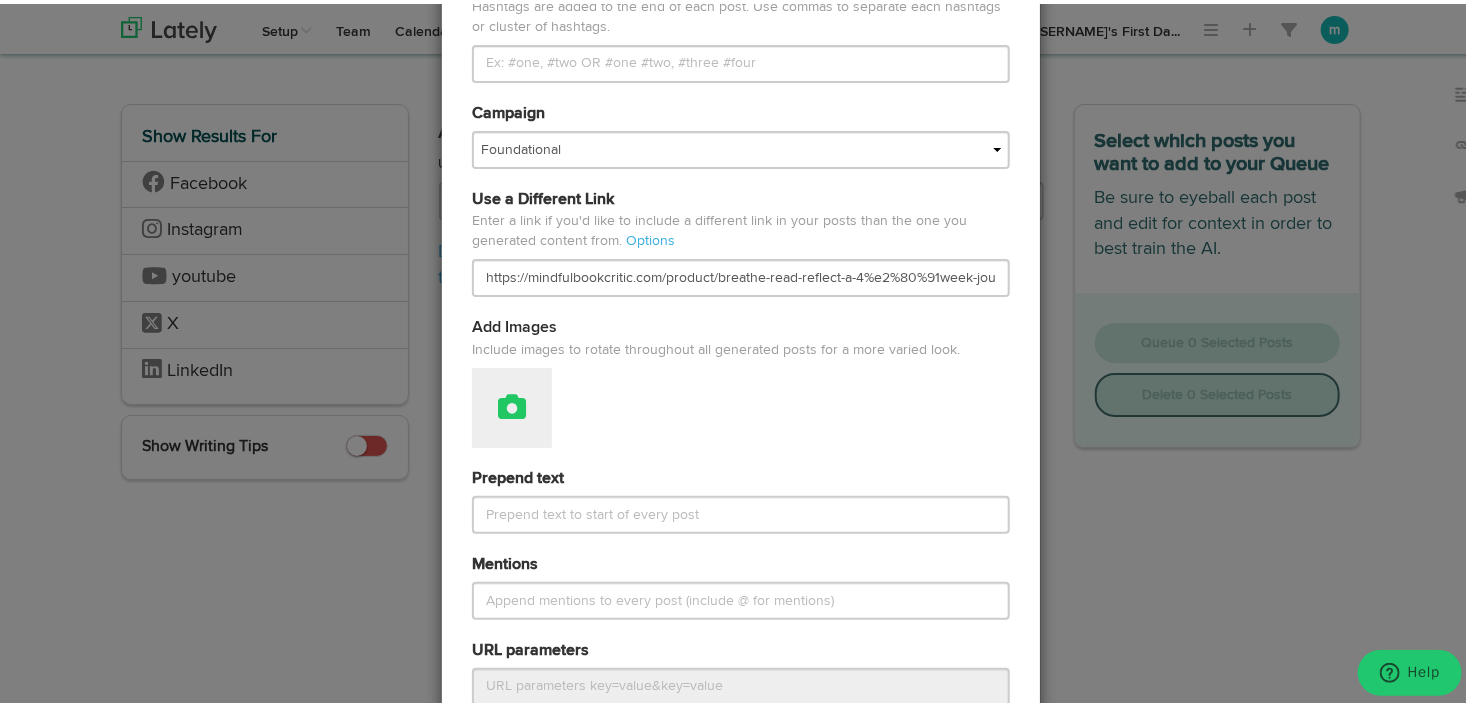 click at bounding box center [512, 403] 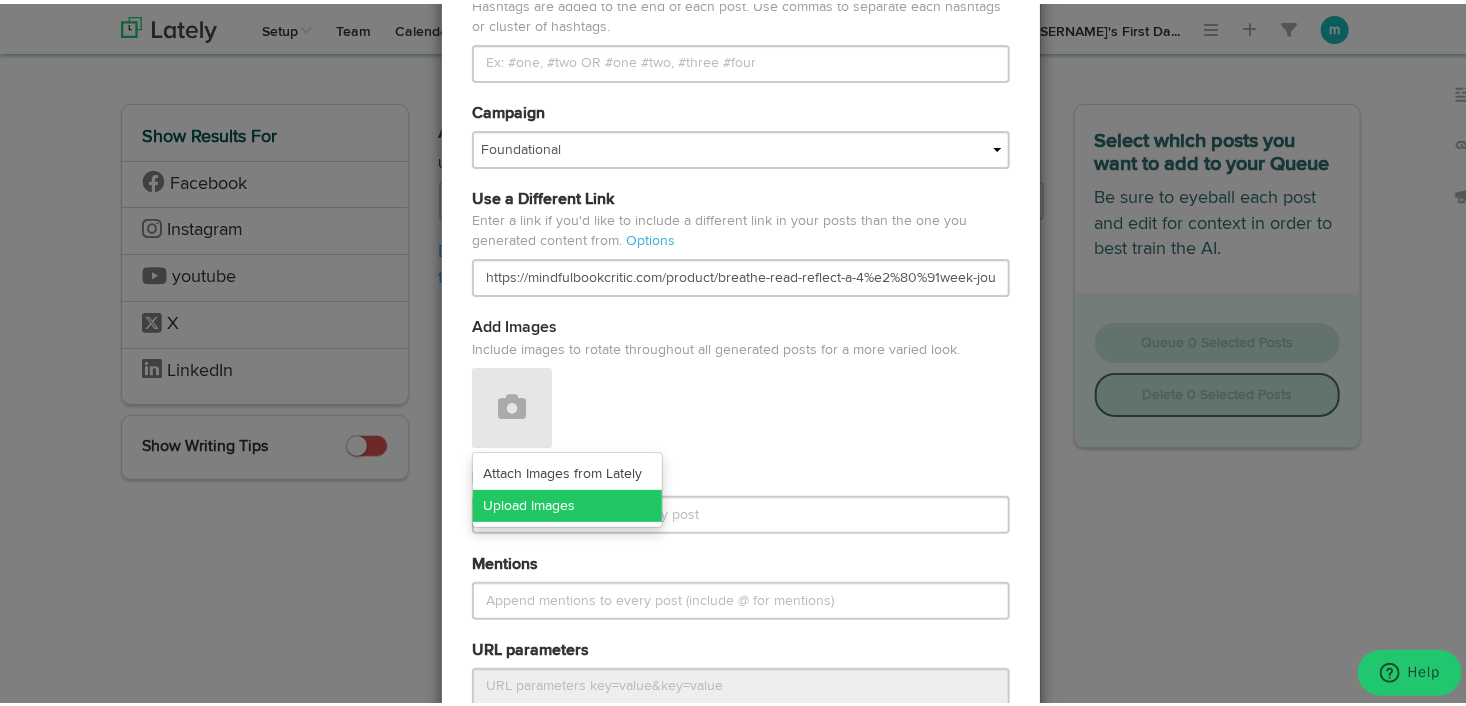 click on "Upload Images" at bounding box center [567, 502] 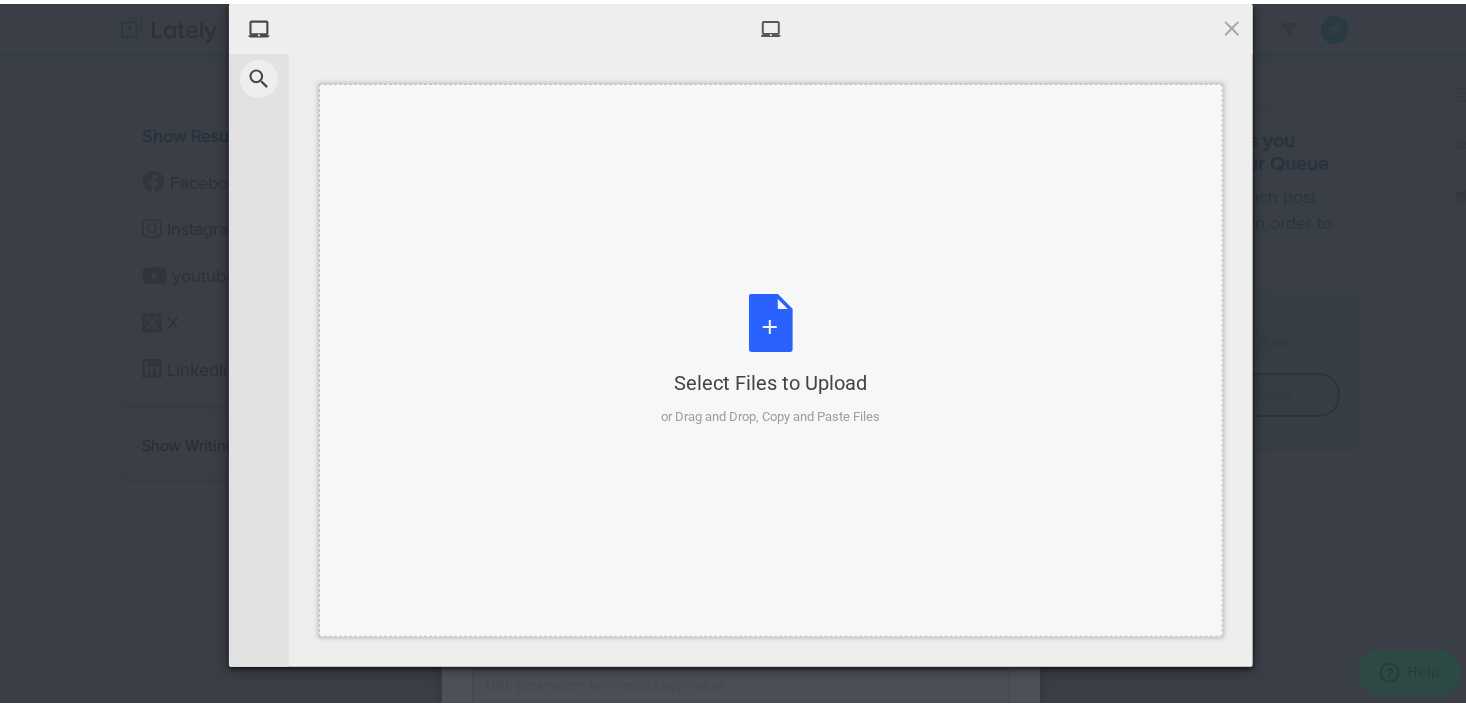 click on "Select Files to Upload
or Drag and Drop, Copy and Paste Files" at bounding box center [771, 356] 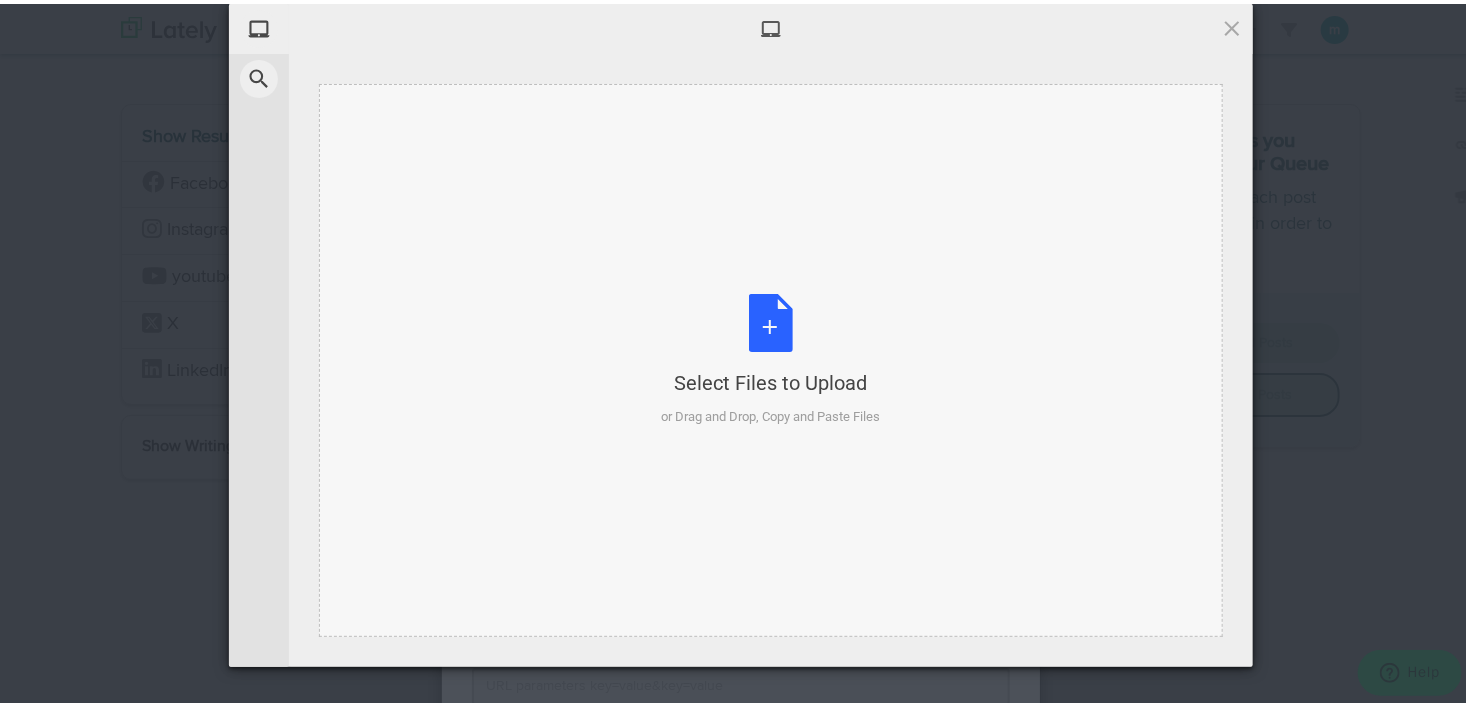 type 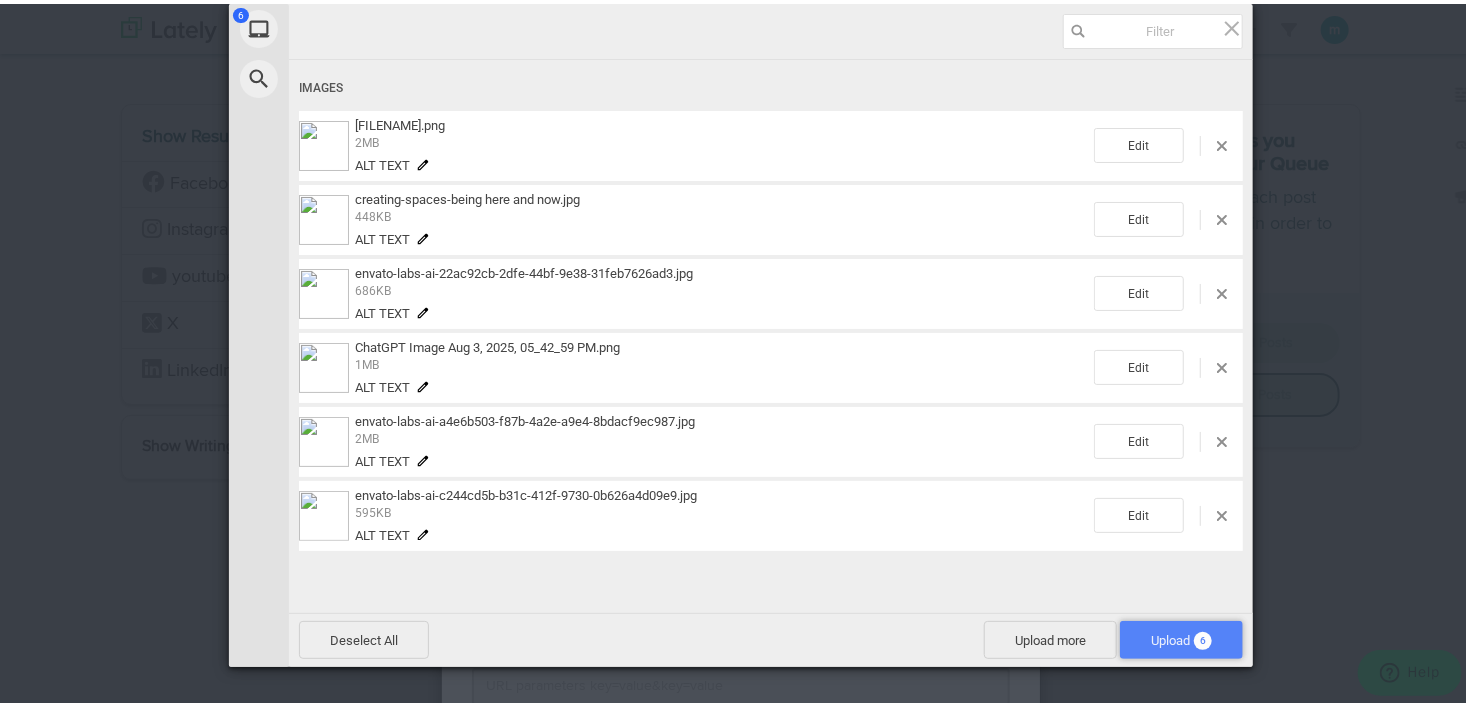 click on "Upload
6" at bounding box center [1181, 636] 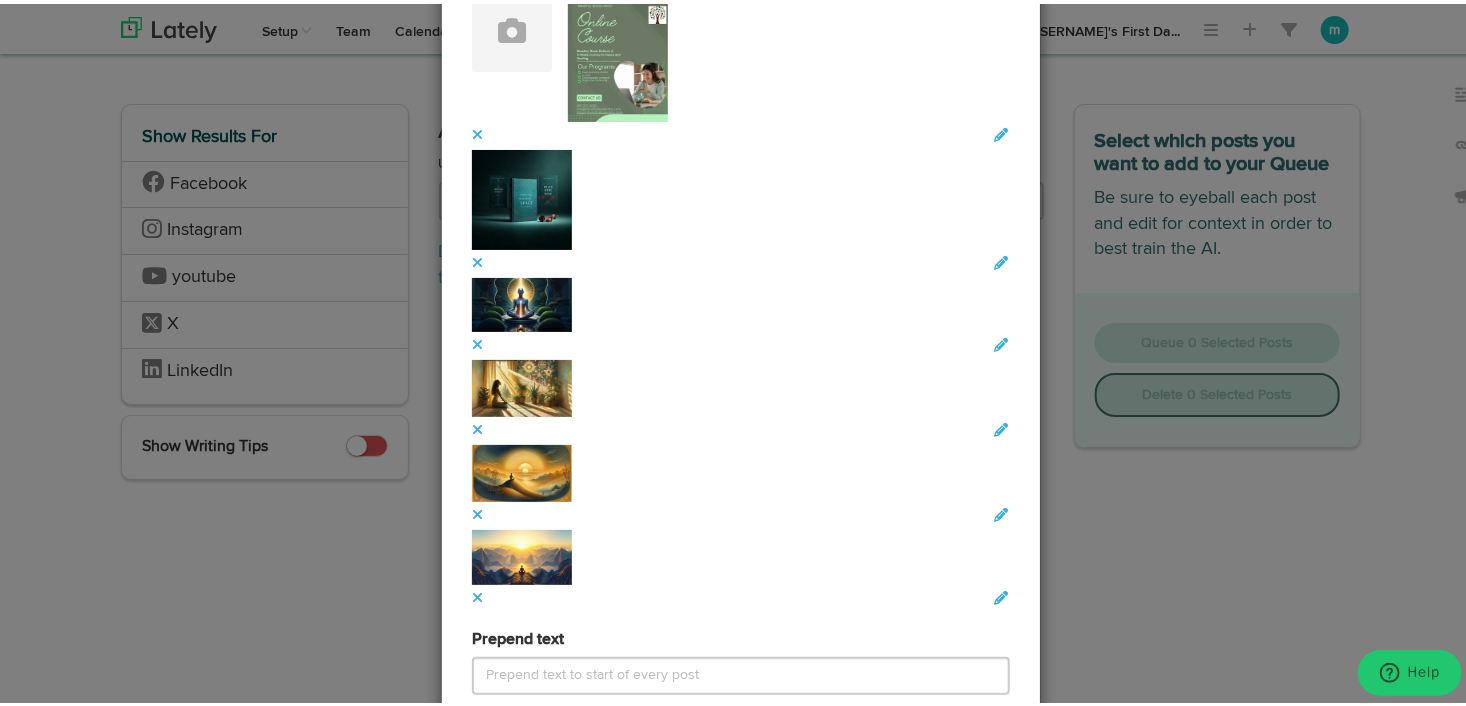 scroll, scrollTop: 798, scrollLeft: 0, axis: vertical 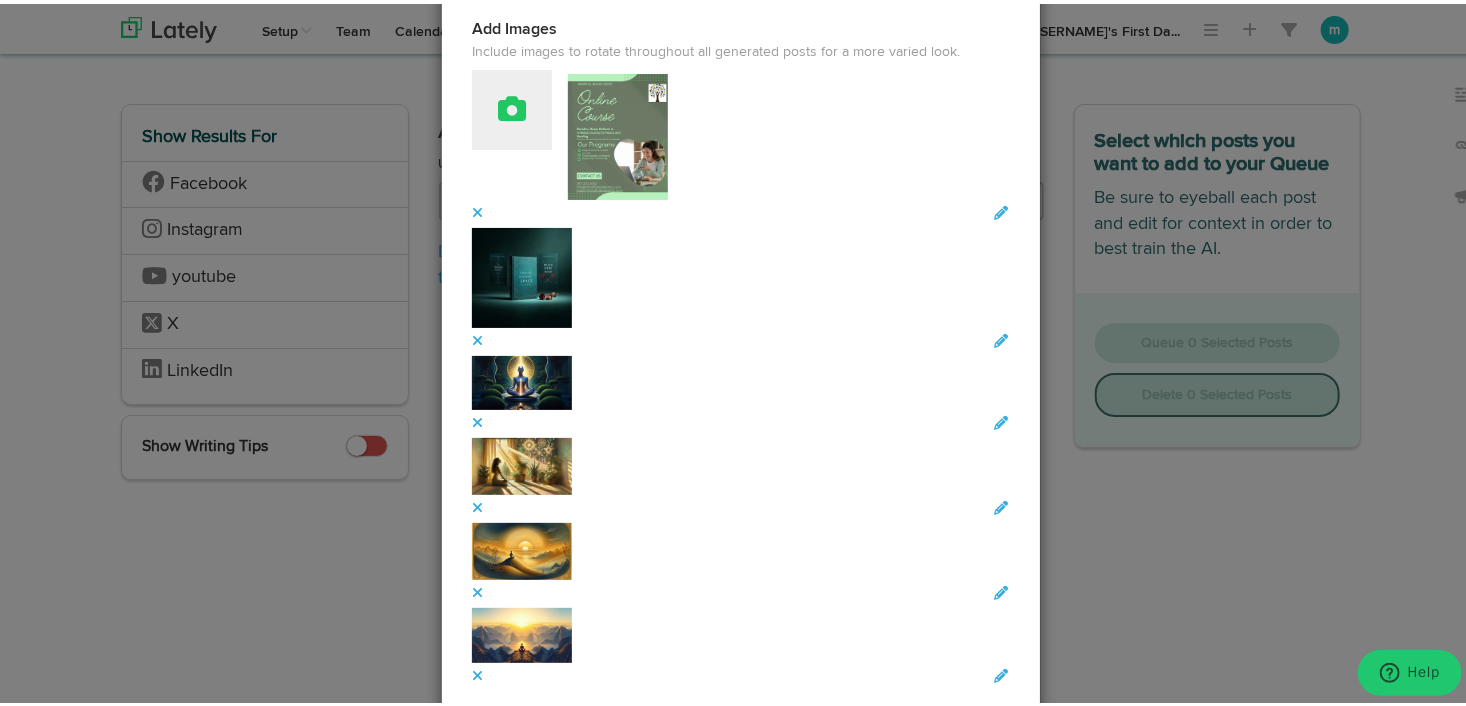 click at bounding box center [512, 105] 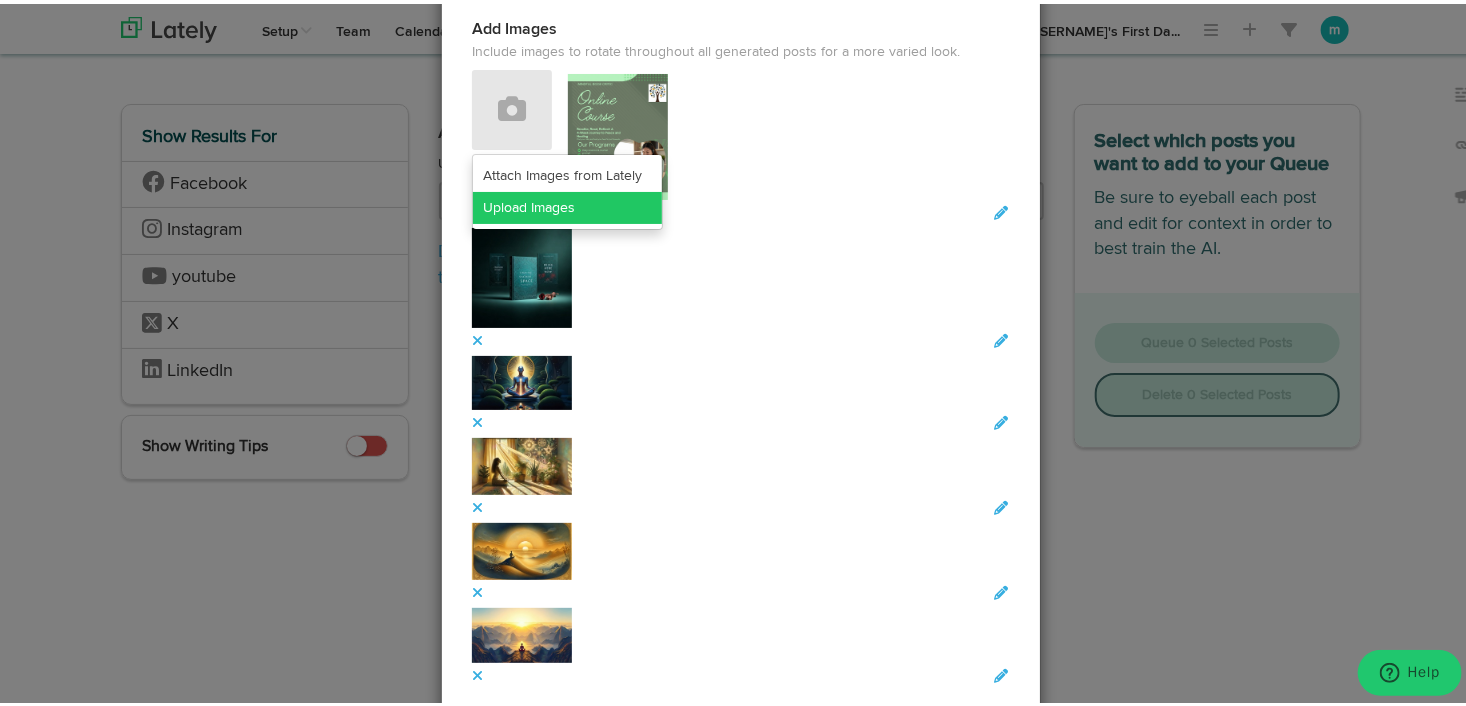 click on "Upload Images" at bounding box center (567, 204) 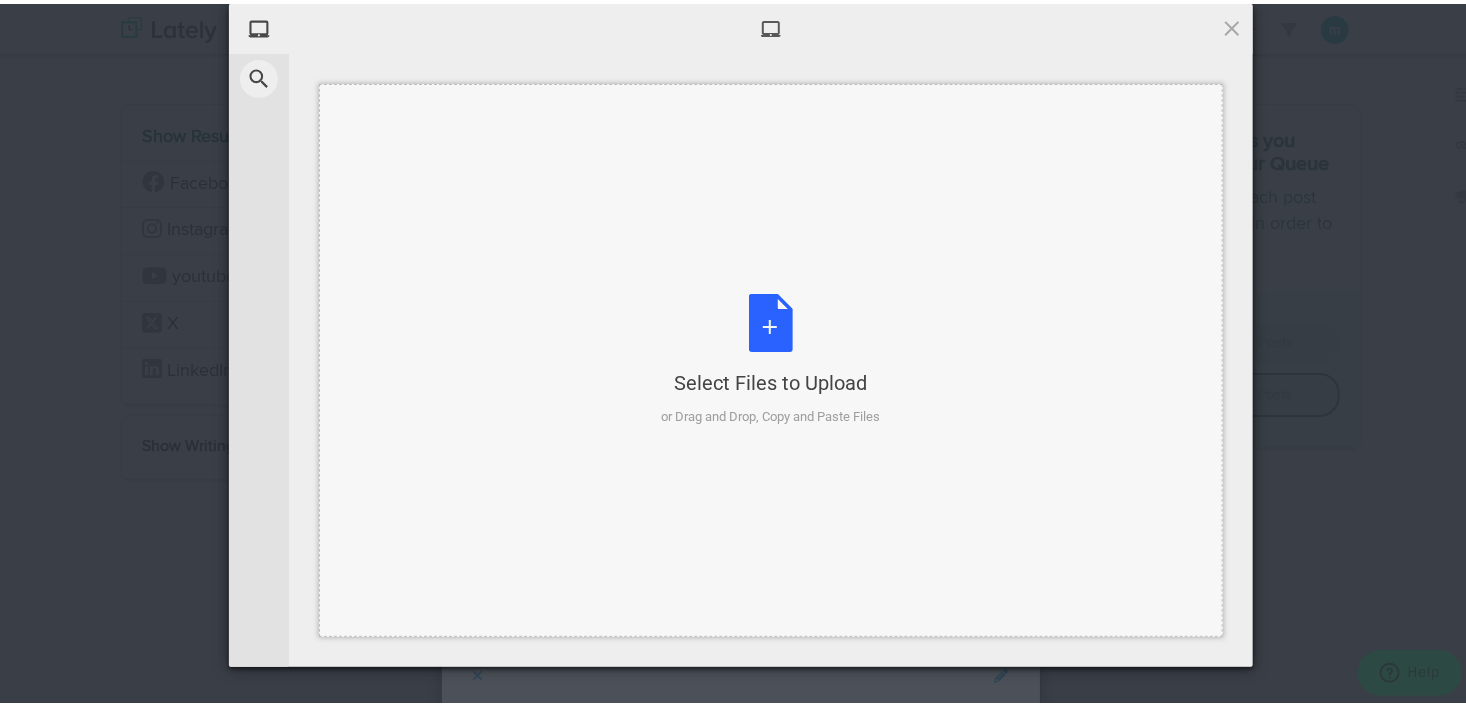 click on "Select Files to Upload
or Drag and Drop, Copy and Paste Files" at bounding box center [771, 356] 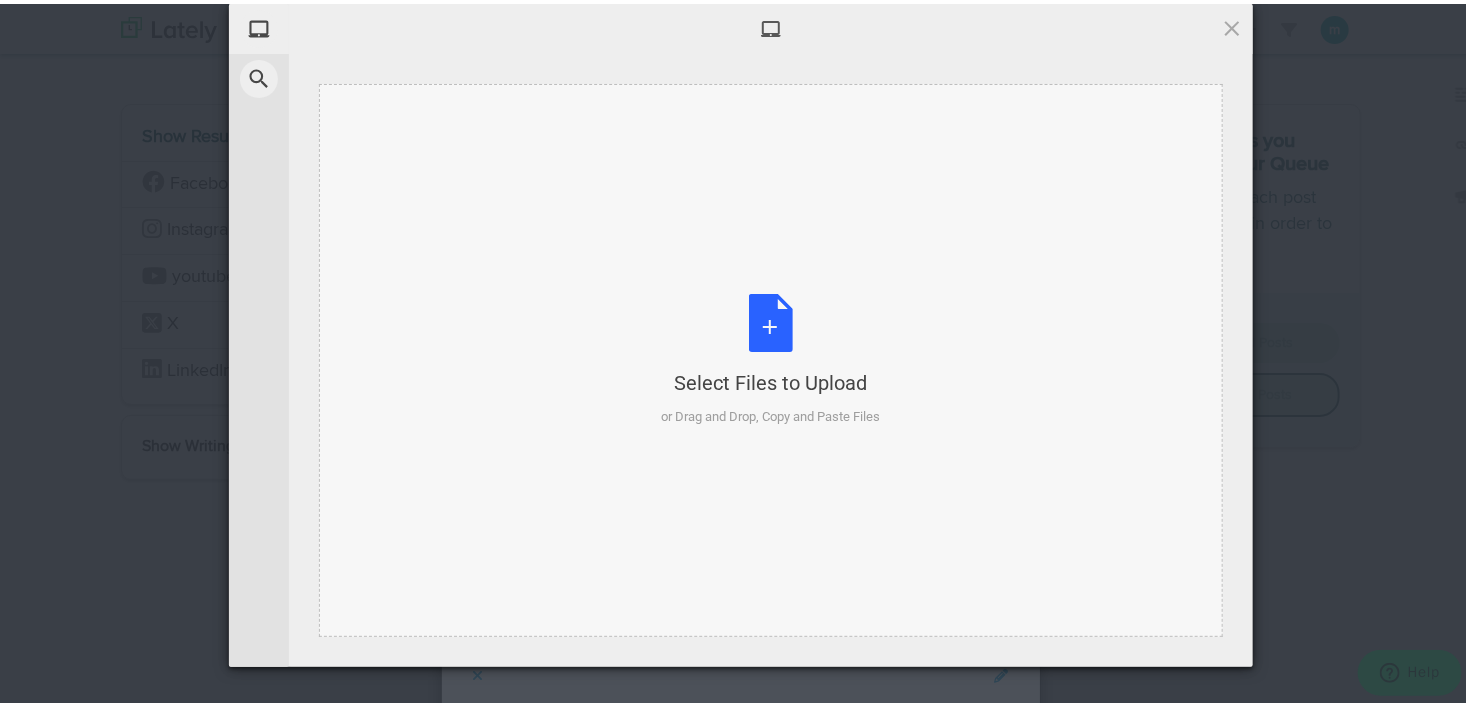type 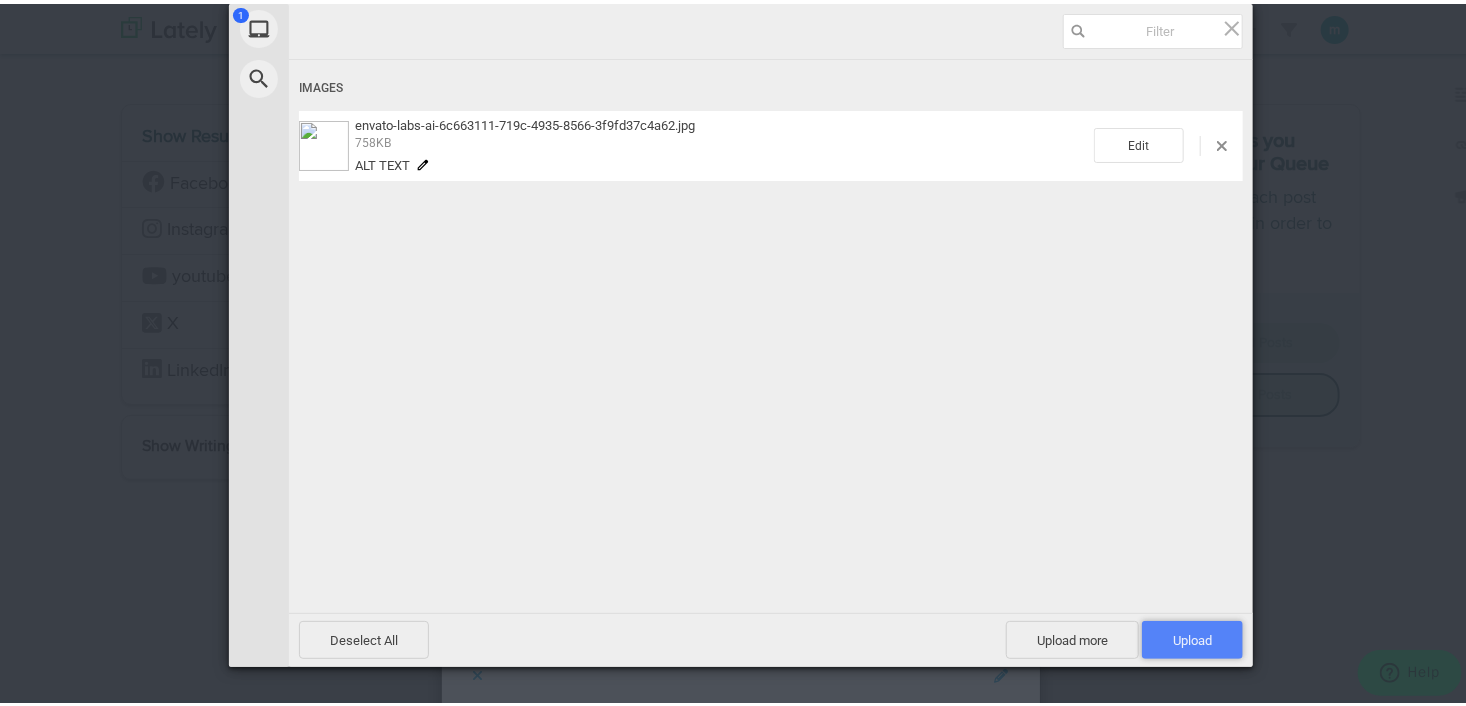 click on "Upload
1" at bounding box center (1192, 636) 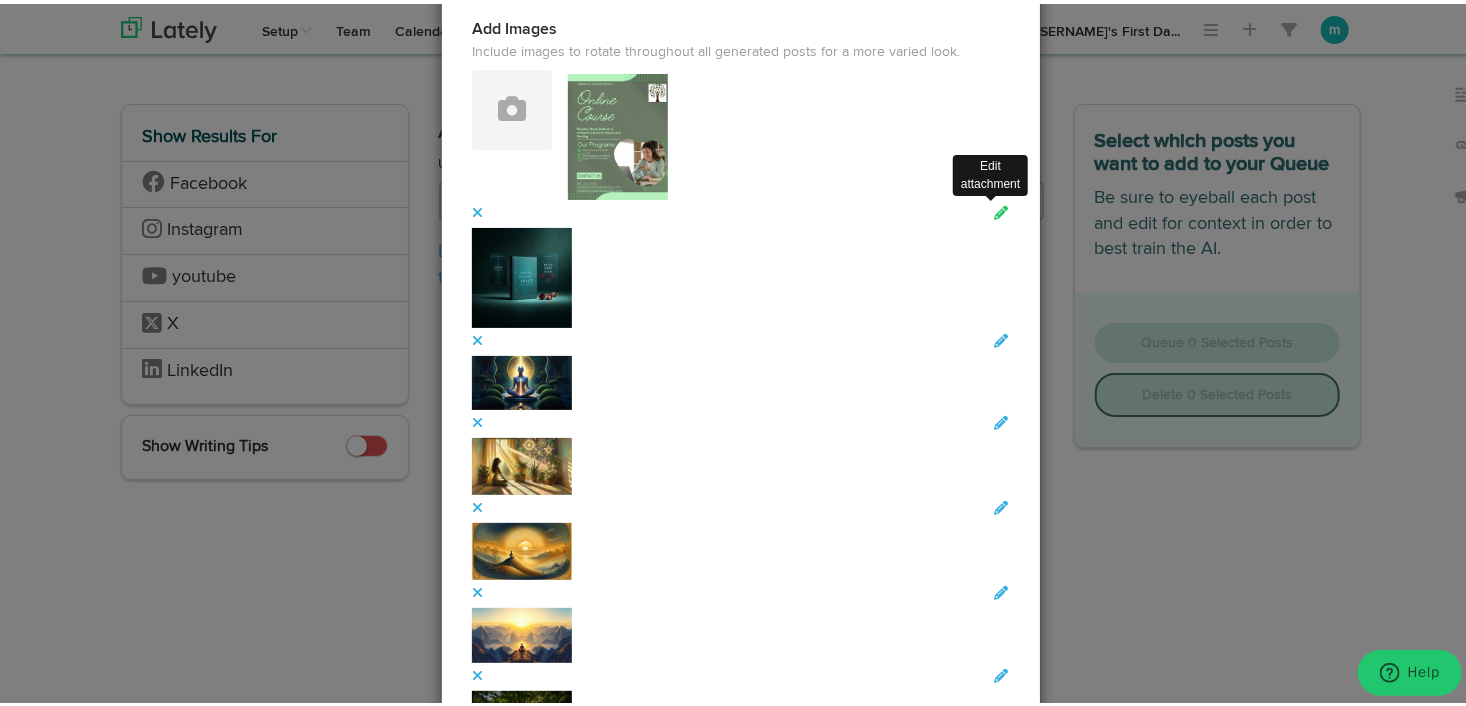 click at bounding box center (1002, 210) 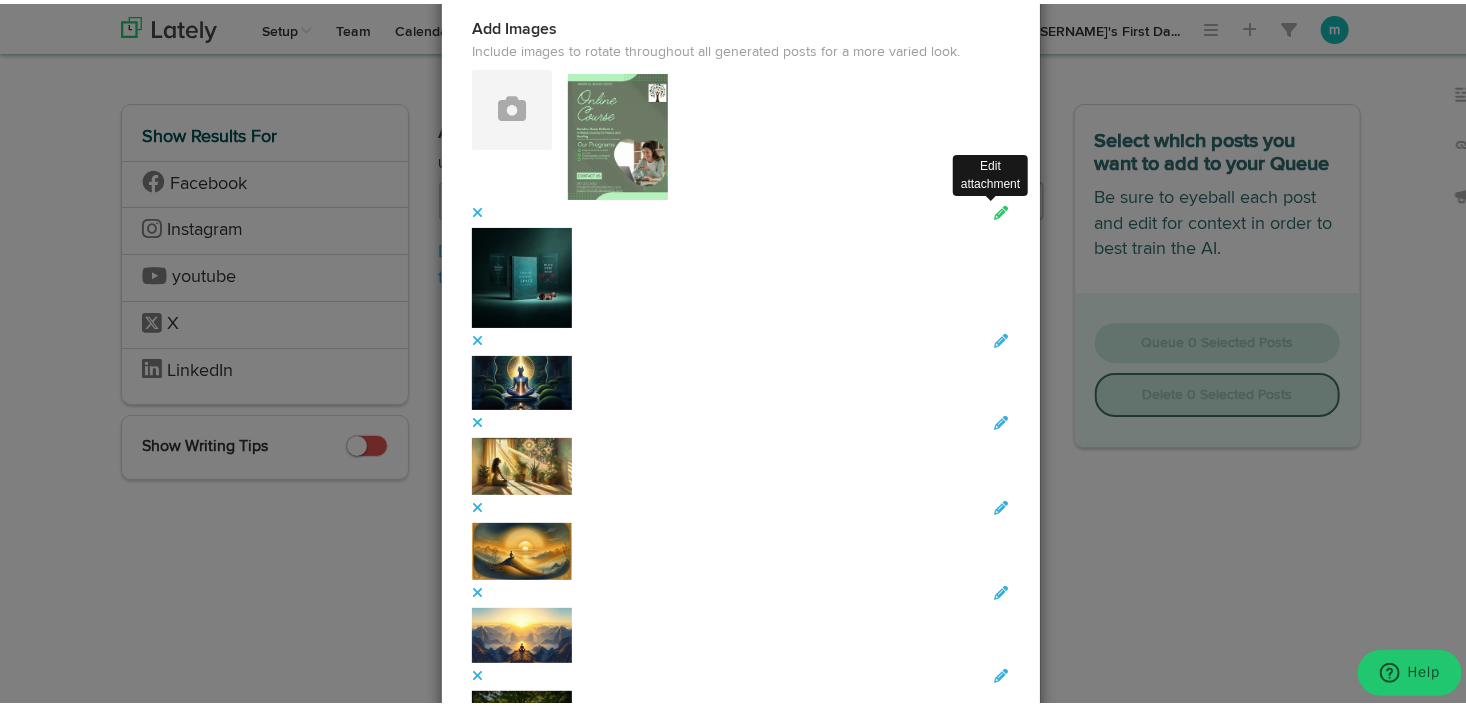 click at bounding box center (1002, 209) 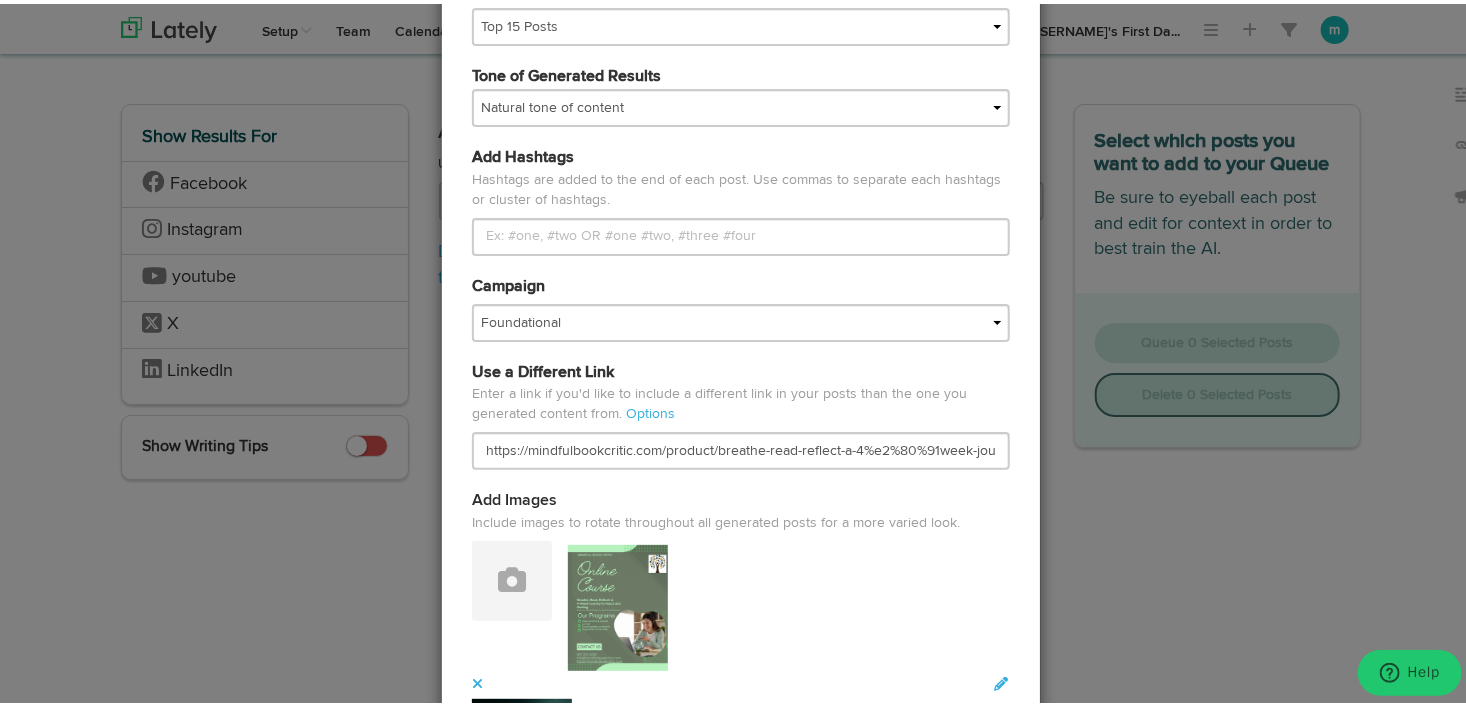 scroll, scrollTop: 326, scrollLeft: 0, axis: vertical 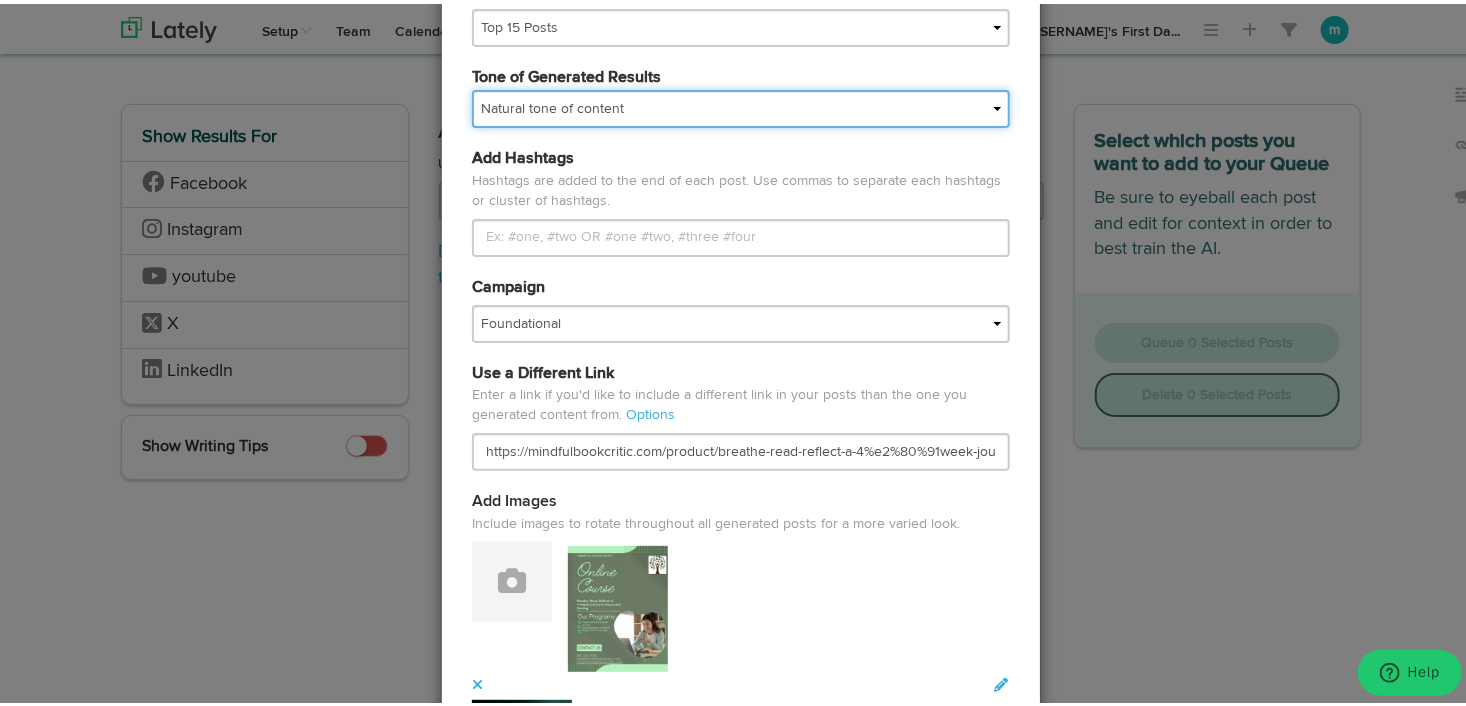 click on "My tone Official and professional Relaxed and conversational Light and humorous Personal, real and empathetic Simple words and simple structure Formal and academic Jazzy and creative Natural tone of content" at bounding box center (741, 105) 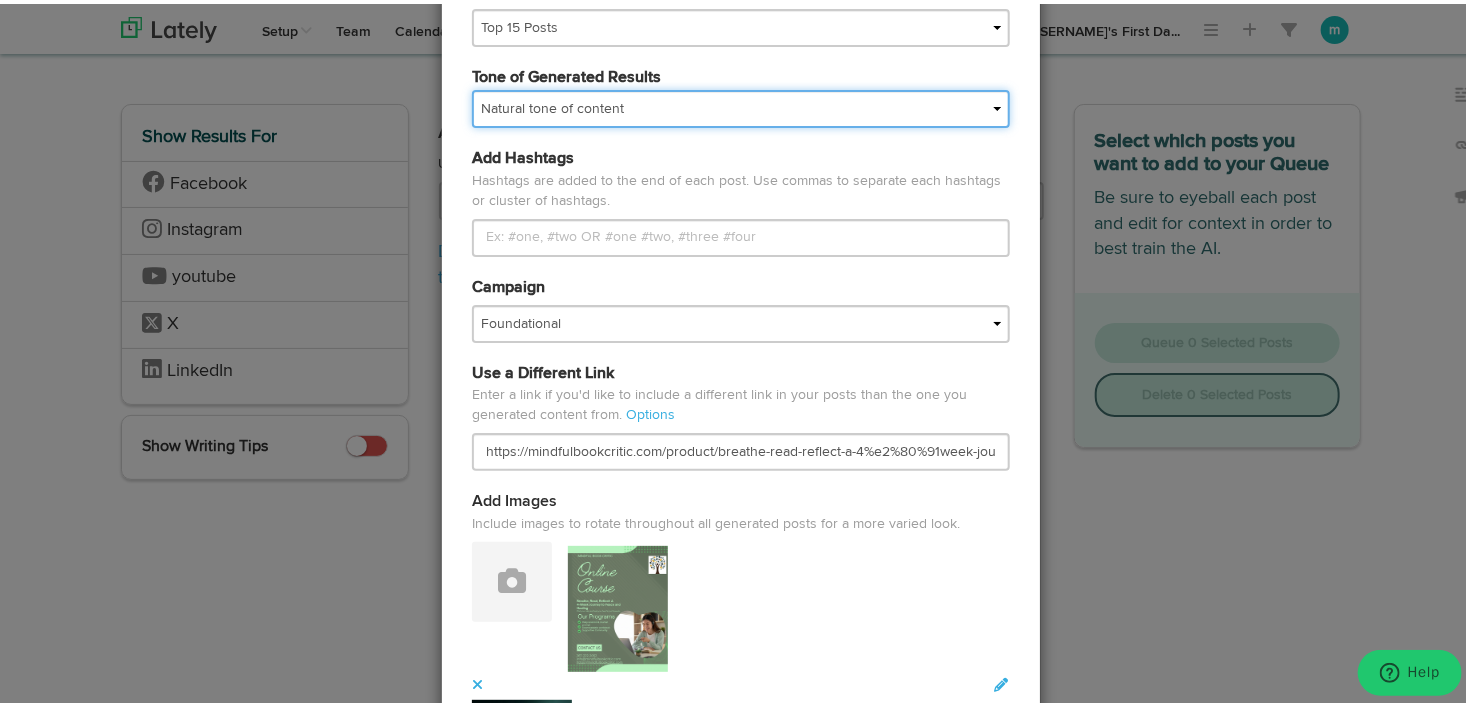select on "empathetic" 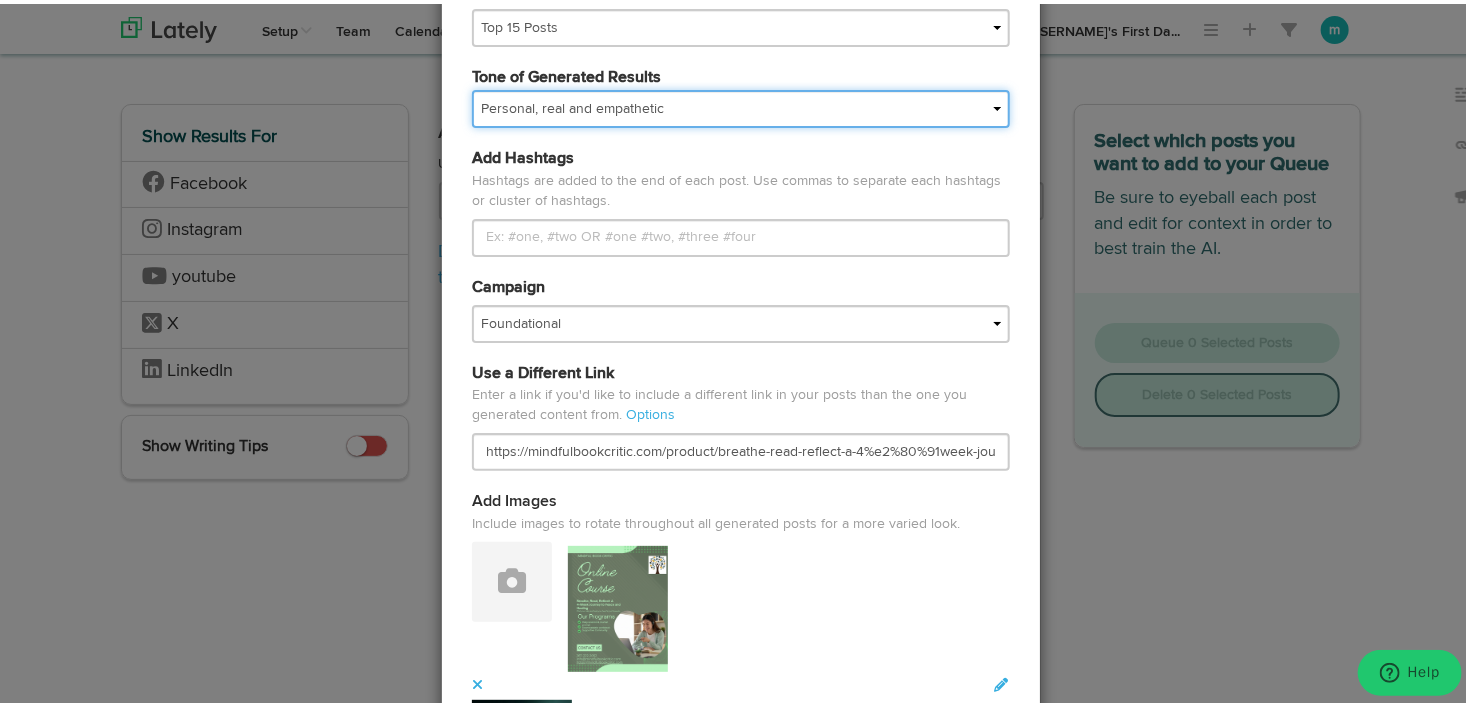 click on "My tone Official and professional Relaxed and conversational Light and humorous Personal, real and empathetic Simple words and simple structure Formal and academic Jazzy and creative Natural tone of content" at bounding box center (741, 105) 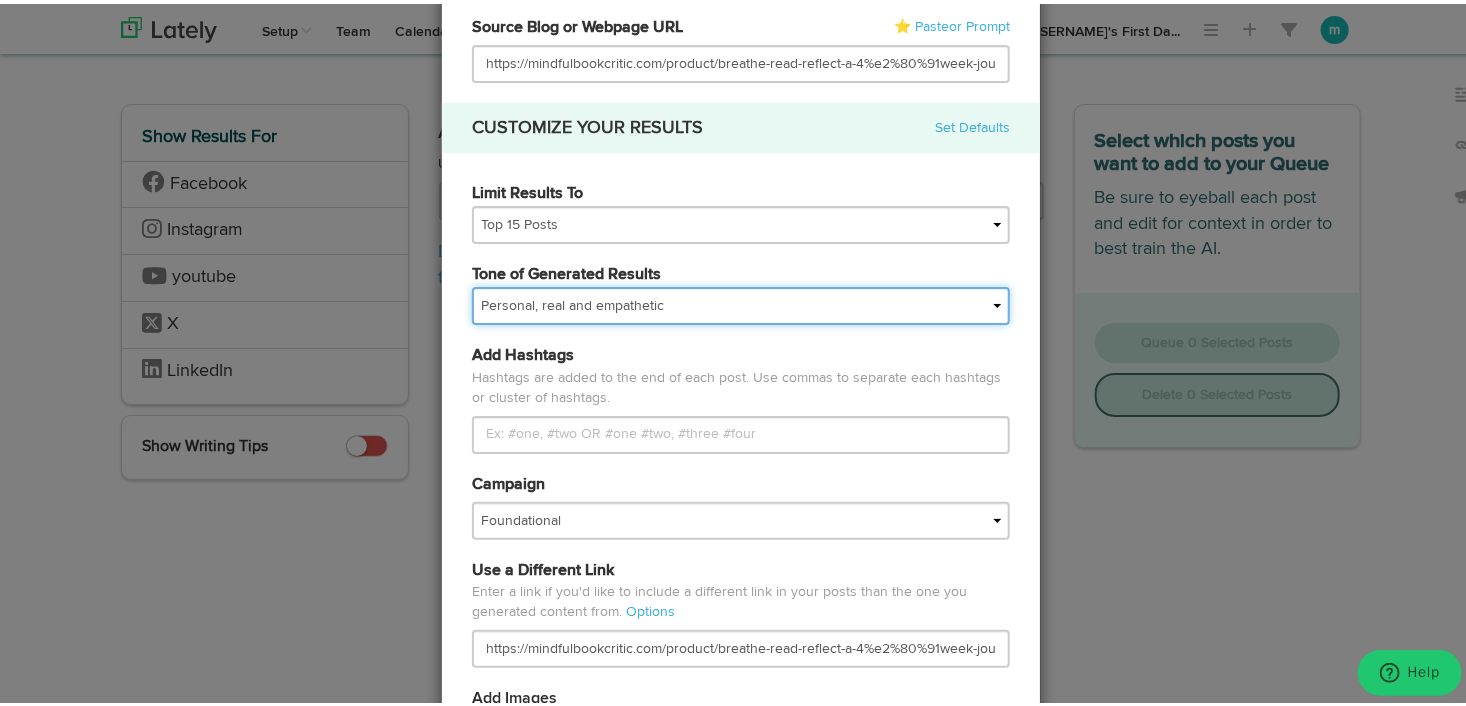 scroll, scrollTop: 126, scrollLeft: 0, axis: vertical 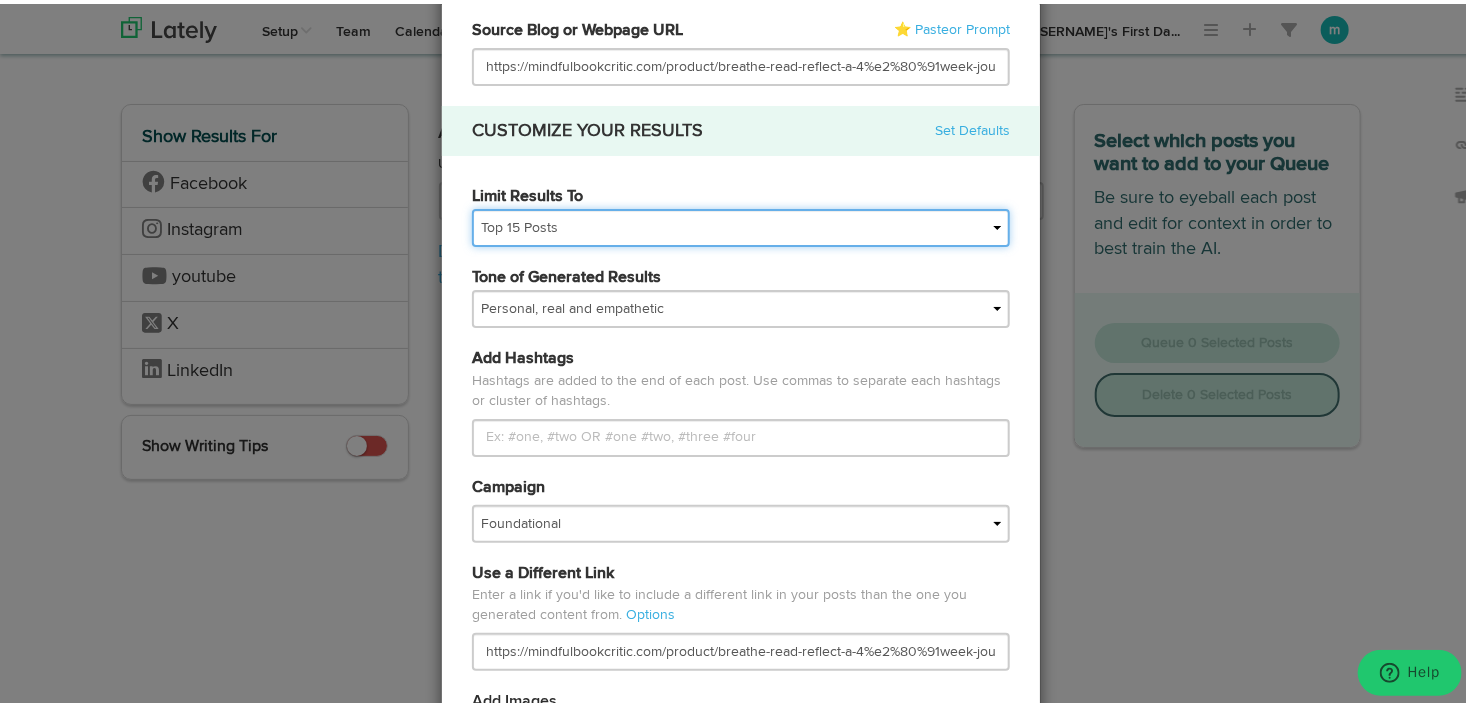 click on "All Posts
Top 30 Posts
Top 25 Posts
Top 20 Posts
Top 15 Posts
Top 10 Posts" at bounding box center [741, 224] 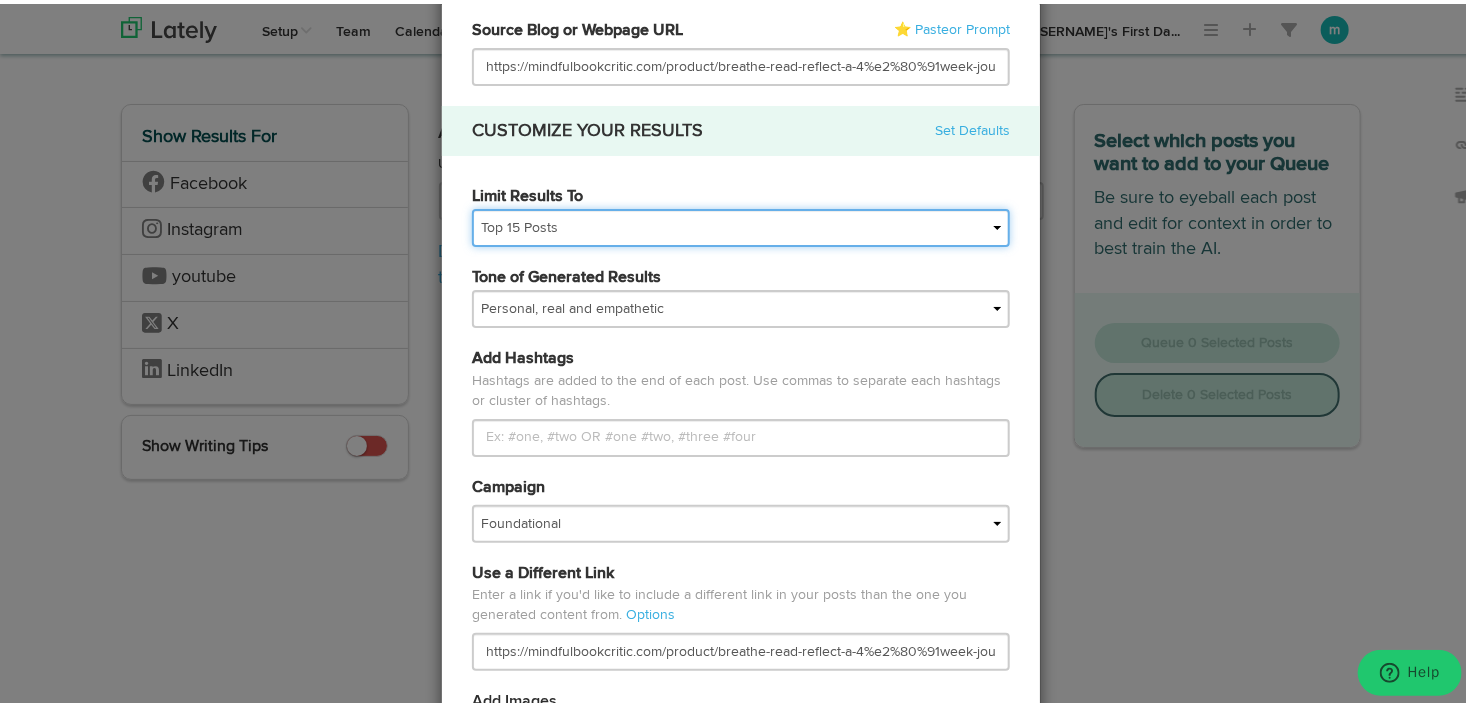 click on "All Posts
Top 30 Posts
Top 25 Posts
Top 20 Posts
Top 15 Posts
Top 10 Posts" at bounding box center [741, 224] 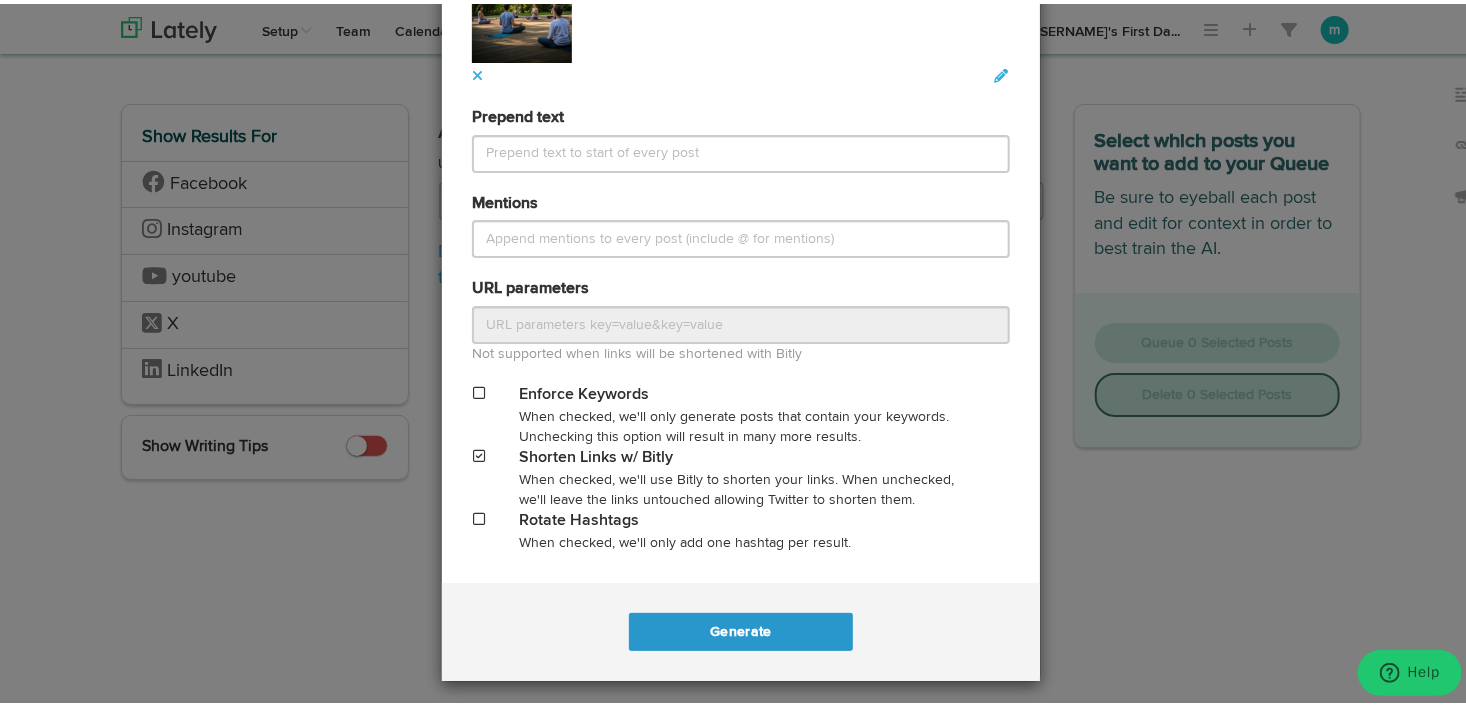 scroll, scrollTop: 1226, scrollLeft: 0, axis: vertical 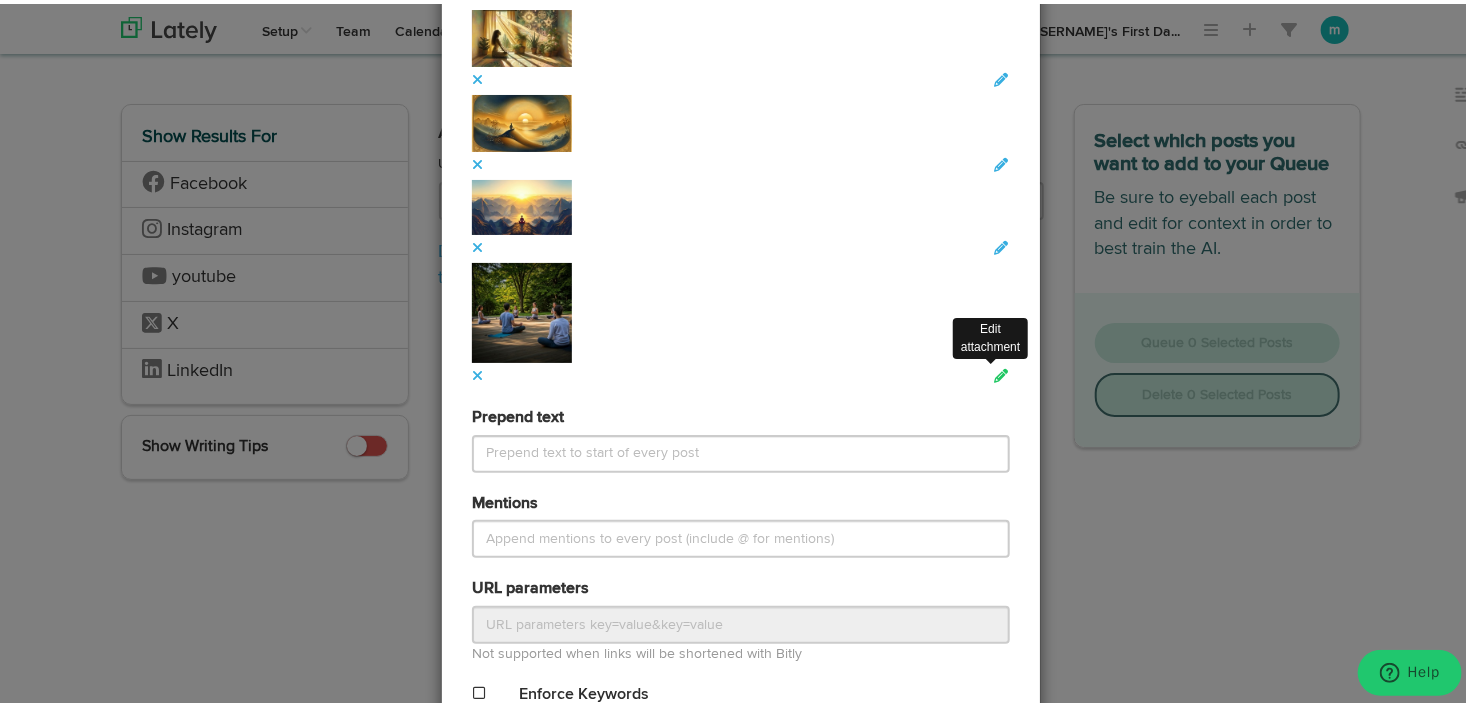 click at bounding box center [1002, 372] 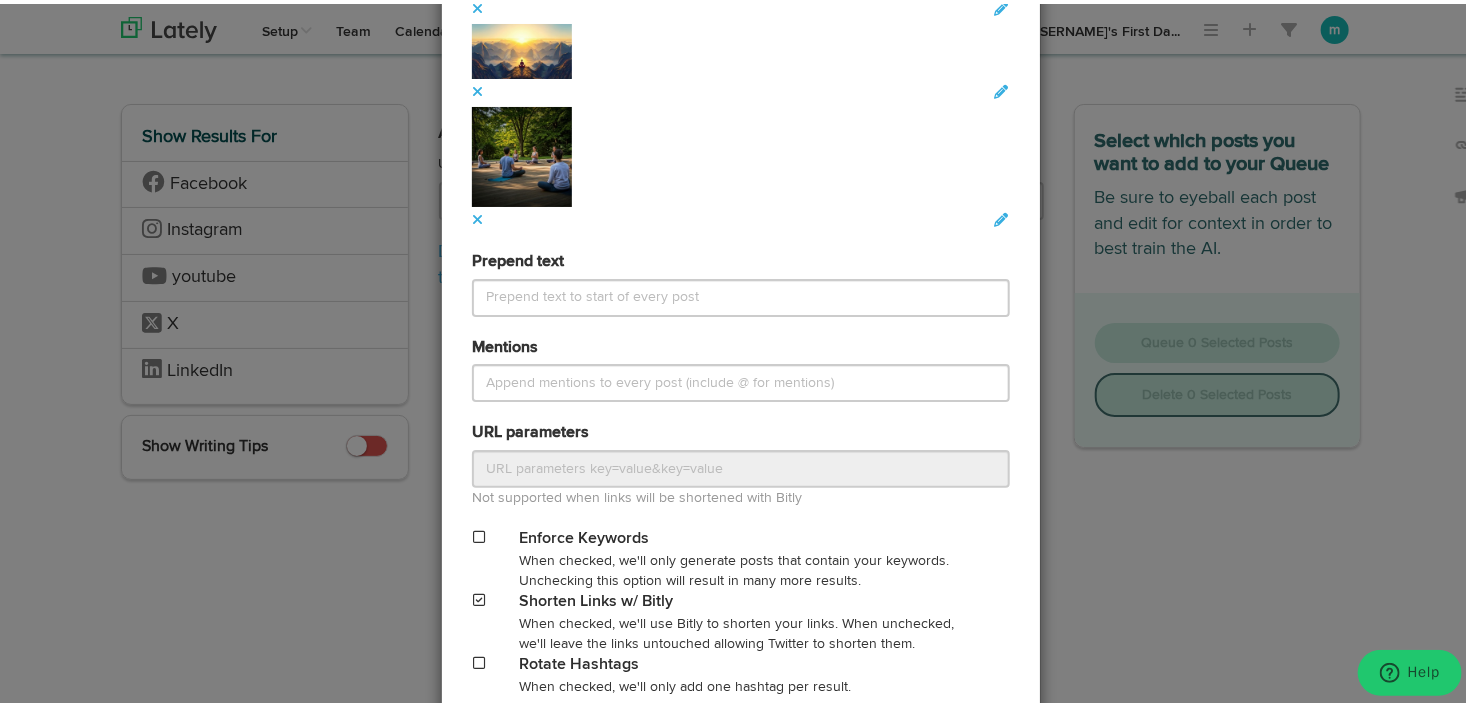 scroll, scrollTop: 1526, scrollLeft: 0, axis: vertical 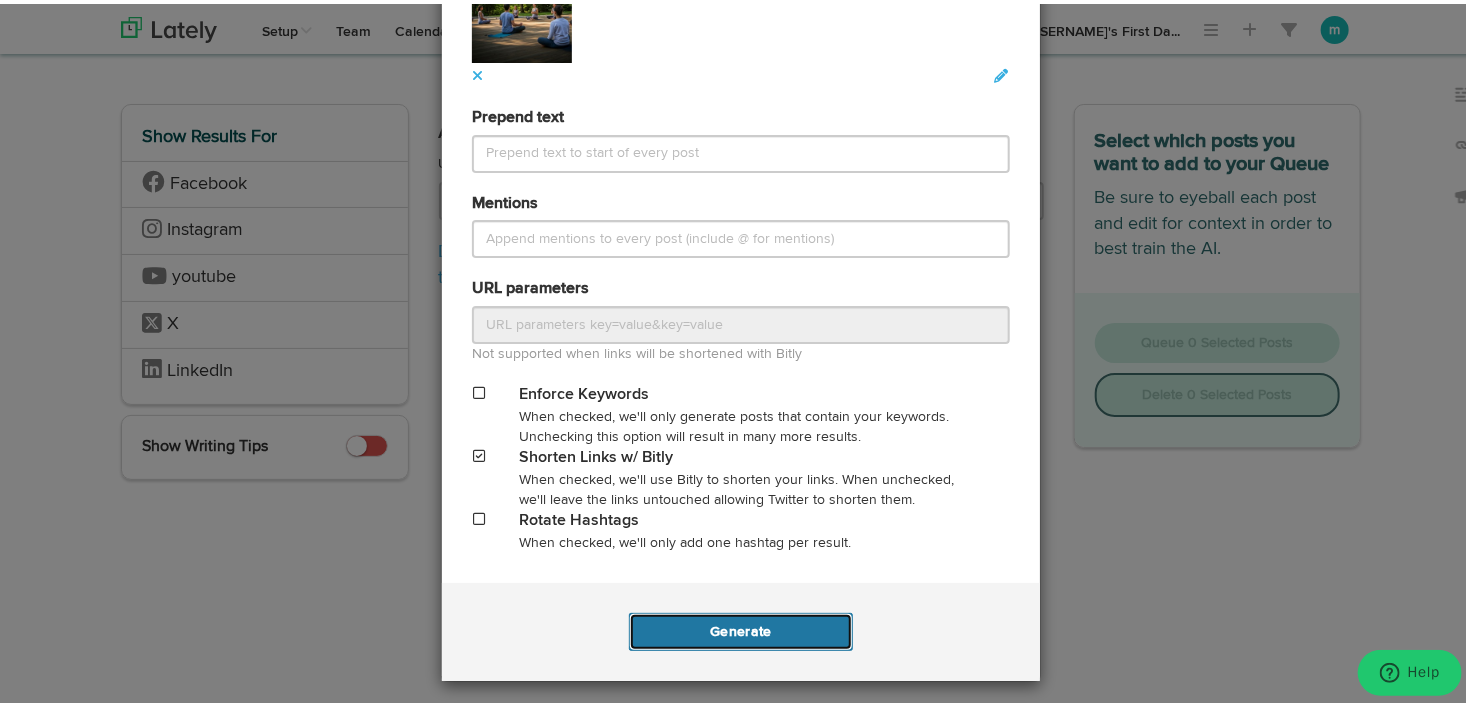 click on "Generate" at bounding box center (740, 628) 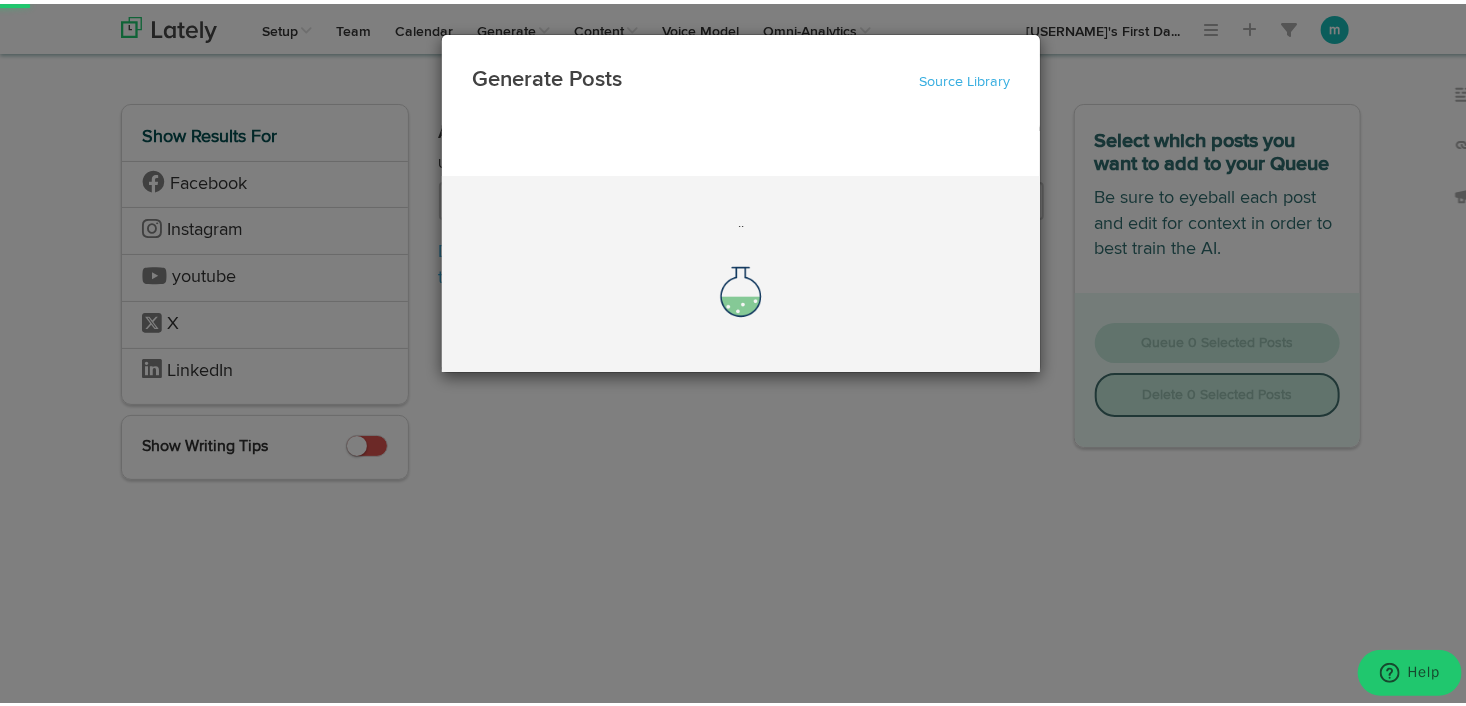 scroll, scrollTop: 0, scrollLeft: 0, axis: both 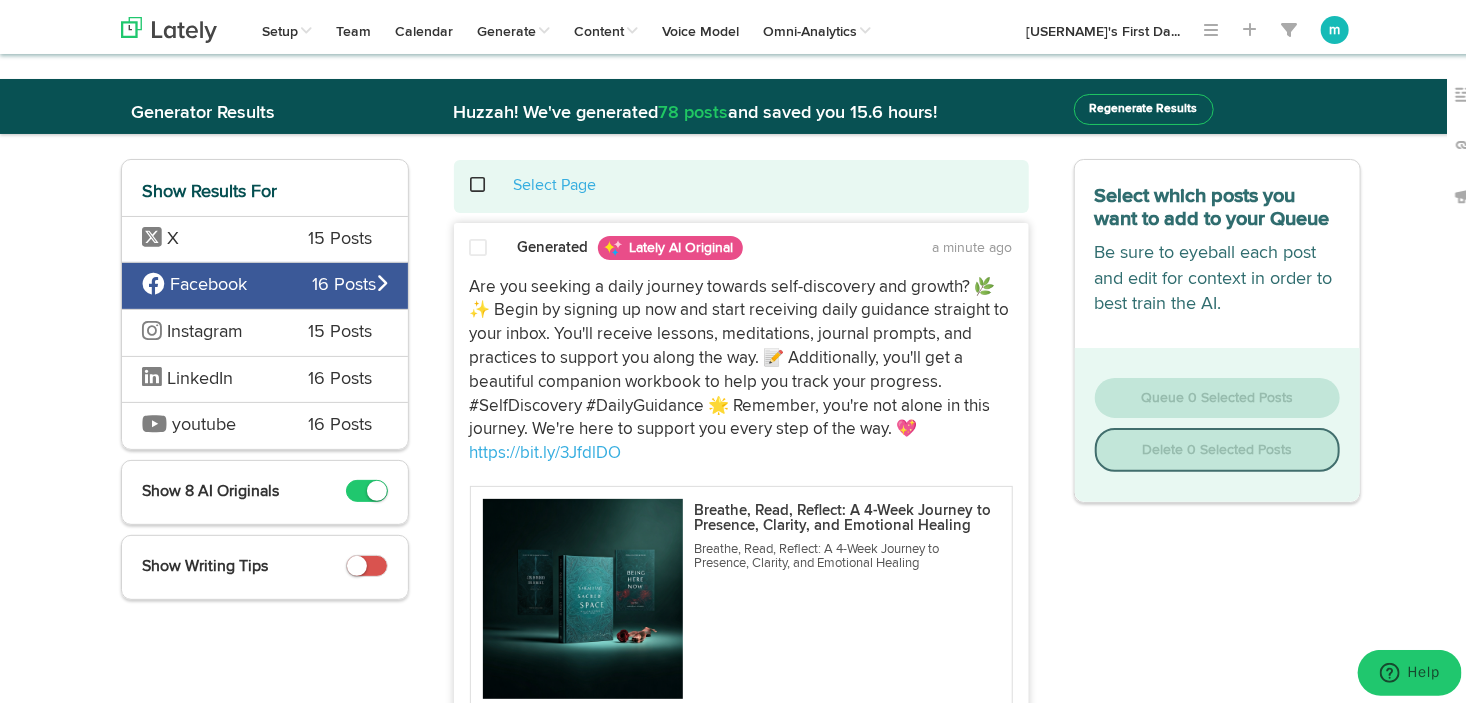 click at bounding box center [479, 244] 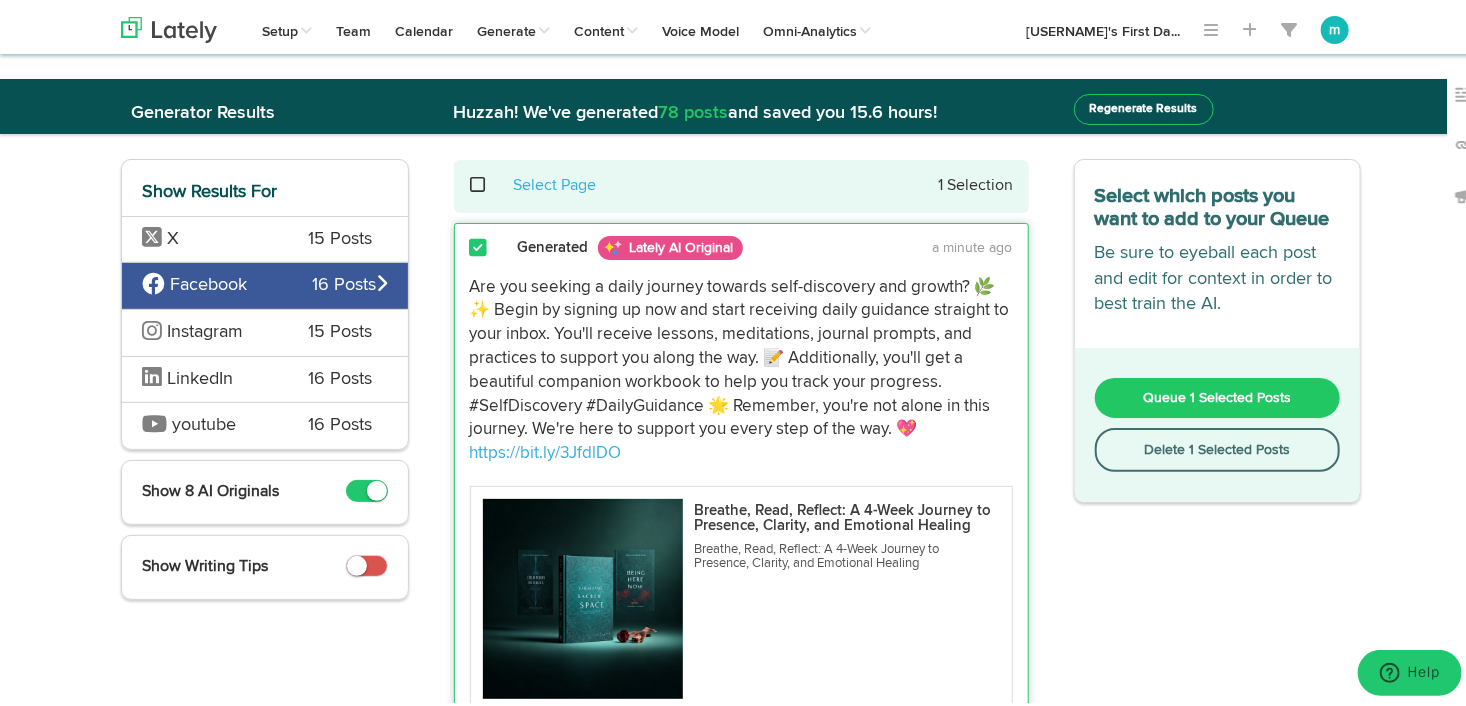 click at bounding box center (489, 181) 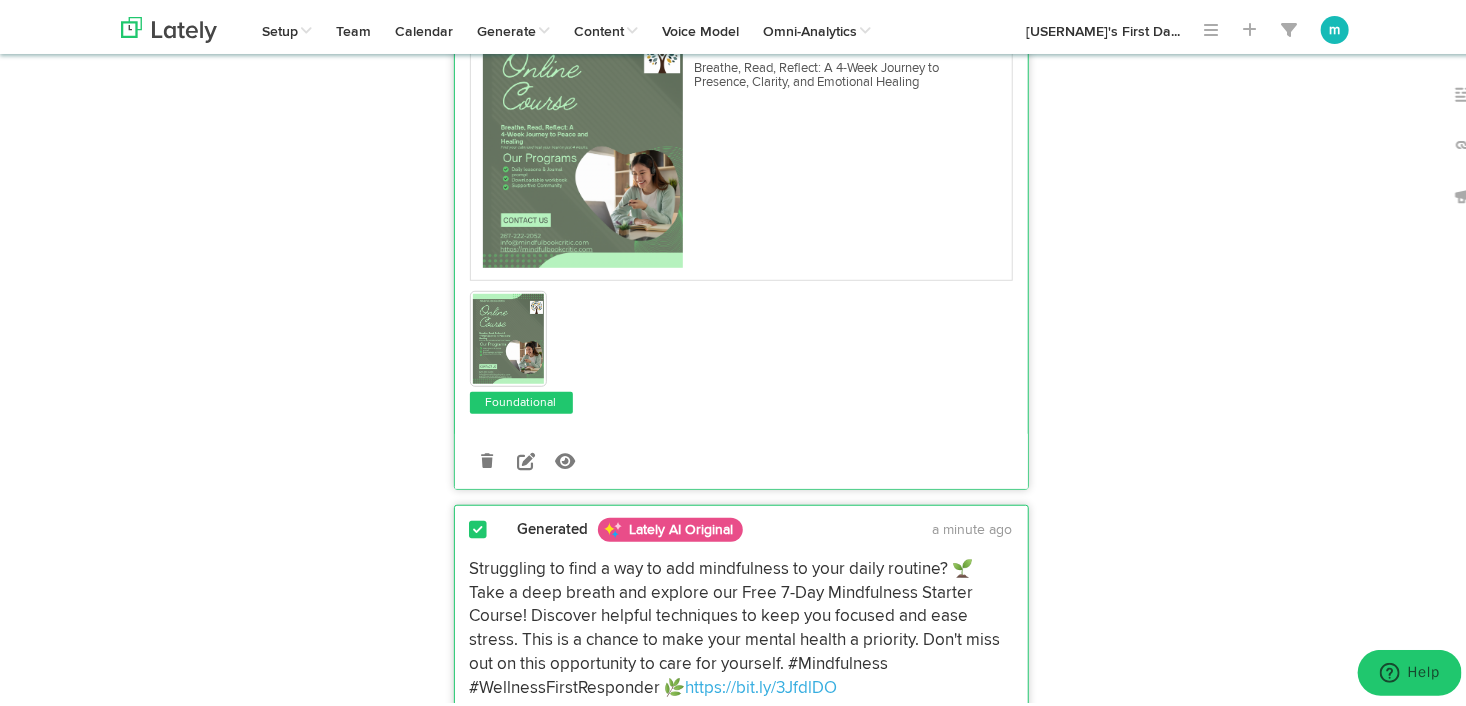 scroll, scrollTop: 4336, scrollLeft: 0, axis: vertical 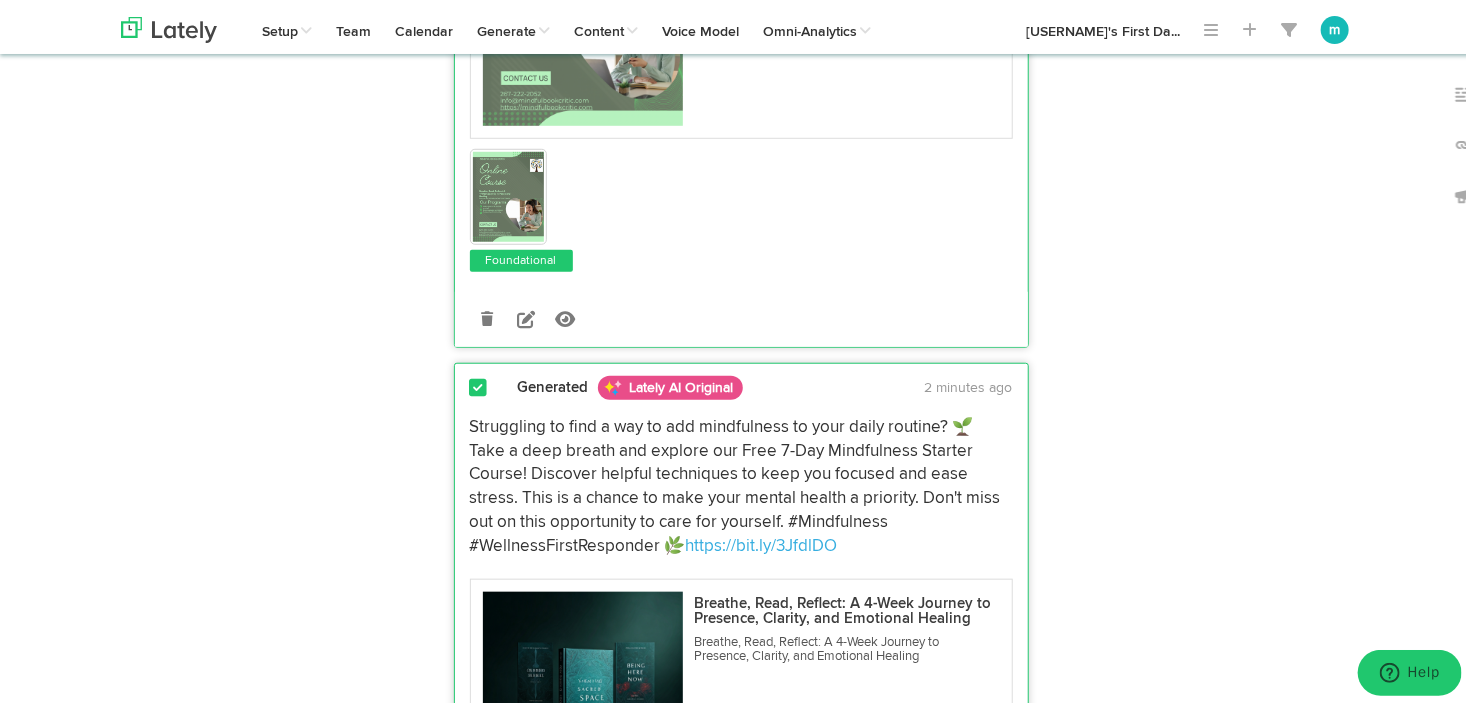 click at bounding box center [479, 384] 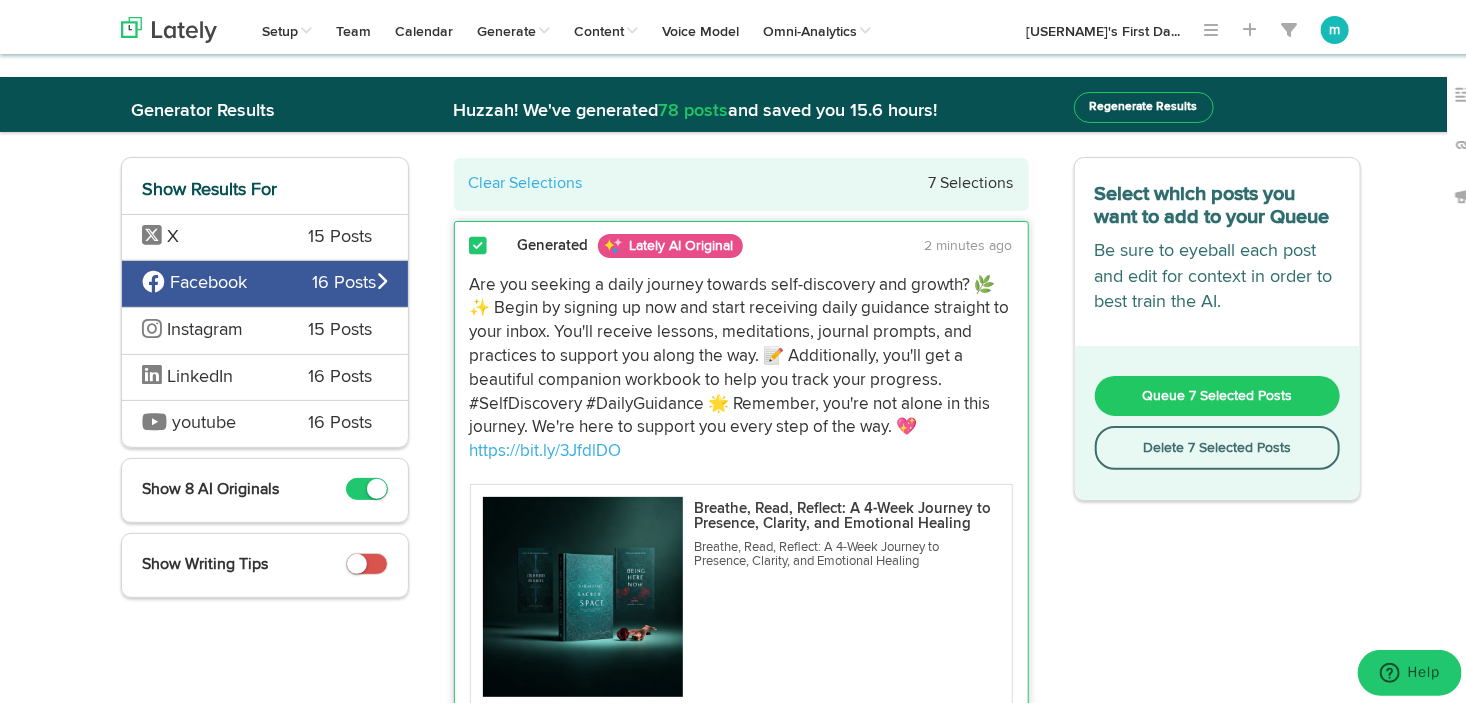 scroll, scrollTop: 0, scrollLeft: 0, axis: both 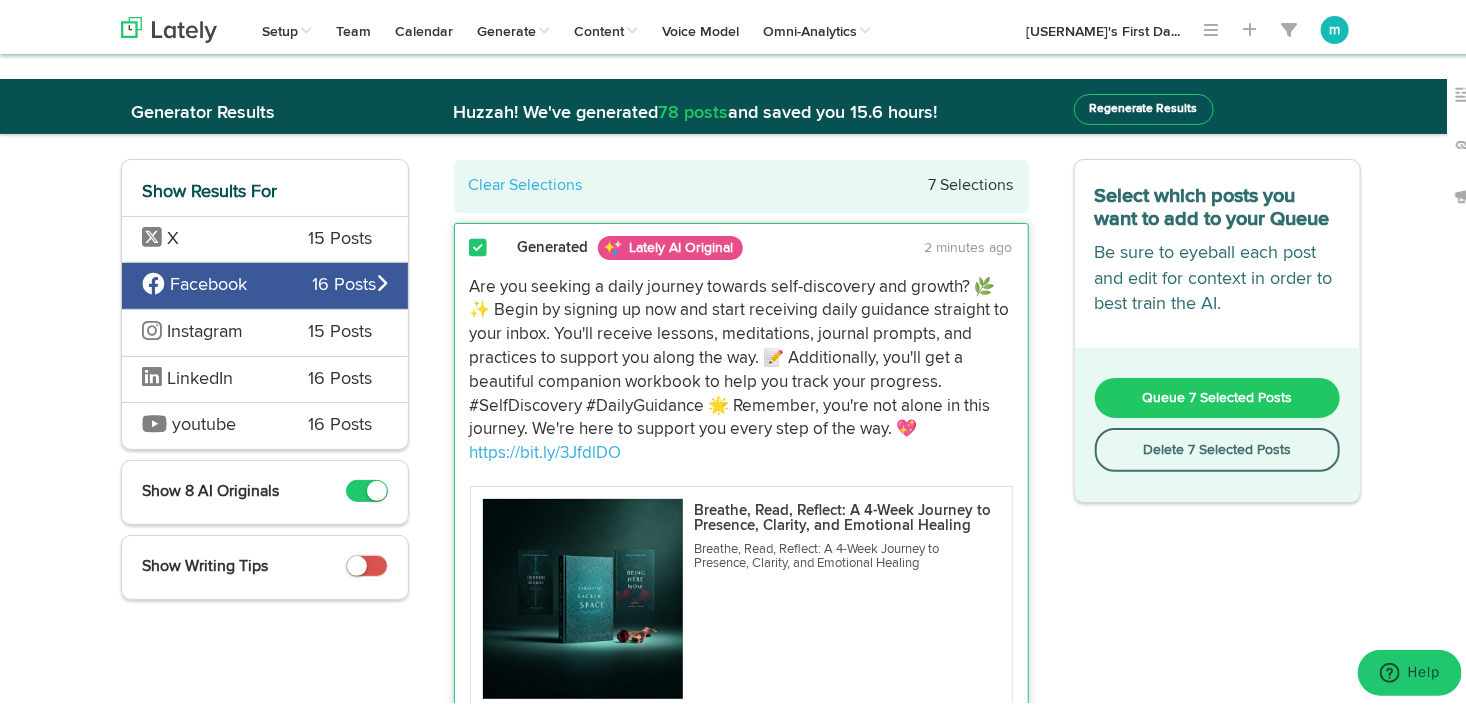 click on "Queue 7 Selected Posts" at bounding box center (1217, 394) 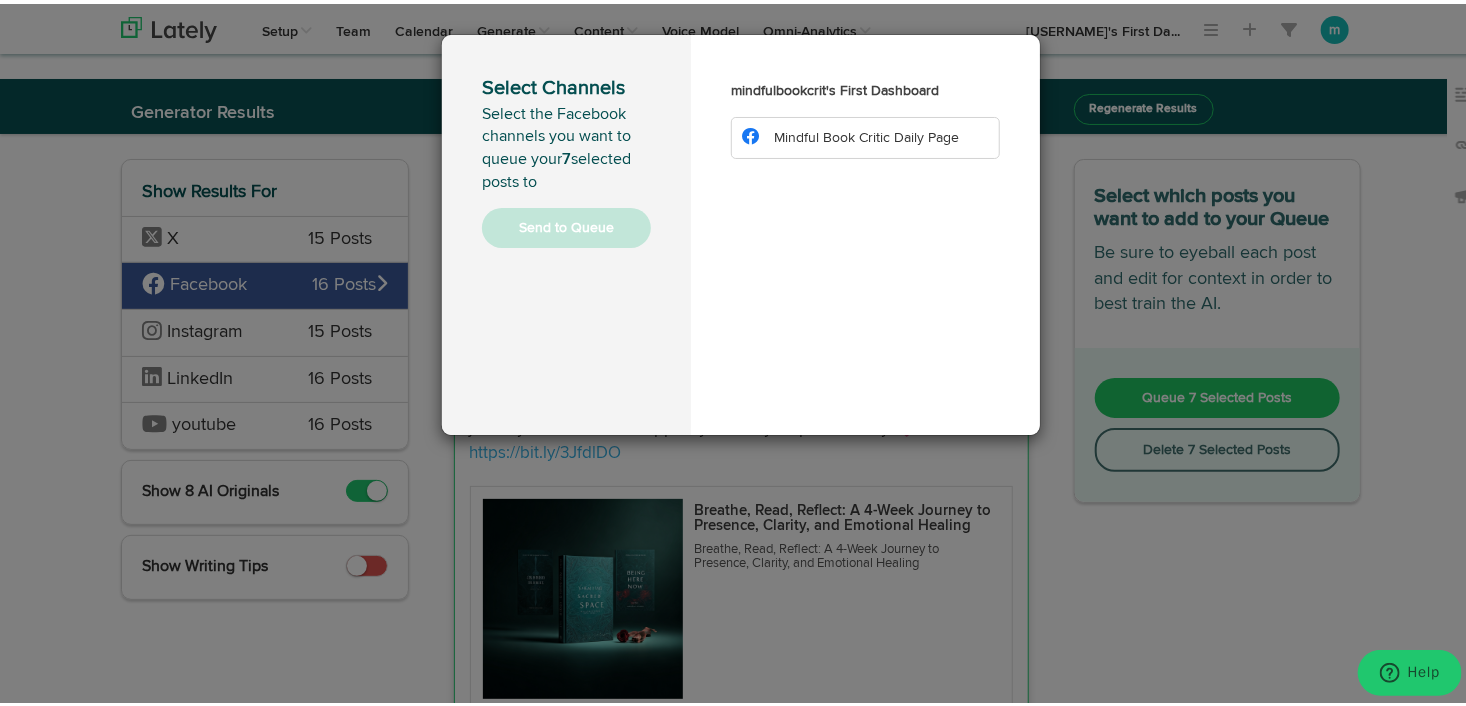 click on "Mindful Book Critic Daily Page" at bounding box center (866, 134) 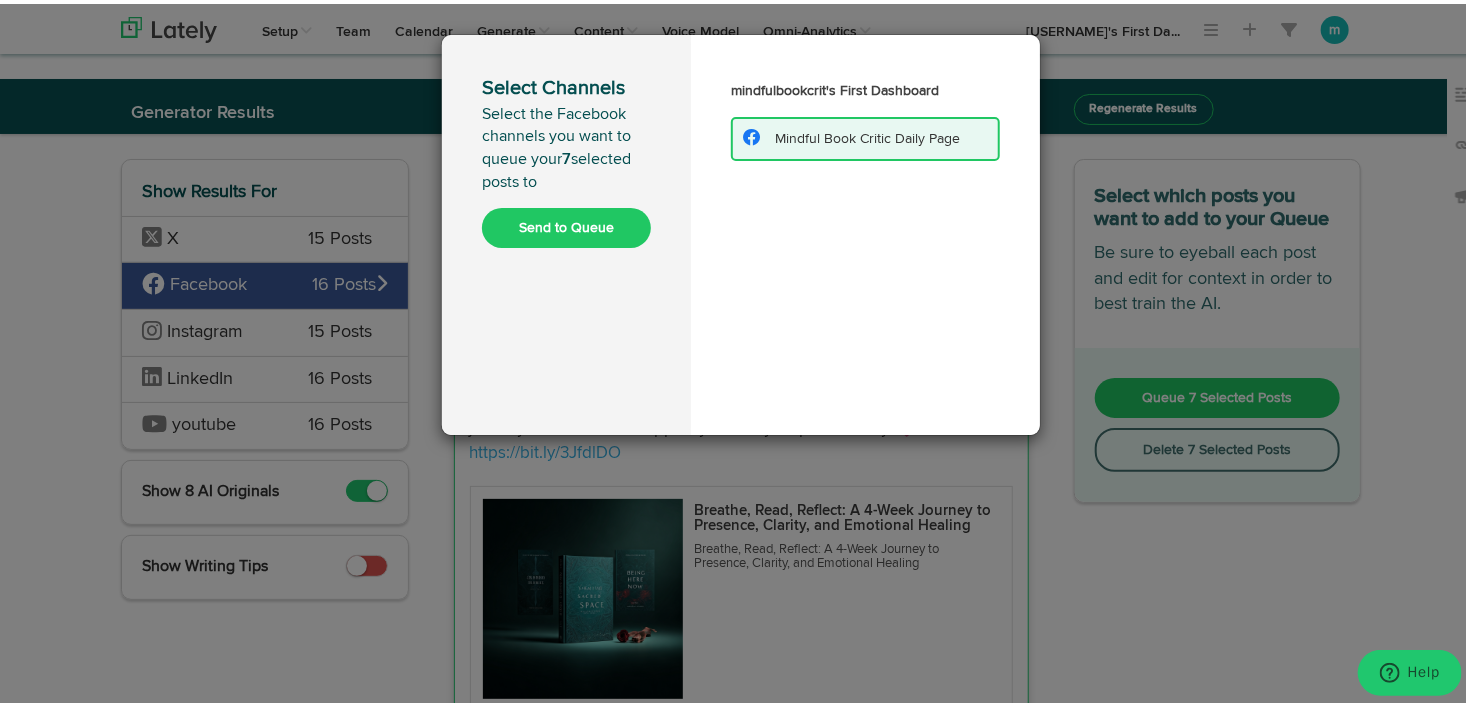 click on "Send to Queue" at bounding box center (566, 224) 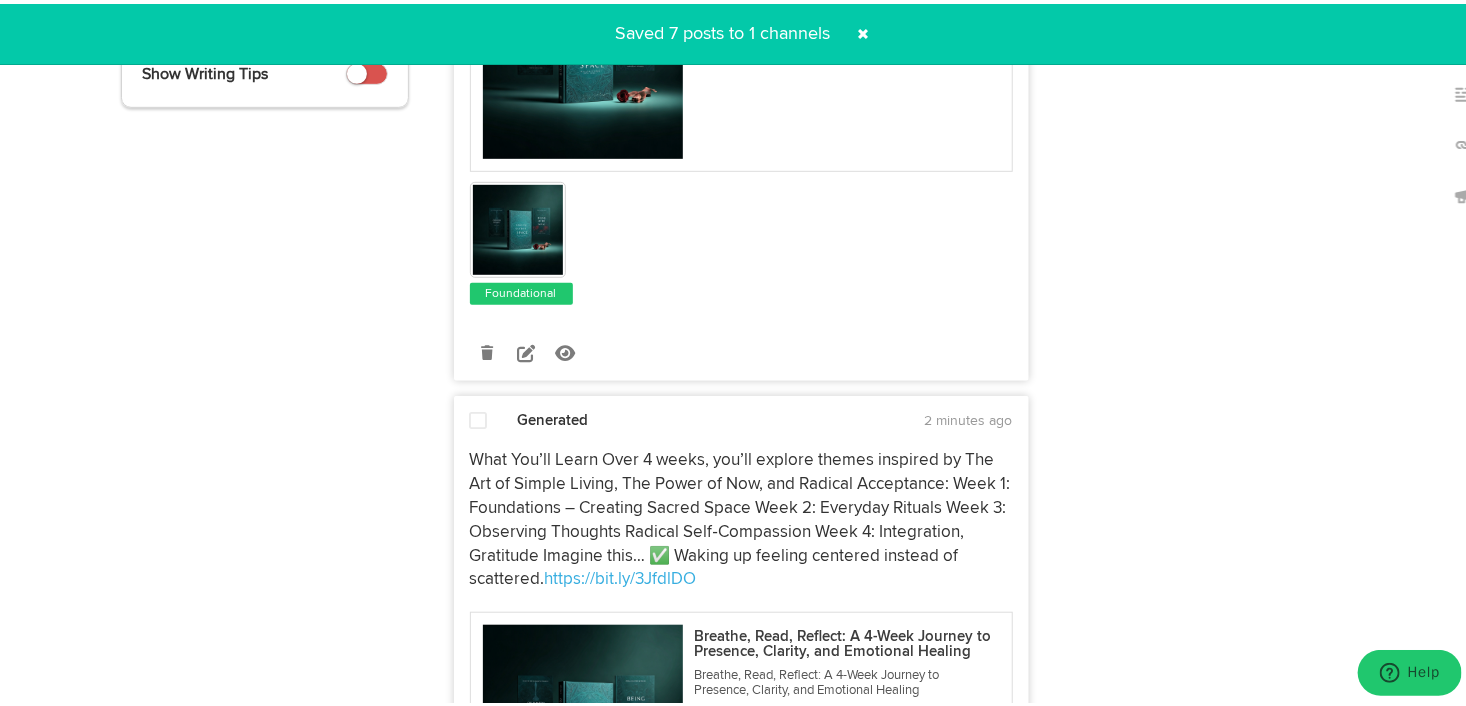 scroll, scrollTop: 600, scrollLeft: 0, axis: vertical 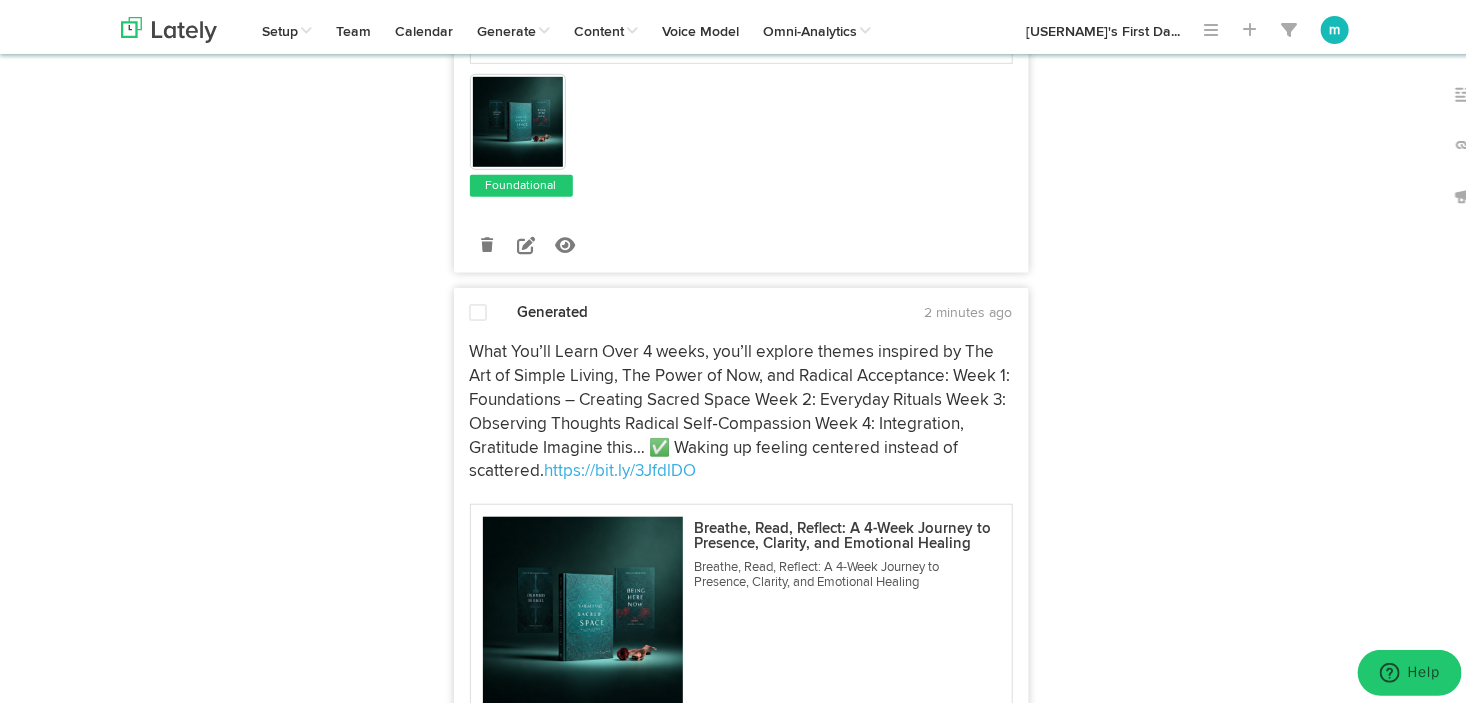 click at bounding box center [479, 309] 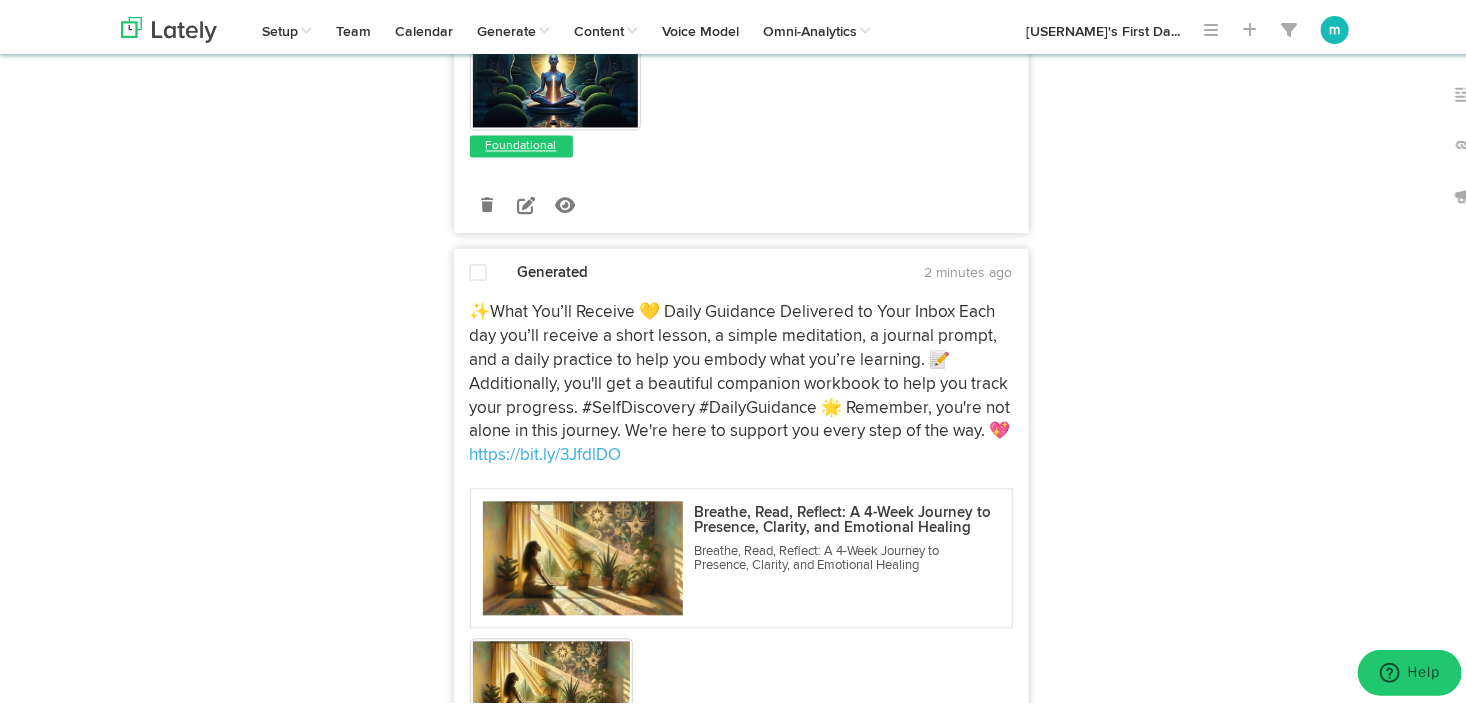 scroll, scrollTop: 2000, scrollLeft: 0, axis: vertical 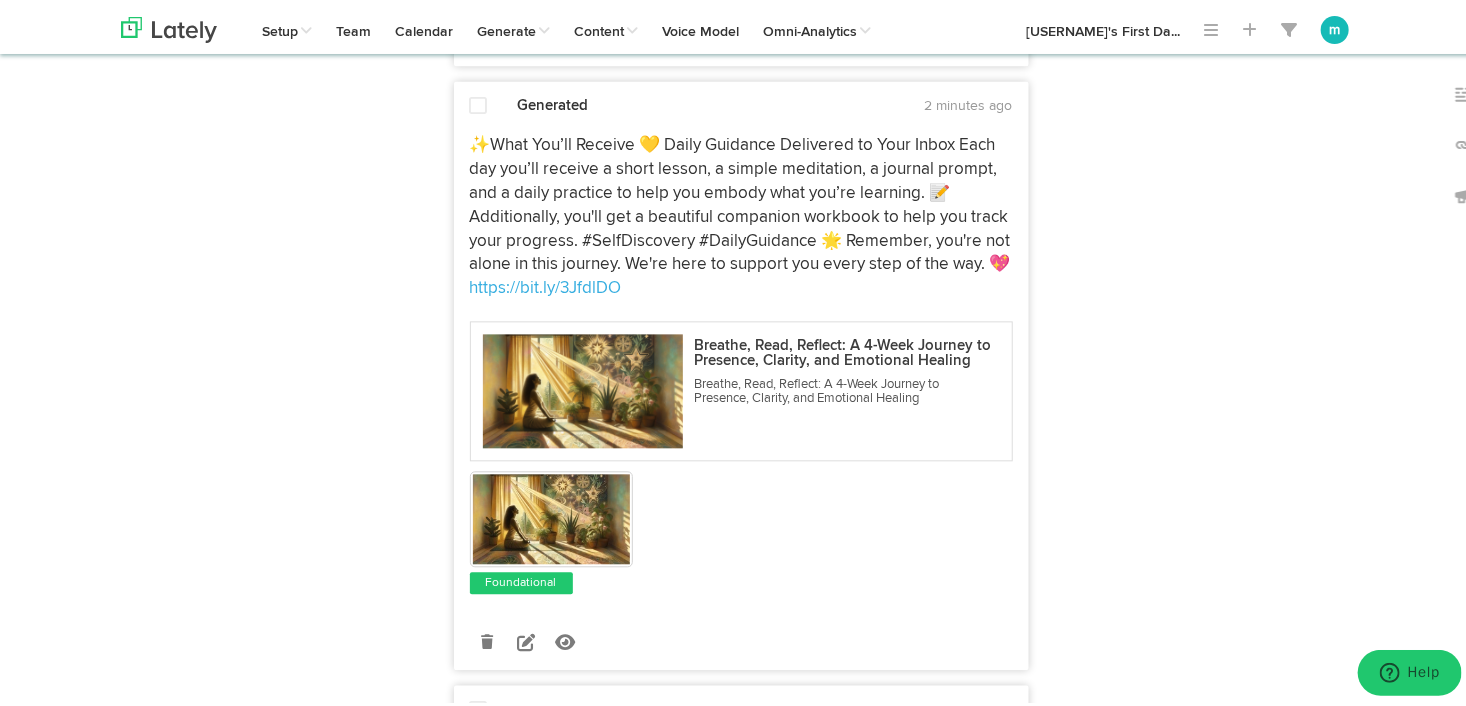 click at bounding box center [479, 102] 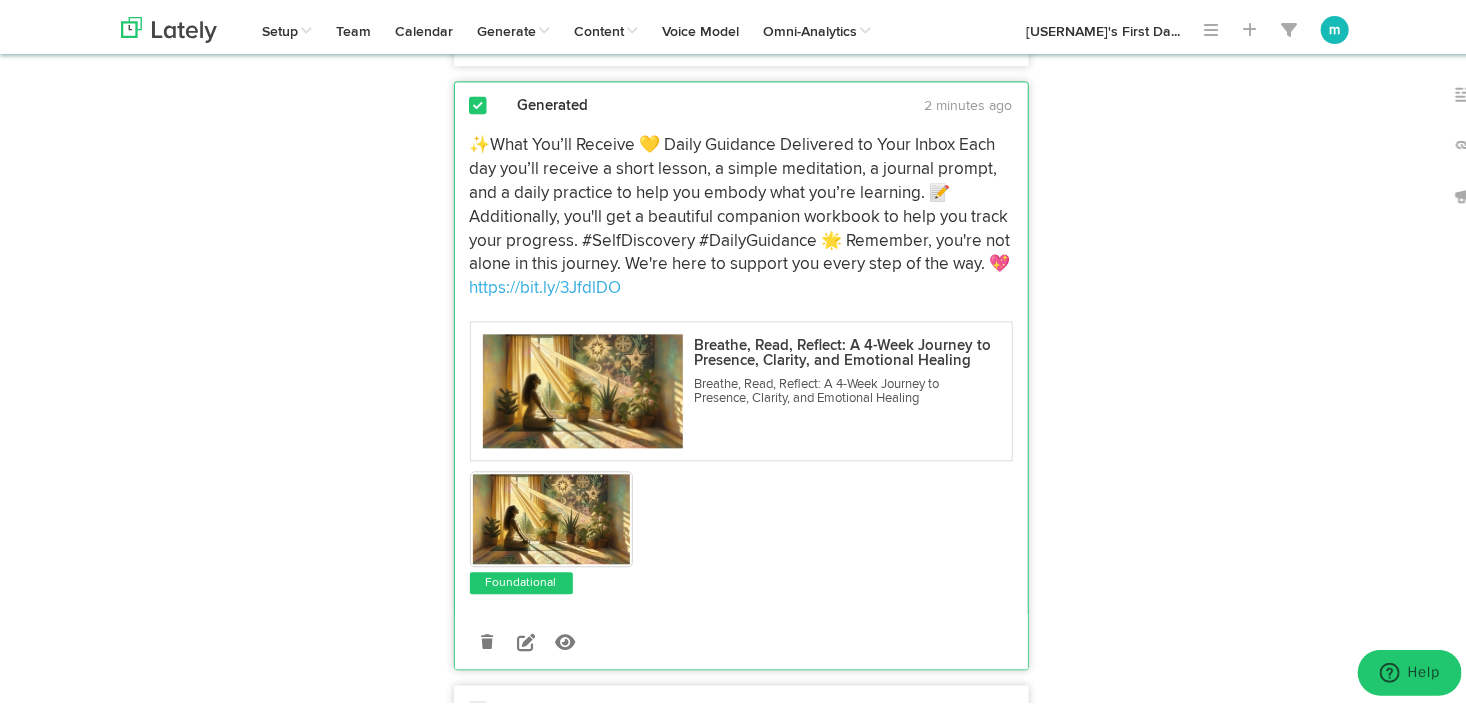 scroll, scrollTop: 2400, scrollLeft: 0, axis: vertical 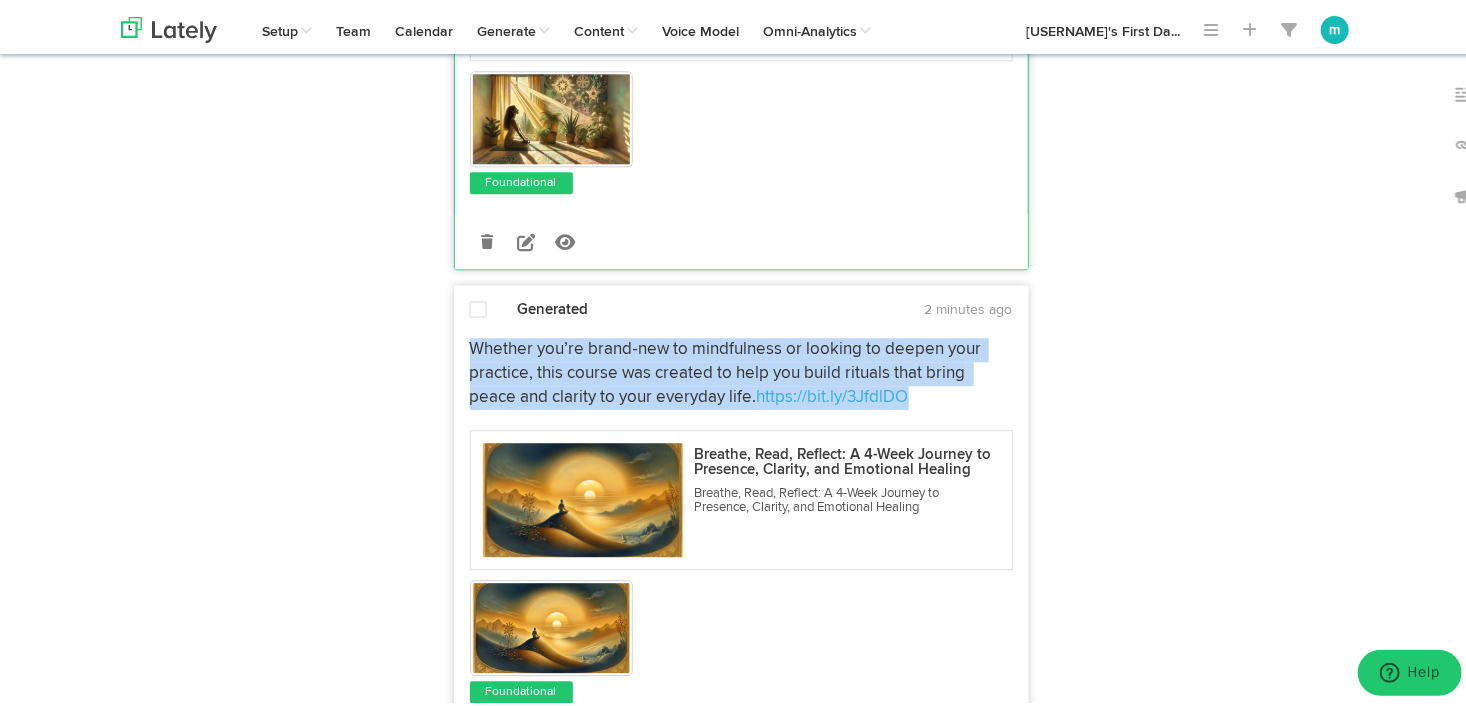 drag, startPoint x: 932, startPoint y: 318, endPoint x: 462, endPoint y: 274, distance: 472.05508 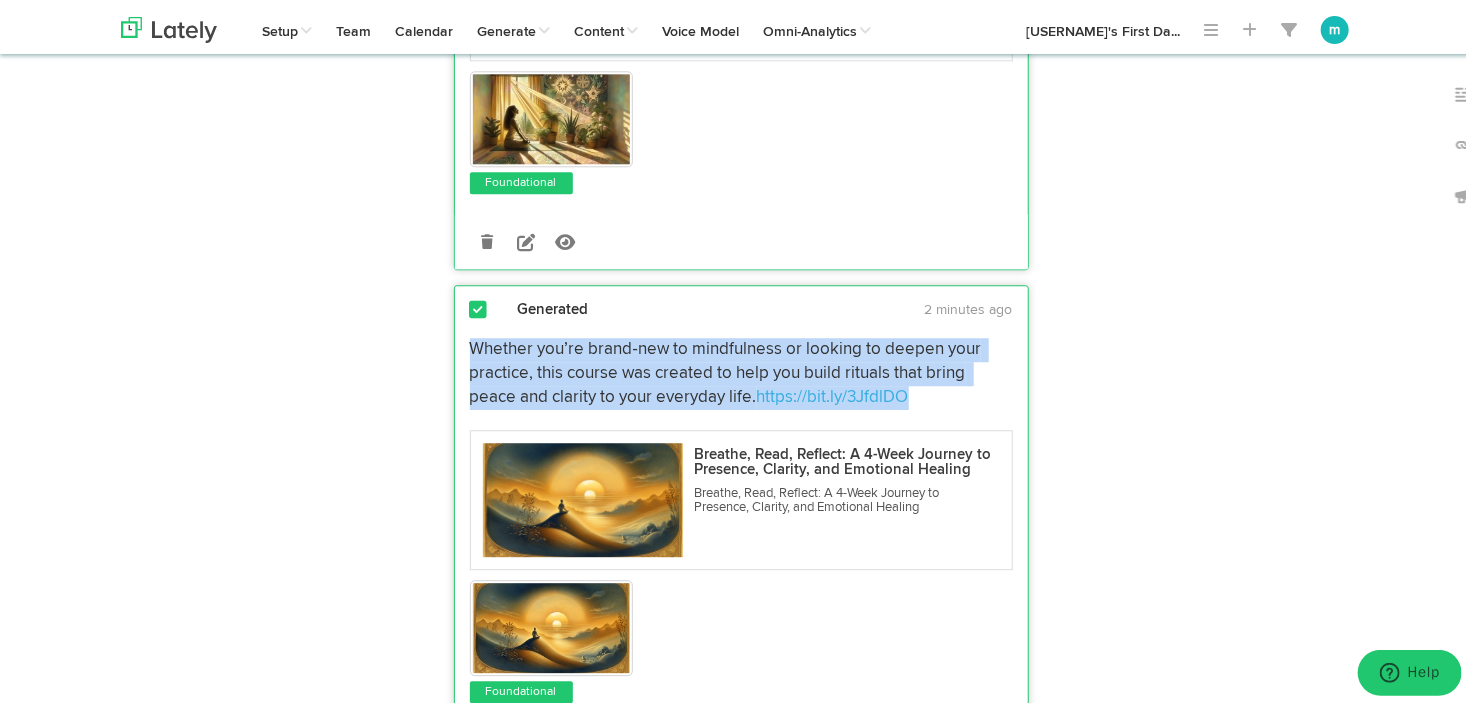 copy on "Whether you’re brand‑new to mindfulness or looking to deepen your practice, this course was created to help you build rituals that bring peace and clarity to your everyday life.  https://bit.ly/3JfdlDO" 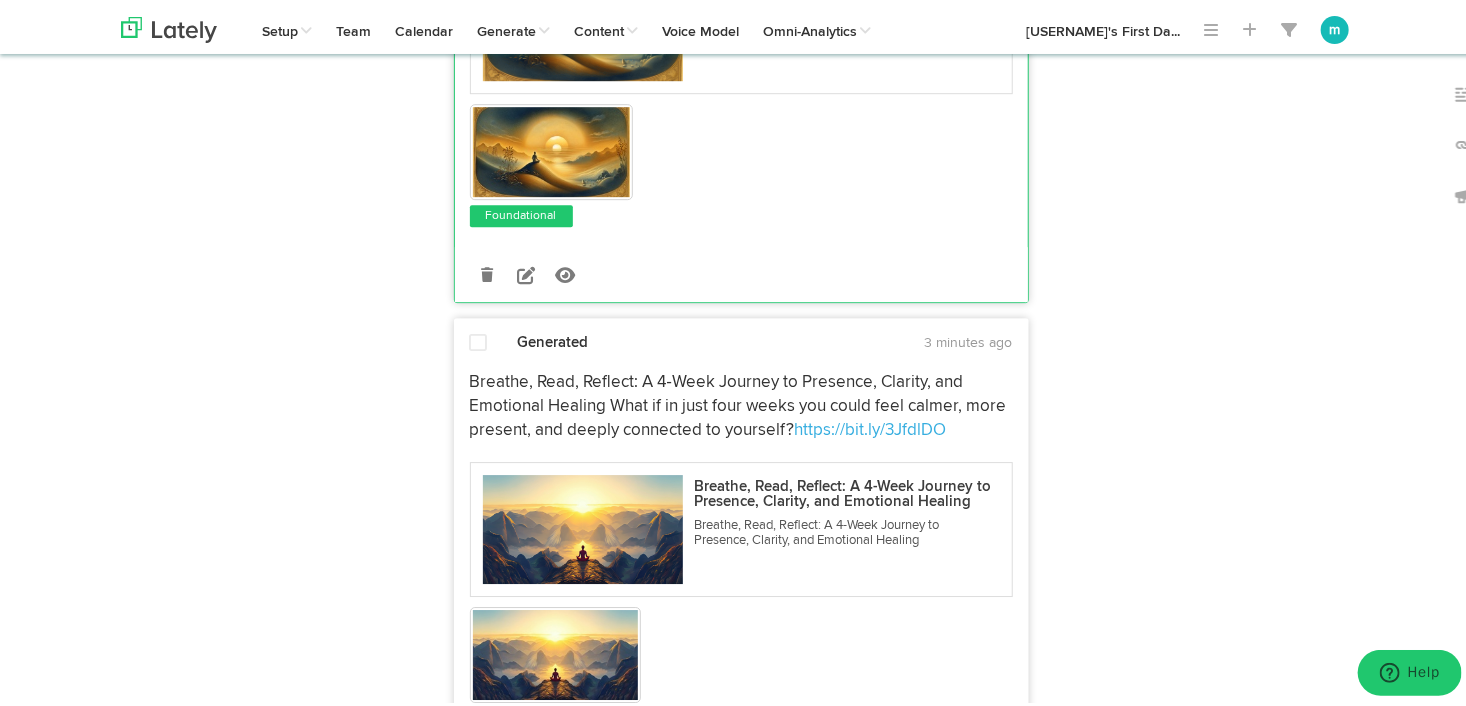 scroll, scrollTop: 3000, scrollLeft: 0, axis: vertical 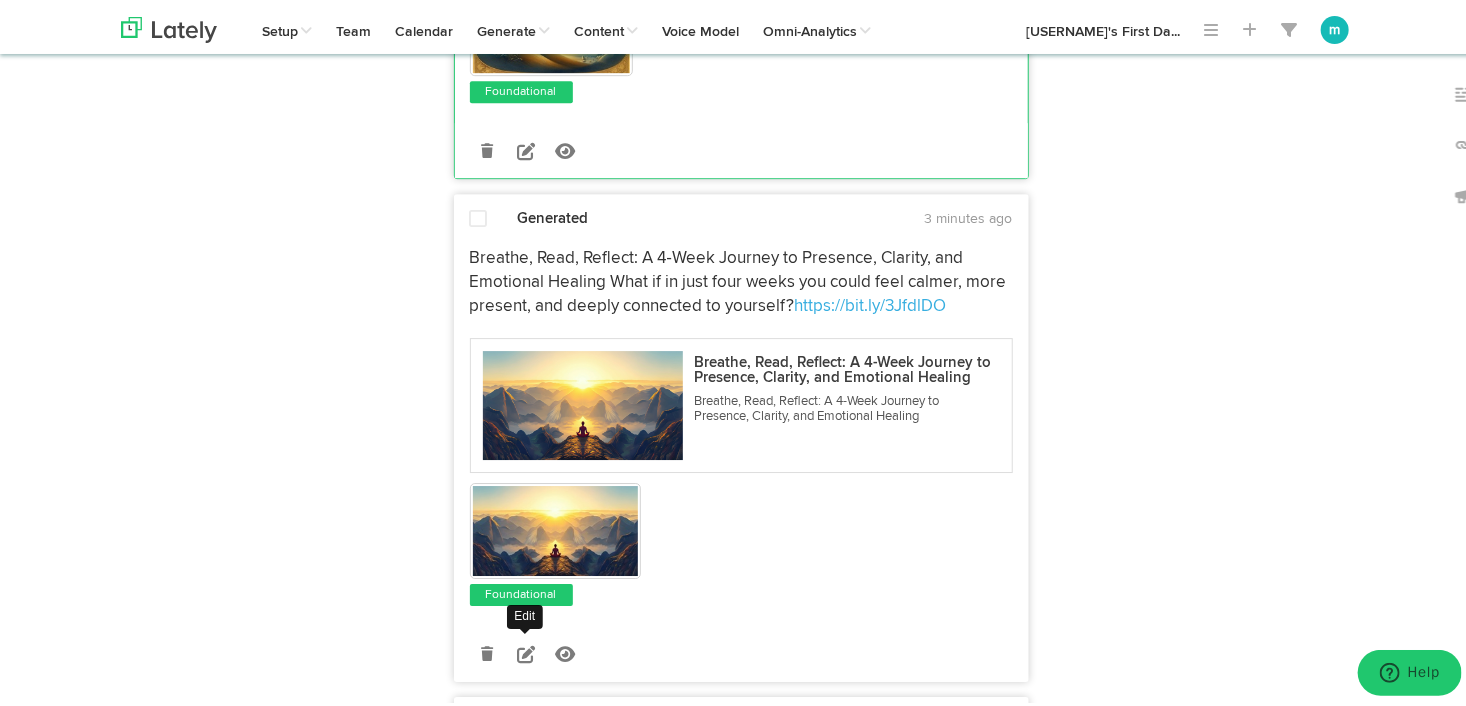 click at bounding box center (526, 650) 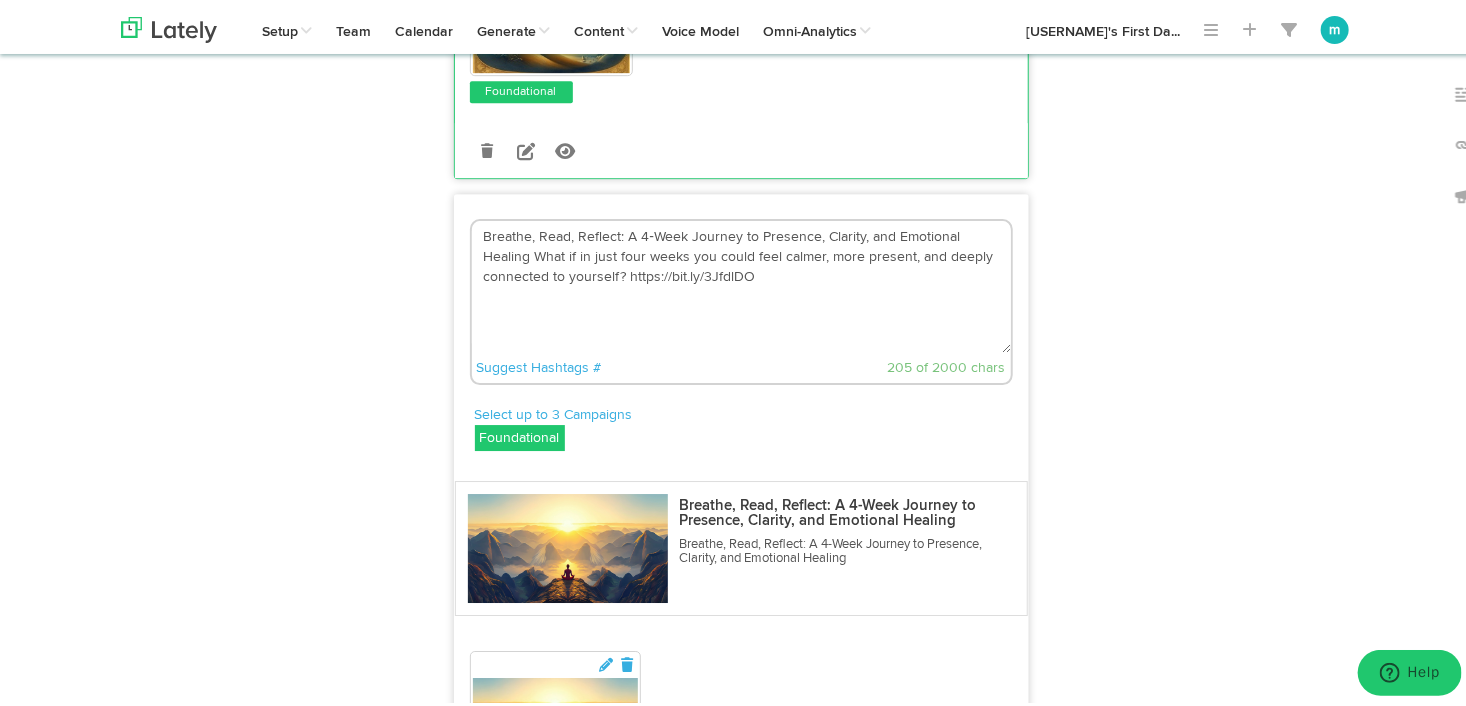 drag, startPoint x: 771, startPoint y: 198, endPoint x: 349, endPoint y: 141, distance: 425.83212 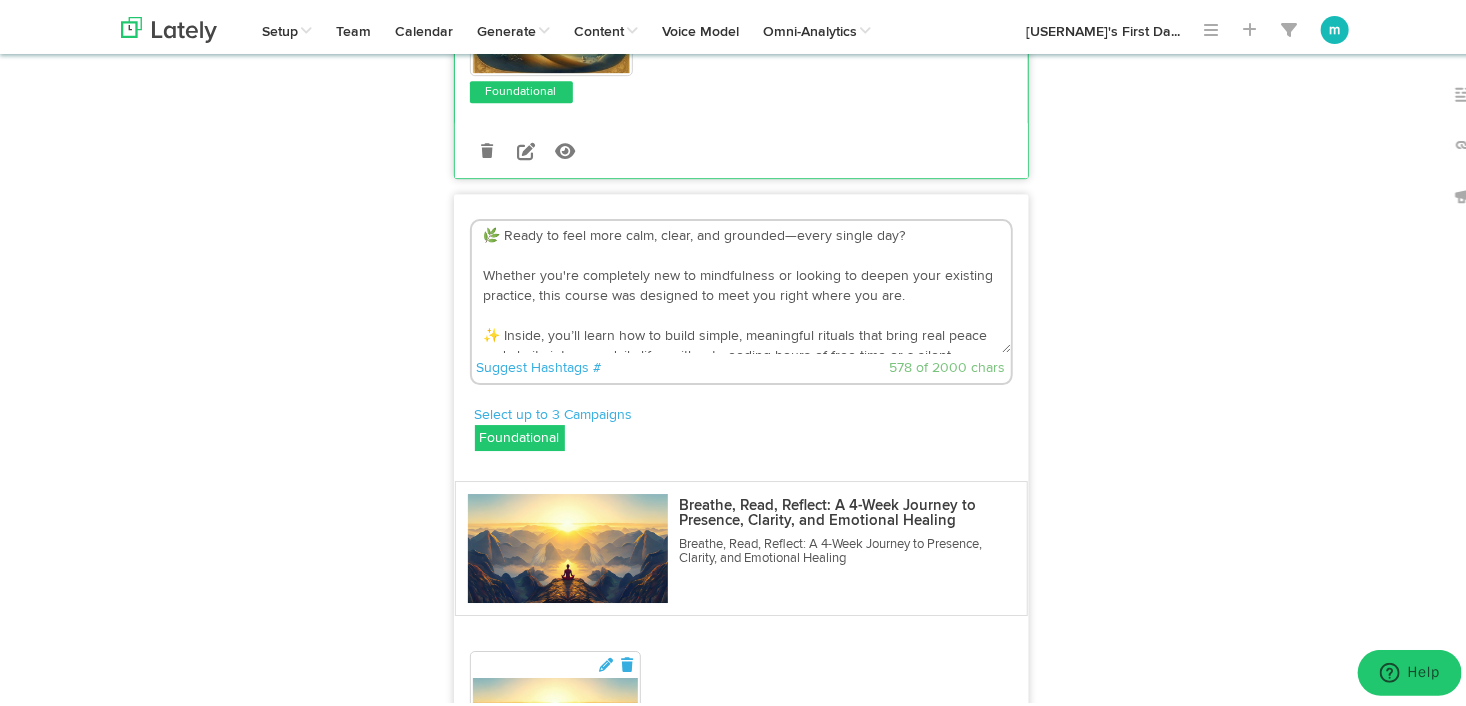 scroll, scrollTop: 0, scrollLeft: 0, axis: both 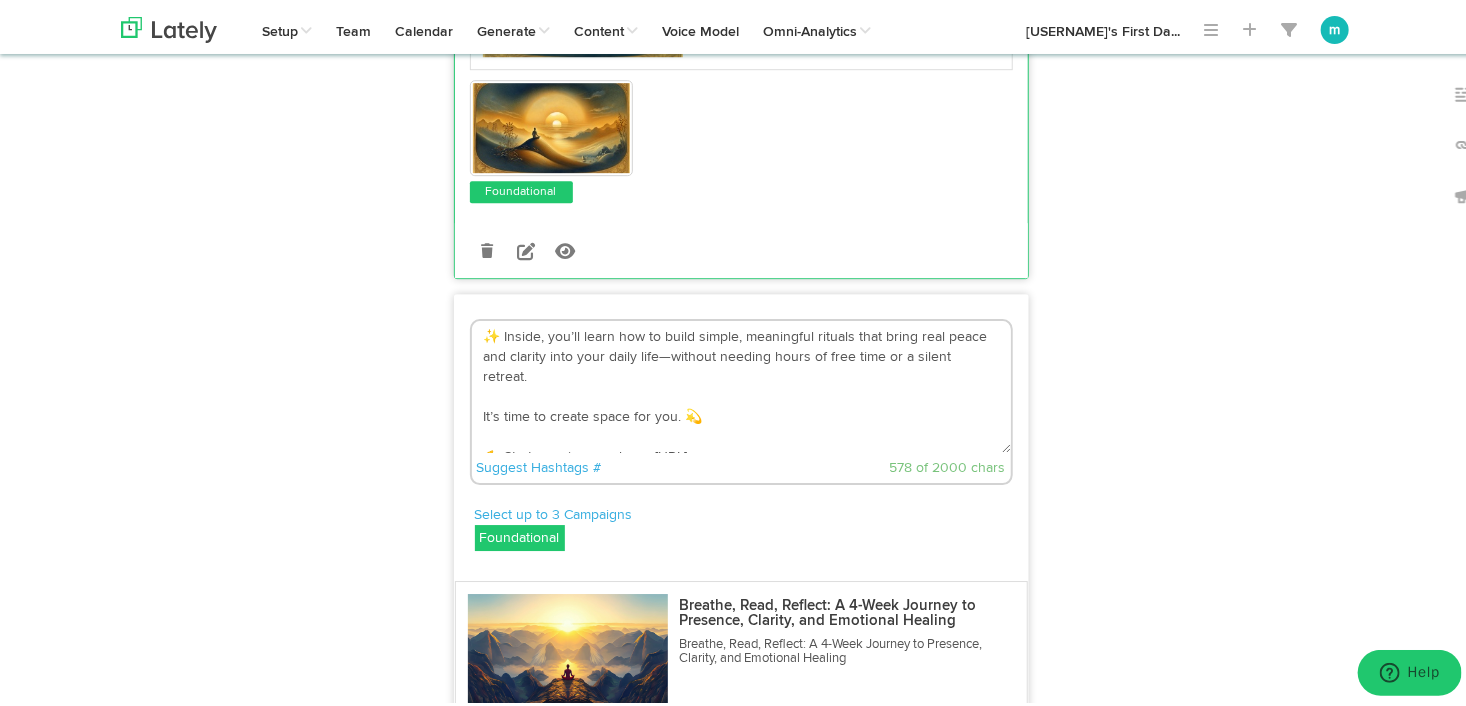 click on "🌿 Ready to feel more calm, clear, and grounded—every single day?
Whether you're completely new to mindfulness or looking to deepen your existing practice, this course was designed to meet you right where you are.
✨ Inside, you’ll learn how to build simple, meaningful rituals that bring real peace and clarity into your daily life—without needing hours of free time or a silent retreat.
It’s time to create space for you. 💫
👉 Start your journey here: [URL]
#MindfulnessMatters #DailyRituals #PeacefulLiving #SpiritualGrowth #MindfulJourney #SelfCareTools" at bounding box center (741, 383) 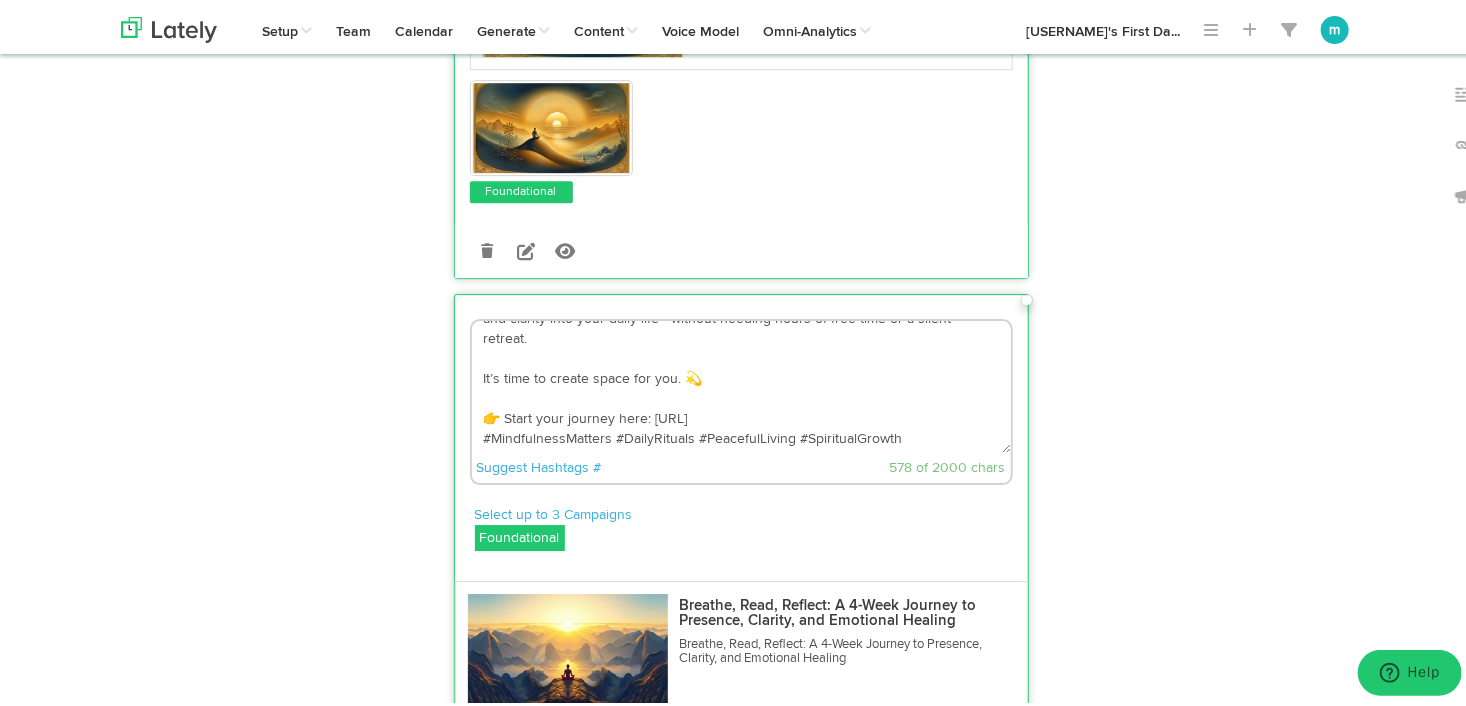 scroll, scrollTop: 160, scrollLeft: 0, axis: vertical 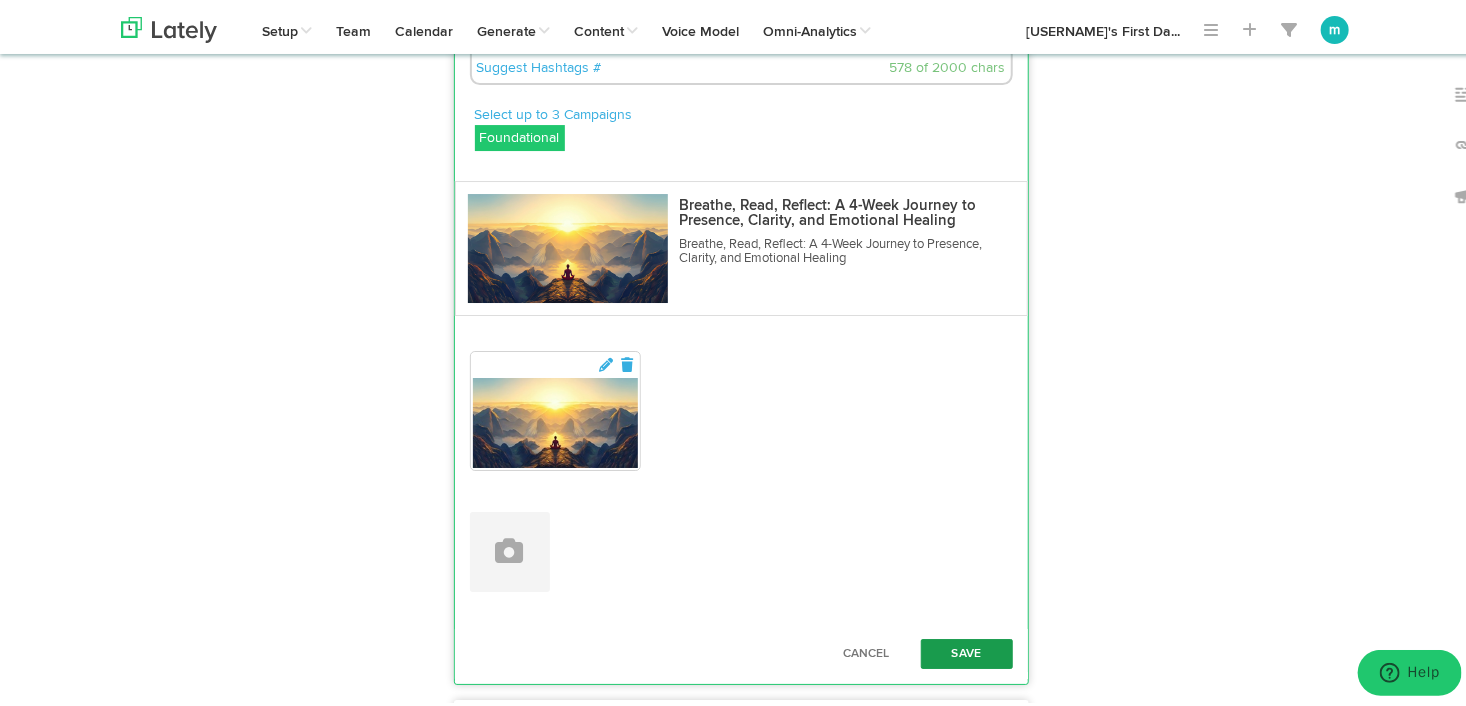 type on "🌿 Ready to feel more calm, clear, and grounded—every single day?
Whether you're completely new to mindfulness or looking to deepen your existing practice, this course was designed to meet you right where you are.
✨ Inside, you’ll learn how to build simple, meaningful rituals that bring real peace and clarity into your daily life—without needing hours of free time or a silent retreat.
It’s time to create space for you. 💫
👉 Start your journey here: [URL]
#MindfulnessMatters #DailyRituals #PeacefulLiving #SpiritualGrowth #MindfulJourney #SelfCareTools" 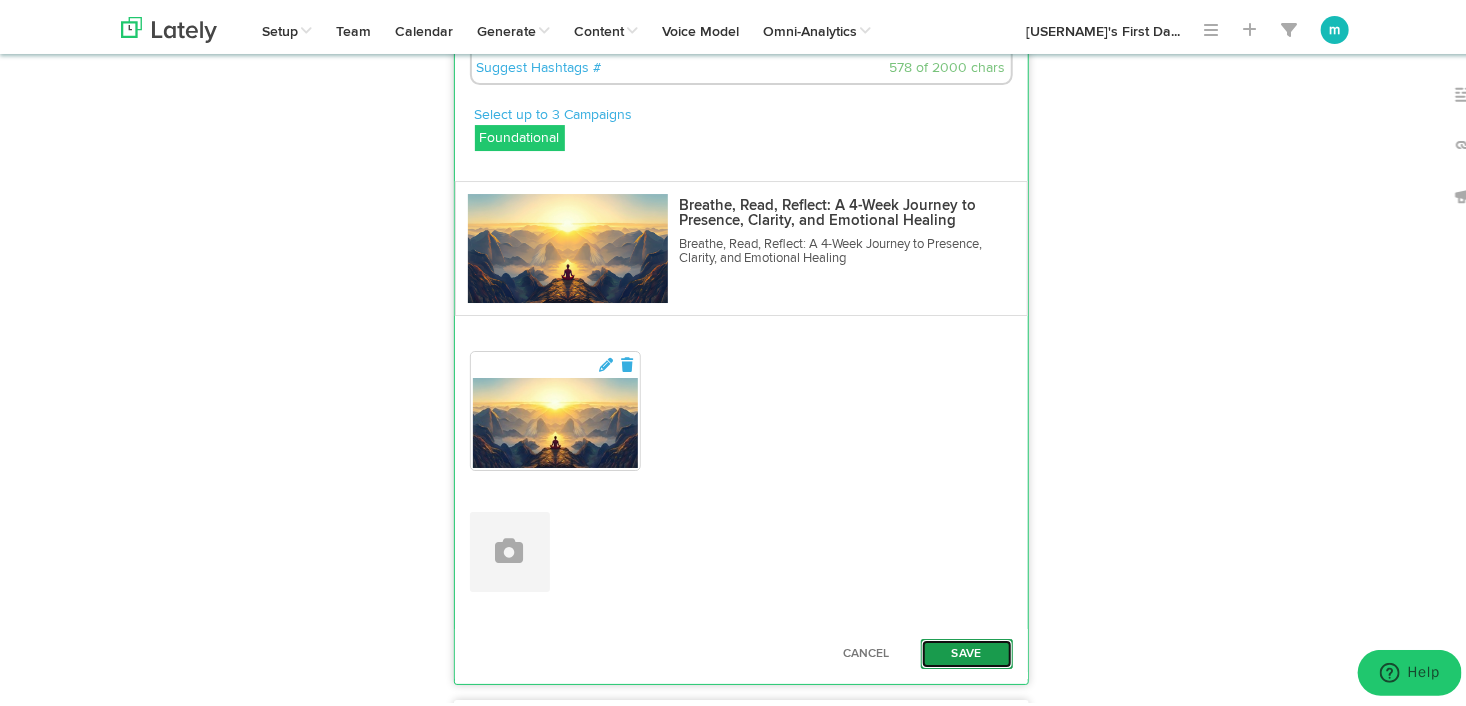 click on "Save" at bounding box center [967, 650] 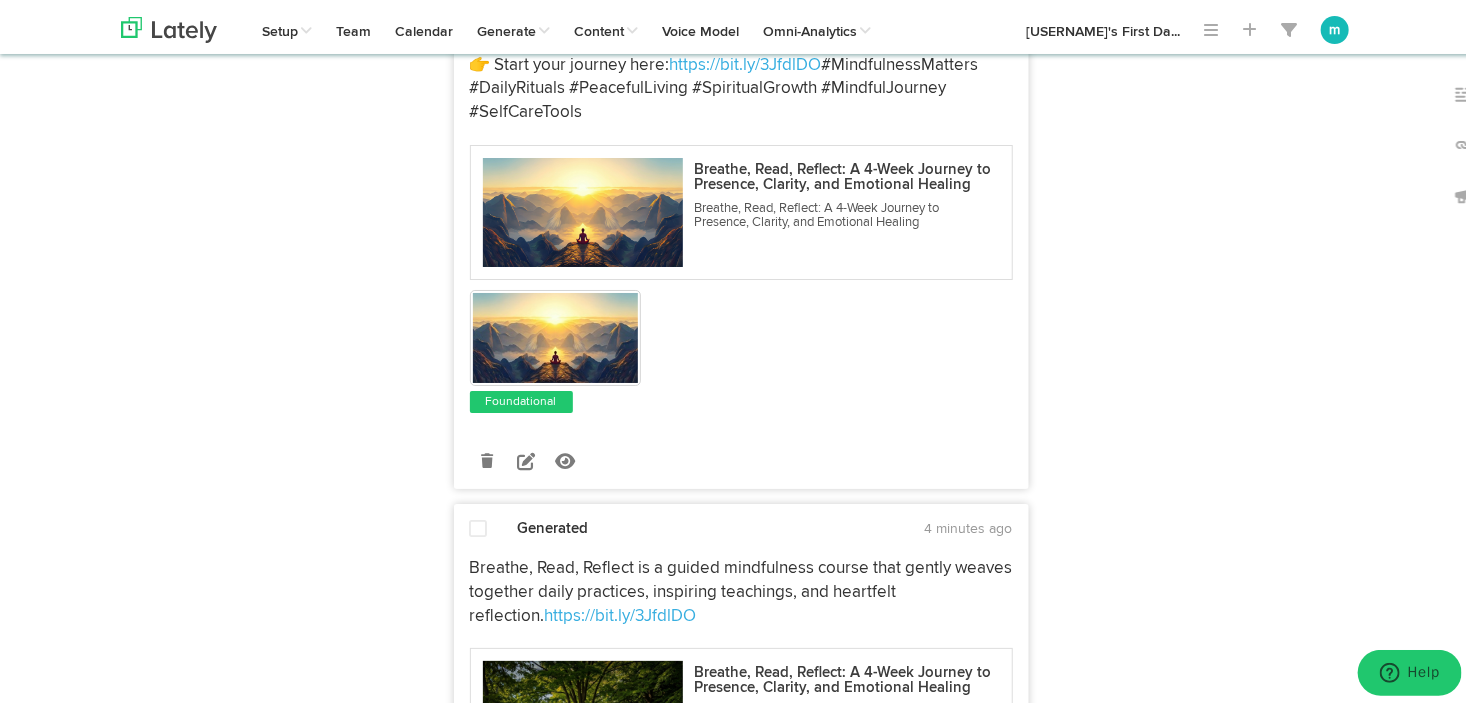scroll, scrollTop: 3600, scrollLeft: 0, axis: vertical 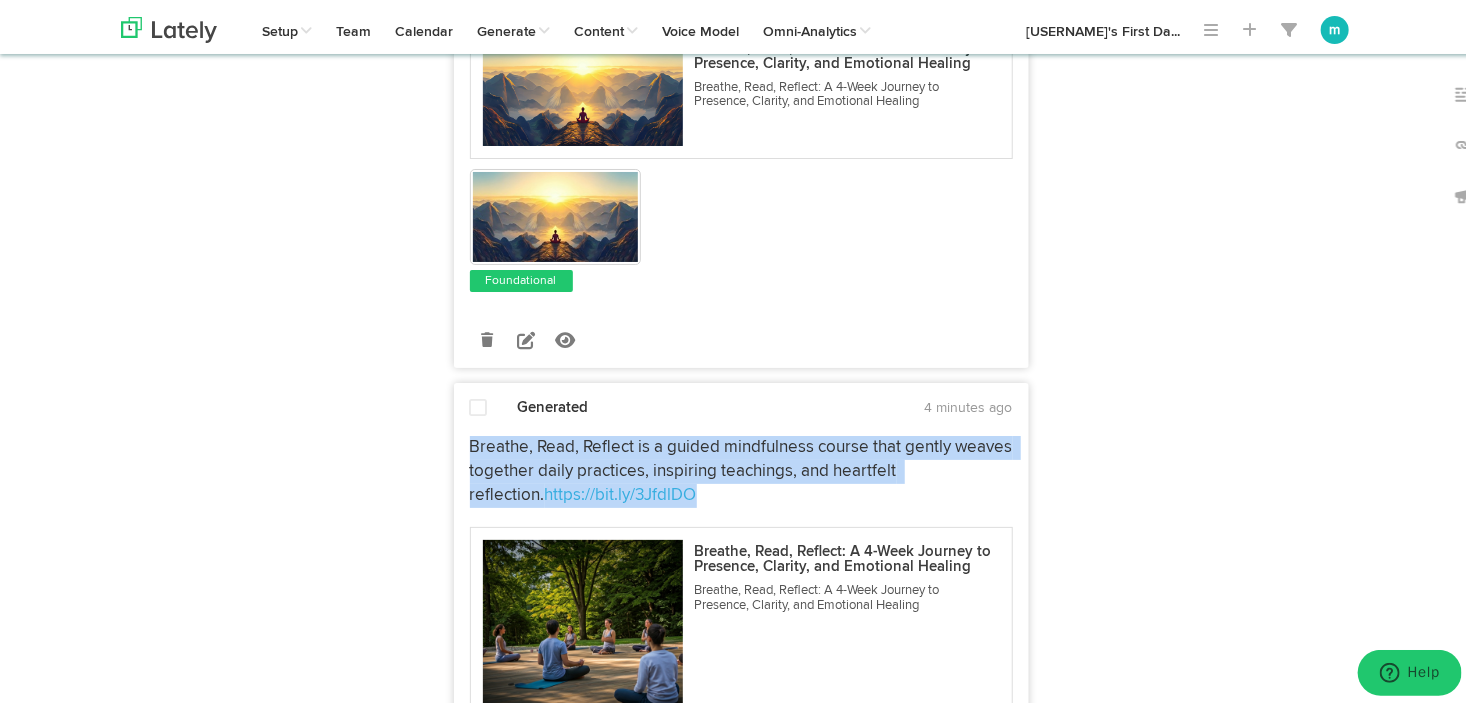 drag, startPoint x: 454, startPoint y: 350, endPoint x: 641, endPoint y: 419, distance: 199.32385 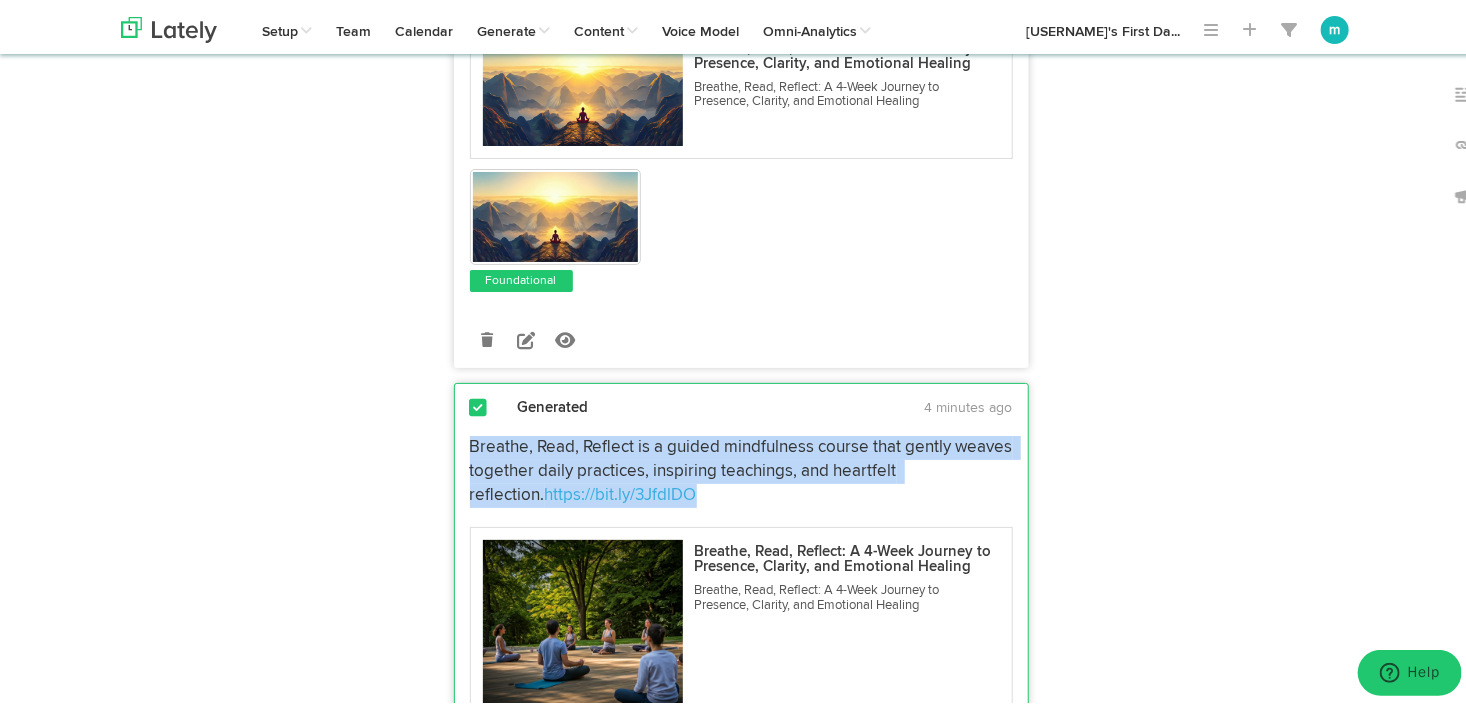 copy on "Breathe, Read, Reflect is a guided mindfulness course that gently weaves together daily practices, inspiring teachings, and heartfelt reflection.  https://bit.ly/3JfdlDO" 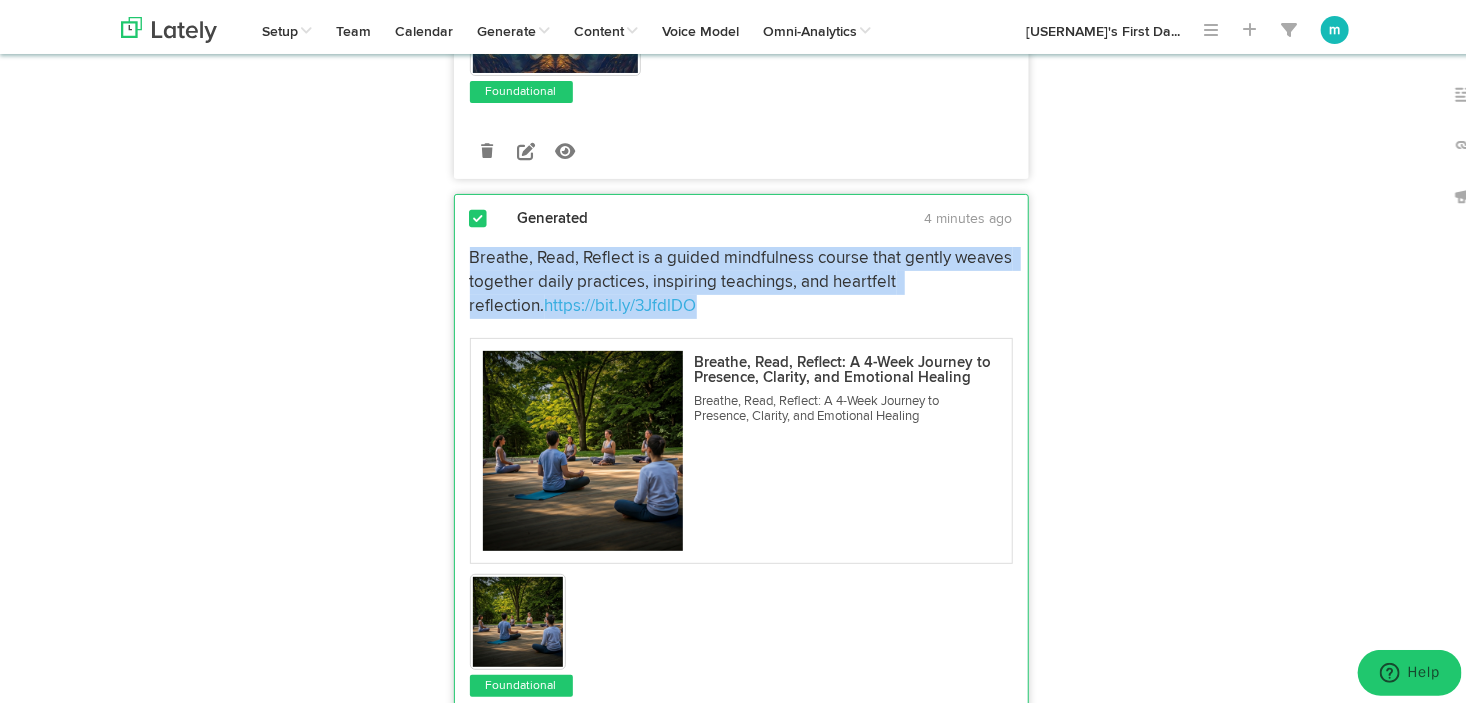 scroll, scrollTop: 3800, scrollLeft: 0, axis: vertical 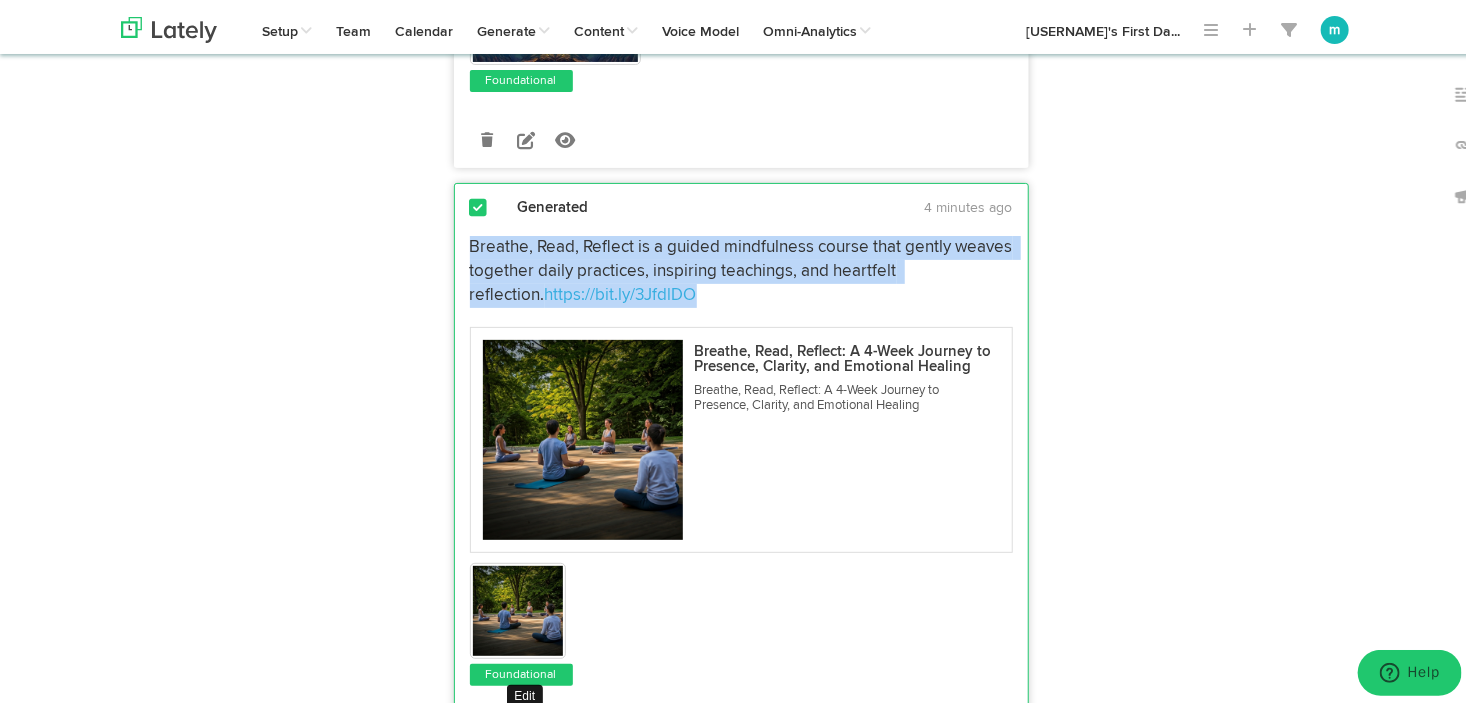 click at bounding box center (526, 730) 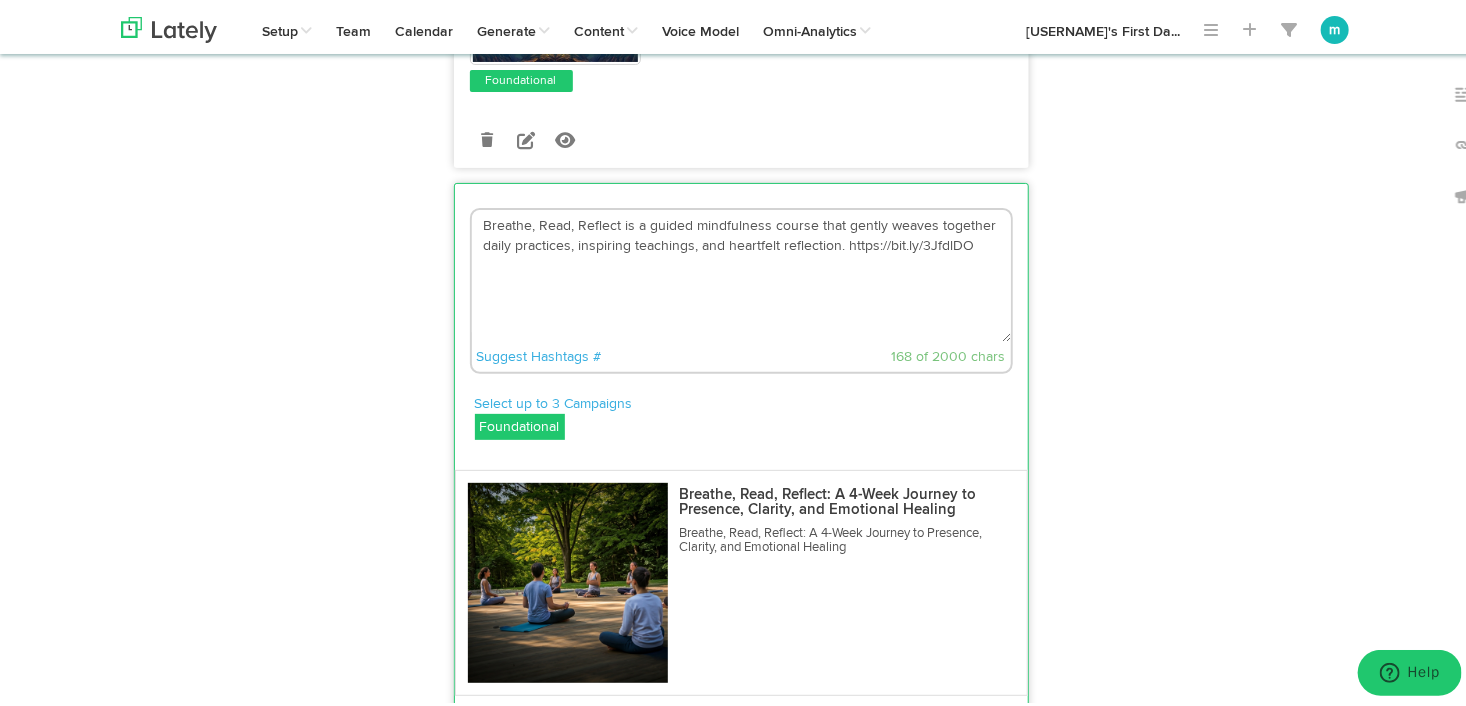 drag, startPoint x: 477, startPoint y: 146, endPoint x: 1021, endPoint y: 199, distance: 546.5757 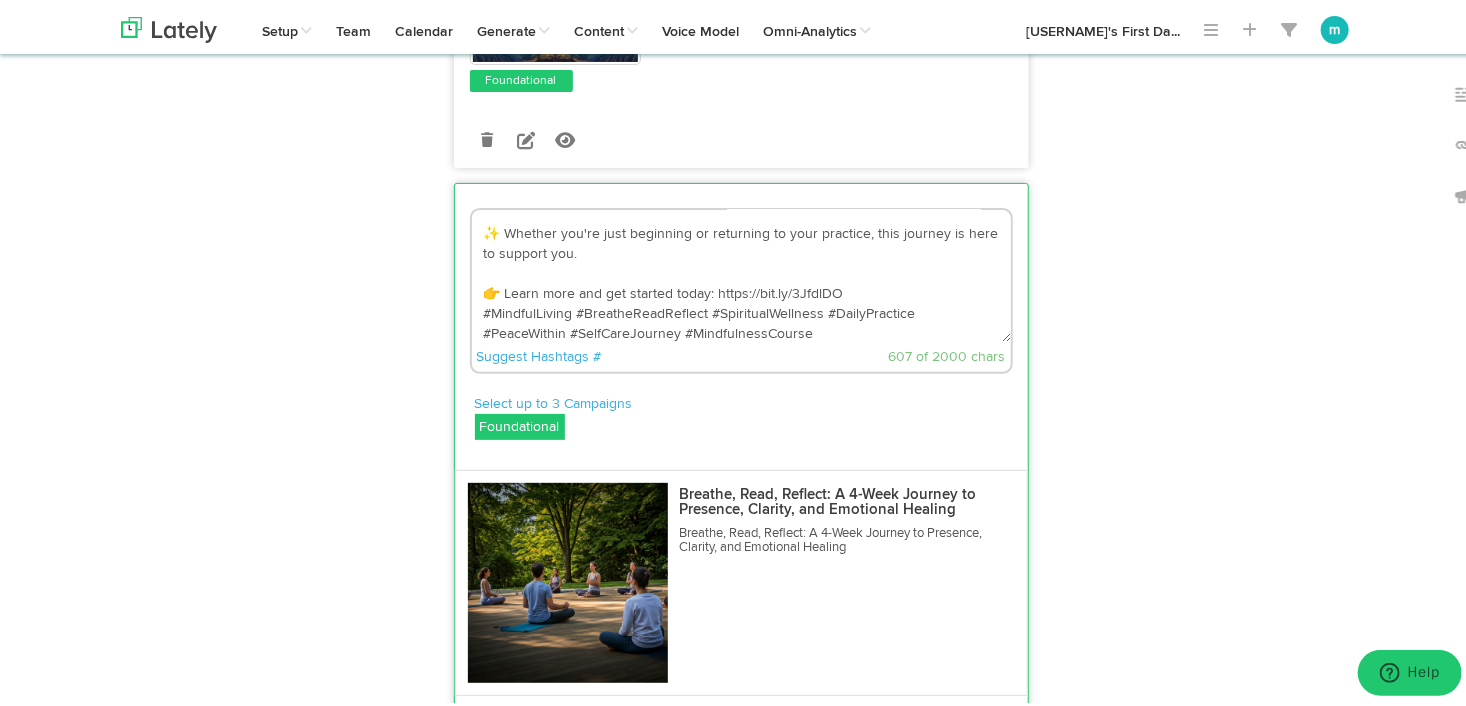 scroll, scrollTop: 240, scrollLeft: 0, axis: vertical 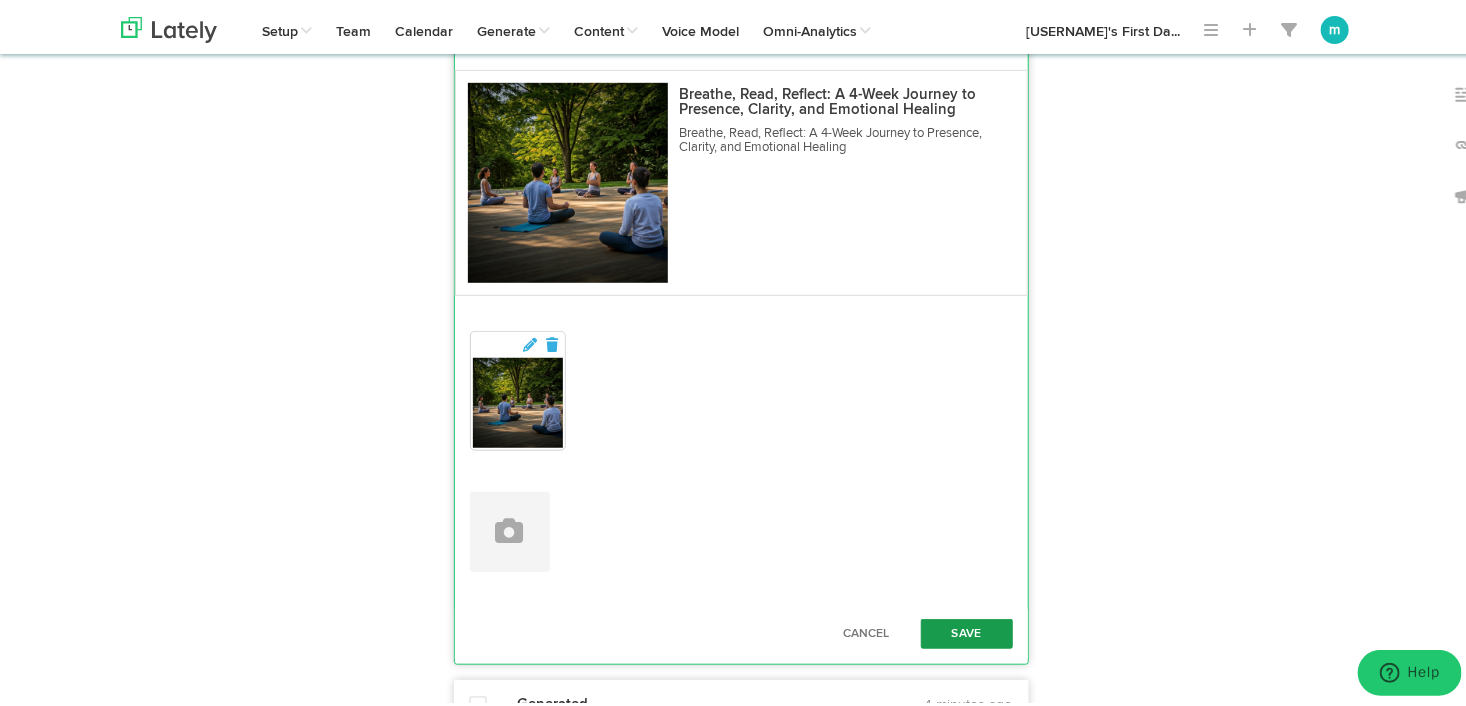 type on "🧘‍♀️ Looking for a more peaceful way to start your day?
Breathe, Read, Reflect is a guided mindfulness course that gently weaves together:
🌬️ Daily breathing practices
📖 Inspiring spiritual teachings
📝 Heartfelt reflection prompts
It's your space to slow down, reconnect, and cultivate calm—one mindful moment at a time.
✨ Whether you're just beginning or returning to your practice, this journey is here to support you.
👉 Learn more and get started today: https://bit.ly/3JfdlDO
#MindfulLiving #BreatheReadReflect #SpiritualWellness #DailyPractice #PeaceWithin #SelfCareJourney #MindfulnessCourse" 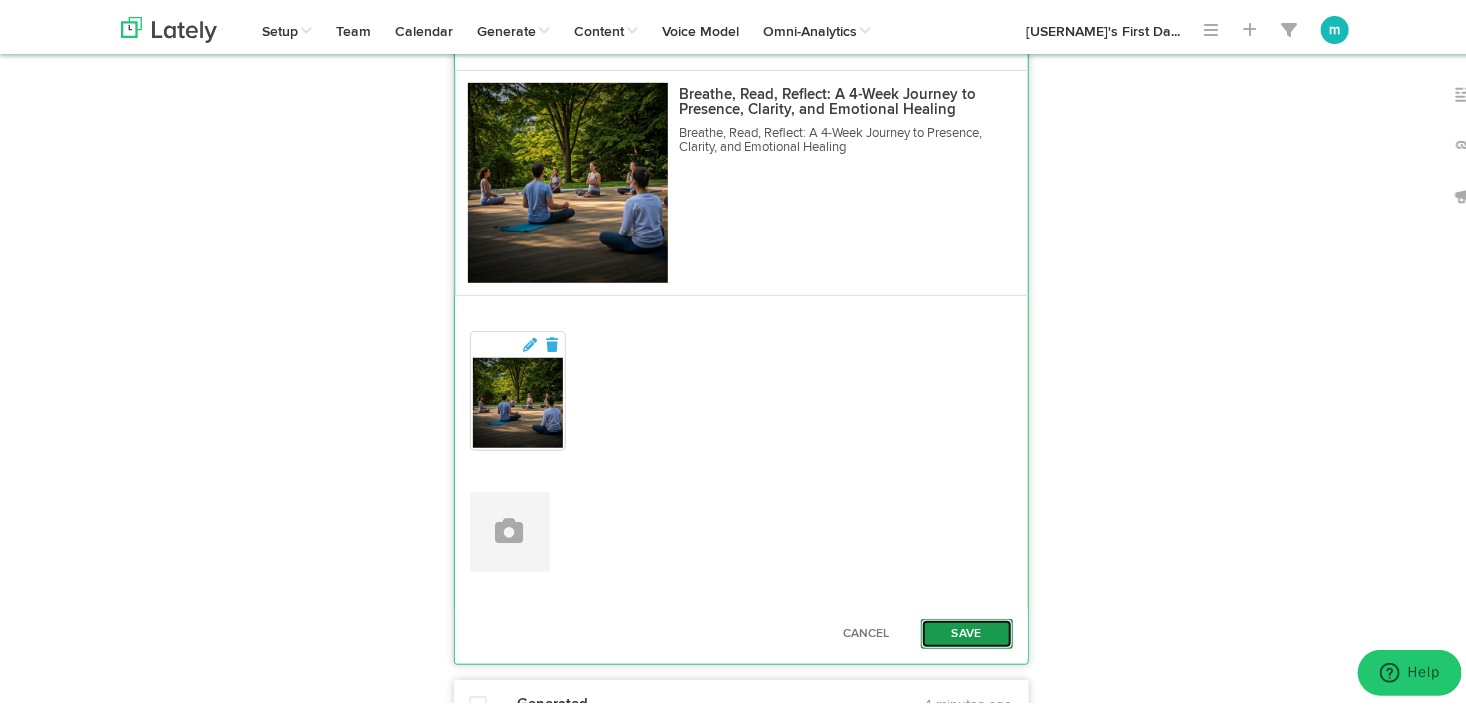 click on "Save" at bounding box center [967, 630] 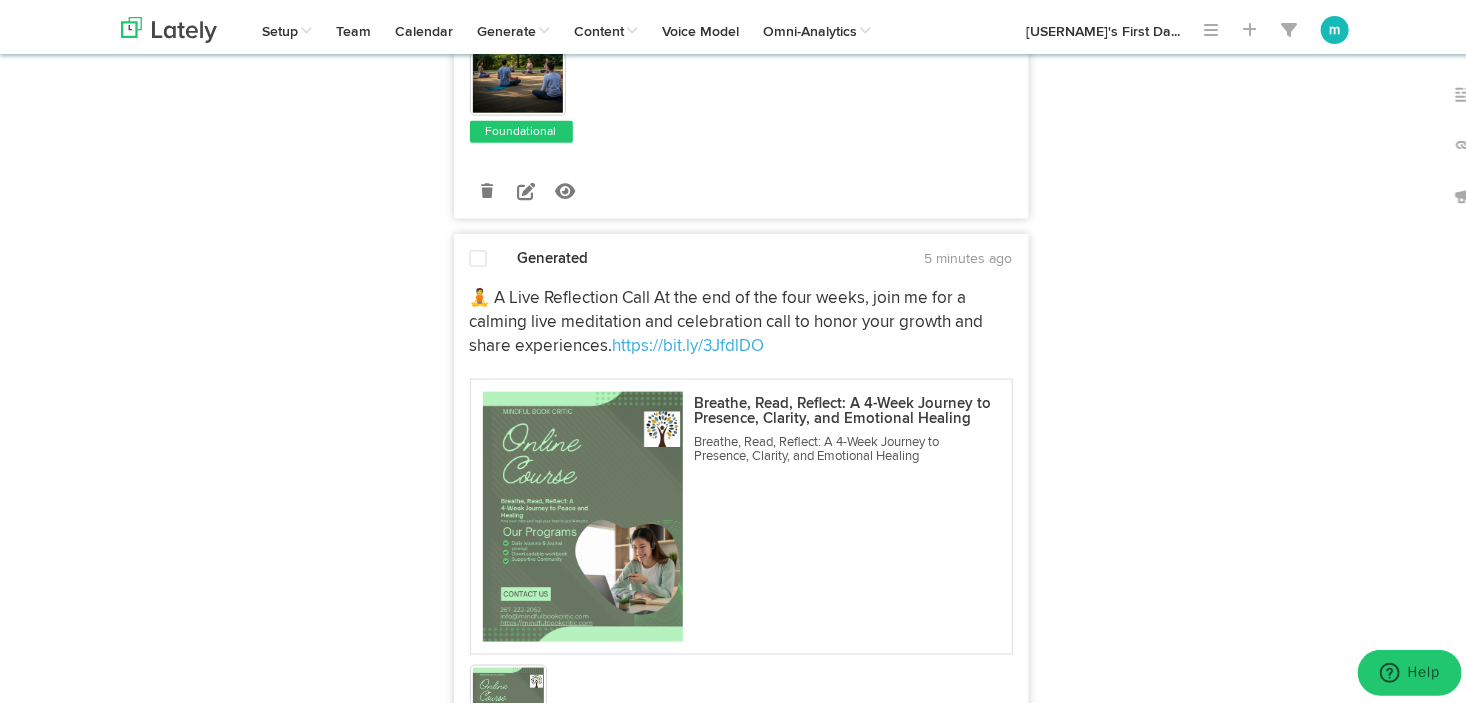 scroll, scrollTop: 4800, scrollLeft: 0, axis: vertical 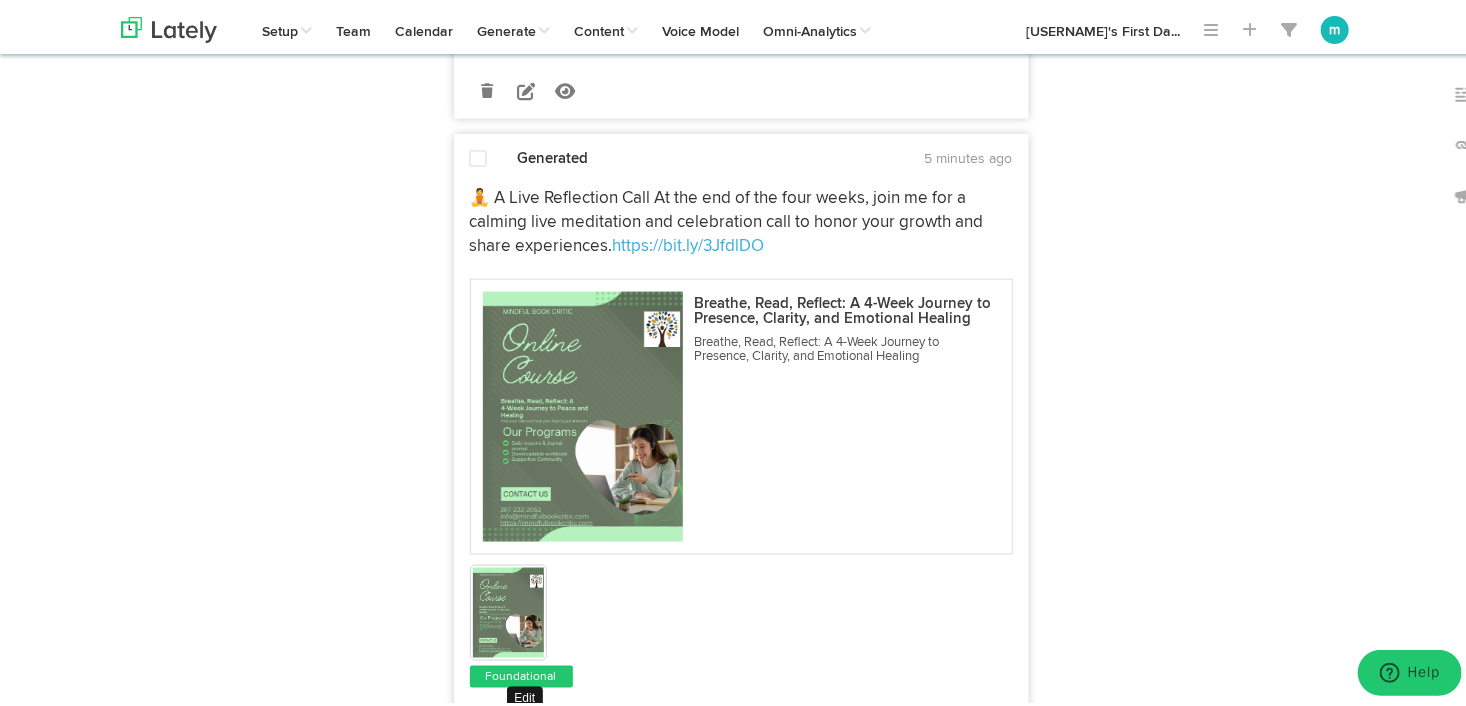 click at bounding box center (526, 731) 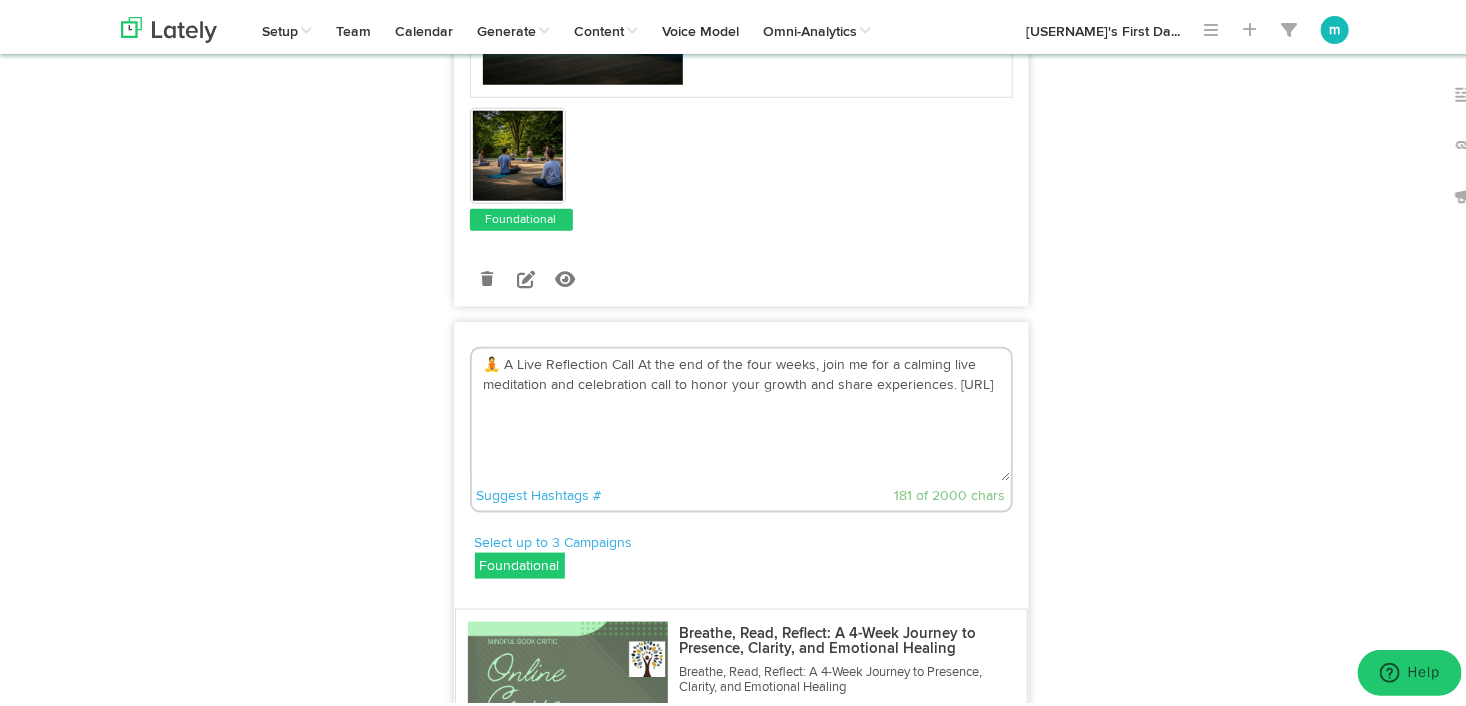 scroll, scrollTop: 4600, scrollLeft: 0, axis: vertical 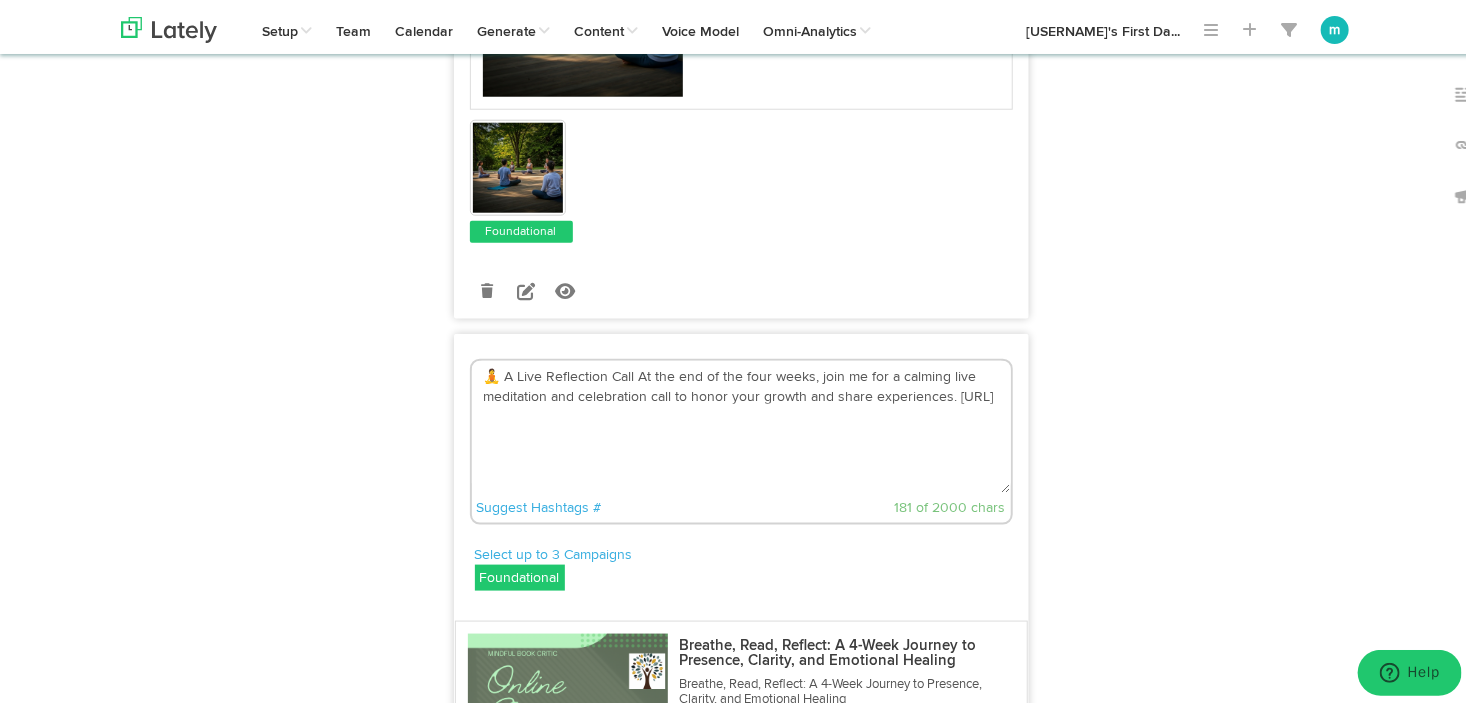 drag, startPoint x: 617, startPoint y: 346, endPoint x: 440, endPoint y: 283, distance: 187.87762 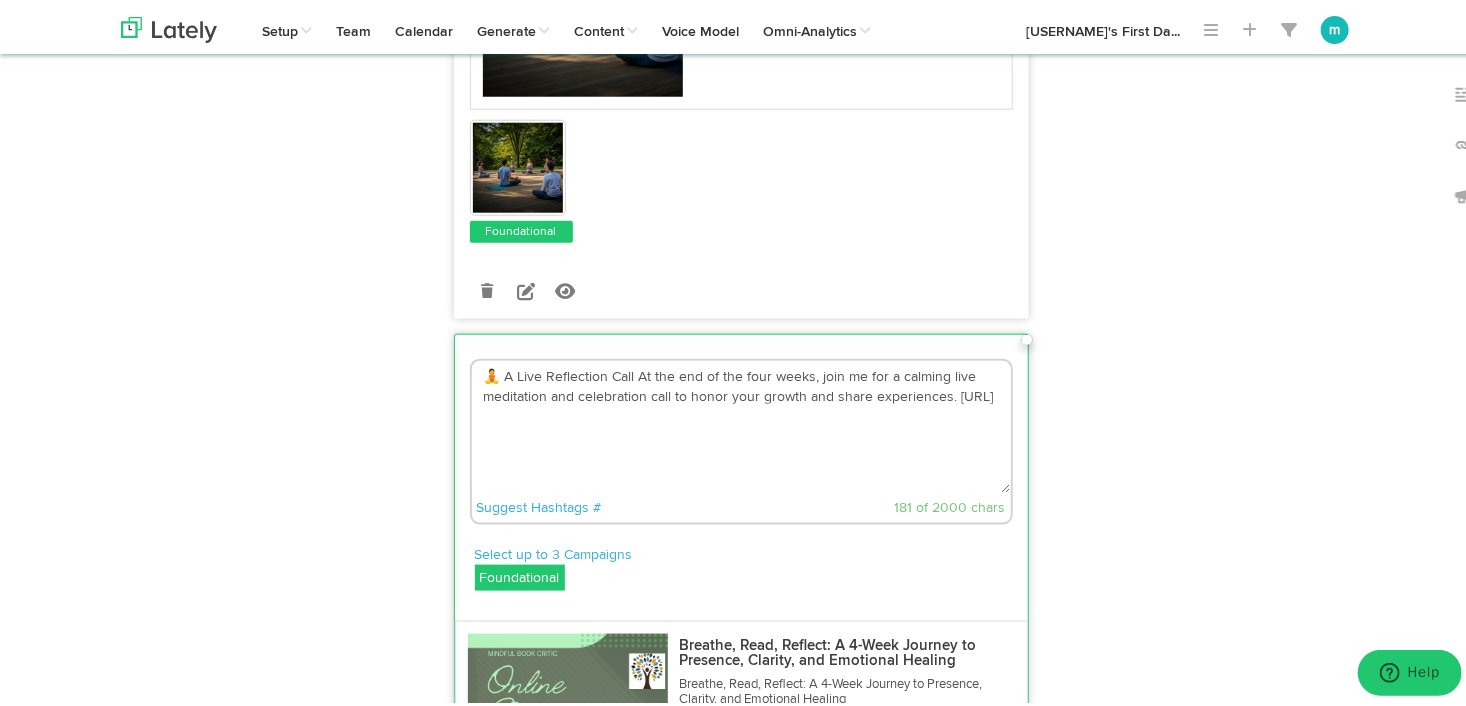 click on "🧘 A Live Reflection Call At the end of the four weeks, join me for a calming live meditation and celebration call to honor your growth and share experiences. [URL]" at bounding box center [741, 423] 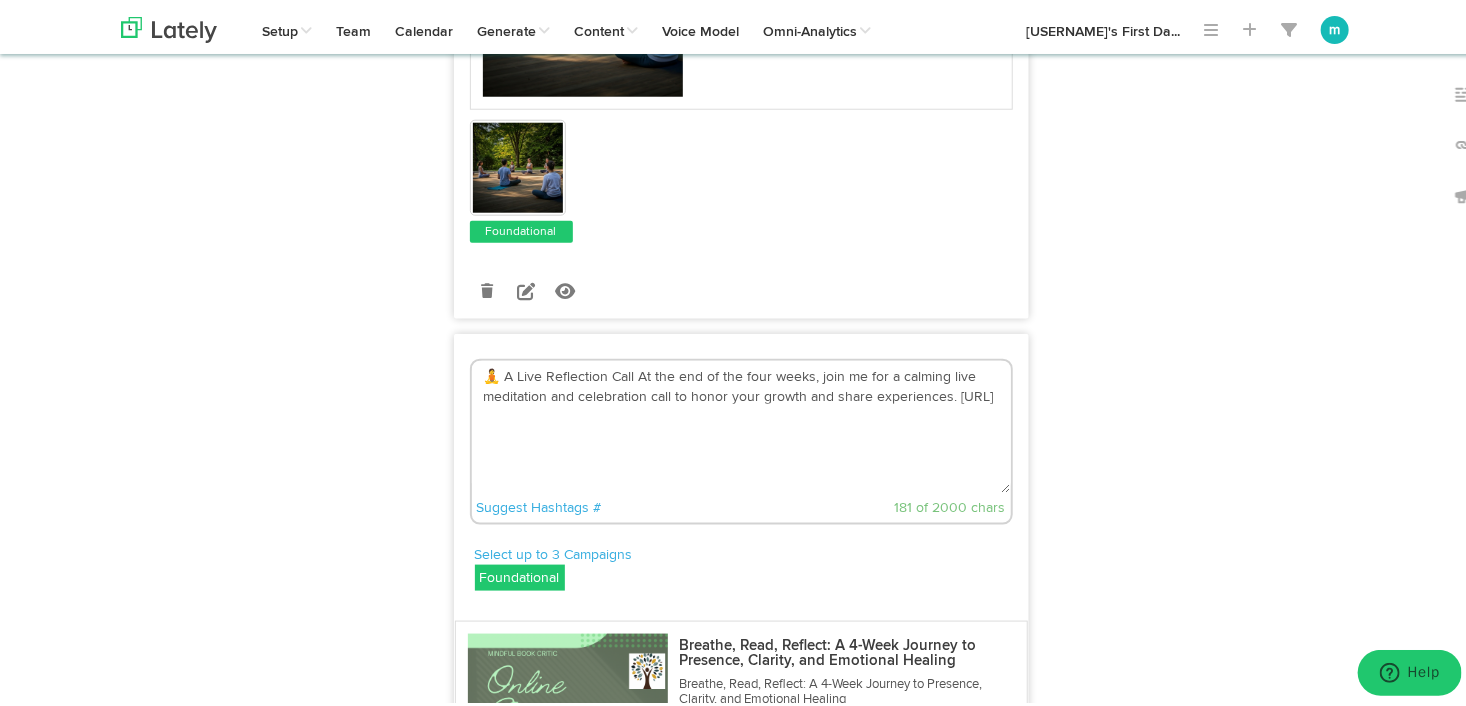 drag, startPoint x: 629, startPoint y: 349, endPoint x: 452, endPoint y: 288, distance: 187.21645 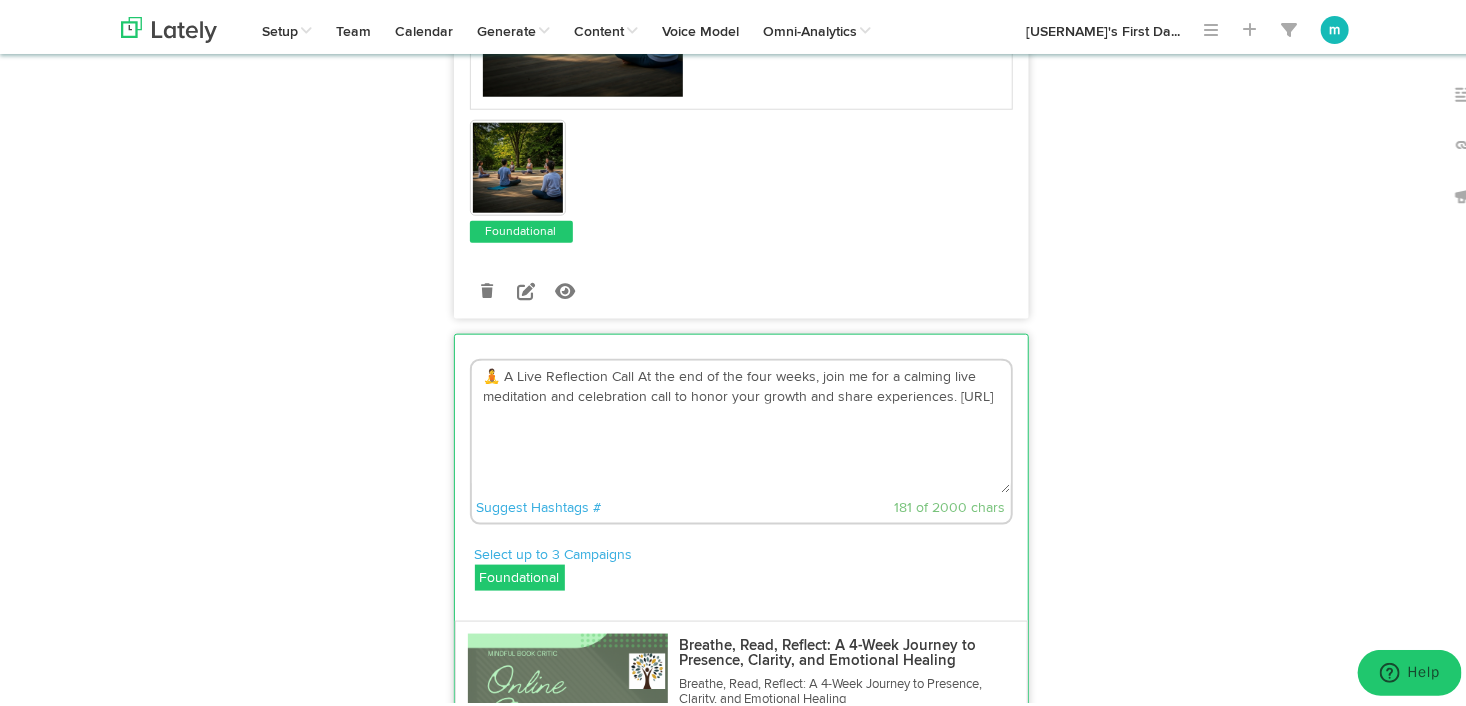 paste on "‍♀️ You’re not on this journey alone.
At the end of the 4-week Breathe, Read, Reflect course, you’re invited to a live meditation + reflection call 🌿
✨ We’ll come together to celebrate your growth, share experiences, and enjoy a moment of calm, community, and connection.
It’s a beautiful way to close the journey—with presence, intention, and peace.
👉 Reserve your spot: https://bit.ly/3JfdlDO
#MindfulCommunity #LiveMeditation #BreatheReadReflect #SpiritualGrowth #MindfulnessJourney #CelebrateYourself #IntentionalLiving" 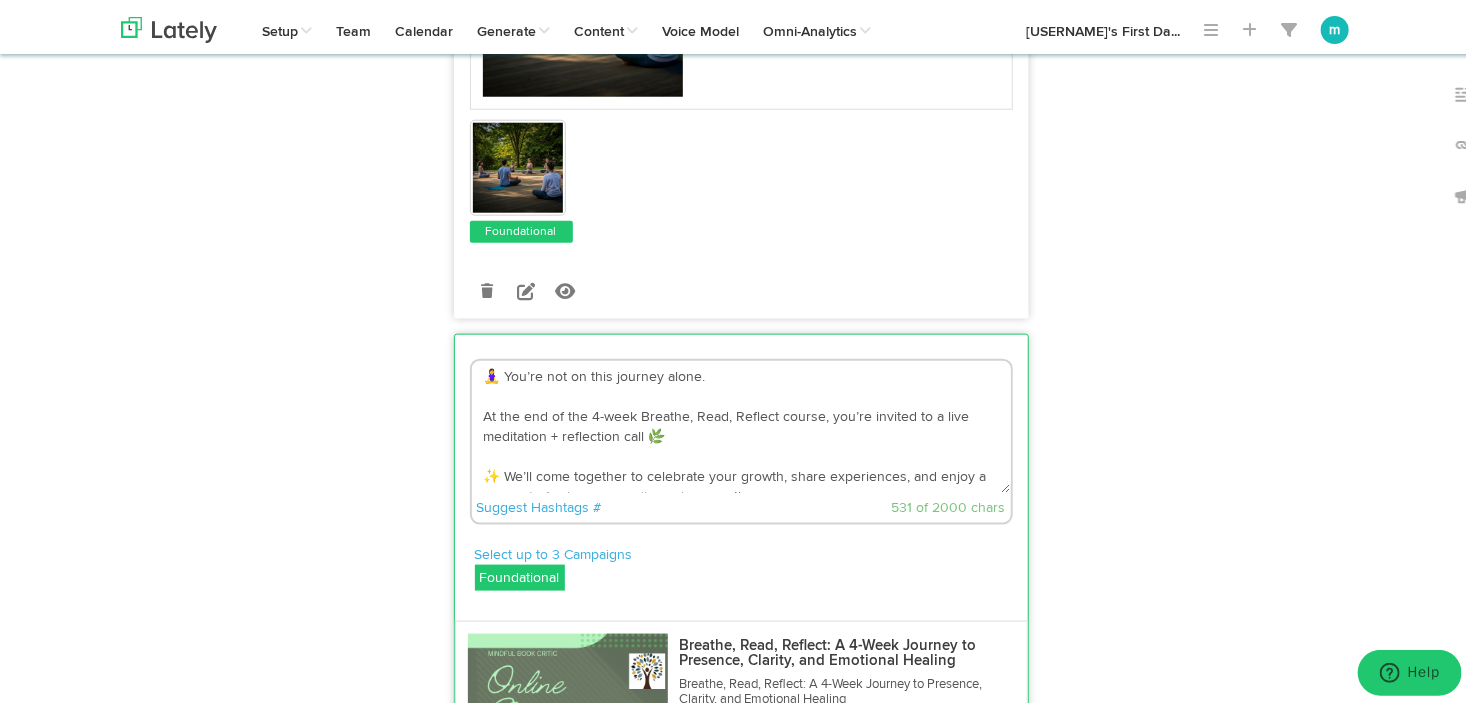 scroll, scrollTop: 132, scrollLeft: 0, axis: vertical 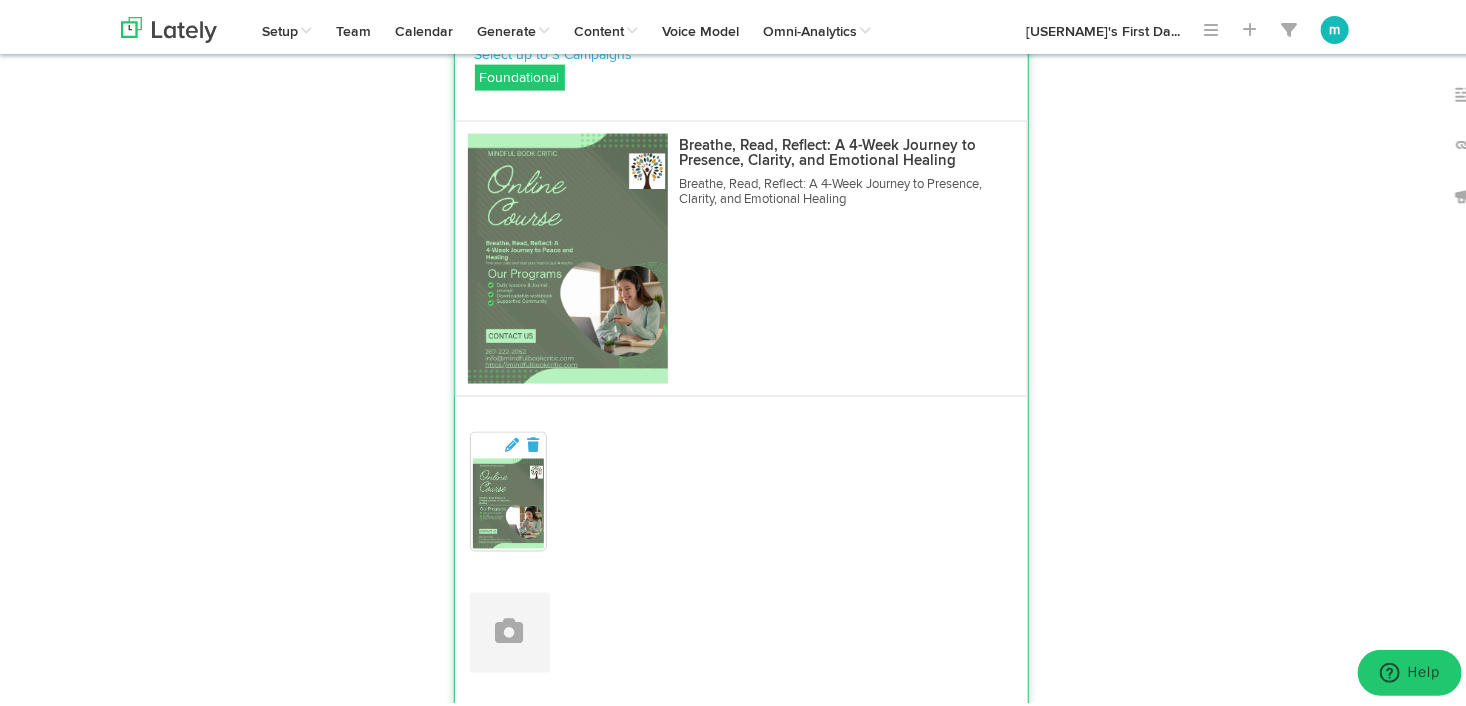 type on "🧘‍♀️ You’re not on this journey alone.
At the end of the 4-week Breathe, Read, Reflect course, you’re invited to a live meditation + reflection call 🌿
✨ We’ll come together to celebrate your growth, share experiences, and enjoy a moment of calm, community, and connection.
It’s a beautiful way to close the journey—with presence, intention, and peace.
👉 Reserve your spot: [URL]
#MindfulCommunity #LiveMeditation #BreatheReadReflect #SpiritualGrowth #MindfulnessJourney #CelebrateYourself #IntentionalLiving" 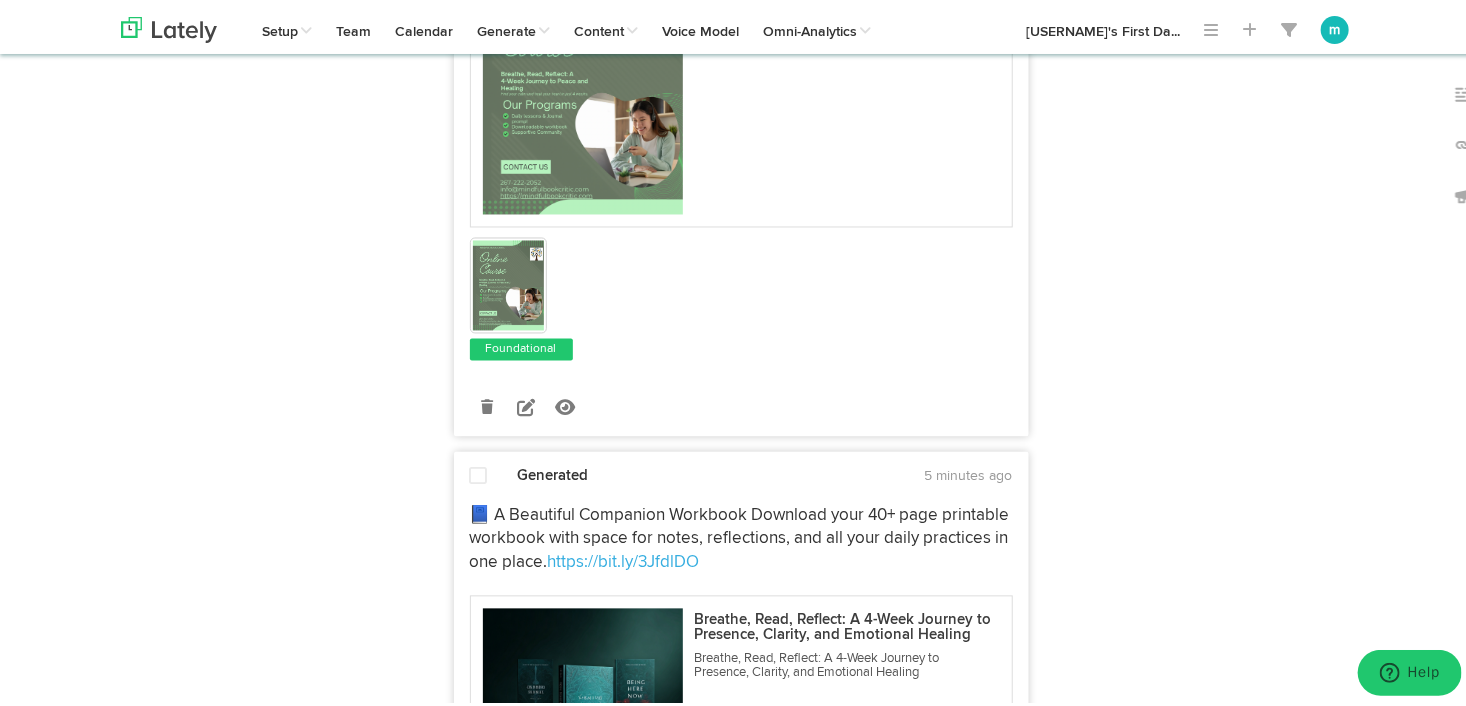 scroll, scrollTop: 5400, scrollLeft: 0, axis: vertical 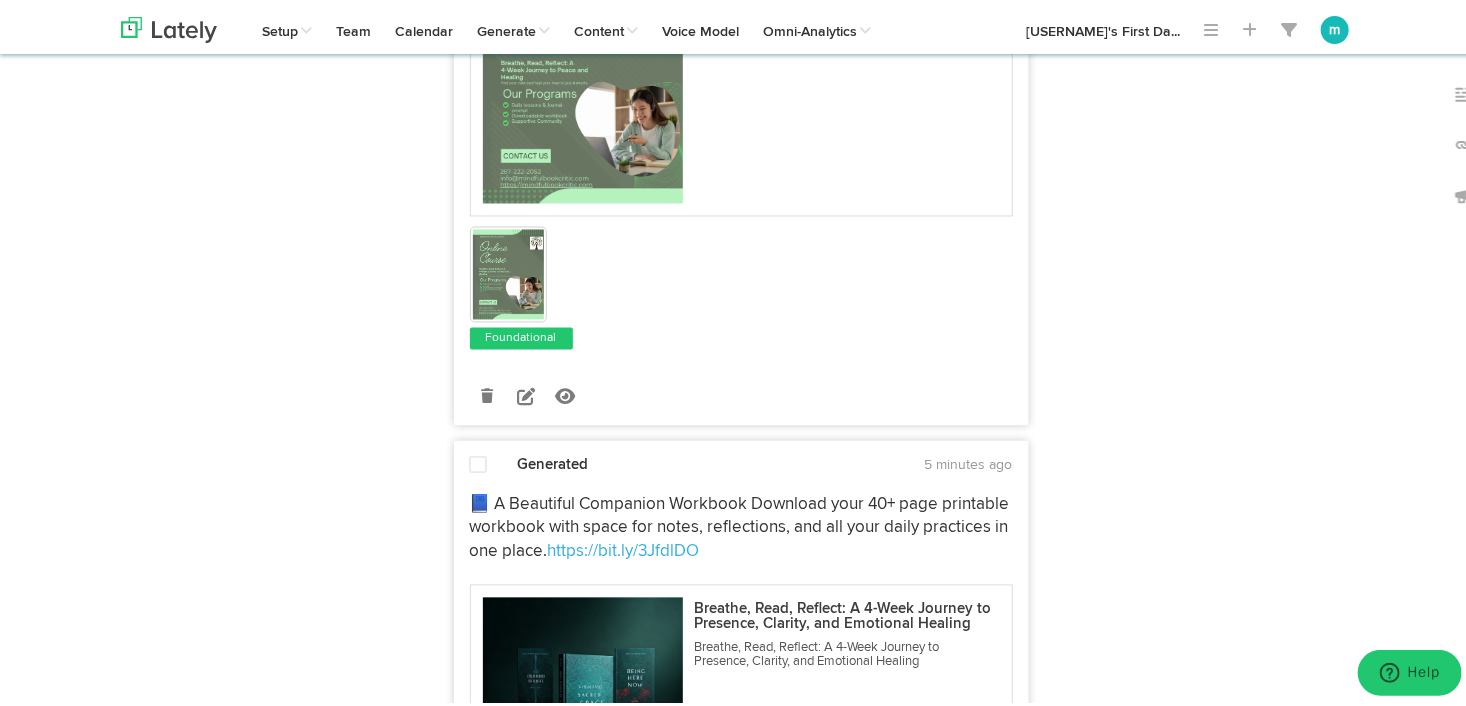 click on "📘 A Beautiful Companion Workbook Download your 40+ page printable workbook with space for notes, reflections, and all your daily practices in one place.  https://bit.ly/3JfdlDO" at bounding box center (741, 525) 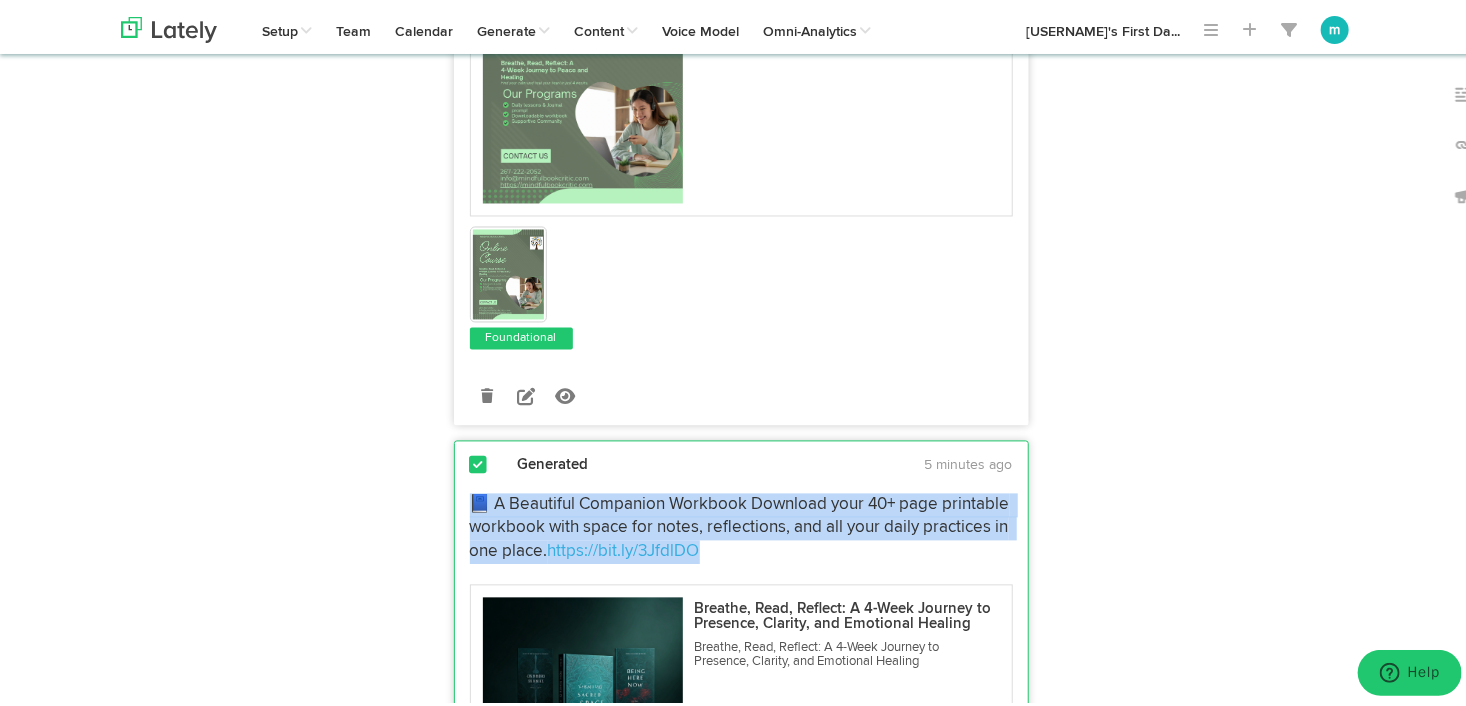 drag, startPoint x: 725, startPoint y: 494, endPoint x: 443, endPoint y: 431, distance: 288.95154 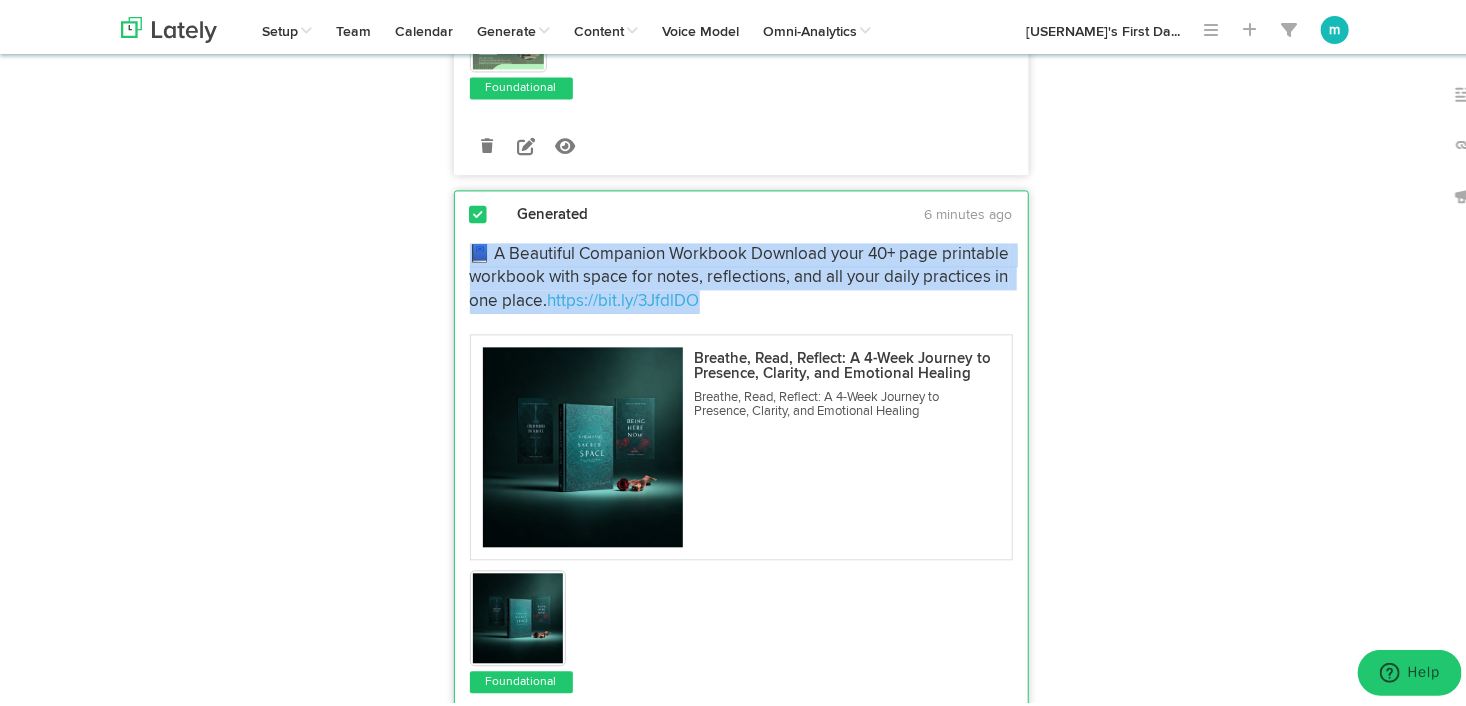 scroll, scrollTop: 5700, scrollLeft: 0, axis: vertical 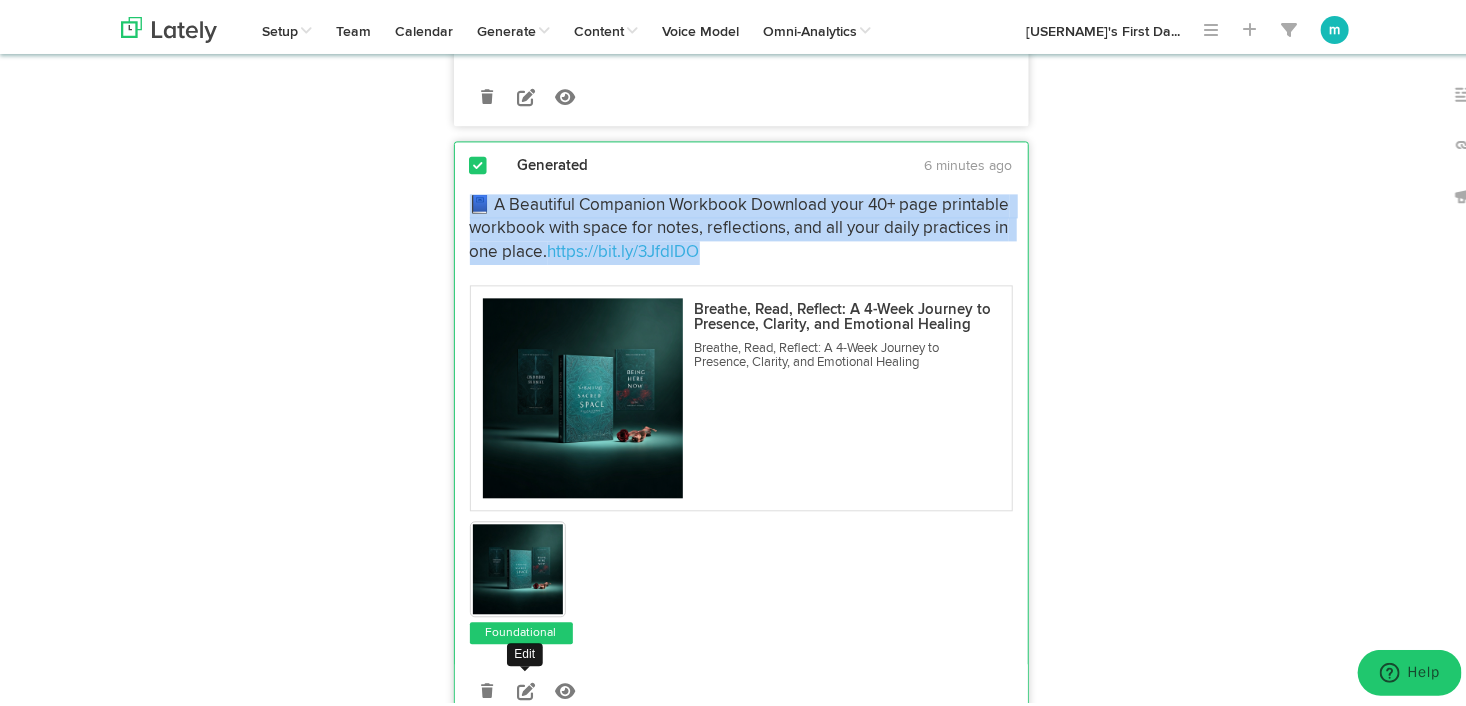 click at bounding box center [526, 687] 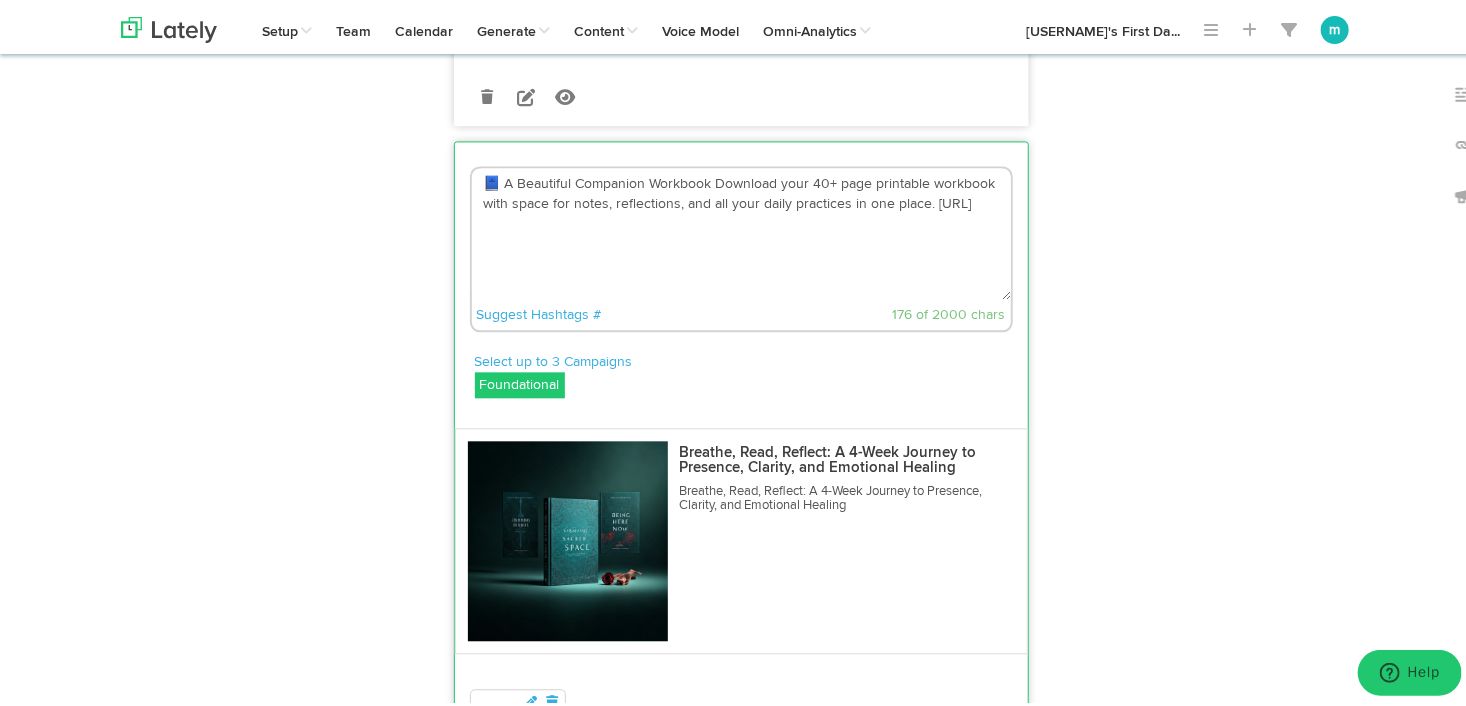 drag, startPoint x: 622, startPoint y: 178, endPoint x: 449, endPoint y: 101, distance: 189.36209 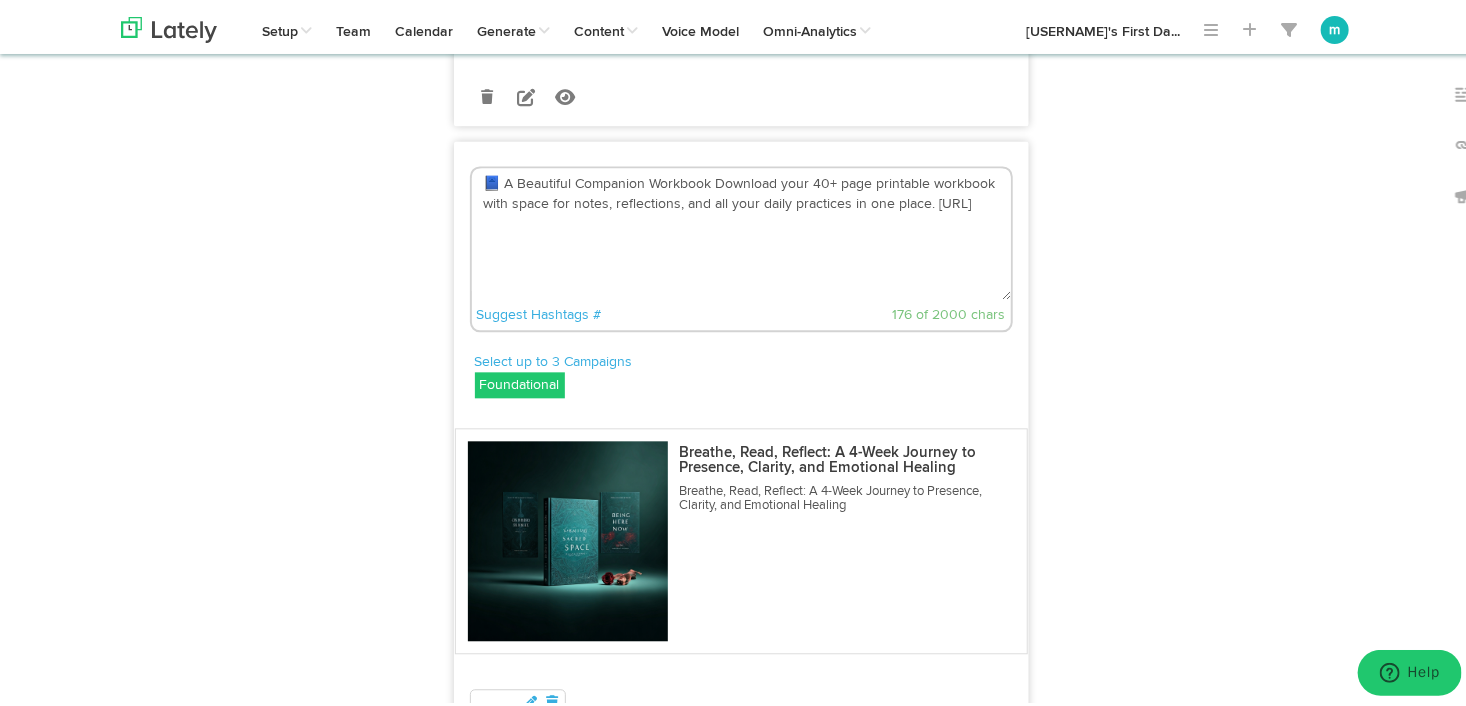 paste on "for Your Journey
As part of the Breathe, Read, Reflect course, you’ll receive a 40+ page printable workbook—designed to support your growth every step of the way. ✨
📝 Space for notes and insights
🌿 Daily mindfulness practices
💭 Gentle reflection prompts
Everything you need—in one calming, organized place.
✨ Ready to dive deeper into your practice?
👉 Download your workbook and start the journey: [URL]
#MindfulnessWorkbook #BreatheReadReflect #GuidedPractice #DailyReflection #MindfulLiving #PrintableWorkbook #SpiritualTools" 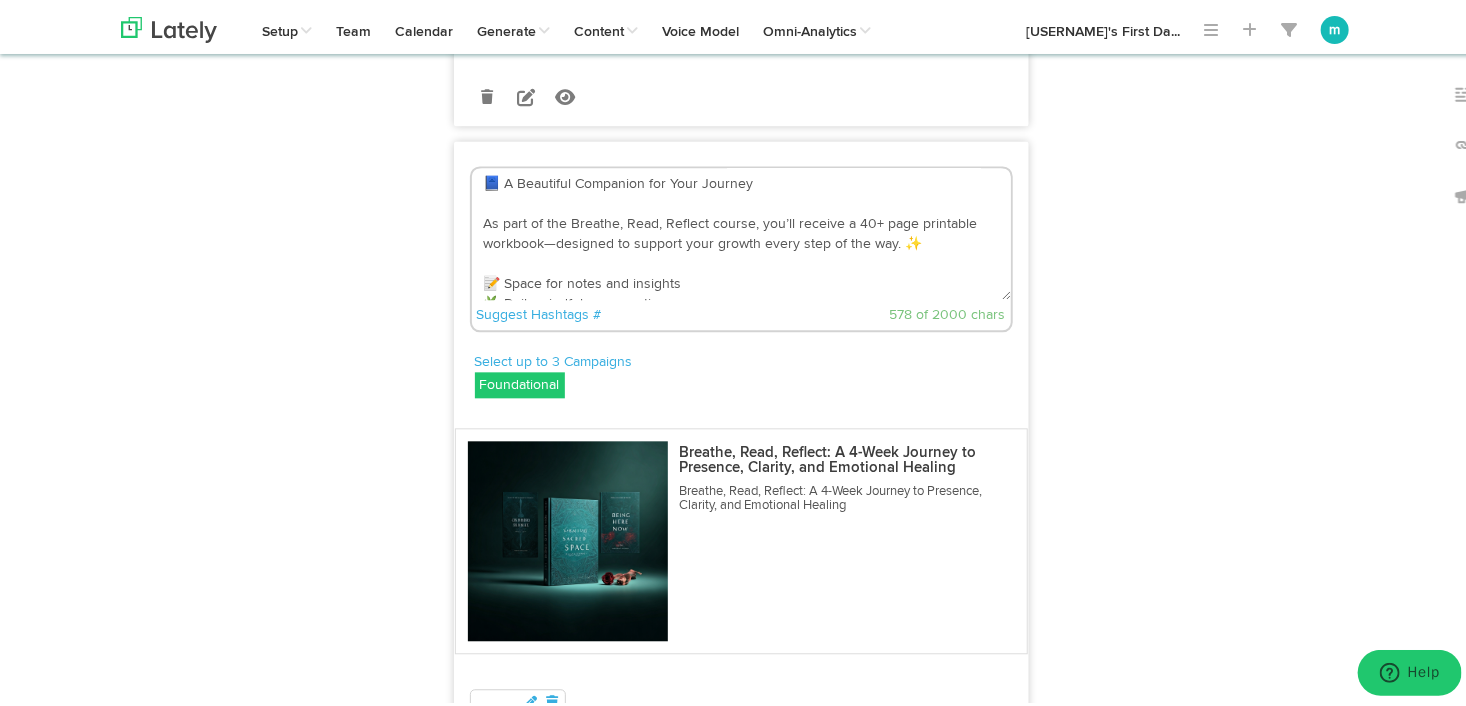 scroll, scrollTop: 192, scrollLeft: 0, axis: vertical 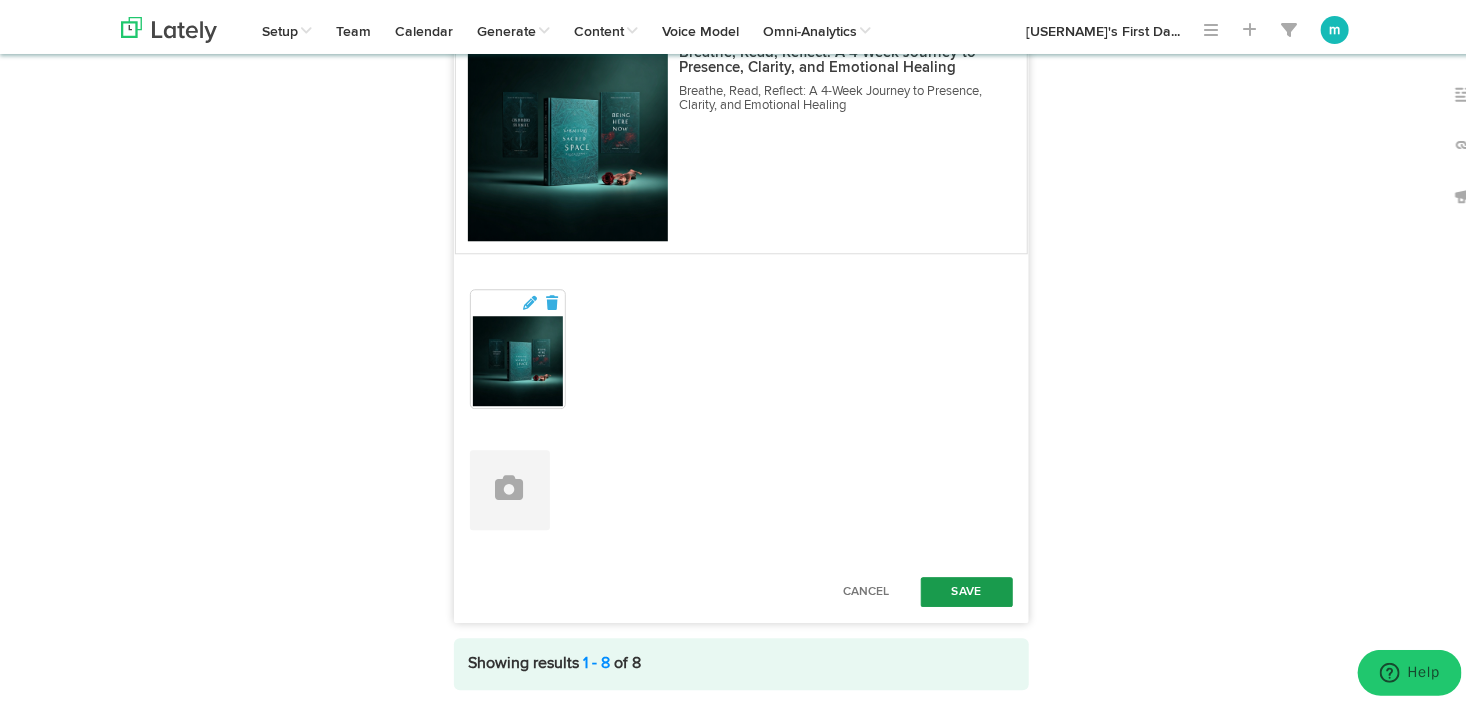 type on "📘 A Beautiful Companion for Your Journey
As part of the Breathe, Read, Reflect course, you’ll receive a 40+ page printable workbook—designed to support your growth every step of the way. ✨
📝 Space for notes and insights
🌿 Daily mindfulness practices
💭 Gentle reflection prompts
Everything you need—in one calming, organized place.
✨ Ready to dive deeper into your practice?
👉 Download your workbook and start the journey: https://bit.ly/3JfdlDO
#MindfulnessWorkbook #BreatheReadReflect #GuidedPractice #DailyReflection #MindfulLiving #PrintableWorkbook #SpiritualTools" 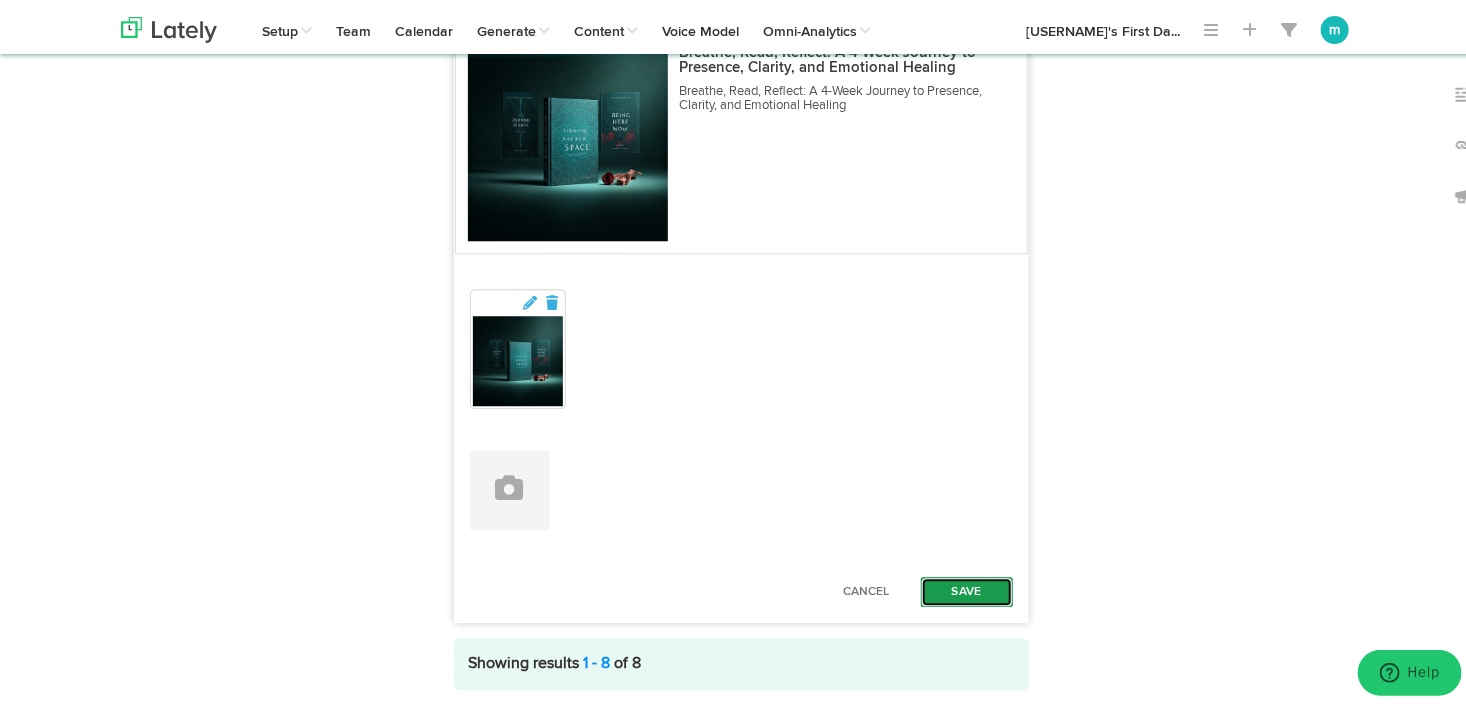 click on "Save" at bounding box center (967, 588) 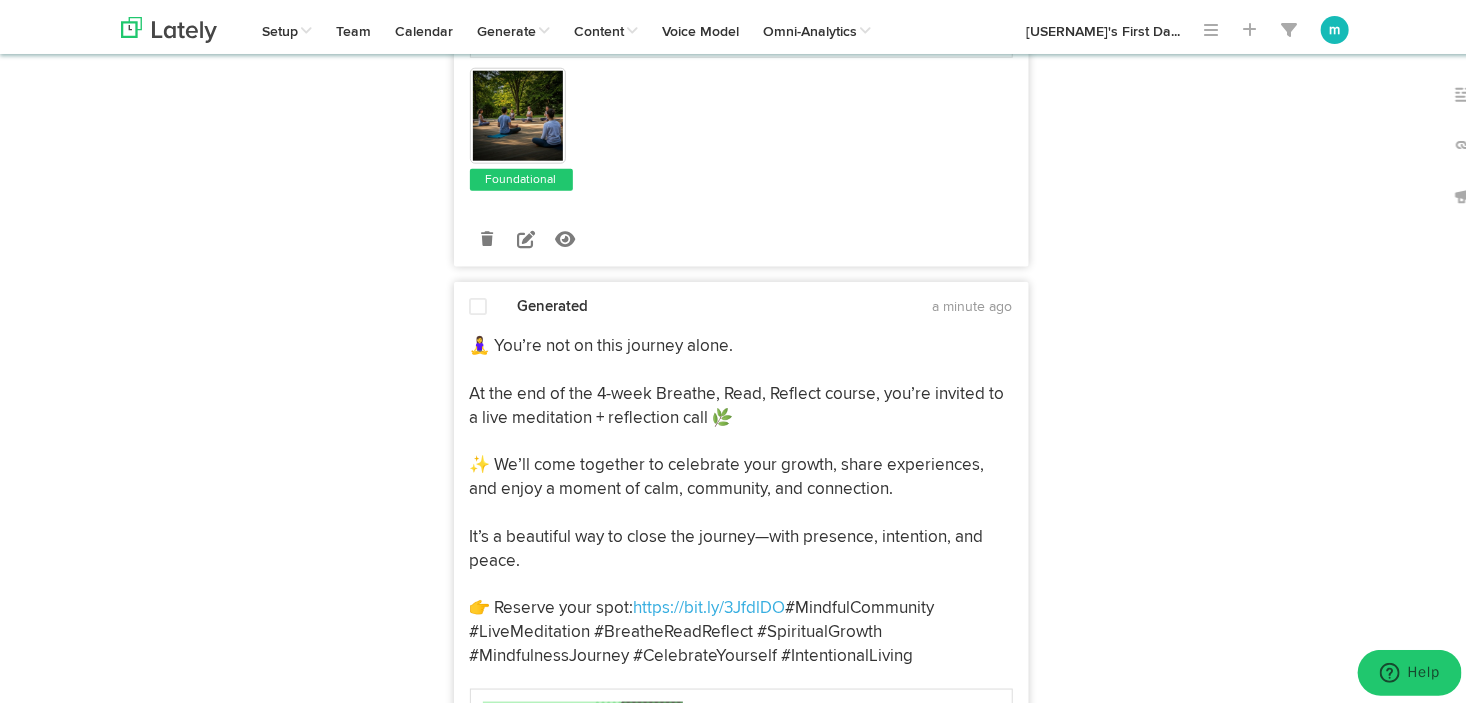 scroll, scrollTop: 4500, scrollLeft: 0, axis: vertical 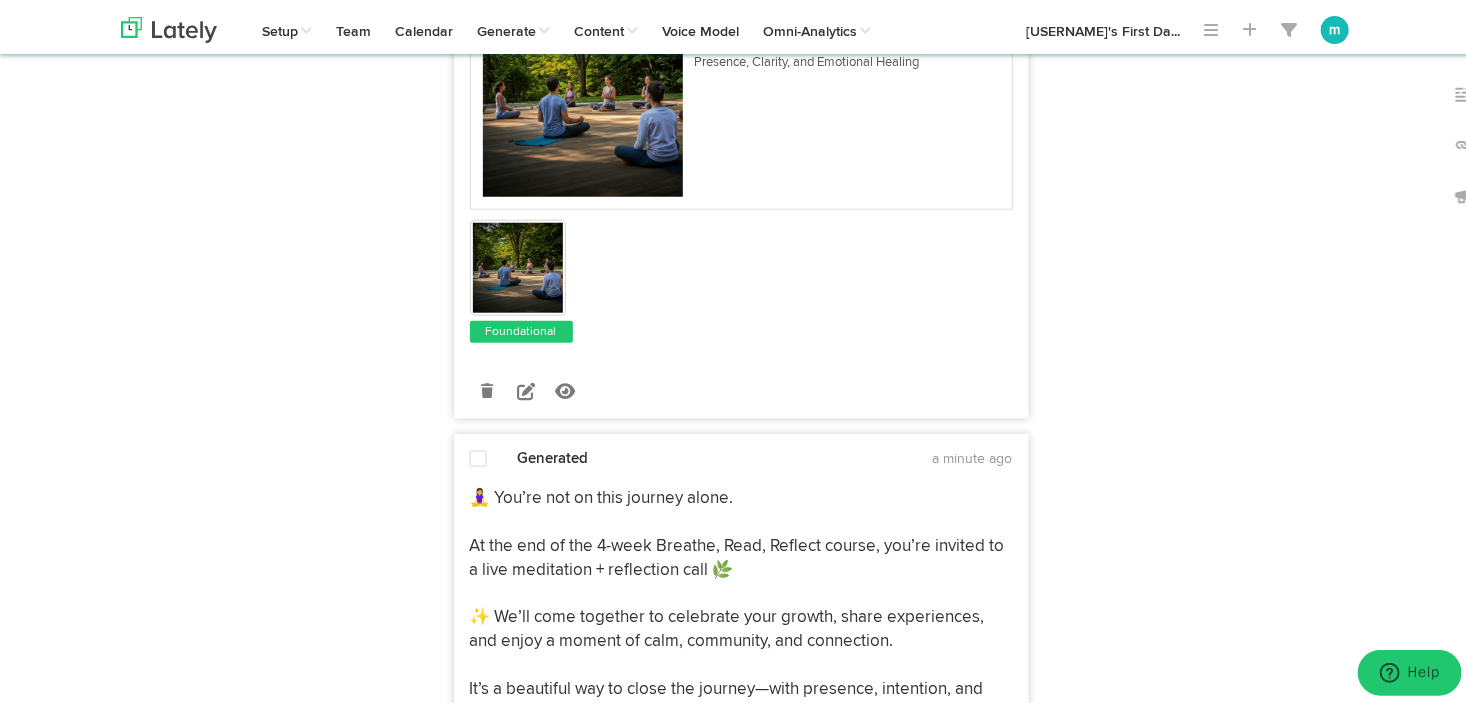 click at bounding box center (479, 455) 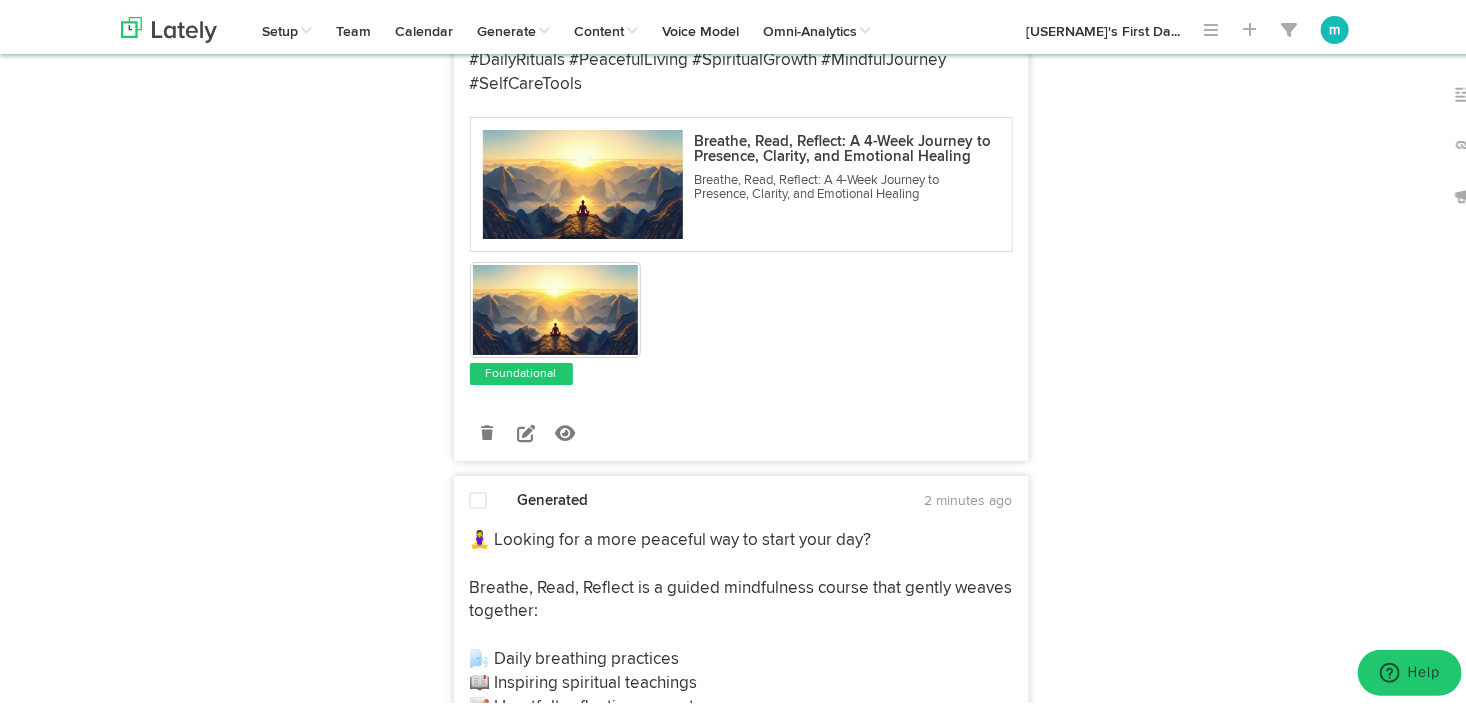 scroll, scrollTop: 3500, scrollLeft: 0, axis: vertical 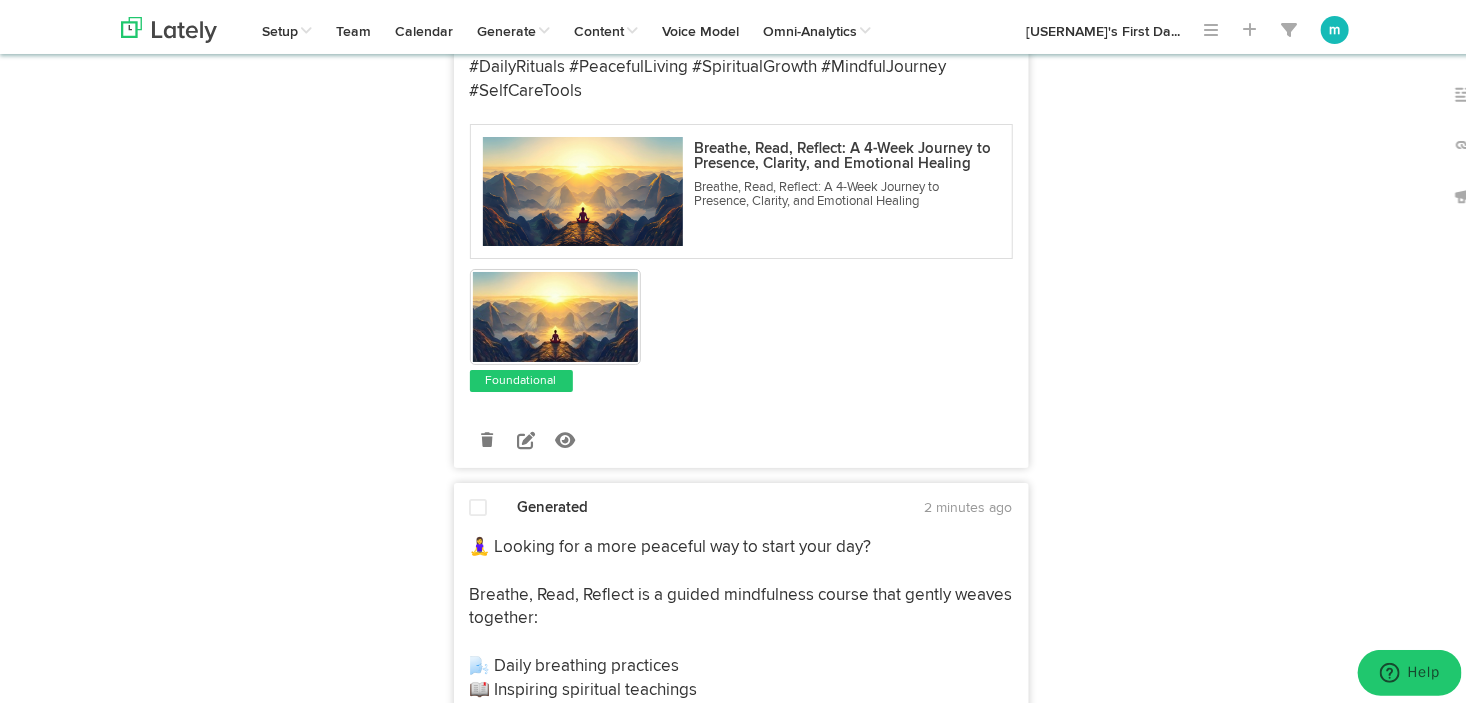 click at bounding box center (479, 504) 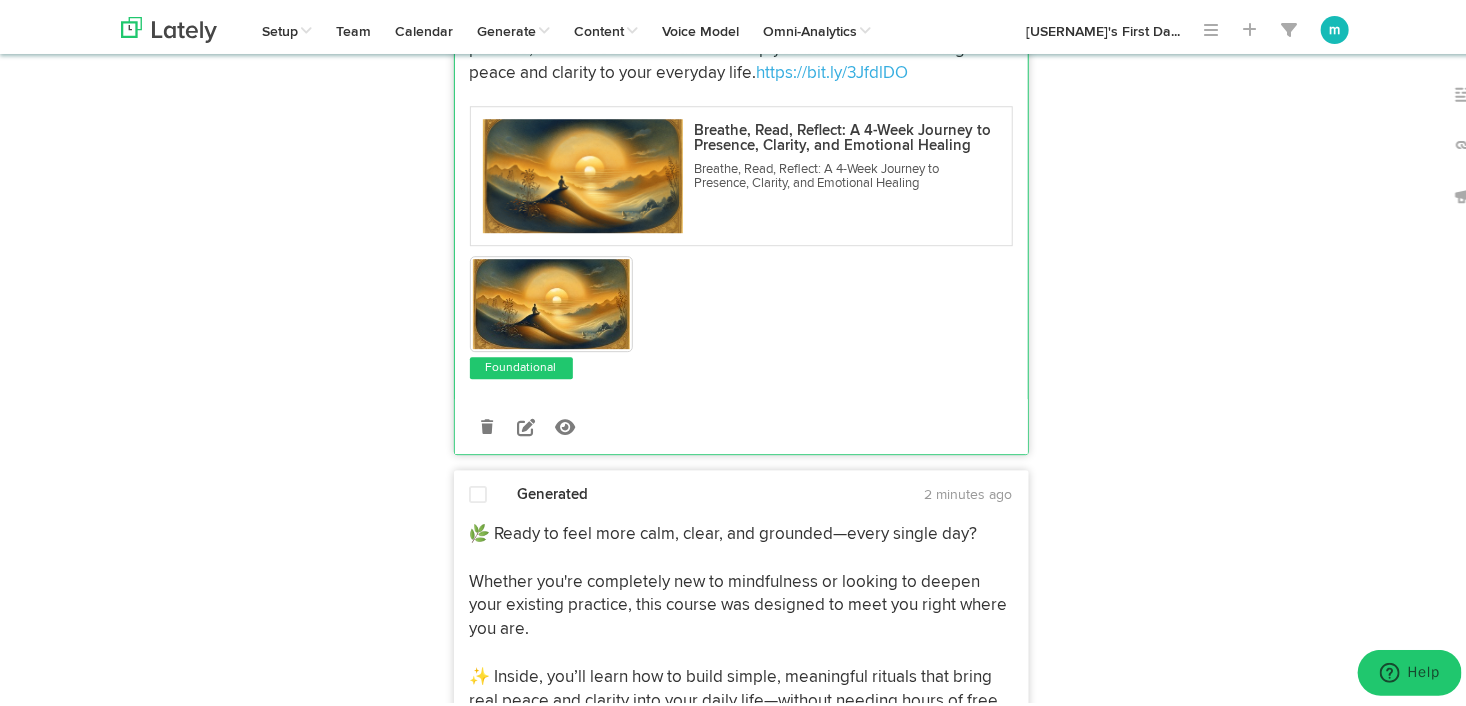 scroll, scrollTop: 2700, scrollLeft: 0, axis: vertical 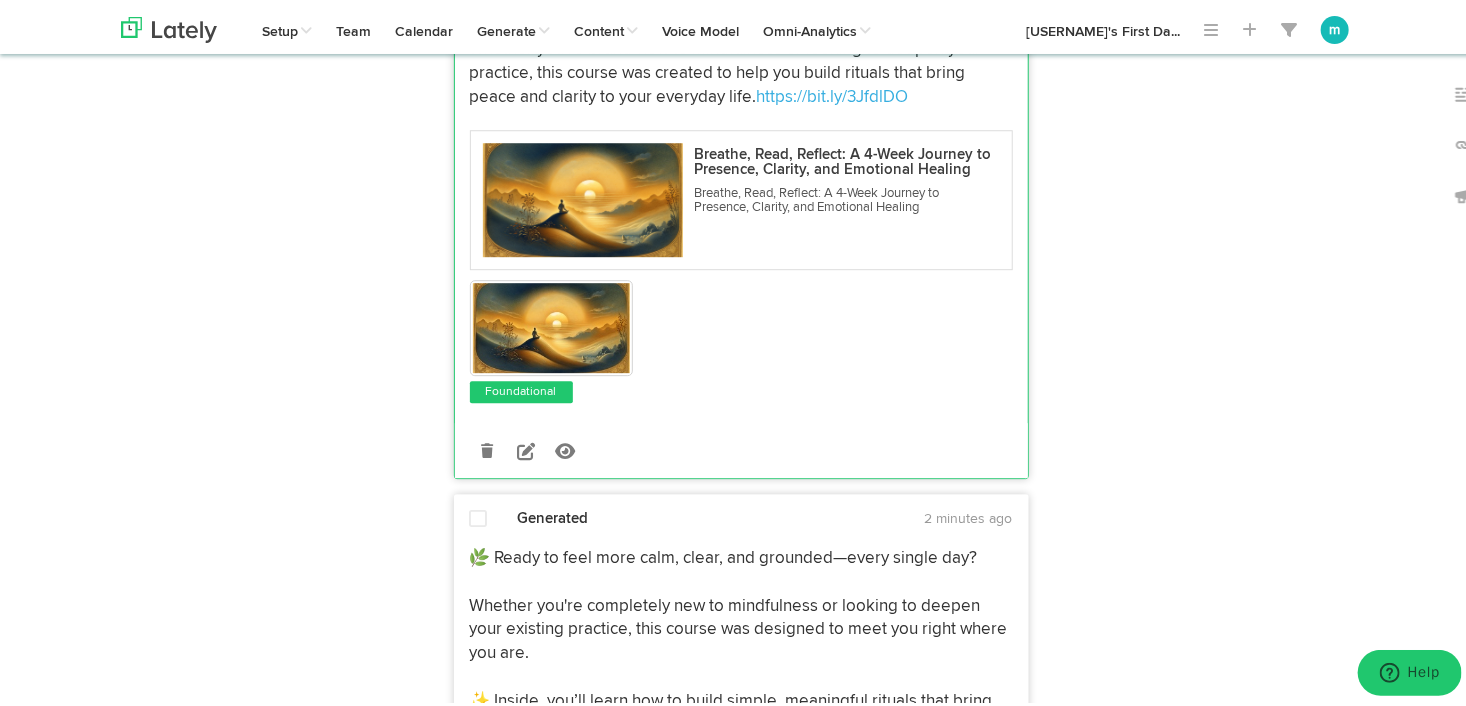 click at bounding box center [479, 515] 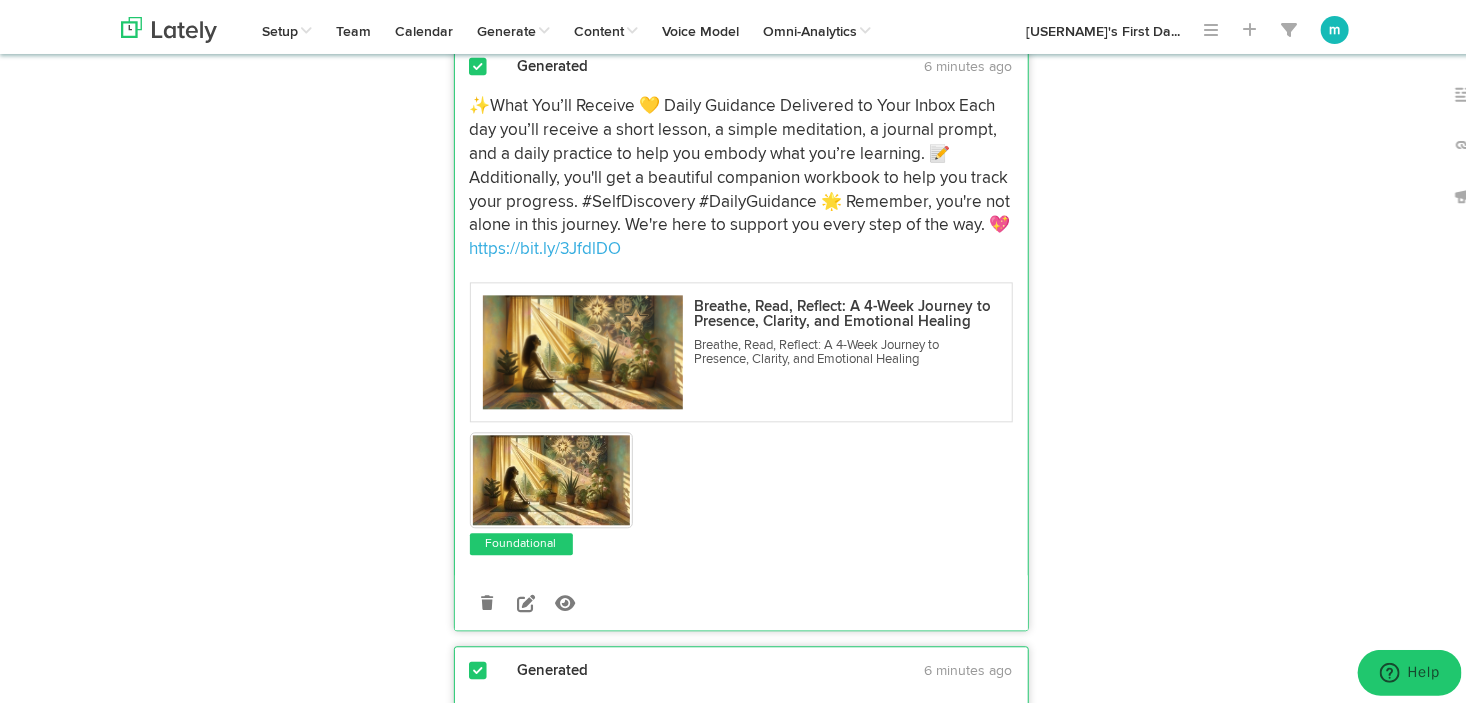 scroll, scrollTop: 2100, scrollLeft: 0, axis: vertical 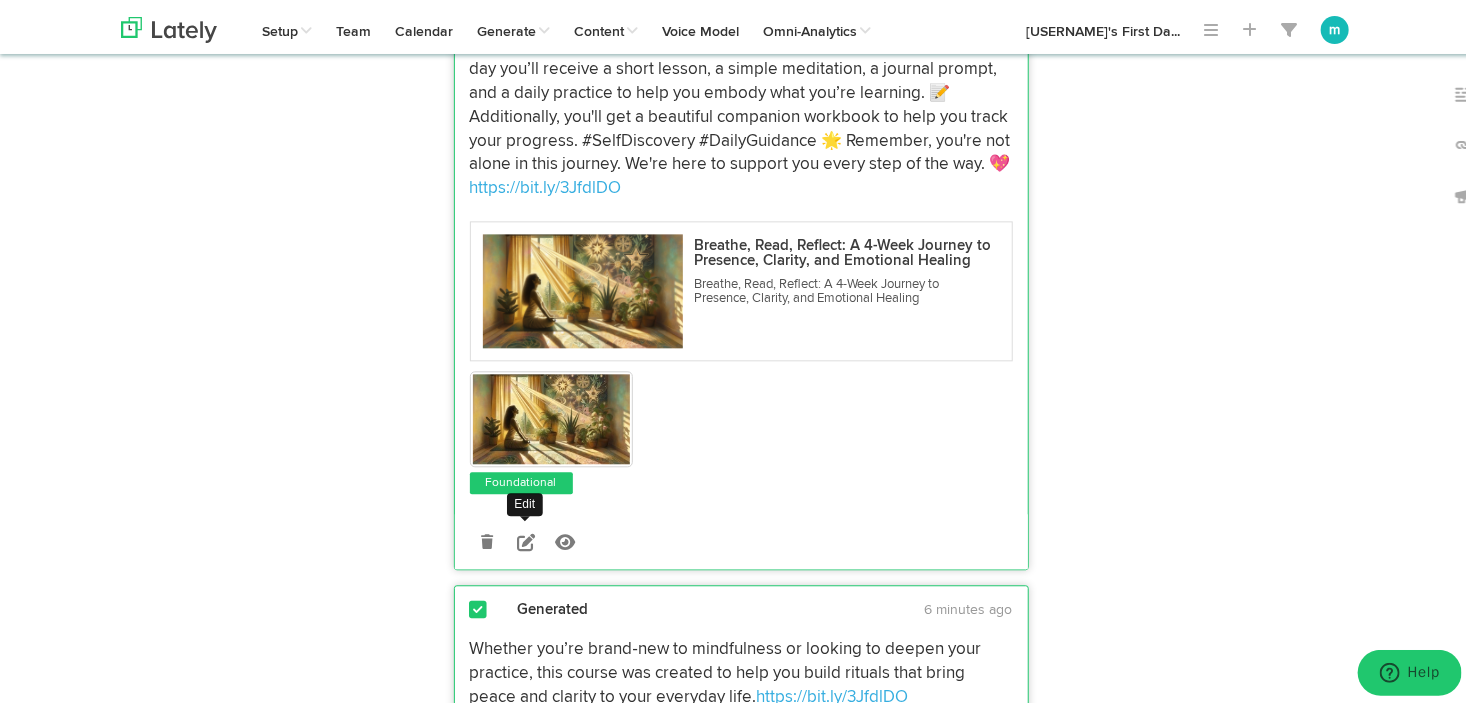 click at bounding box center (526, 538) 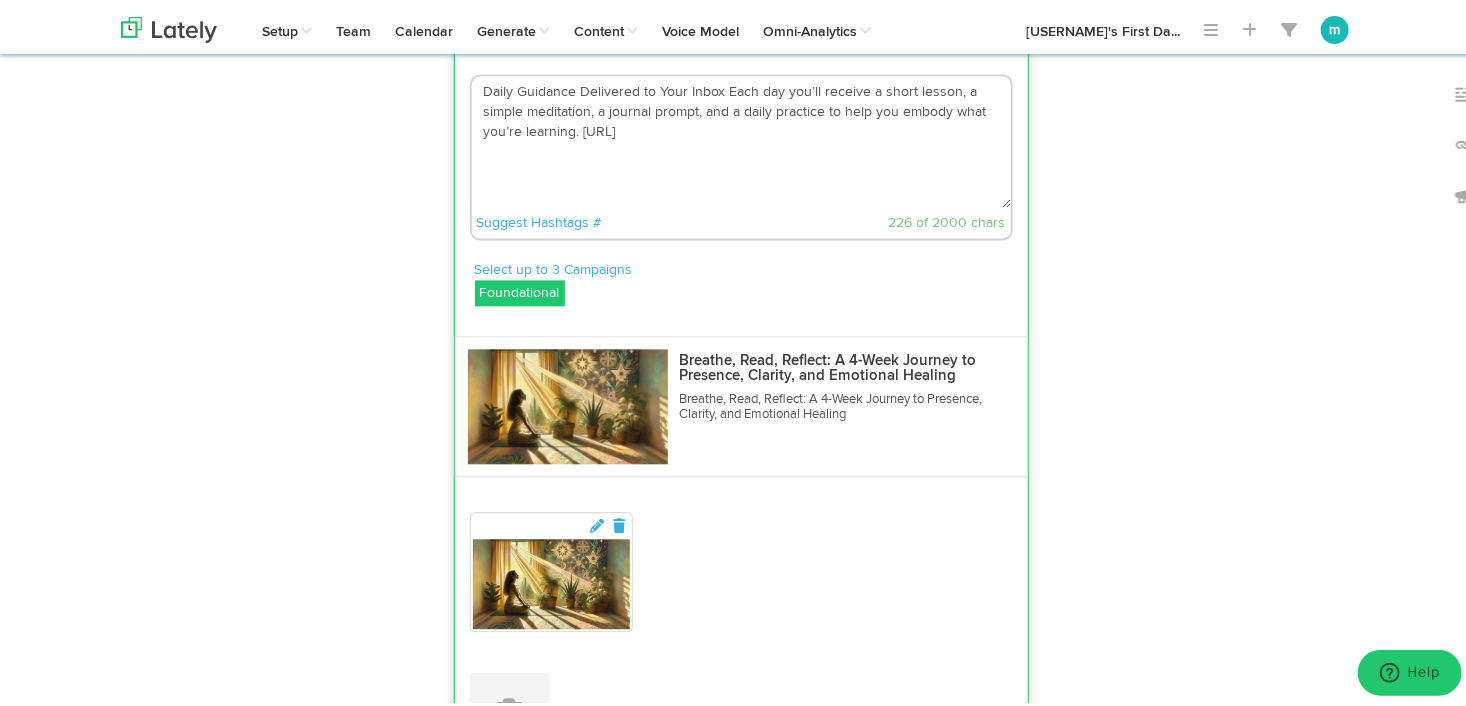 scroll, scrollTop: 1900, scrollLeft: 0, axis: vertical 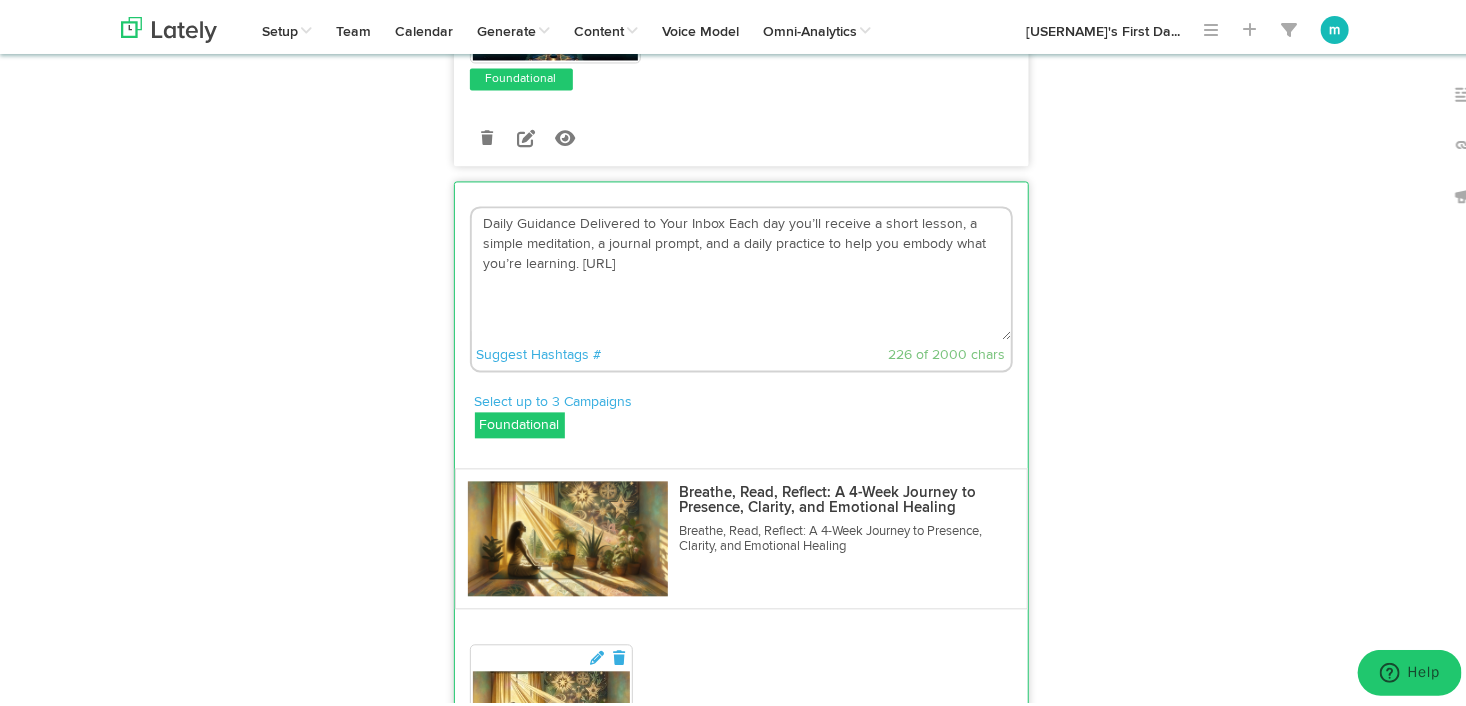 drag, startPoint x: 867, startPoint y: 265, endPoint x: 367, endPoint y: 222, distance: 501.84558 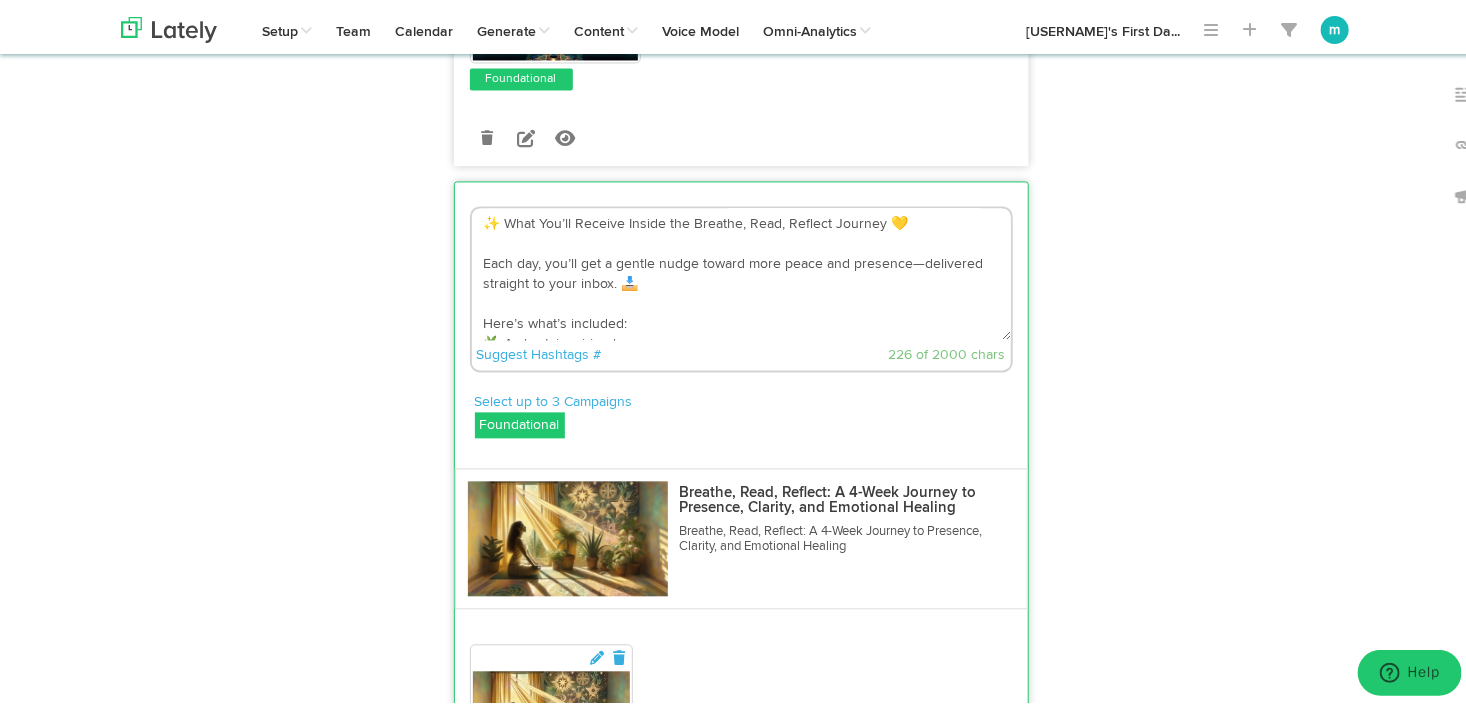 scroll, scrollTop: 212, scrollLeft: 0, axis: vertical 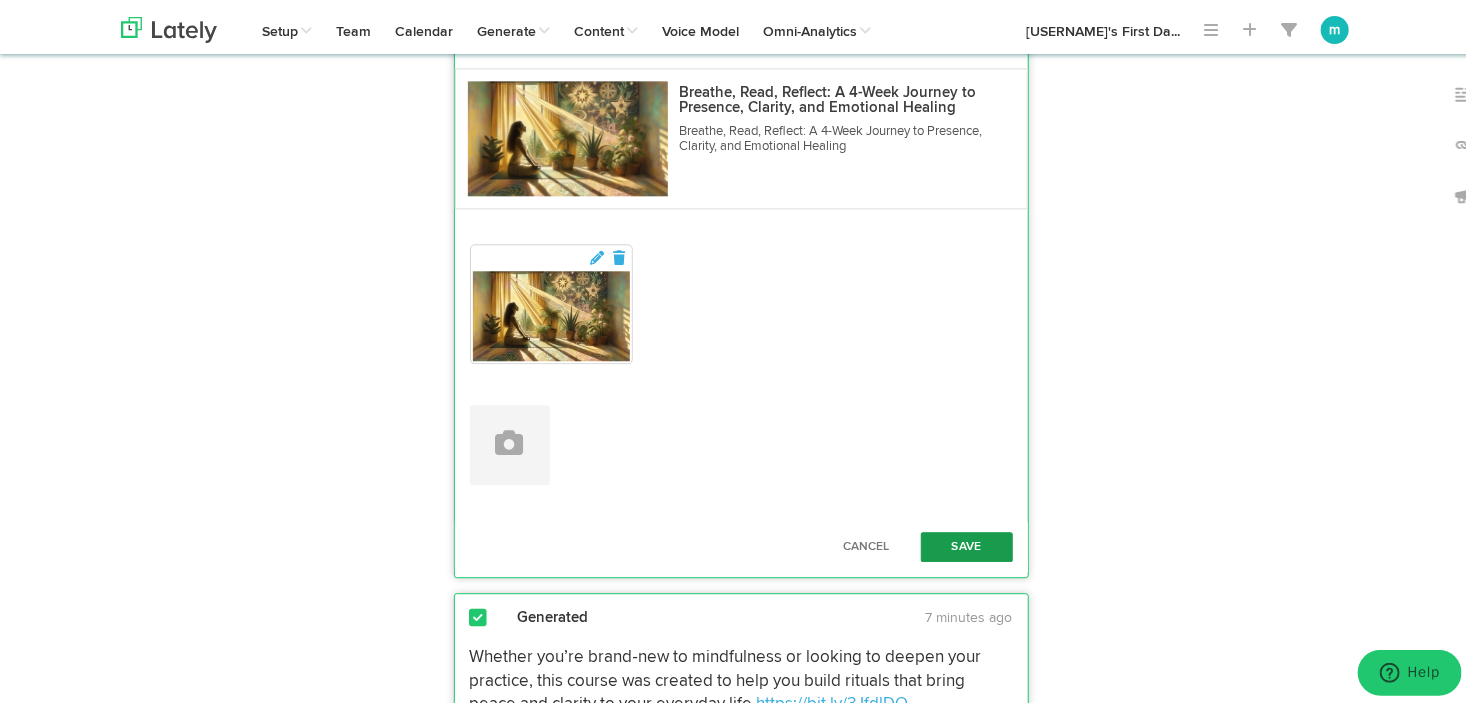 type on "✨ What You’ll Receive Inside the Breathe, Read, Reflect Journey 💛
Each day, you’ll get a gentle nudge toward more peace and presence—delivered straight to your inbox. 📥
Here’s what’s included:
🌿 A short, inspiring lesson
🧘‍♀️ A simple guided meditation
📓 A thoughtful journal prompt
🌞 A daily practice to bring it all to life
It’s designed to be practical, calming, and easy to fit into your day—no matter how busy life gets.
👉 Begin your journey here: https://bit.ly/3JfdlDO
#MindfulInbox #DailyGuidance #BreatheReadReflect #SpiritualPractice #MorningRituals #MindfulLiving #EmbodiedWisdom" 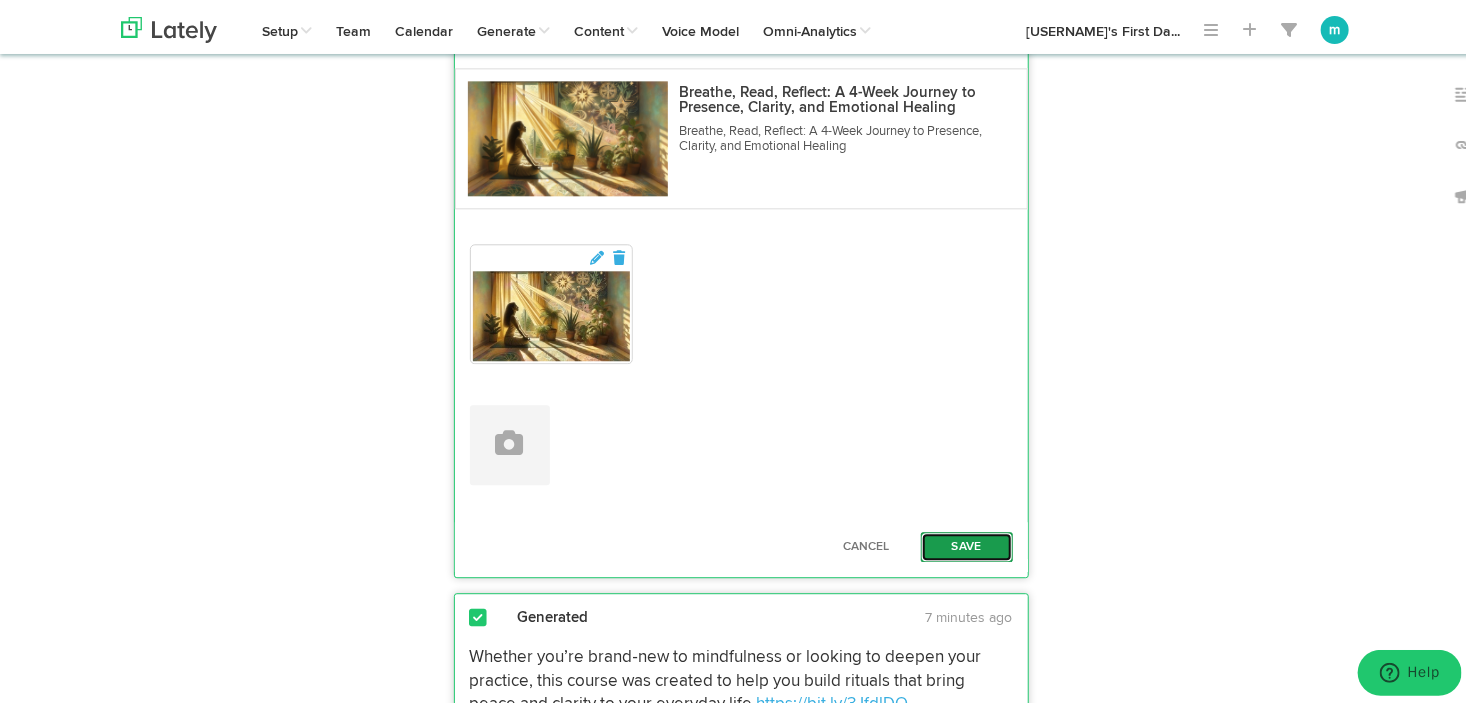 click on "Save" at bounding box center [967, 543] 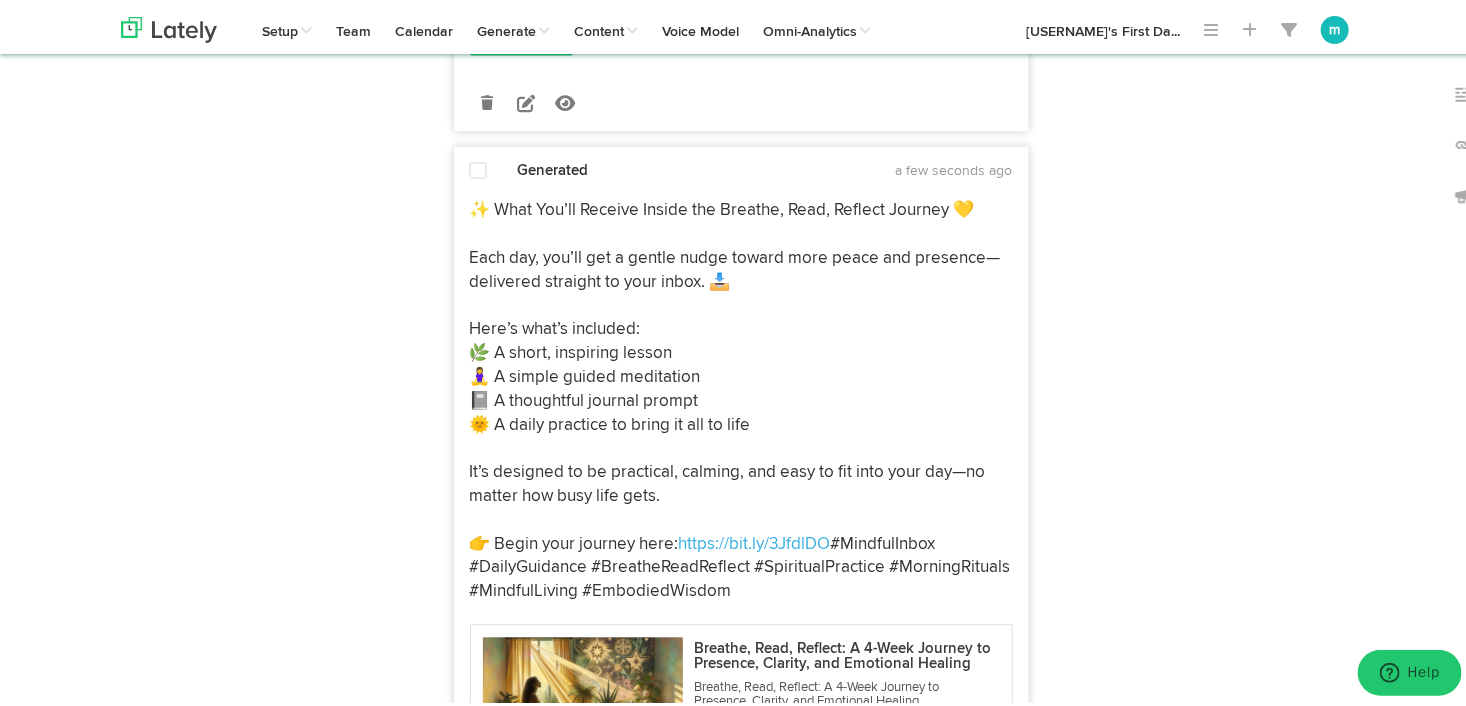 scroll, scrollTop: 1900, scrollLeft: 0, axis: vertical 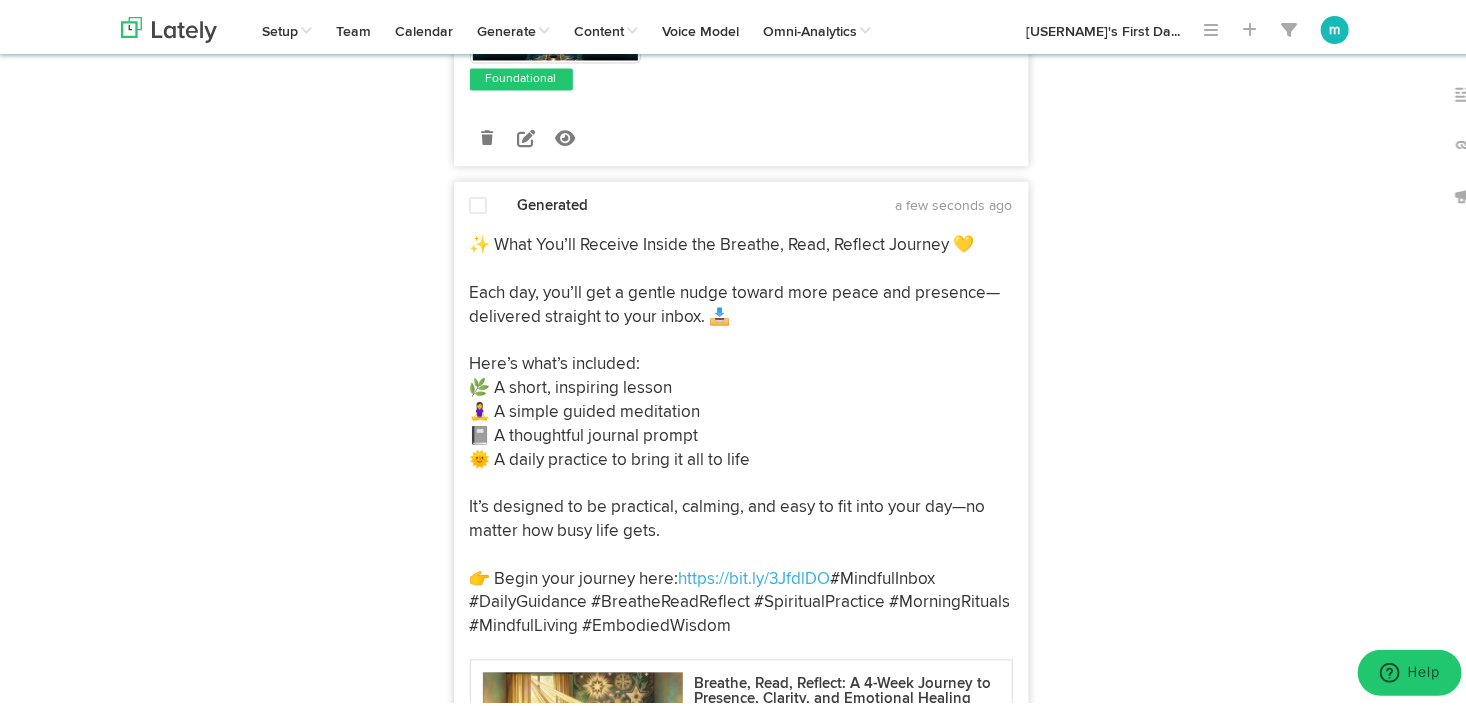 click at bounding box center [479, 203] 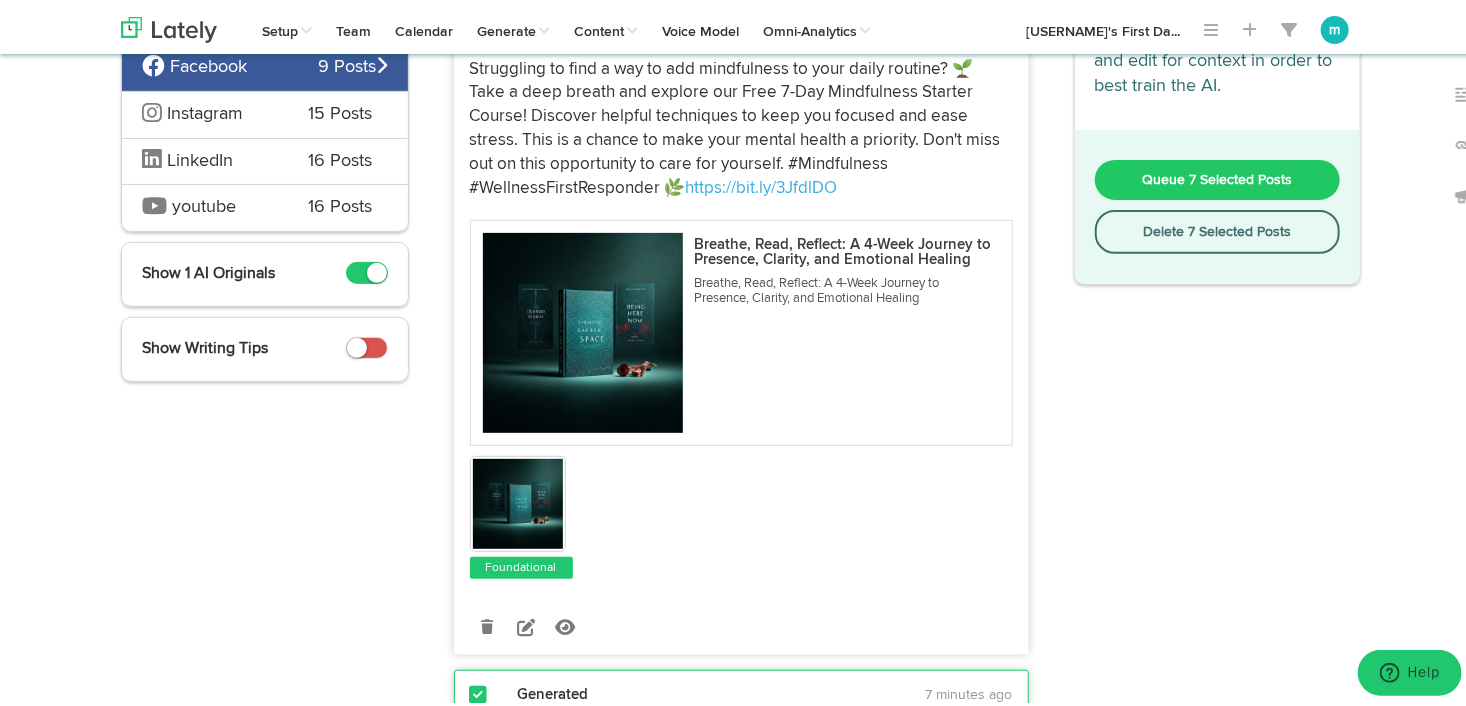 scroll, scrollTop: 100, scrollLeft: 0, axis: vertical 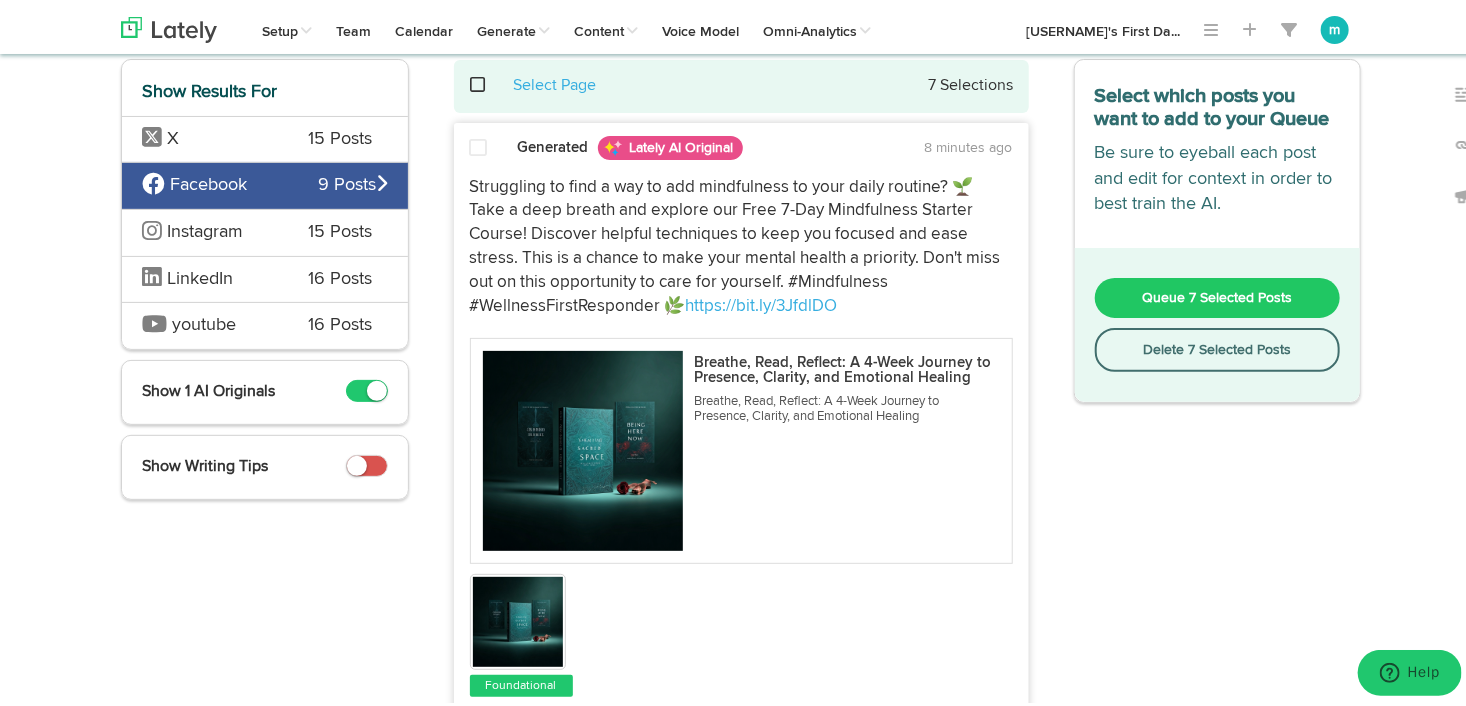 click at bounding box center (479, 144) 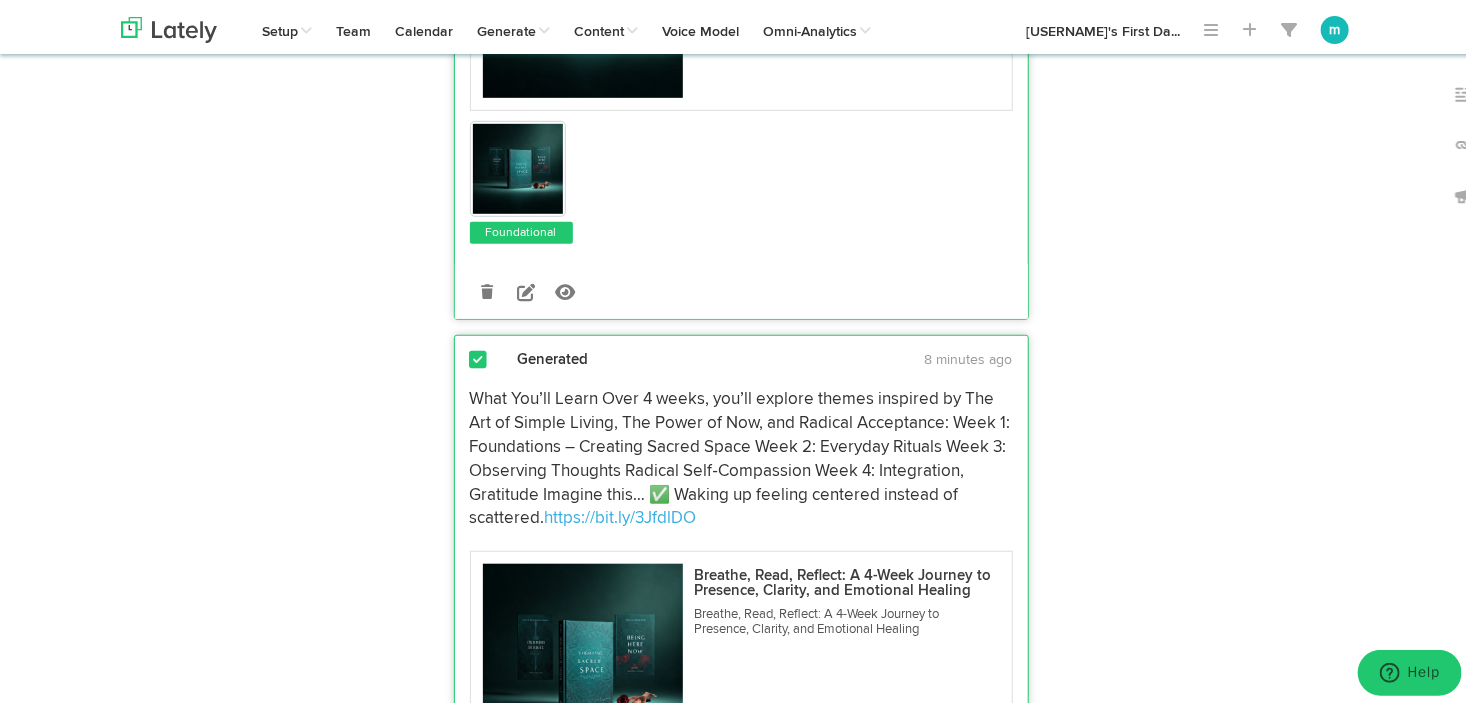 scroll, scrollTop: 0, scrollLeft: 0, axis: both 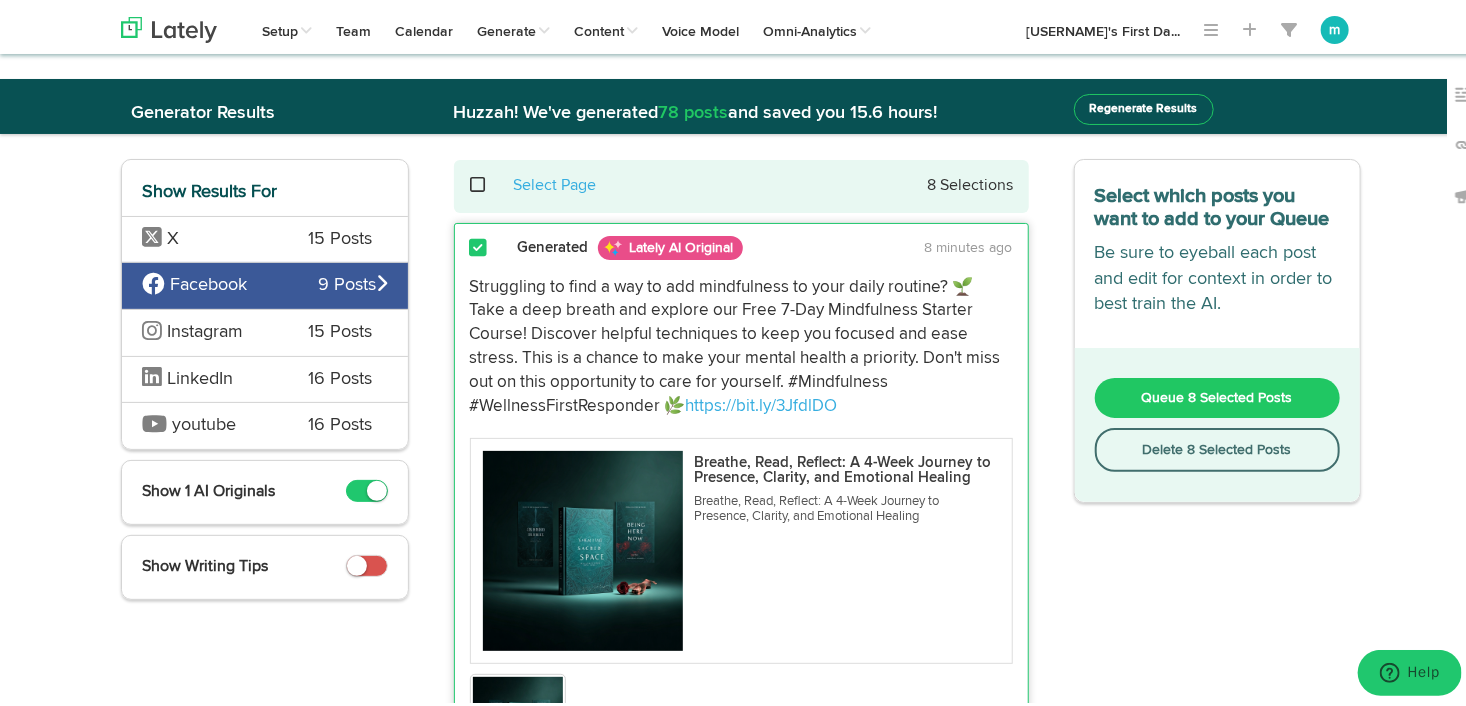 click on "Queue 8 Selected Posts" at bounding box center (1217, 394) 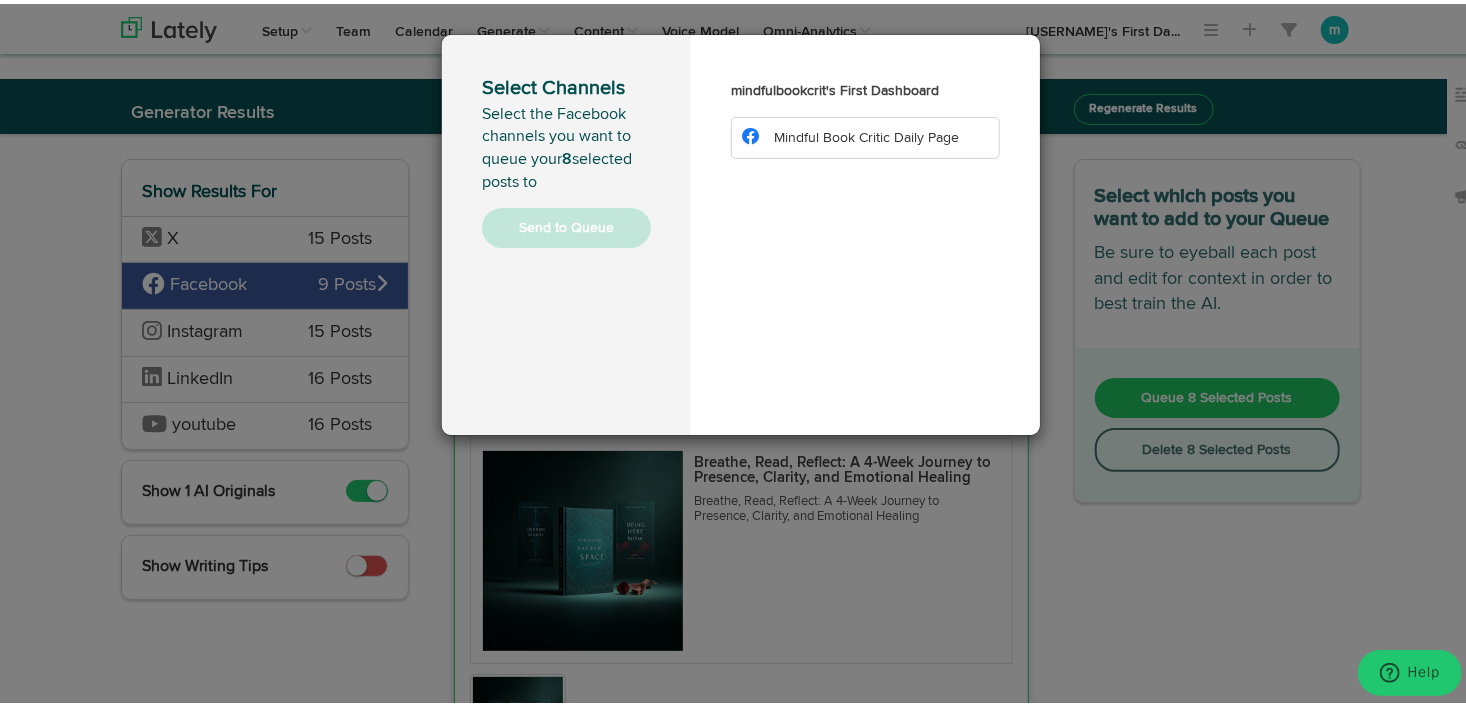 click on "Mindful Book Critic Daily Page" at bounding box center (866, 134) 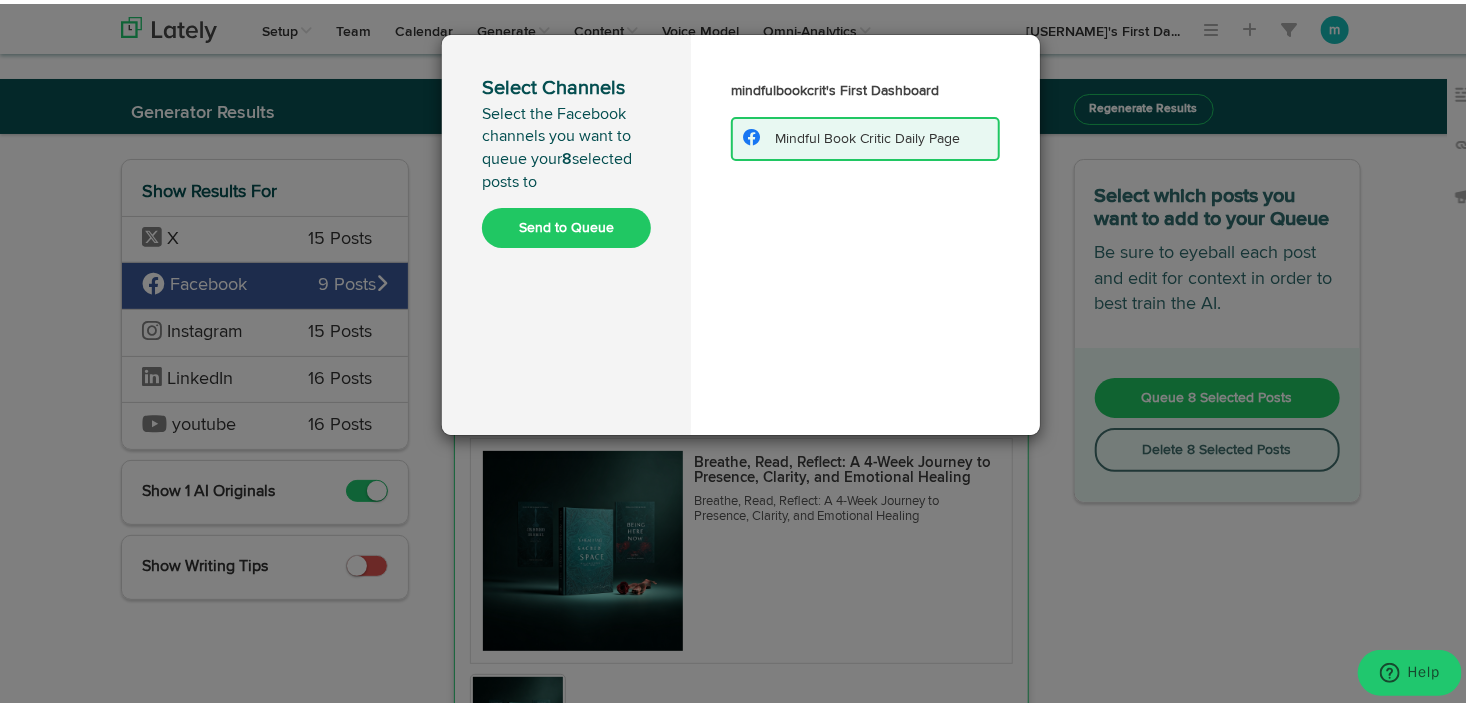 click on "Send to Queue" at bounding box center [566, 224] 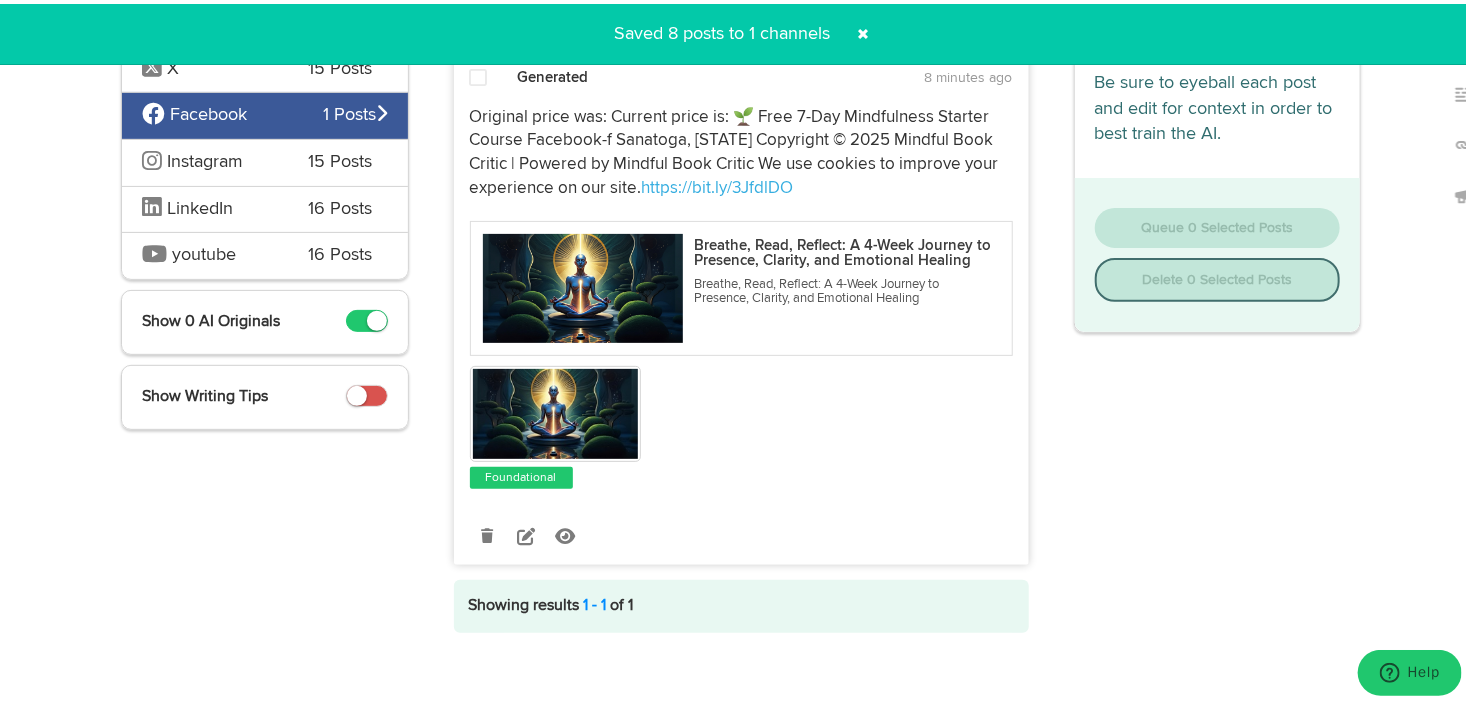 scroll, scrollTop: 181, scrollLeft: 0, axis: vertical 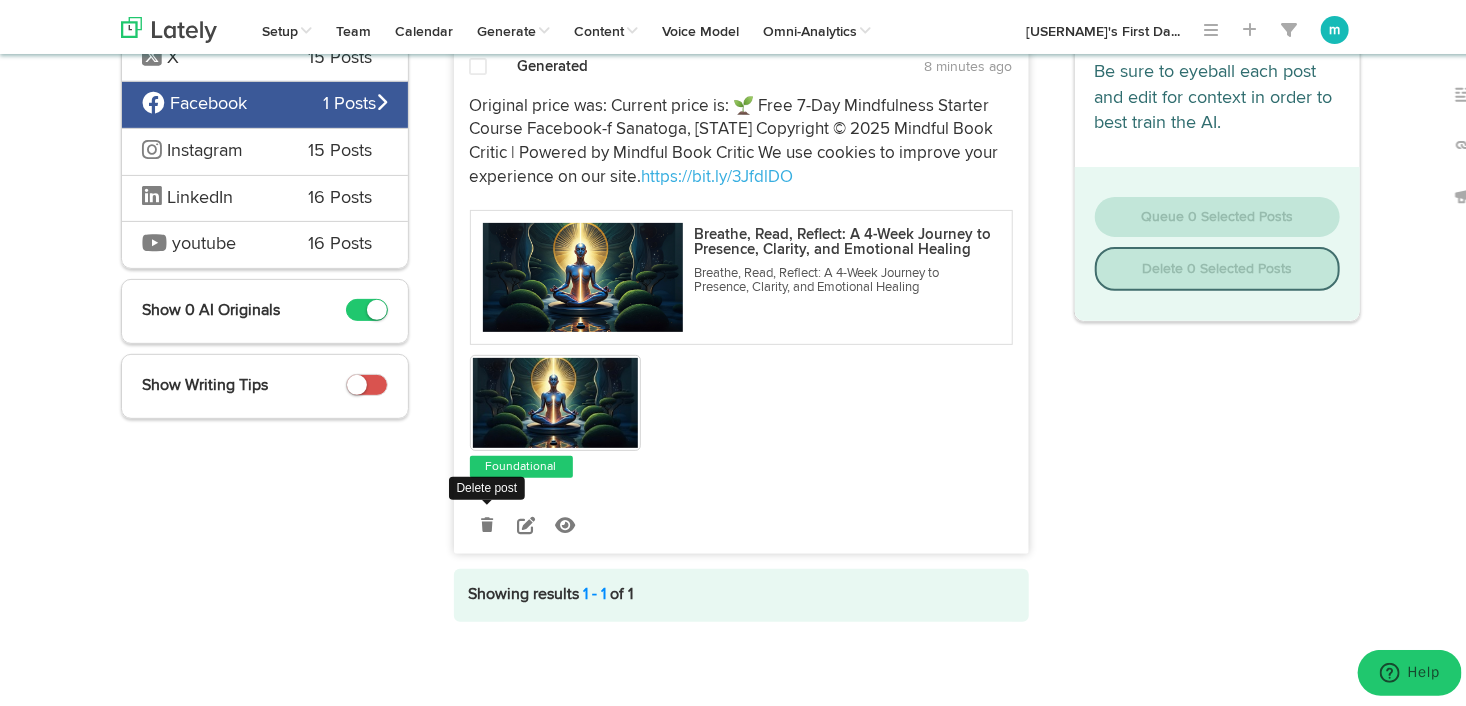 click at bounding box center [487, 521] 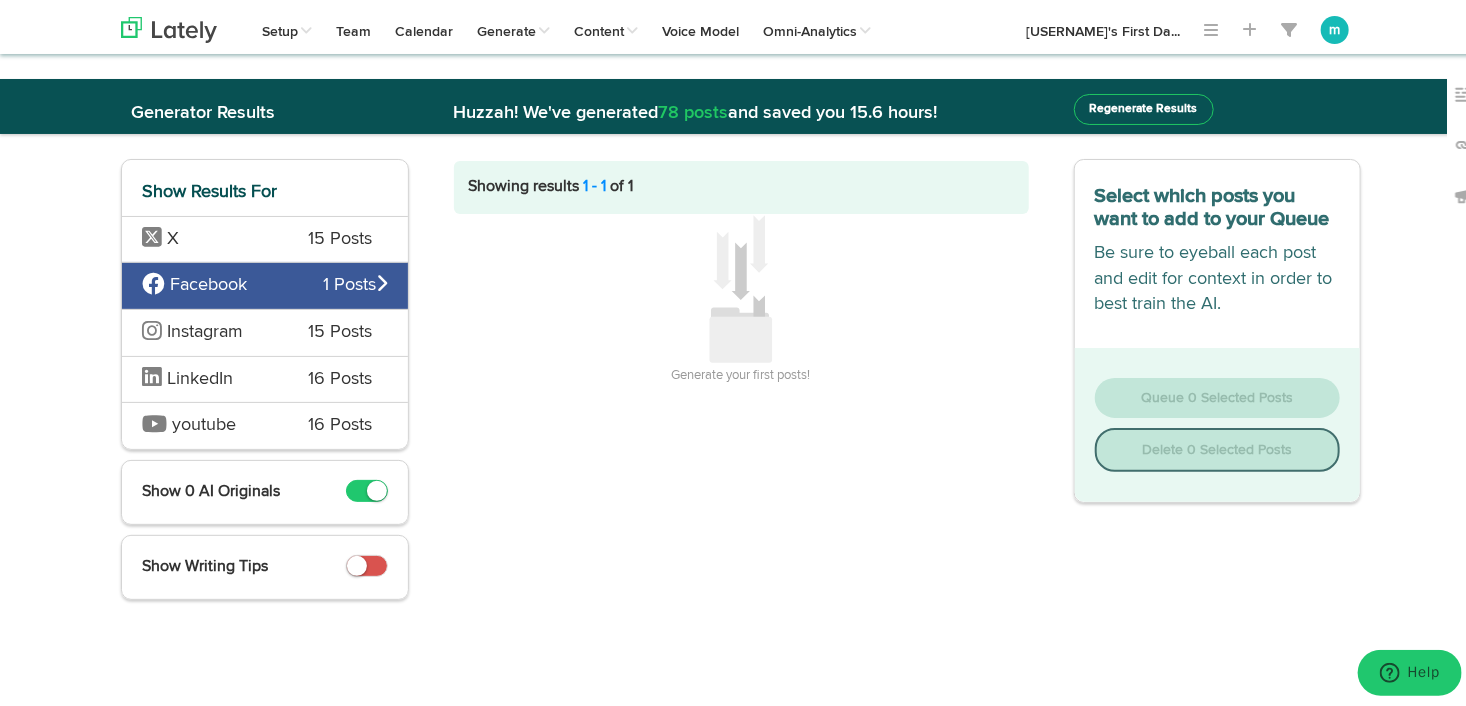 scroll, scrollTop: 0, scrollLeft: 0, axis: both 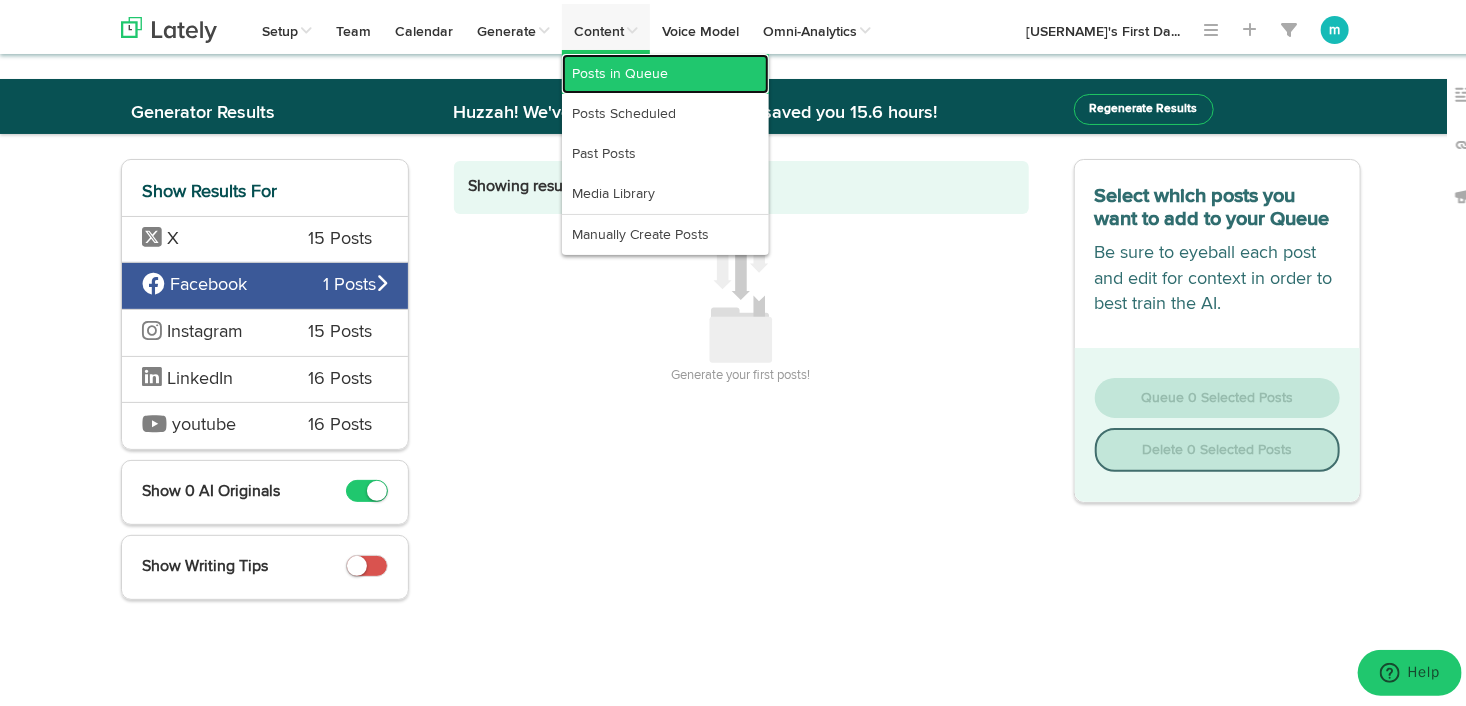 click on "Posts in Queue" at bounding box center (665, 70) 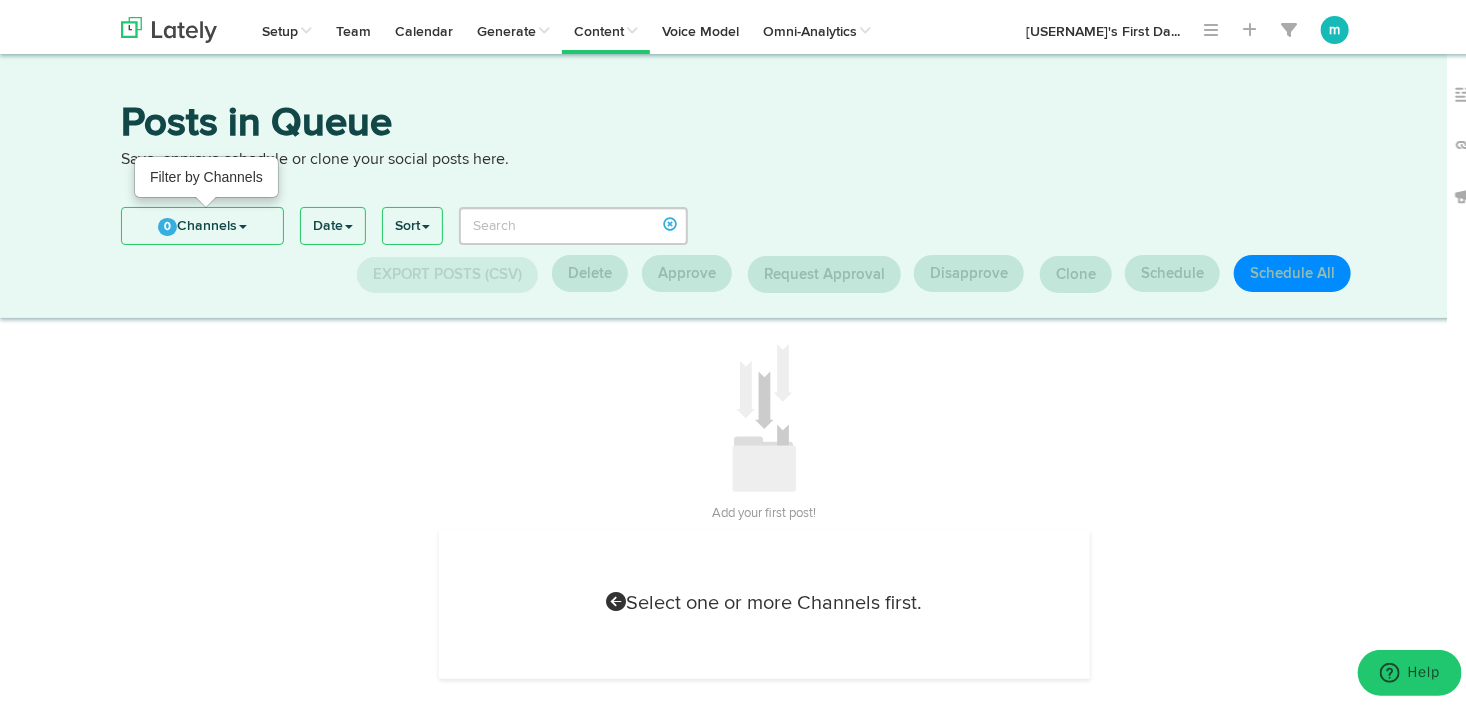 click on "0  Channels" at bounding box center (202, 222) 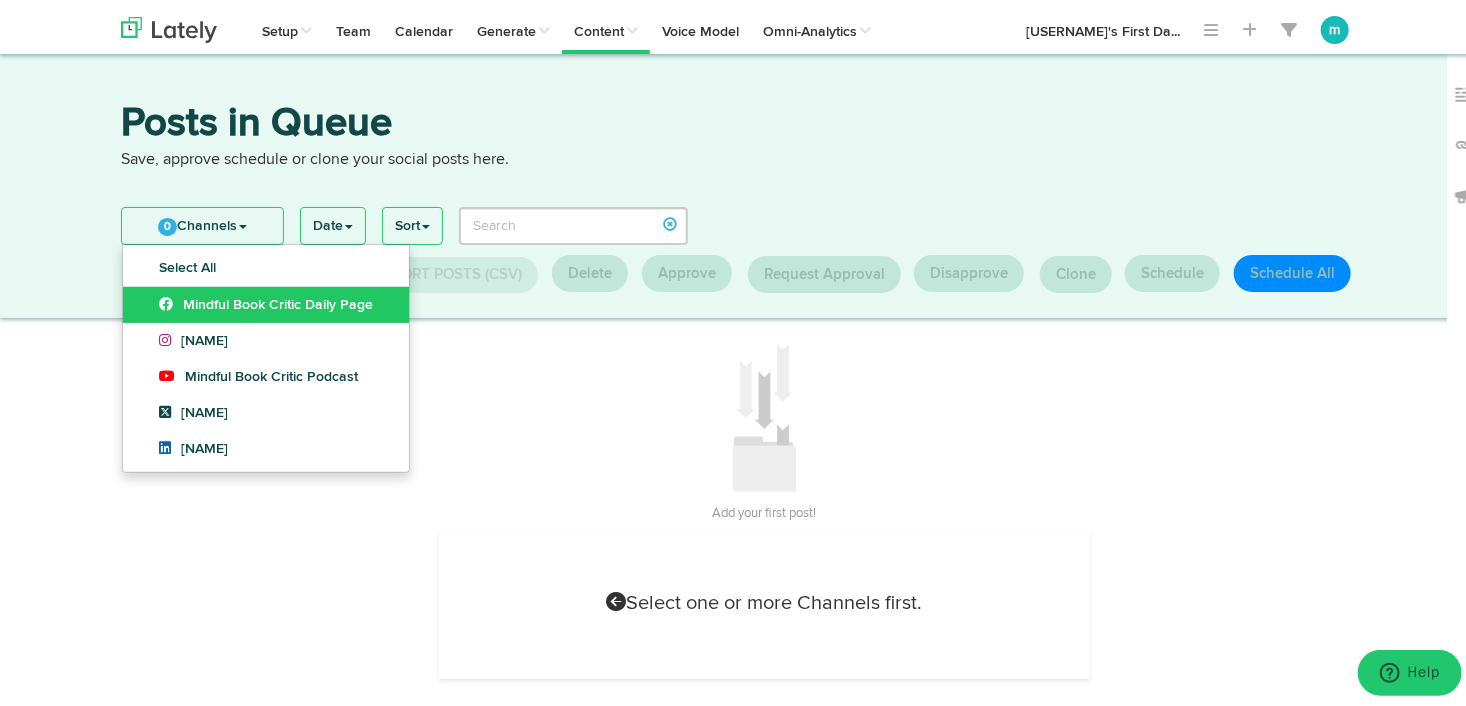 click on "Mindful Book Critic Daily Page" at bounding box center [266, 301] 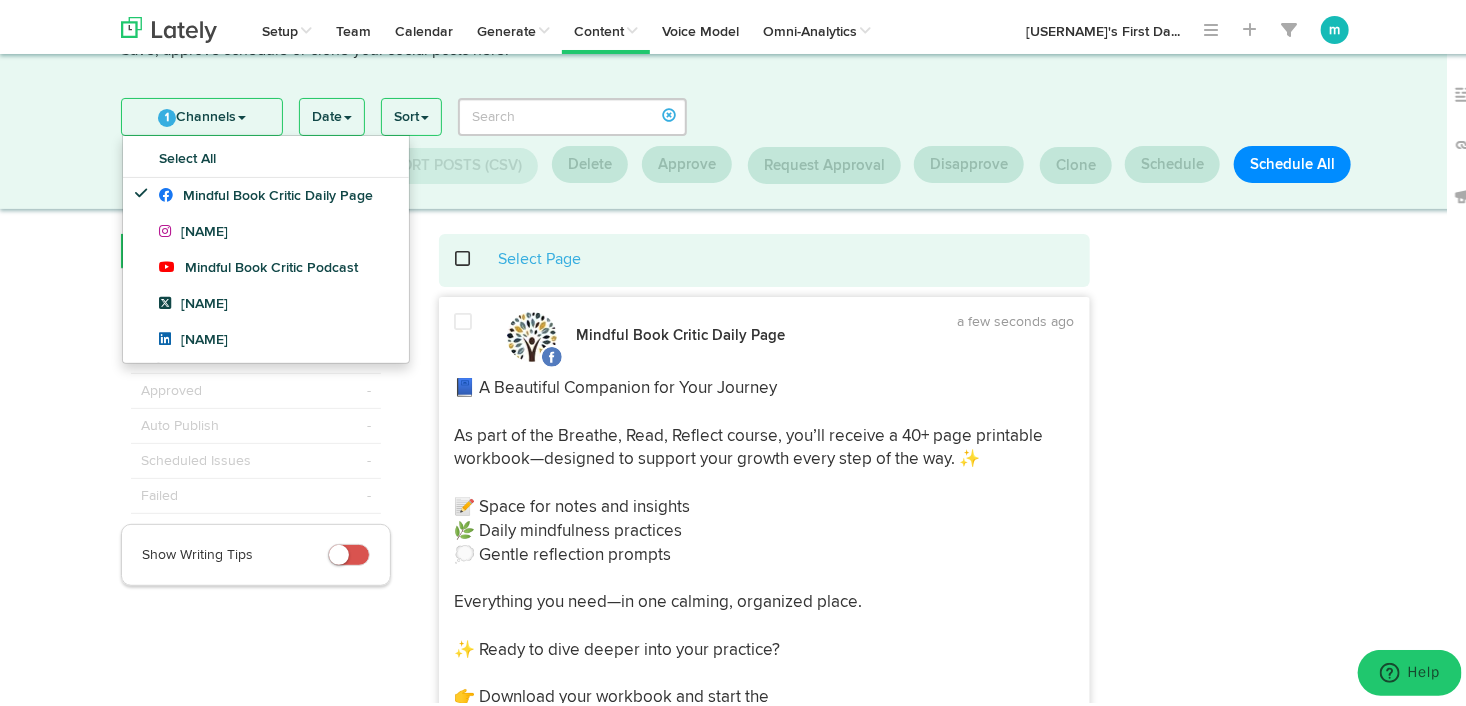 scroll, scrollTop: 0, scrollLeft: 0, axis: both 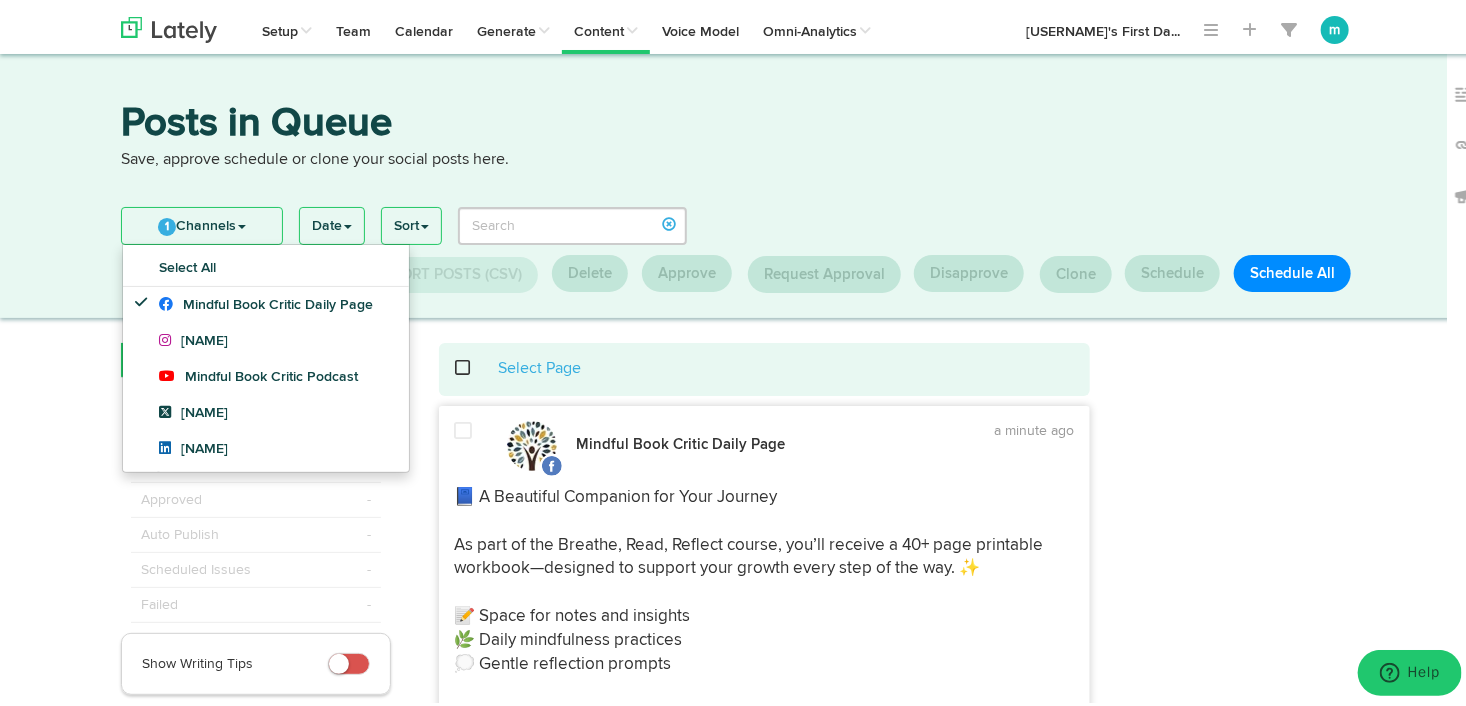 click at bounding box center (474, 364) 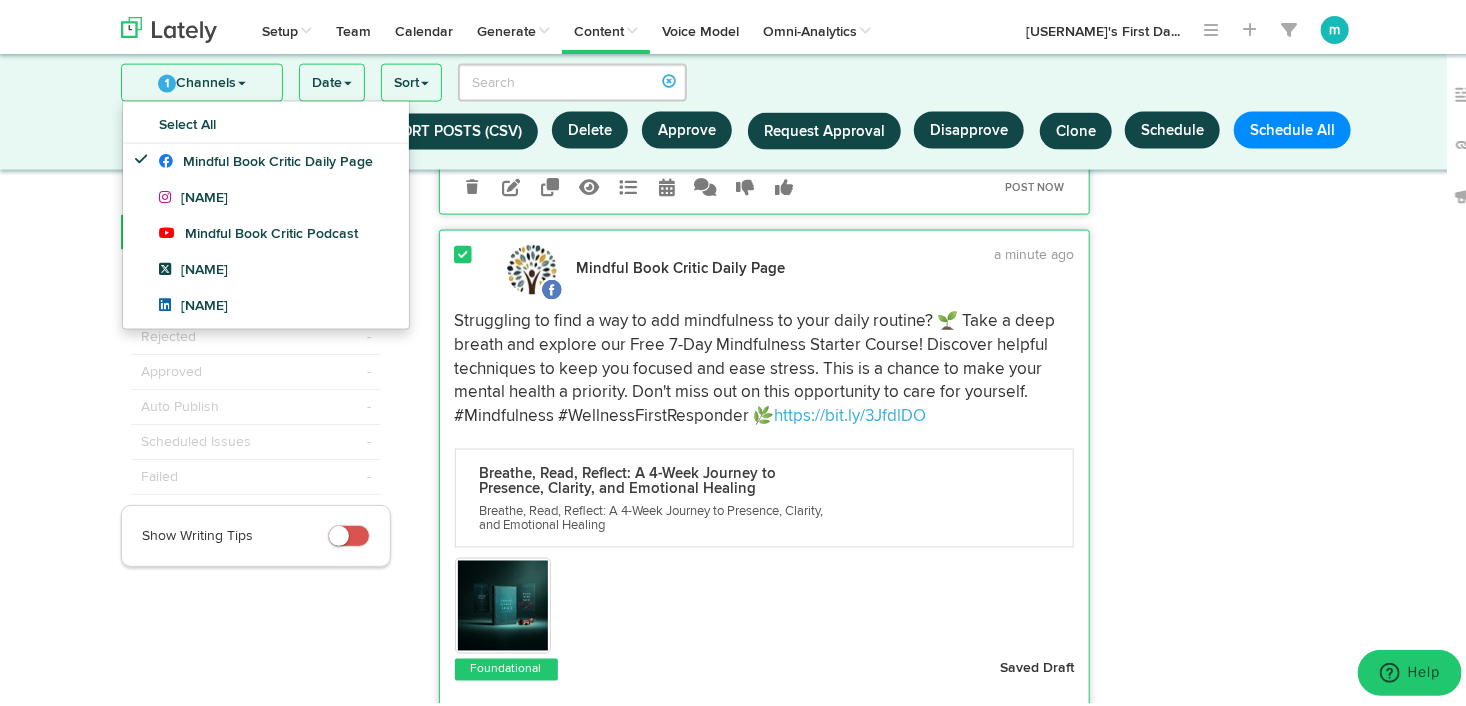 scroll, scrollTop: 5205, scrollLeft: 0, axis: vertical 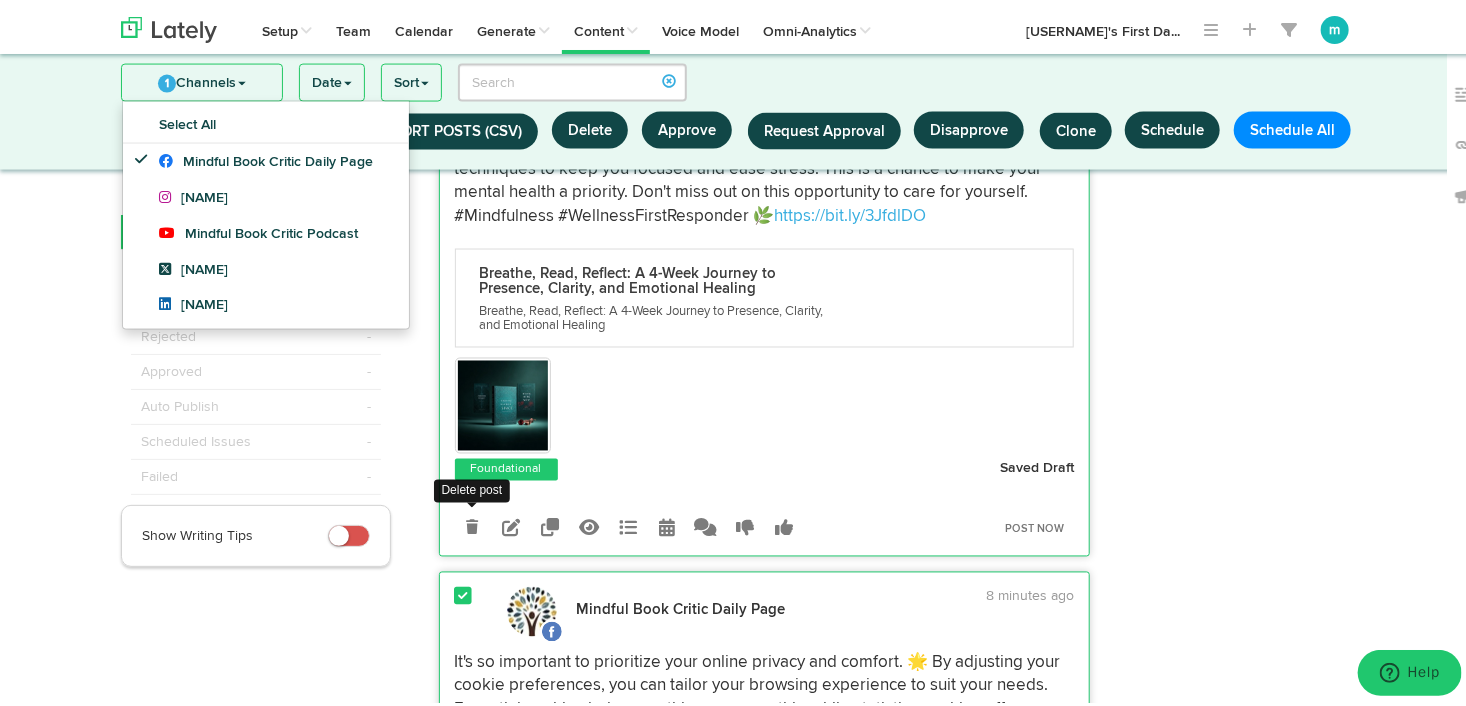 click at bounding box center [472, 524] 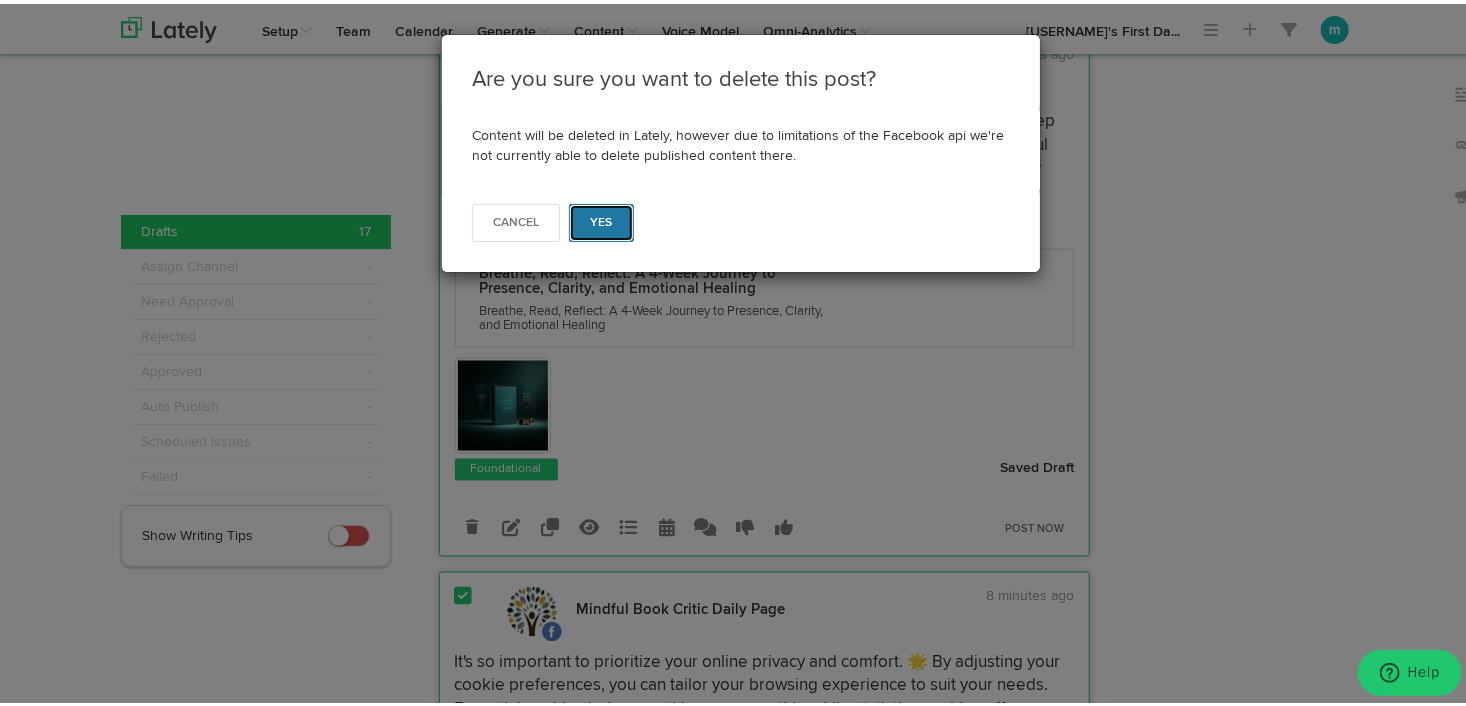 click on "Yes" at bounding box center (601, 219) 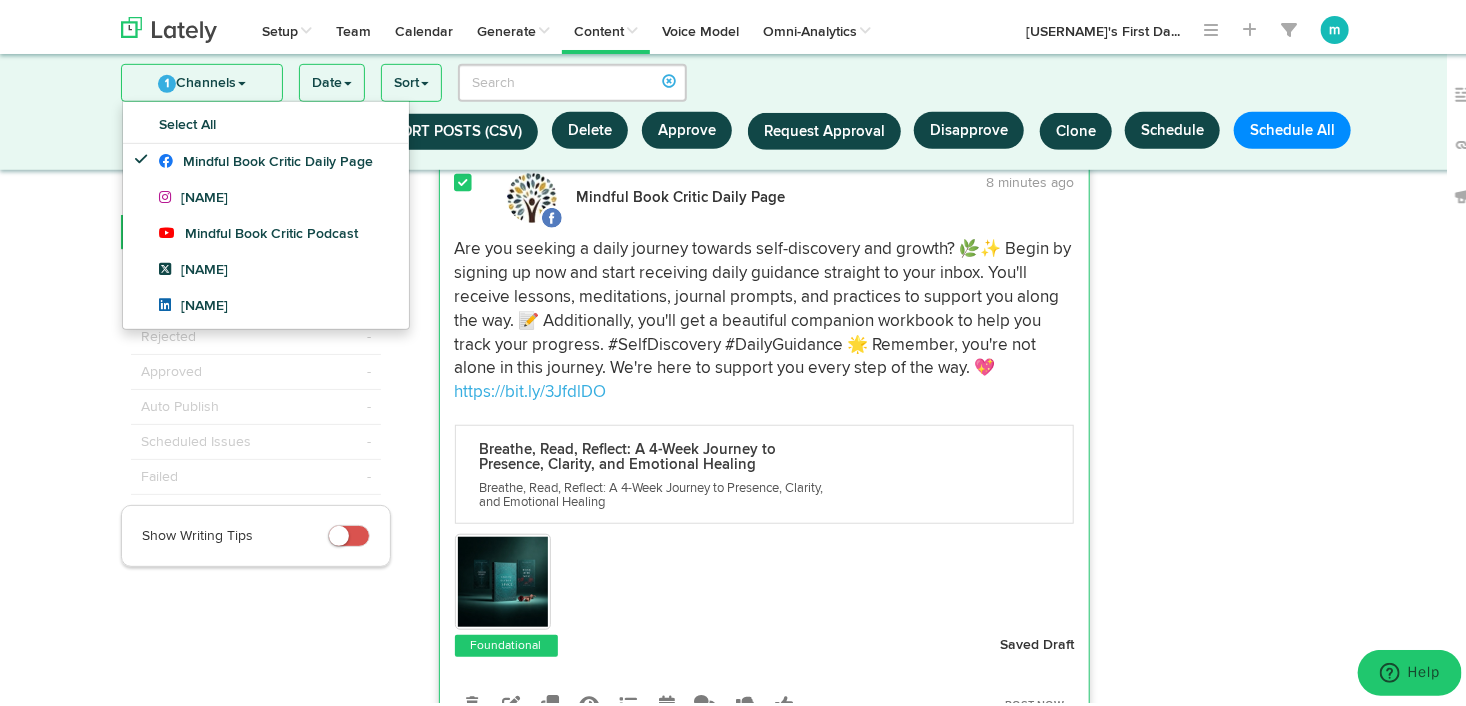 scroll, scrollTop: 7641, scrollLeft: 0, axis: vertical 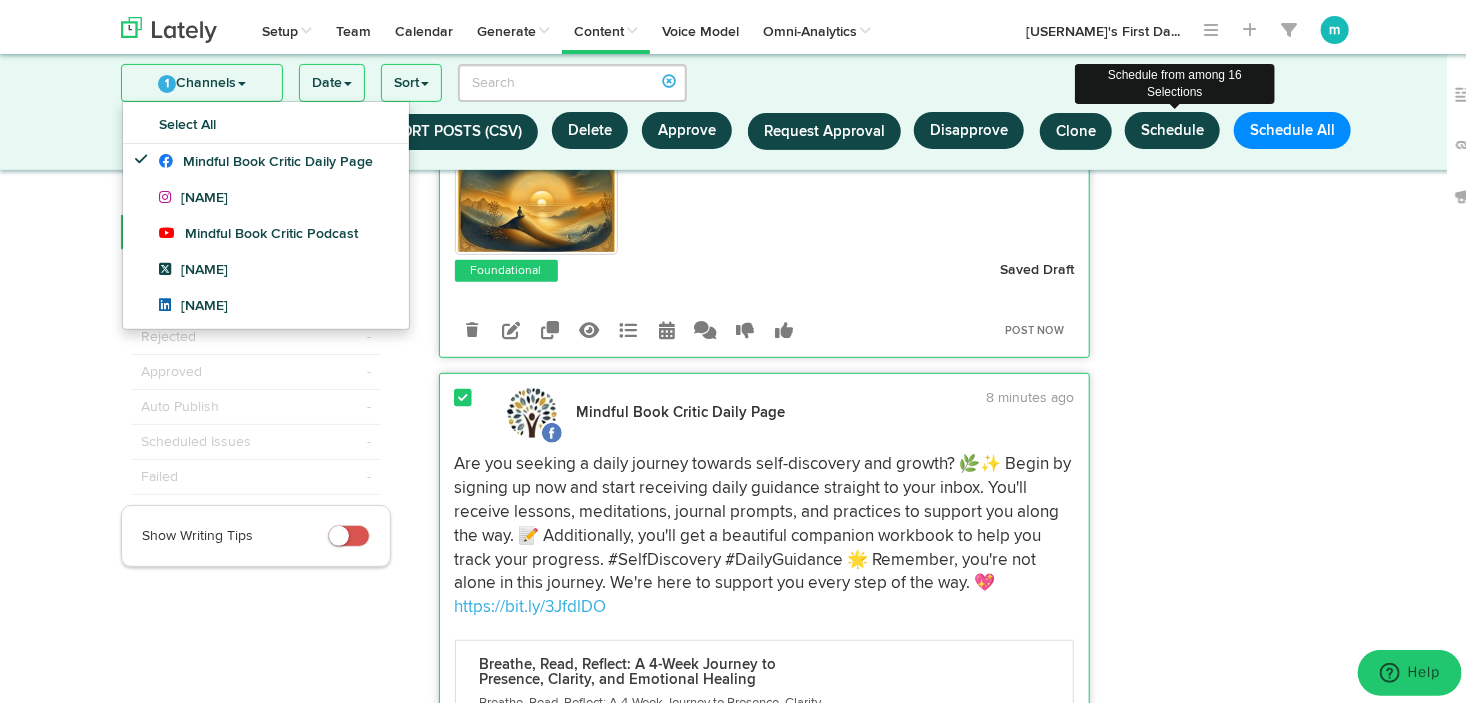 click on "Schedule" at bounding box center [1172, 126] 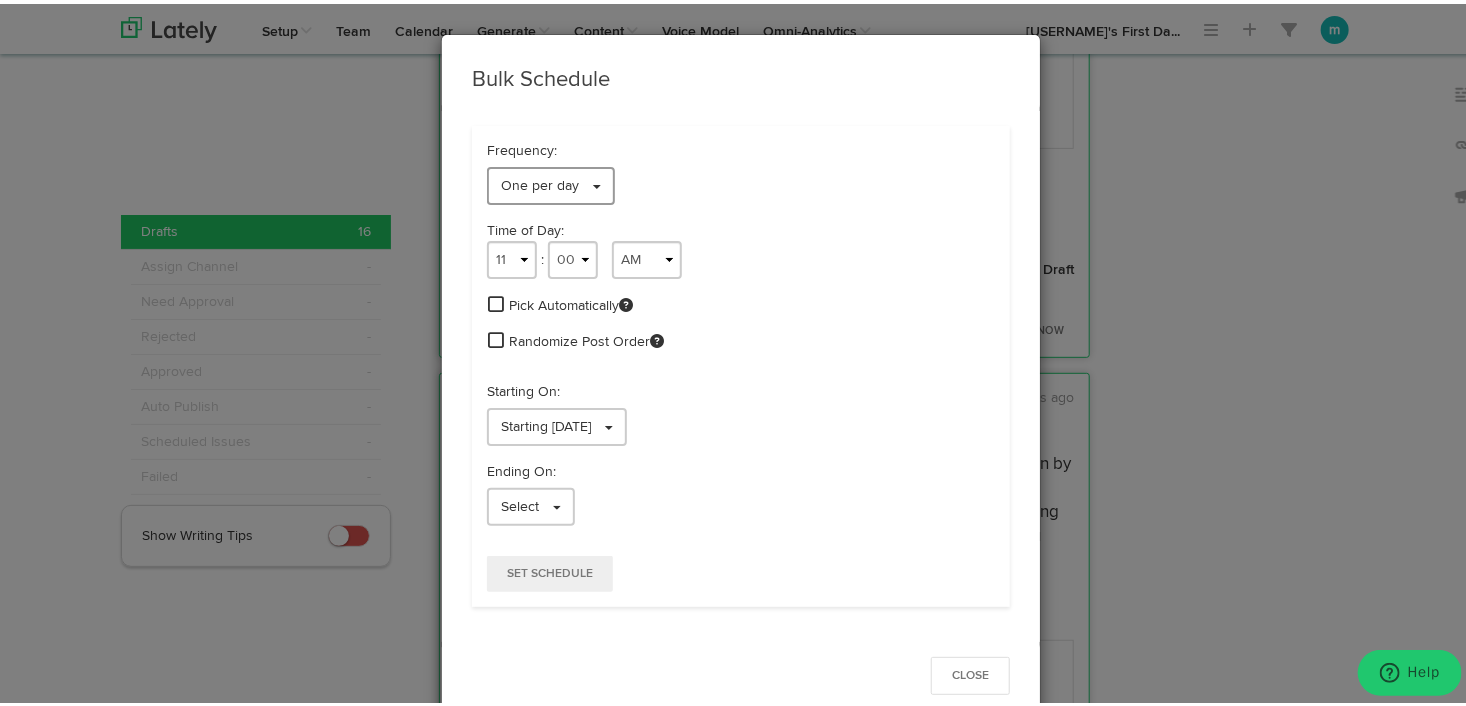 click on "One per day" at bounding box center [540, 182] 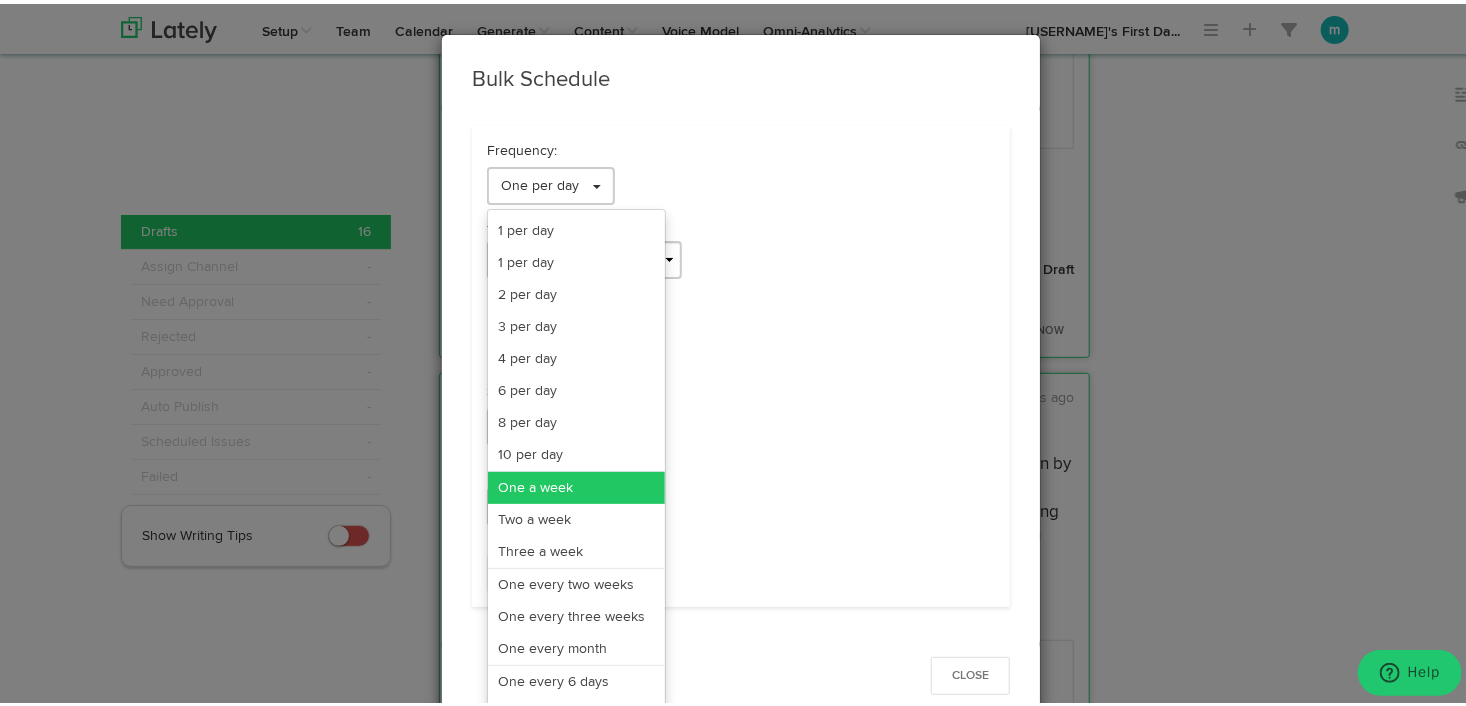 click on "One a week" at bounding box center (576, 484) 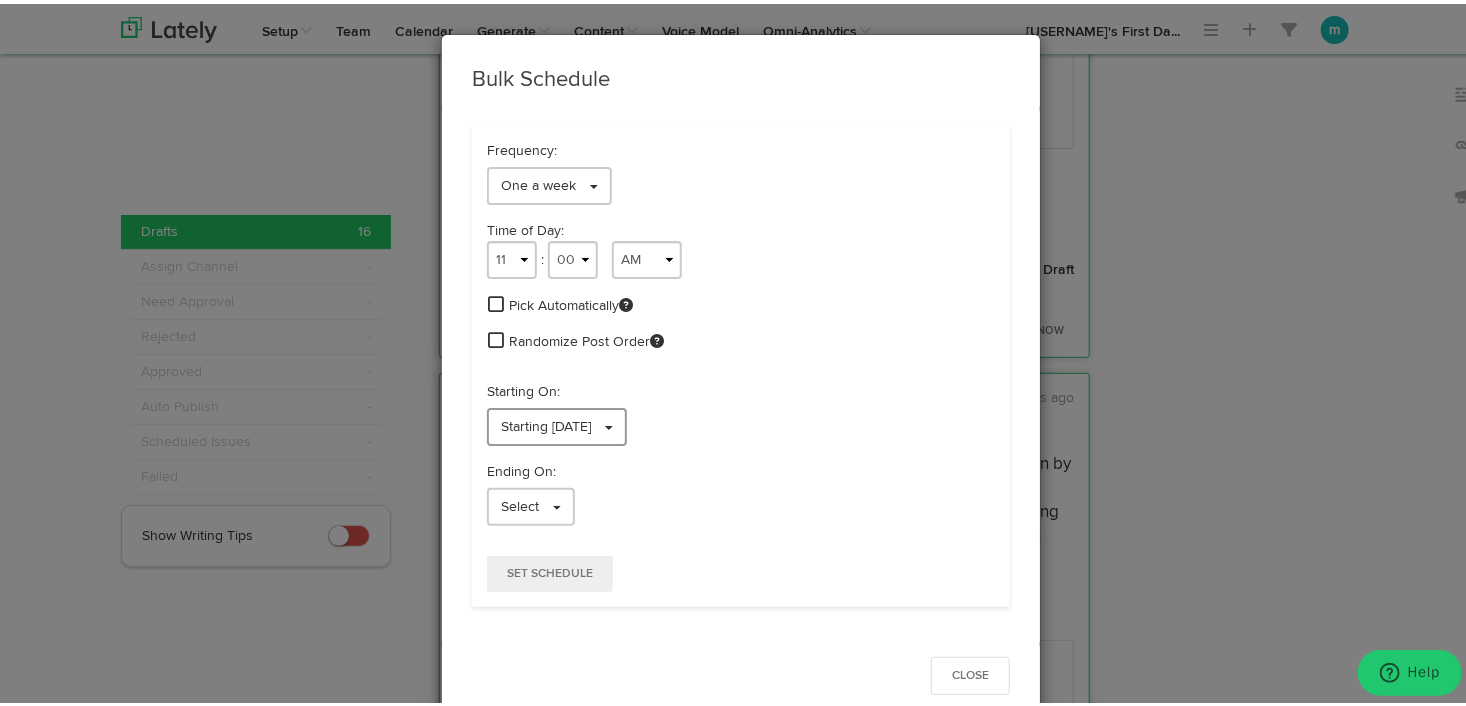 click on "Starting [DATE]" at bounding box center [546, 423] 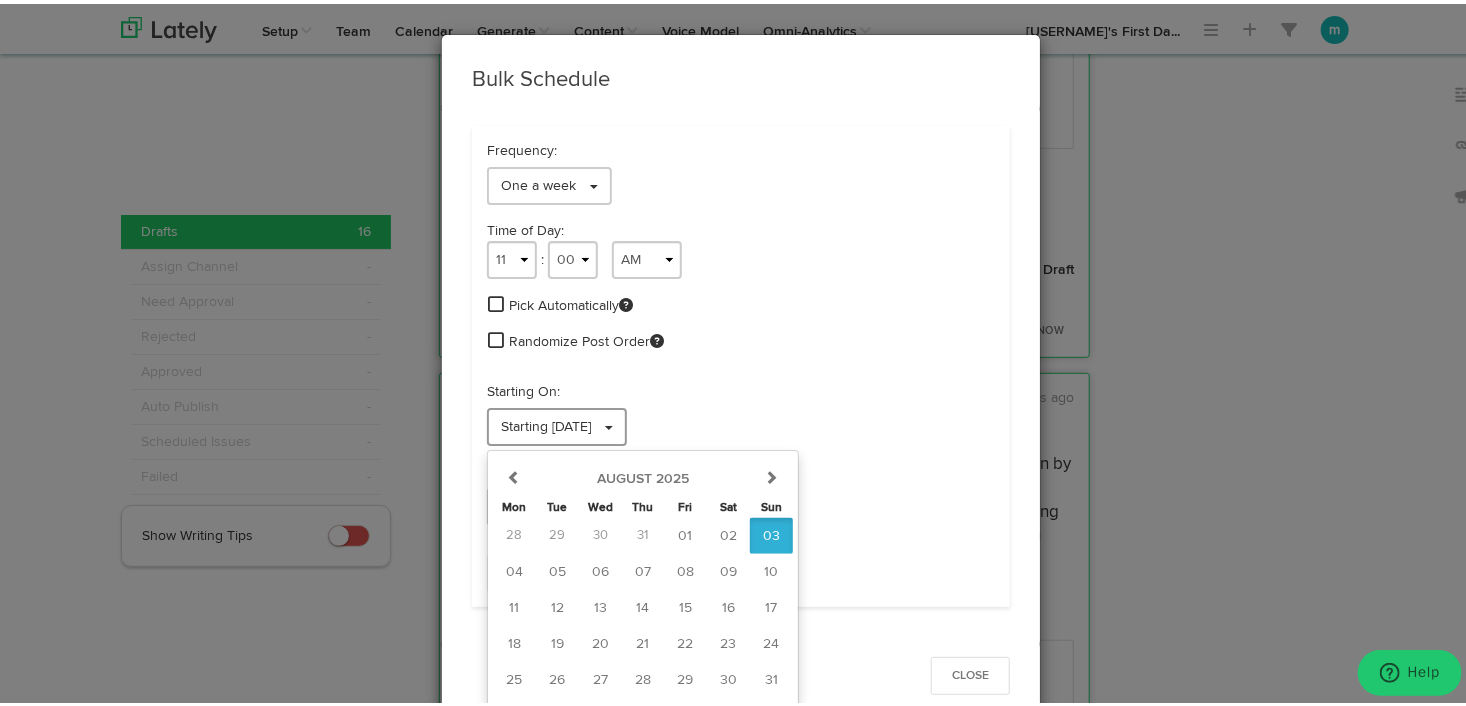scroll, scrollTop: 23, scrollLeft: 0, axis: vertical 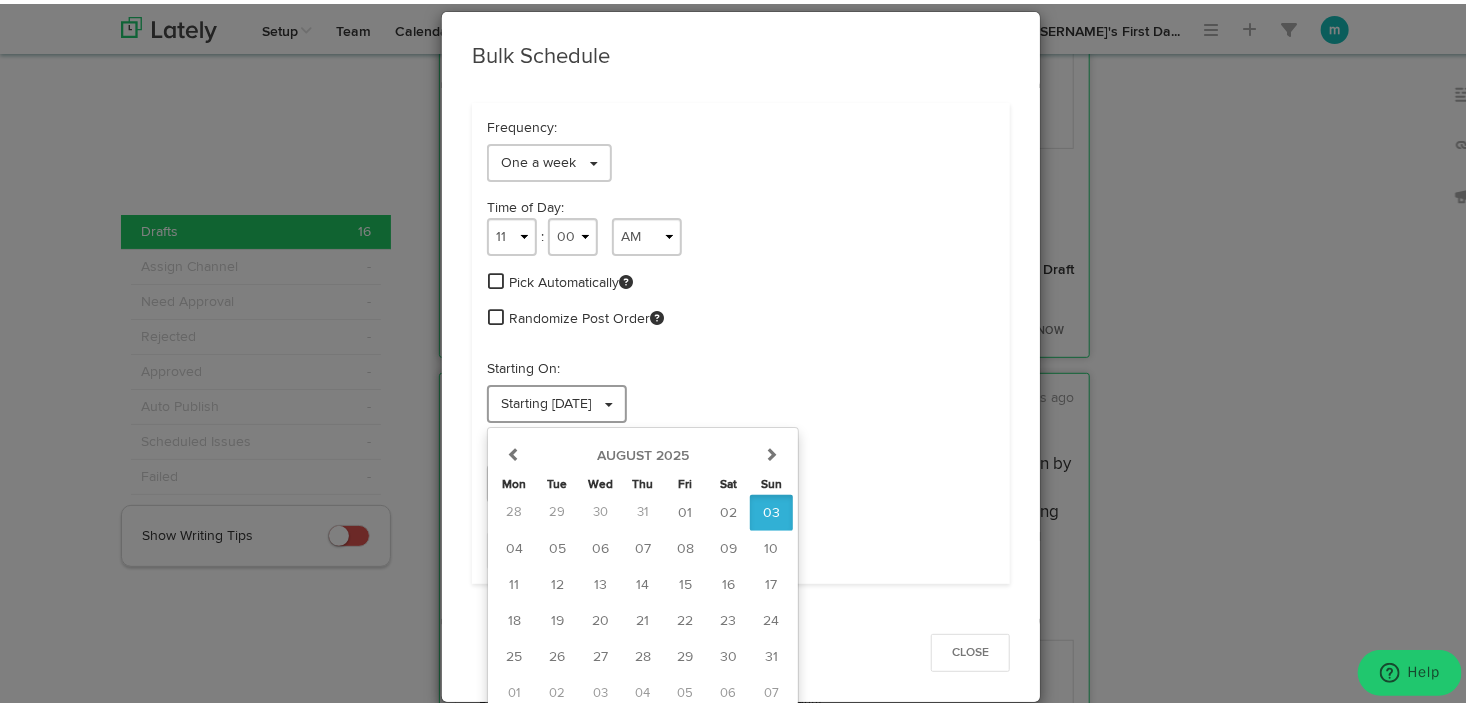 click on "Starting [DATE]" at bounding box center (557, 400) 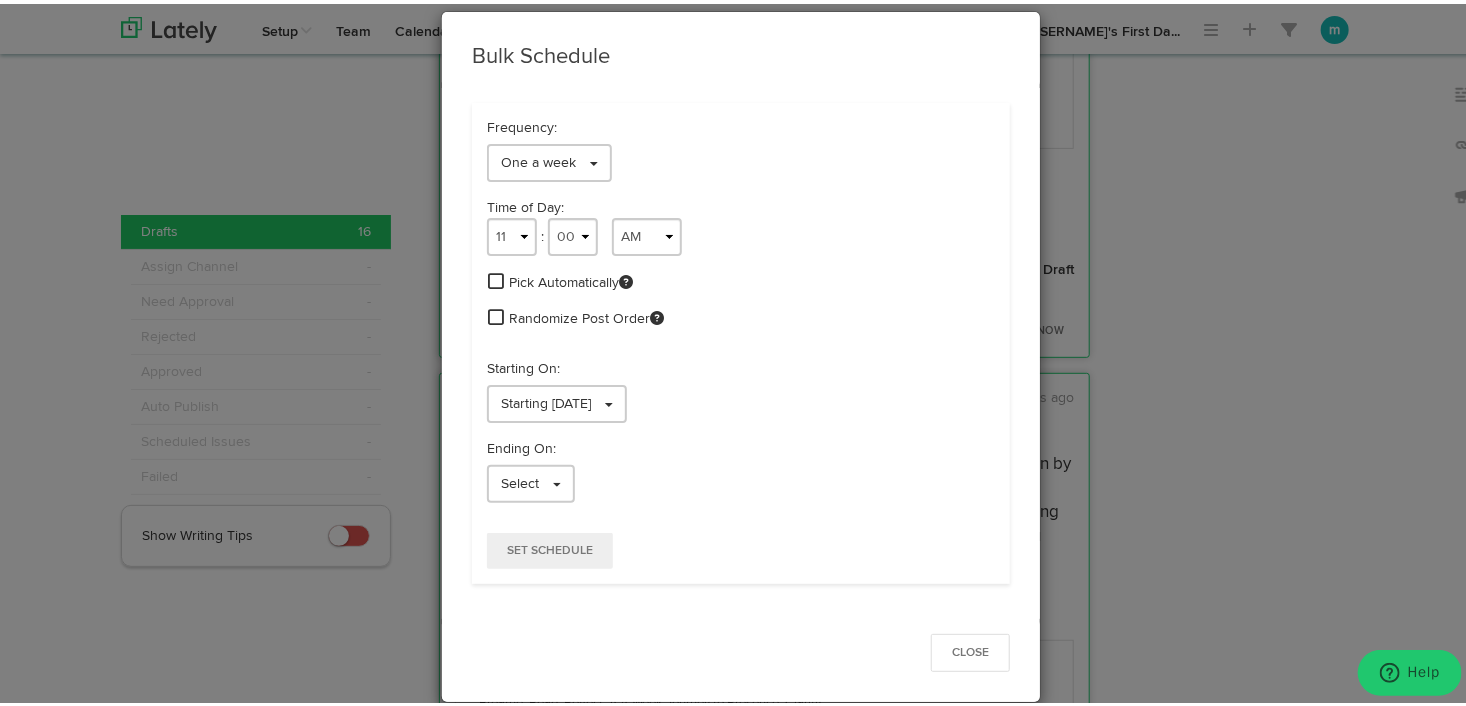 click on "Pick Automatically" at bounding box center (571, 279) 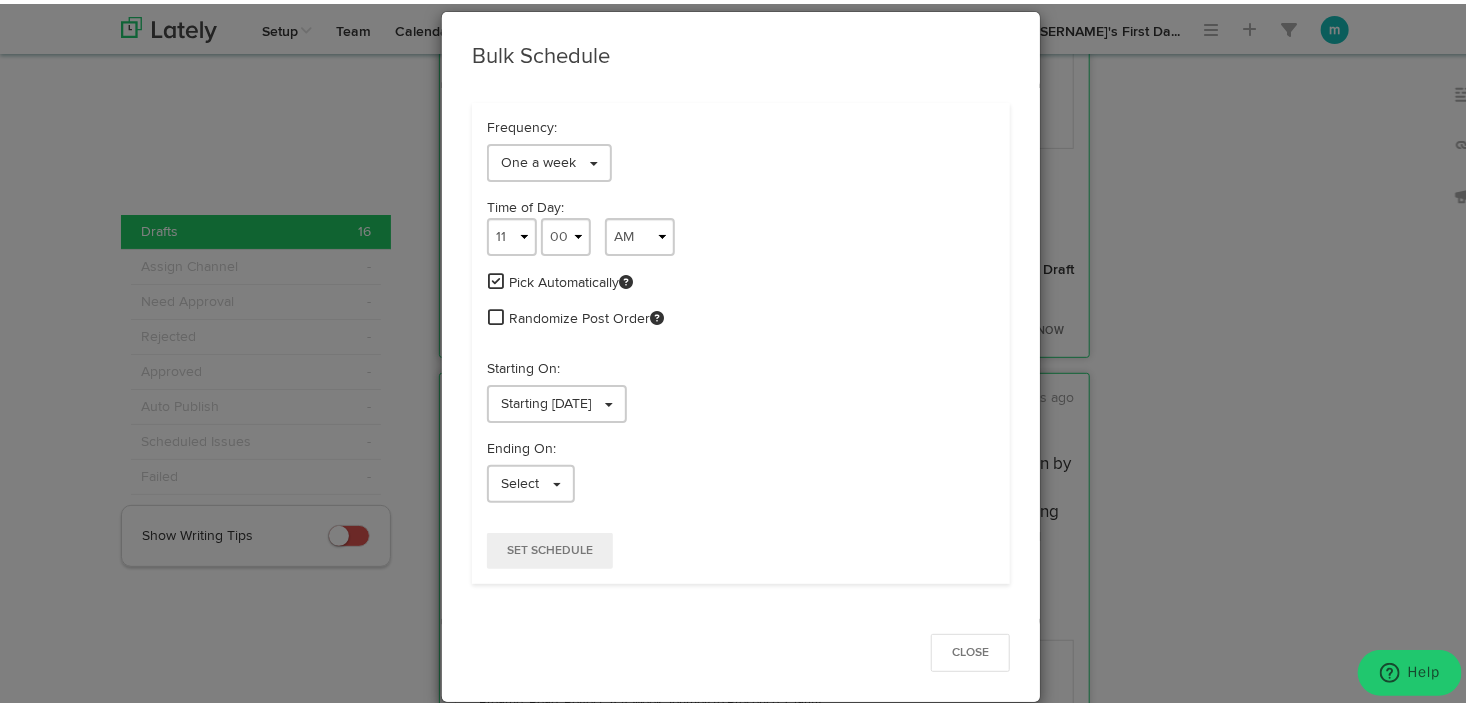 scroll, scrollTop: 4, scrollLeft: 0, axis: vertical 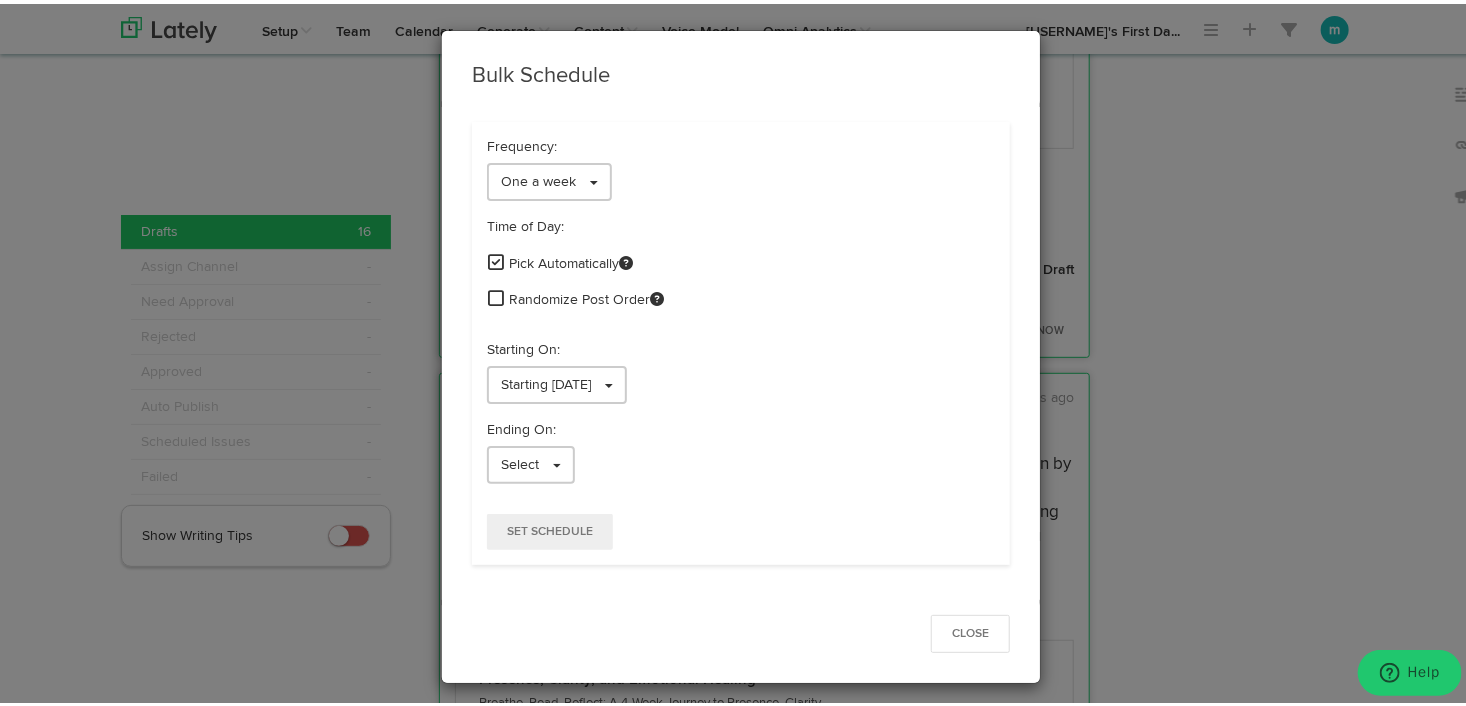 click at bounding box center [496, 294] 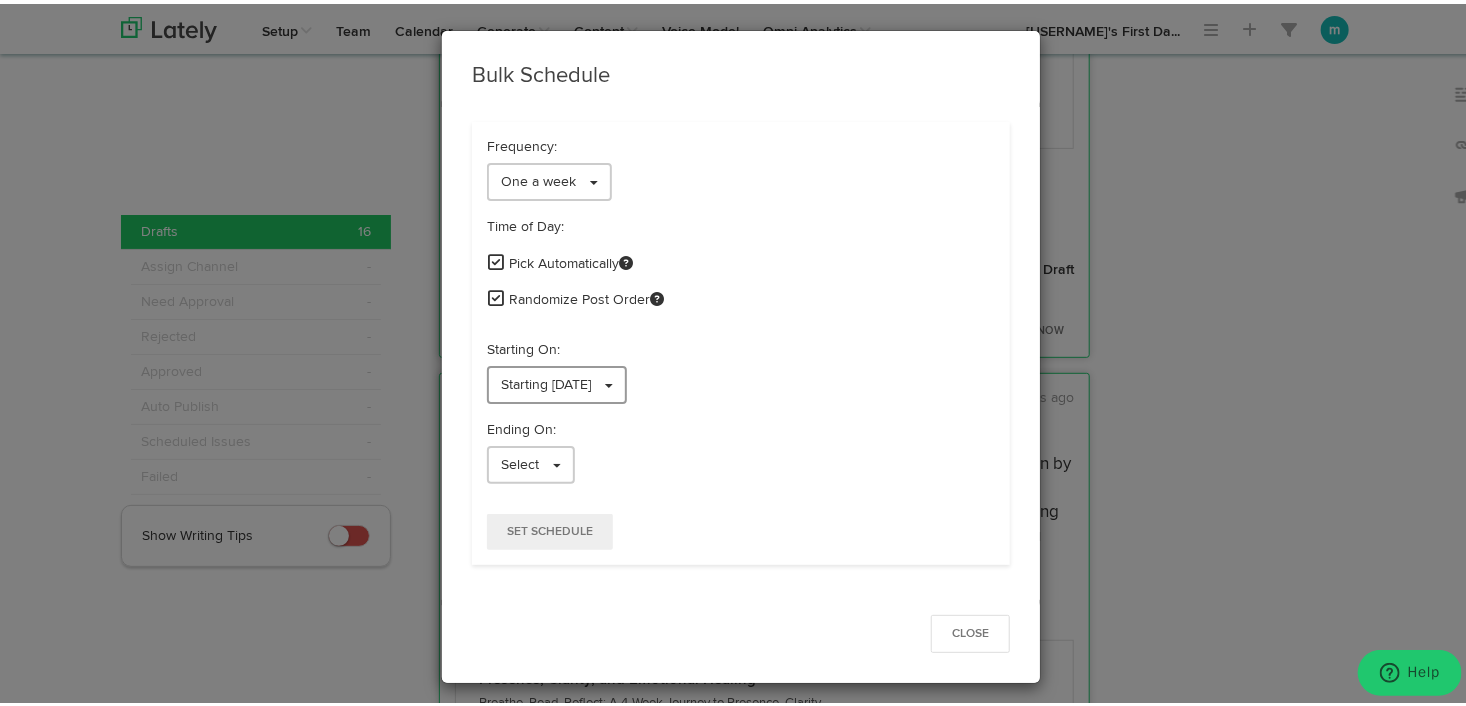 click on "Starting [DATE]" at bounding box center (546, 381) 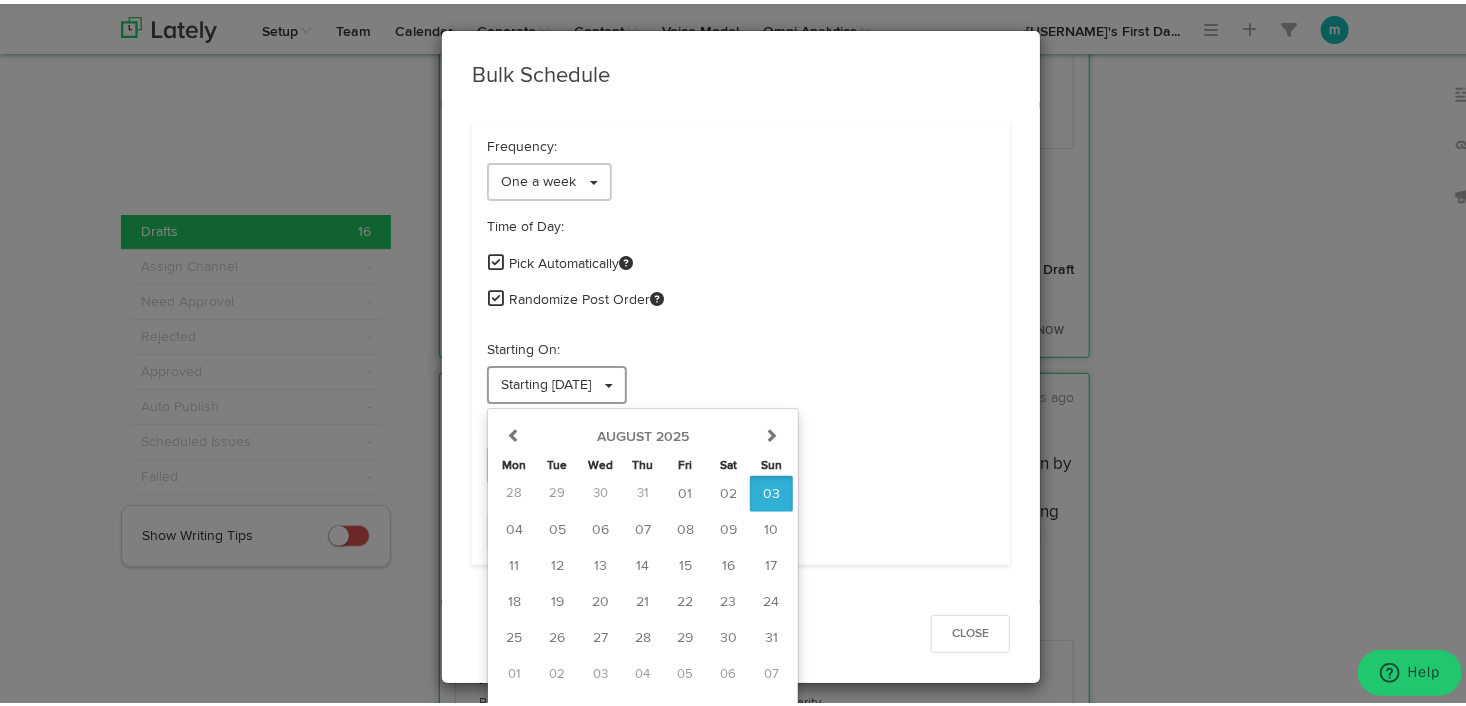 scroll, scrollTop: 23, scrollLeft: 0, axis: vertical 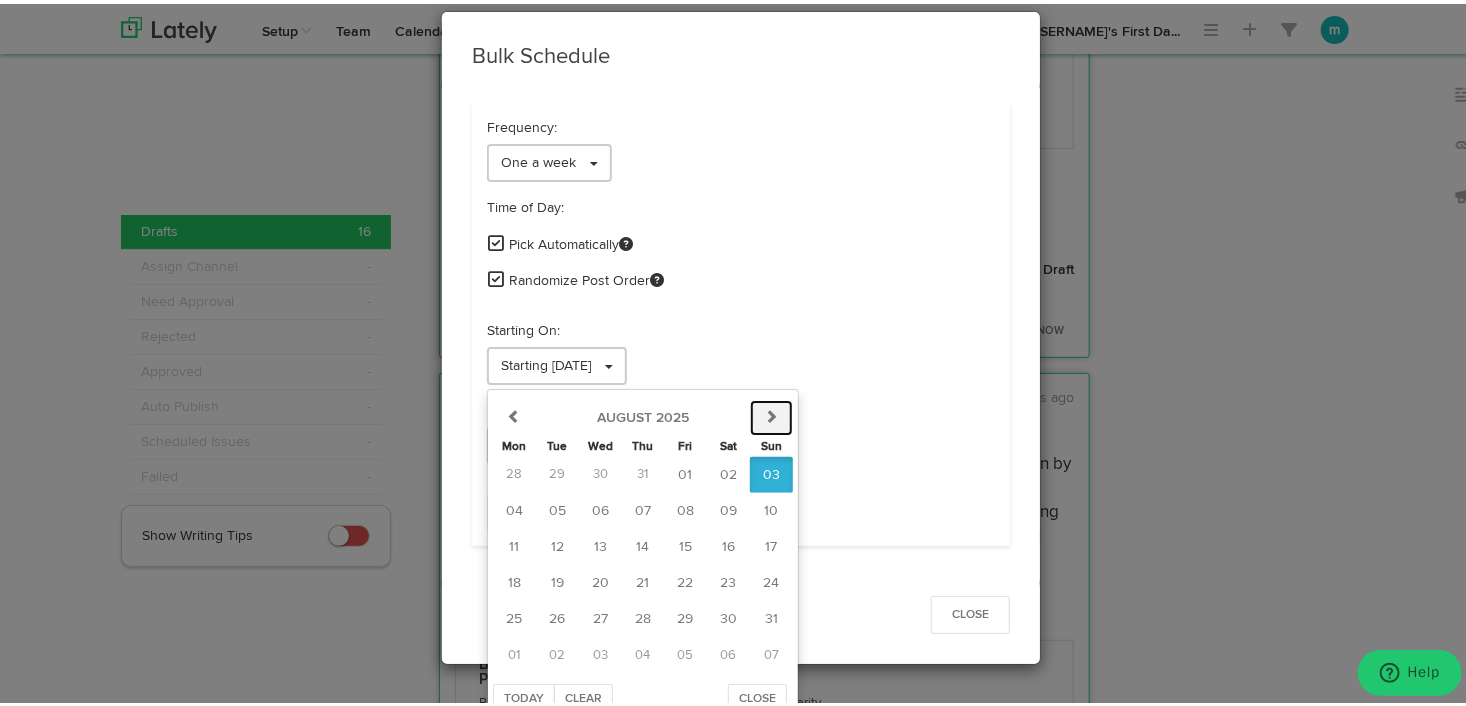 click at bounding box center [772, 412] 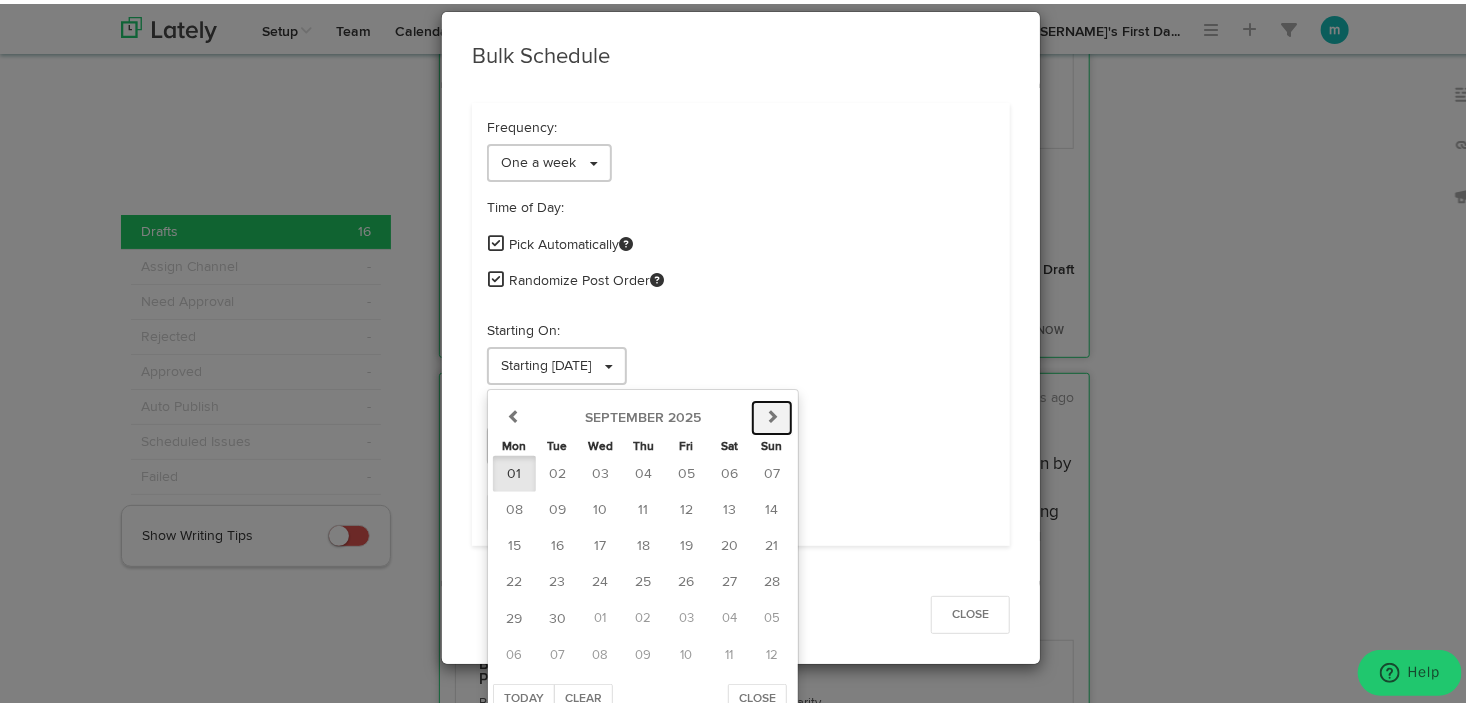click at bounding box center [772, 412] 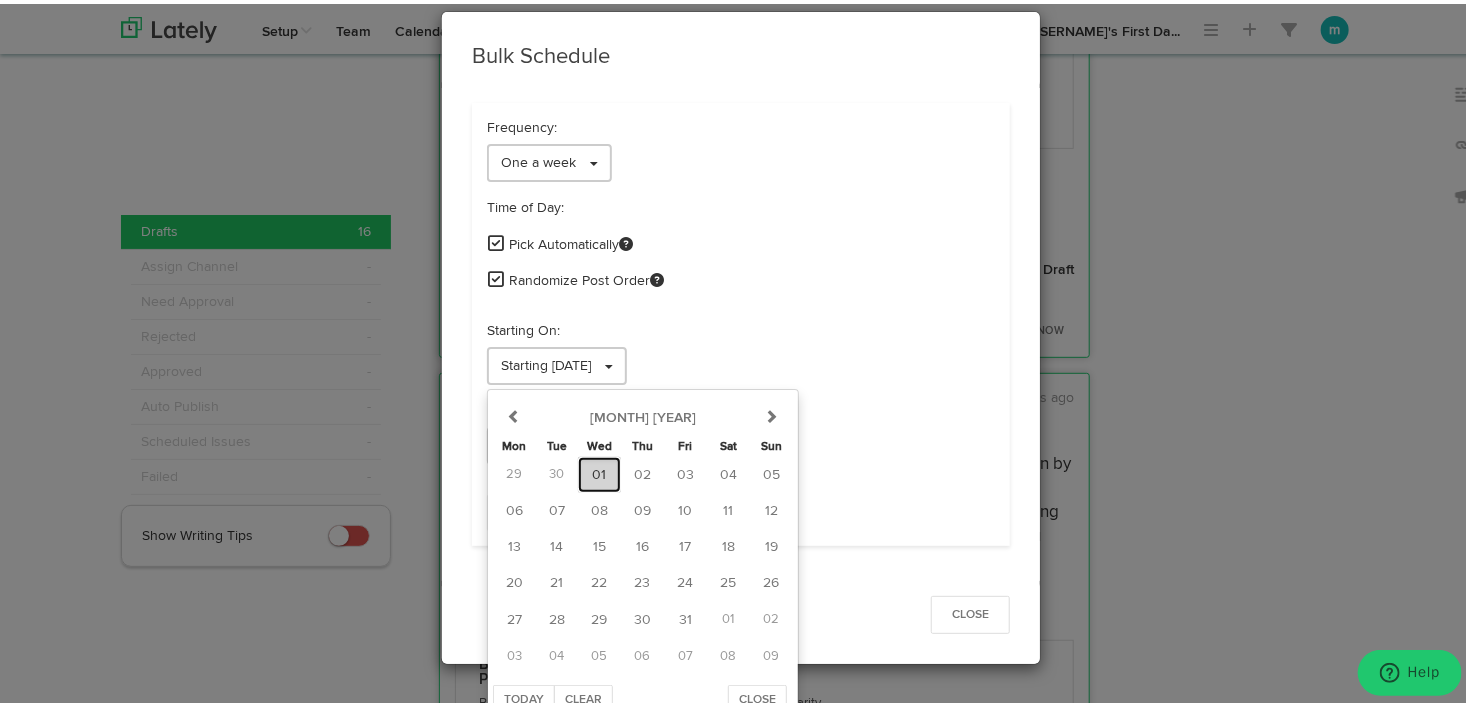 click on "01" at bounding box center (600, 471) 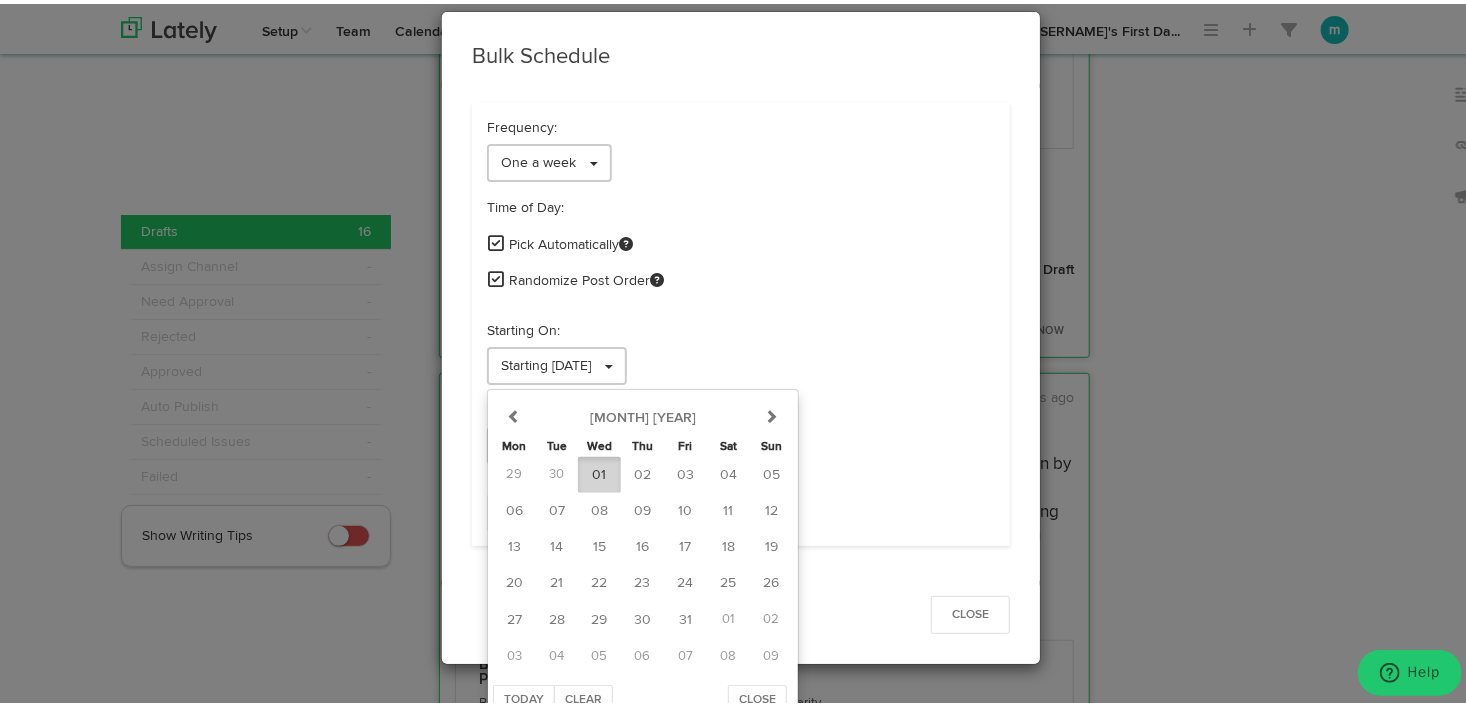 scroll, scrollTop: 4, scrollLeft: 0, axis: vertical 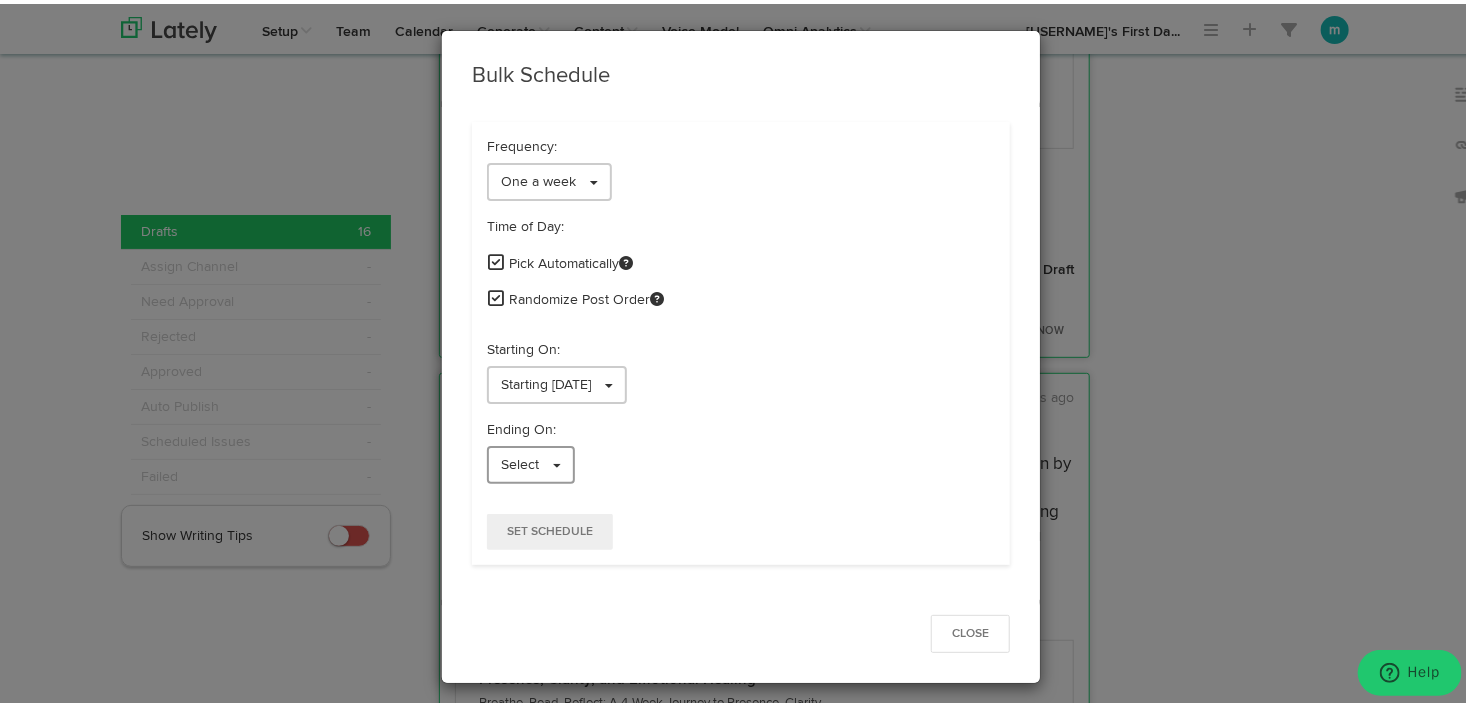 click on "Select" at bounding box center (520, 461) 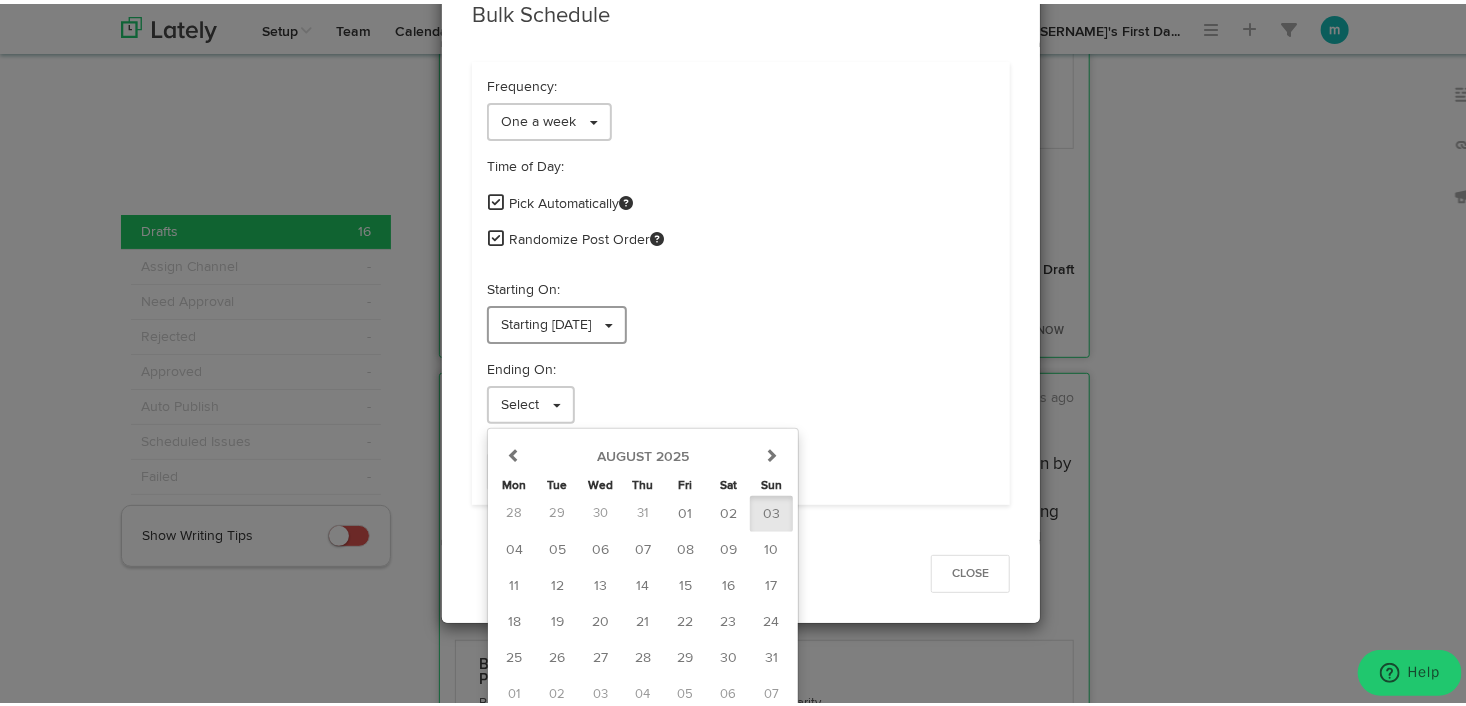 click on "Starting [DATE]" at bounding box center (546, 321) 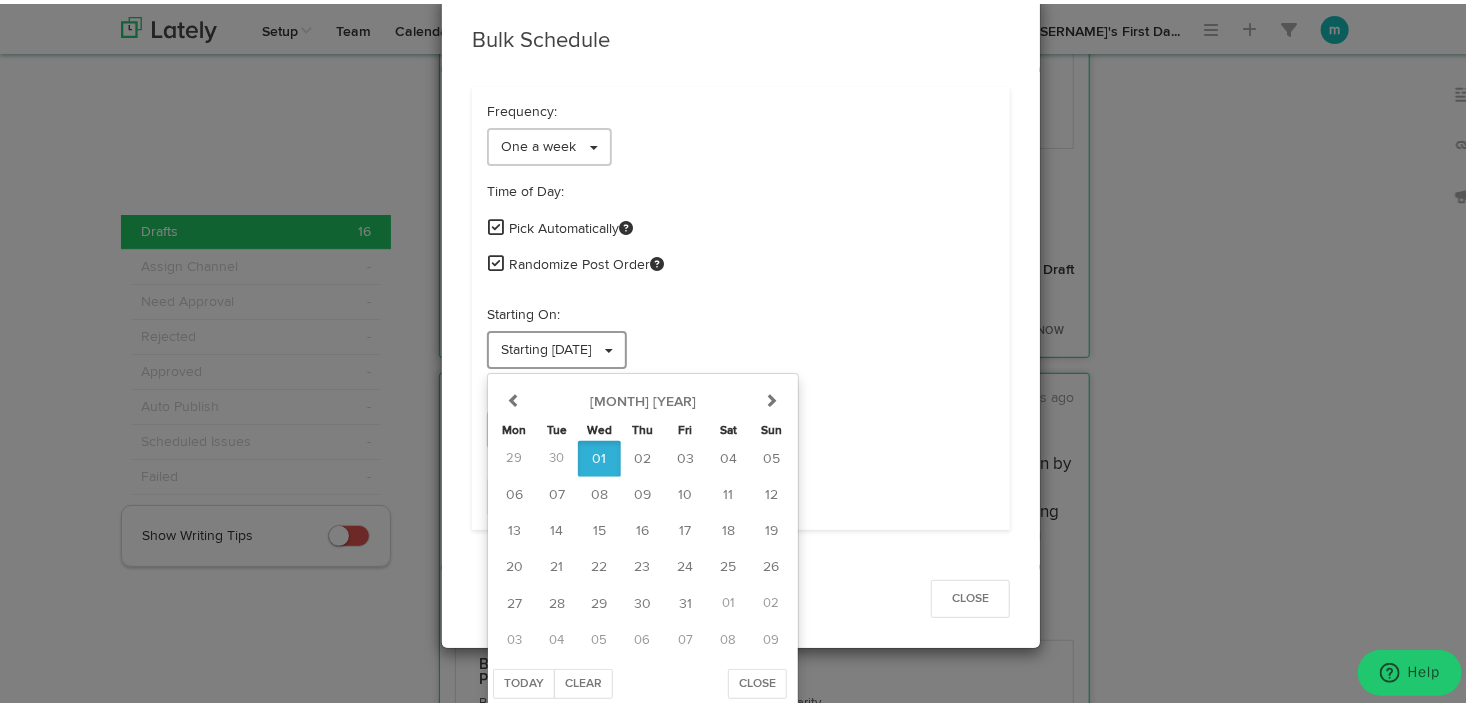 scroll, scrollTop: 36, scrollLeft: 0, axis: vertical 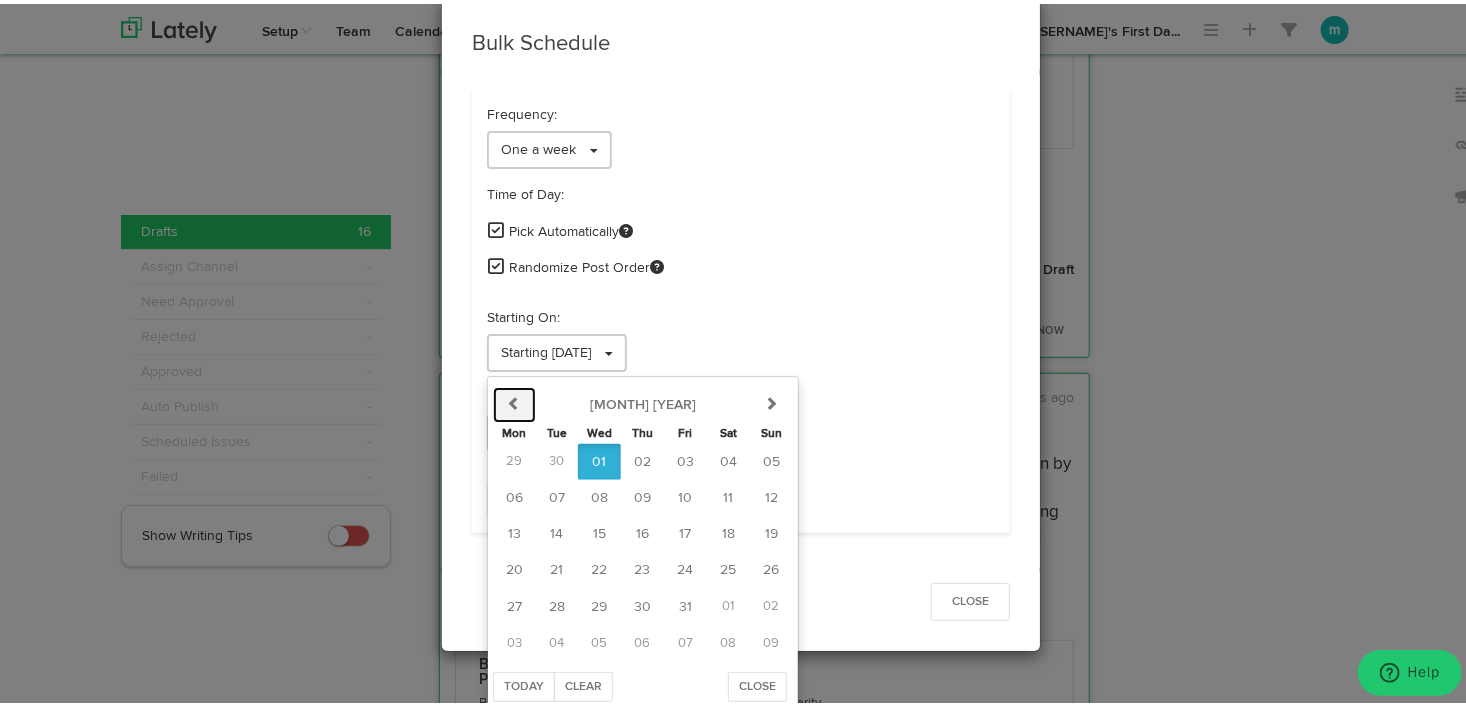 click on "previous" at bounding box center [514, 401] 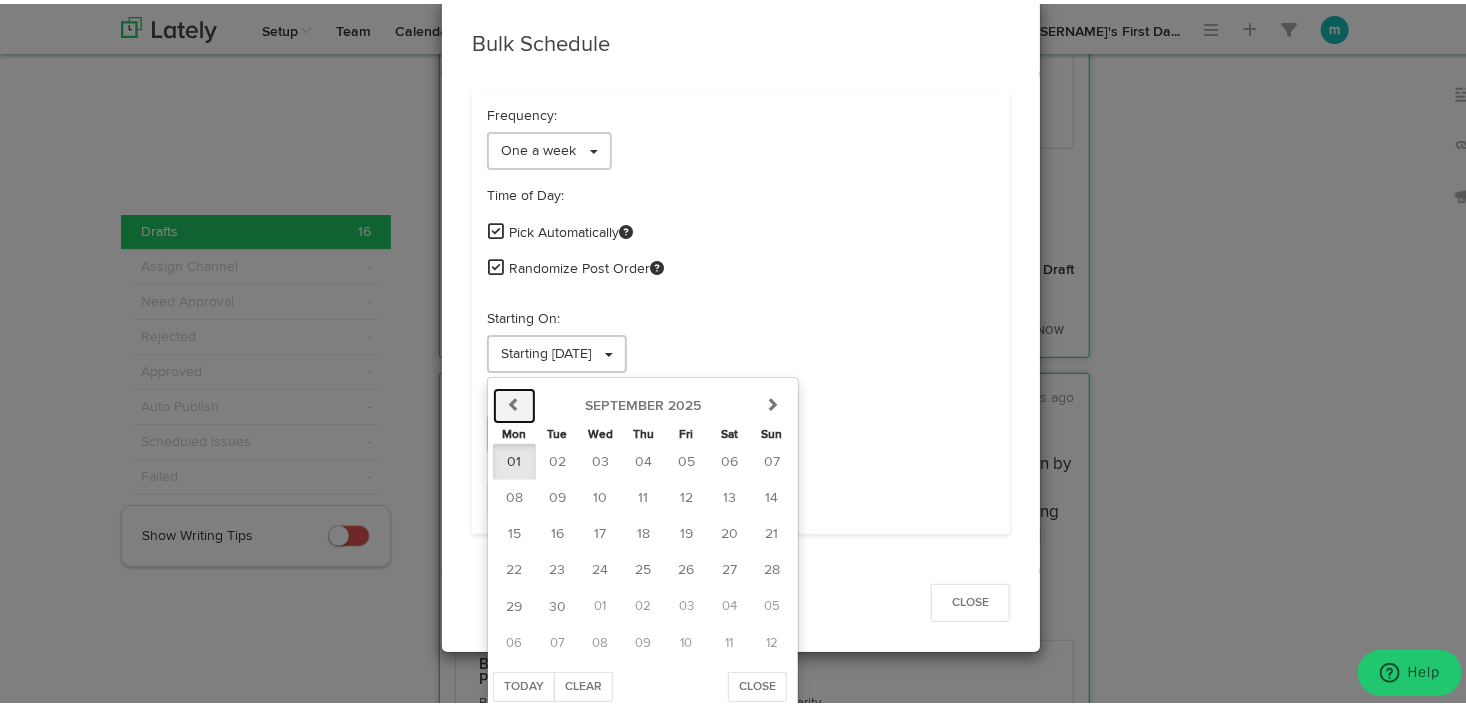 click on "previous" at bounding box center [514, 402] 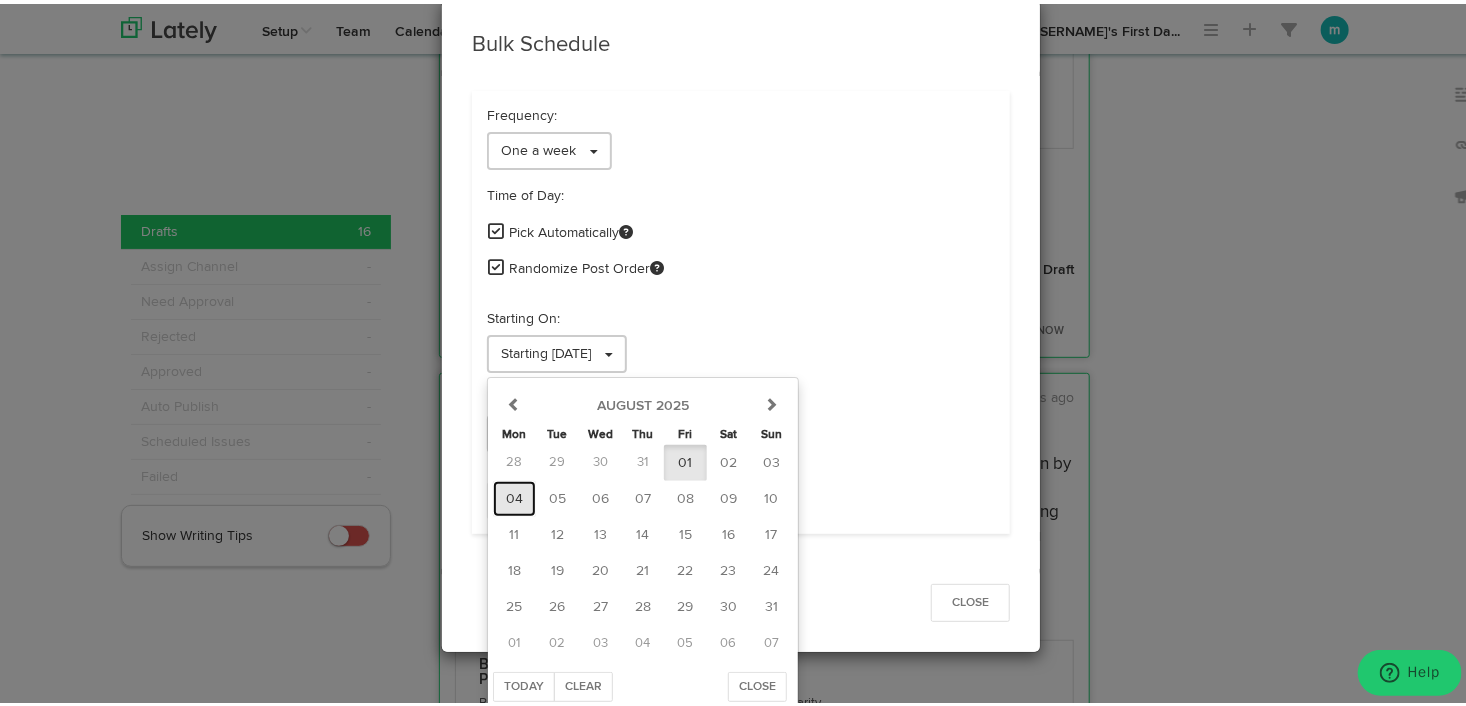 click on "04" at bounding box center [514, 495] 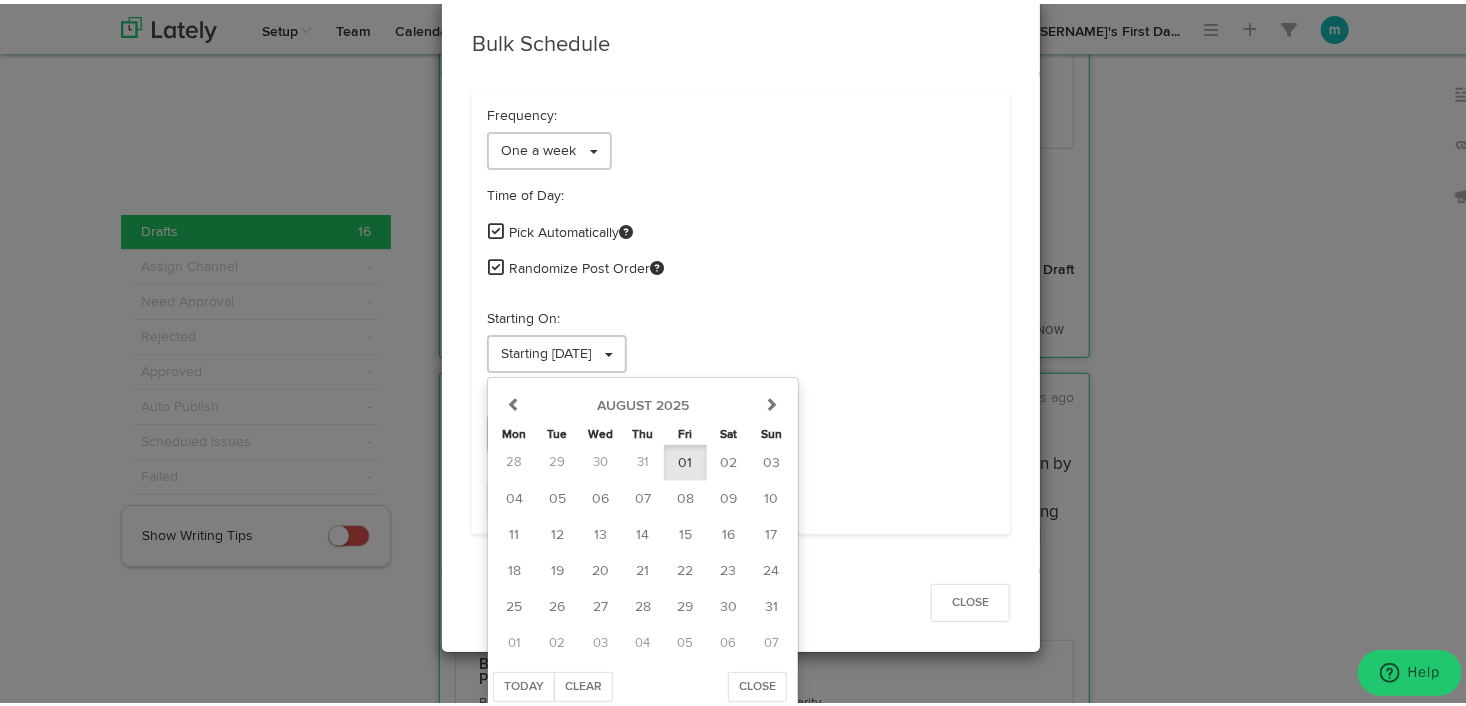 scroll, scrollTop: 4, scrollLeft: 0, axis: vertical 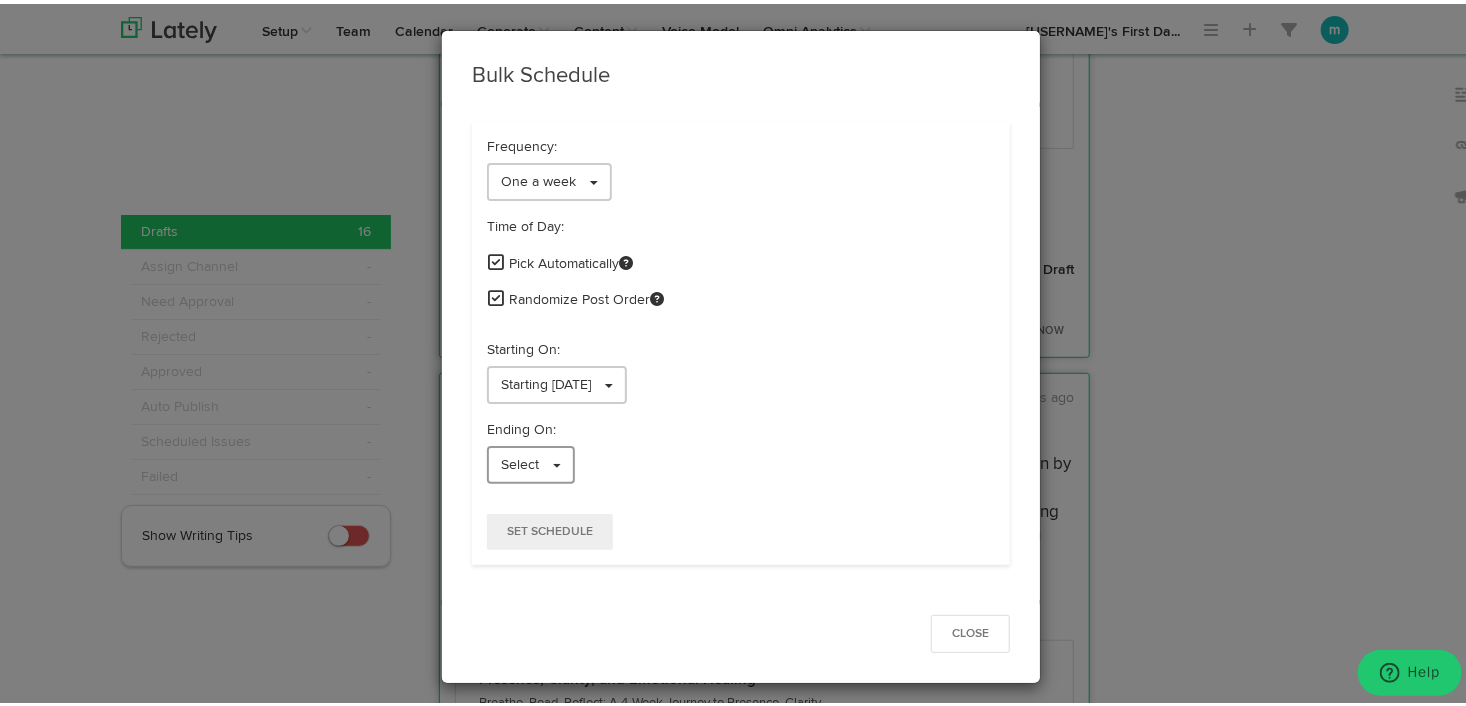click on "Select" at bounding box center [520, 461] 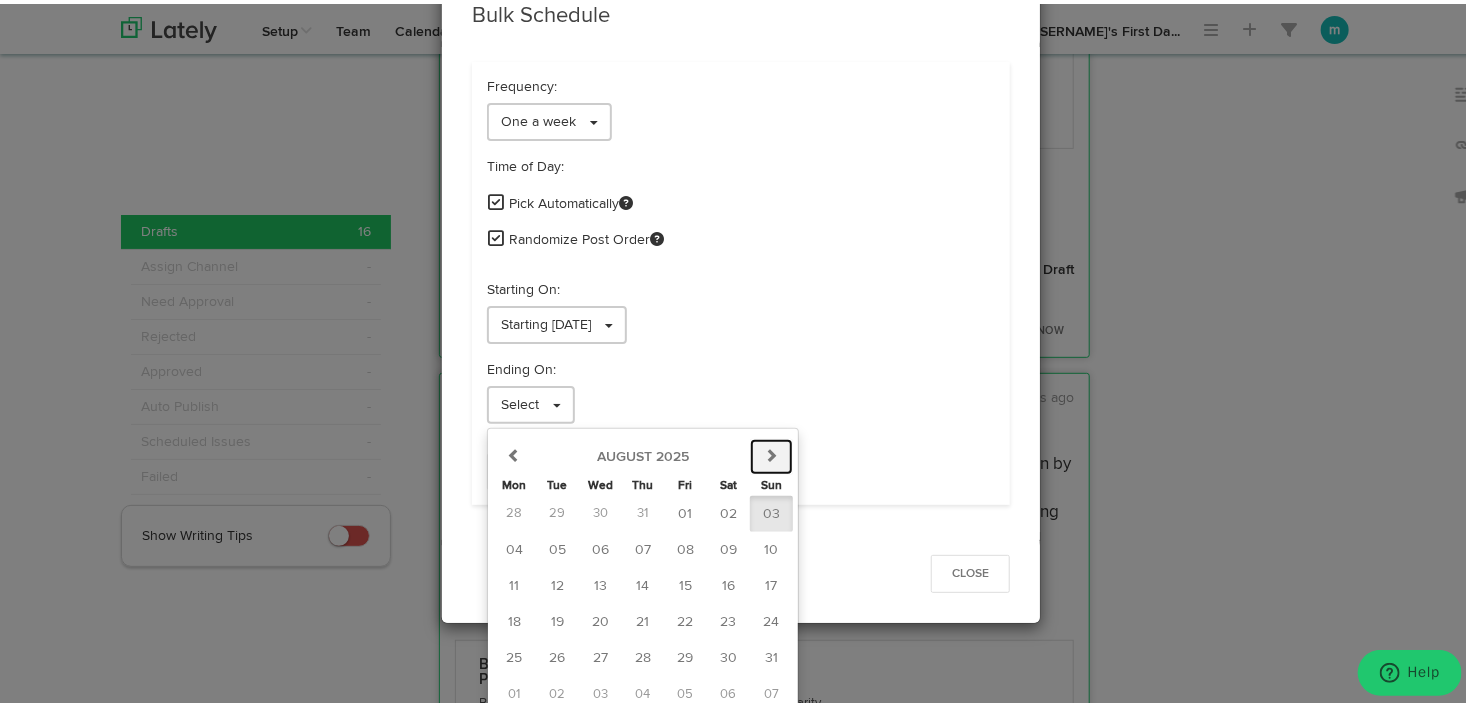 click at bounding box center (772, 451) 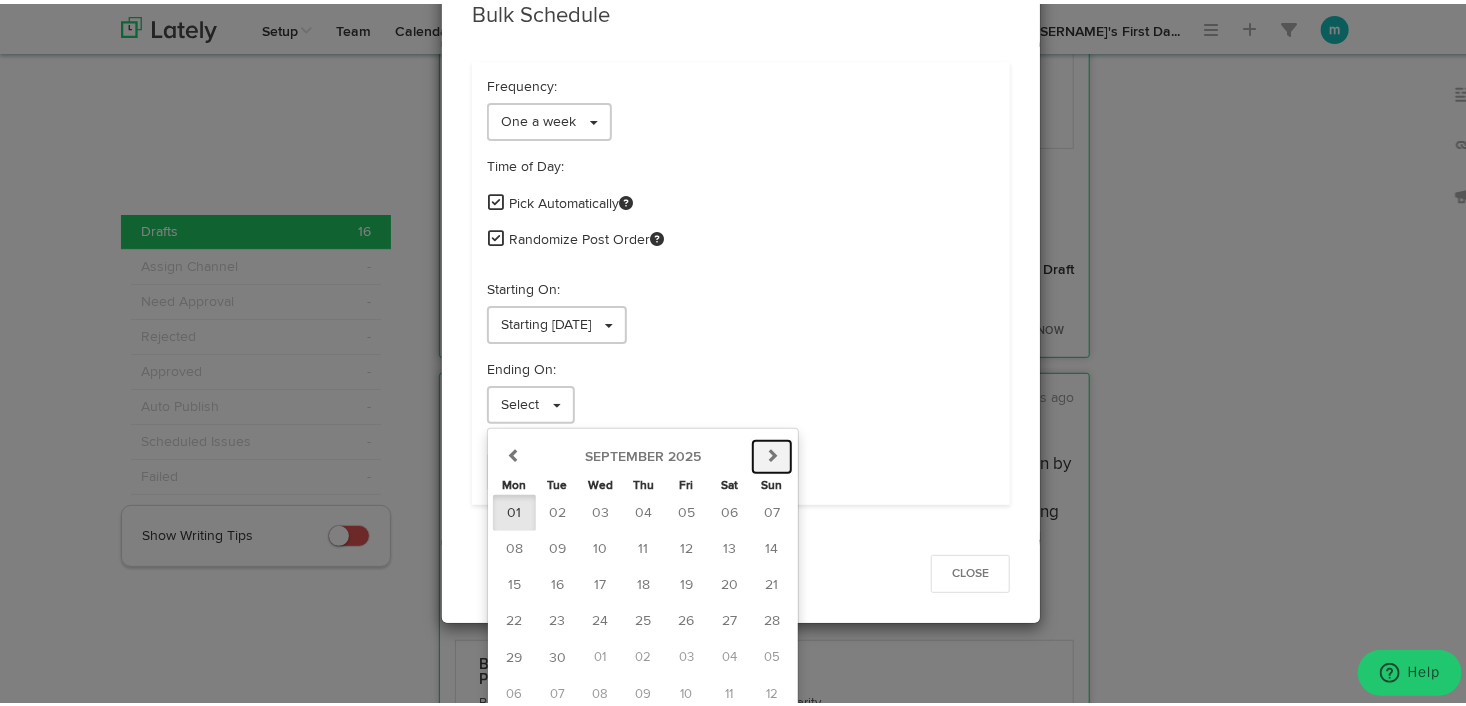 click at bounding box center (772, 451) 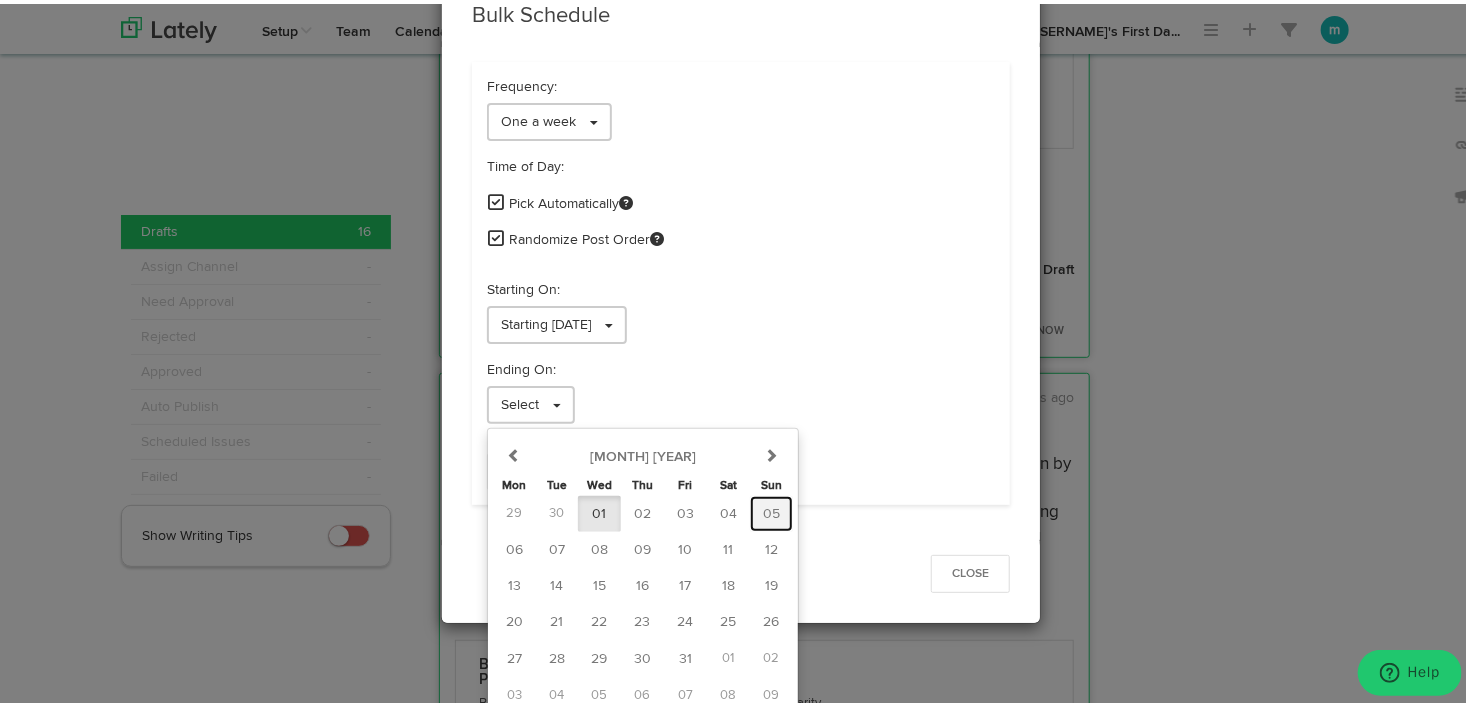 click on "05" at bounding box center (771, 510) 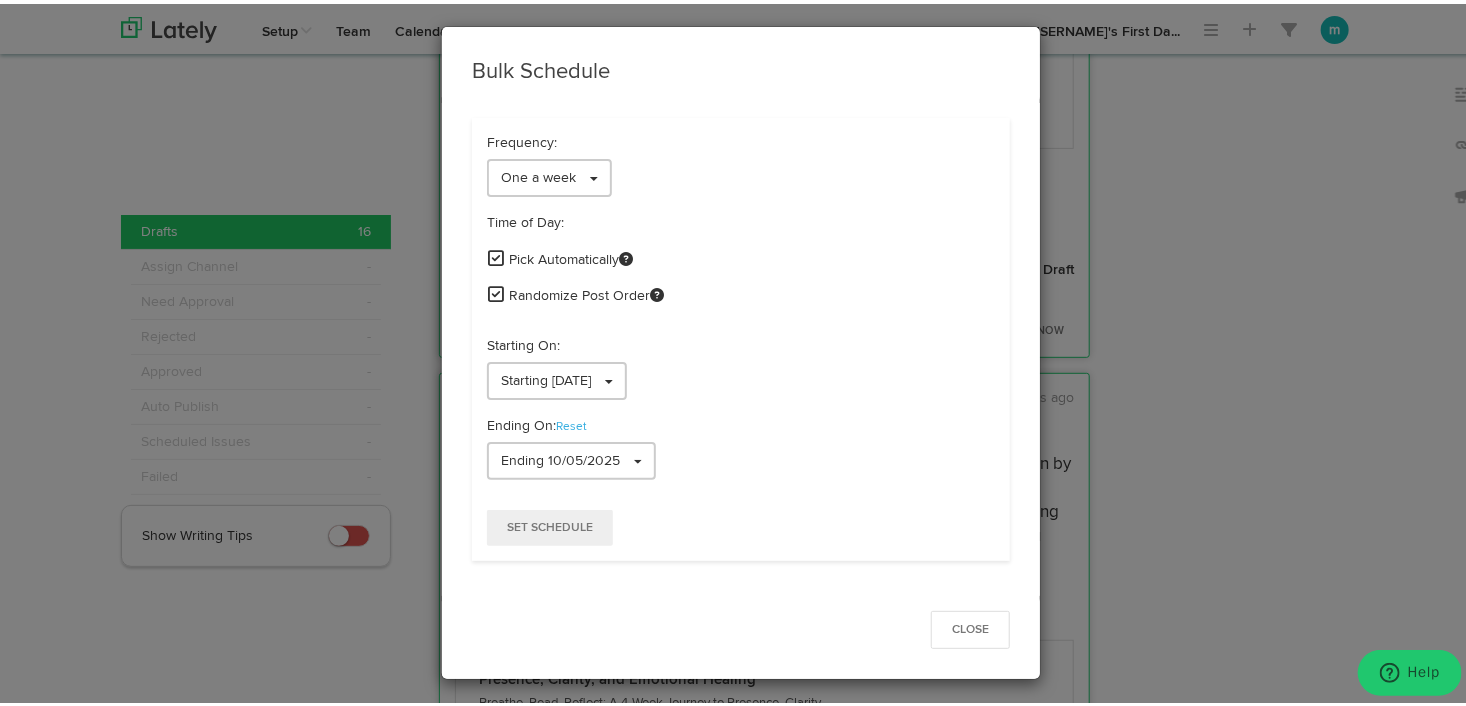 scroll, scrollTop: 4, scrollLeft: 0, axis: vertical 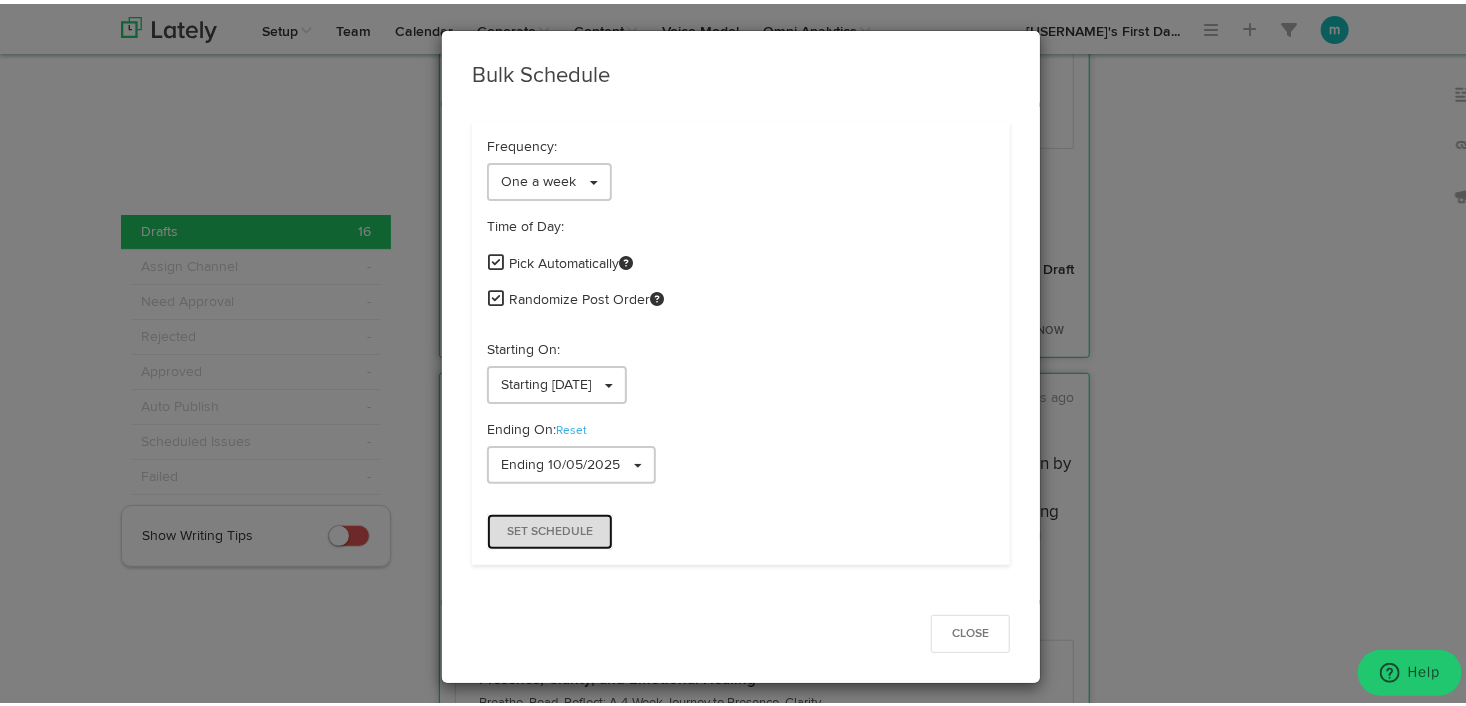 click on "Set Schedule" at bounding box center [550, 528] 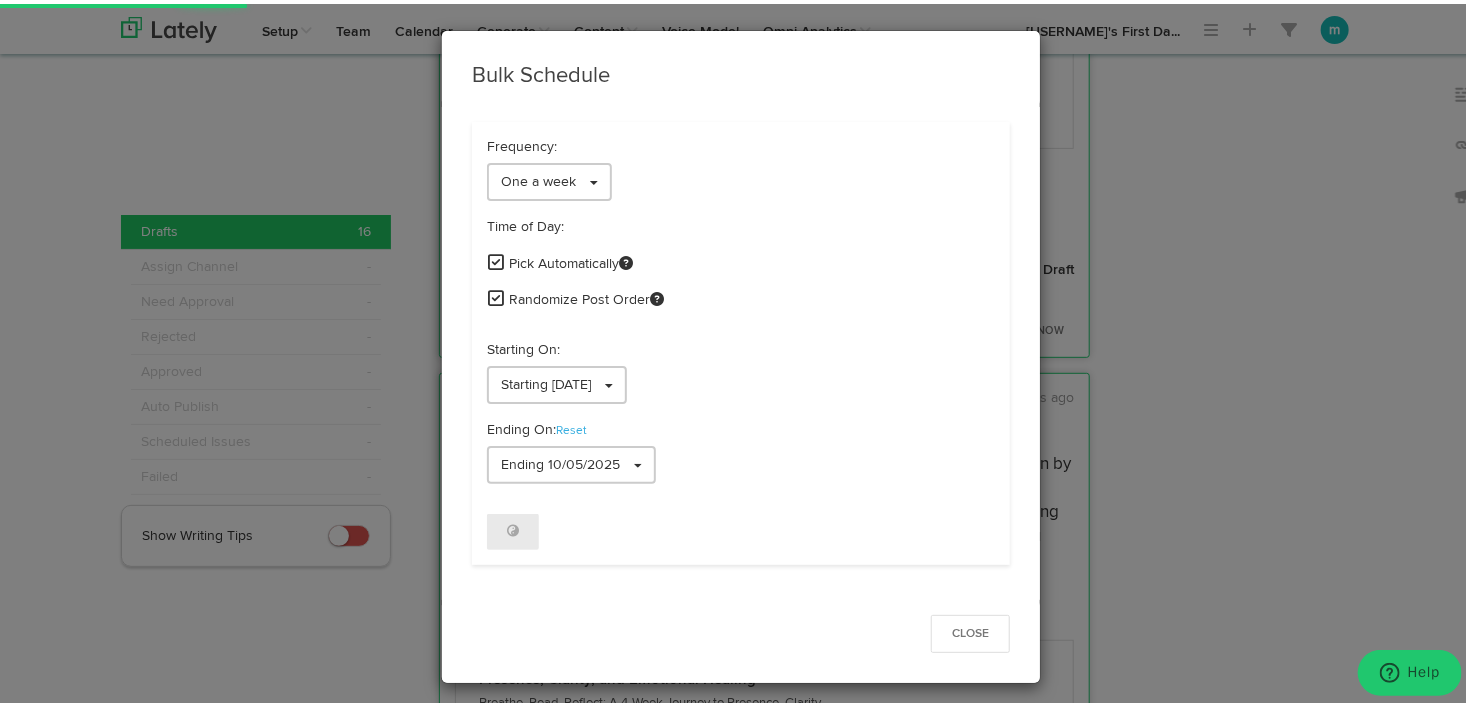 scroll, scrollTop: 0, scrollLeft: 0, axis: both 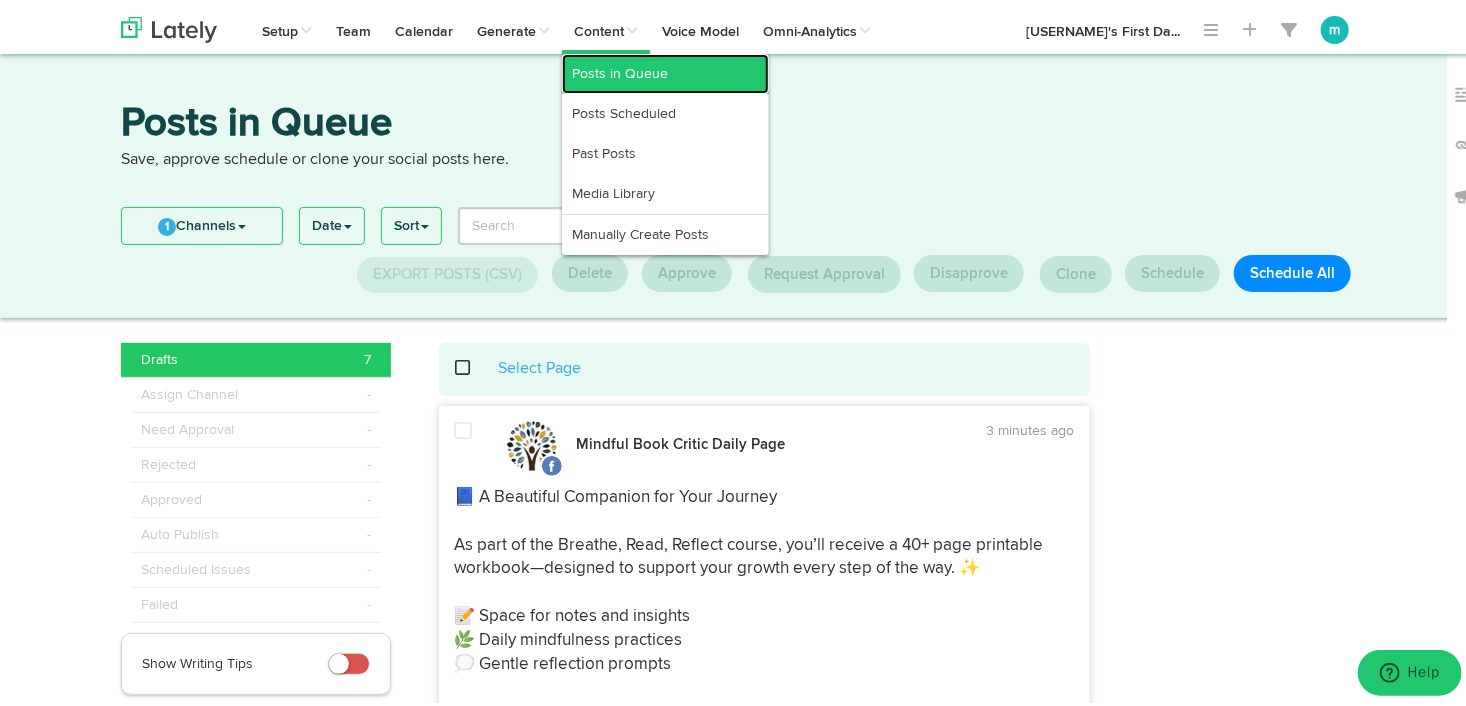 click on "Posts in Queue" at bounding box center [665, 70] 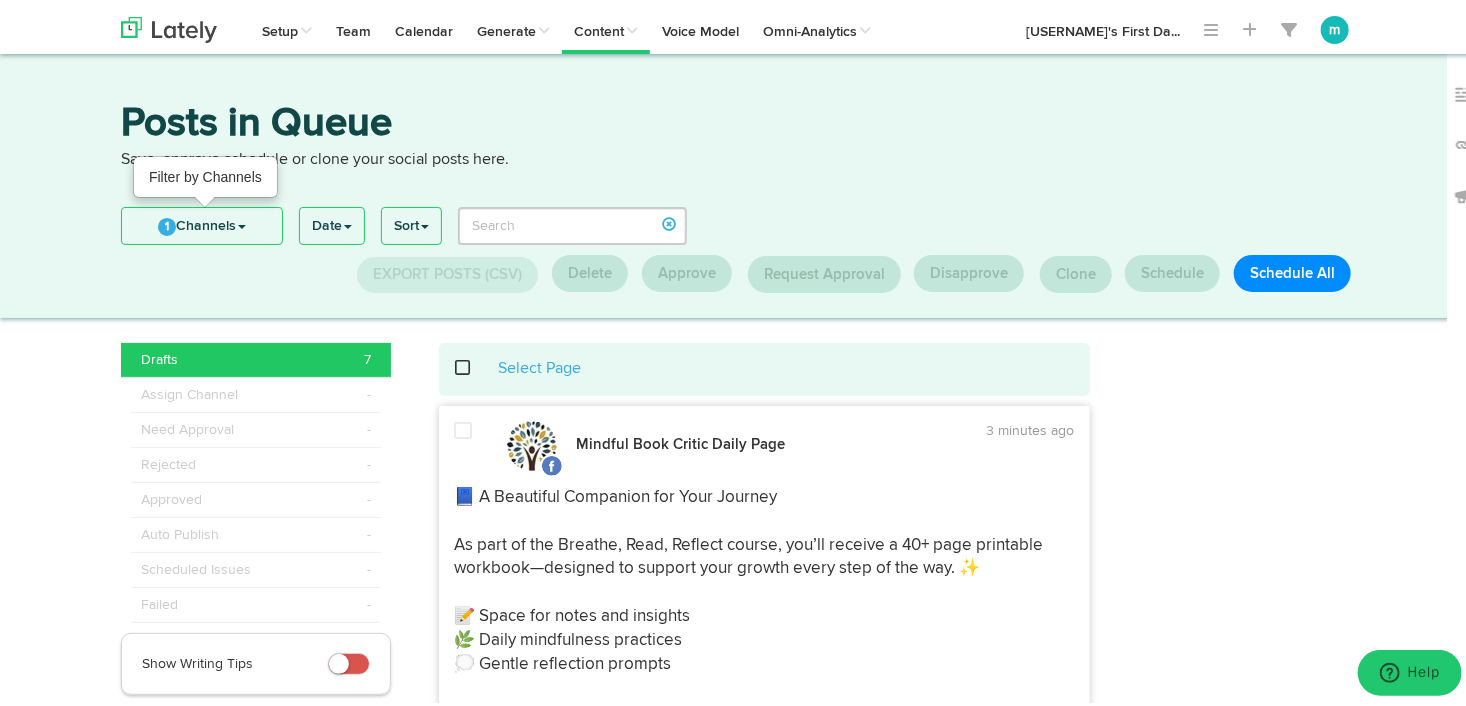 click on "1  Channels" at bounding box center (202, 222) 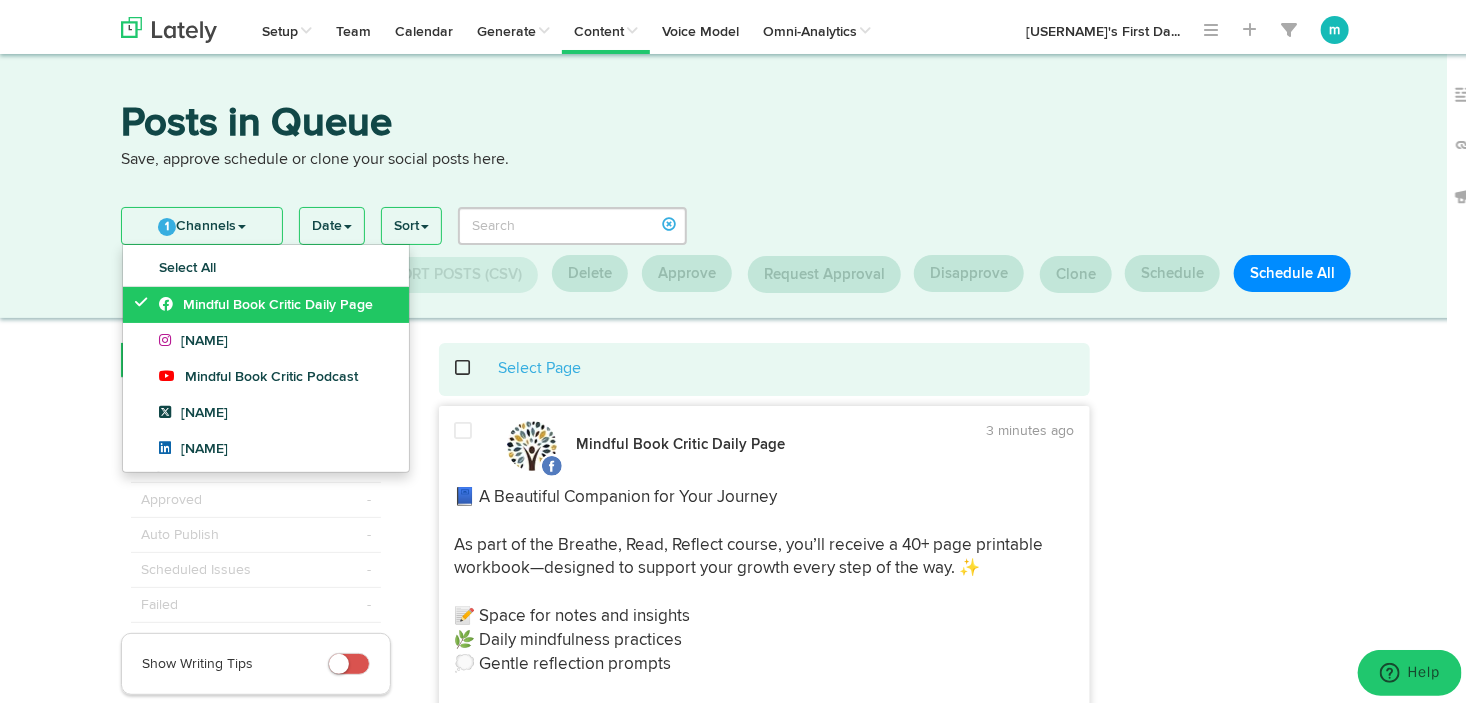 click at bounding box center [146, 298] 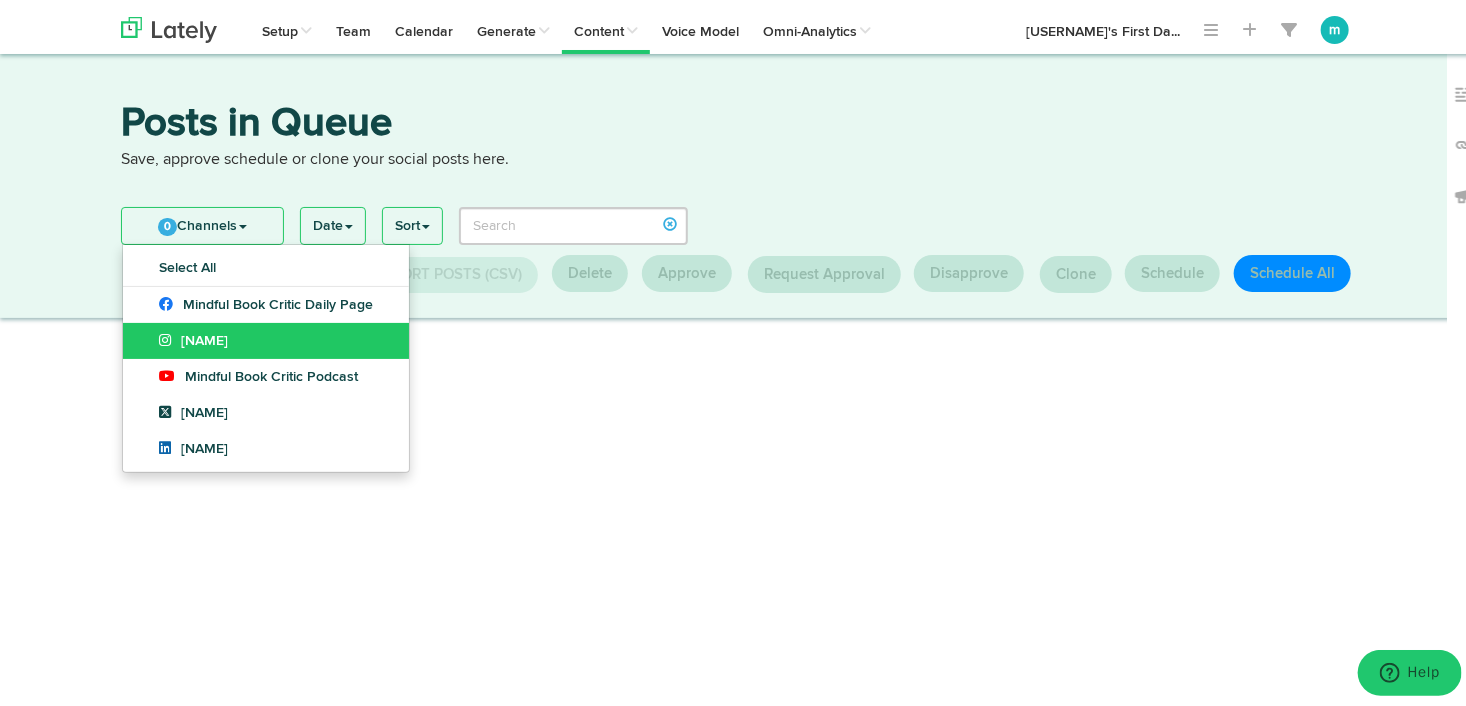 click on "[NAME]" at bounding box center [266, 337] 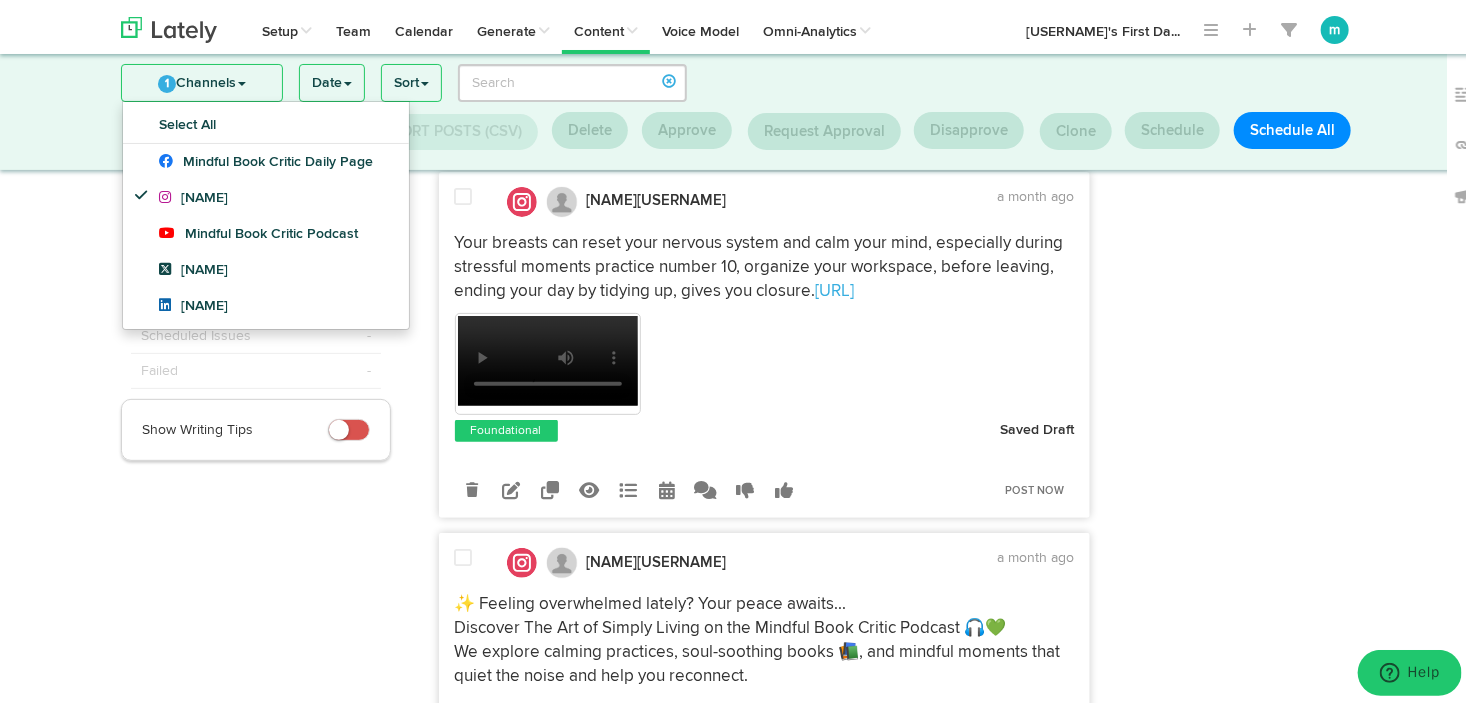 scroll, scrollTop: 0, scrollLeft: 0, axis: both 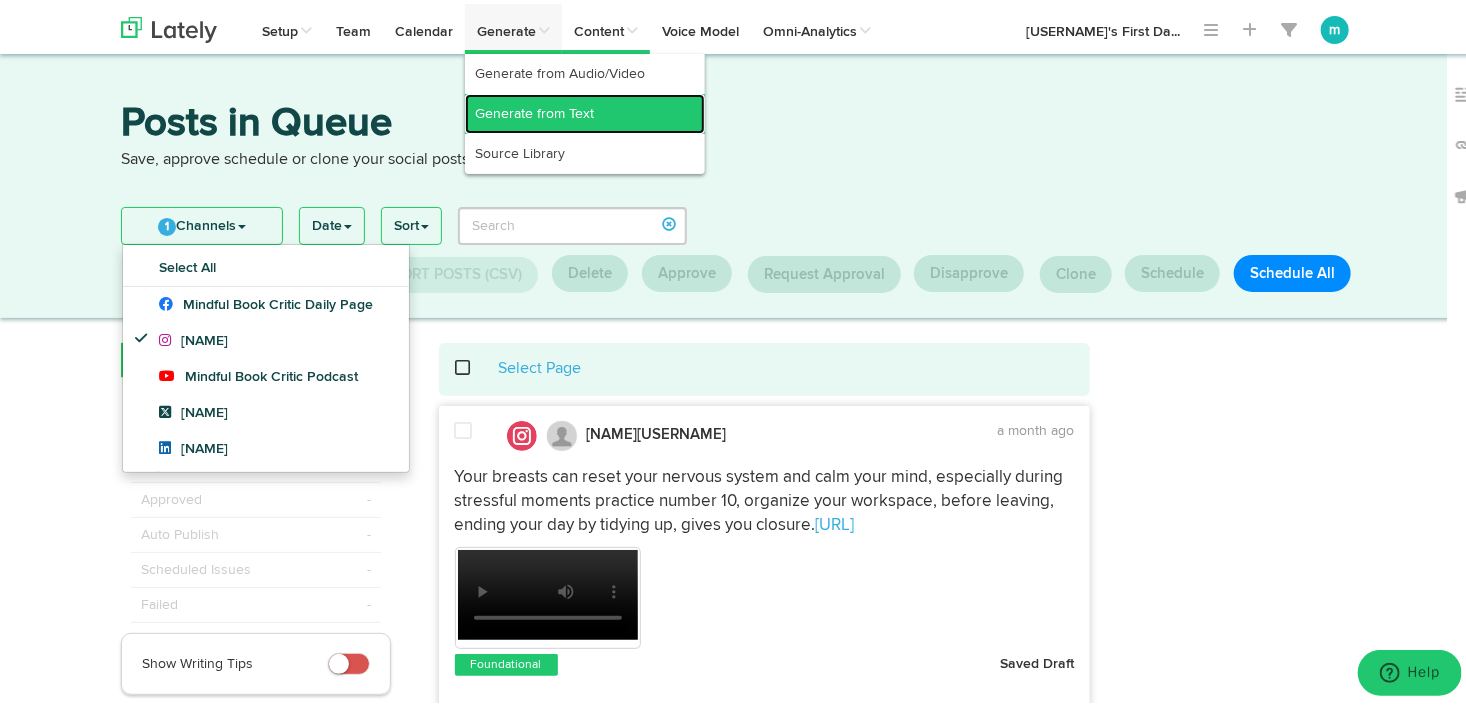 click on "Generate from Text" at bounding box center [585, 110] 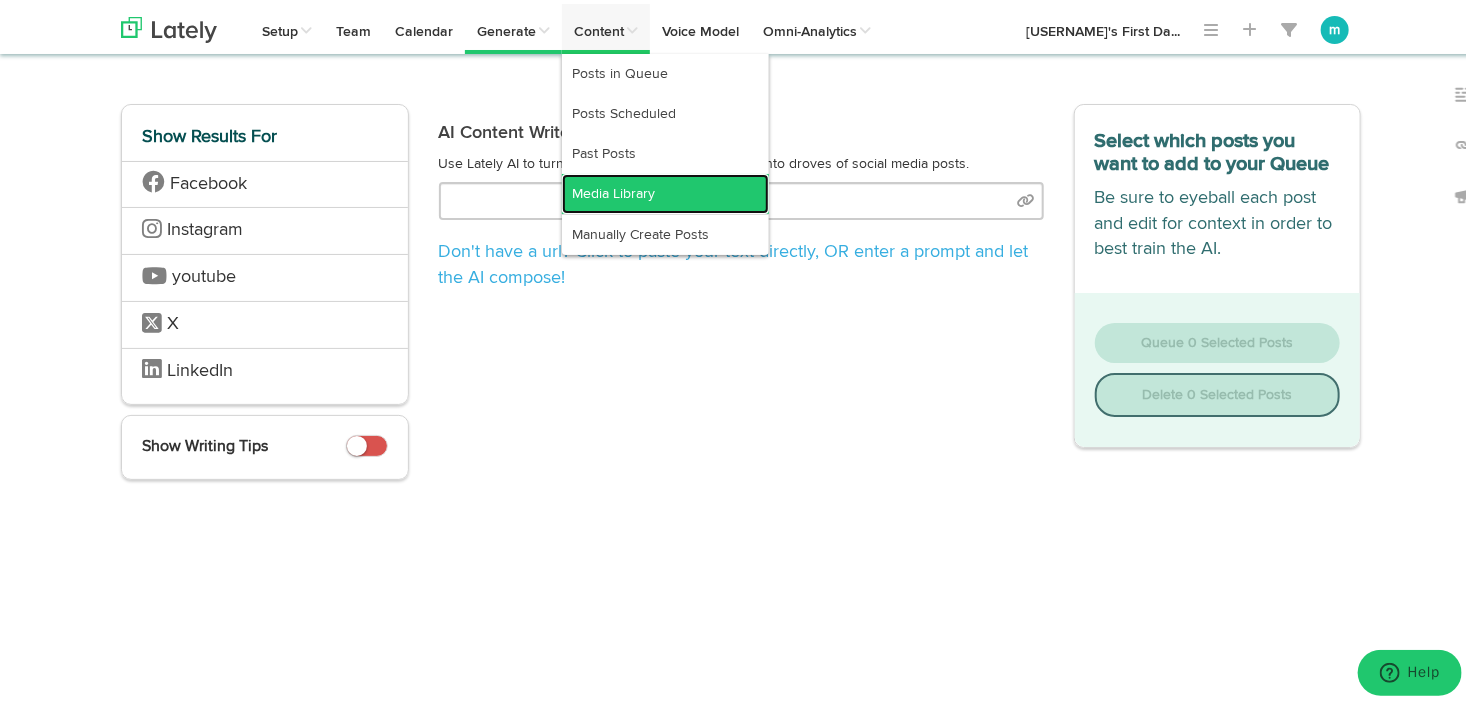 click on "Media Library" at bounding box center (665, 190) 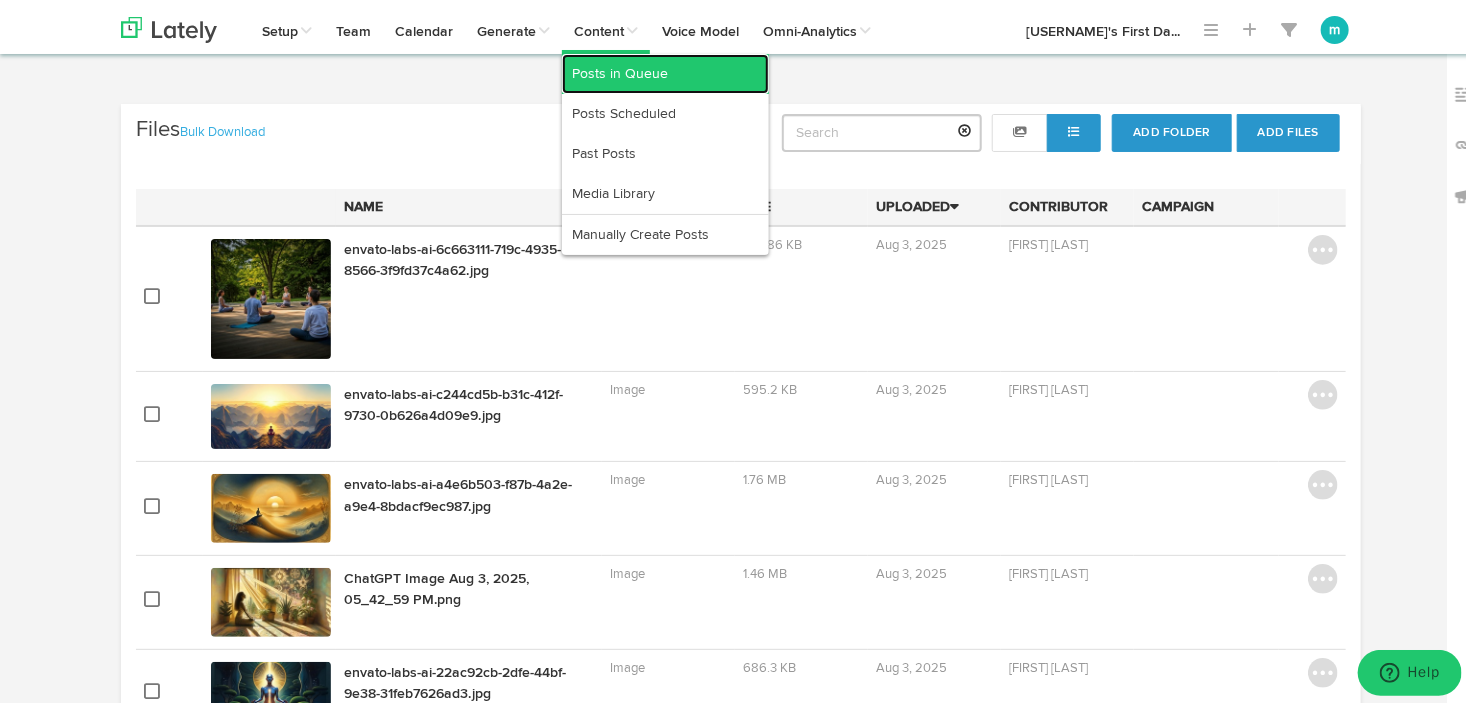 click on "Posts in Queue" at bounding box center (665, 70) 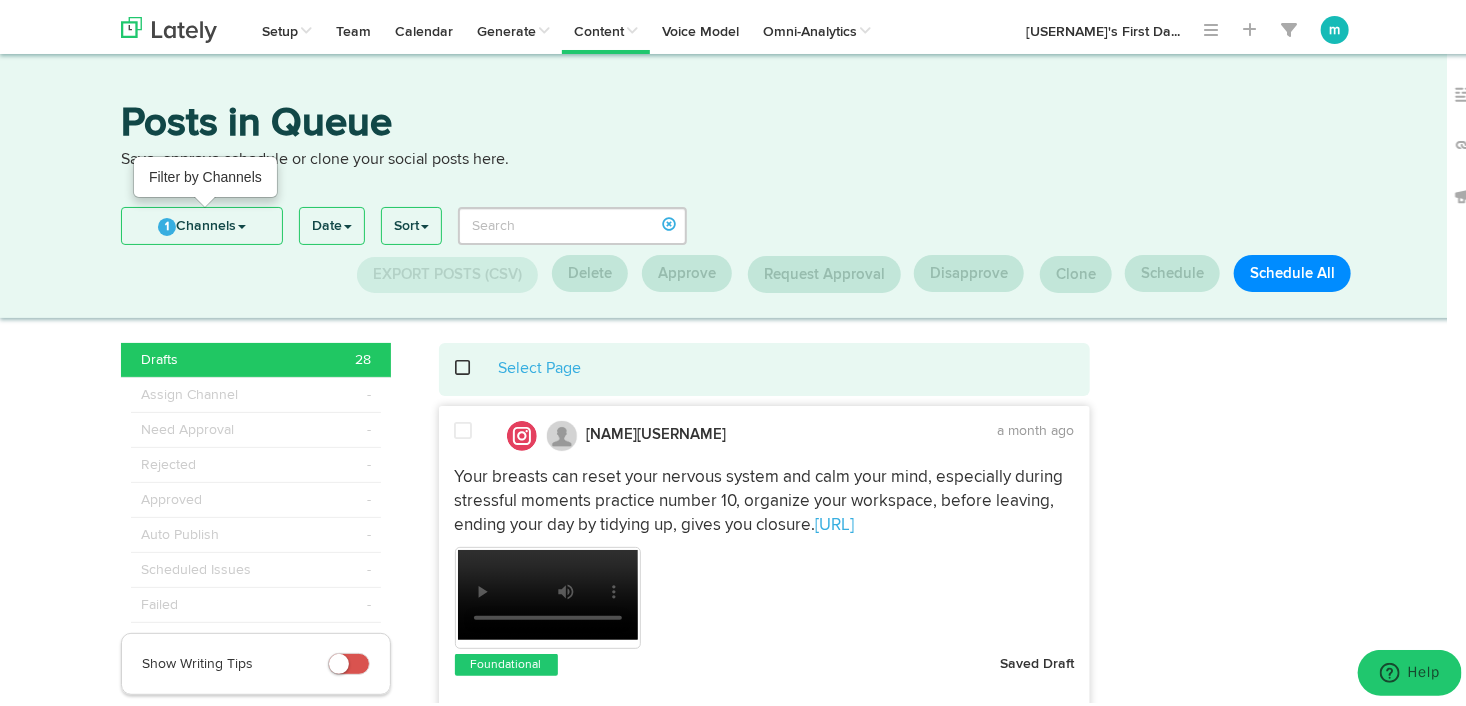click on "1  Channels" at bounding box center [202, 222] 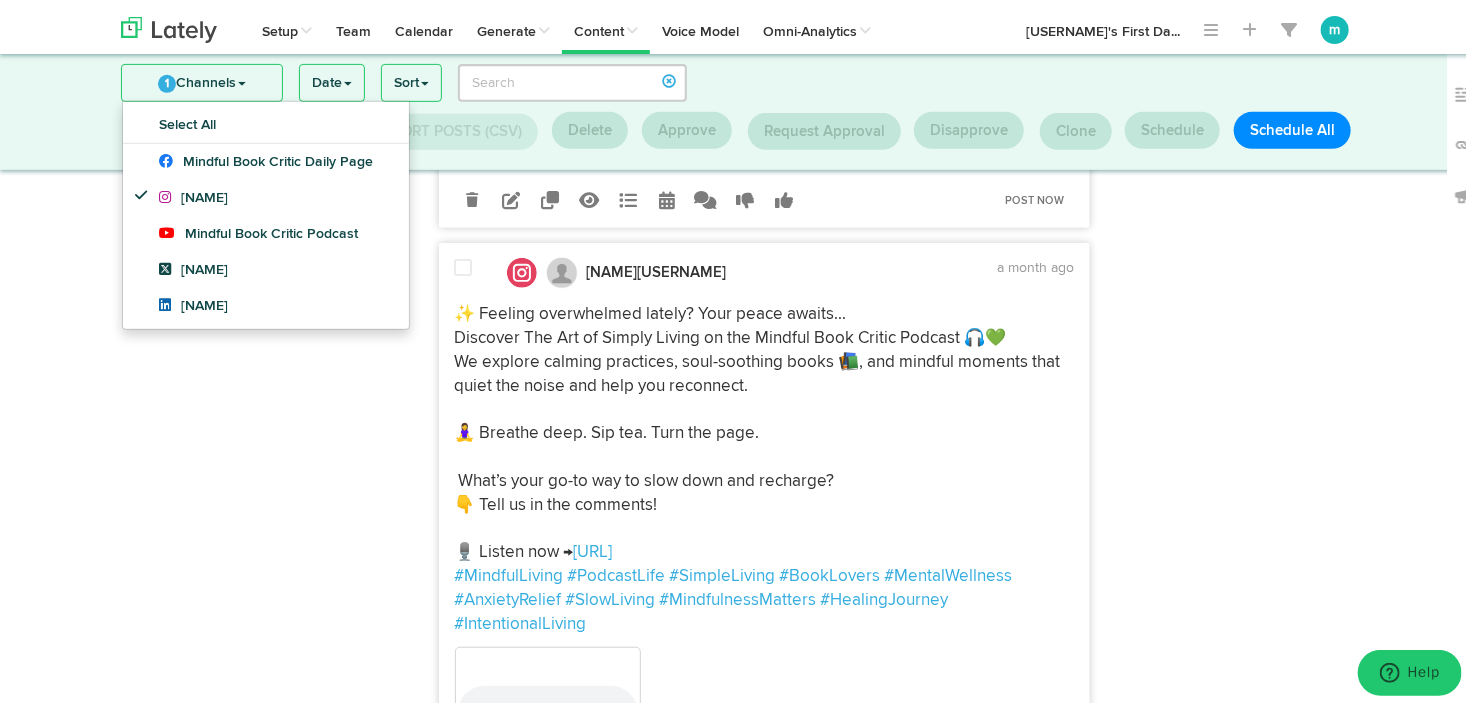 scroll, scrollTop: 405, scrollLeft: 0, axis: vertical 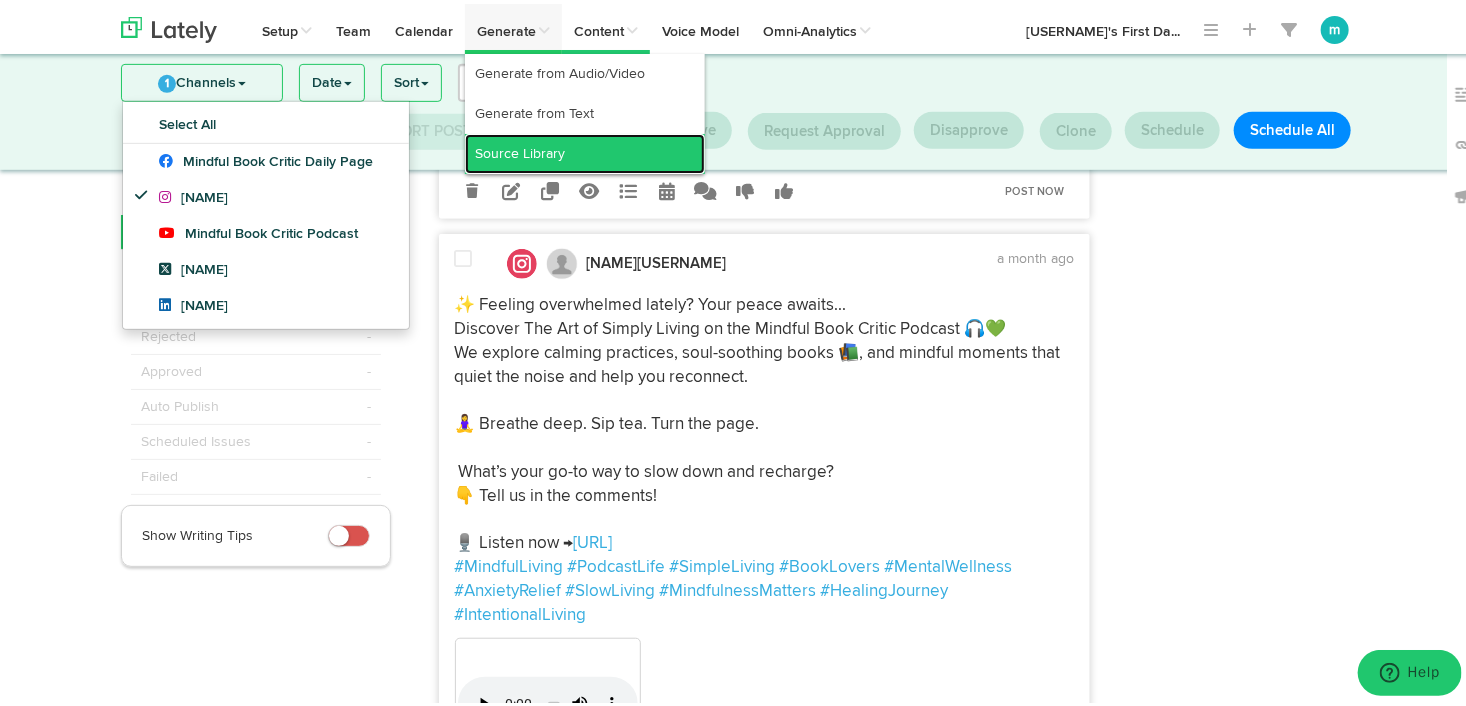 click on "Source Library" at bounding box center [585, 150] 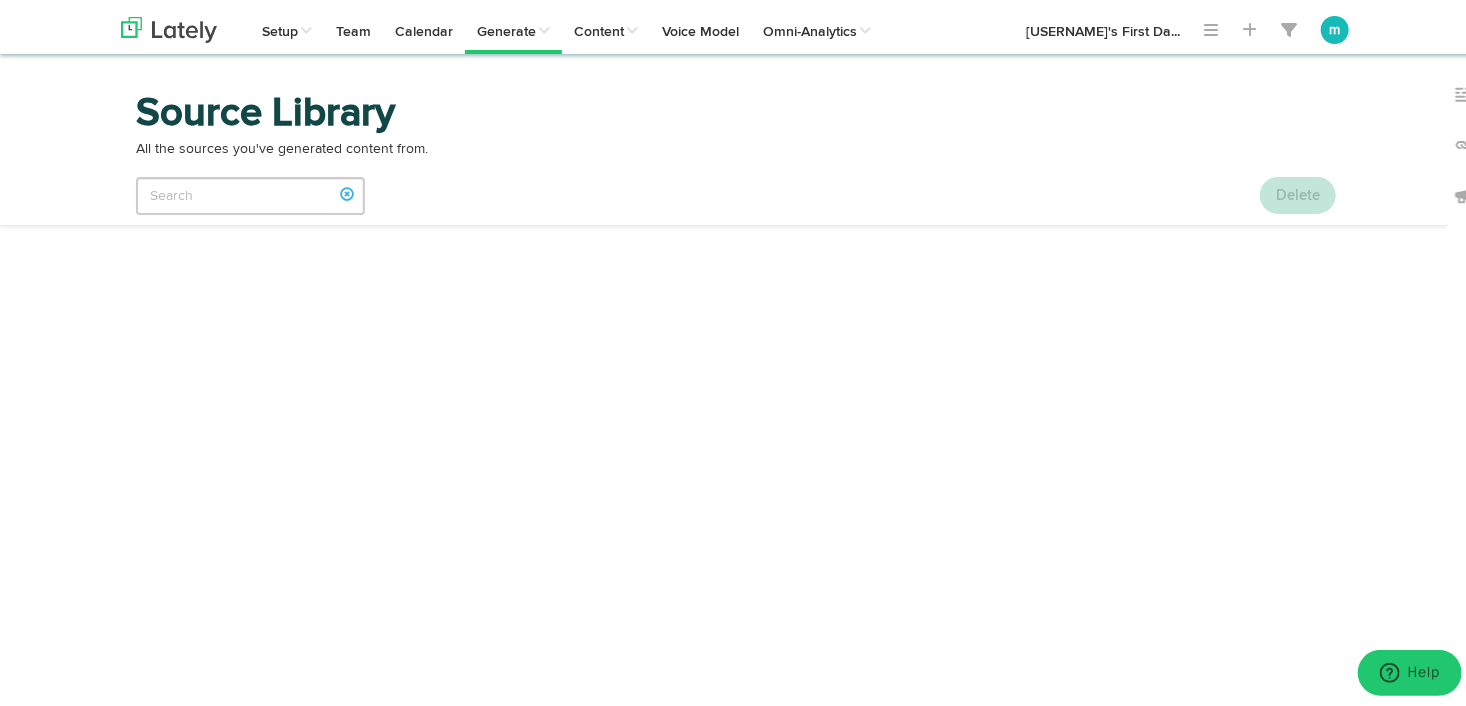 scroll, scrollTop: 0, scrollLeft: 0, axis: both 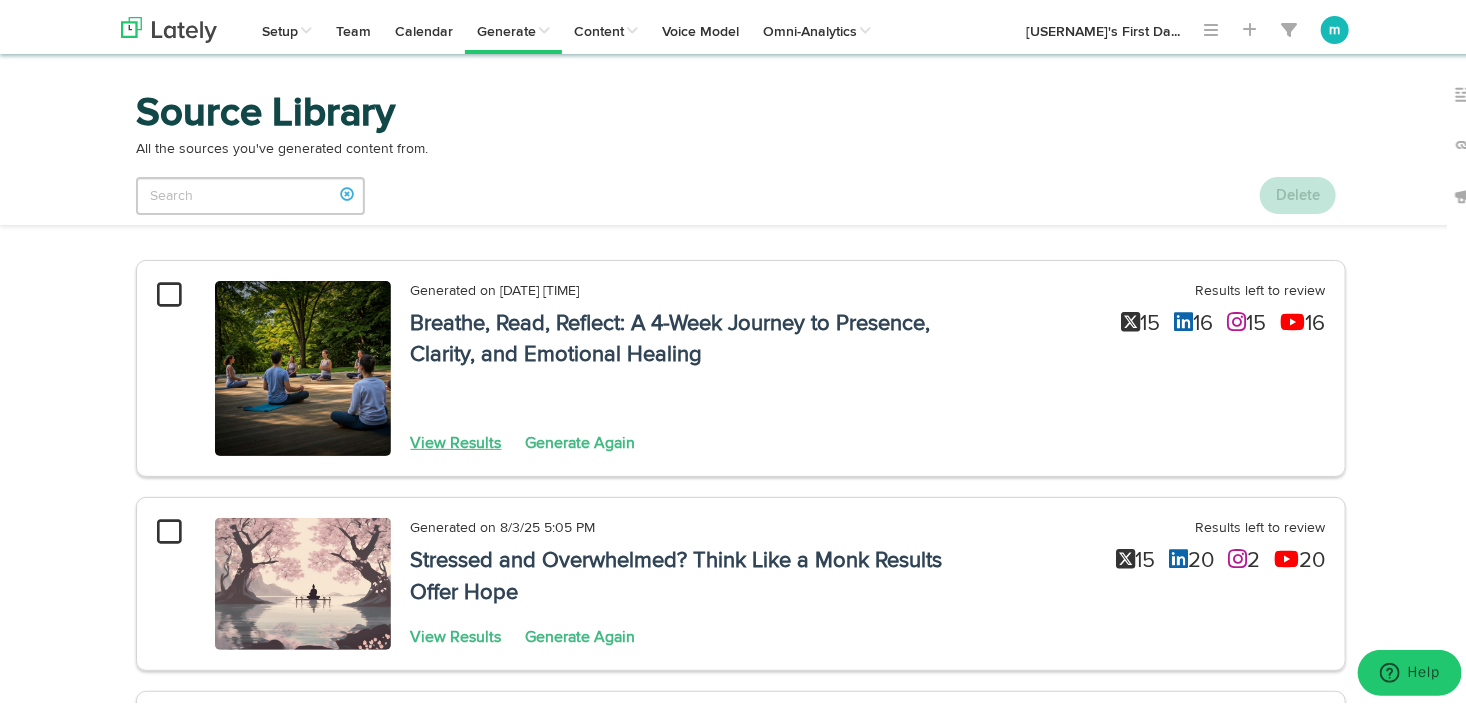 click on "View Results" at bounding box center [456, 440] 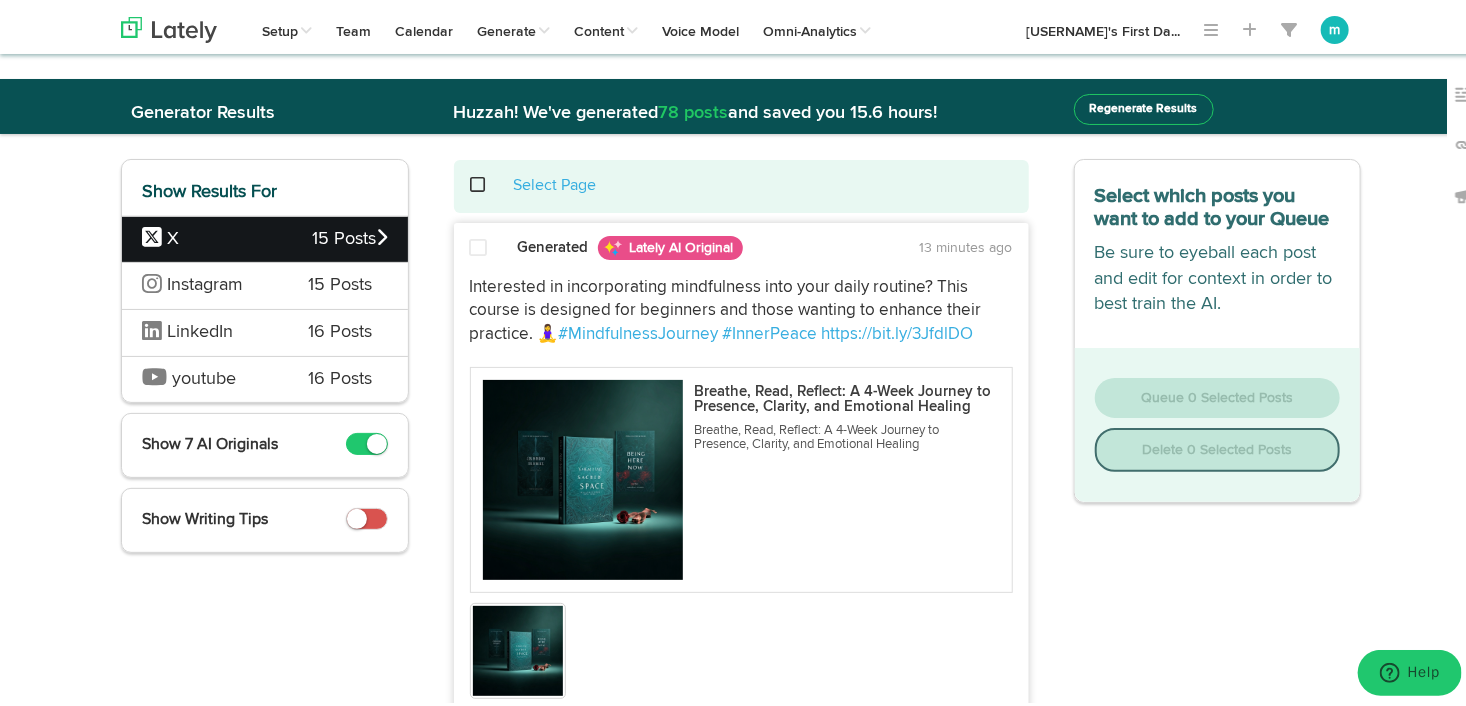 click on "Instagram
15 Posts" at bounding box center (265, 281) 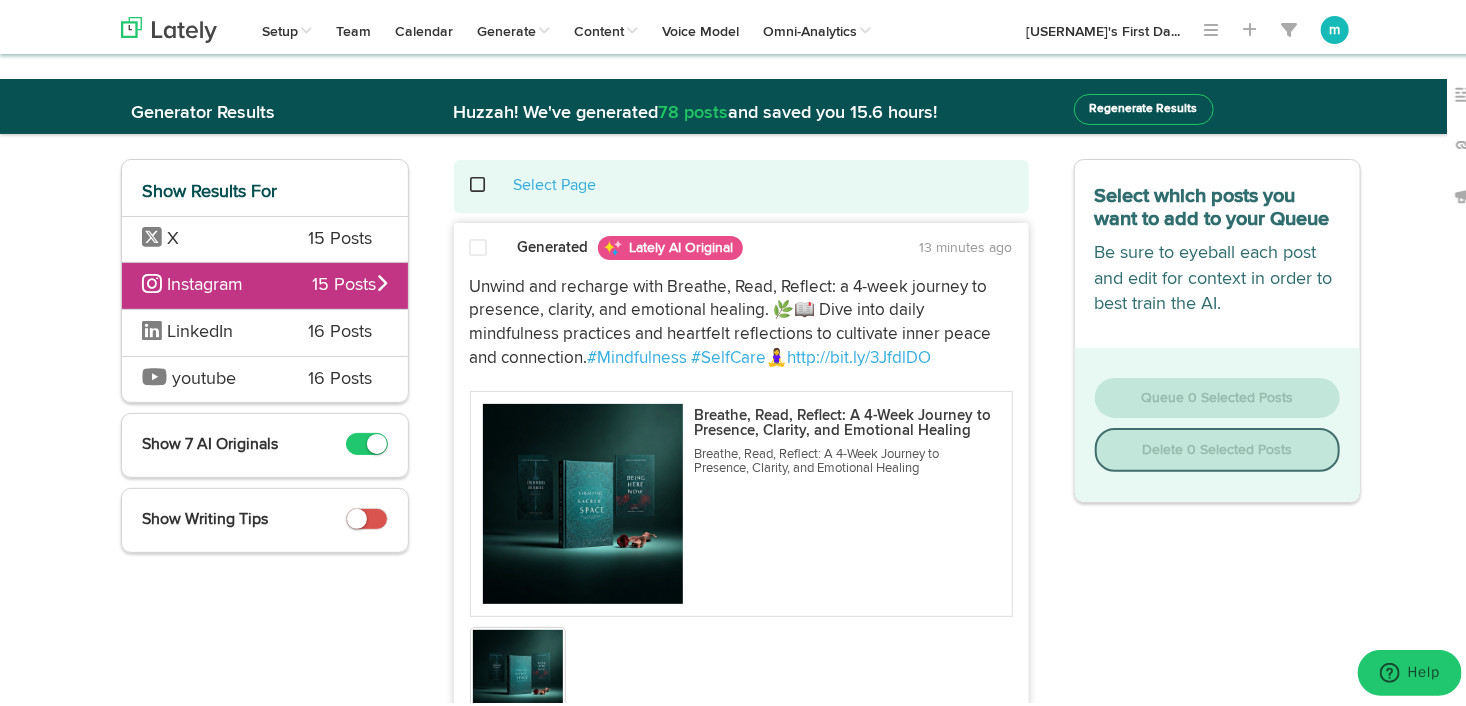 click at bounding box center (479, 245) 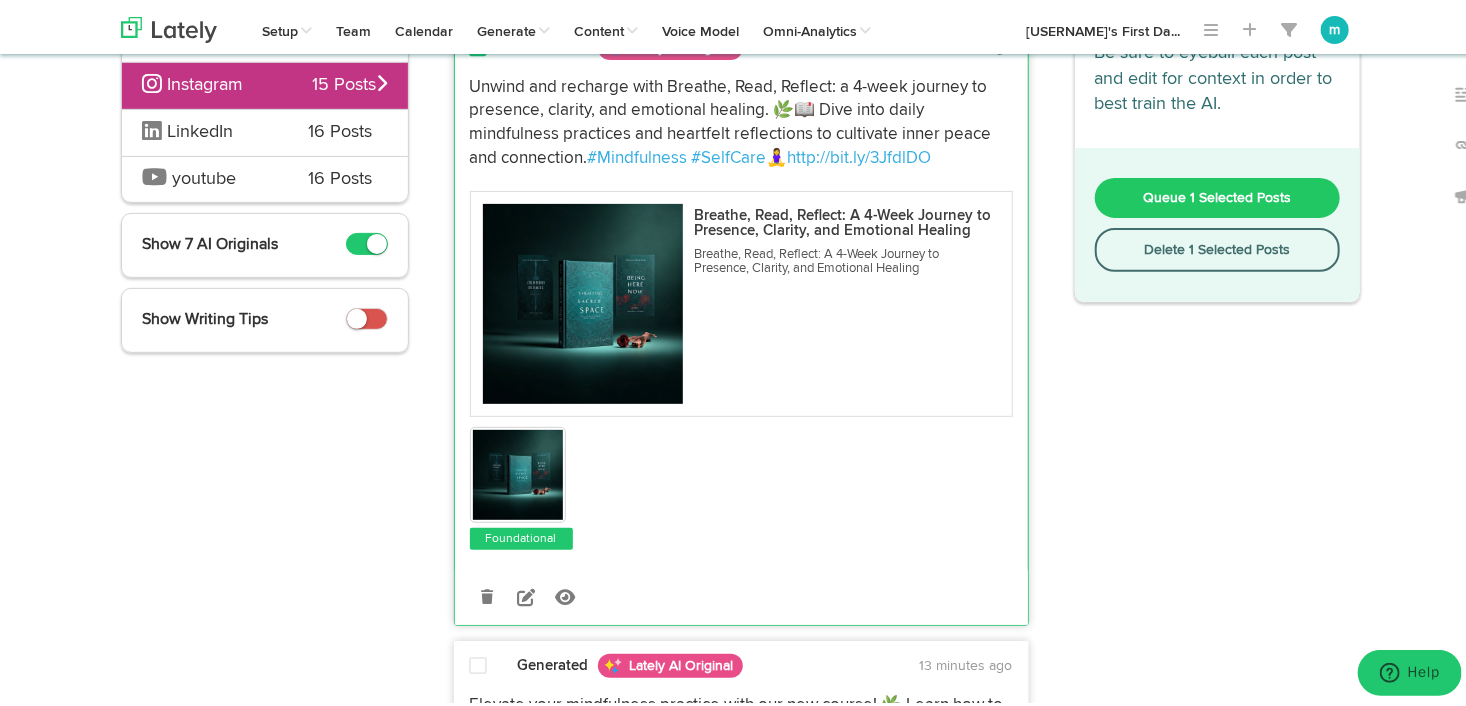 scroll, scrollTop: 400, scrollLeft: 0, axis: vertical 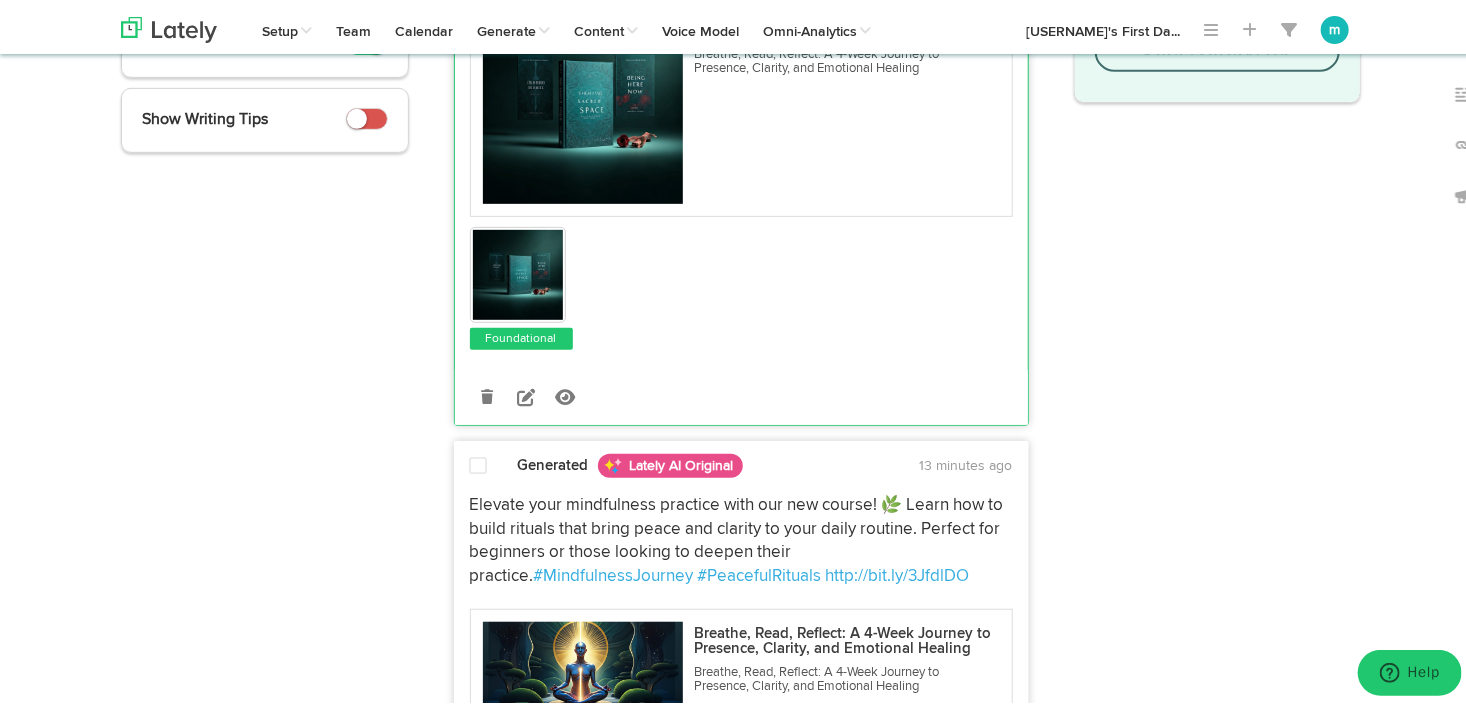 click at bounding box center (479, 462) 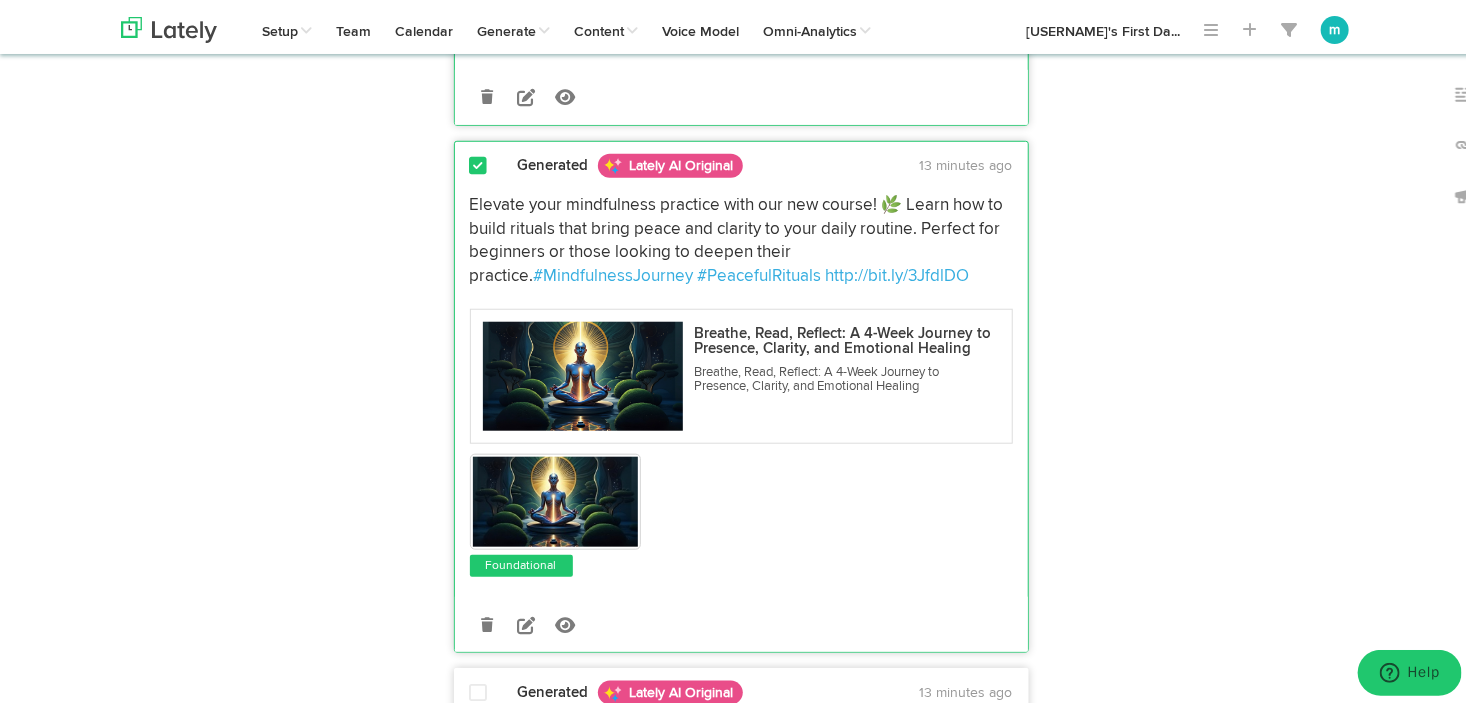 scroll, scrollTop: 900, scrollLeft: 0, axis: vertical 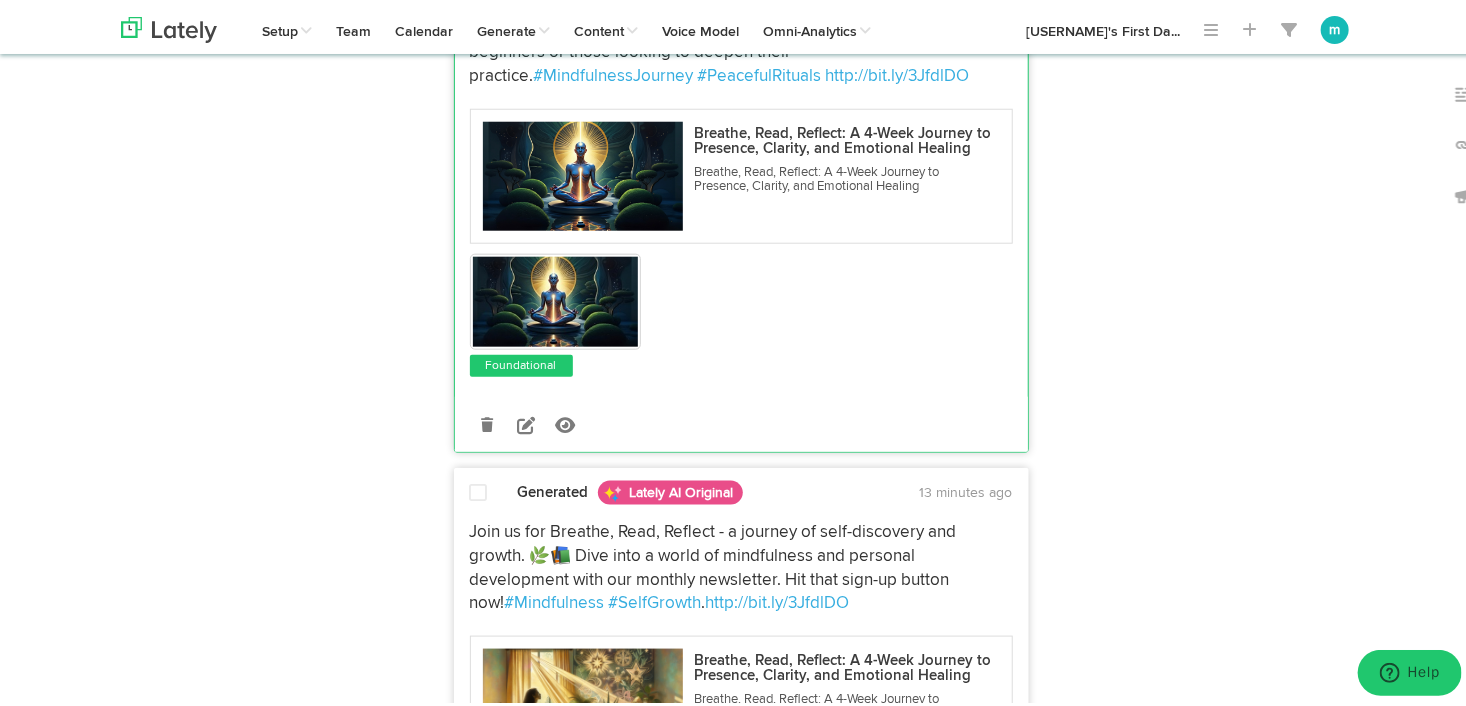 click at bounding box center (479, 489) 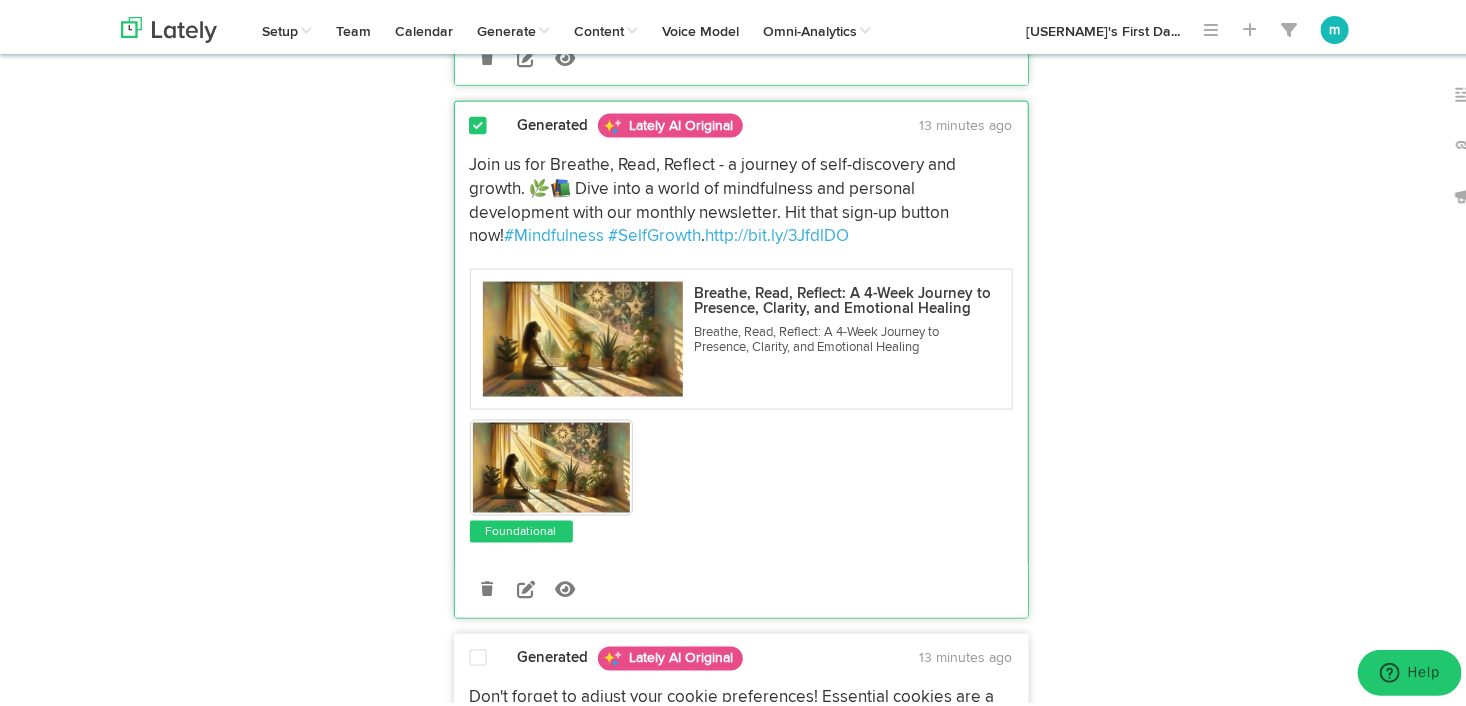 scroll, scrollTop: 1400, scrollLeft: 0, axis: vertical 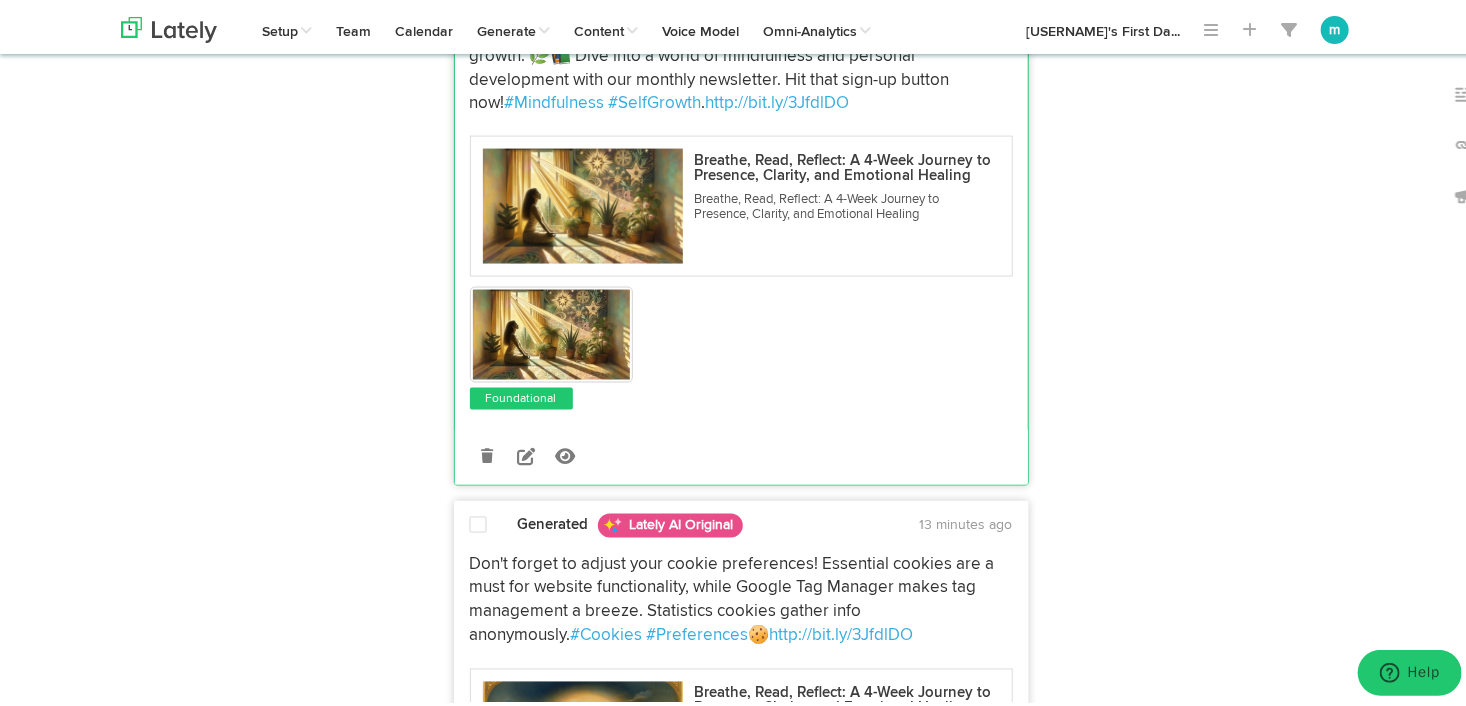 click at bounding box center [479, 523] 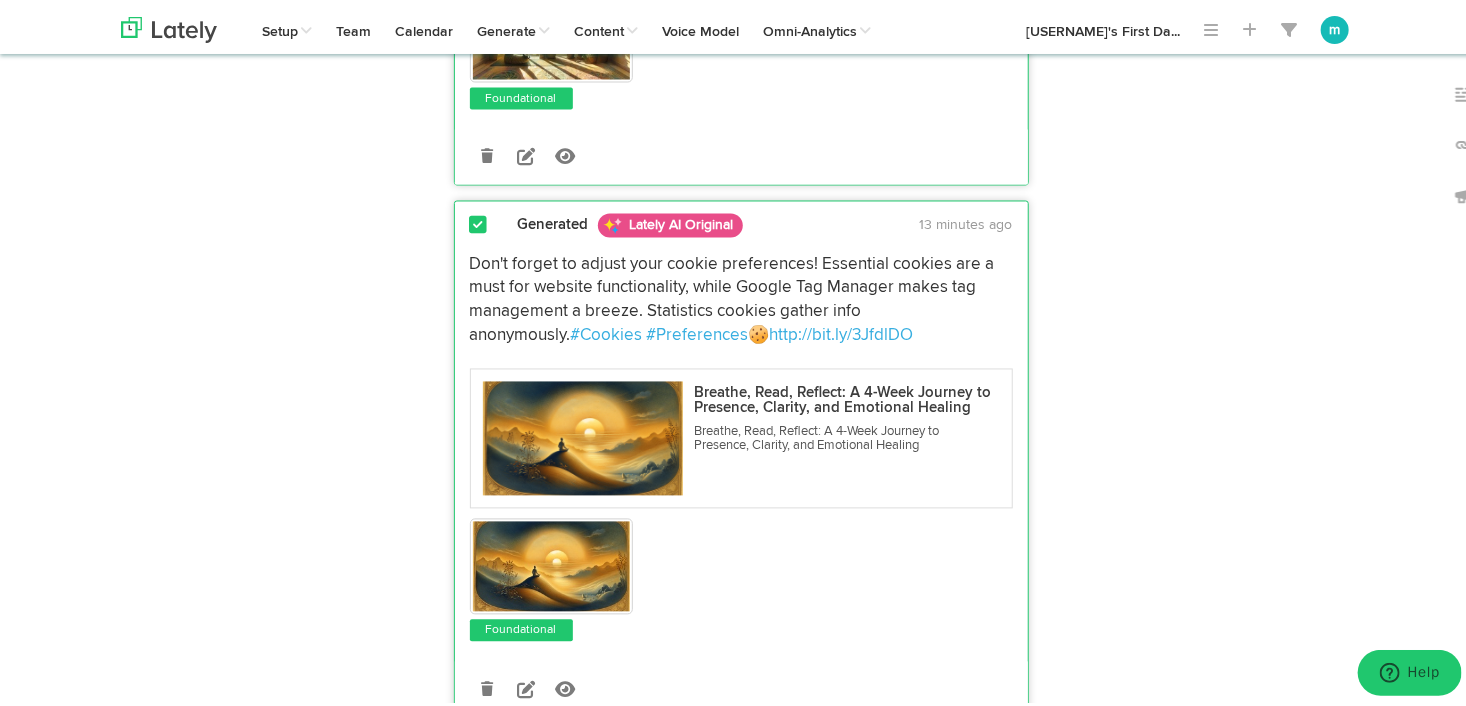 scroll, scrollTop: 1800, scrollLeft: 0, axis: vertical 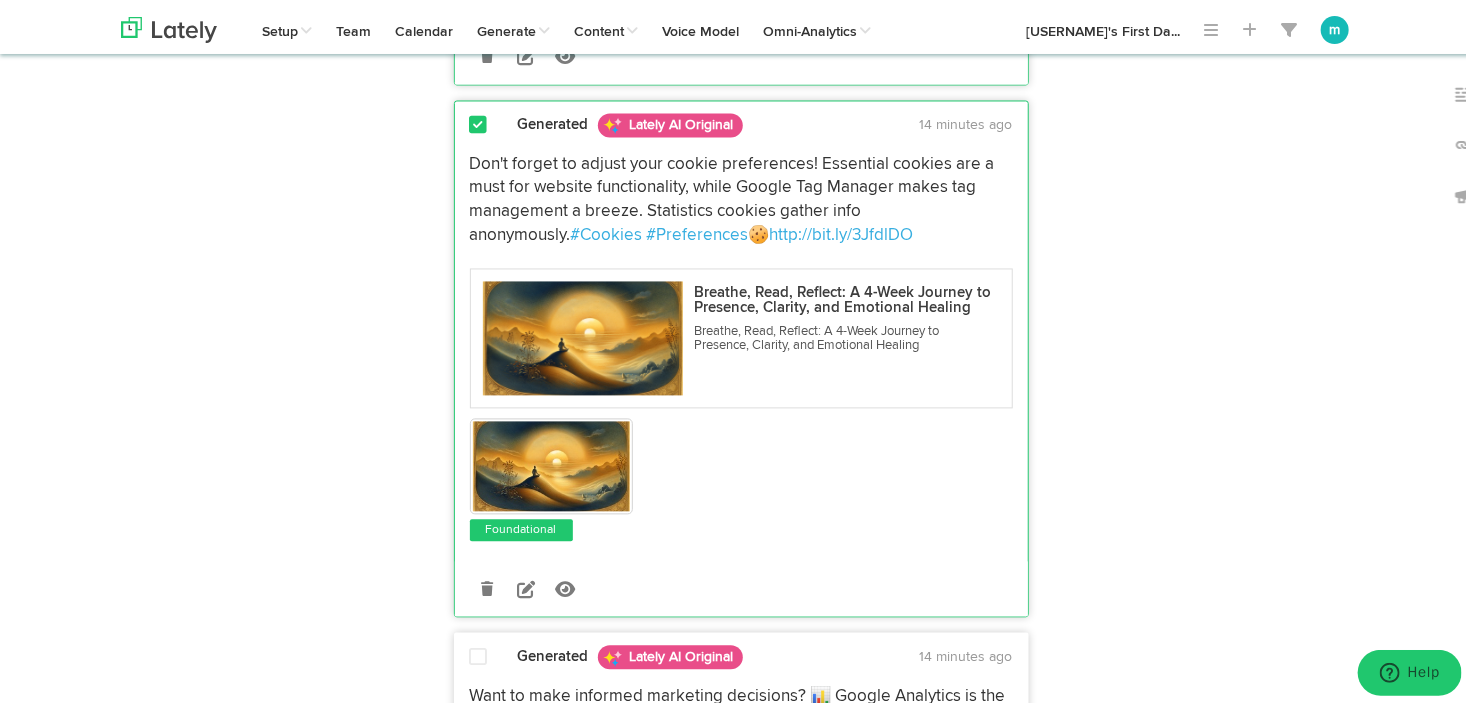 click at bounding box center [479, 123] 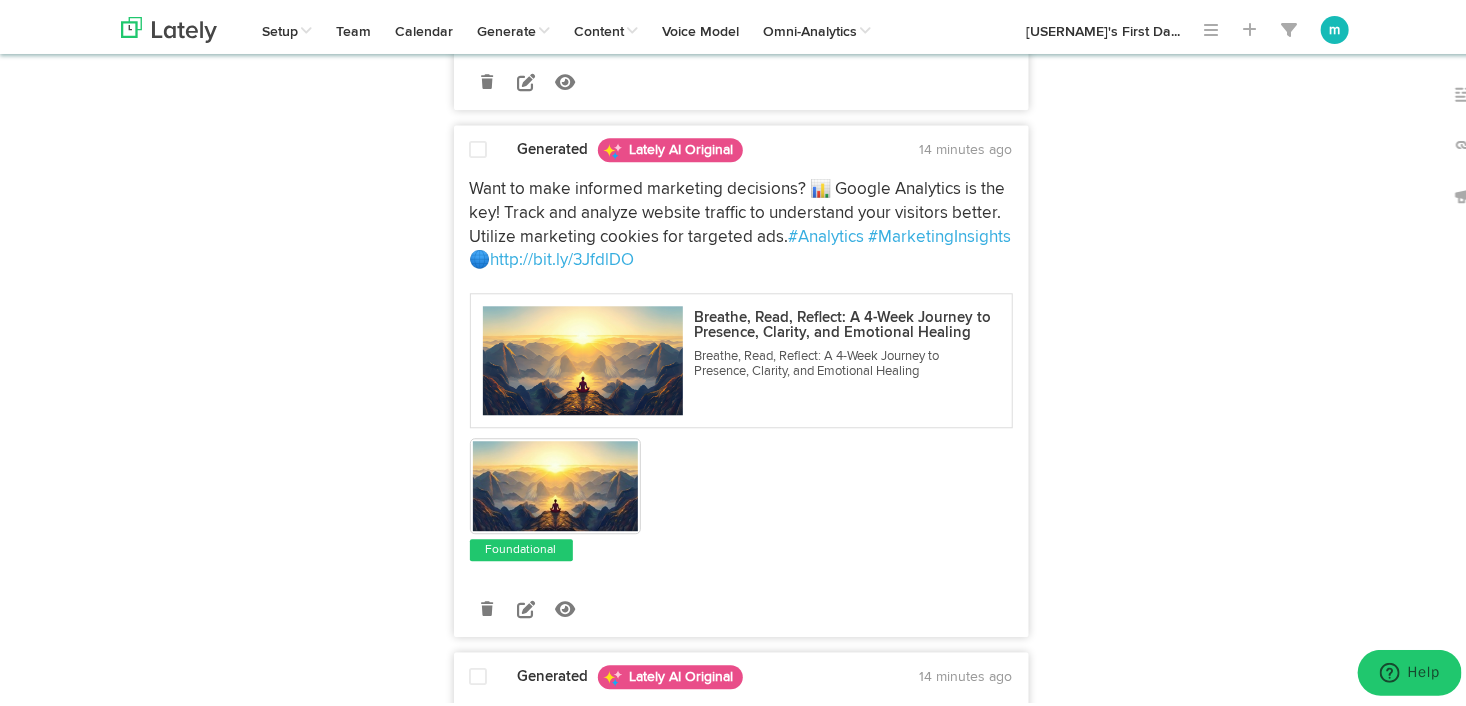 scroll, scrollTop: 2300, scrollLeft: 0, axis: vertical 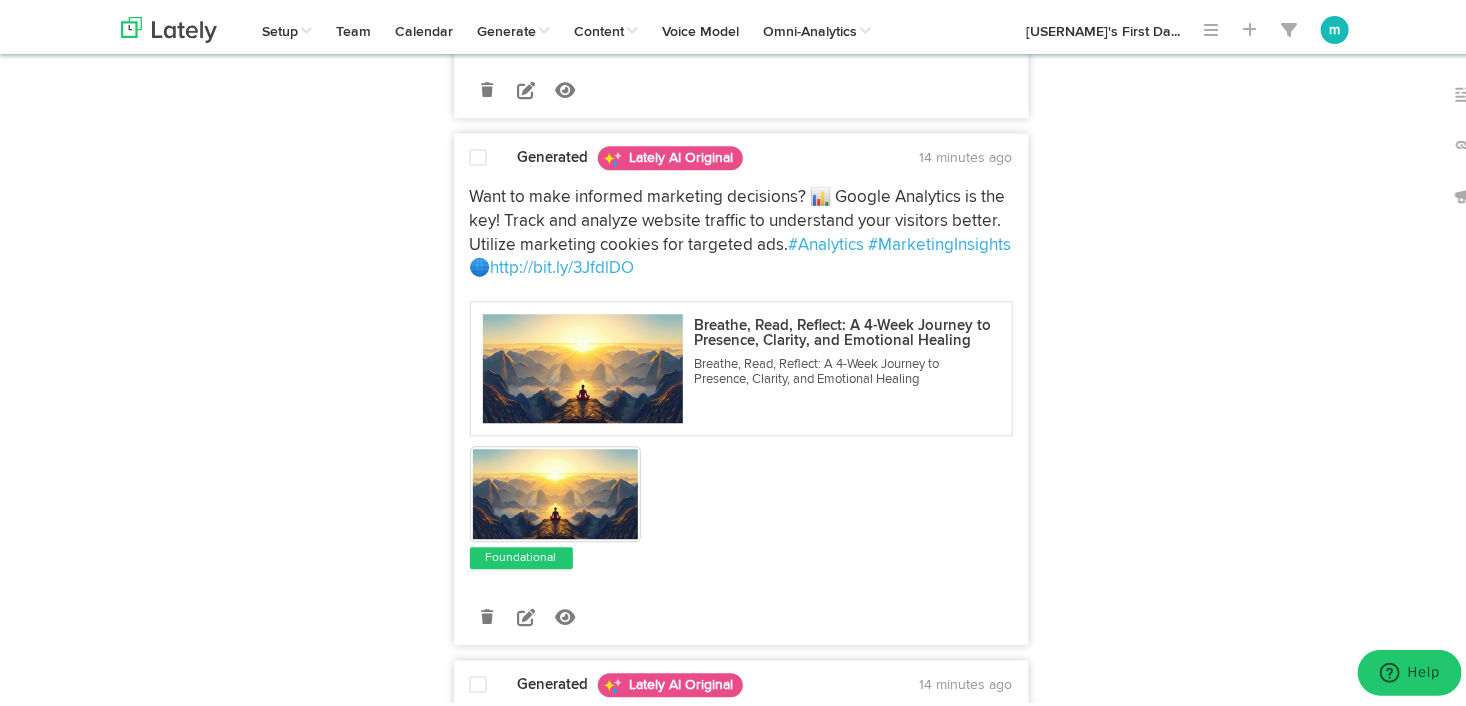 click at bounding box center (479, 154) 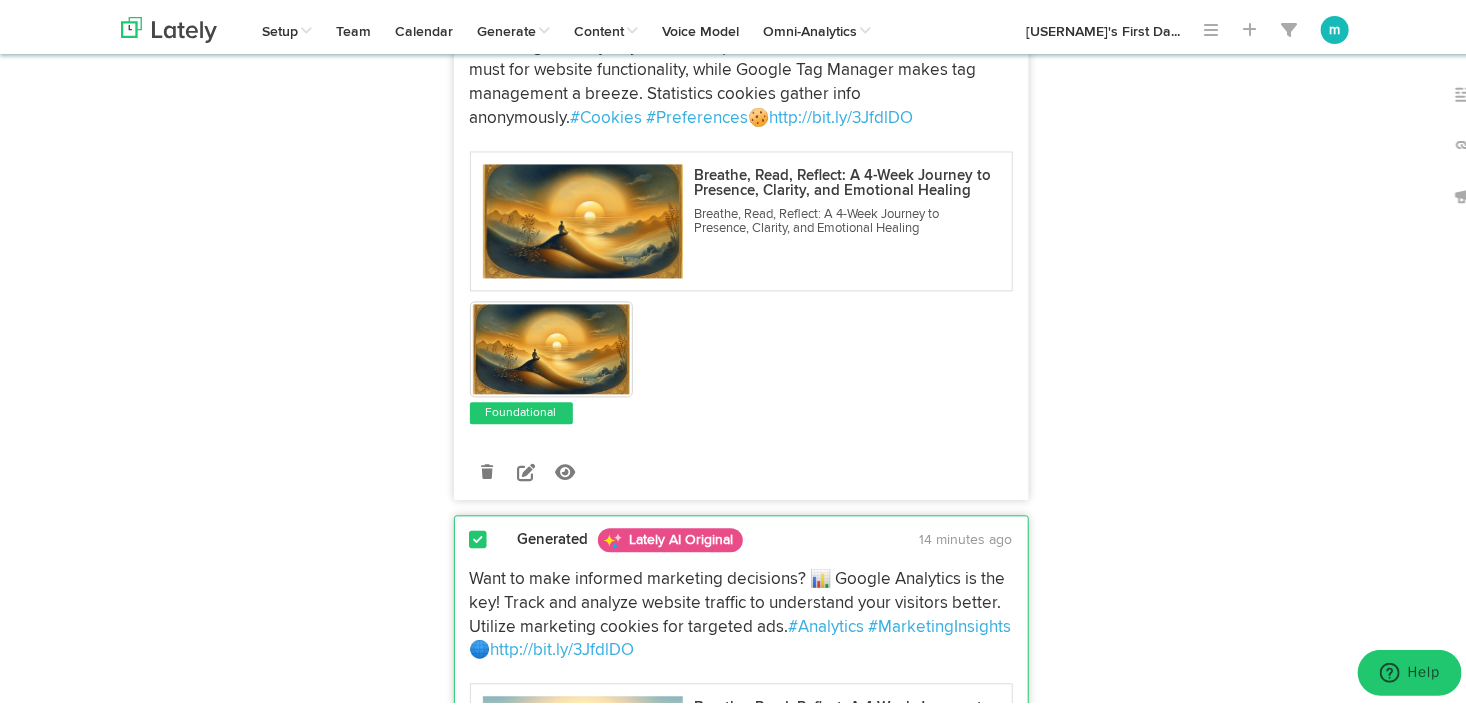scroll, scrollTop: 1800, scrollLeft: 0, axis: vertical 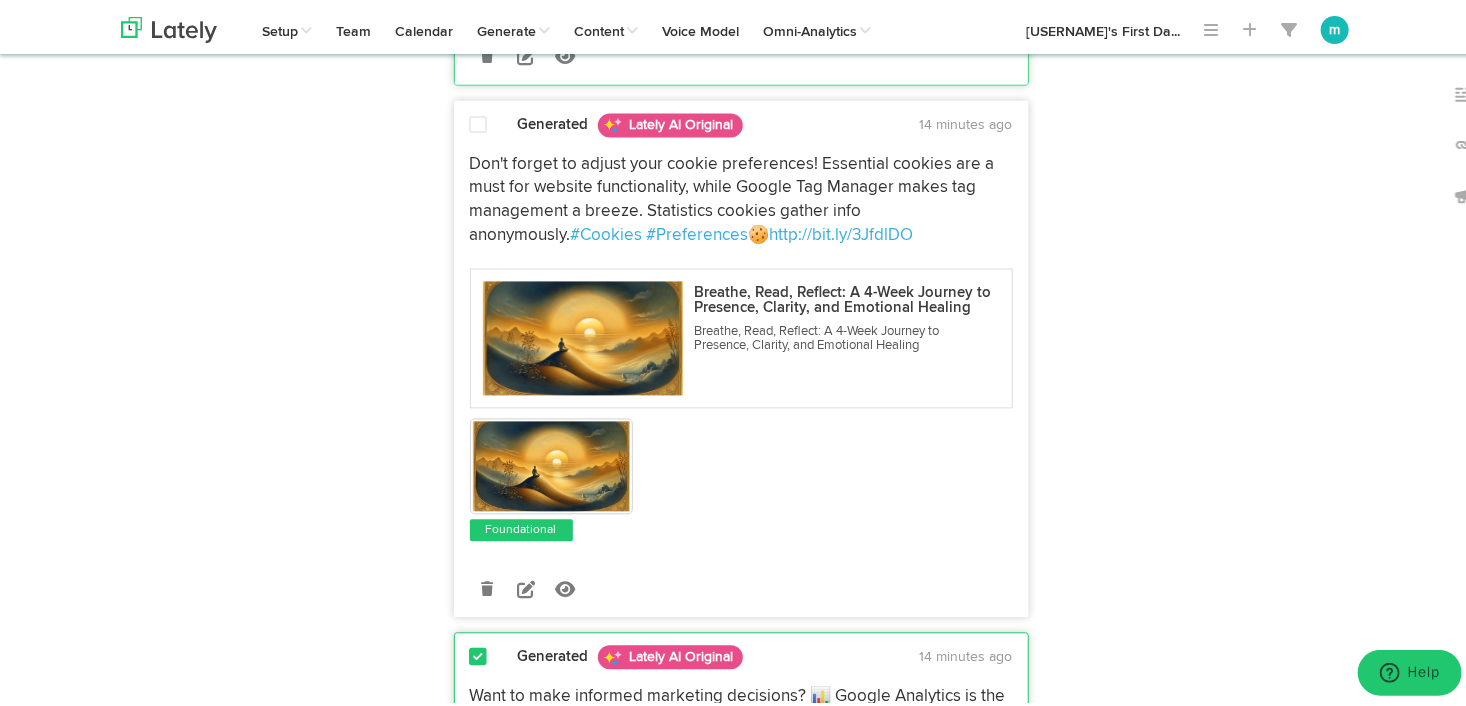 click at bounding box center [479, 123] 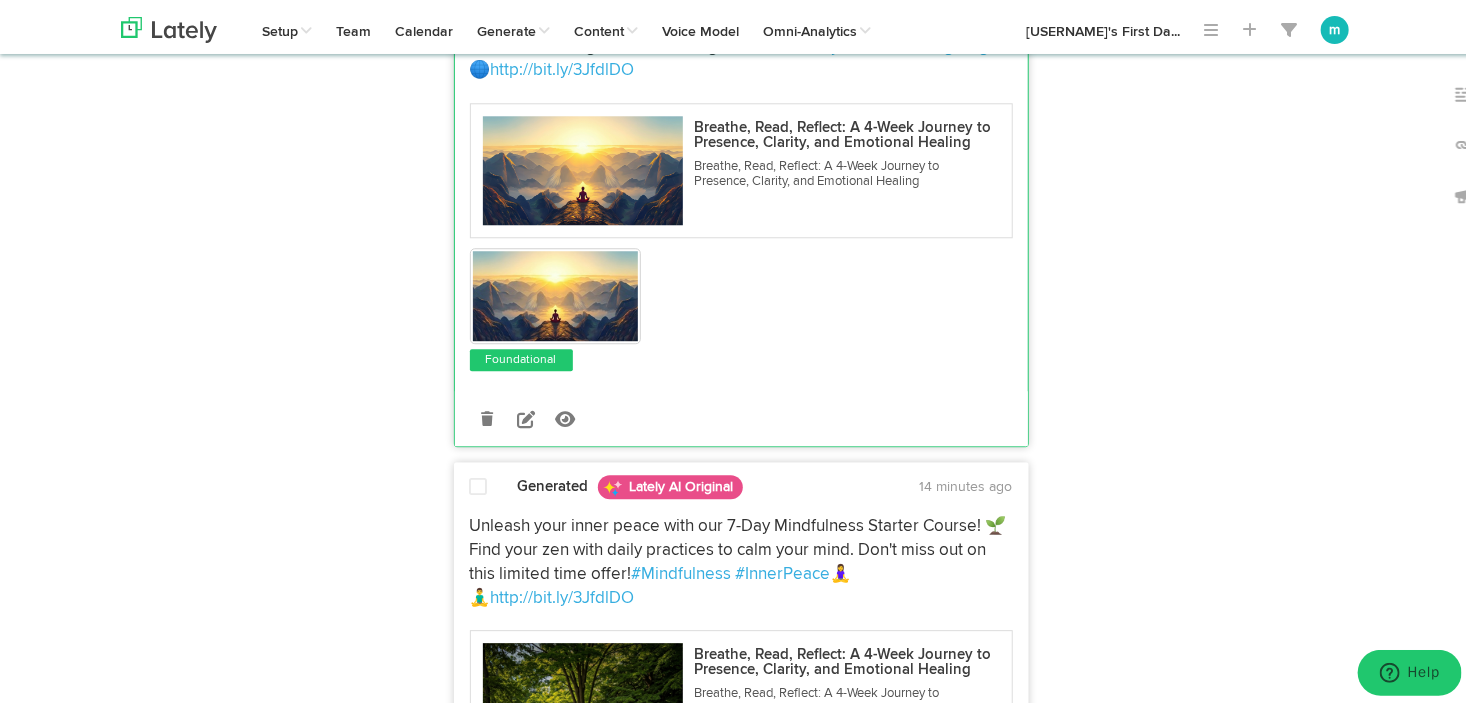 scroll, scrollTop: 2500, scrollLeft: 0, axis: vertical 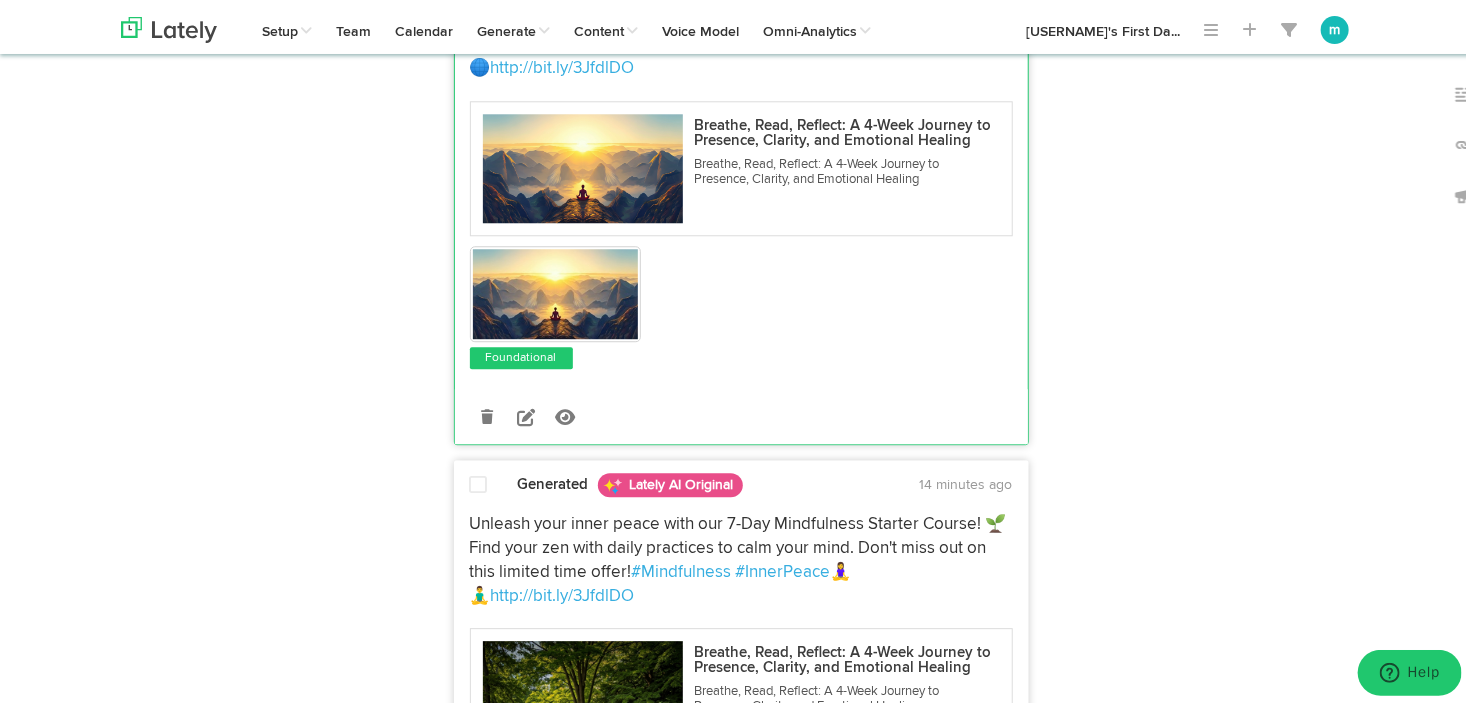 click at bounding box center (479, 481) 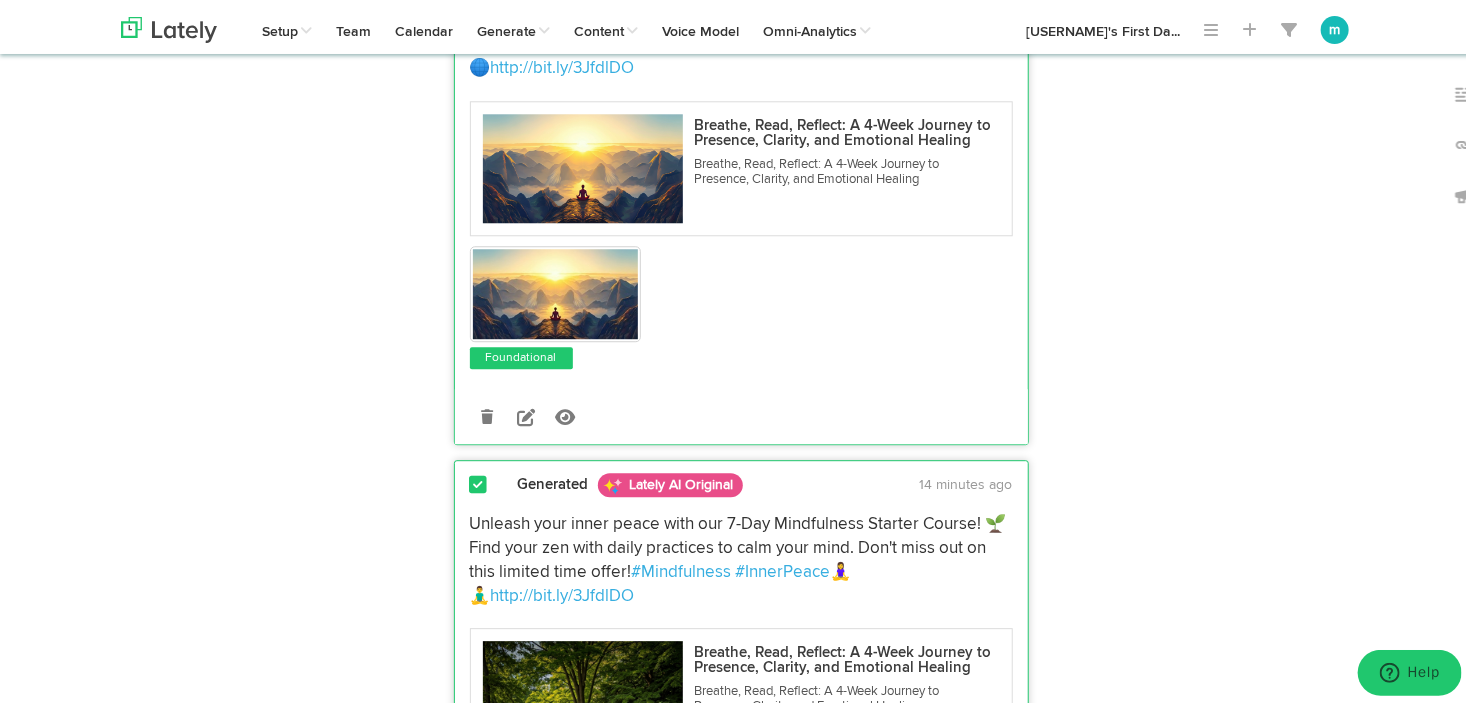 click at bounding box center [479, 481] 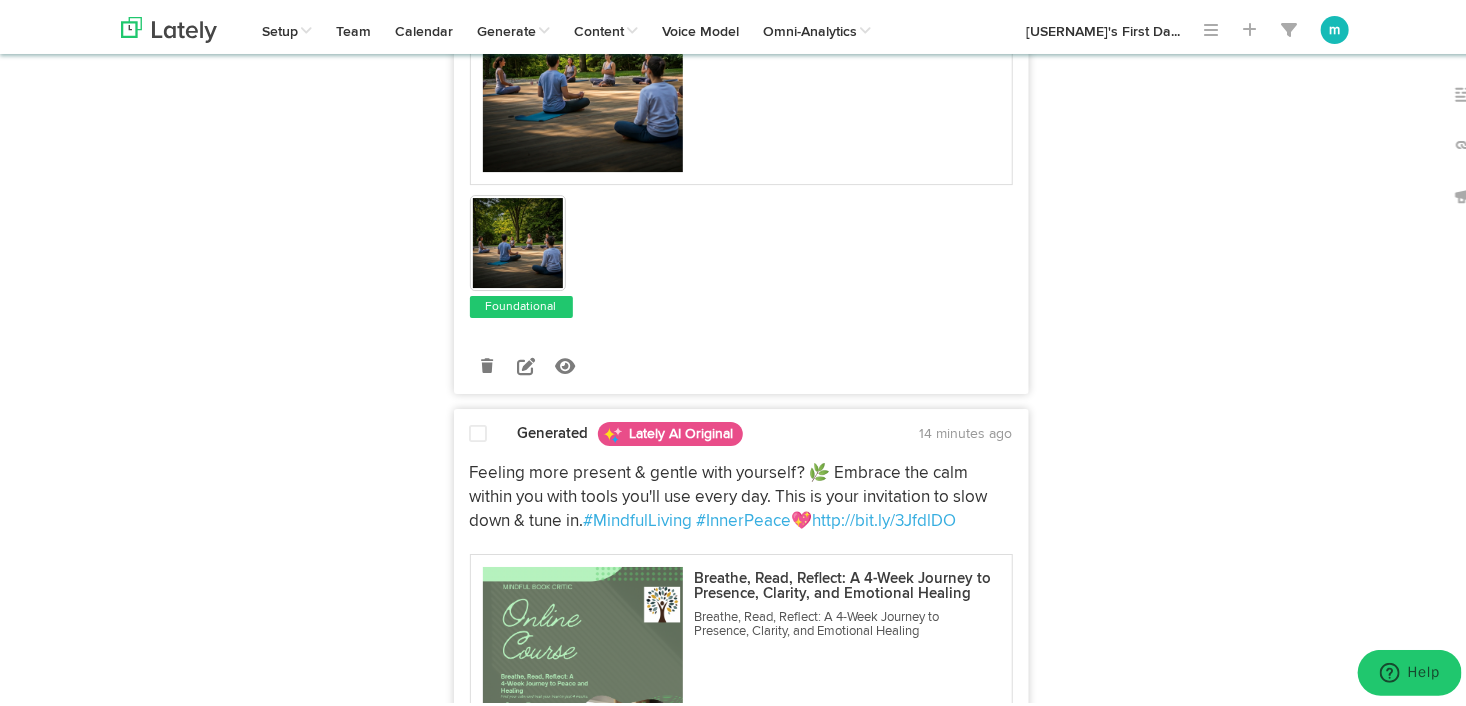 scroll, scrollTop: 3300, scrollLeft: 0, axis: vertical 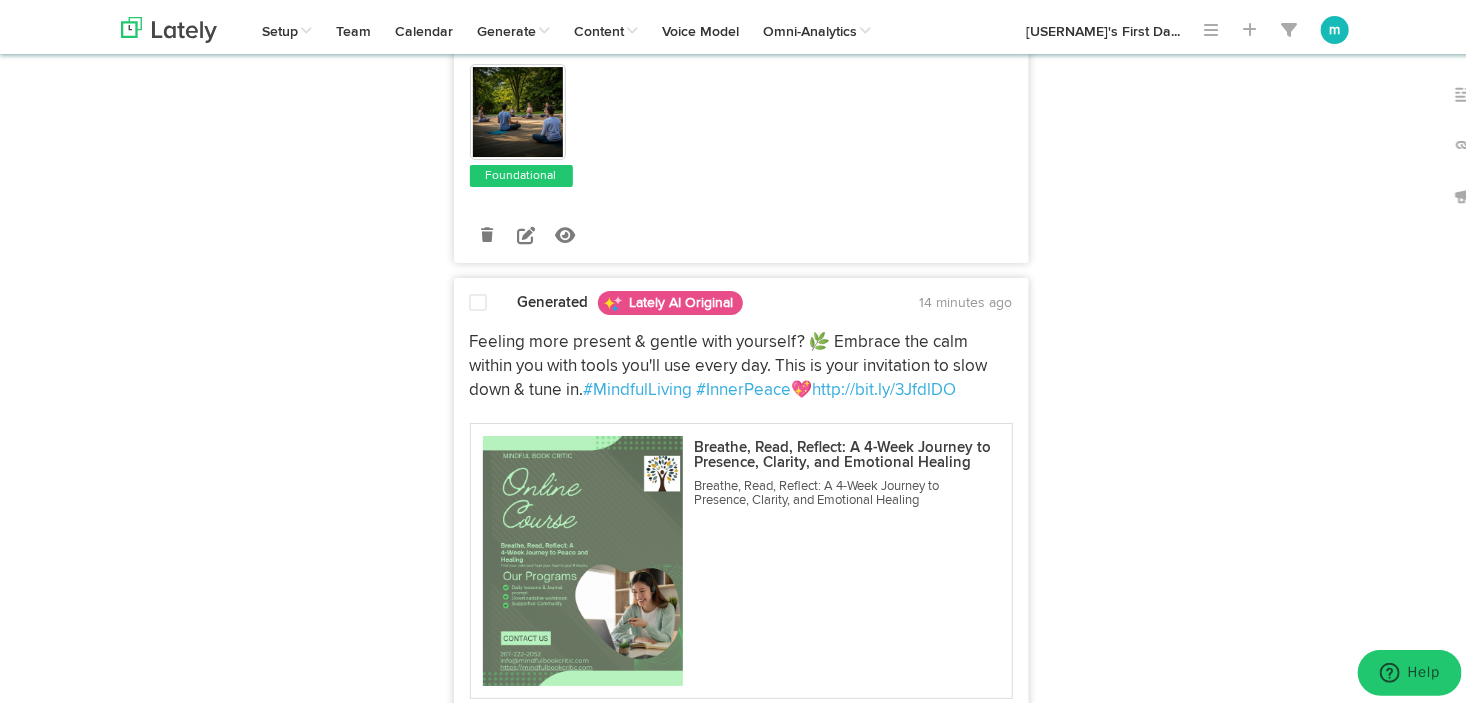 click at bounding box center [479, 299] 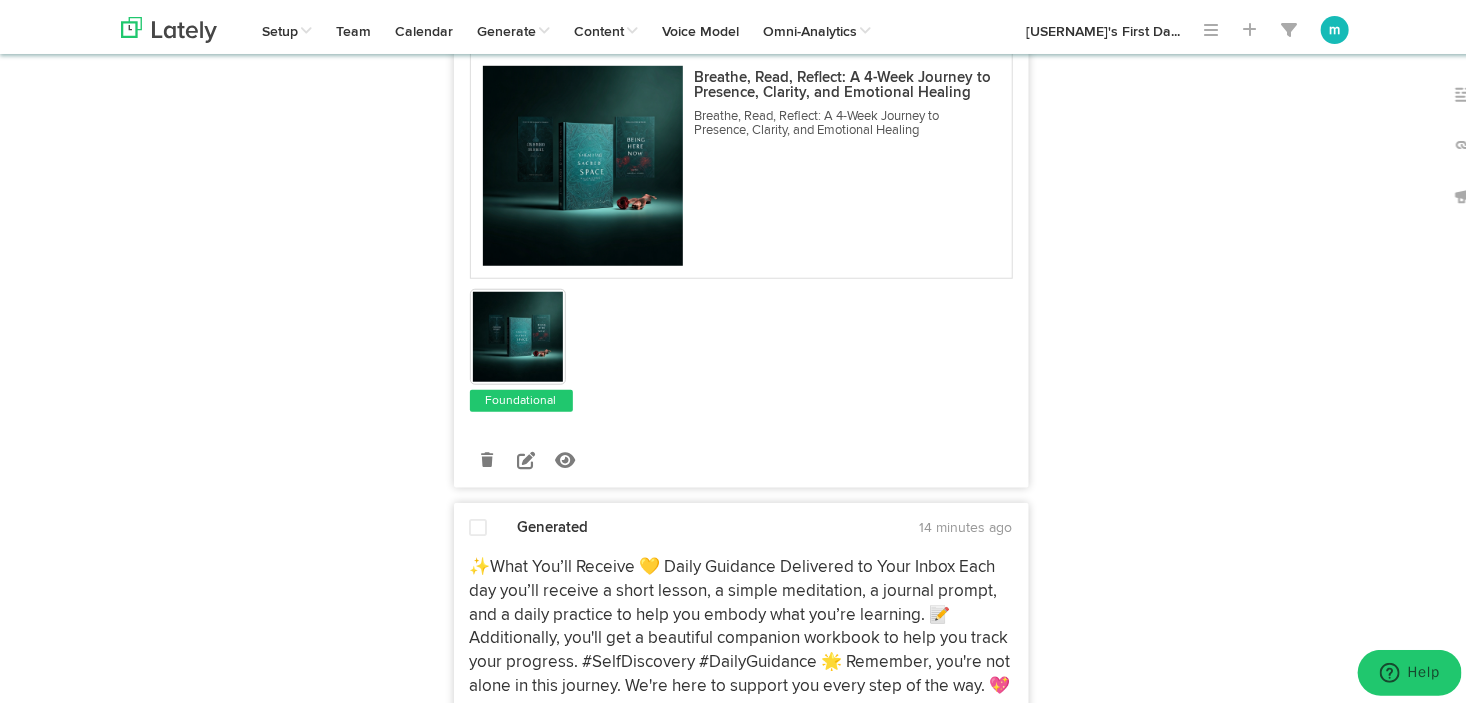 scroll, scrollTop: 4500, scrollLeft: 0, axis: vertical 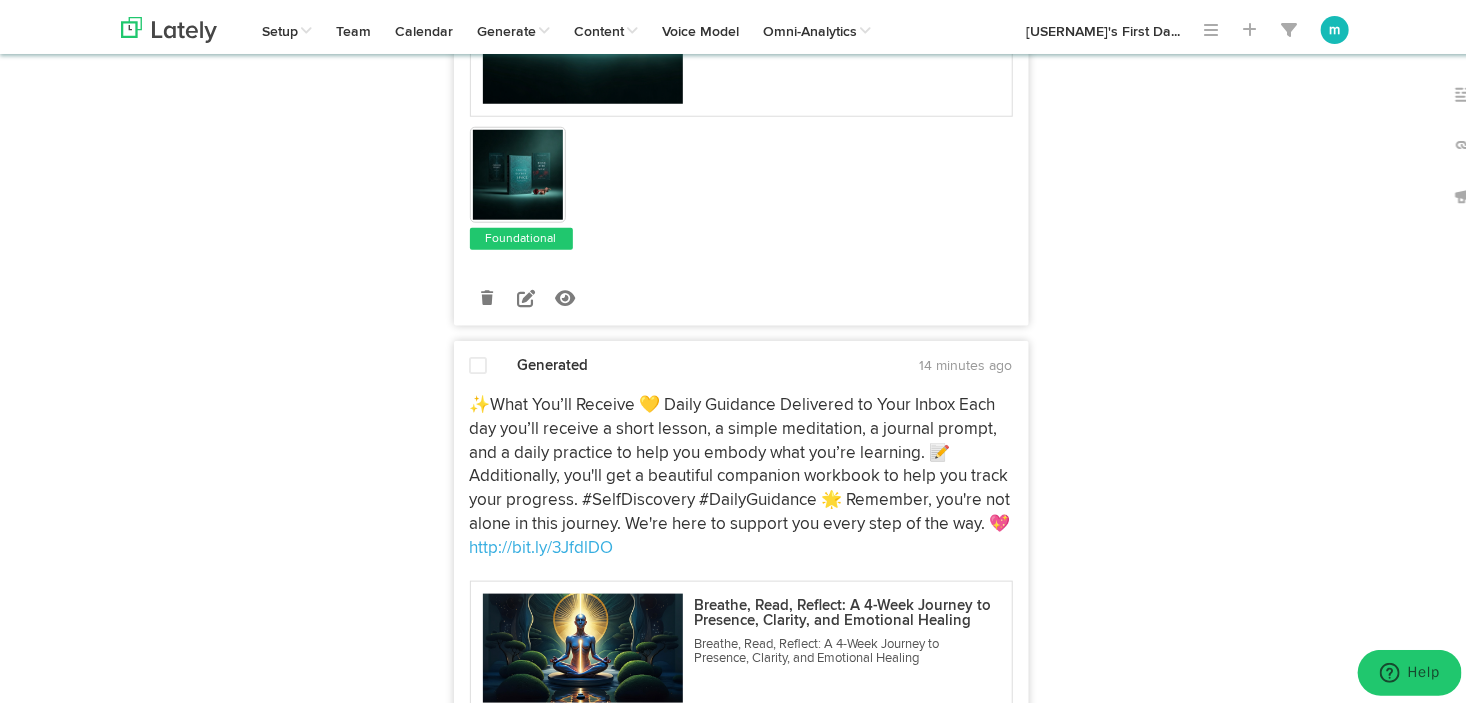 click at bounding box center [479, 362] 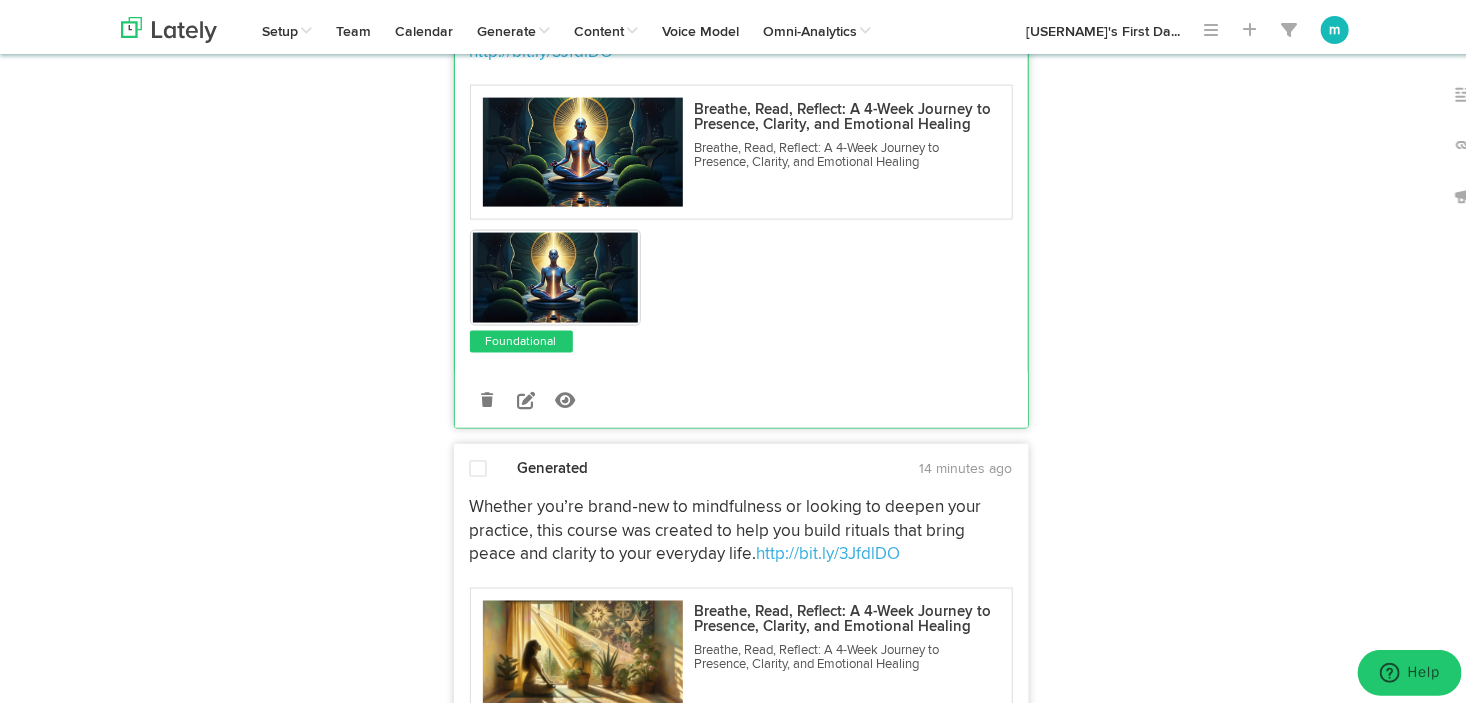 scroll, scrollTop: 5100, scrollLeft: 0, axis: vertical 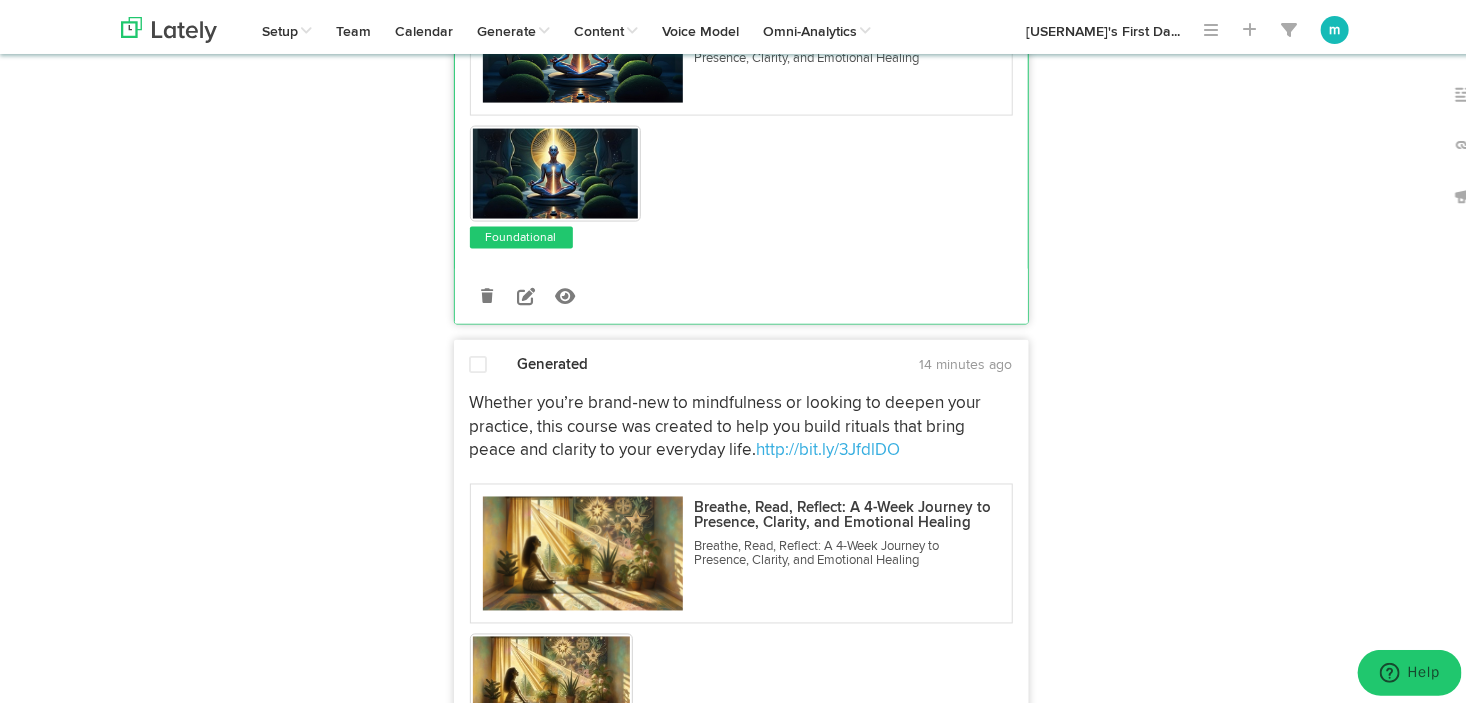 click at bounding box center [479, 361] 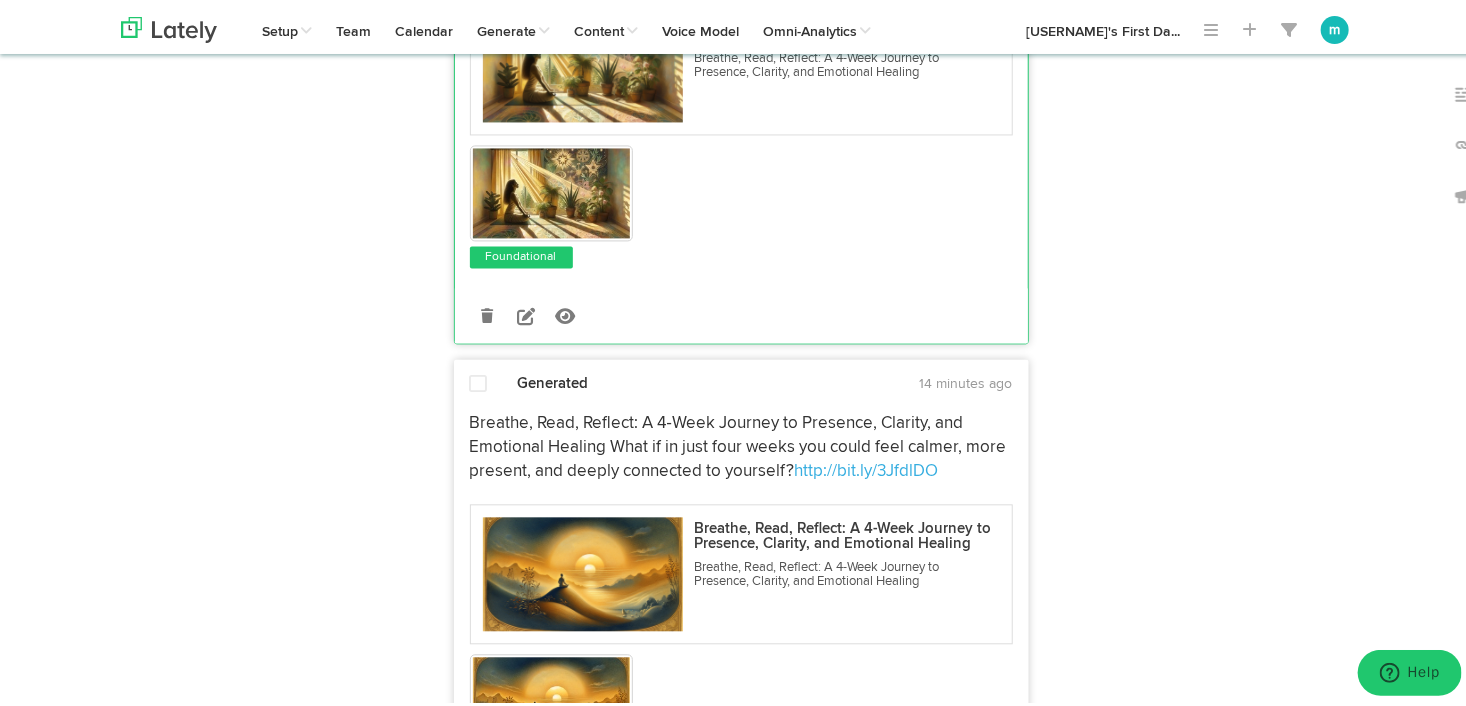 scroll, scrollTop: 5600, scrollLeft: 0, axis: vertical 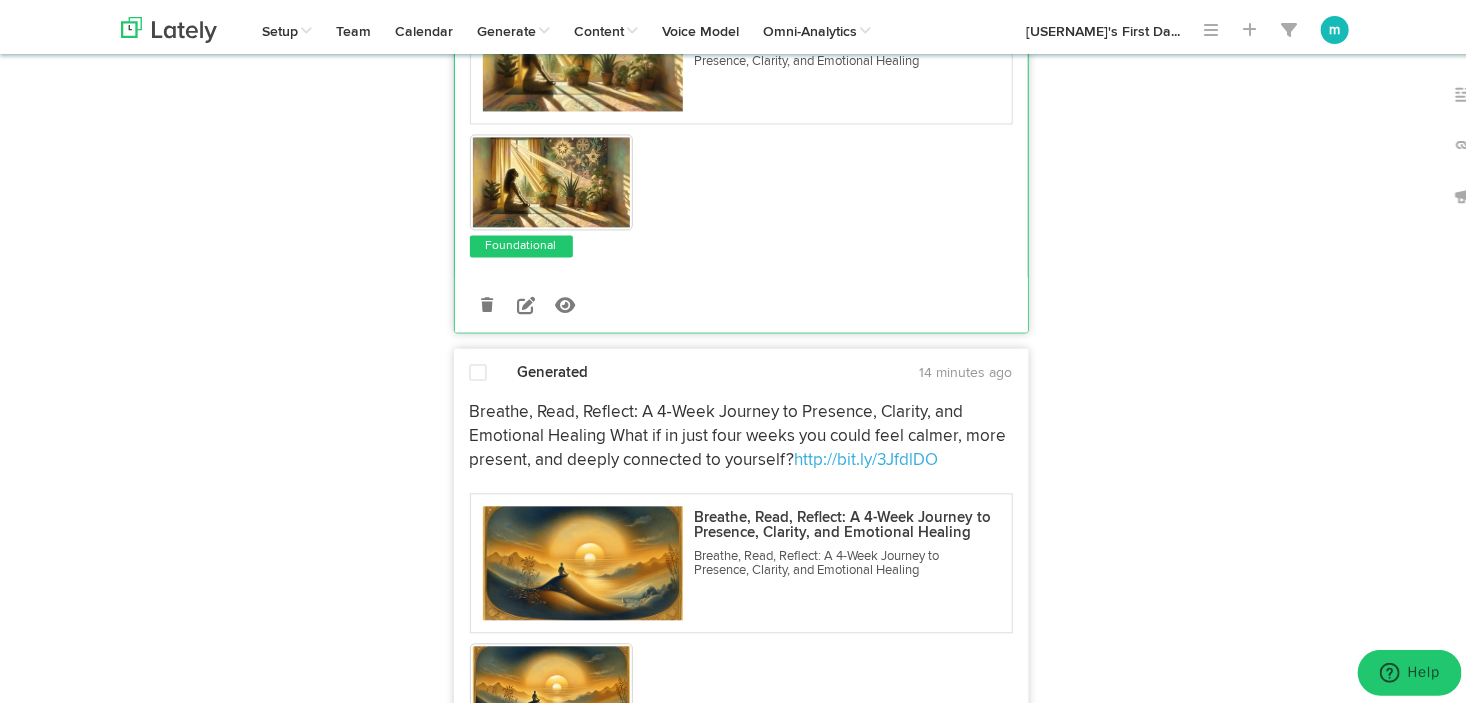 click at bounding box center (479, 369) 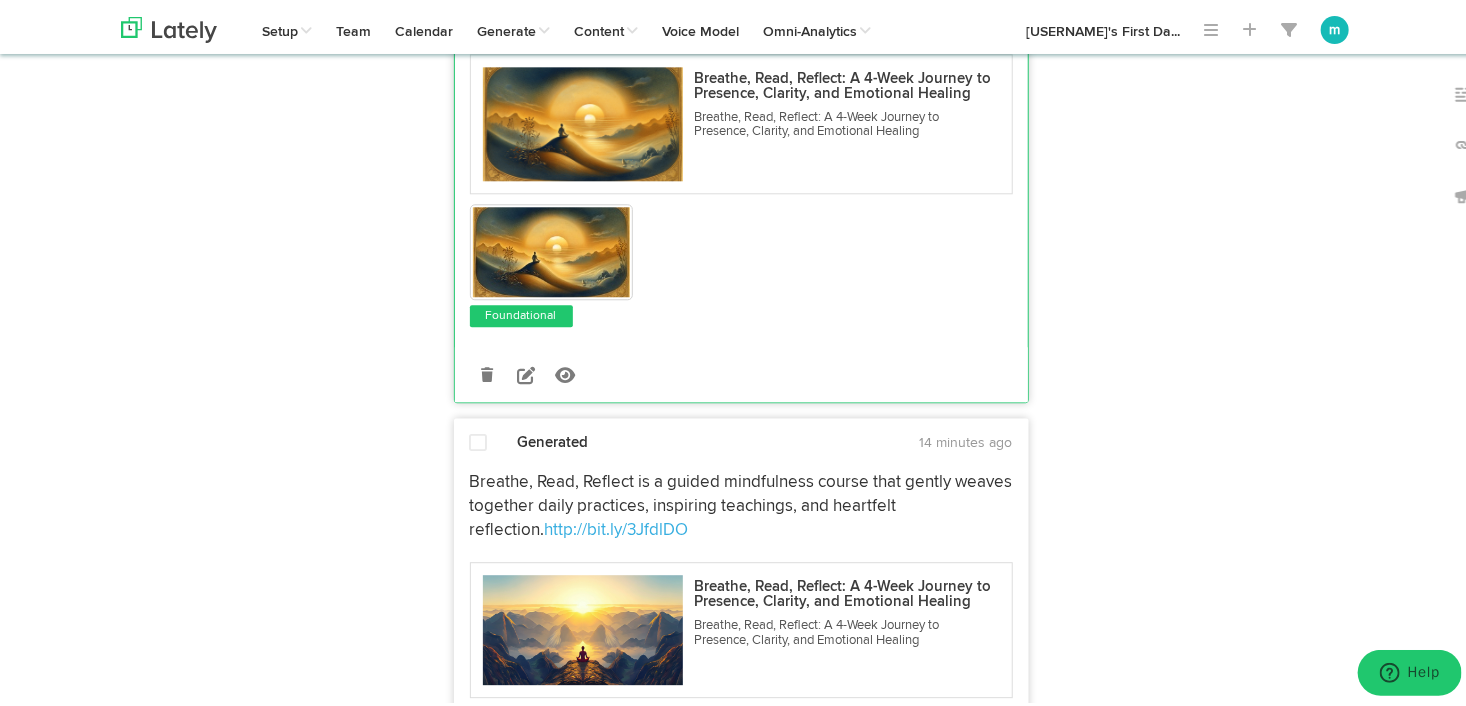 scroll, scrollTop: 6100, scrollLeft: 0, axis: vertical 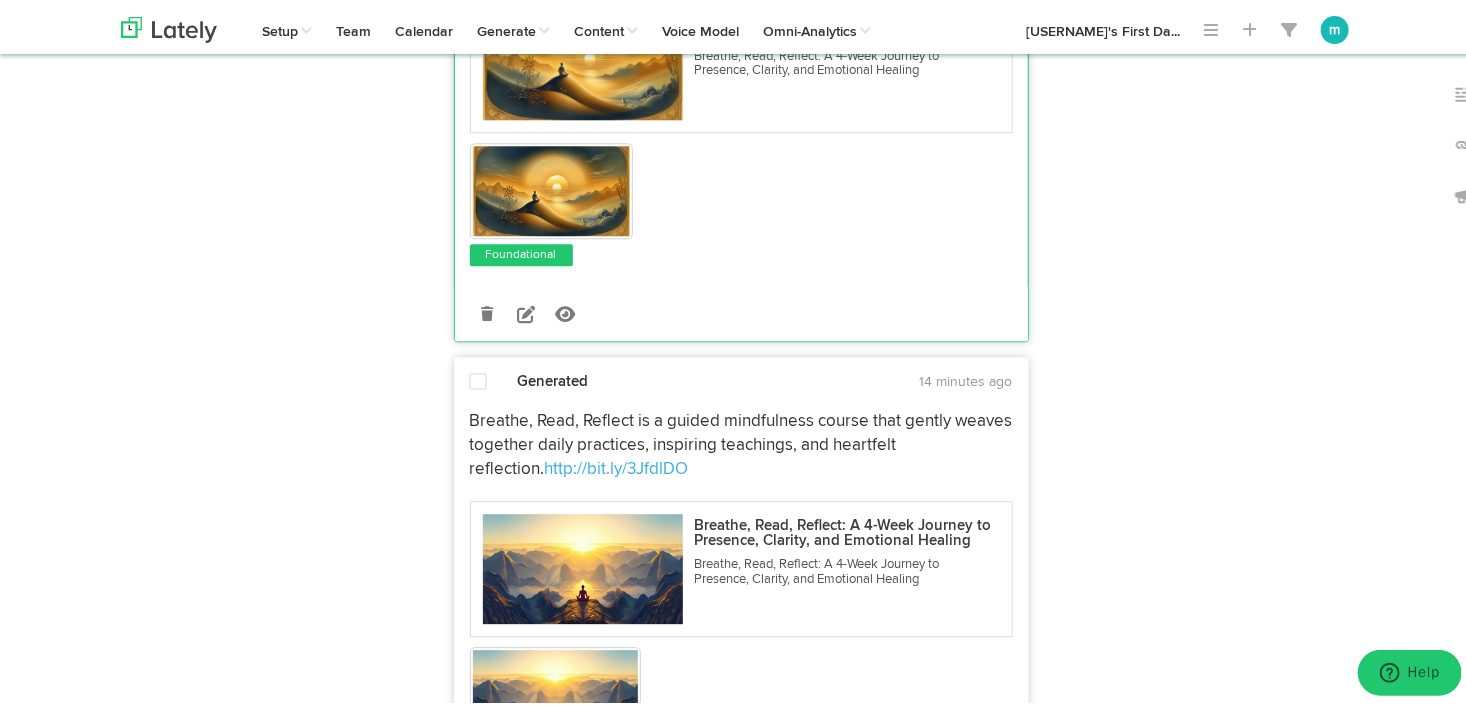 click at bounding box center (479, 378) 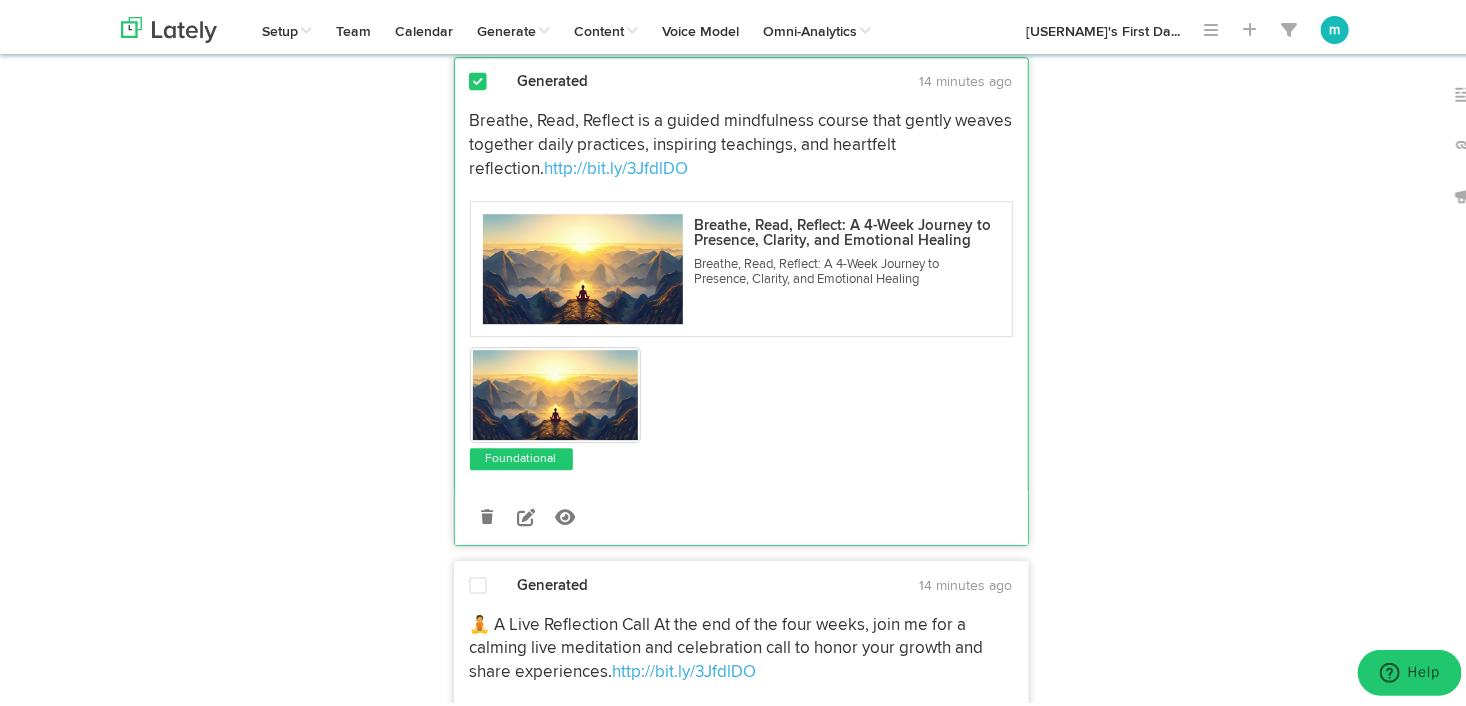 scroll, scrollTop: 6500, scrollLeft: 0, axis: vertical 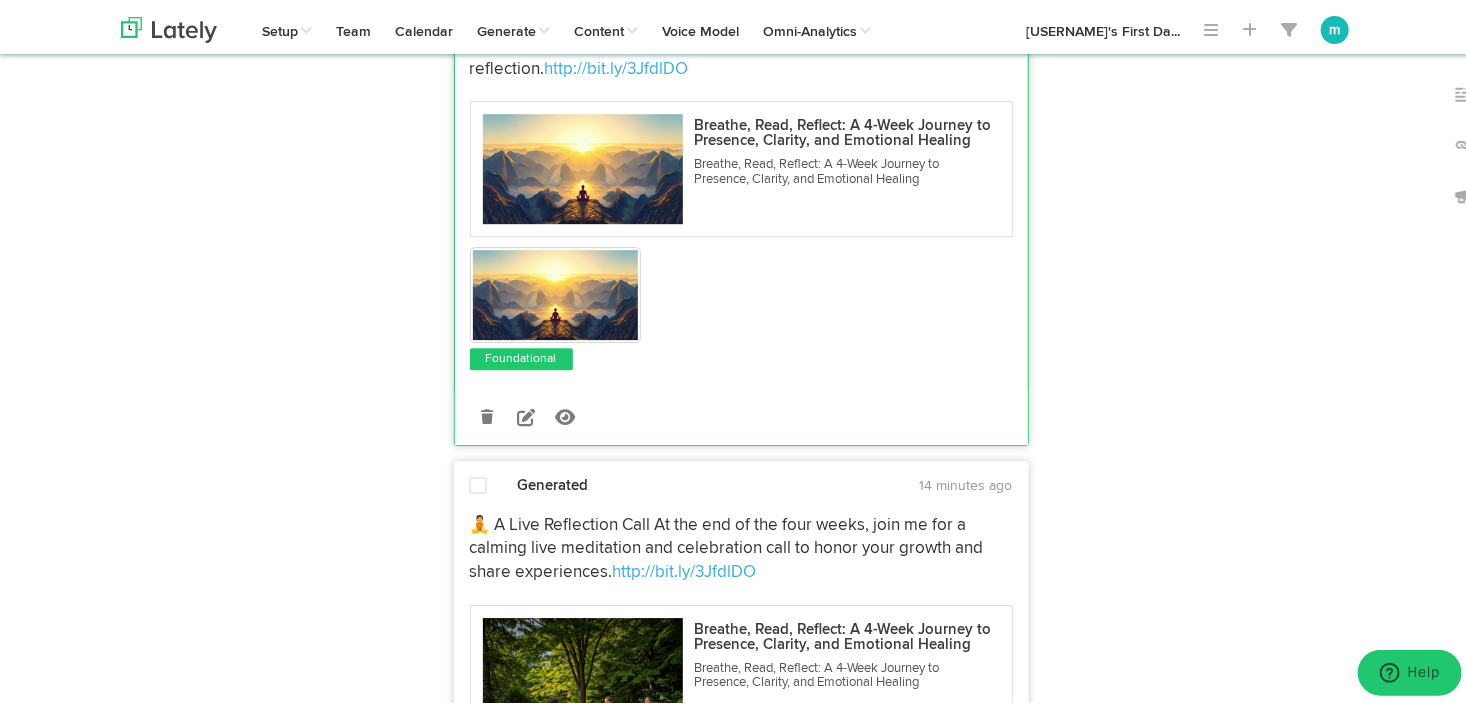 click at bounding box center (479, 482) 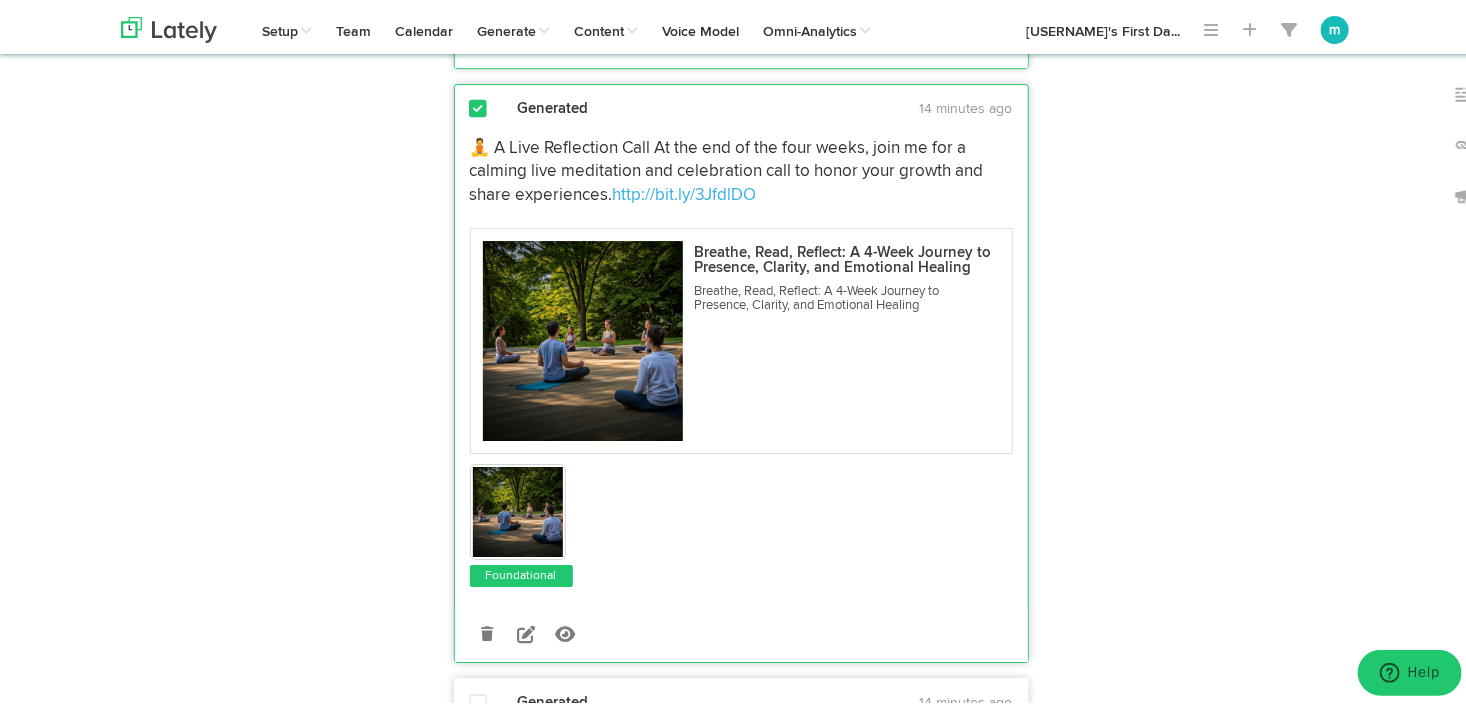 scroll, scrollTop: 7100, scrollLeft: 0, axis: vertical 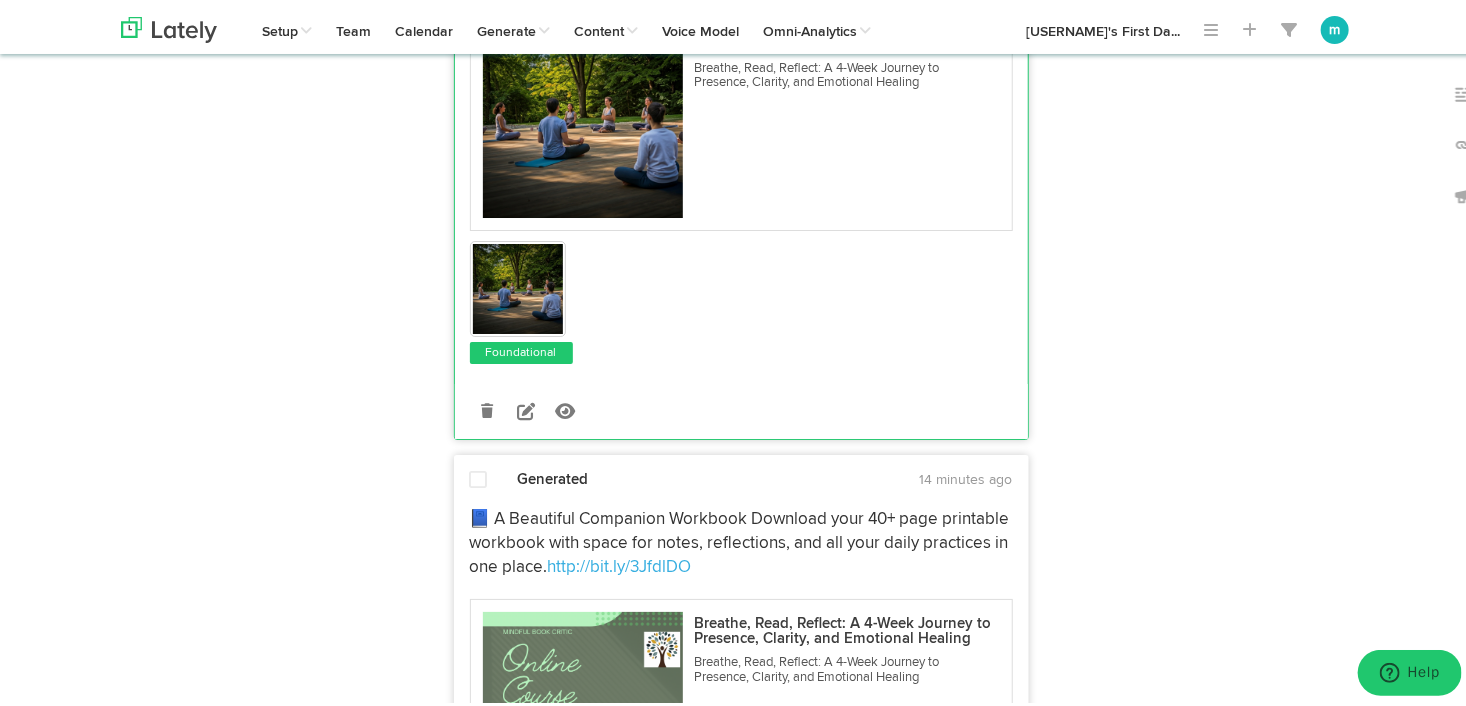 click at bounding box center (479, 477) 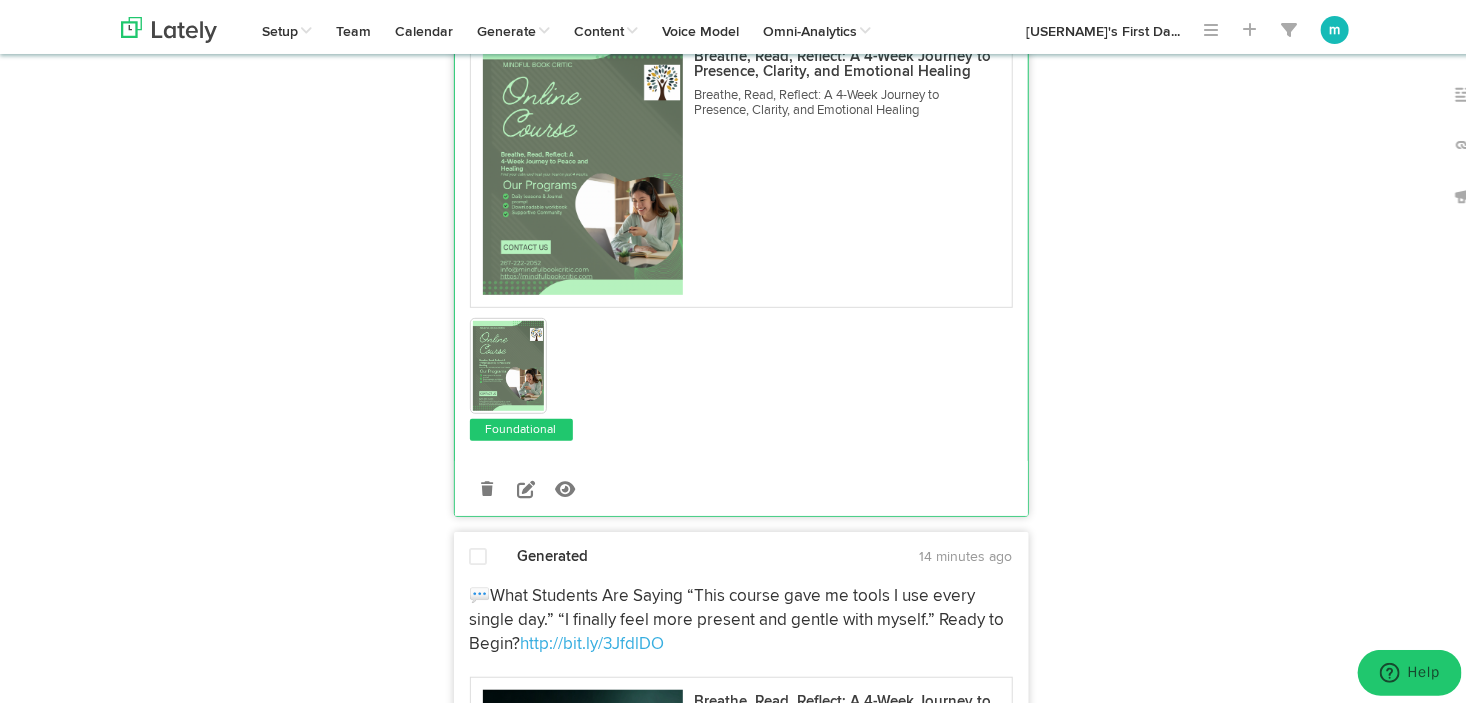 scroll, scrollTop: 7700, scrollLeft: 0, axis: vertical 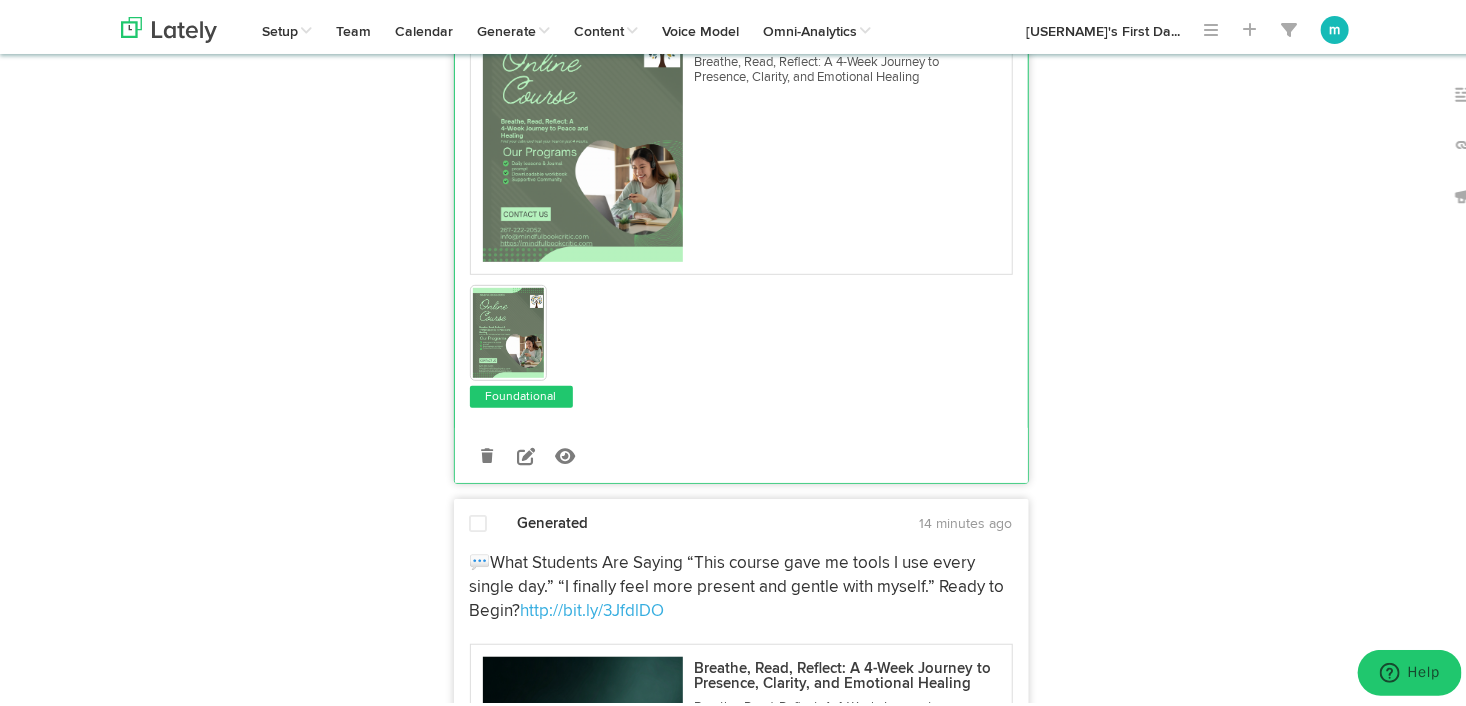click on "Generated
[TIME]
💬What Students Are Saying “This course gave me tools I use every single day.” “I finally feel more present and gentle with myself.” Ready to Begin?  [URL]" at bounding box center (741, 784) 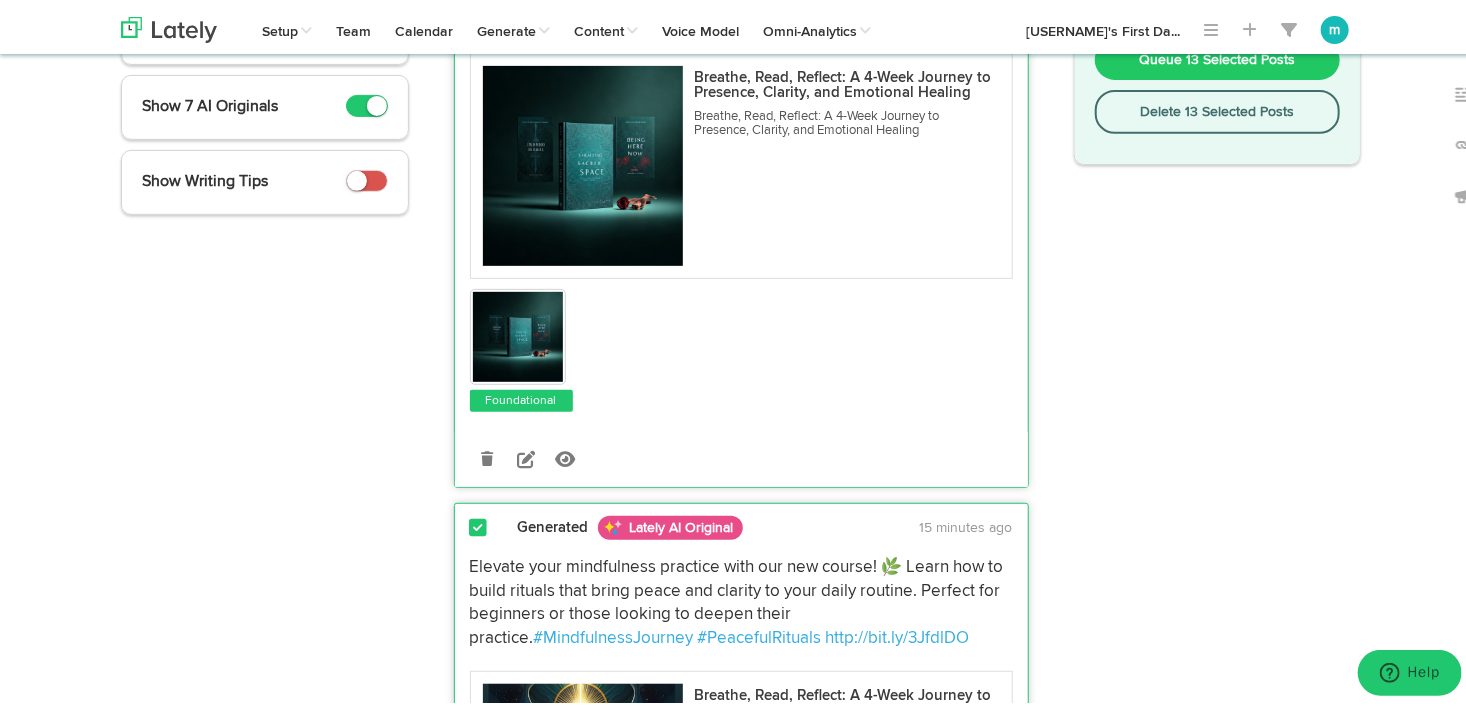 scroll, scrollTop: 0, scrollLeft: 0, axis: both 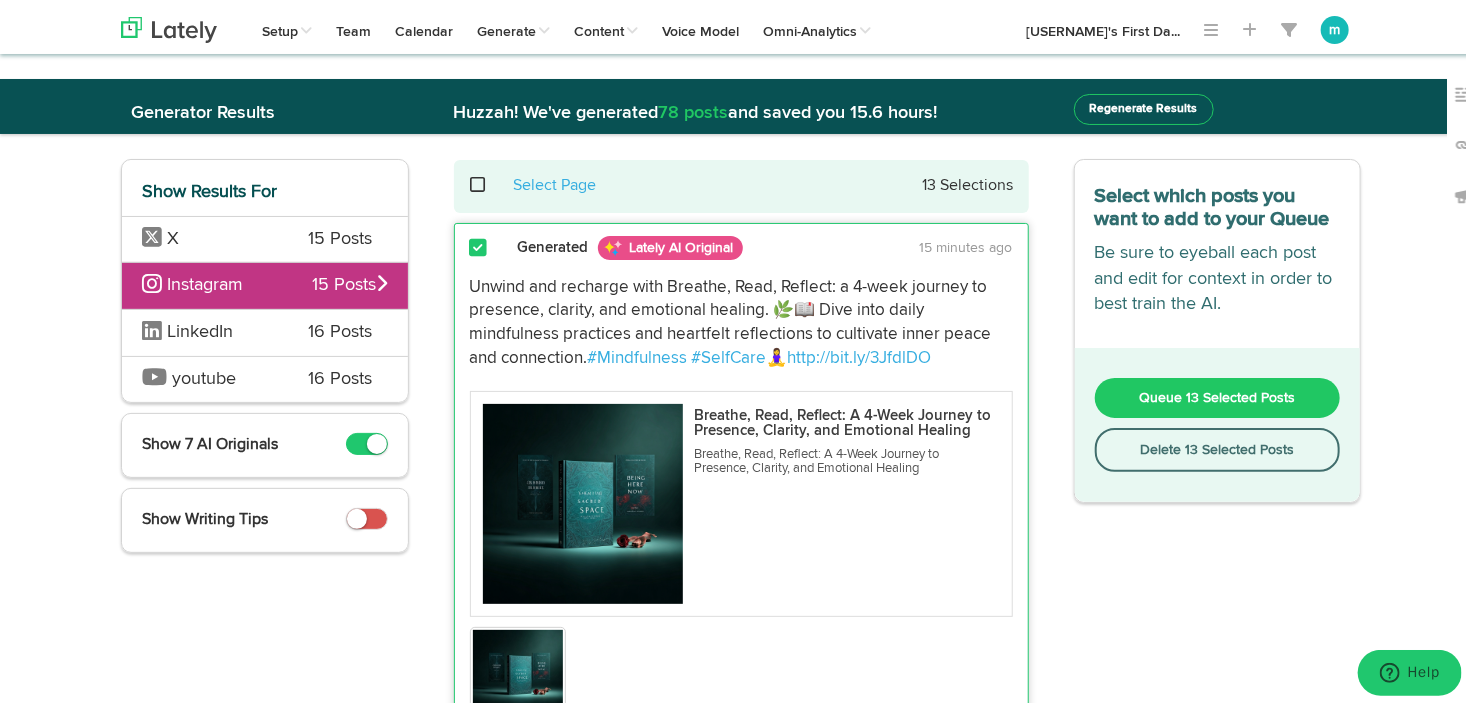 click on "Queue 13 Selected Posts" at bounding box center (1217, 394) 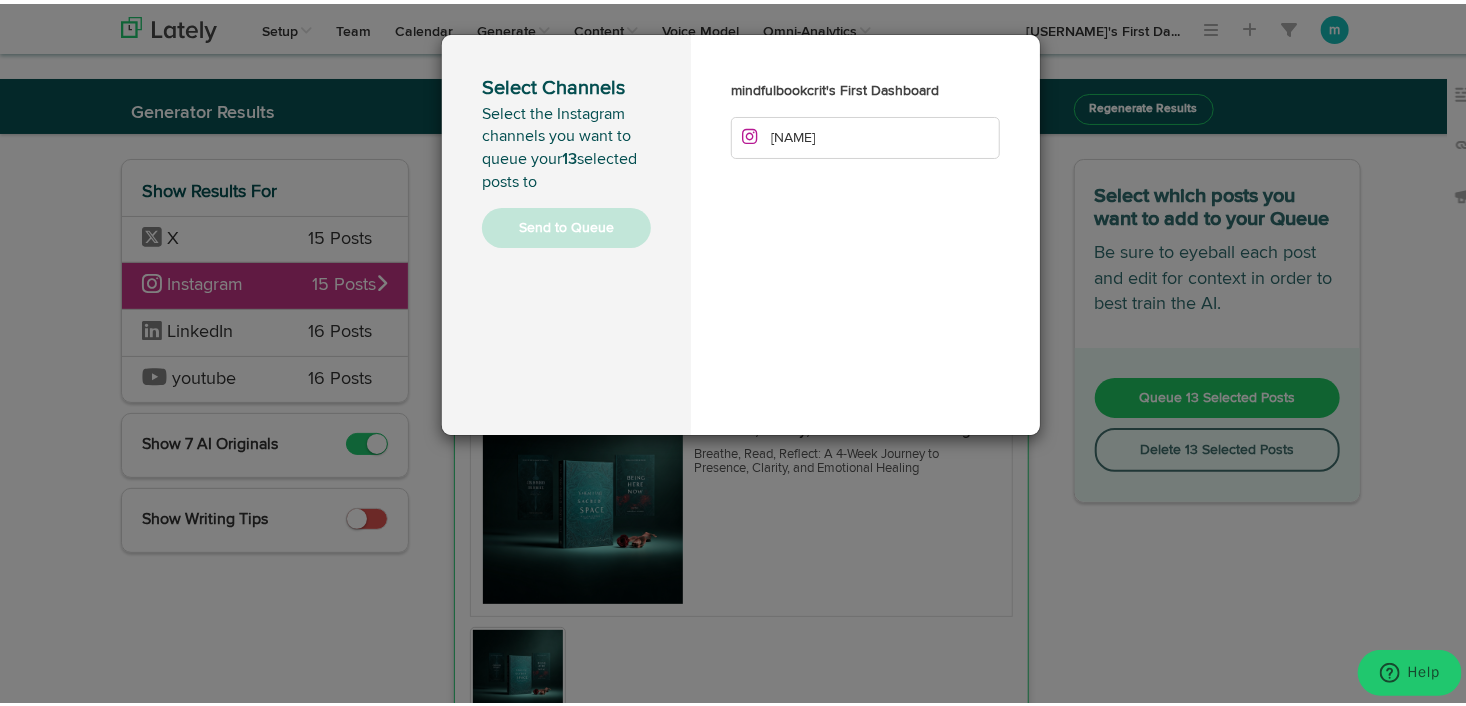 click on "mindfulbookcrit's First Dashboard
Mindful Book Critic" at bounding box center [865, 231] 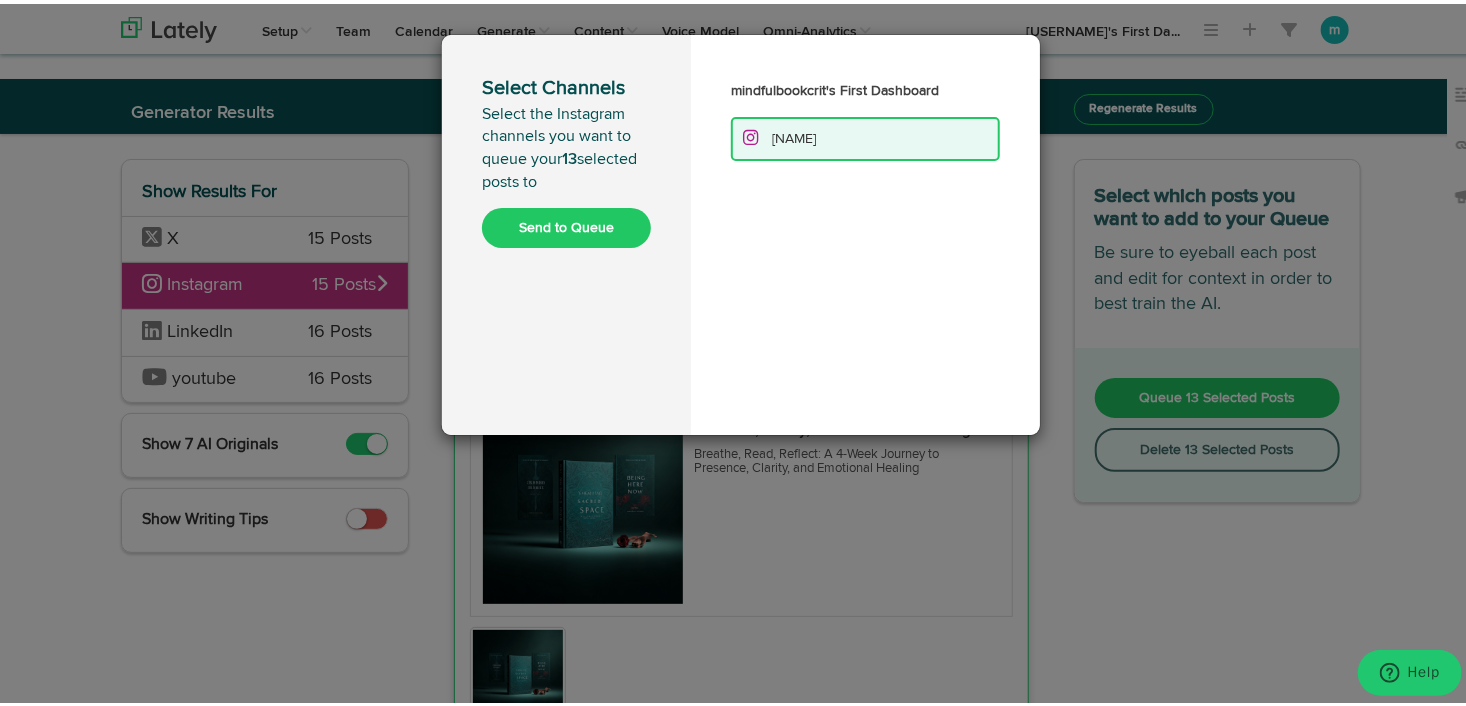 click on "Send to Queue" at bounding box center [566, 224] 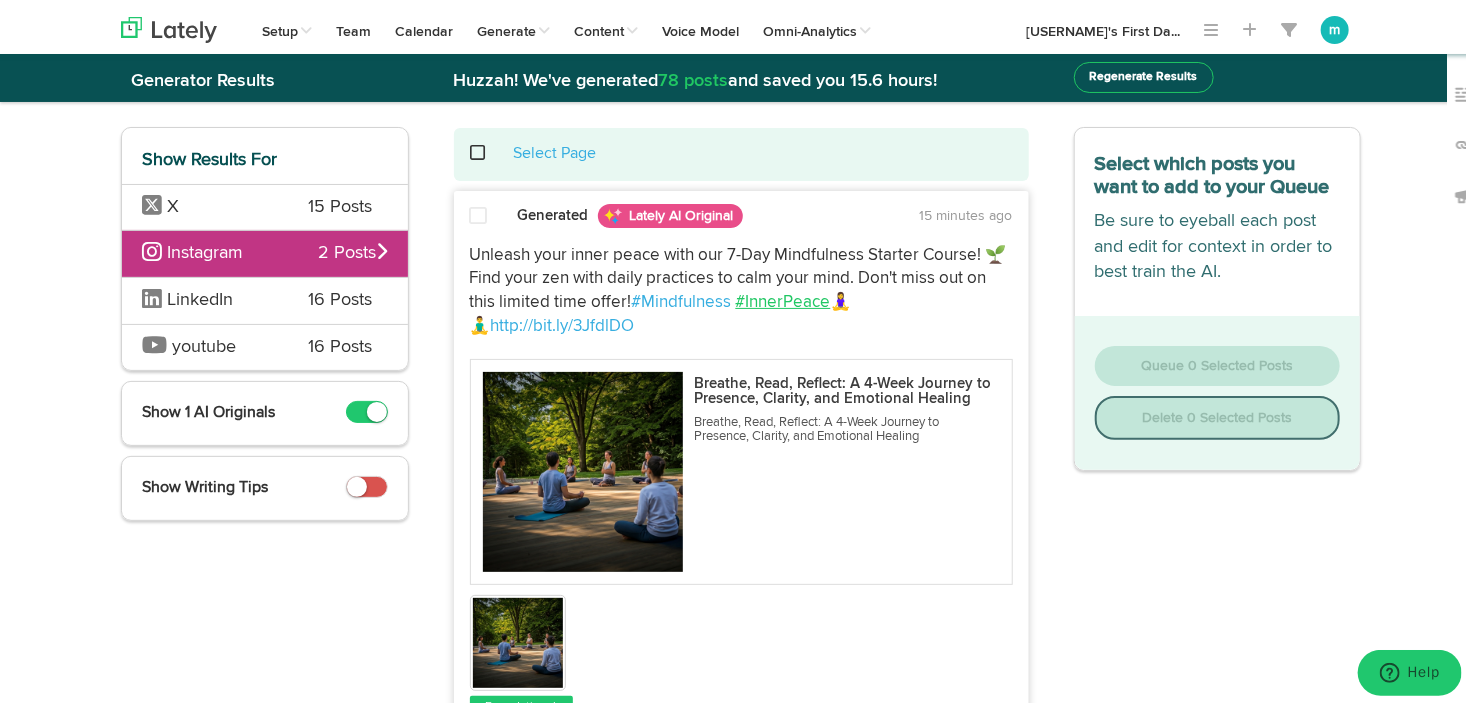 scroll, scrollTop: 0, scrollLeft: 0, axis: both 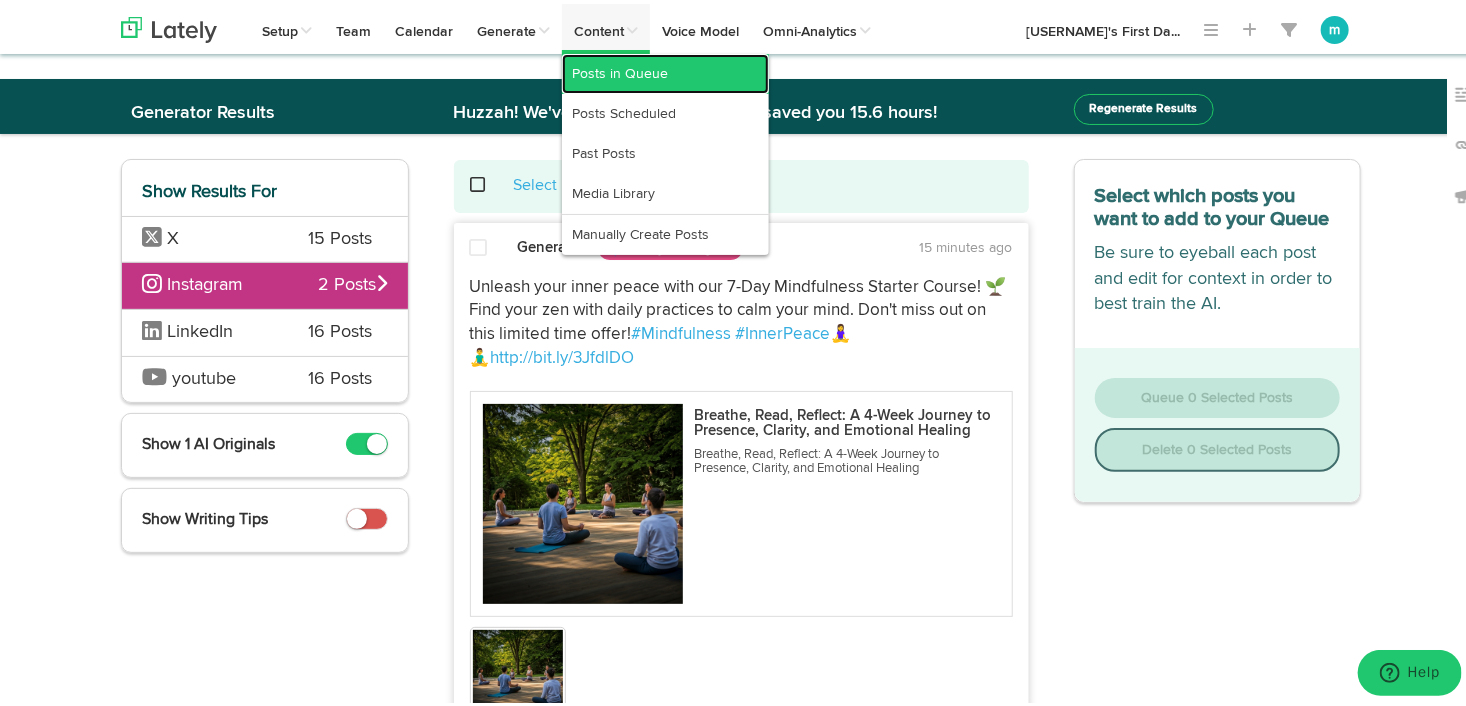 click on "Posts in Queue" at bounding box center (665, 70) 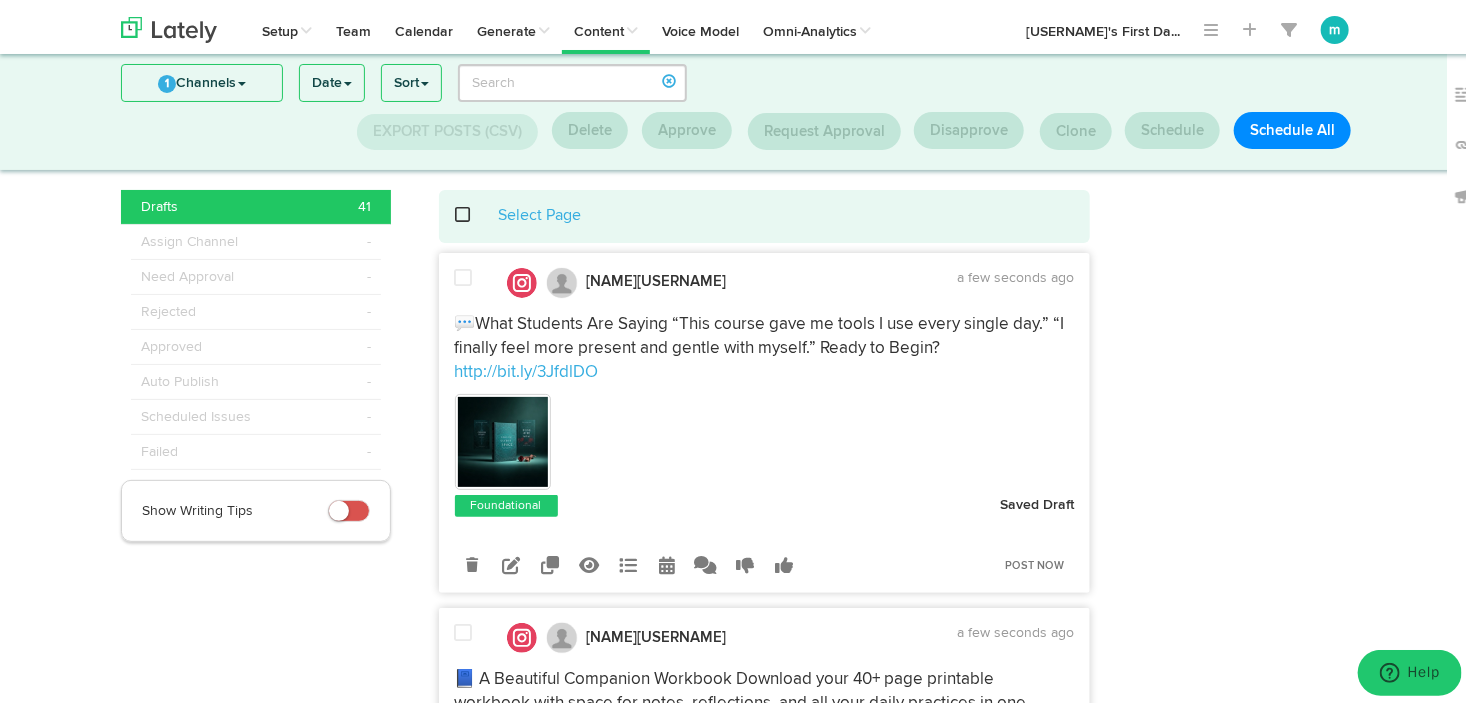scroll, scrollTop: 0, scrollLeft: 0, axis: both 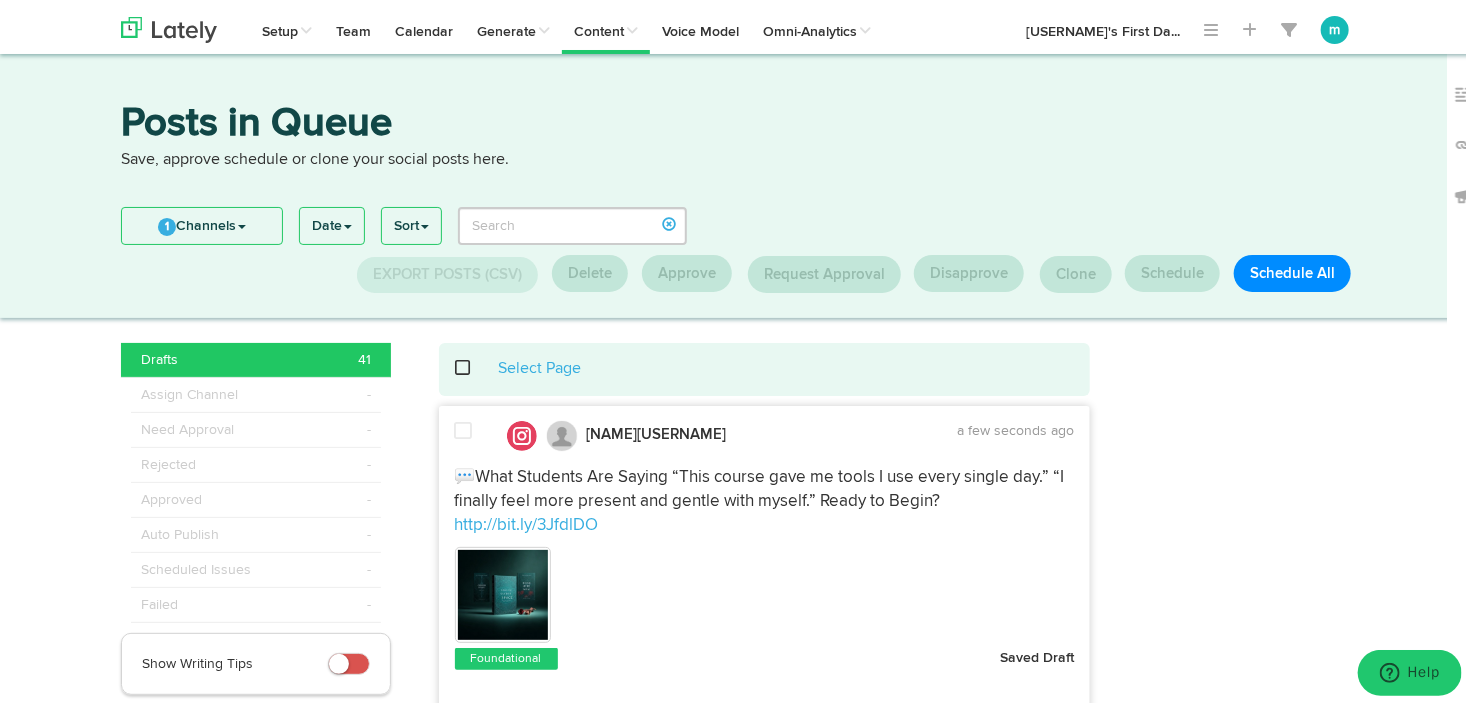 click at bounding box center [464, 427] 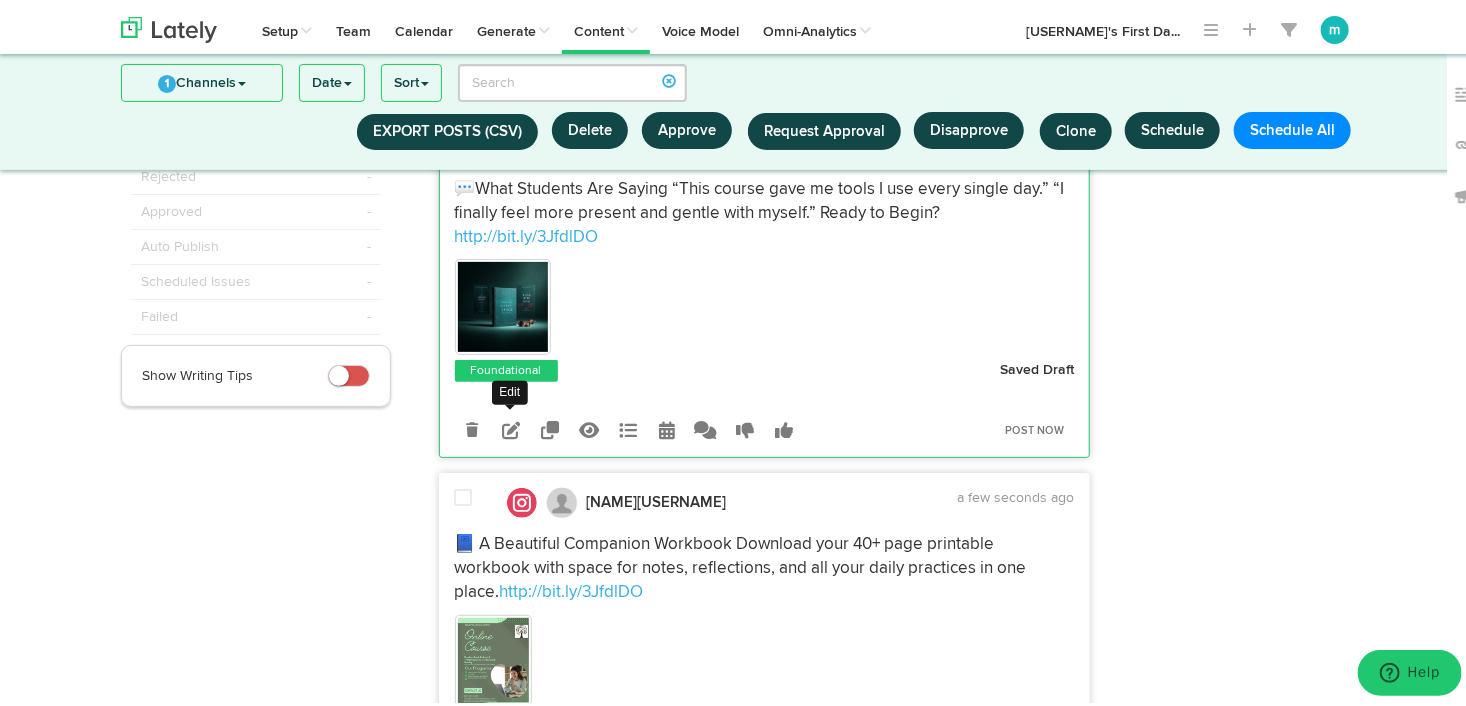 scroll, scrollTop: 205, scrollLeft: 0, axis: vertical 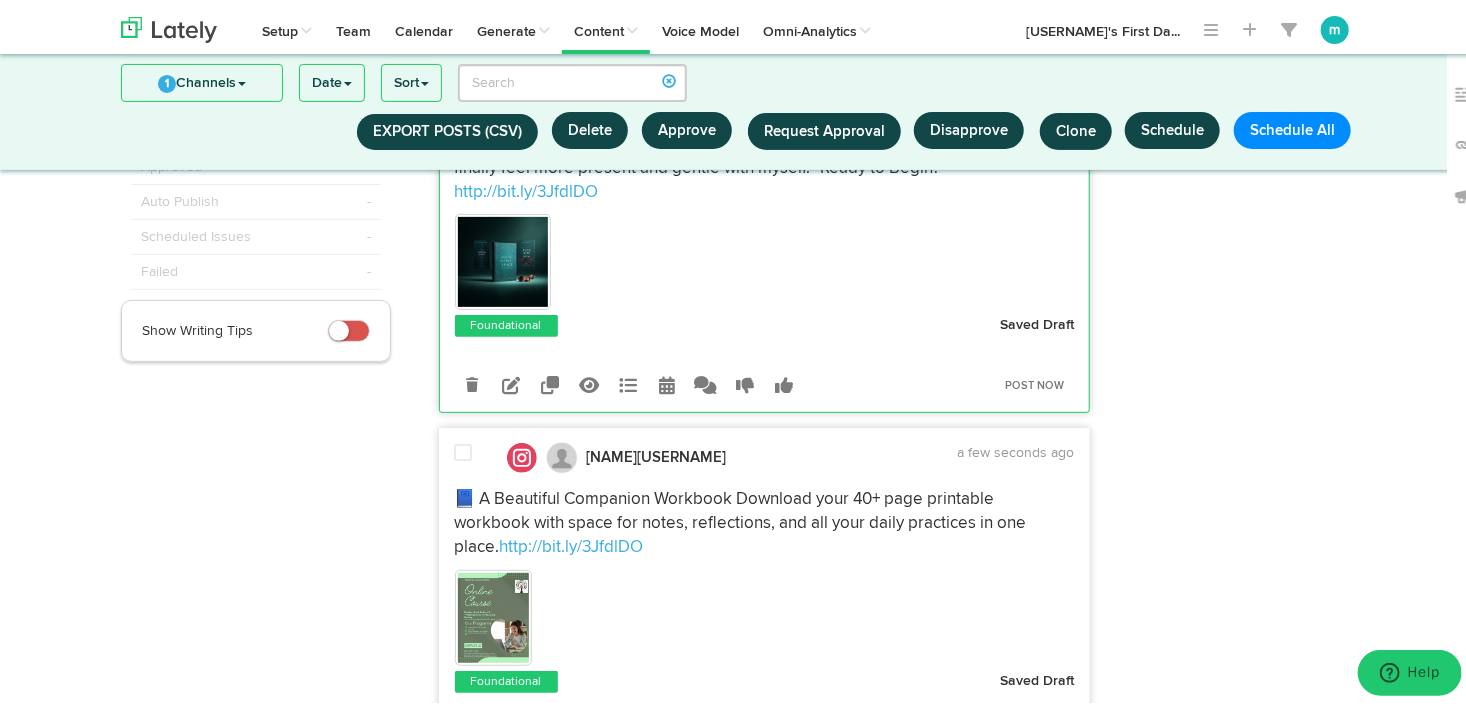 click at bounding box center (464, 449) 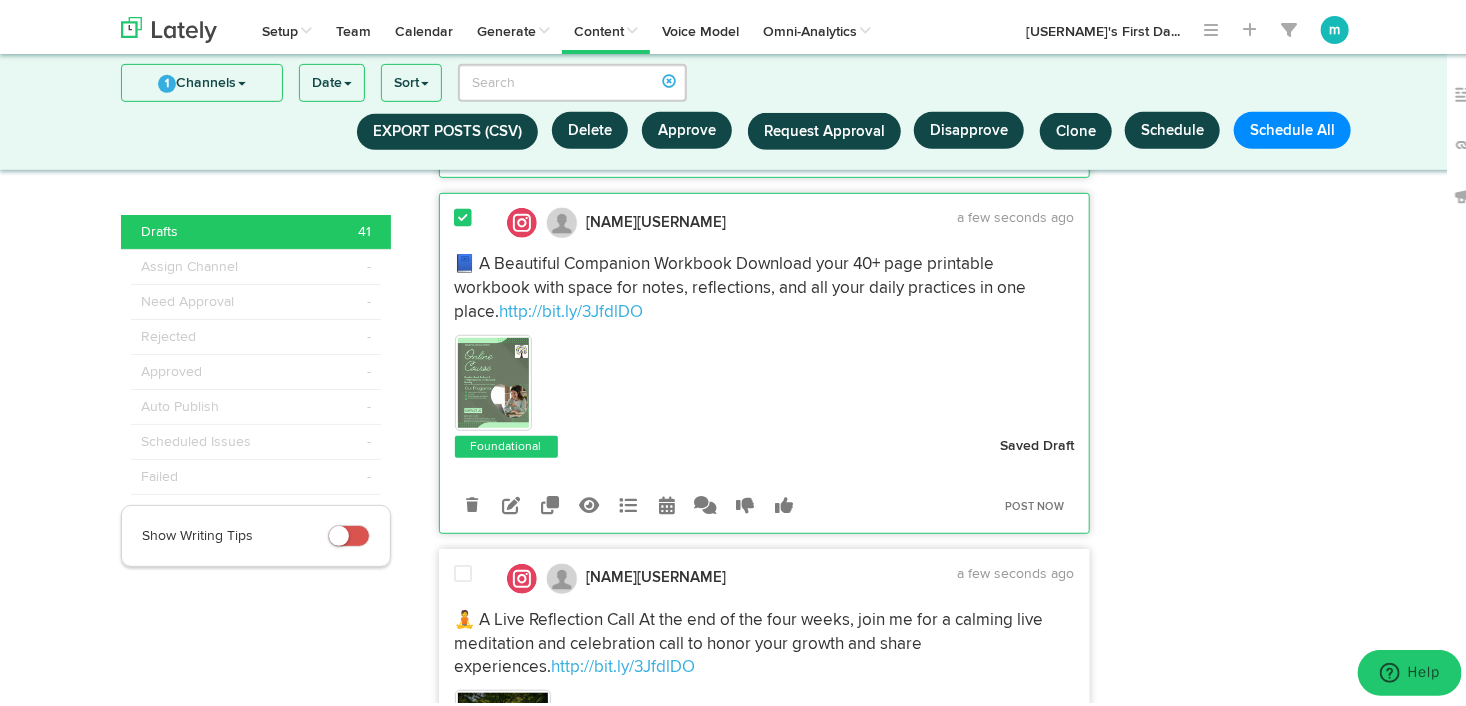 scroll, scrollTop: 505, scrollLeft: 0, axis: vertical 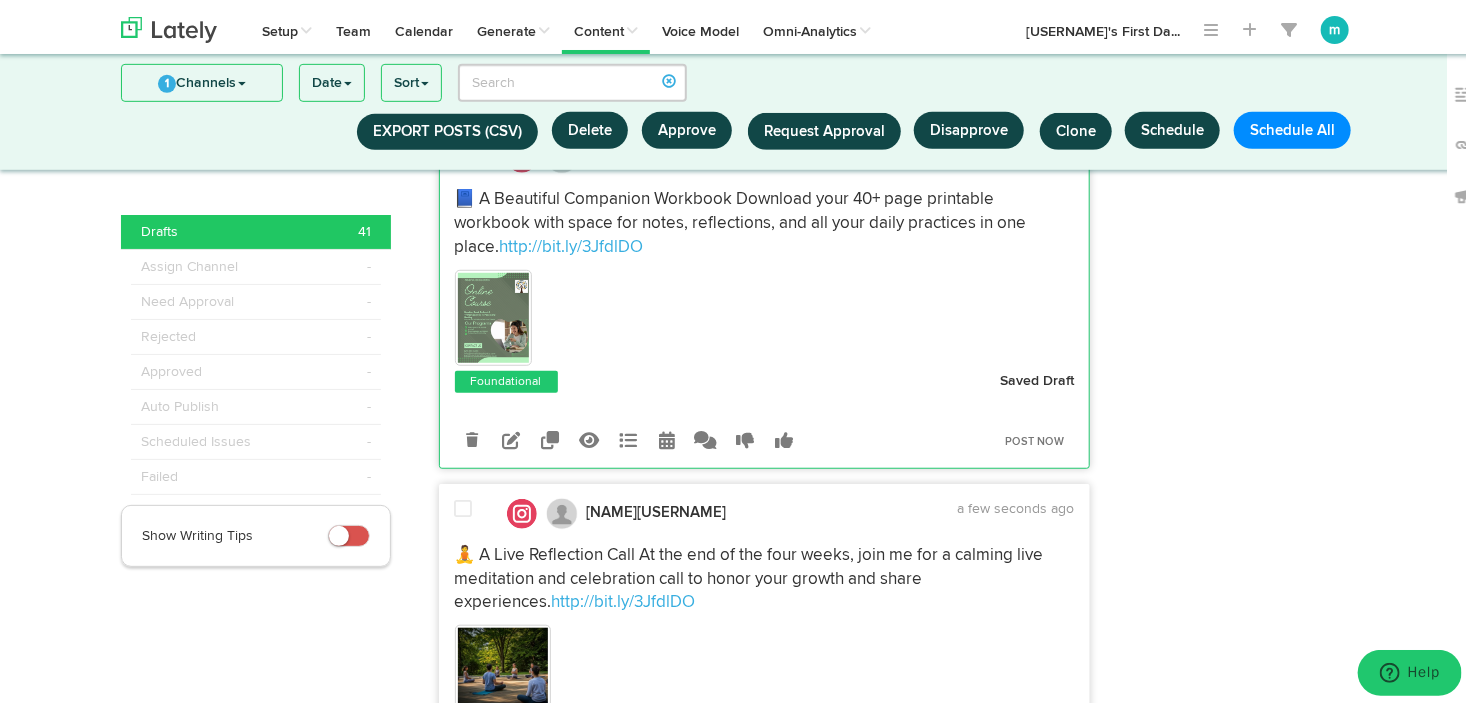 click at bounding box center [464, 505] 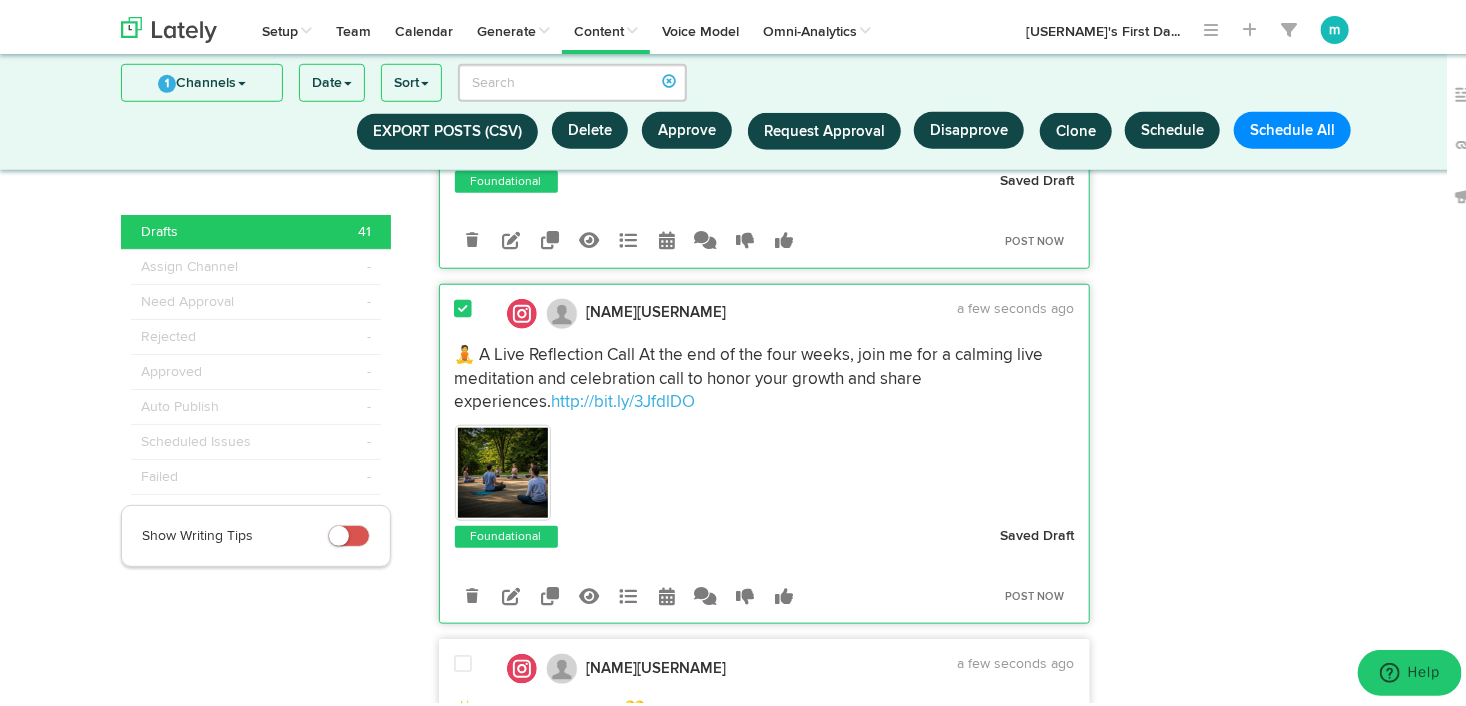 scroll, scrollTop: 905, scrollLeft: 0, axis: vertical 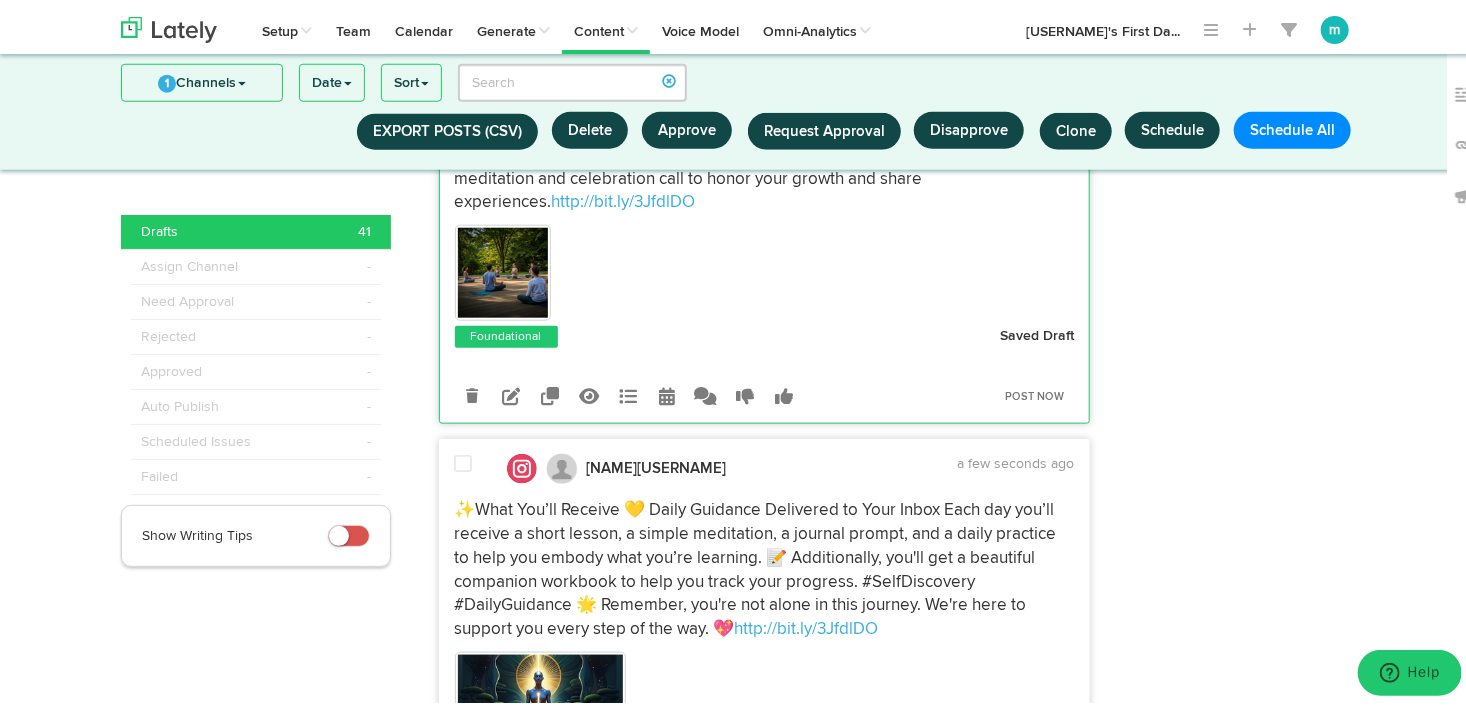 click at bounding box center (466, 465) 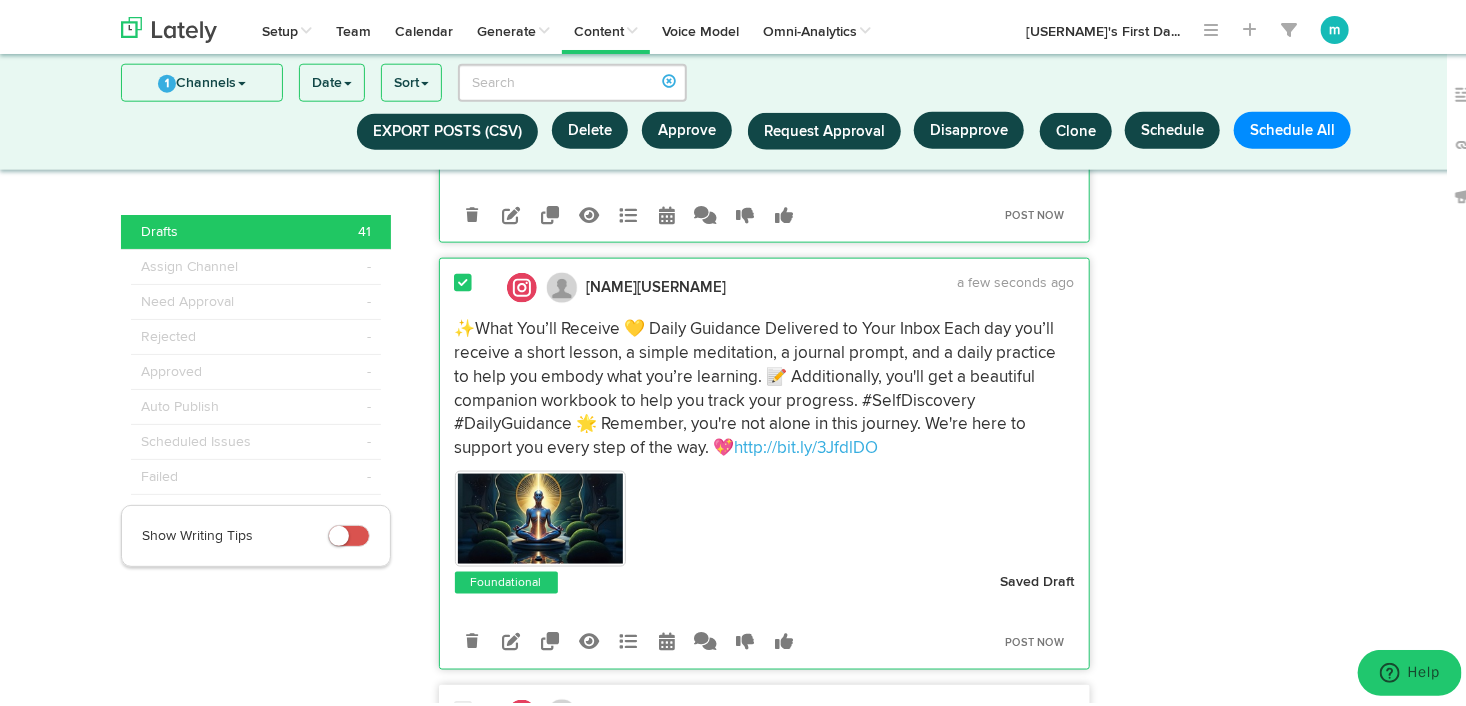 scroll, scrollTop: 1205, scrollLeft: 0, axis: vertical 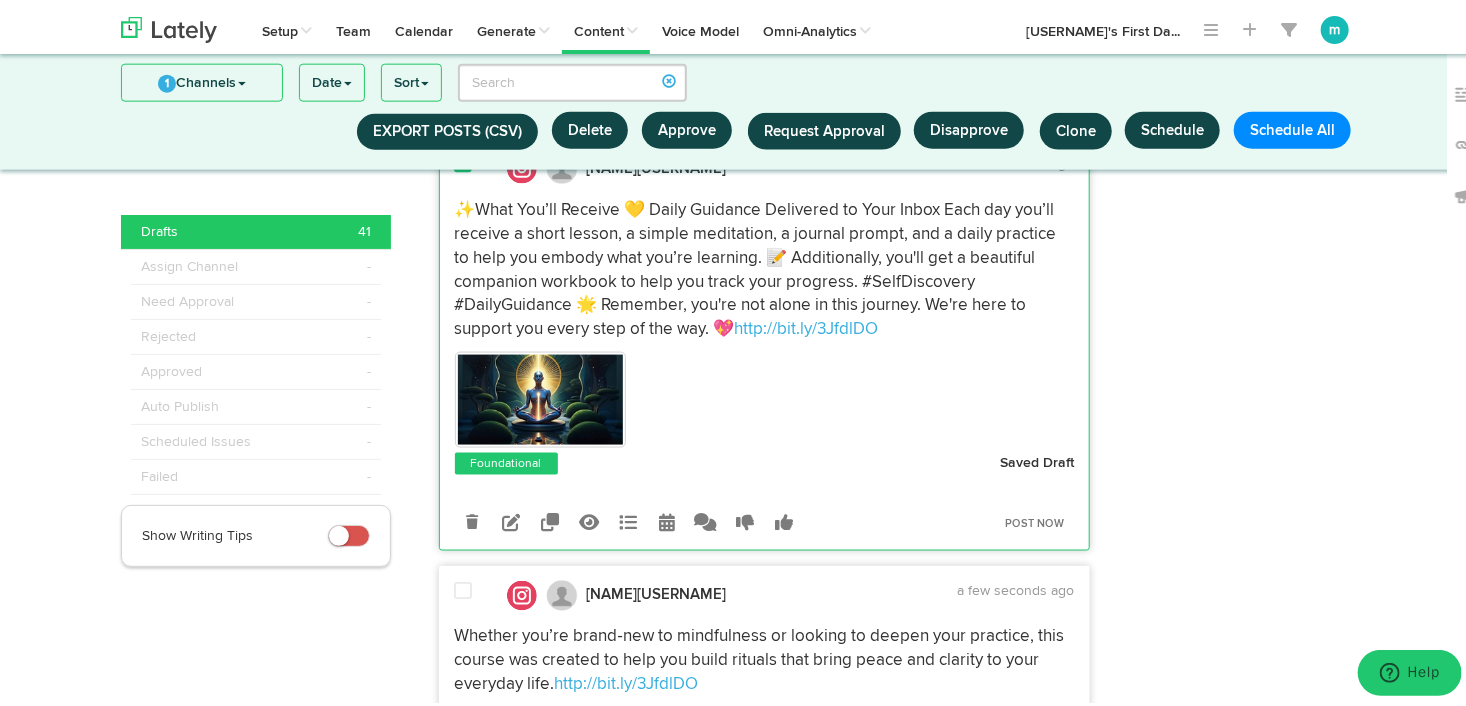 click at bounding box center (464, 587) 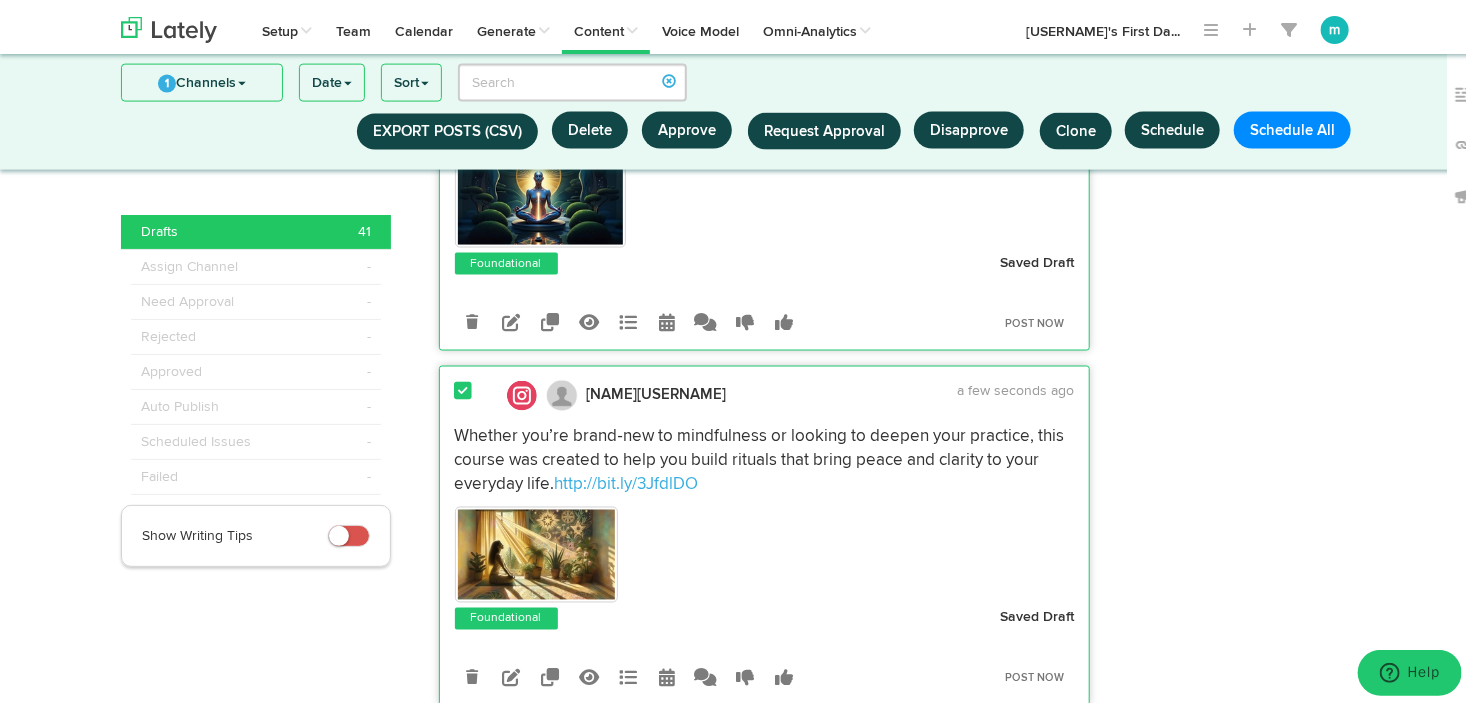 scroll, scrollTop: 1505, scrollLeft: 0, axis: vertical 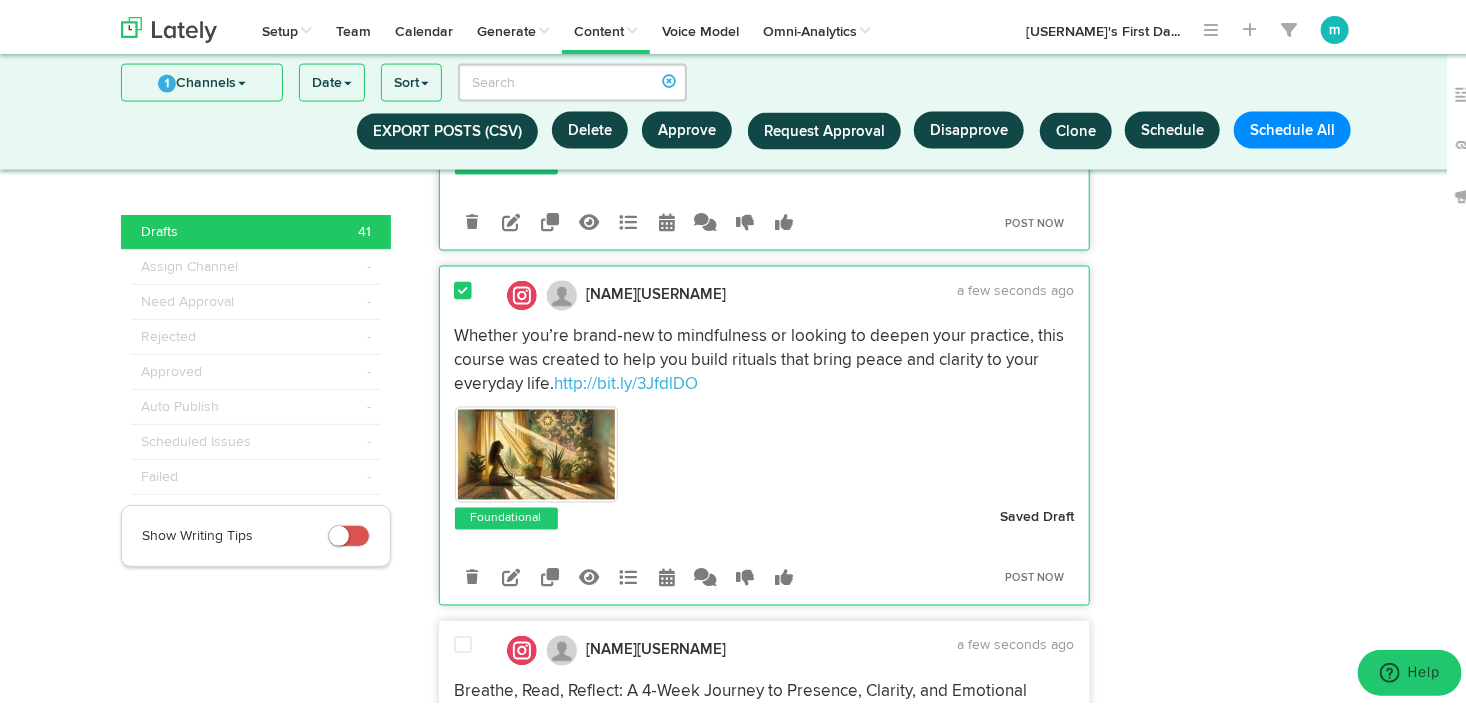 click at bounding box center [464, 642] 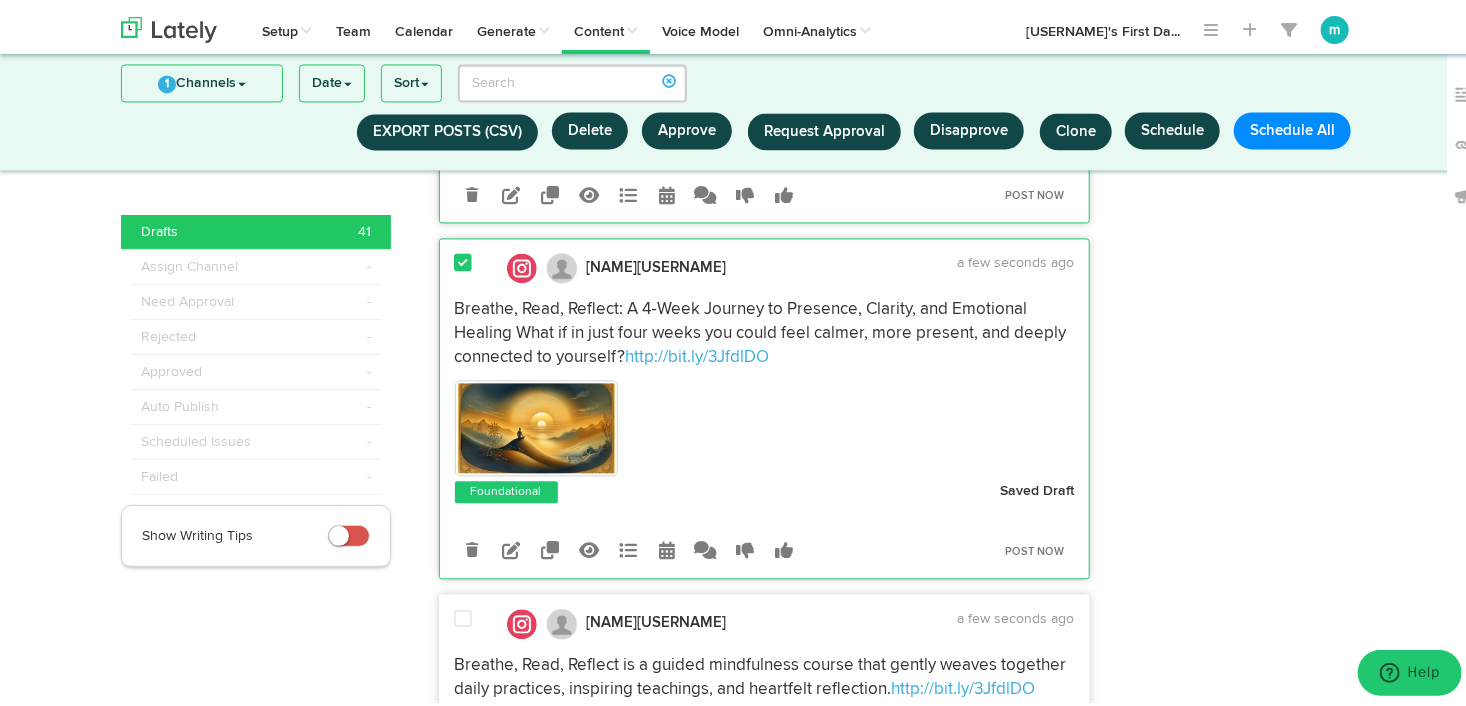 scroll, scrollTop: 1905, scrollLeft: 0, axis: vertical 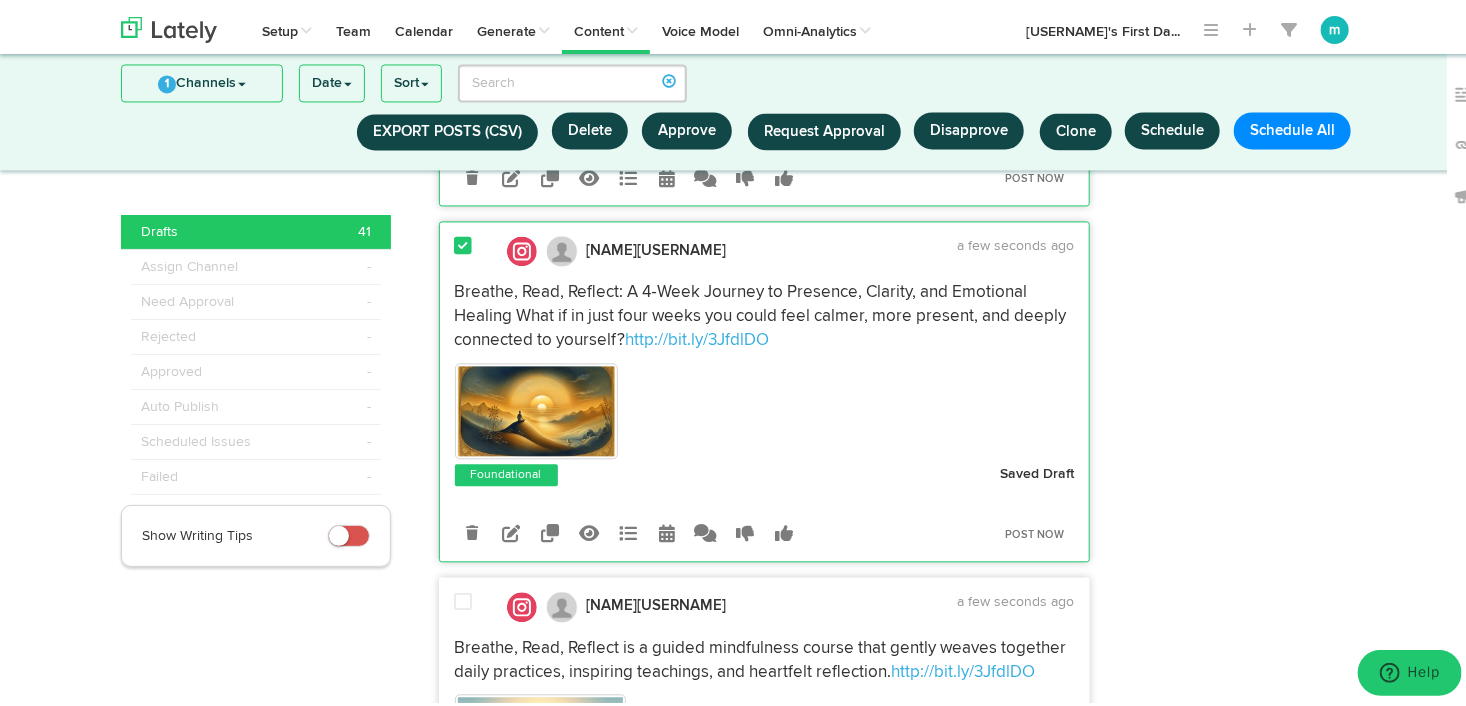 click at bounding box center [464, 598] 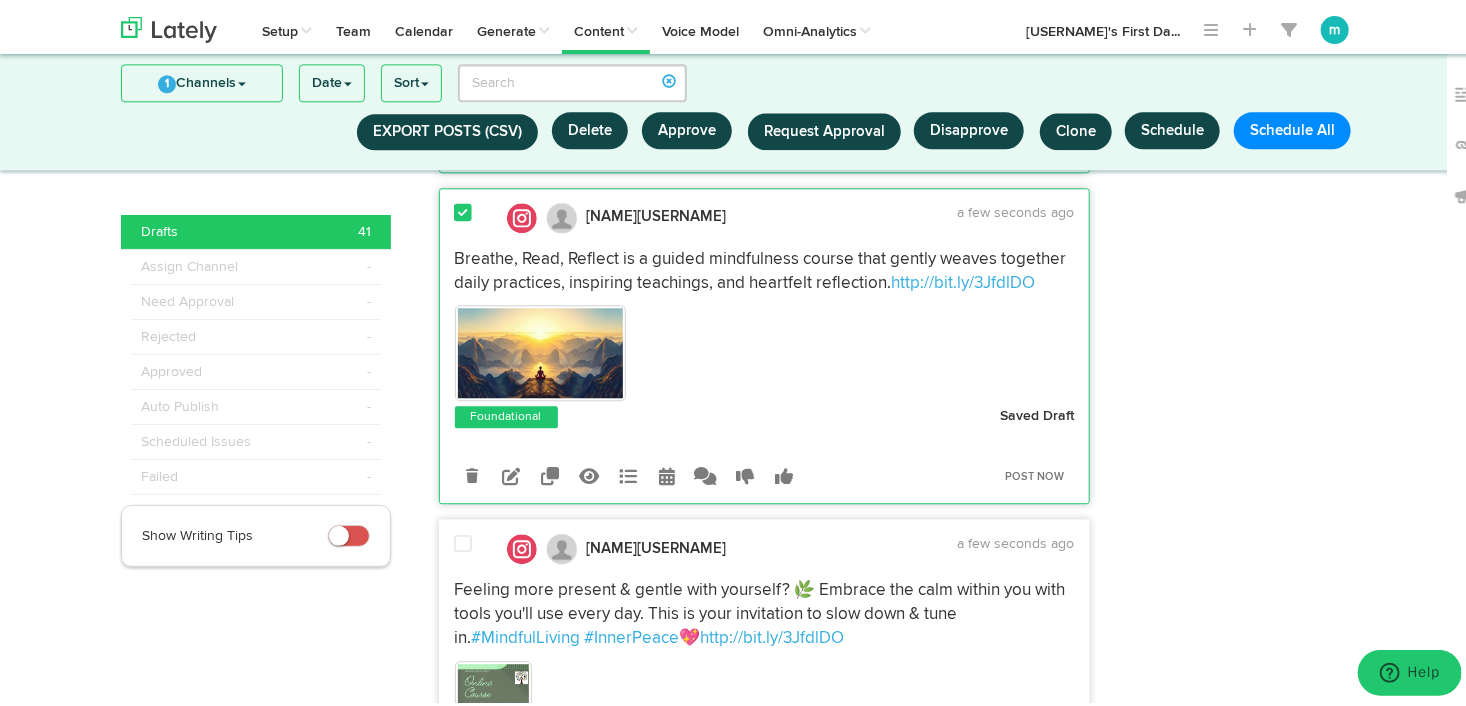 scroll, scrollTop: 2305, scrollLeft: 0, axis: vertical 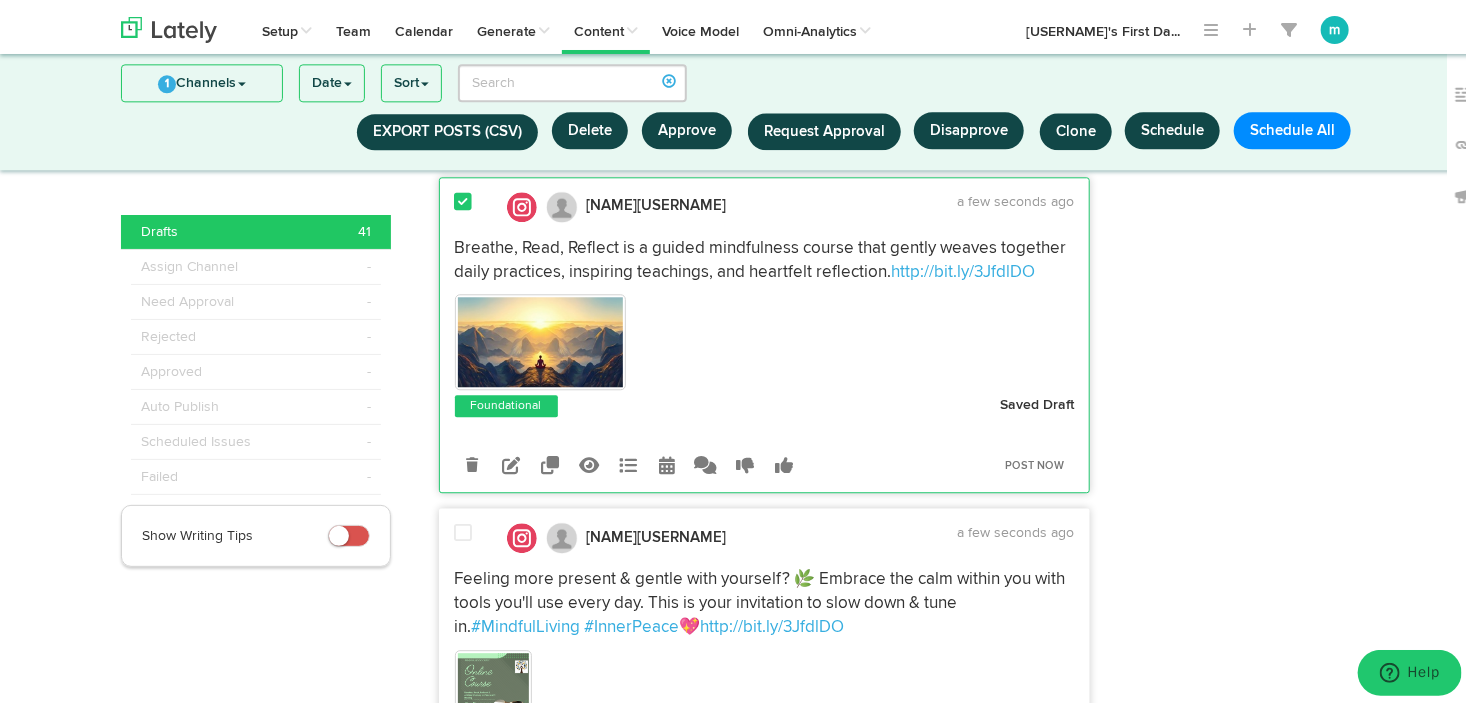 click at bounding box center [464, 529] 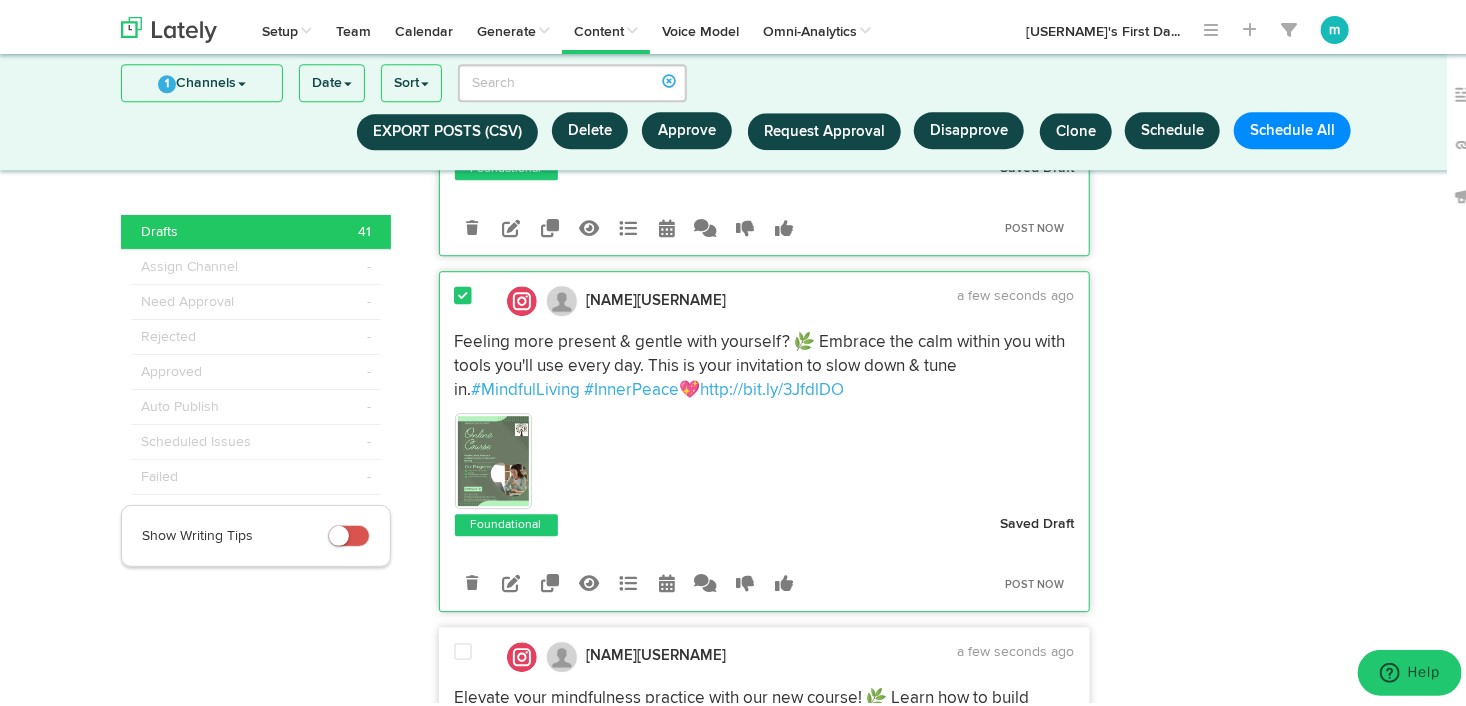scroll, scrollTop: 2605, scrollLeft: 0, axis: vertical 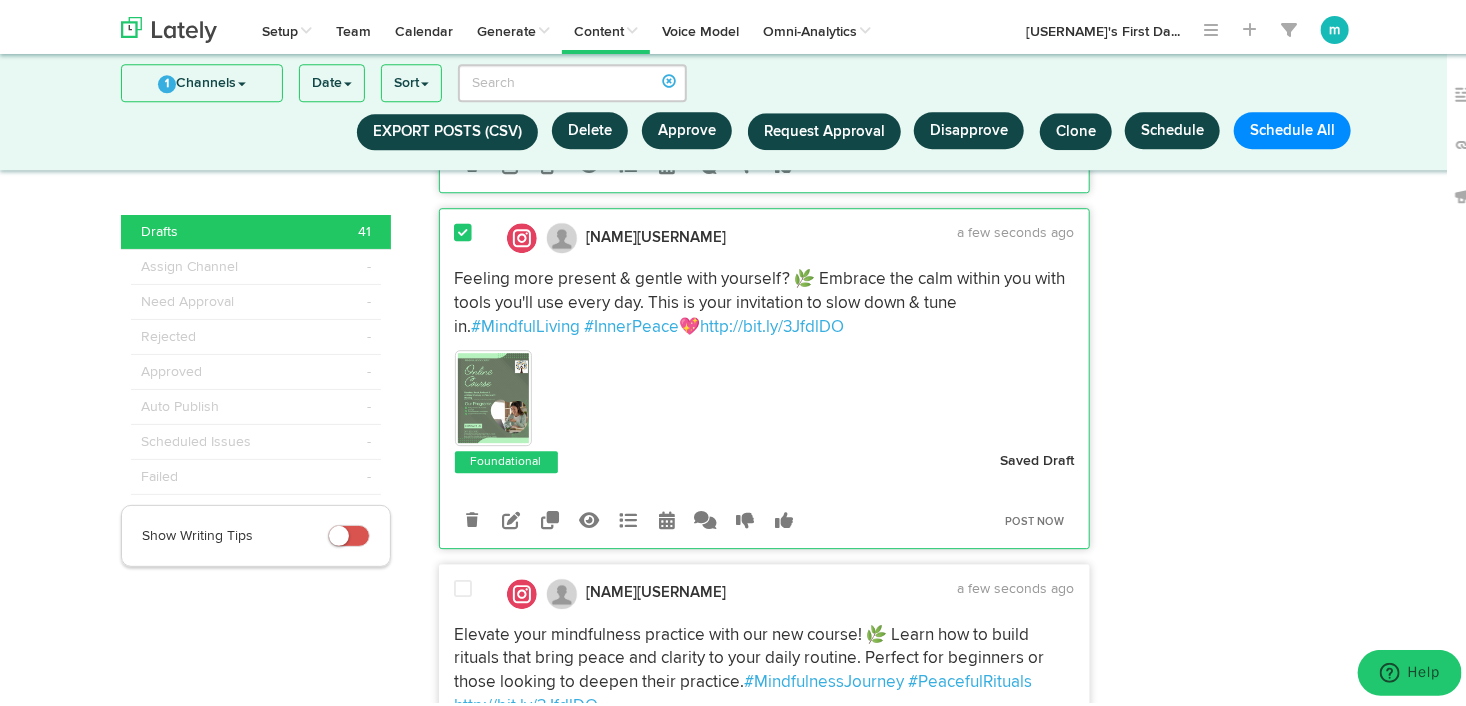 click at bounding box center (464, 585) 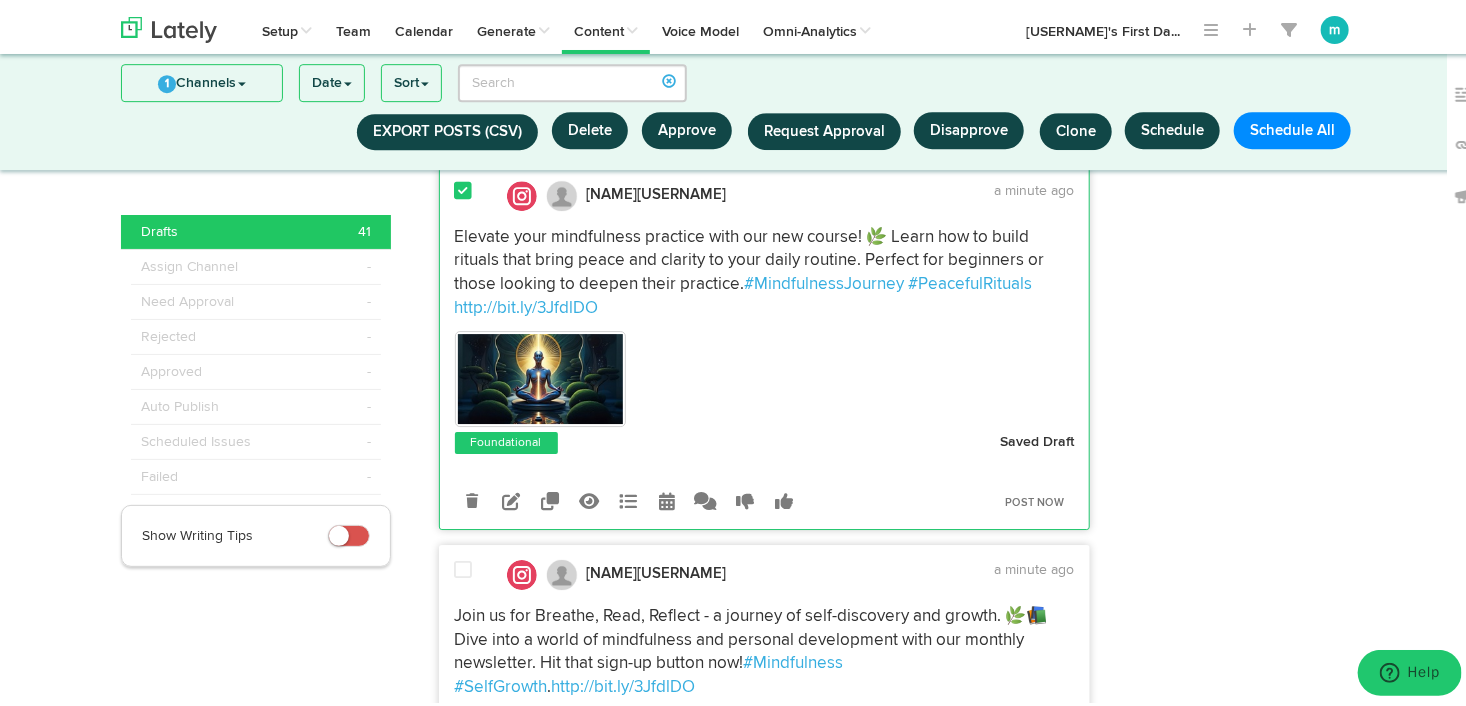 scroll, scrollTop: 3005, scrollLeft: 0, axis: vertical 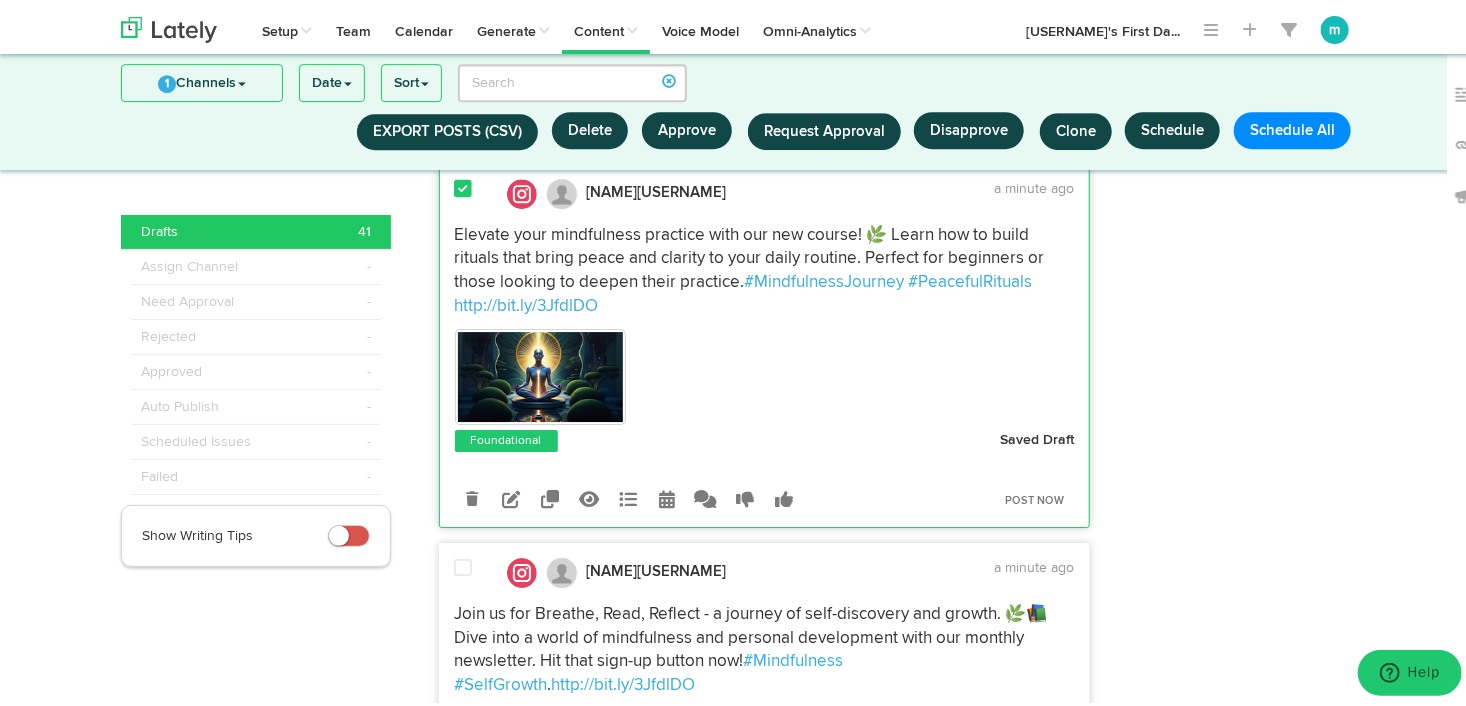 click at bounding box center (464, 564) 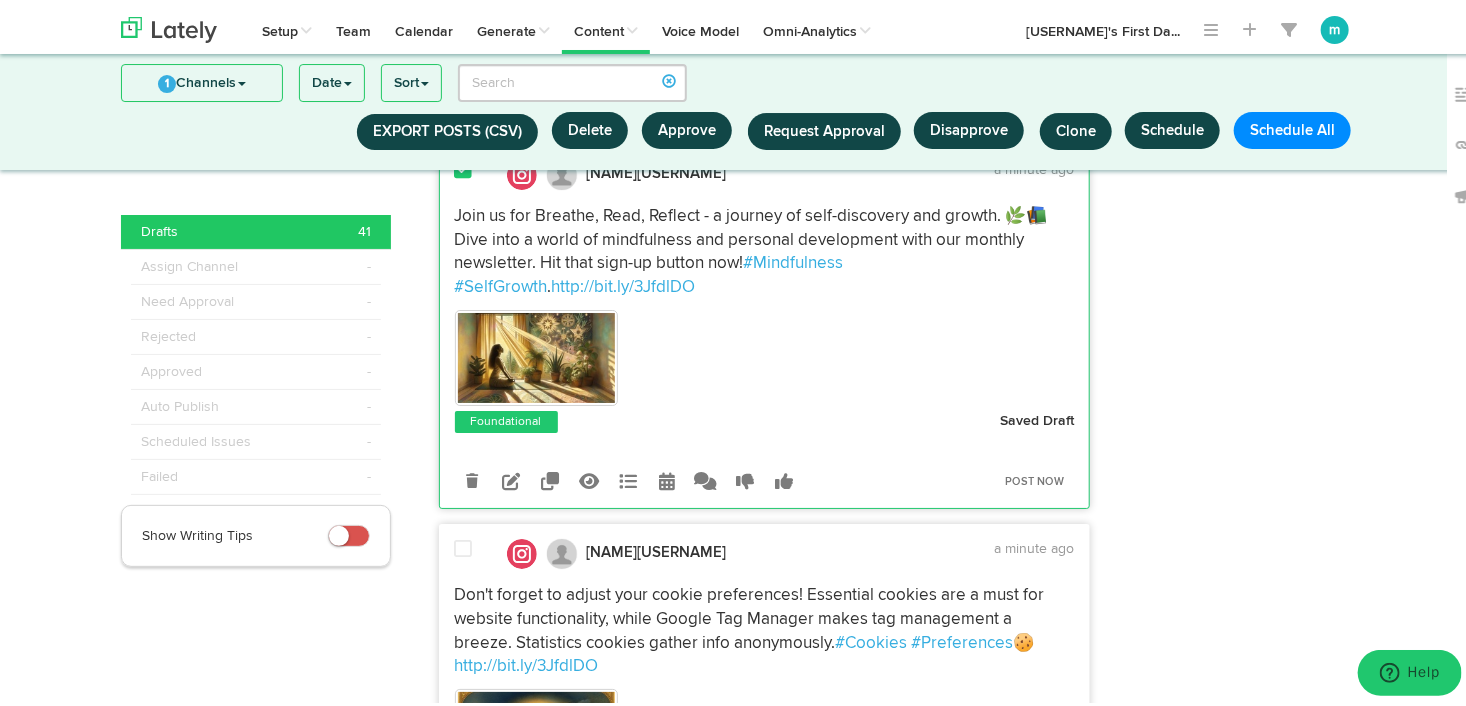 scroll, scrollTop: 3405, scrollLeft: 0, axis: vertical 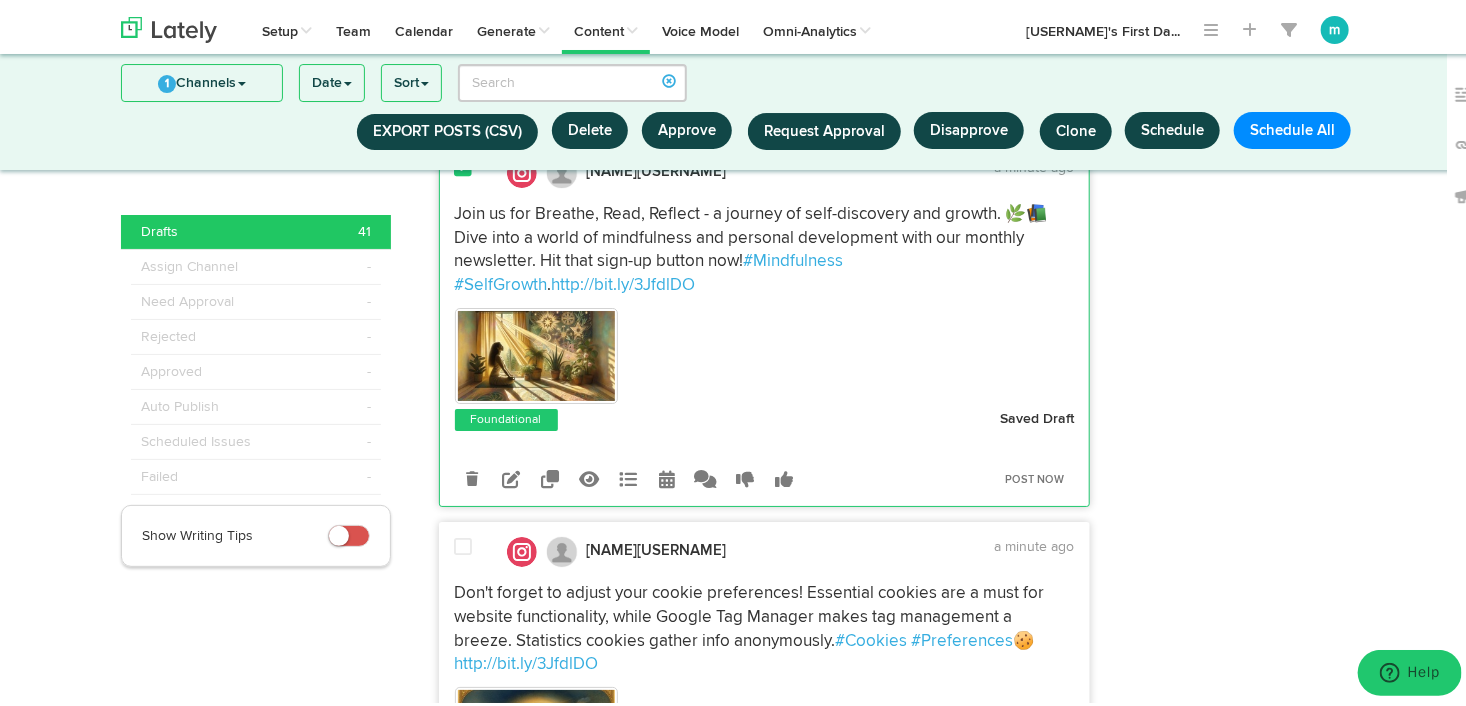 click at bounding box center [464, 543] 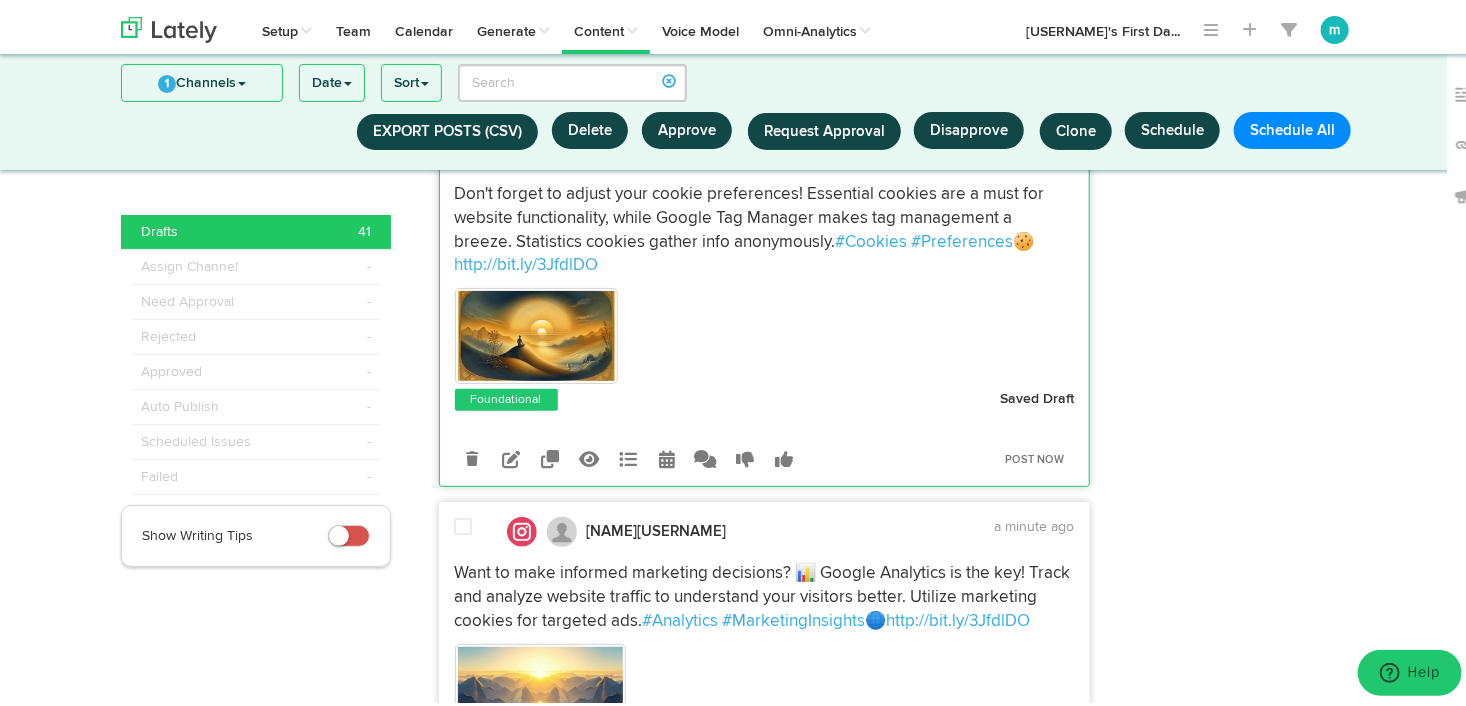 scroll, scrollTop: 3805, scrollLeft: 0, axis: vertical 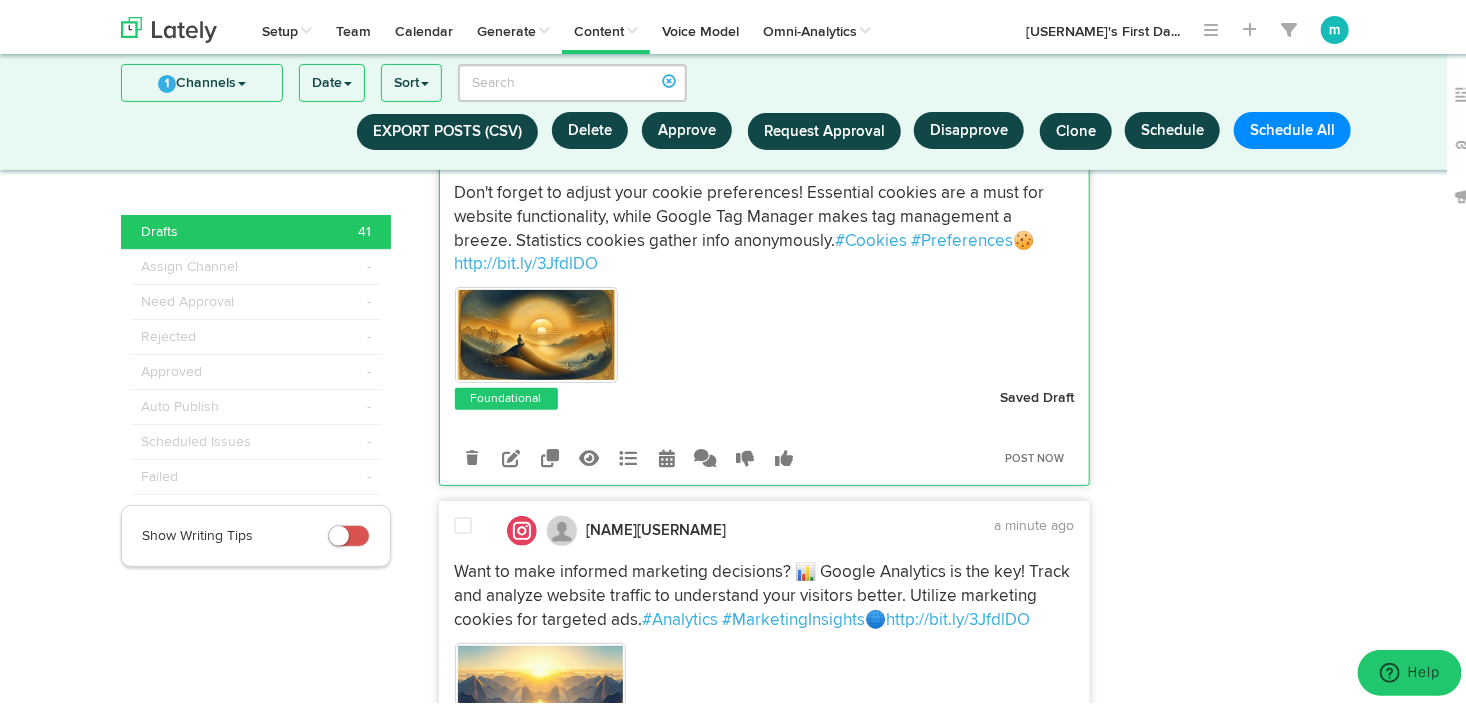 click at bounding box center (464, 522) 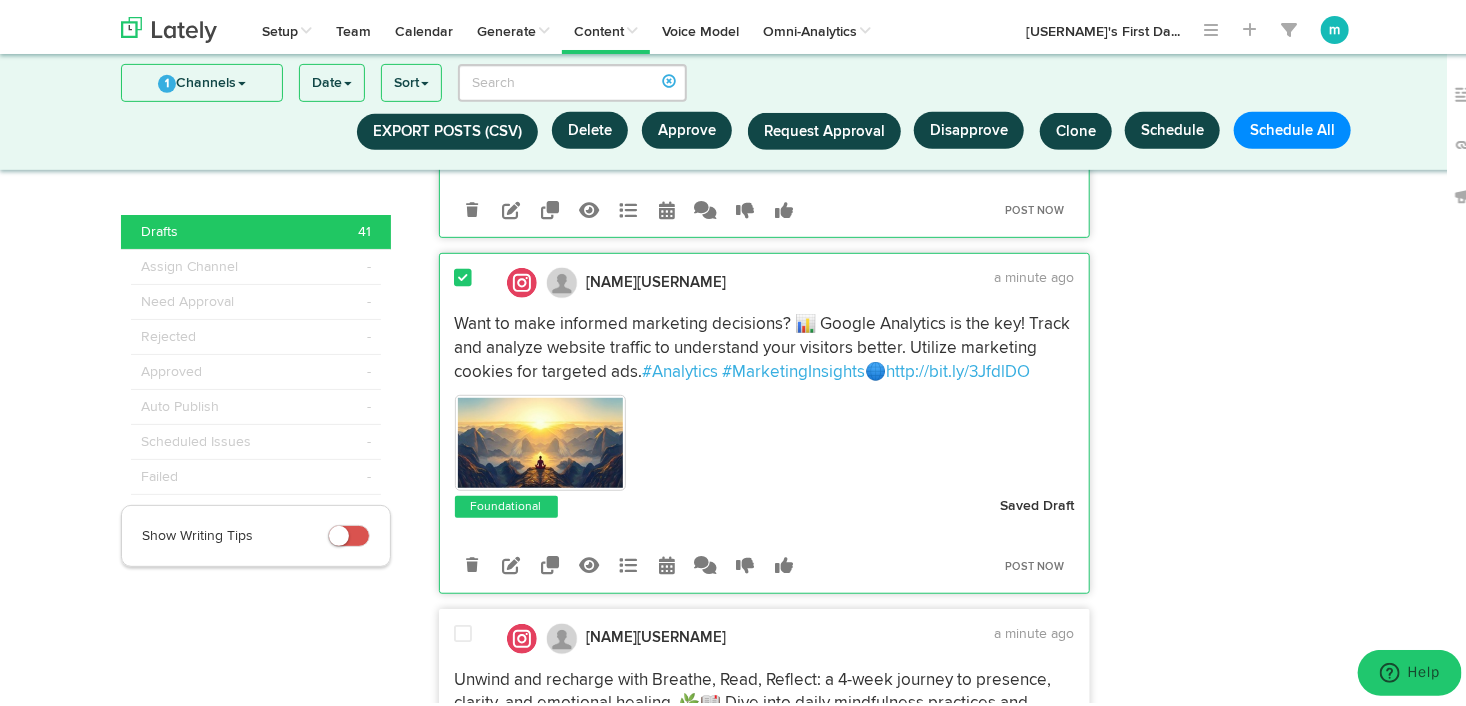 scroll, scrollTop: 4105, scrollLeft: 0, axis: vertical 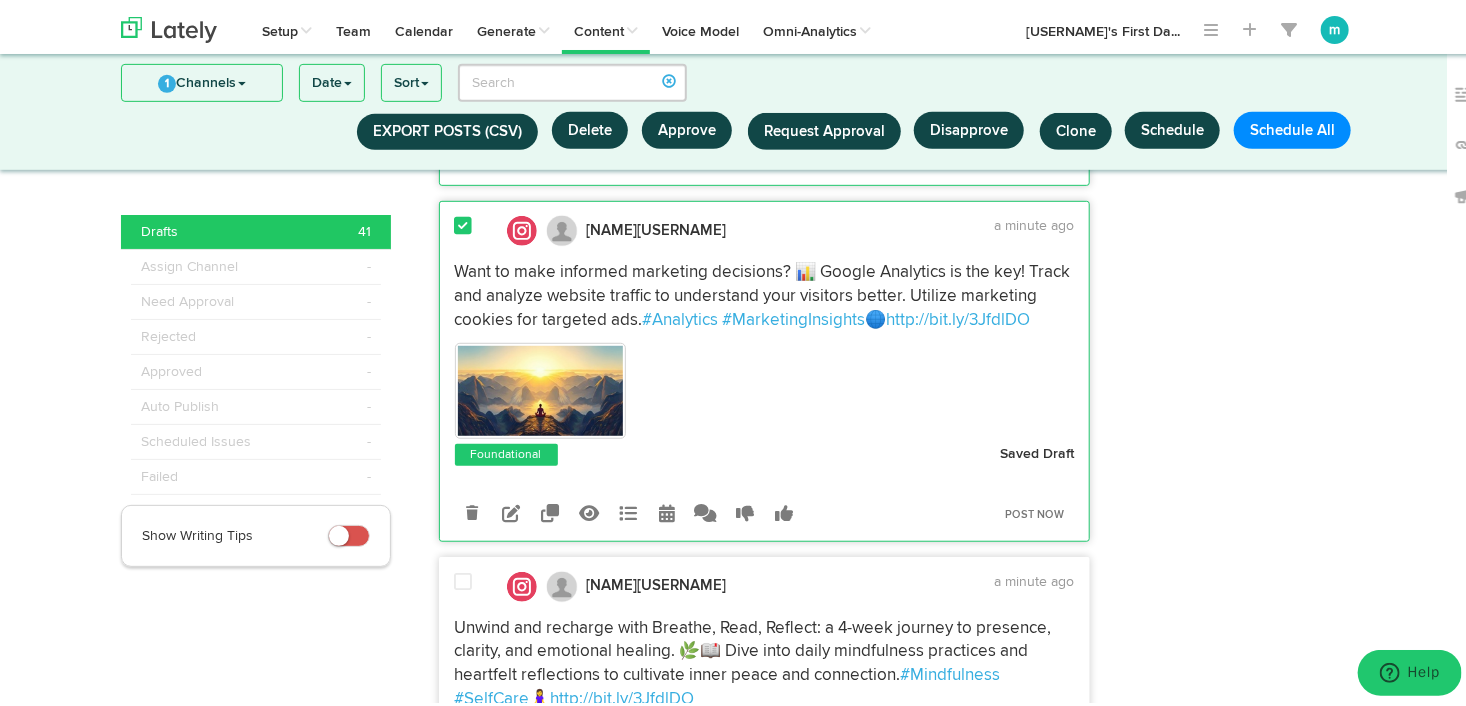 click on "[USERNAME] @[USERNAME]
a minute ago
Unwind and recharge with Breathe, Read, Reflect: a 4-week journey to presence, clarity, and emotional healing. 🌿📖 Dive into daily mindfulness practices and heartfelt reflections to cultivate inner peace and connection.  #Mindfulness   #SelfCare  🧘‍♀️  [URL]" at bounding box center (765, 735) 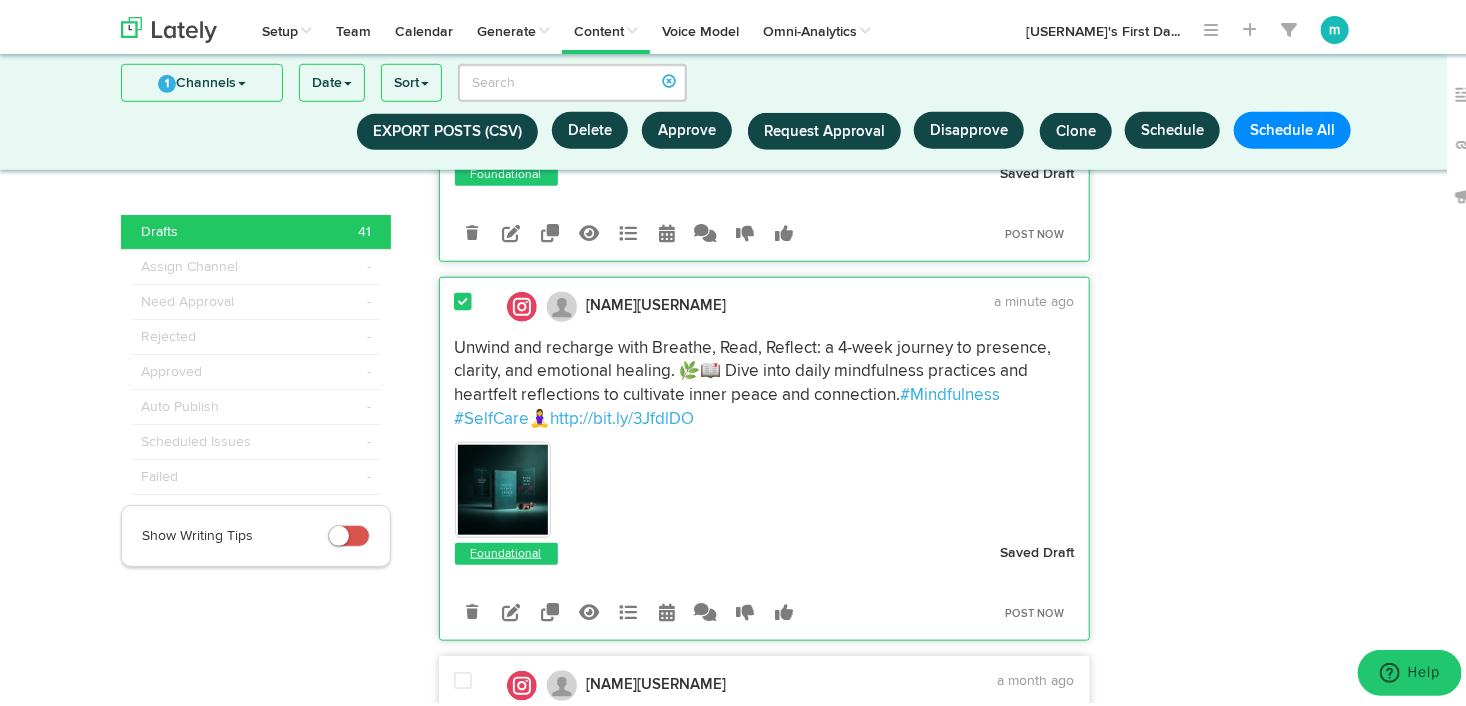 scroll, scrollTop: 4505, scrollLeft: 0, axis: vertical 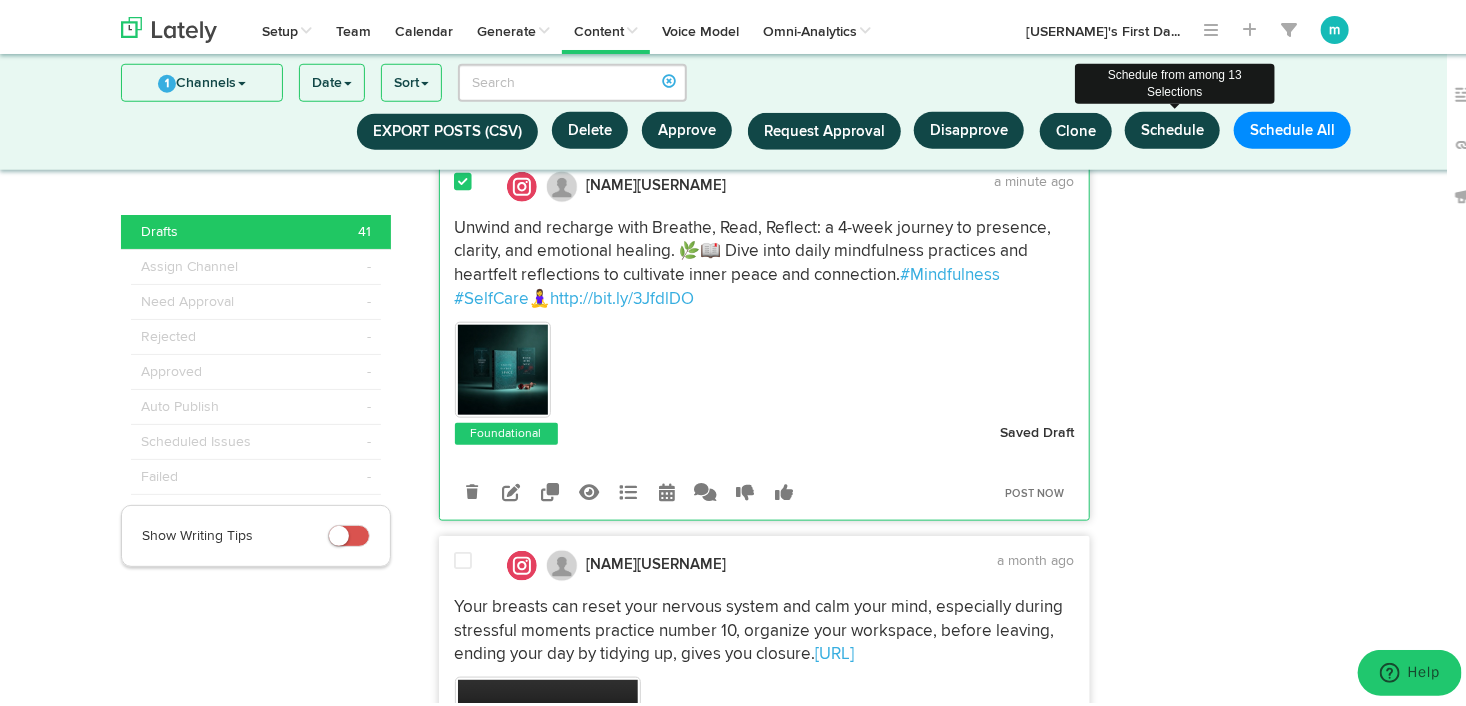 click on "Schedule" at bounding box center (1172, 126) 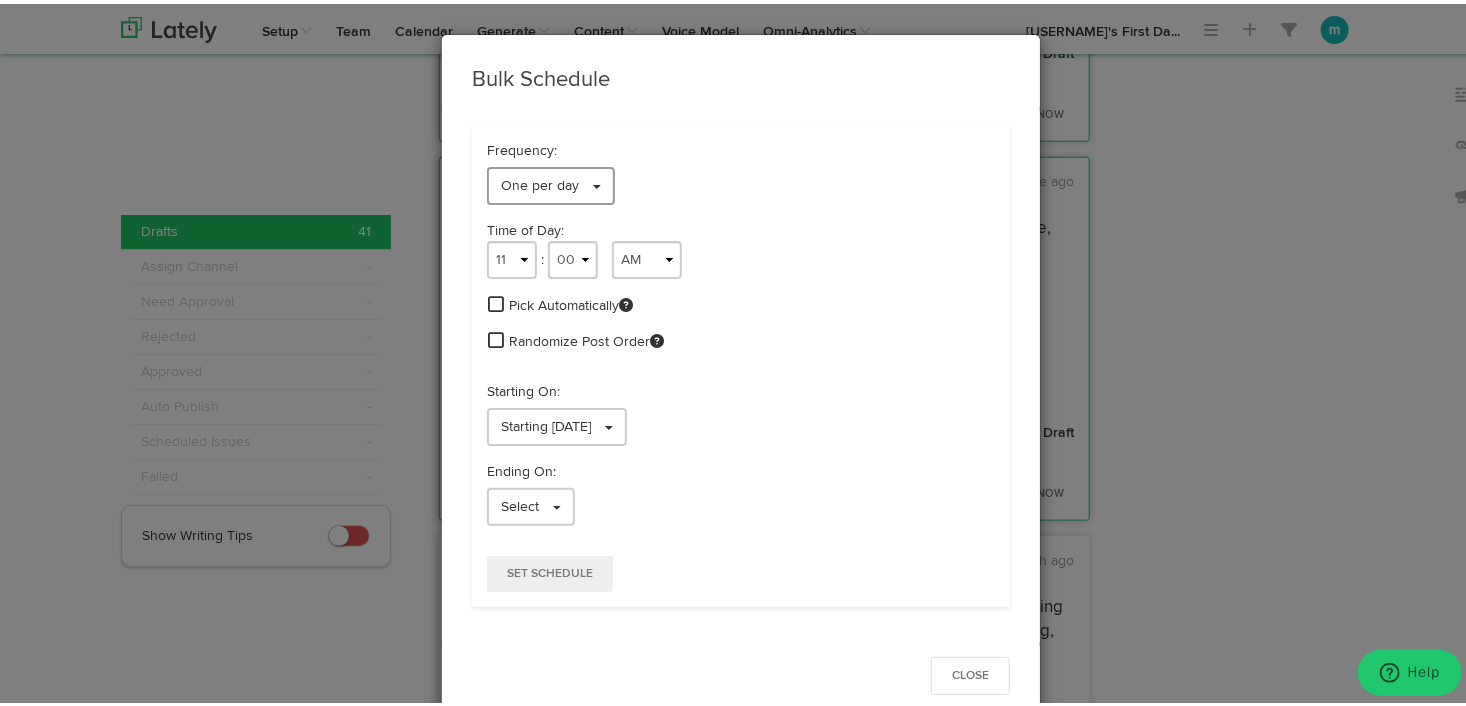 click on "One per day" at bounding box center (540, 182) 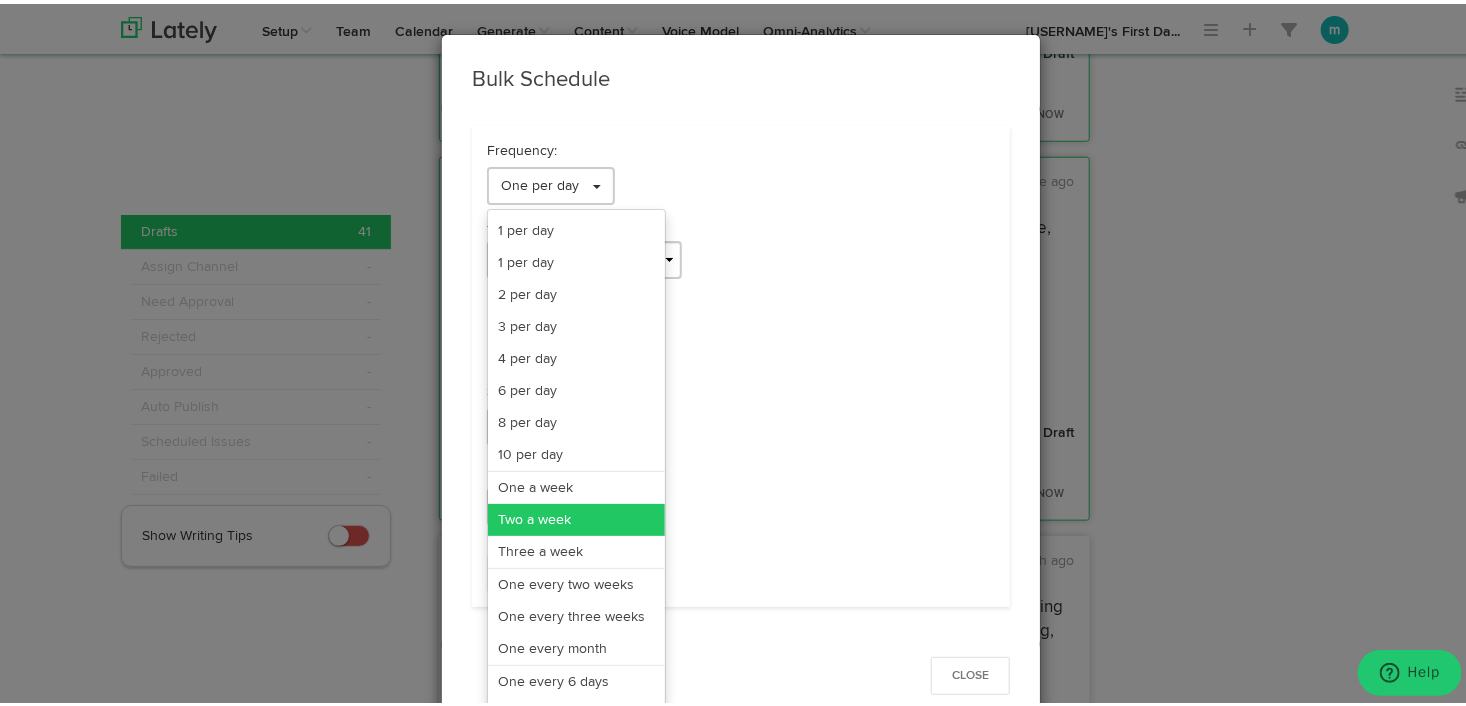 click on "Two a week" at bounding box center (576, 516) 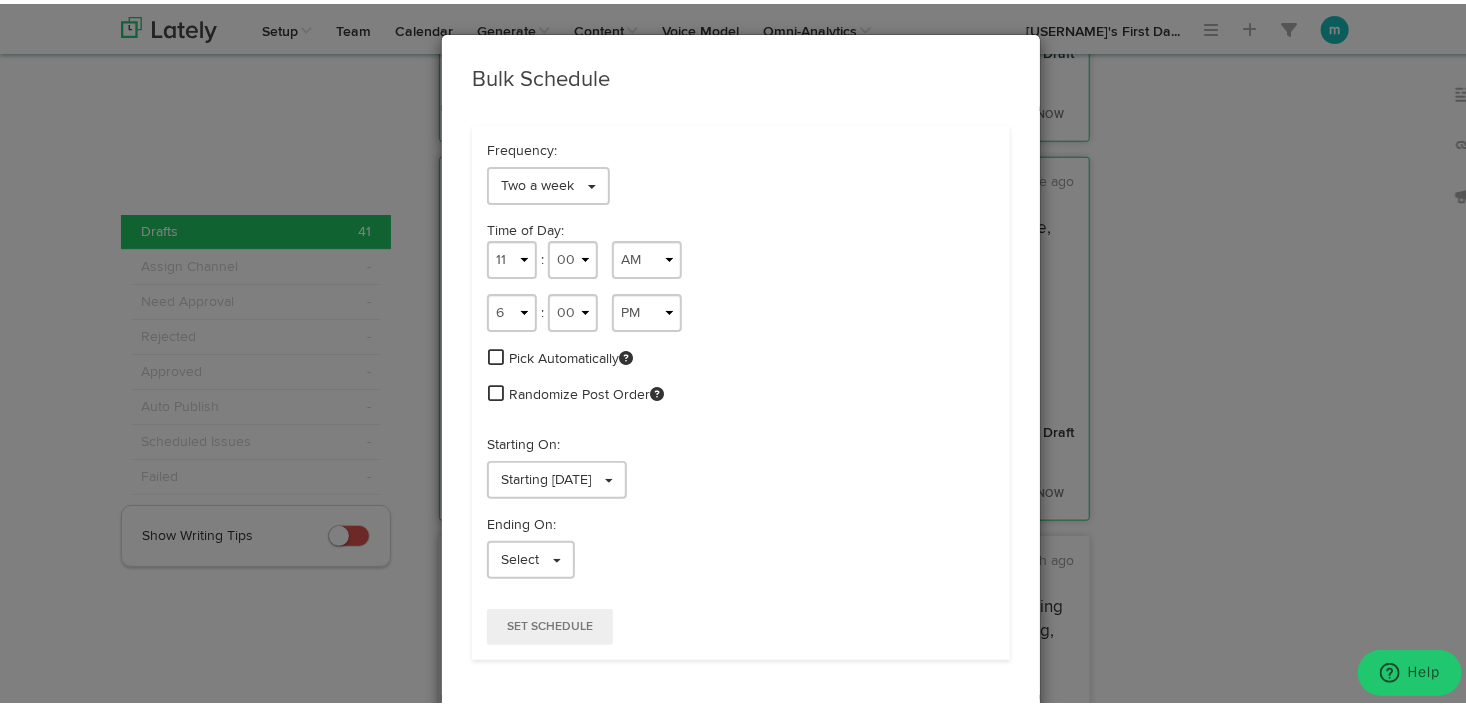 click at bounding box center [496, 353] 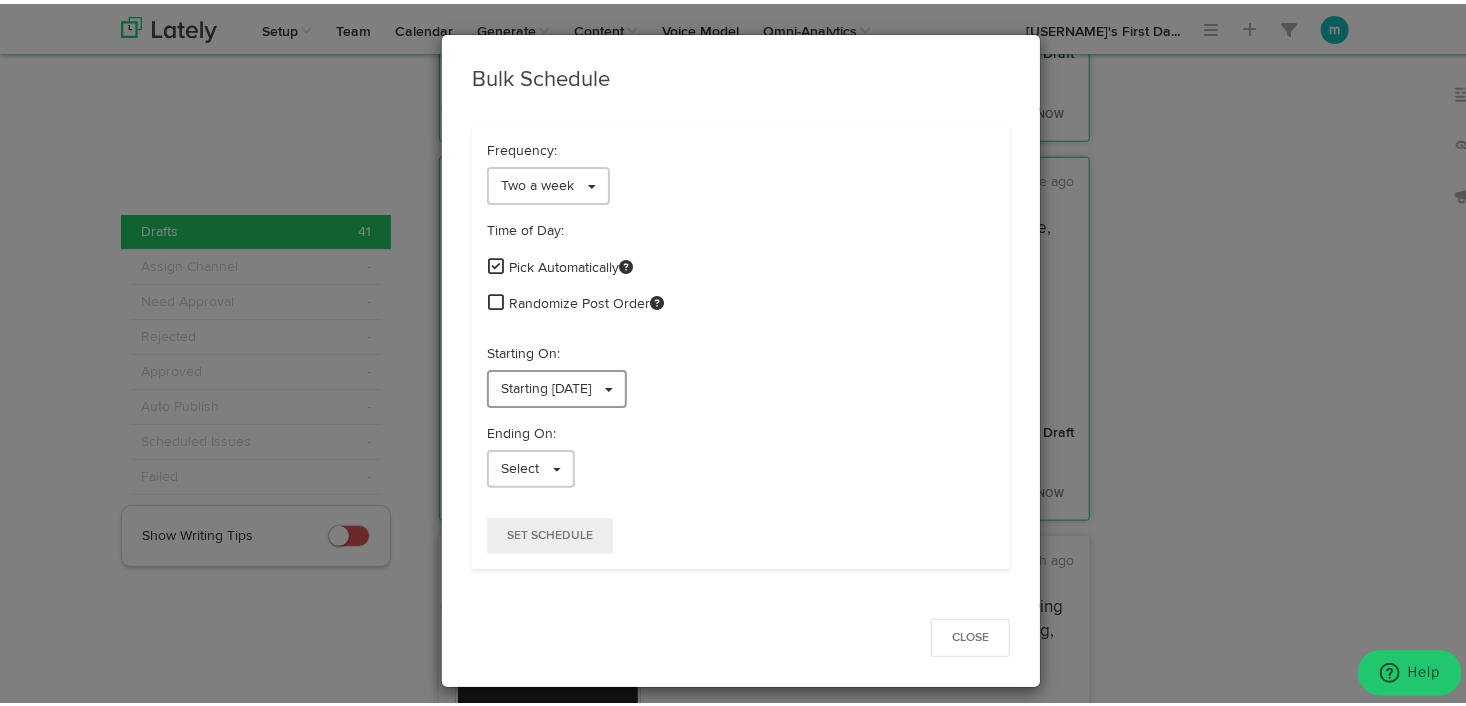 click on "Starting [DATE]" at bounding box center (546, 385) 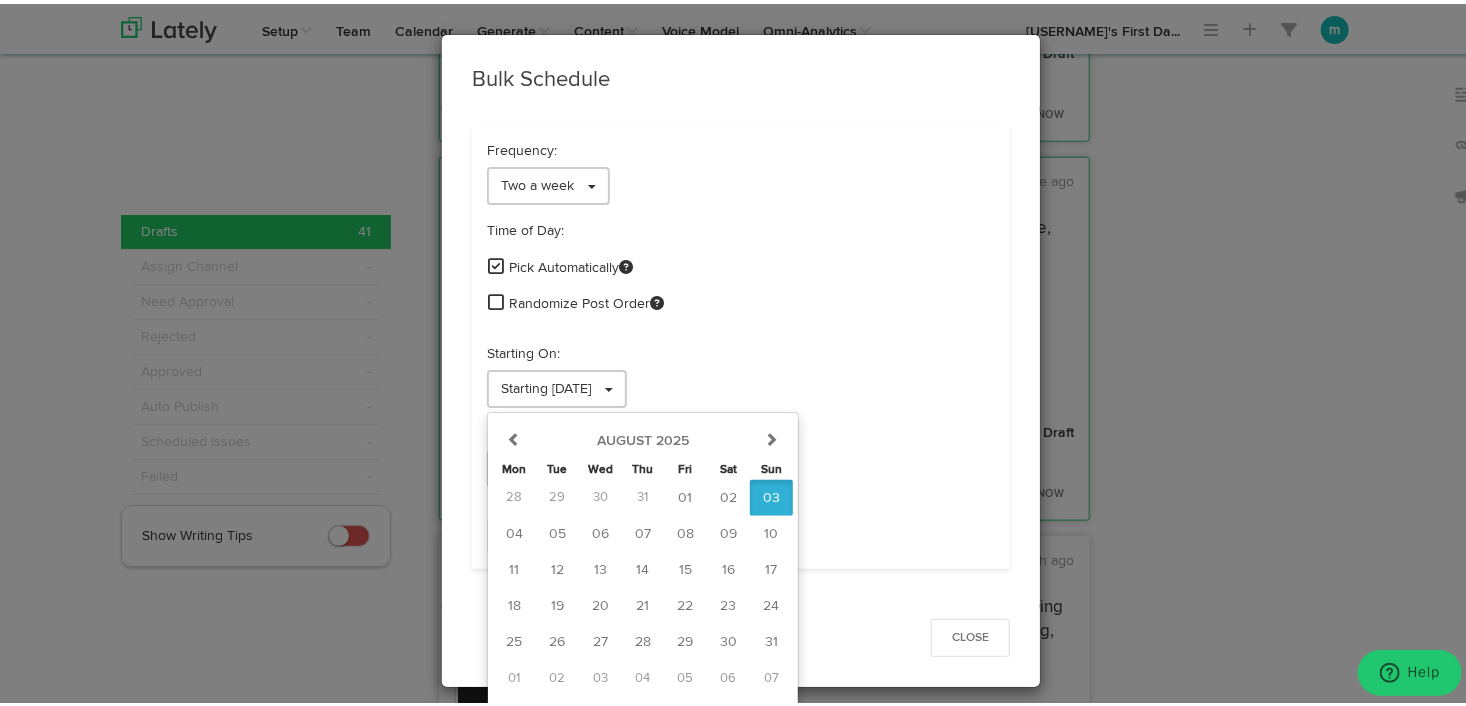 click at bounding box center [496, 298] 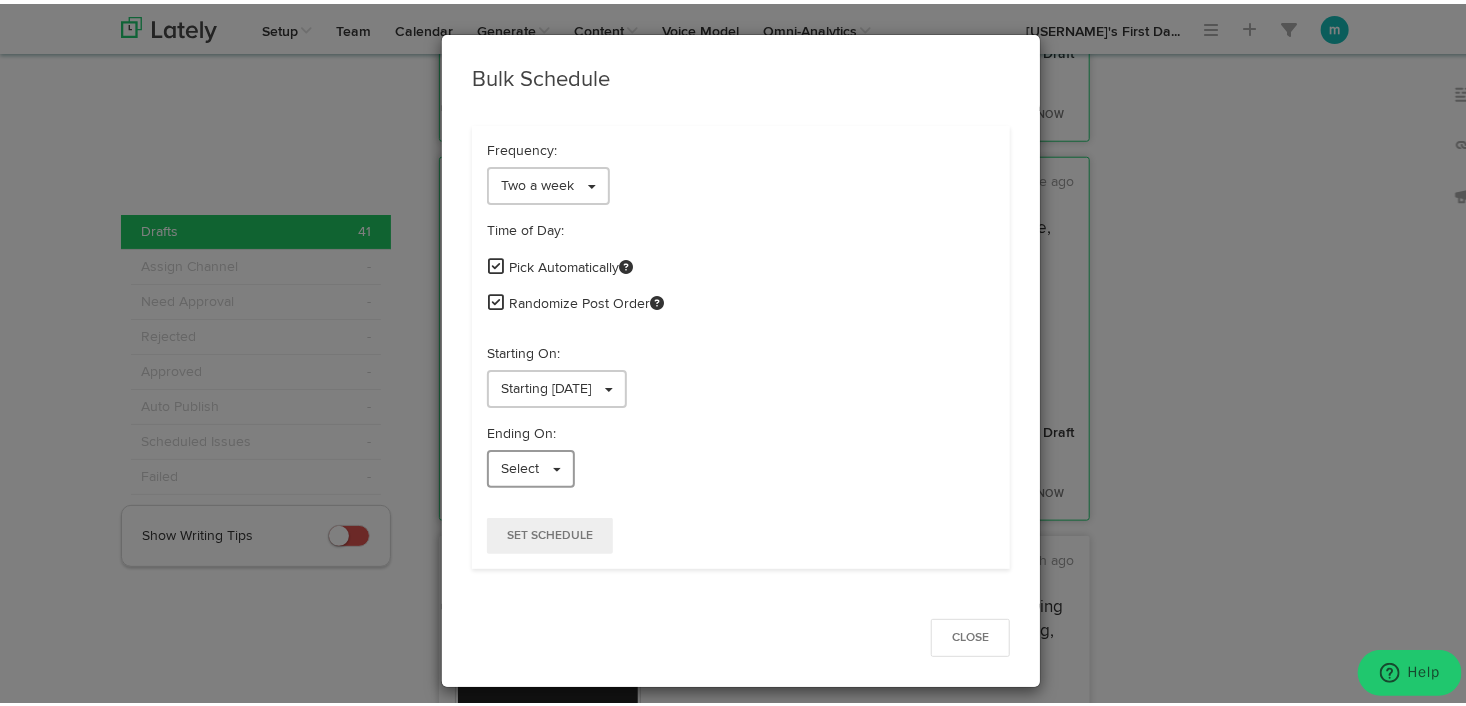 click on "Select" at bounding box center [520, 465] 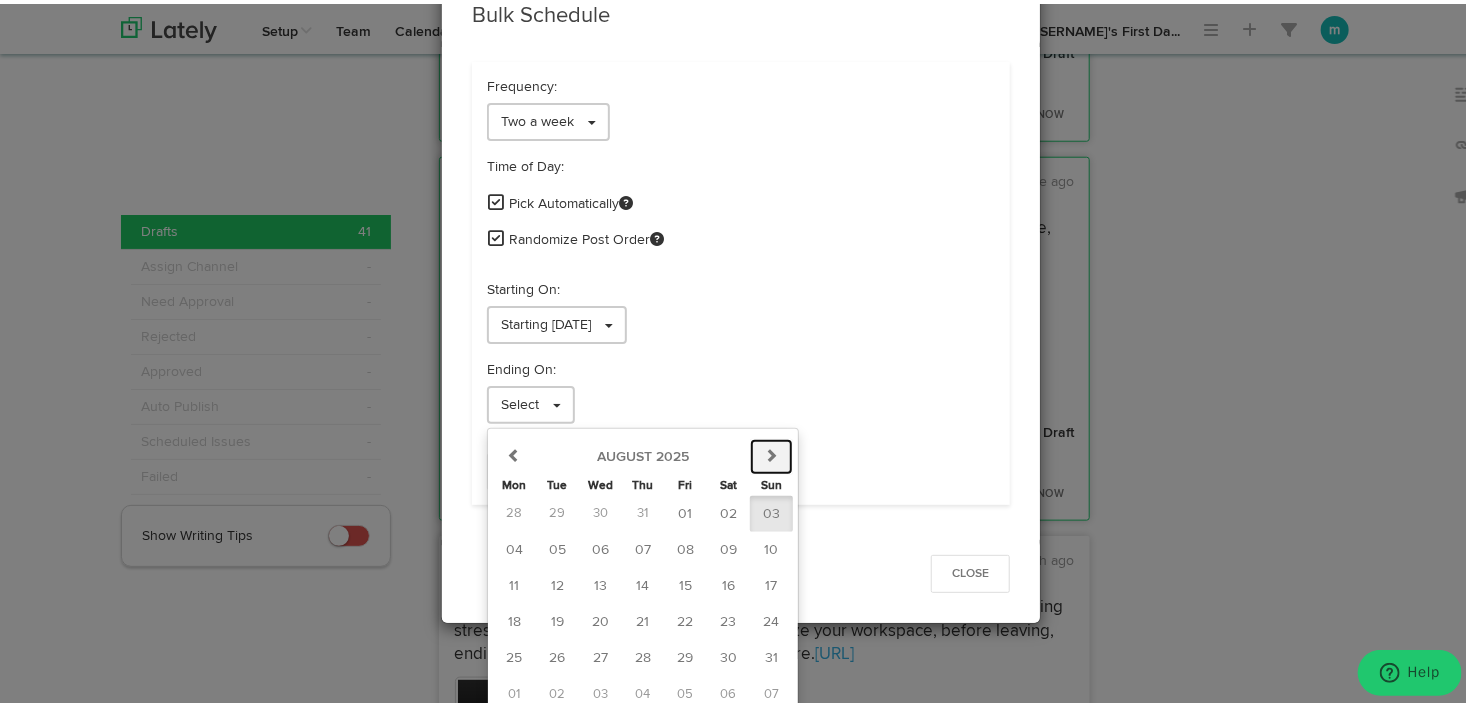 click at bounding box center [772, 451] 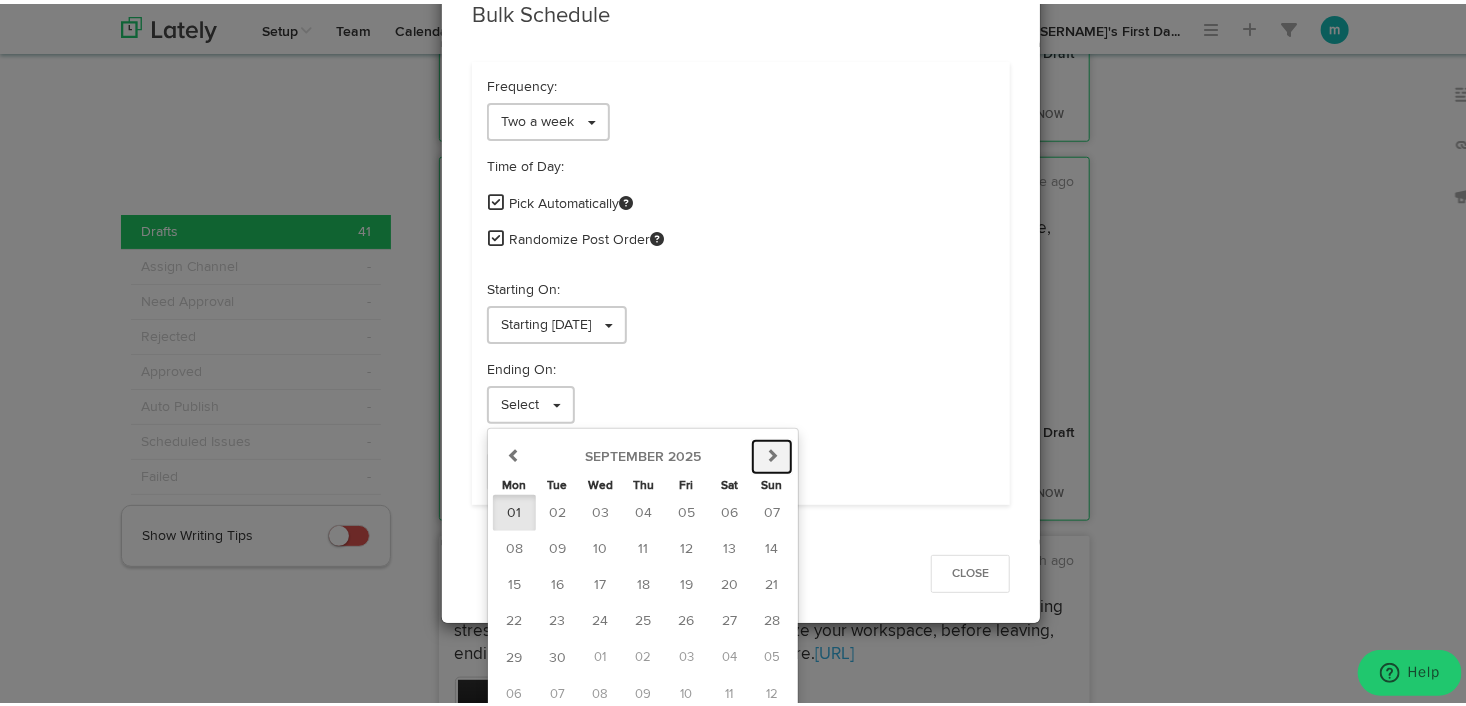 click at bounding box center (772, 451) 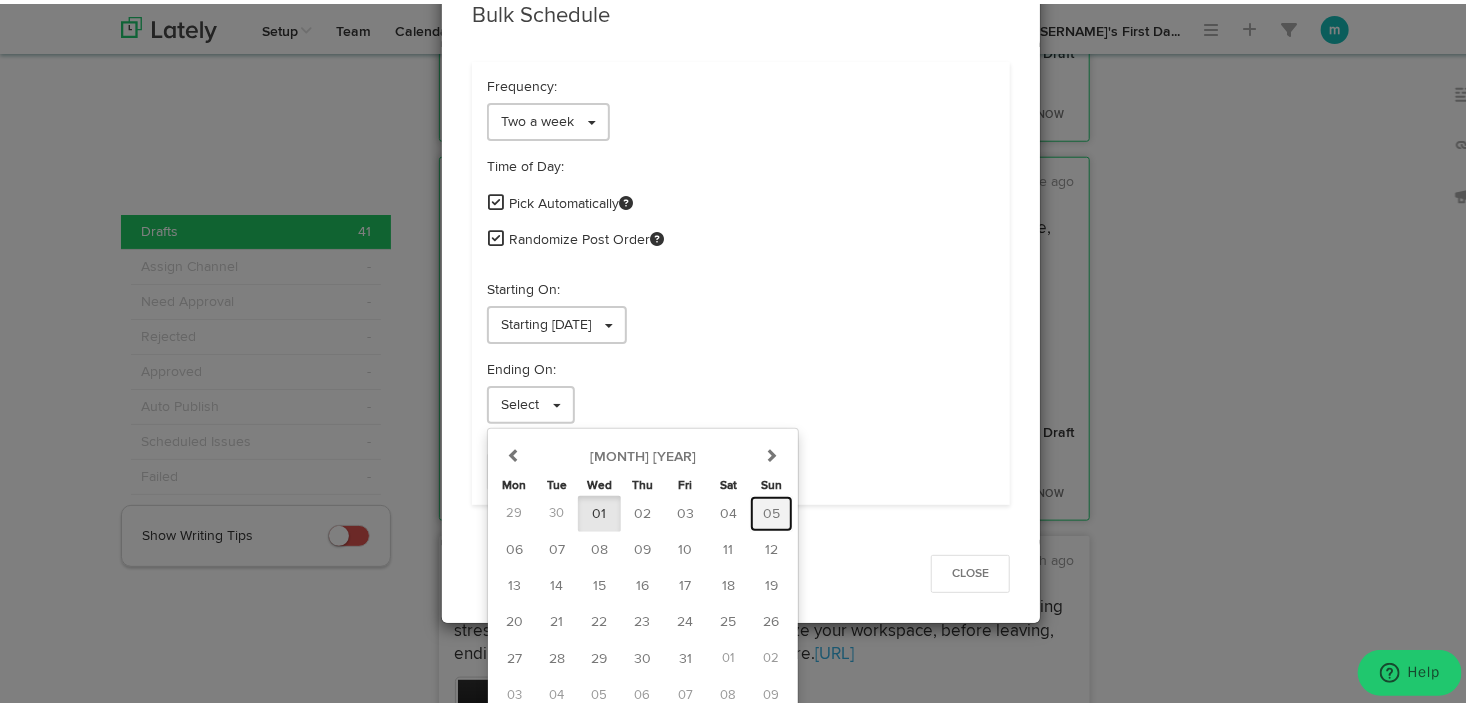click on "05" at bounding box center [771, 510] 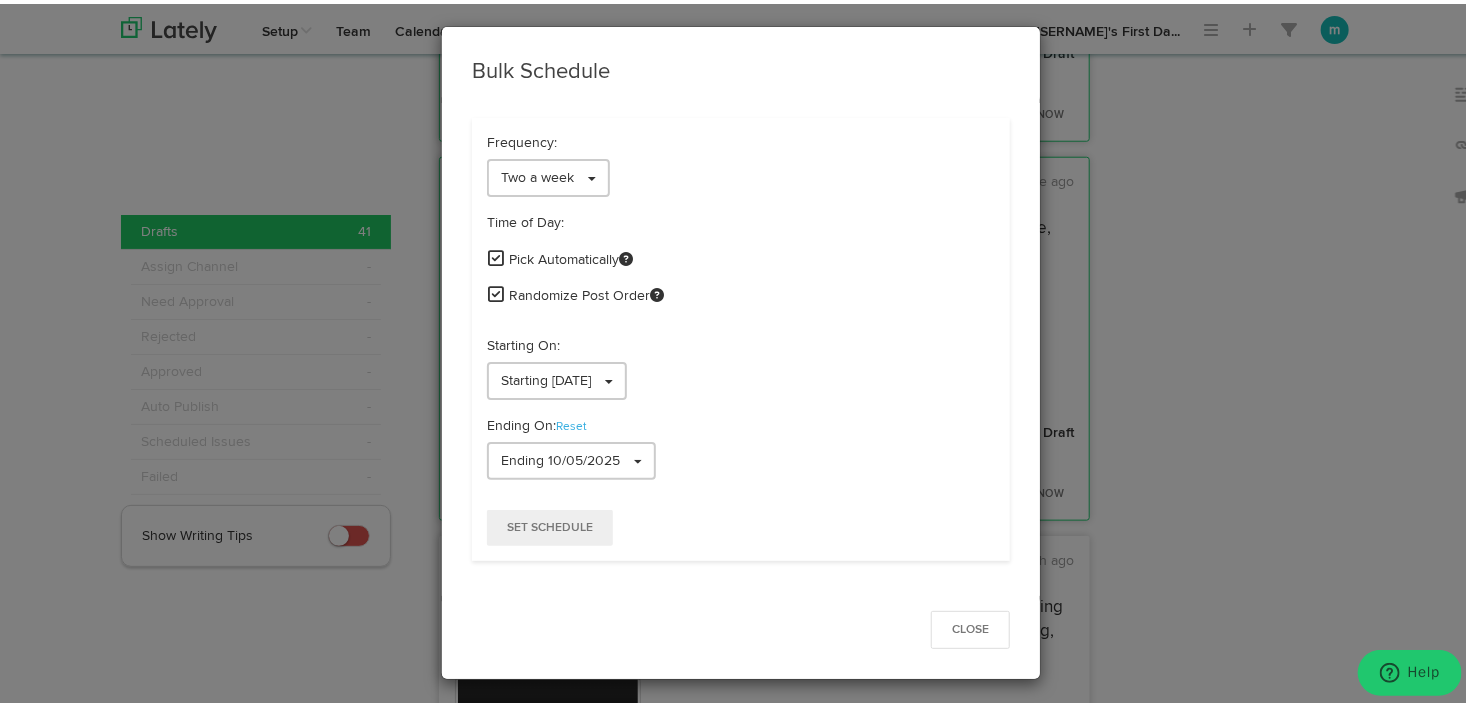scroll, scrollTop: 4, scrollLeft: 0, axis: vertical 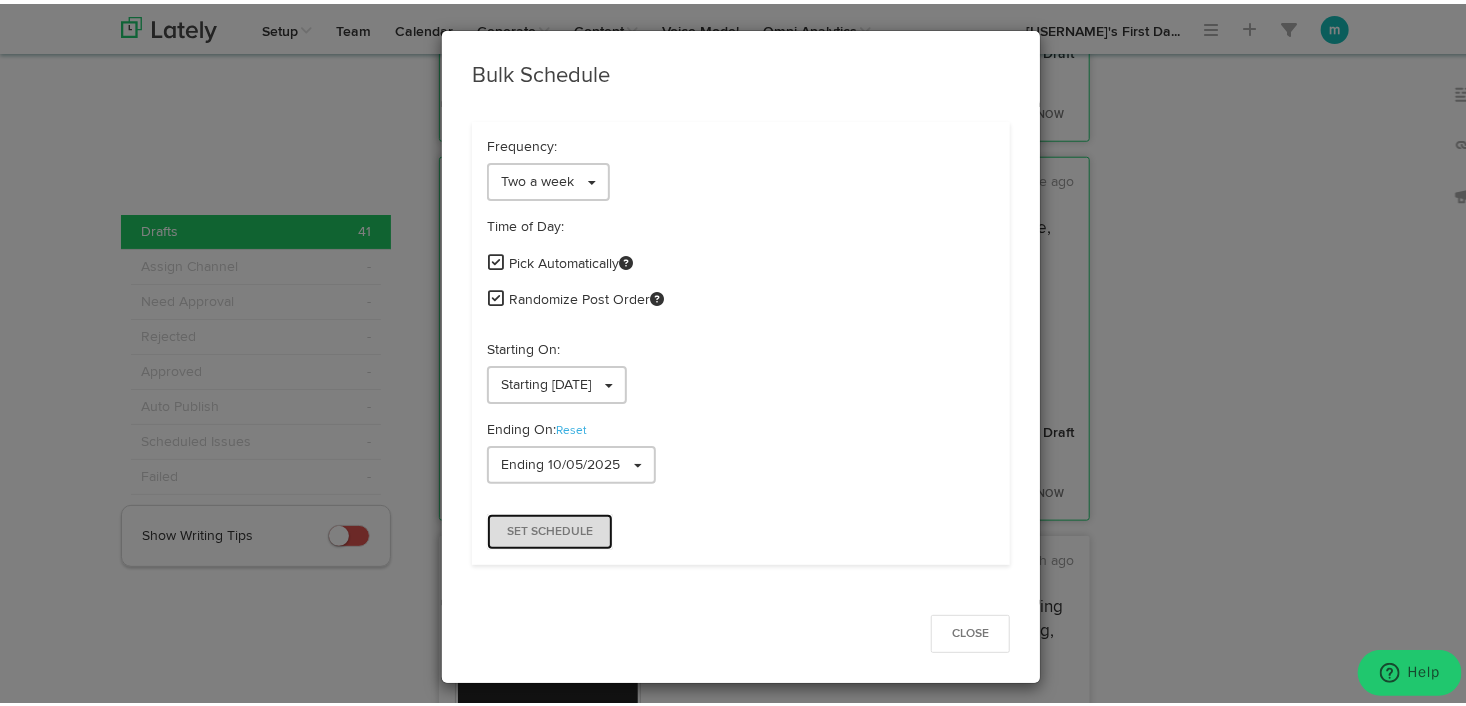 click on "Set Schedule" at bounding box center [550, 528] 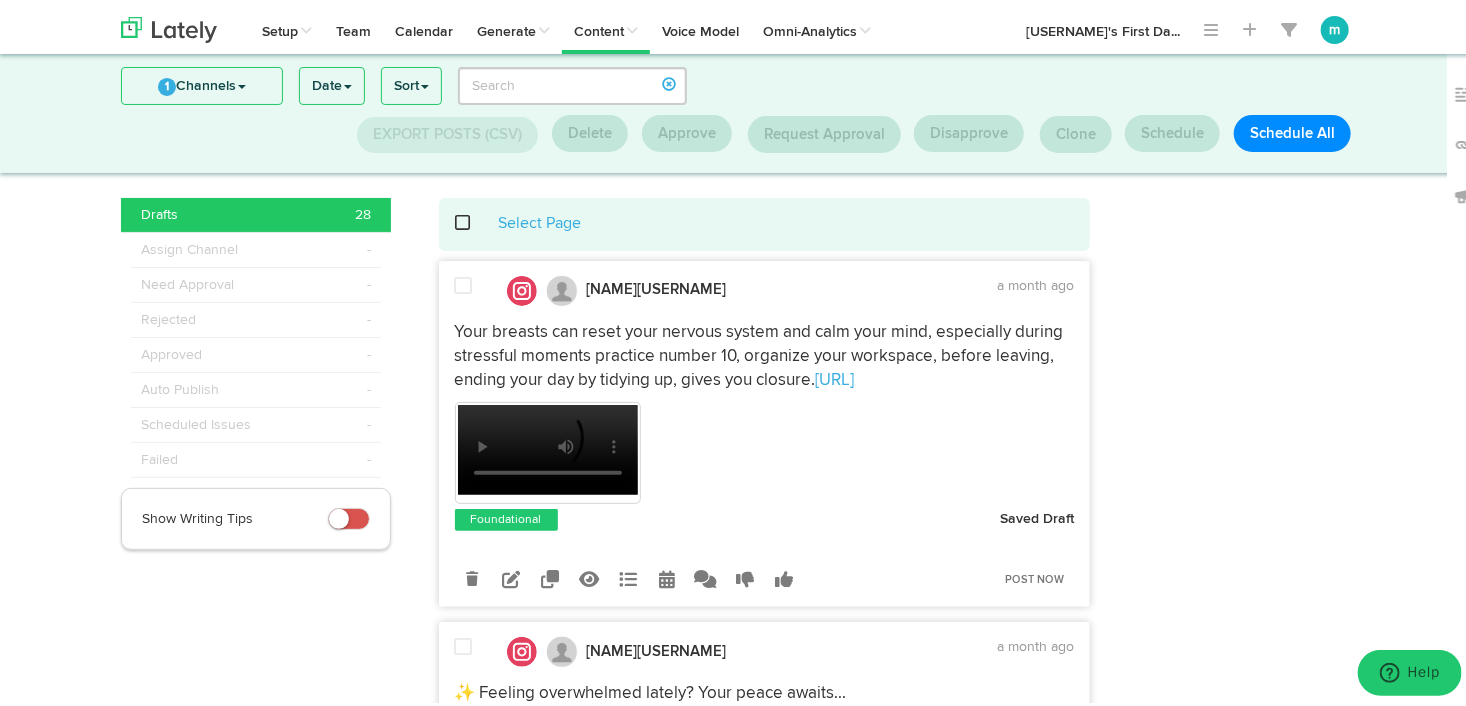 scroll, scrollTop: 5, scrollLeft: 0, axis: vertical 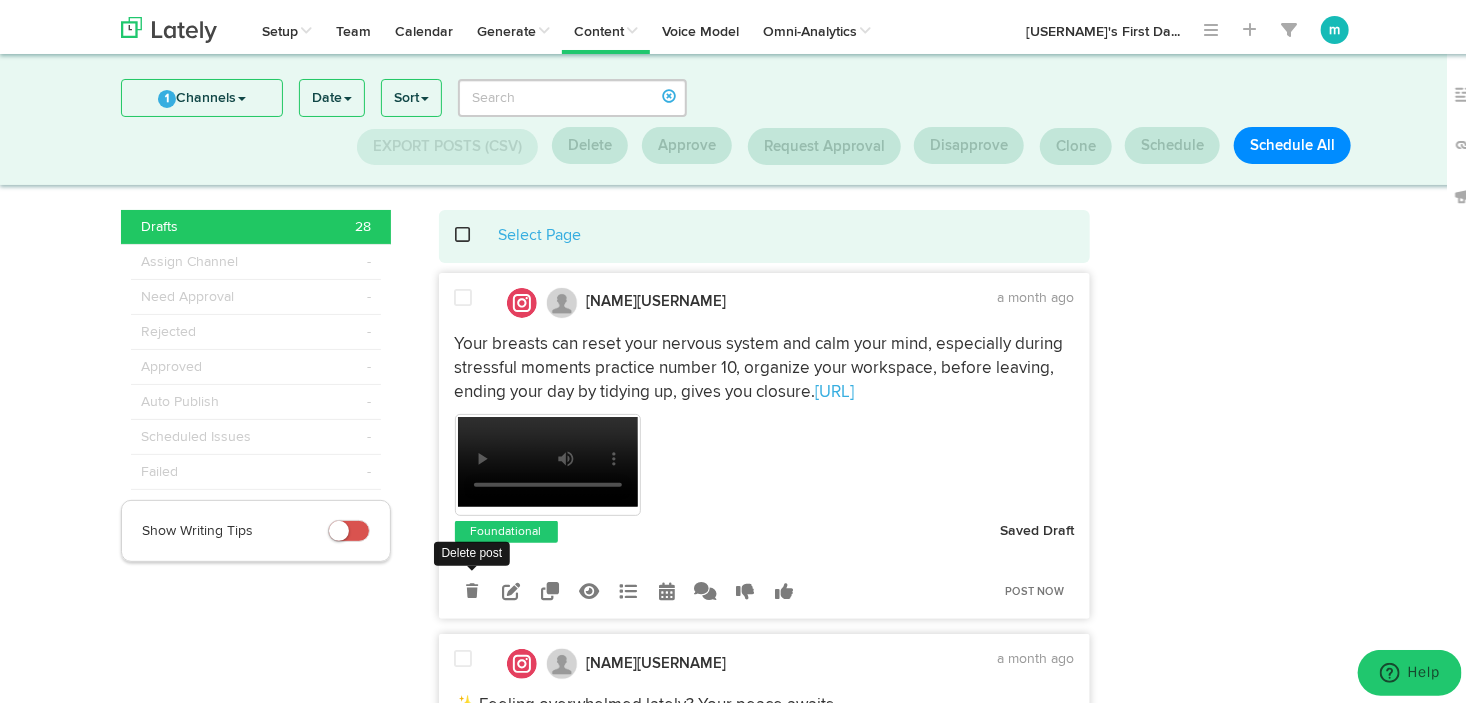 click at bounding box center (472, 587) 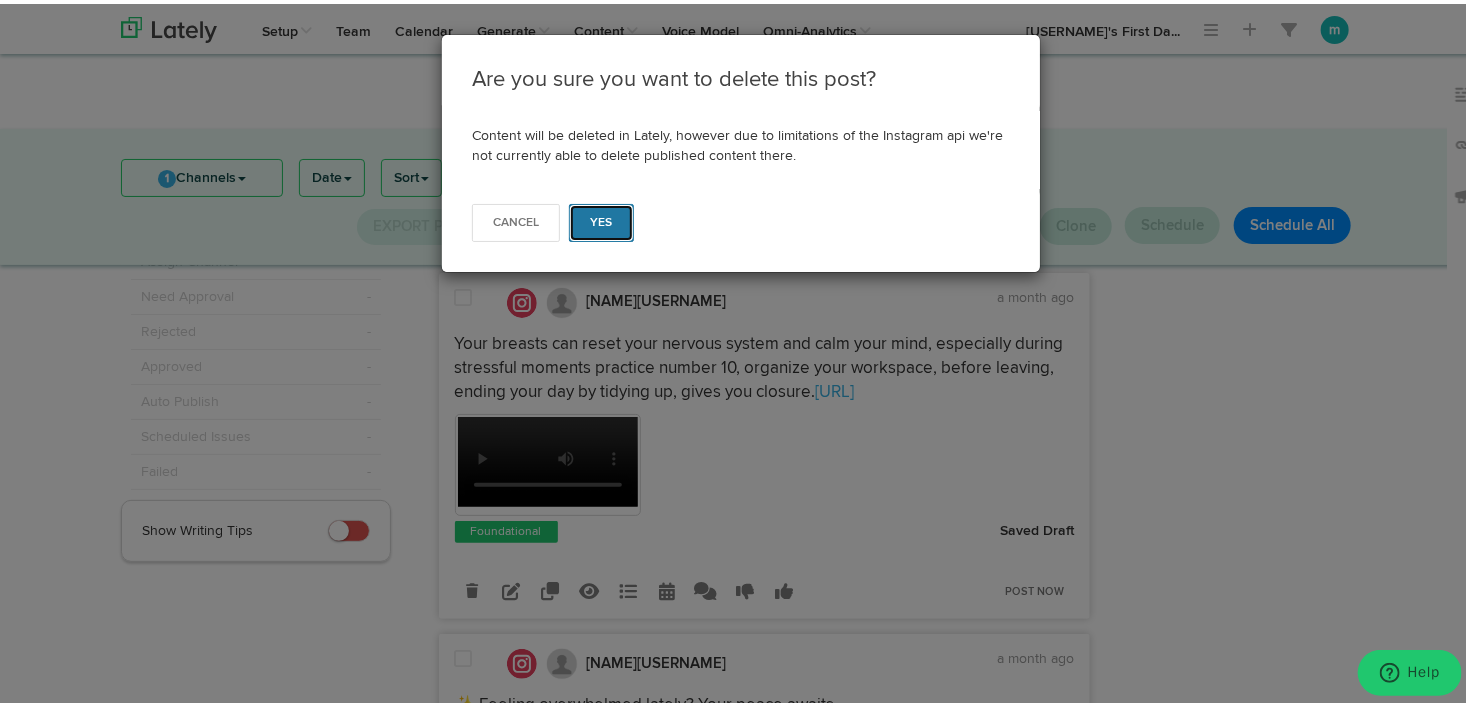 click on "Yes" at bounding box center [601, 219] 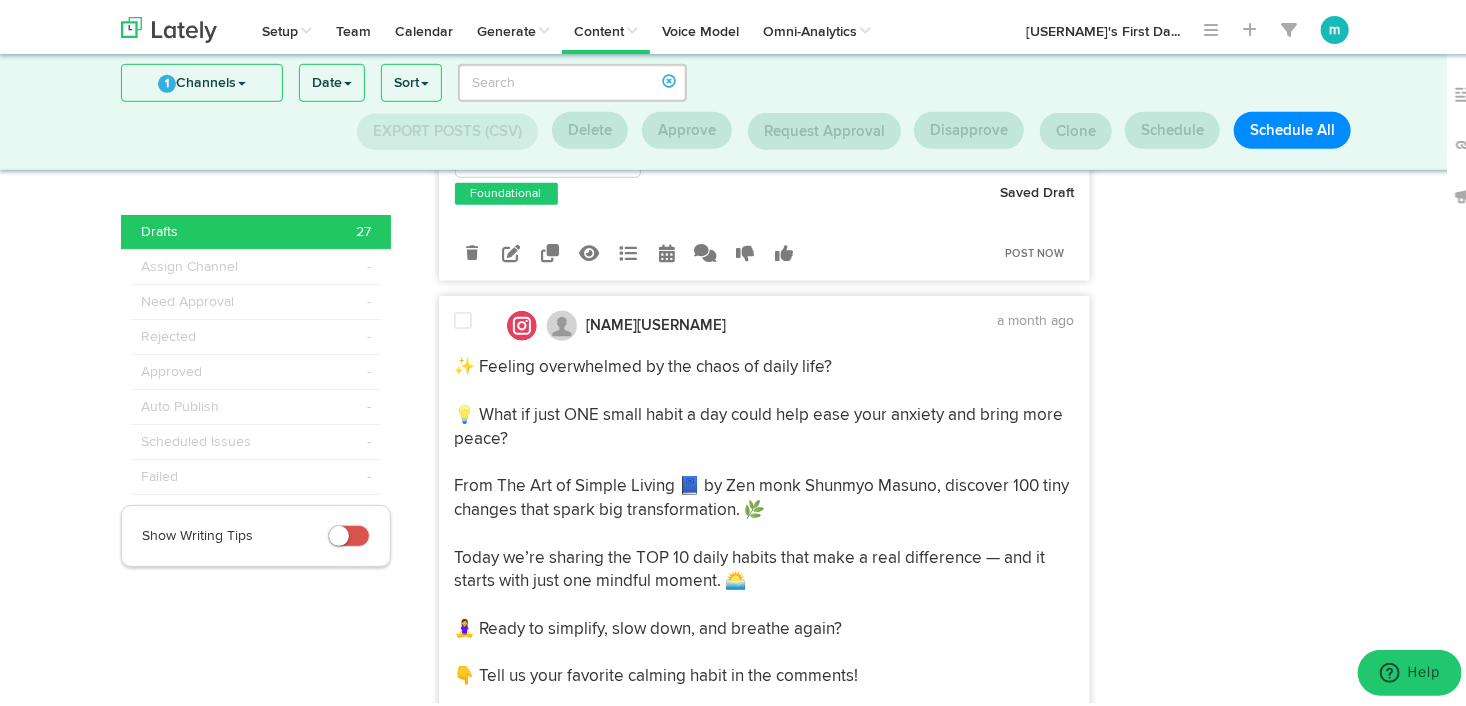 scroll, scrollTop: 905, scrollLeft: 0, axis: vertical 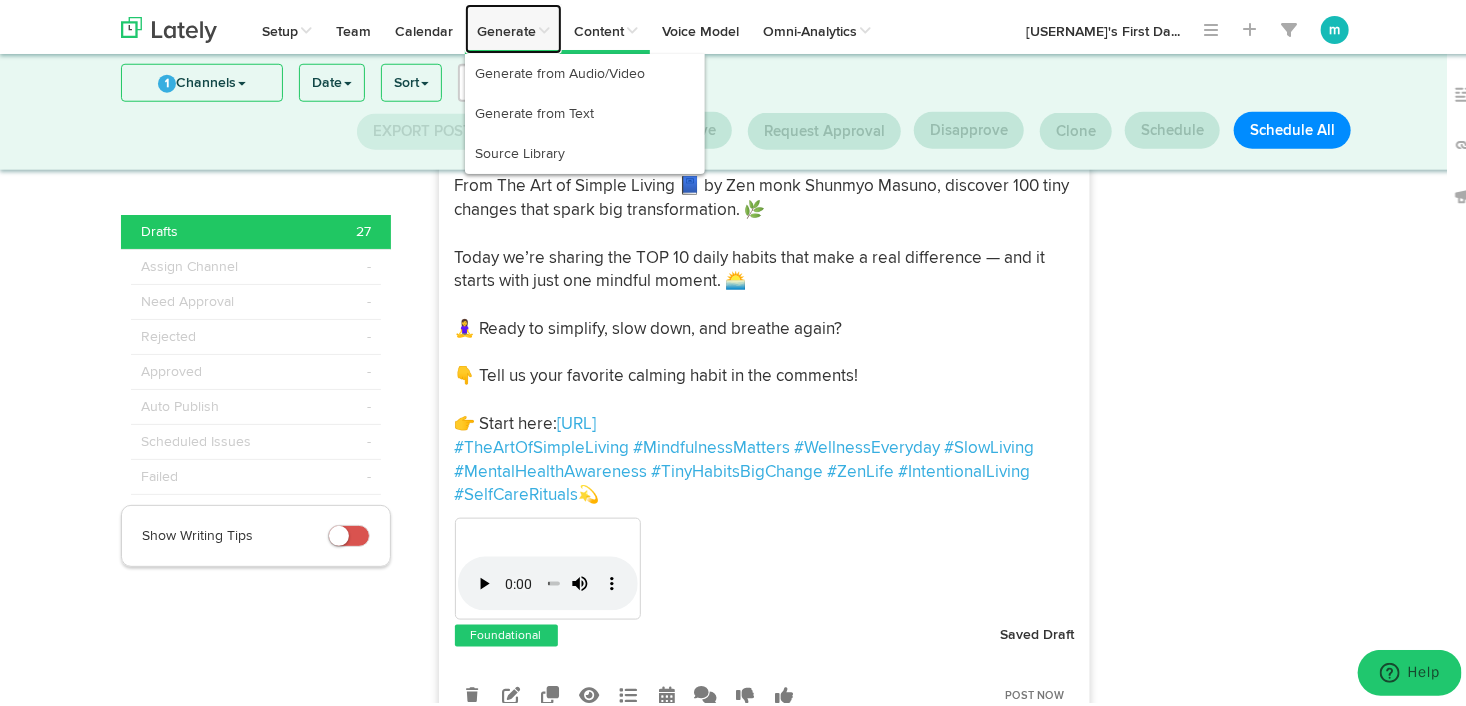 click on "Generate" at bounding box center [513, 25] 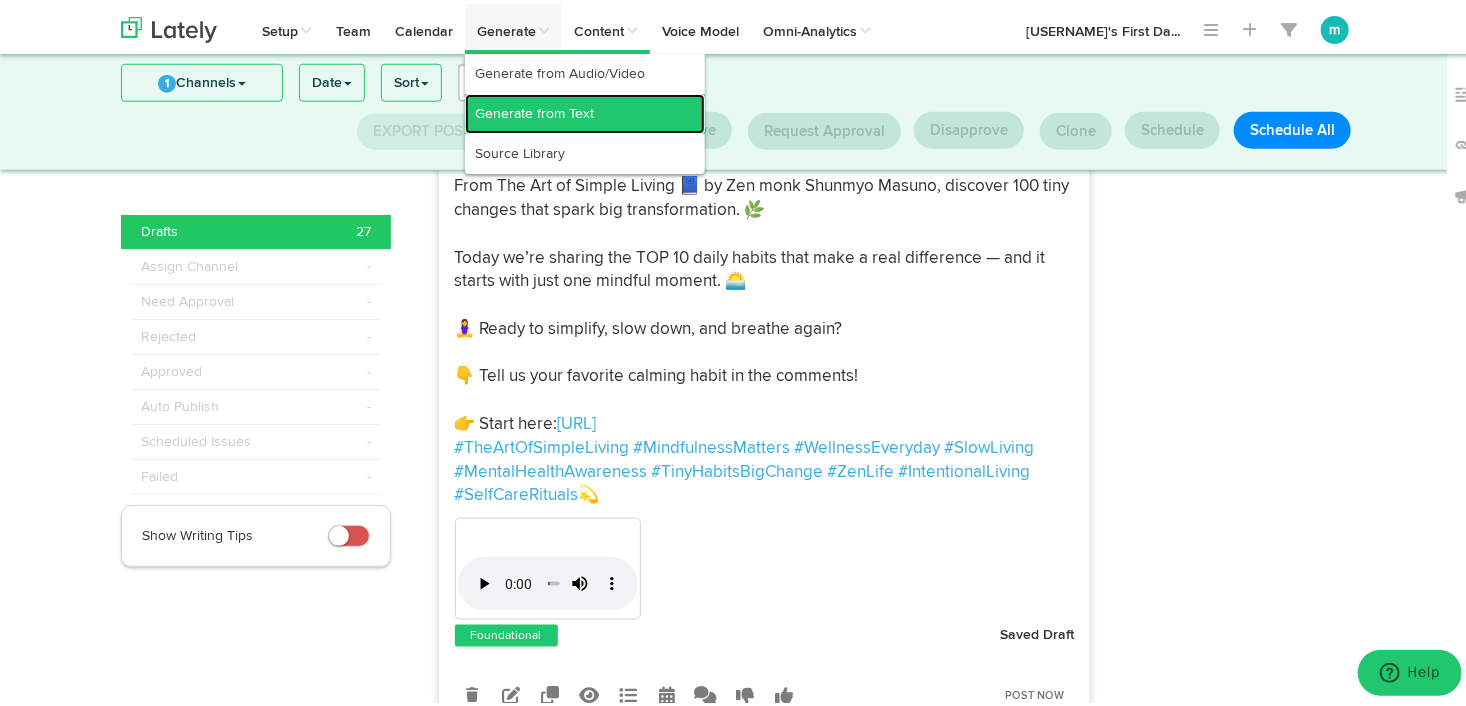 click on "Generate from Text" at bounding box center (585, 110) 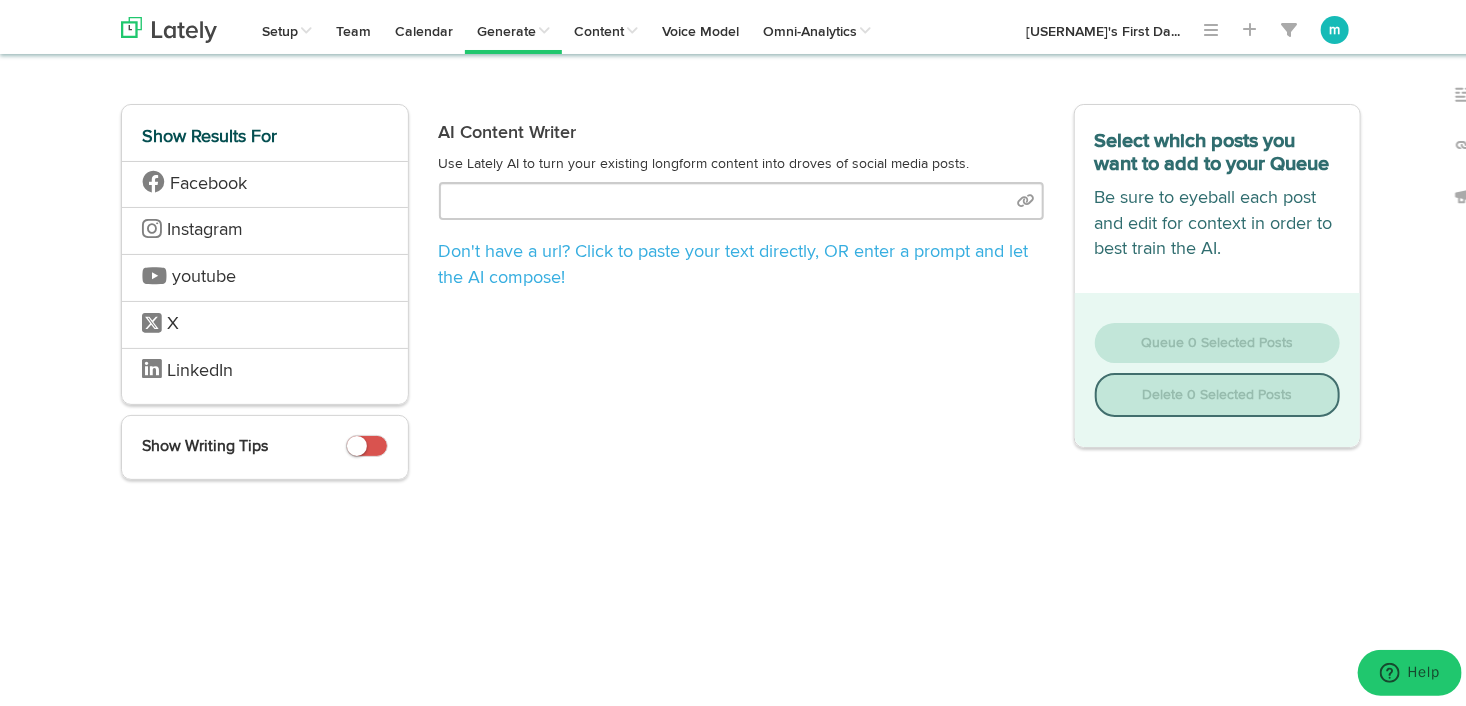 scroll, scrollTop: 0, scrollLeft: 0, axis: both 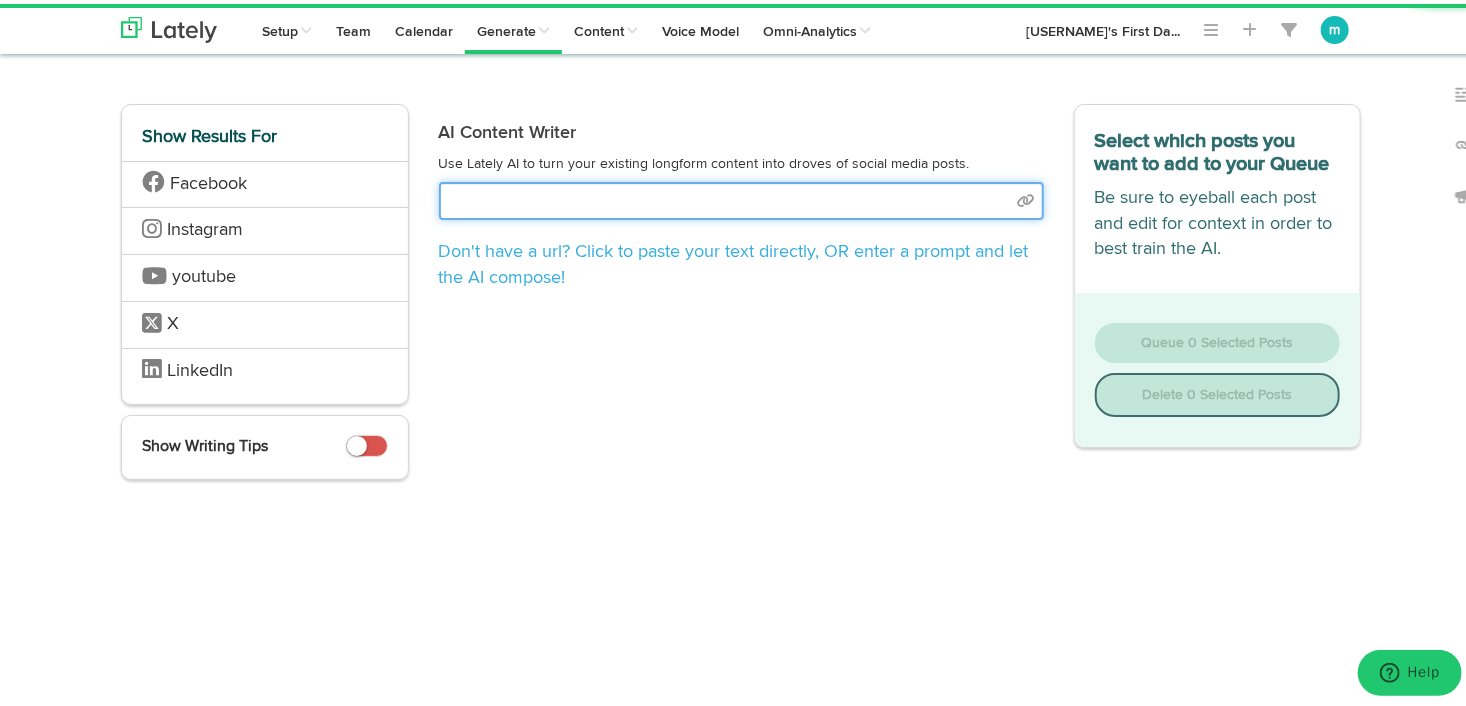 click at bounding box center (741, 197) 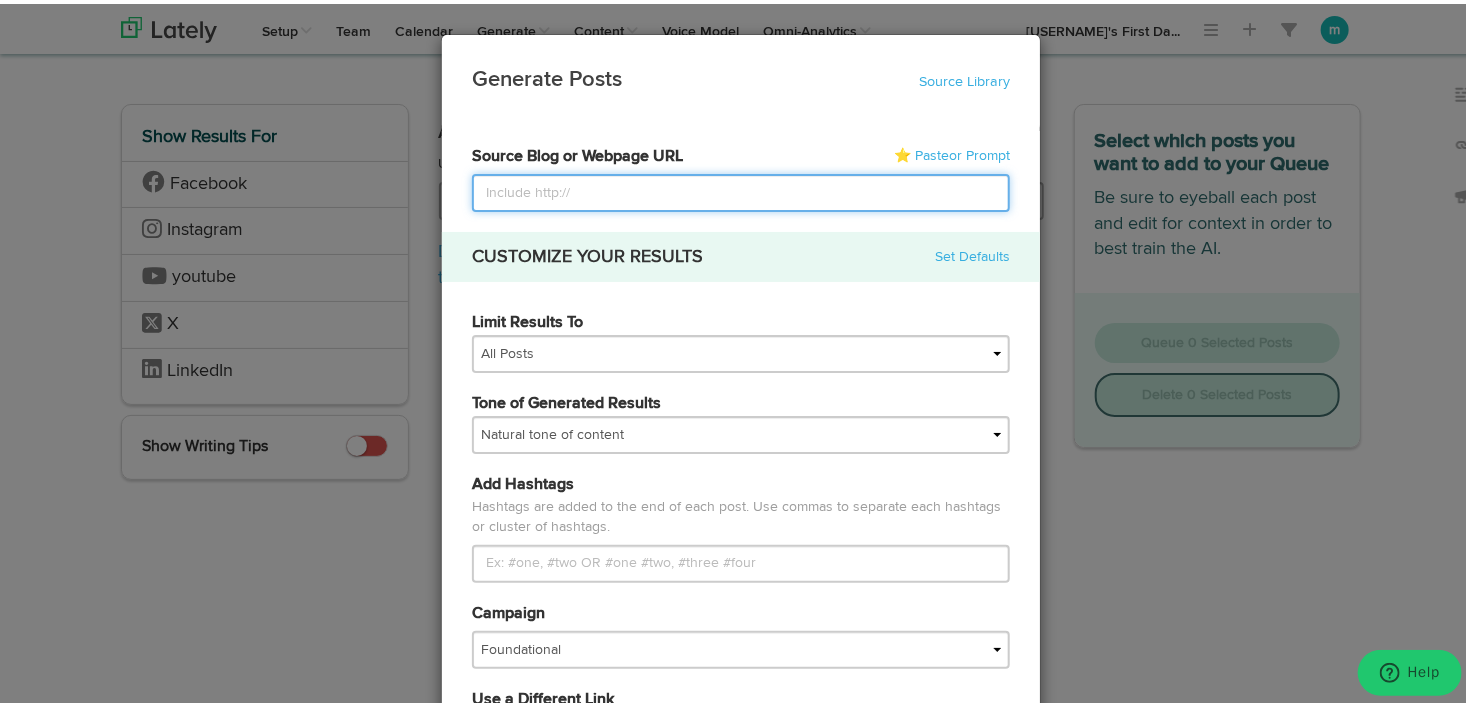 paste on "[URL]" 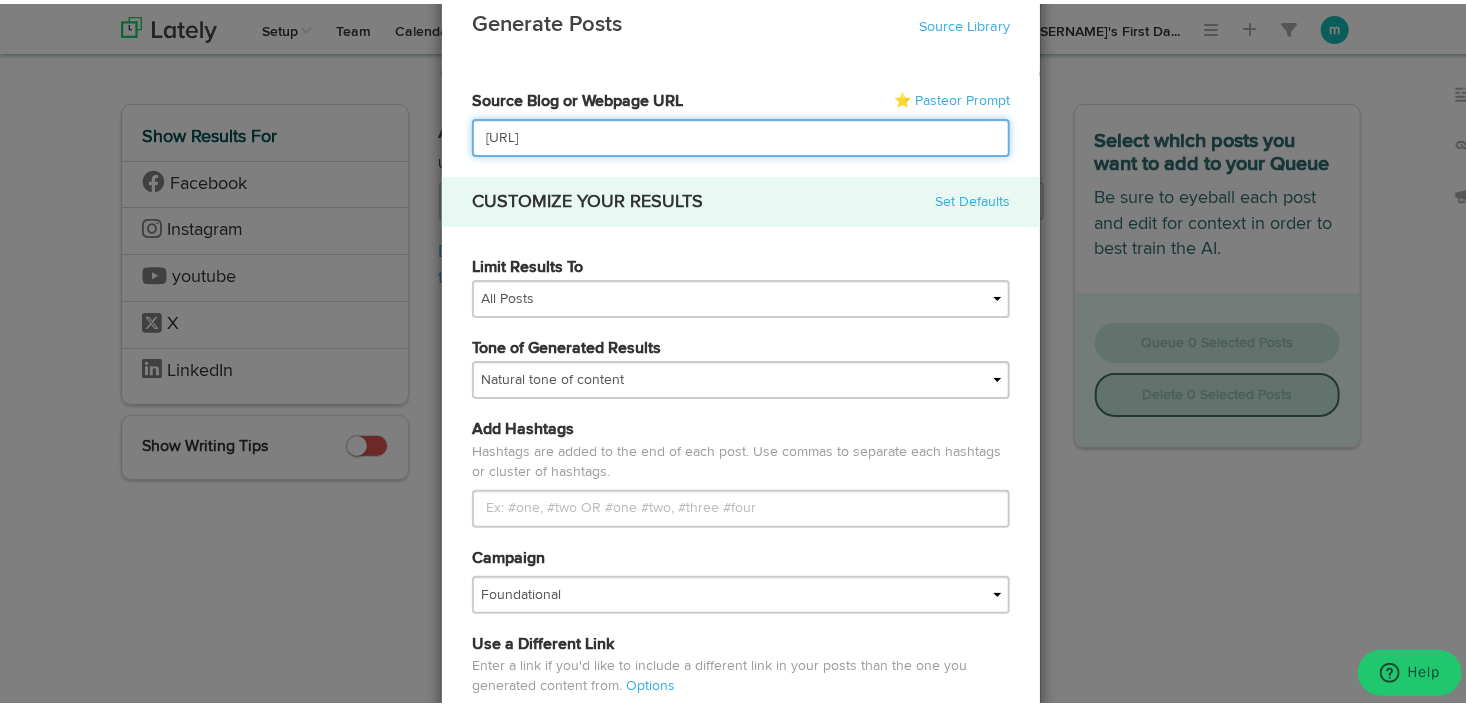 scroll, scrollTop: 100, scrollLeft: 0, axis: vertical 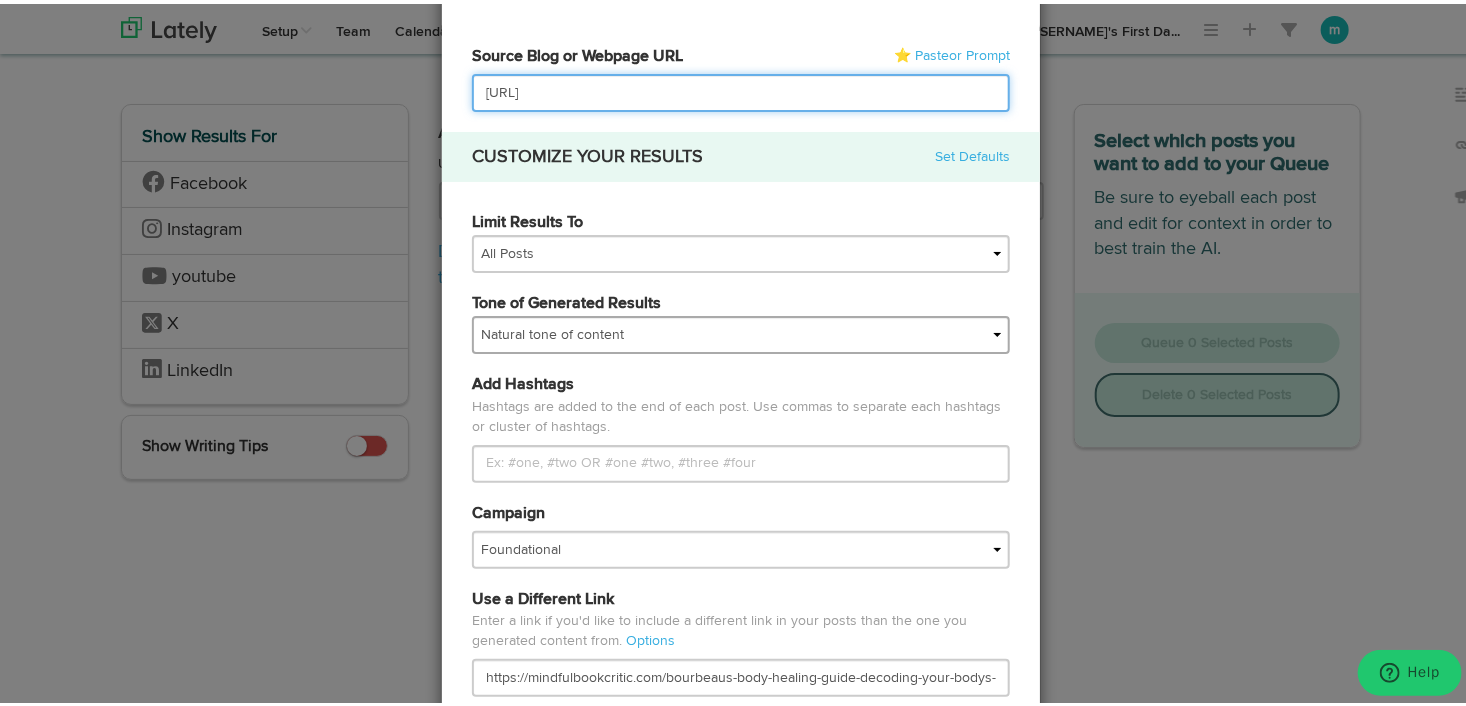 type on "[URL]" 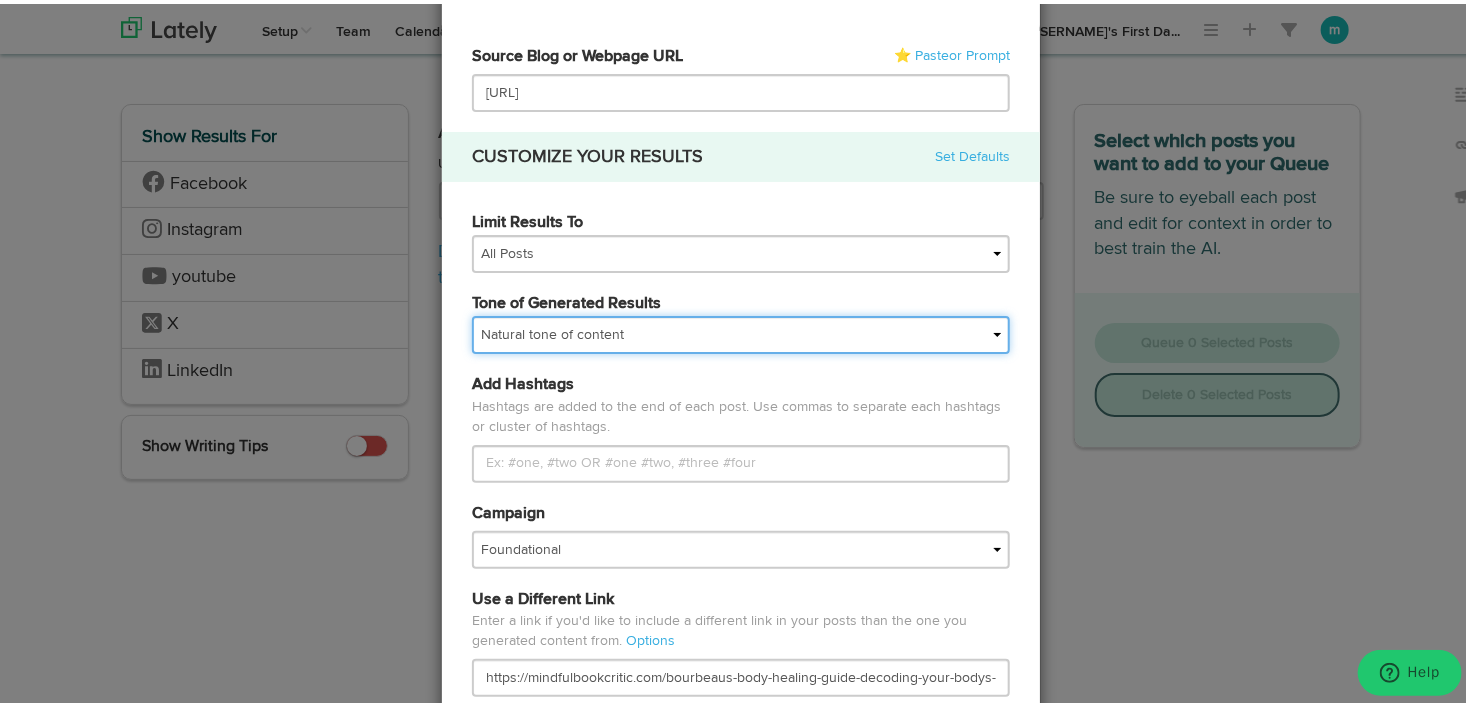 click on "My tone Official and professional Relaxed and conversational Light and humorous Personal, real and empathetic Simple words and simple structure Formal and academic Jazzy and creative Natural tone of content" at bounding box center [741, 331] 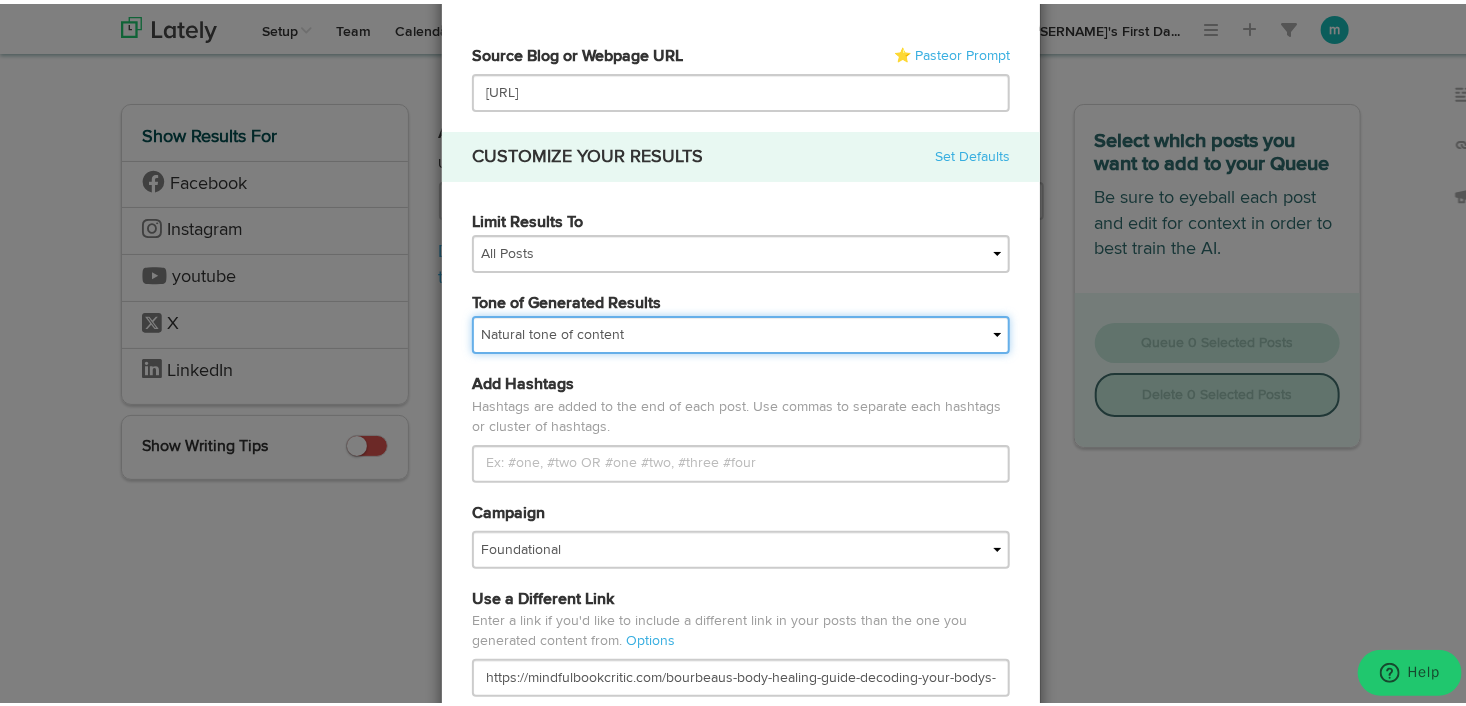 click on "My tone Official and professional Relaxed and conversational Light and humorous Personal, real and empathetic Simple words and simple structure Formal and academic Jazzy and creative Natural tone of content" at bounding box center (741, 331) 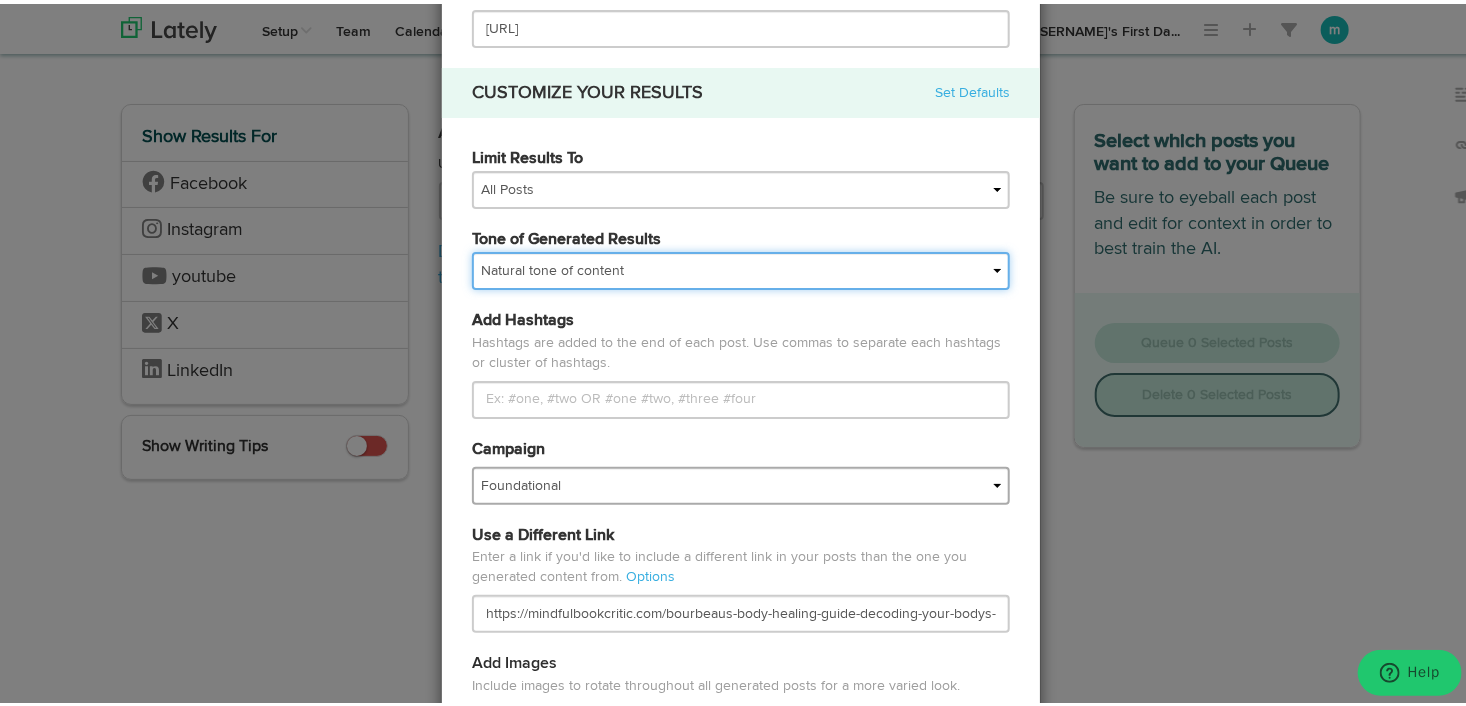 scroll, scrollTop: 200, scrollLeft: 0, axis: vertical 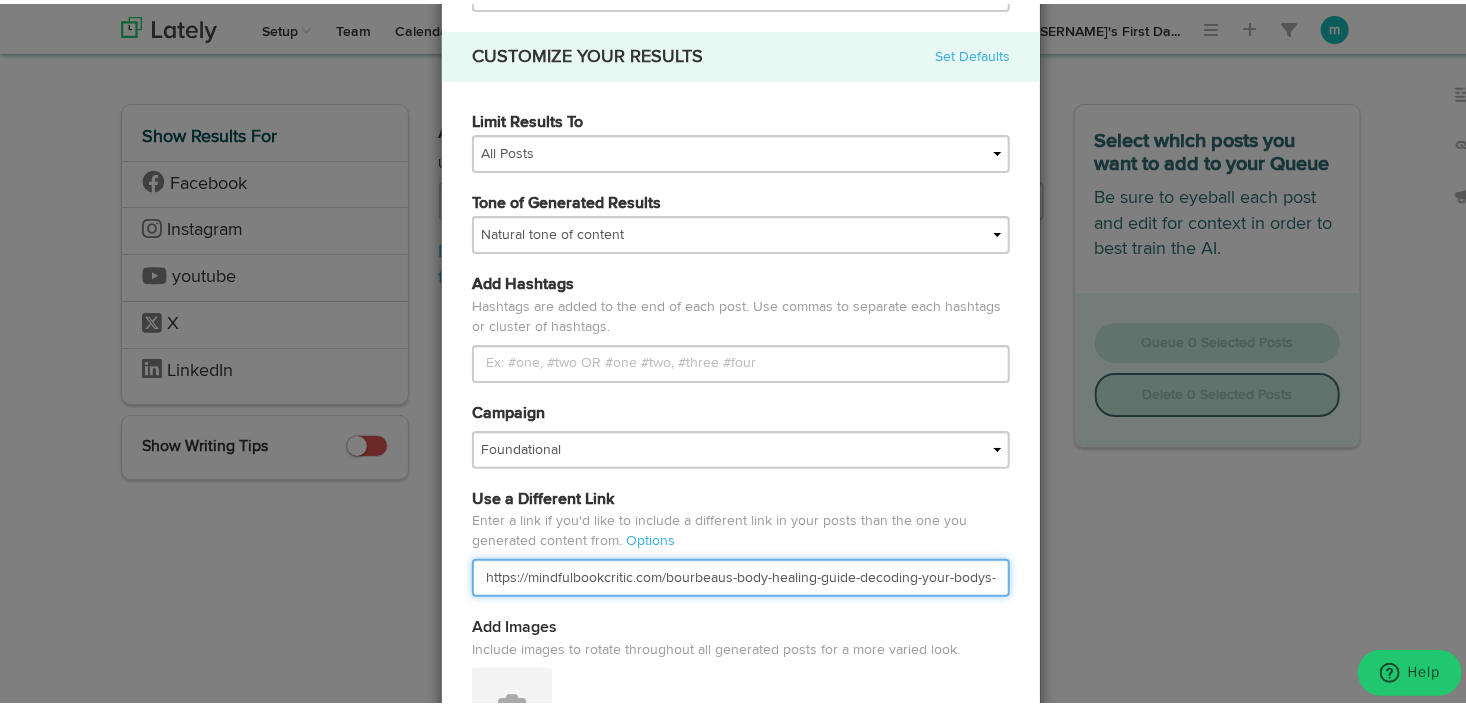 click on "https://mindfulbookcritic.com/bourbeaus-body-healing-guide-decoding-your-bodys-messages/" at bounding box center (741, 574) 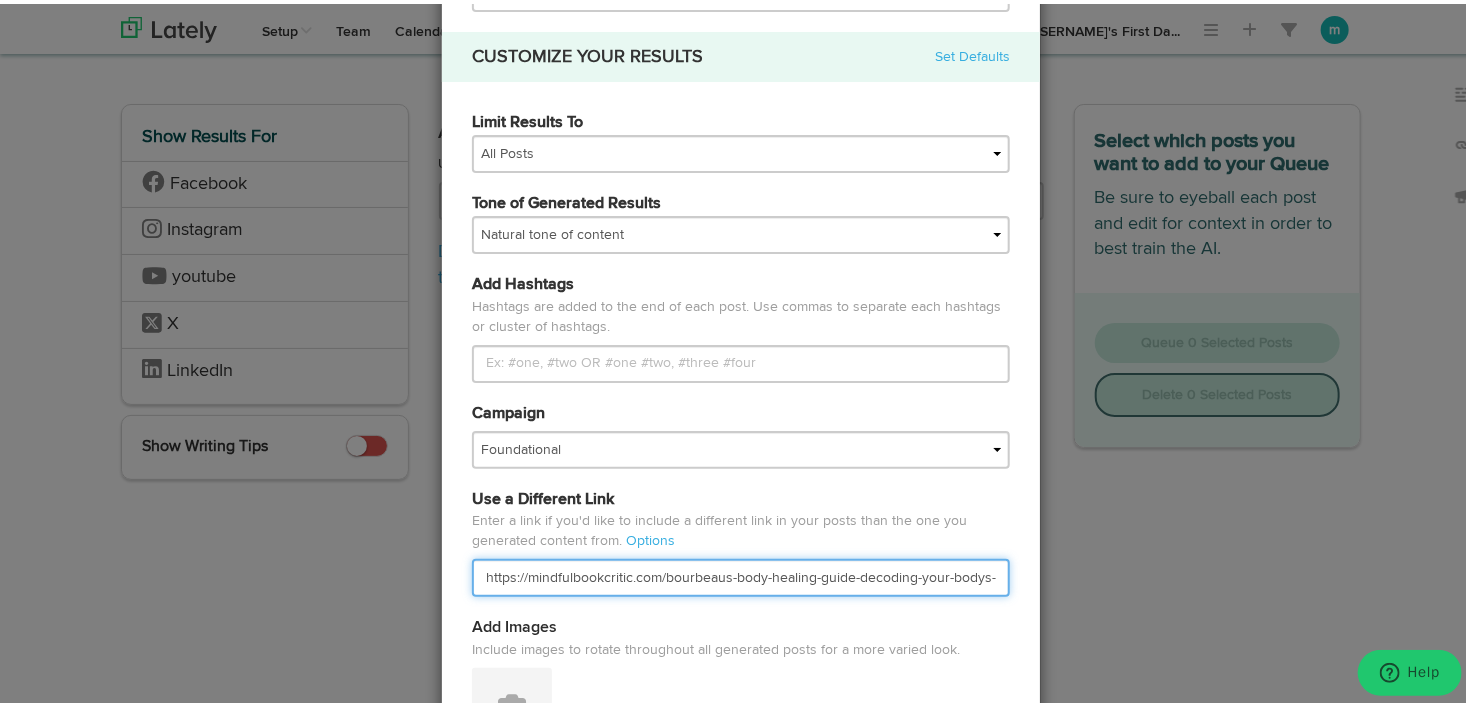 paste on "s-newsletter-054851.beehiiv.com" 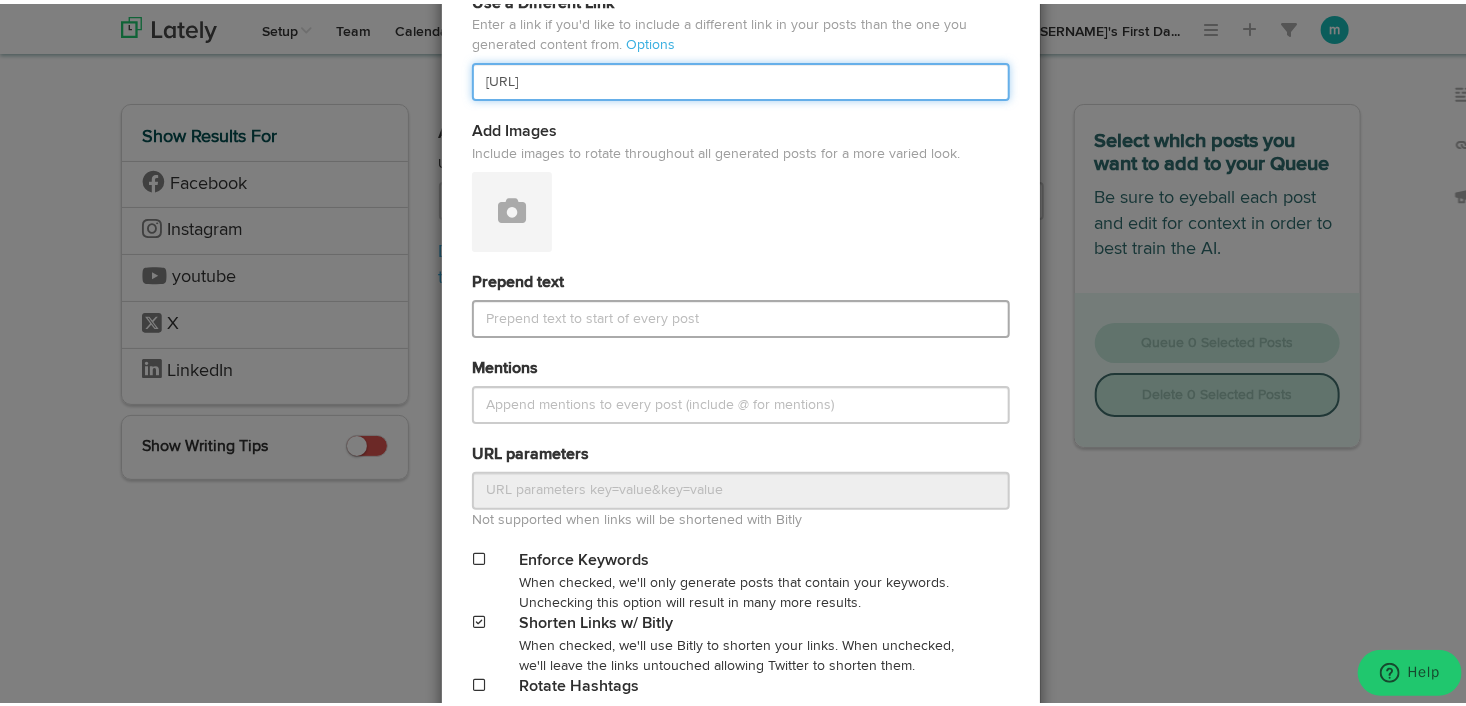 scroll, scrollTop: 700, scrollLeft: 0, axis: vertical 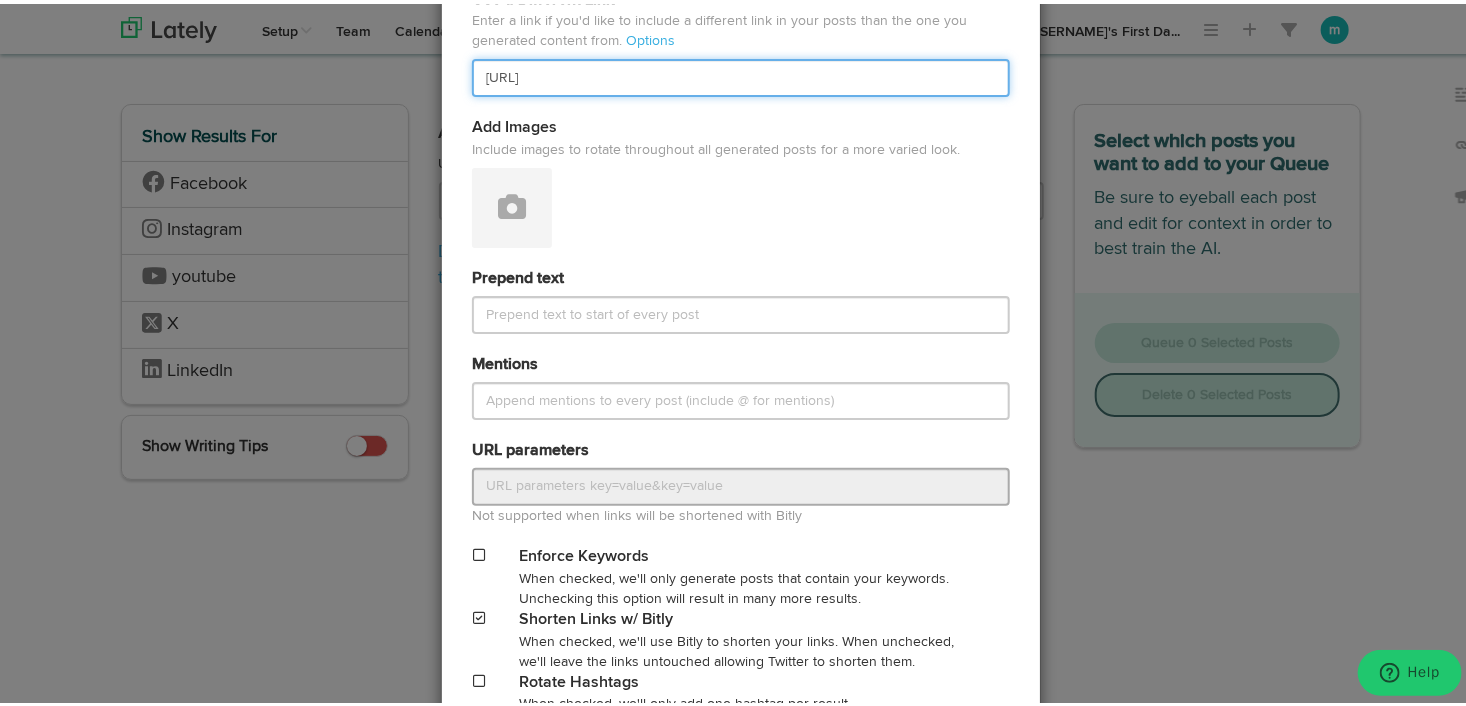 type on "[URL]" 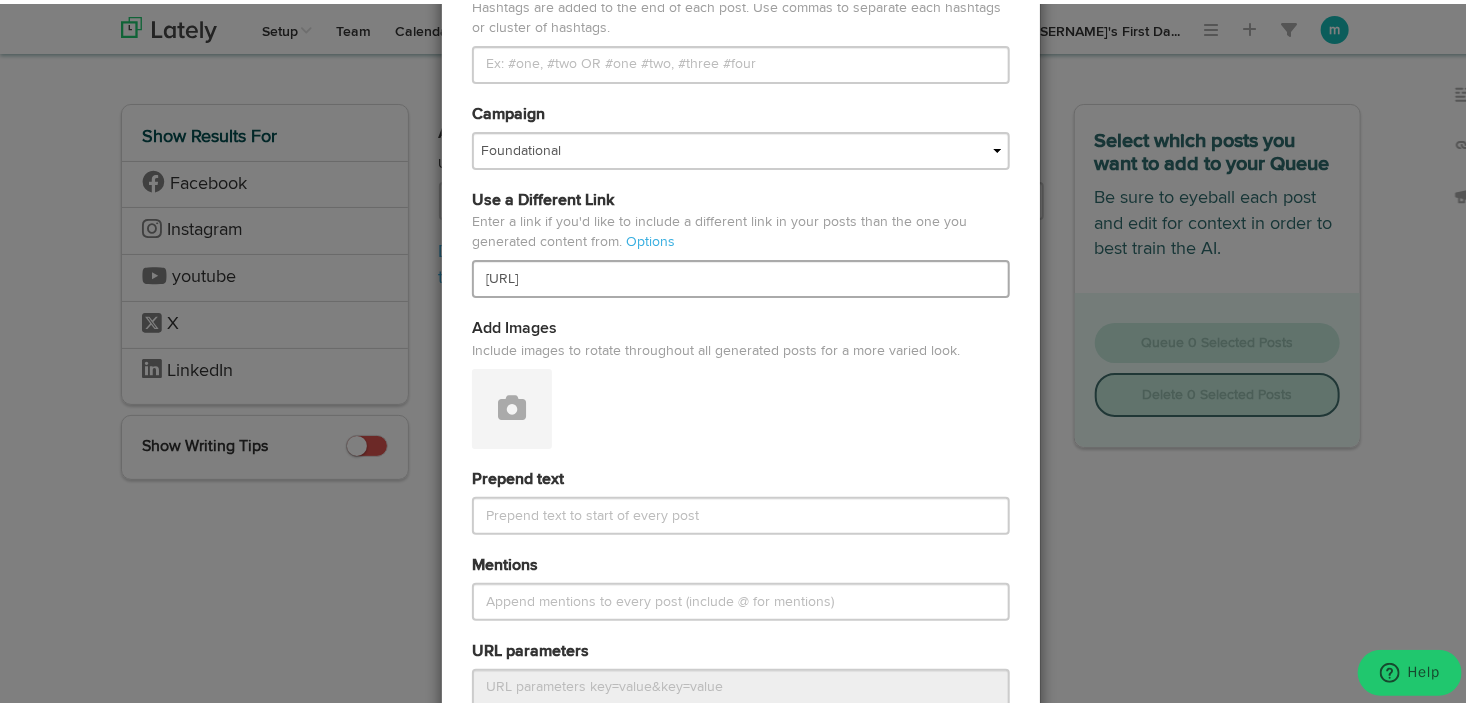 scroll, scrollTop: 500, scrollLeft: 0, axis: vertical 